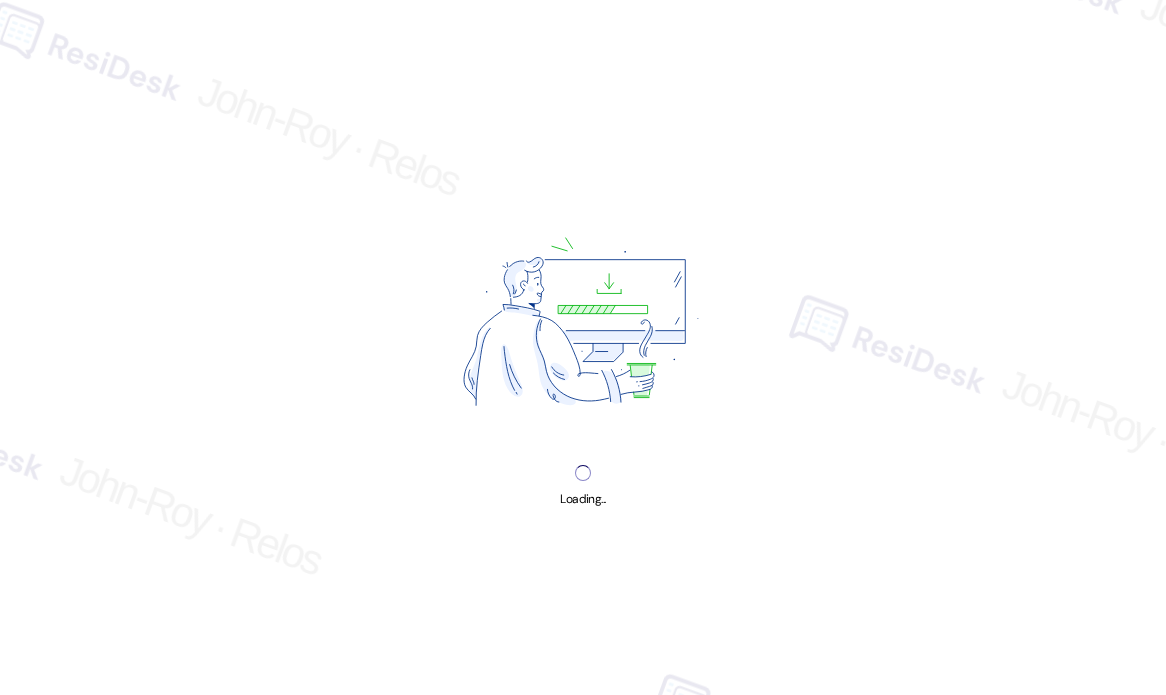 scroll, scrollTop: 0, scrollLeft: 0, axis: both 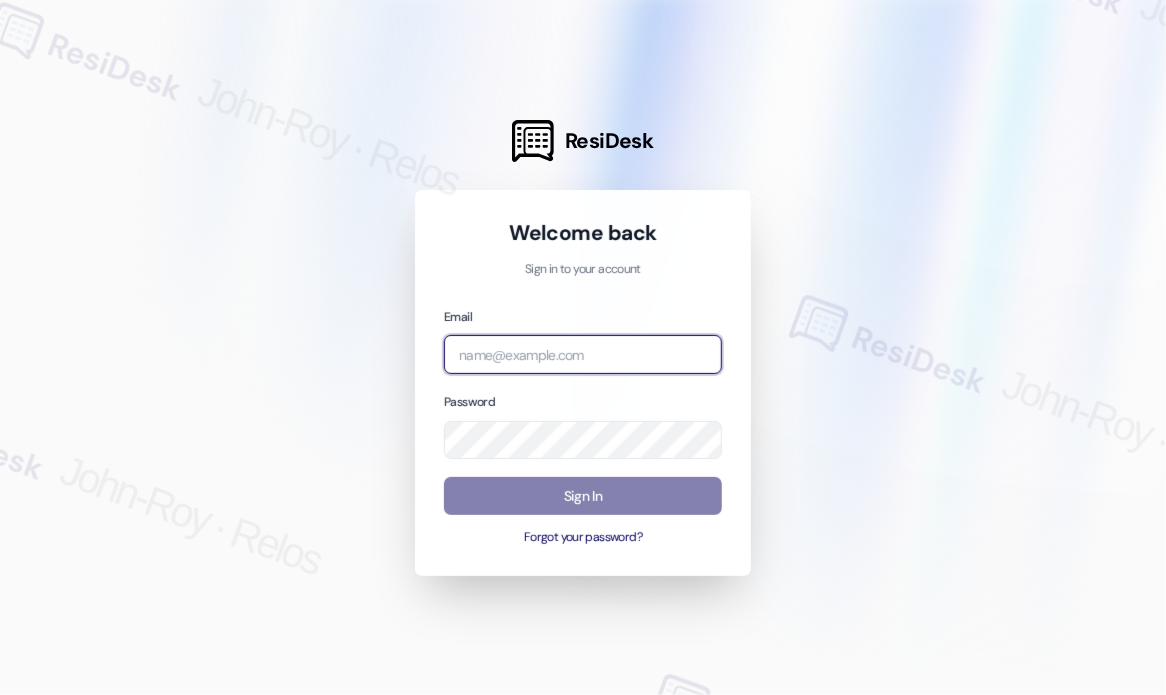 click at bounding box center [583, 354] 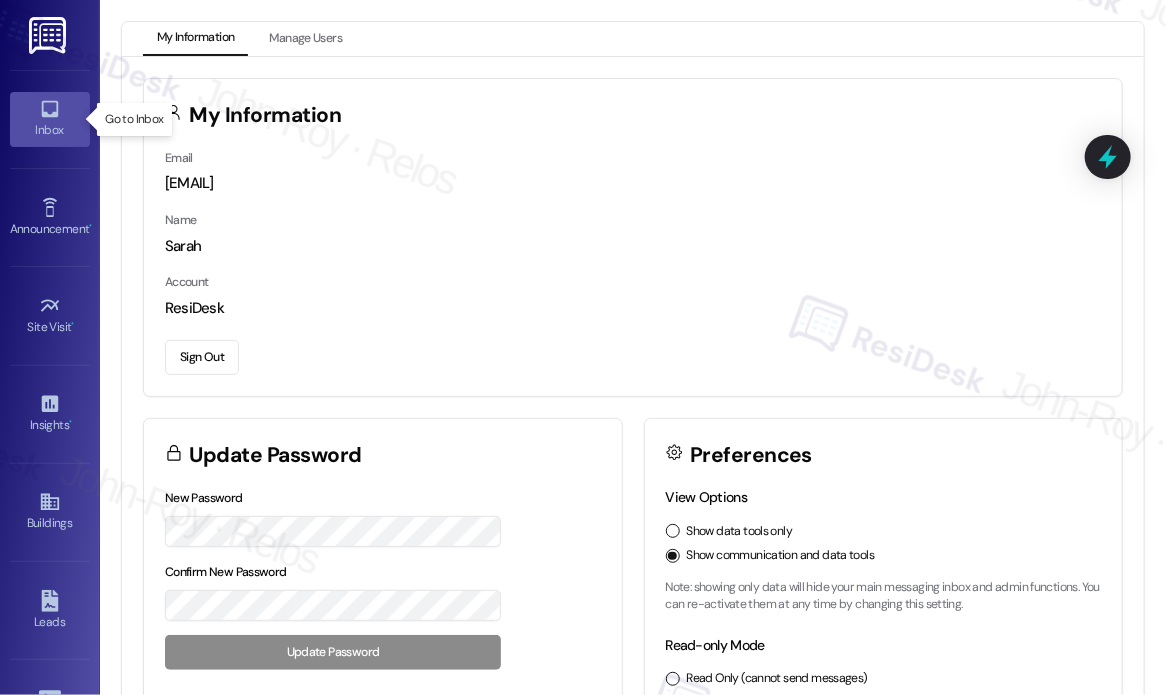 click on "Inbox" at bounding box center (50, 130) 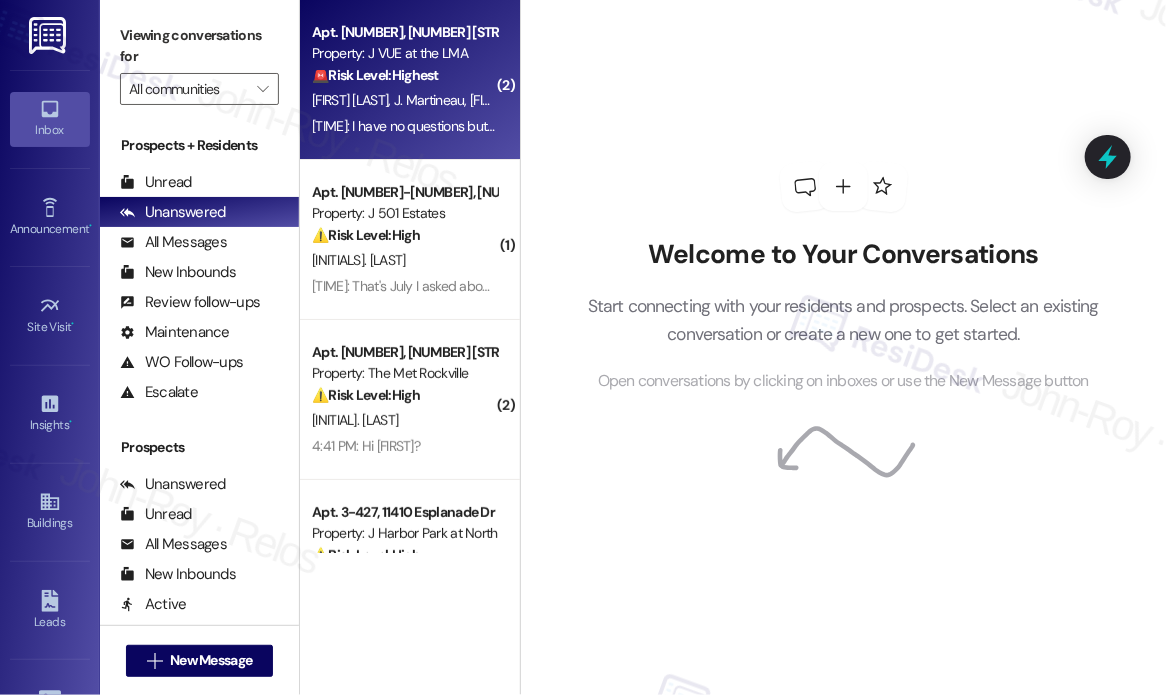 click on "[FIRST] [LAST]" at bounding box center [353, 100] 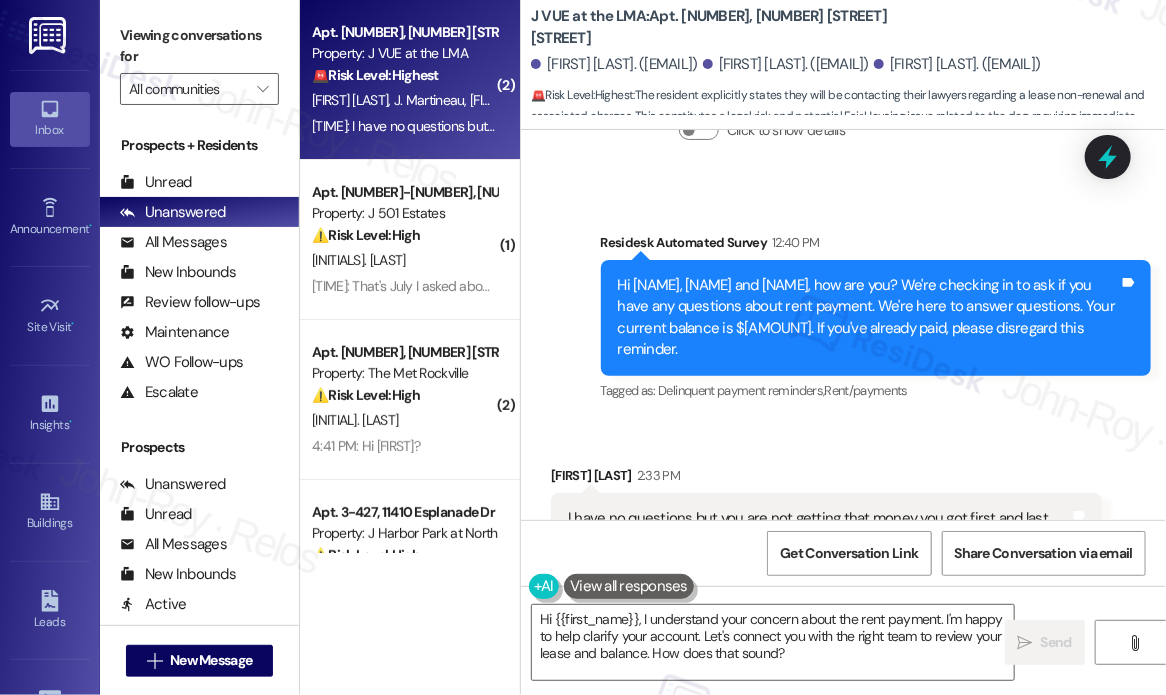 scroll, scrollTop: 1684, scrollLeft: 0, axis: vertical 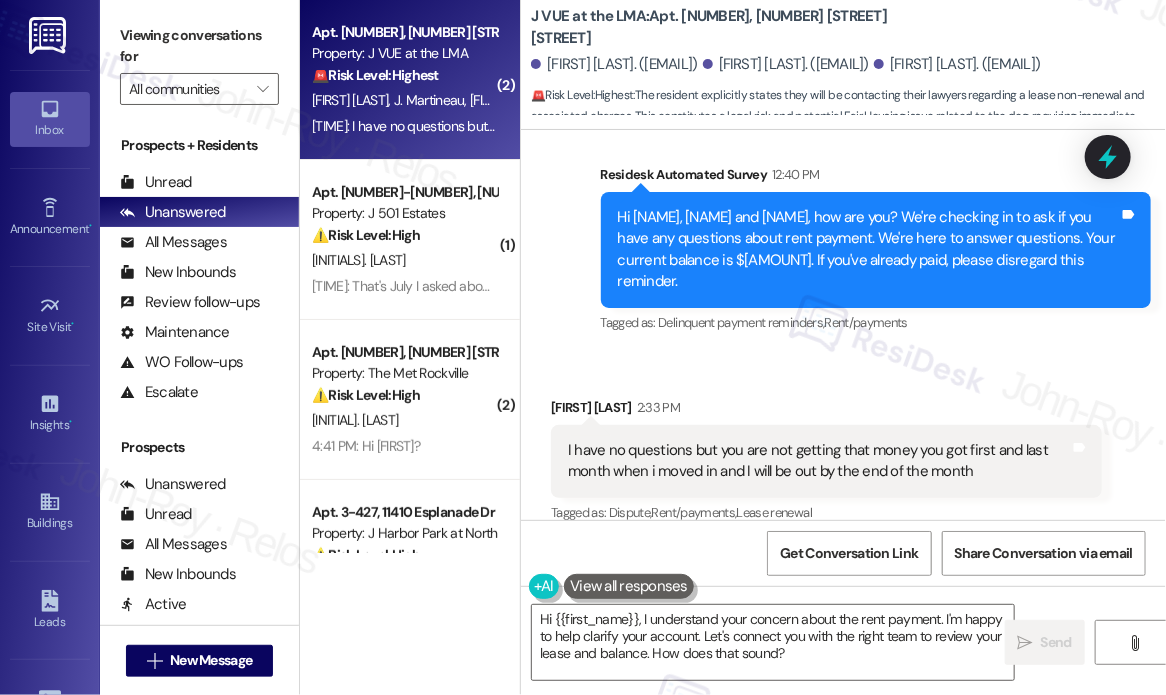 click on "Survey, sent via SMS Residesk Automated Survey 12:40 PM Hi [FIRST], [FIRST] and [FIRST], how are you? We're checking in to ask if you have any questions about rent payment. We're here to answer questions. Your current balance is $5973.05. If you've already paid, please disregard this reminder. Tags and notes Tagged as:   Delinquent payment reminders ,  Click to highlight conversations about Delinquent payment reminders Rent/payments Click to highlight conversations about Rent/payments" at bounding box center (876, 250) 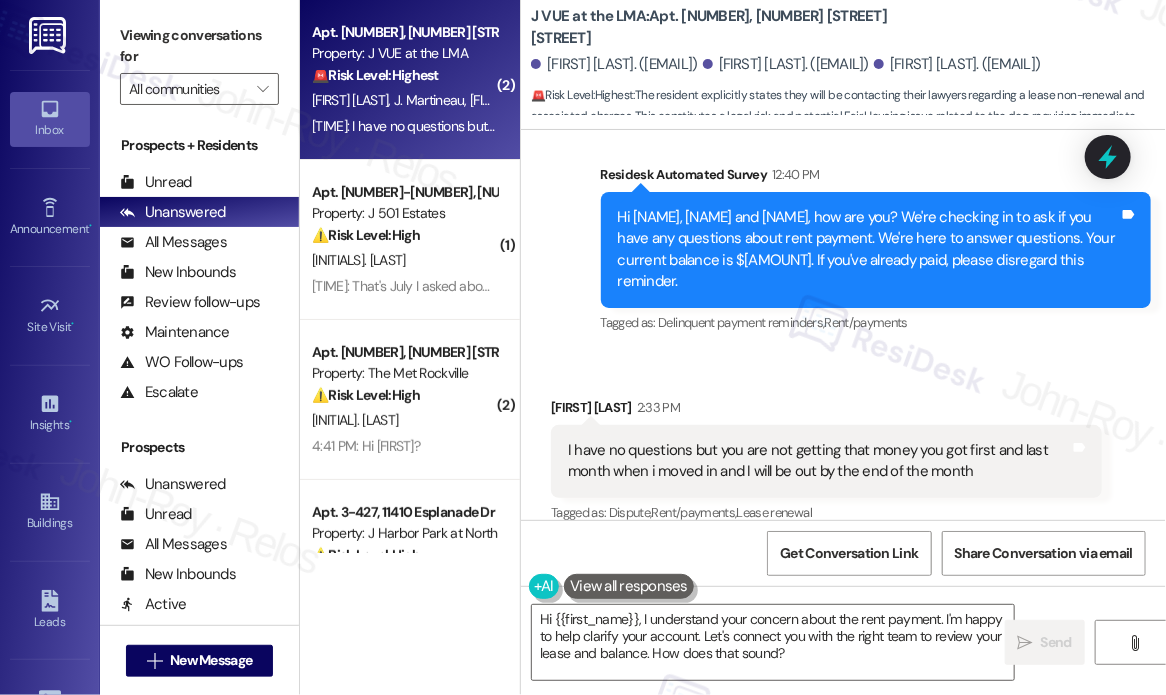 scroll, scrollTop: 1685, scrollLeft: 0, axis: vertical 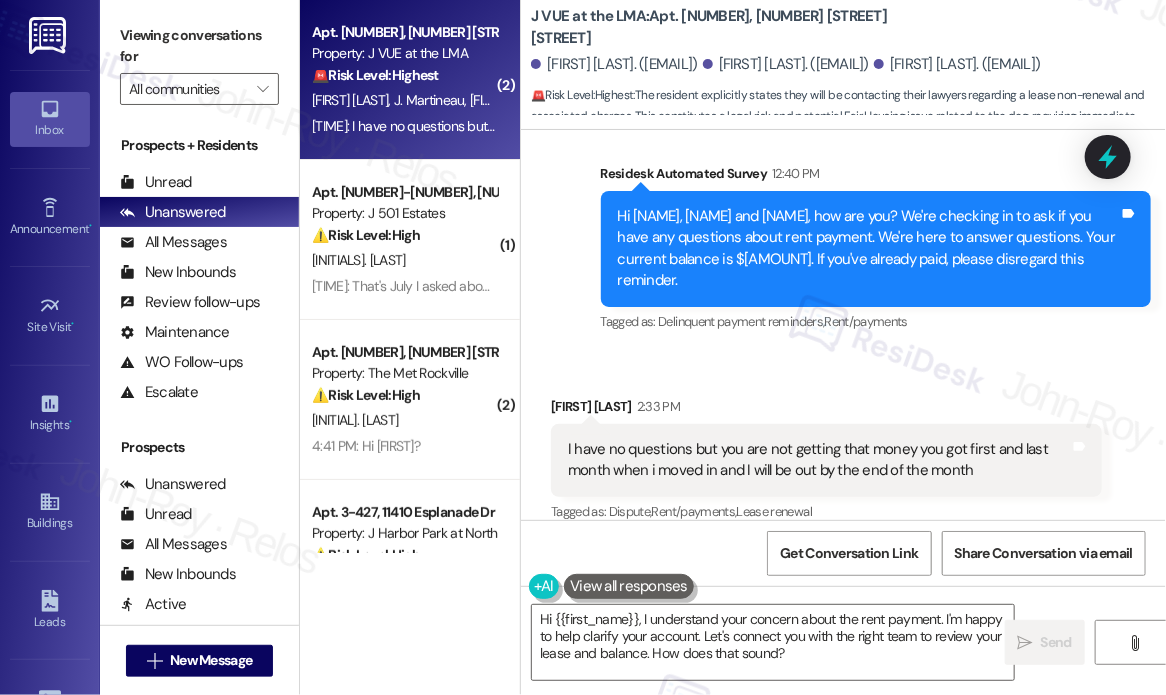 click on "I have no questions but you are not getting that money you got first and last month when i moved in and I will be out by the end of the month" at bounding box center (819, 460) 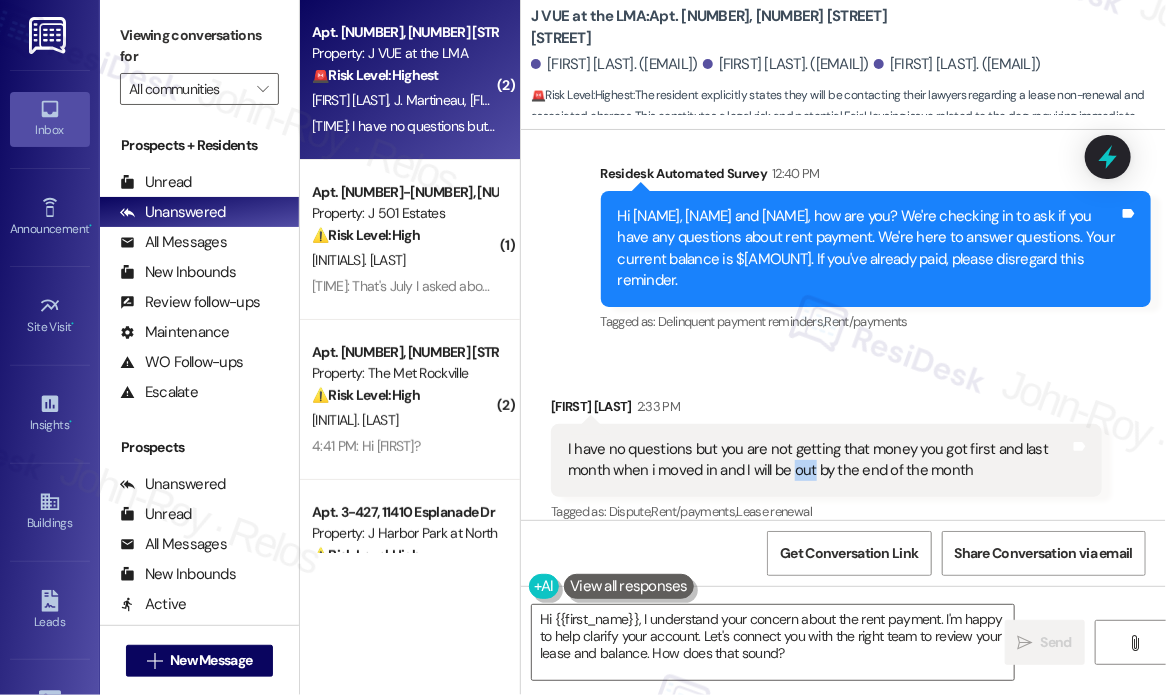 click on "I have no questions but you are not getting that money you got first and last month when i moved in and I will be out by the end of the month" at bounding box center [819, 460] 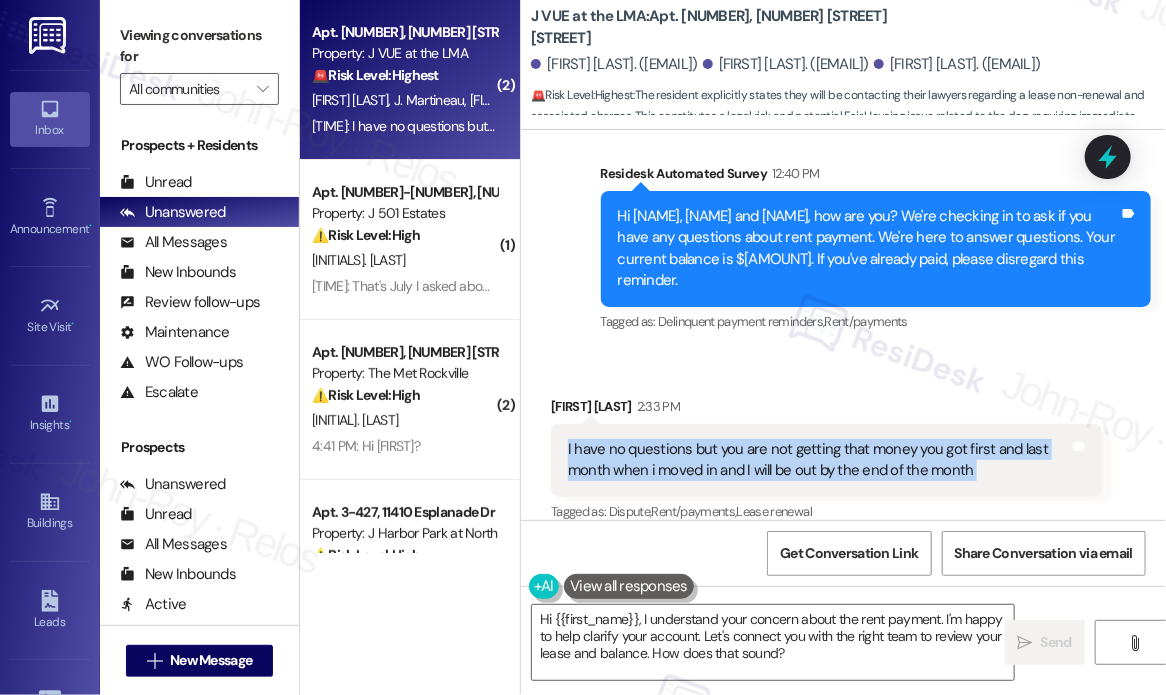 click on "I have no questions but you are not getting that money you got first and last month when i moved in and I will be out by the end of the month" at bounding box center [819, 460] 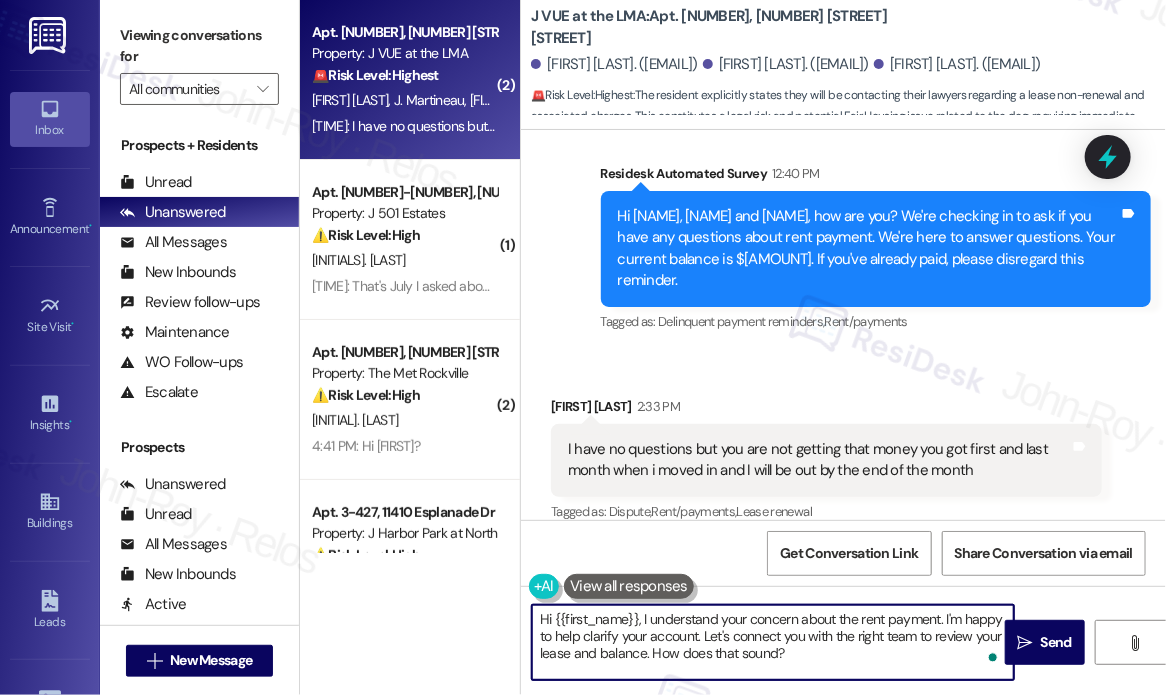 drag, startPoint x: 827, startPoint y: 651, endPoint x: 640, endPoint y: 620, distance: 189.55211 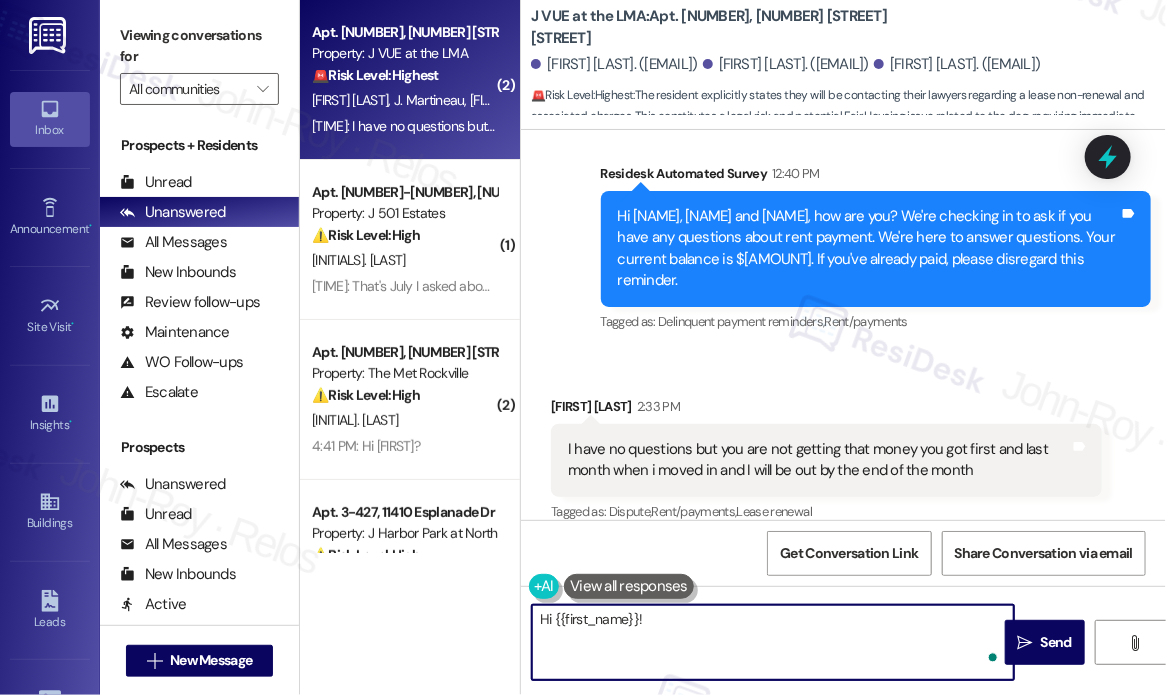 paste on "Can you confirm if you’re moving out before your lease end date or if this is for your scheduled lease end?" 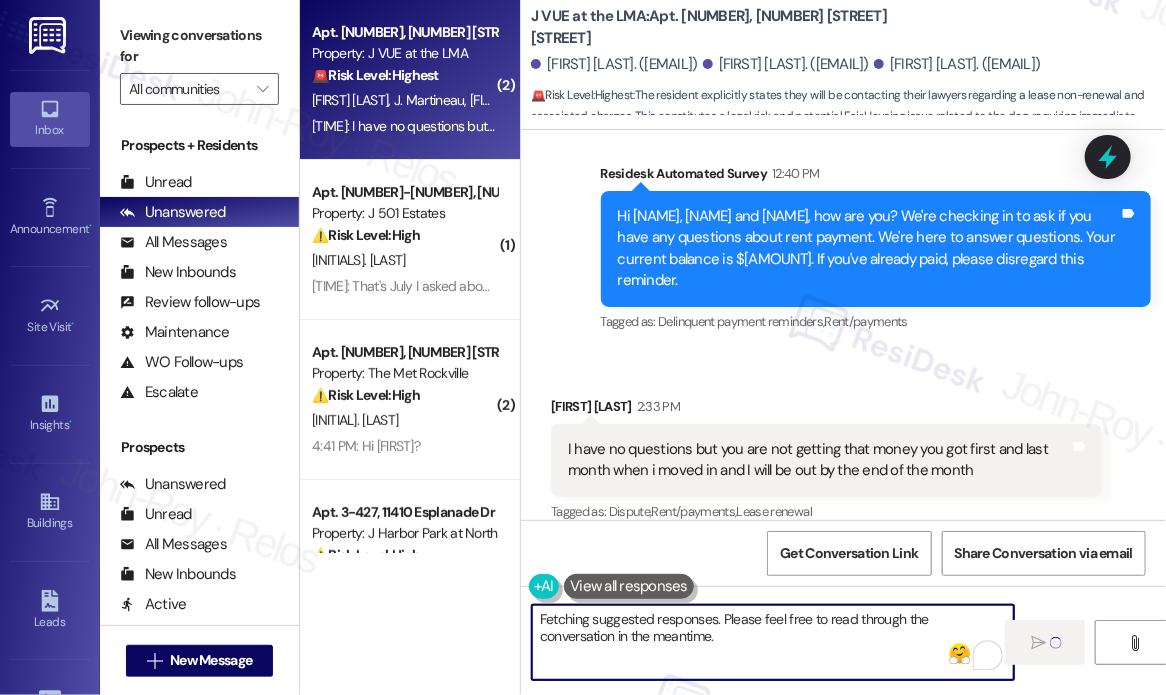 scroll, scrollTop: 1684, scrollLeft: 0, axis: vertical 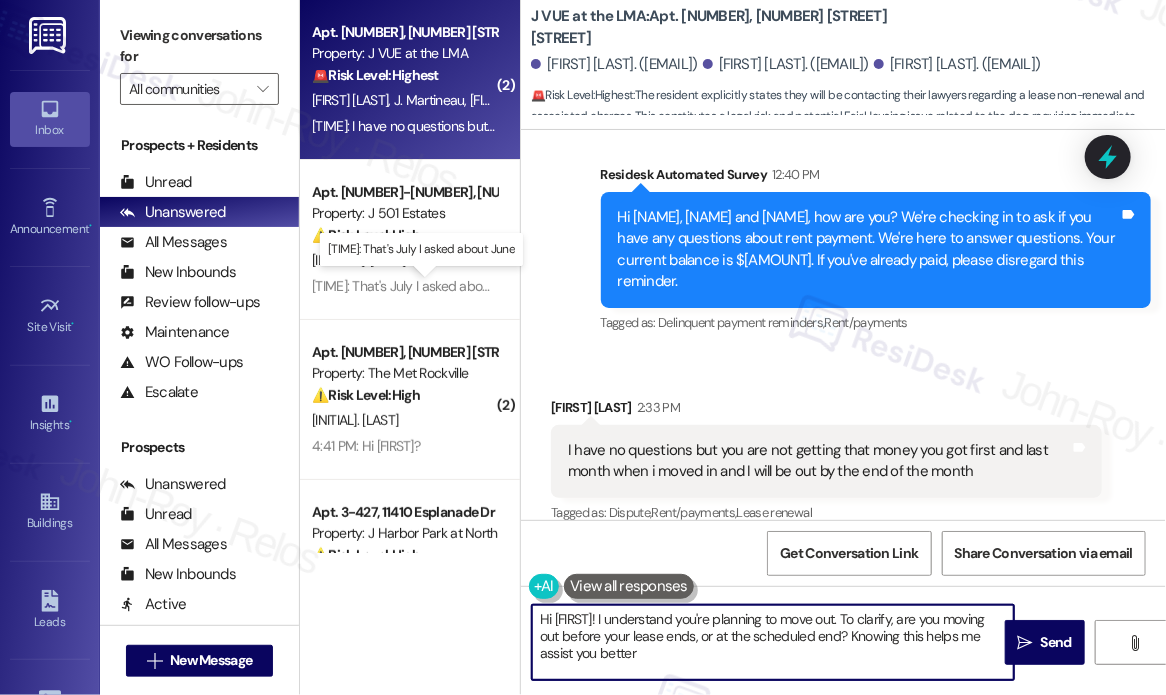 type on "Hi {{first_name}}! I understand you're planning to move out. To clarify, are you moving out before your lease ends, or at the scheduled end? Knowing this helps me assist you better!" 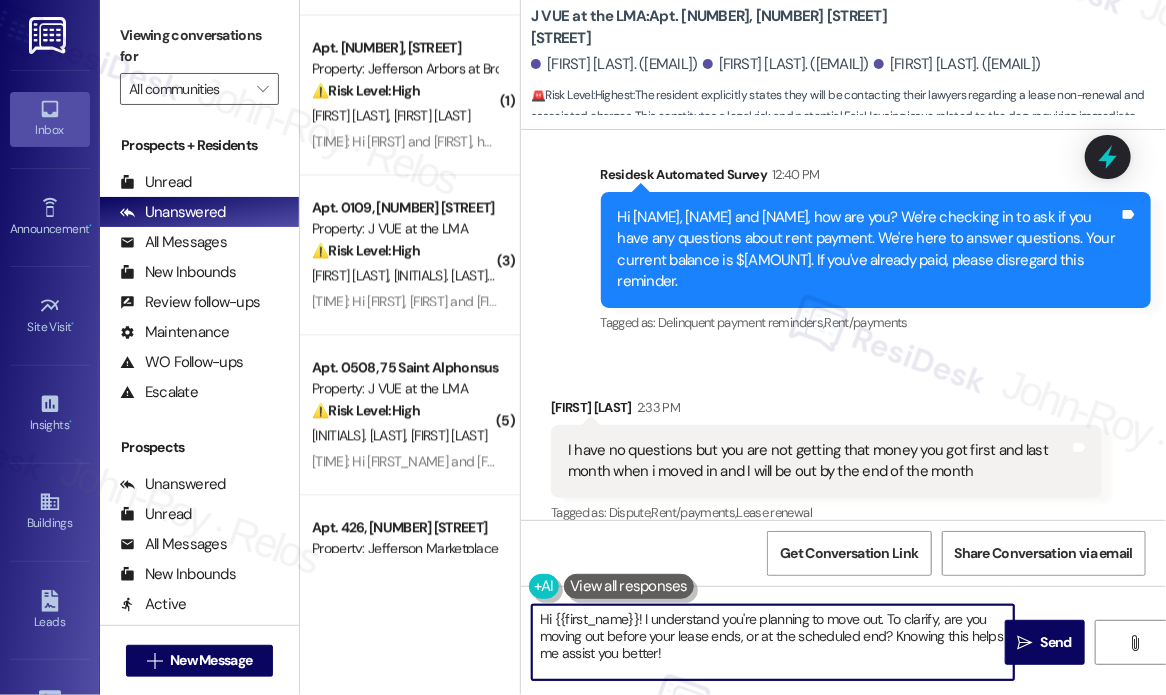scroll, scrollTop: 7447, scrollLeft: 0, axis: vertical 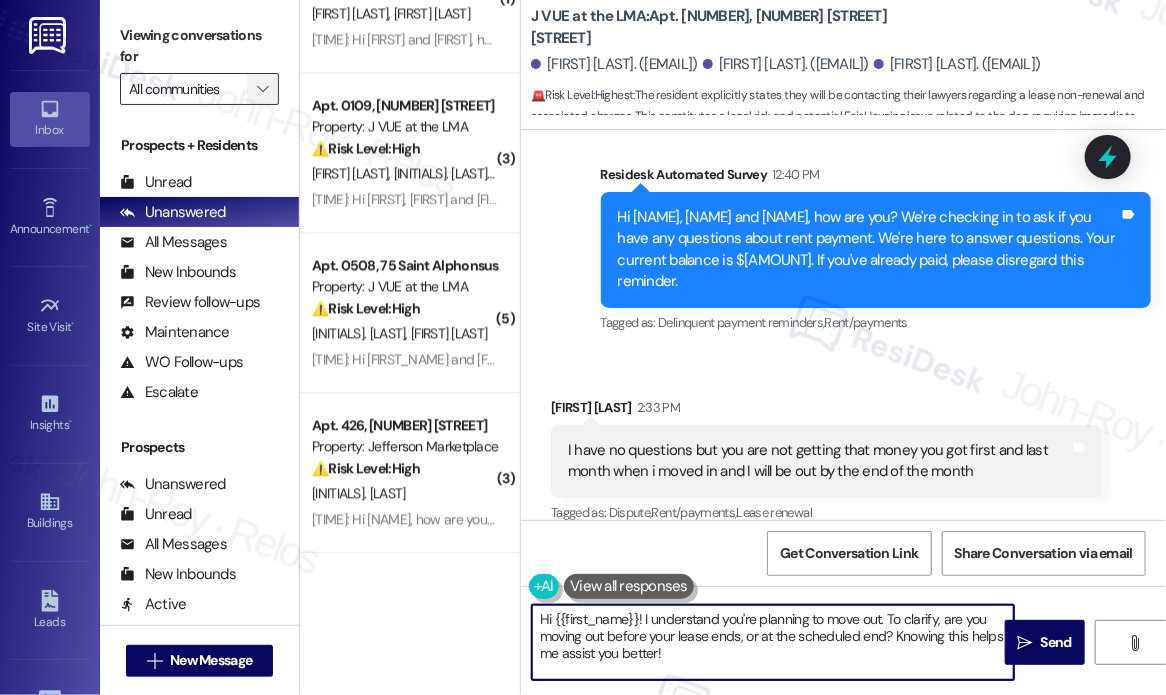 click on "" at bounding box center (262, 89) 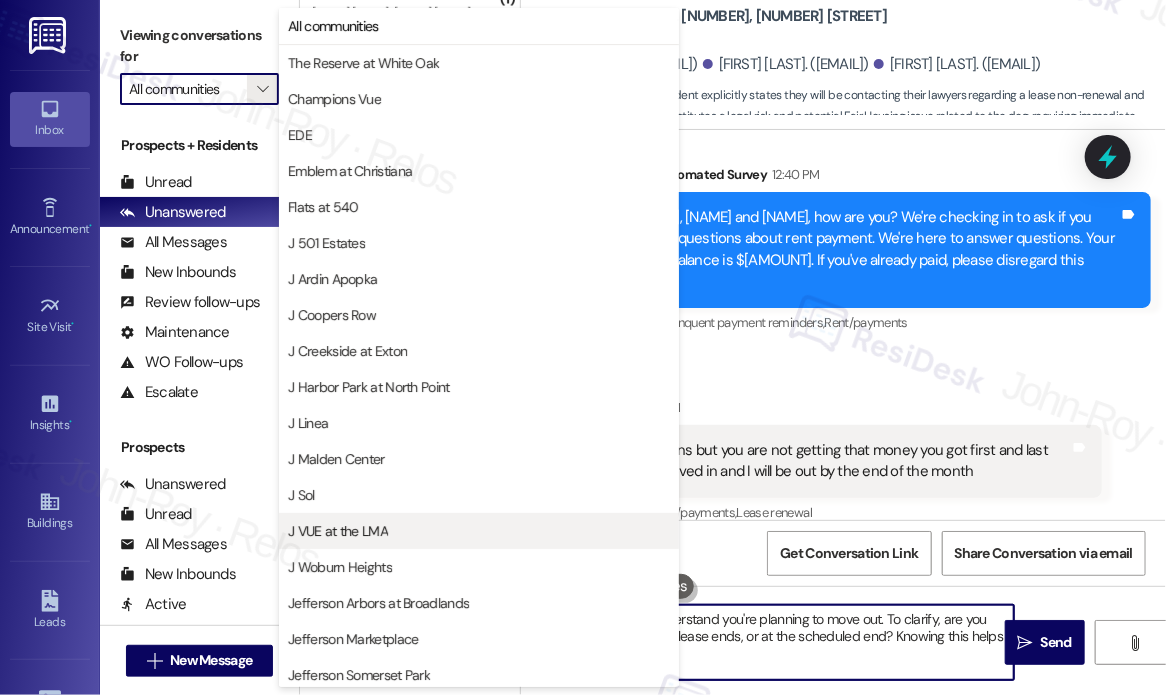 click on "J VUE at the LMA" at bounding box center (479, 531) 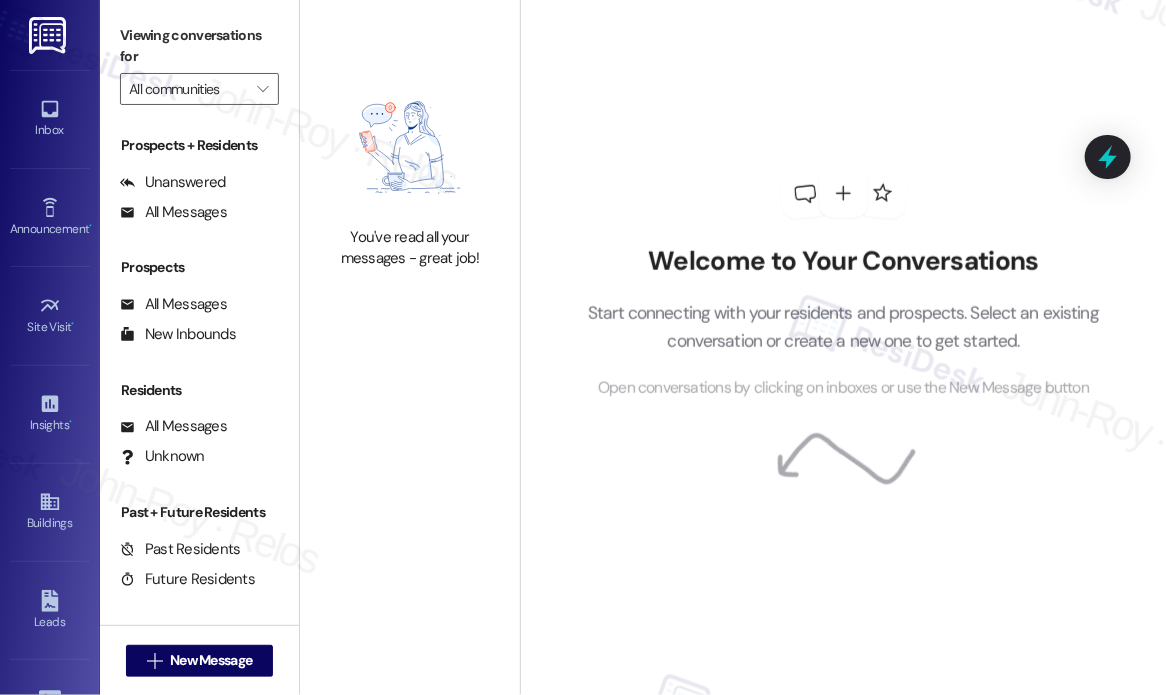 type on "J VUE at the LMA" 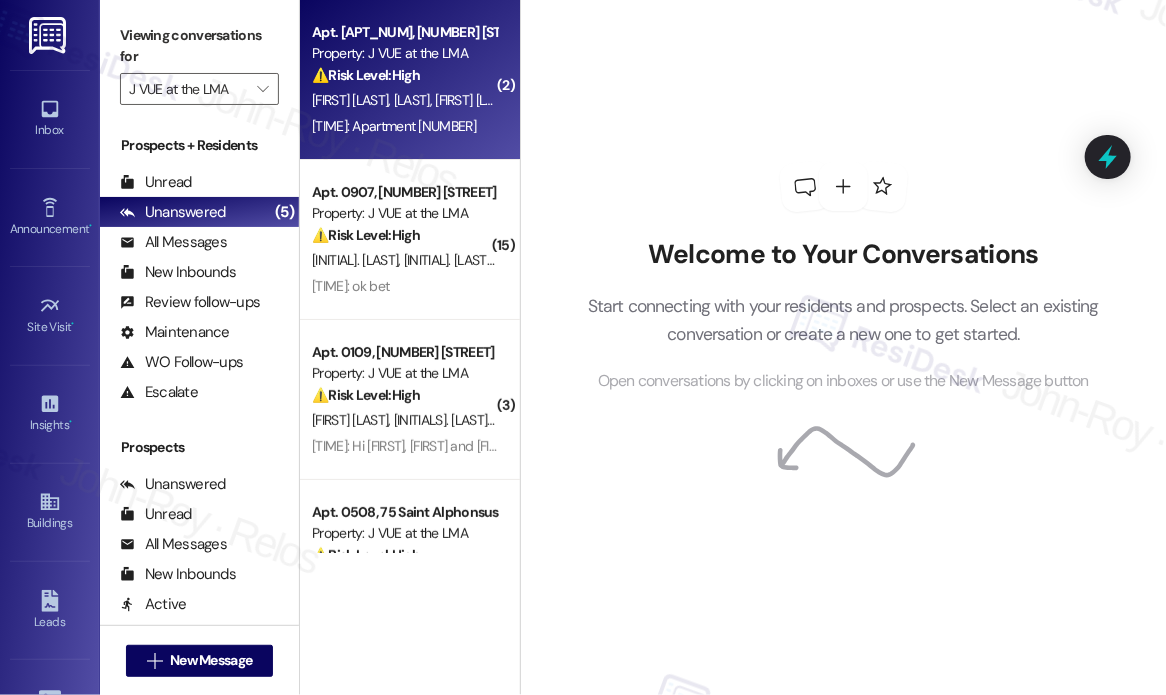click on "3:07 PM: Apartment 1102 3:07 PM: Apartment 1102" at bounding box center [394, 126] 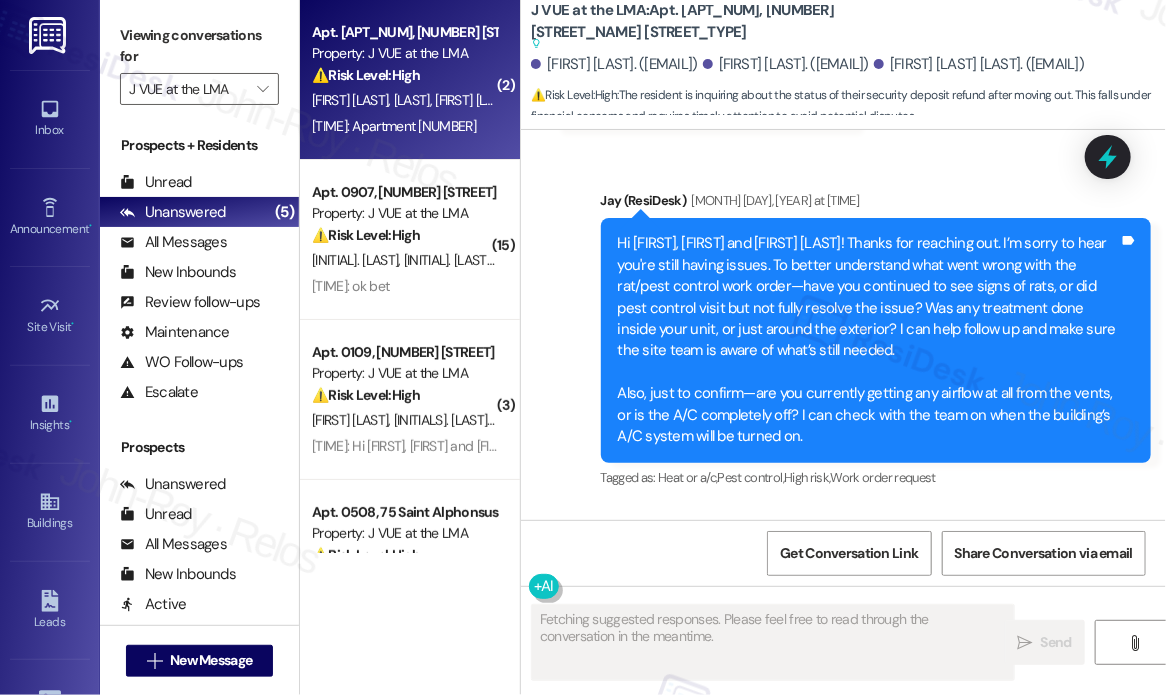 scroll, scrollTop: 8910, scrollLeft: 0, axis: vertical 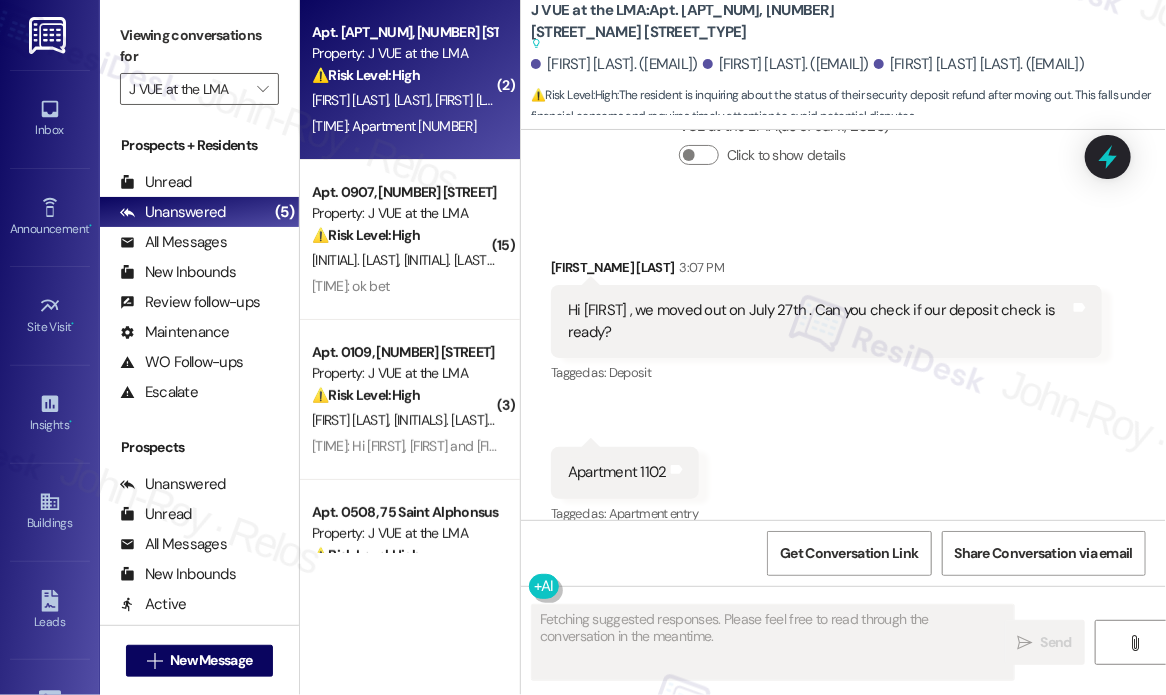 click on "Received via SMS Pranav Pinjarla 3:07 PM Hi Jay , we moved out on July 27th . Can you check if our deposit check is ready? Tags and notes Tagged as:   Deposit Click to highlight conversations about Deposit Received via SMS 3:07 PM Pranav Pinjarla 3:07 PM Apartment 1102 Tags and notes Tagged as:   Apartment entry Click to highlight conversations about Apartment entry" at bounding box center (843, 377) 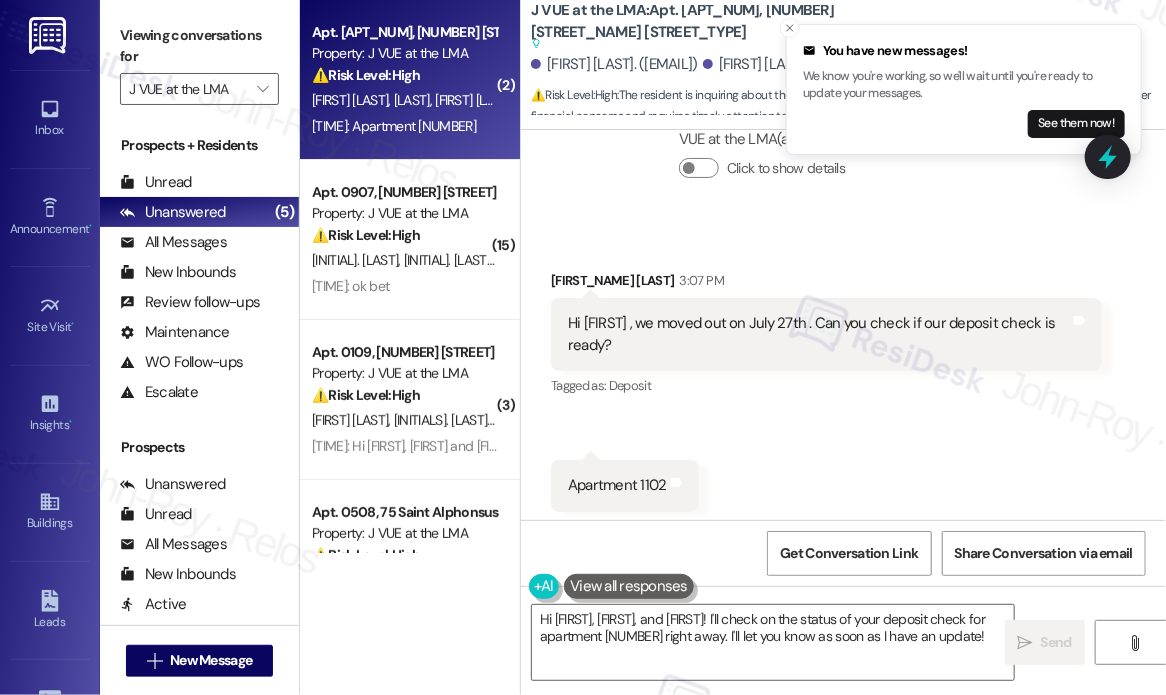 scroll, scrollTop: 8910, scrollLeft: 0, axis: vertical 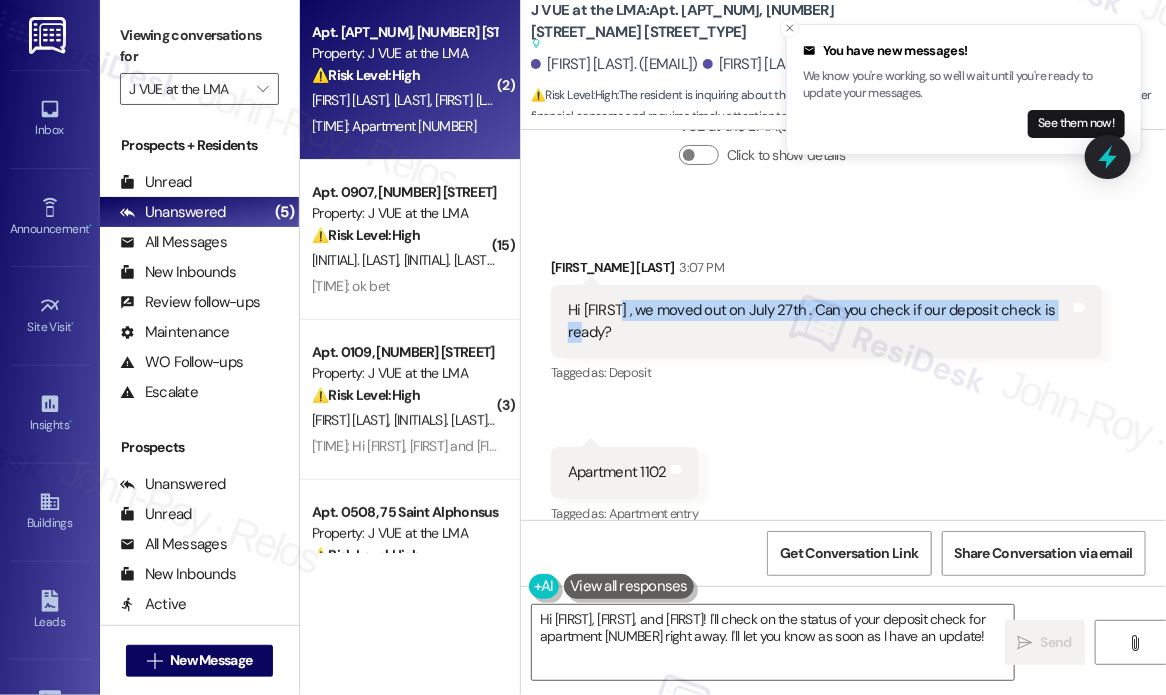 drag, startPoint x: 628, startPoint y: 327, endPoint x: 613, endPoint y: 312, distance: 21.213203 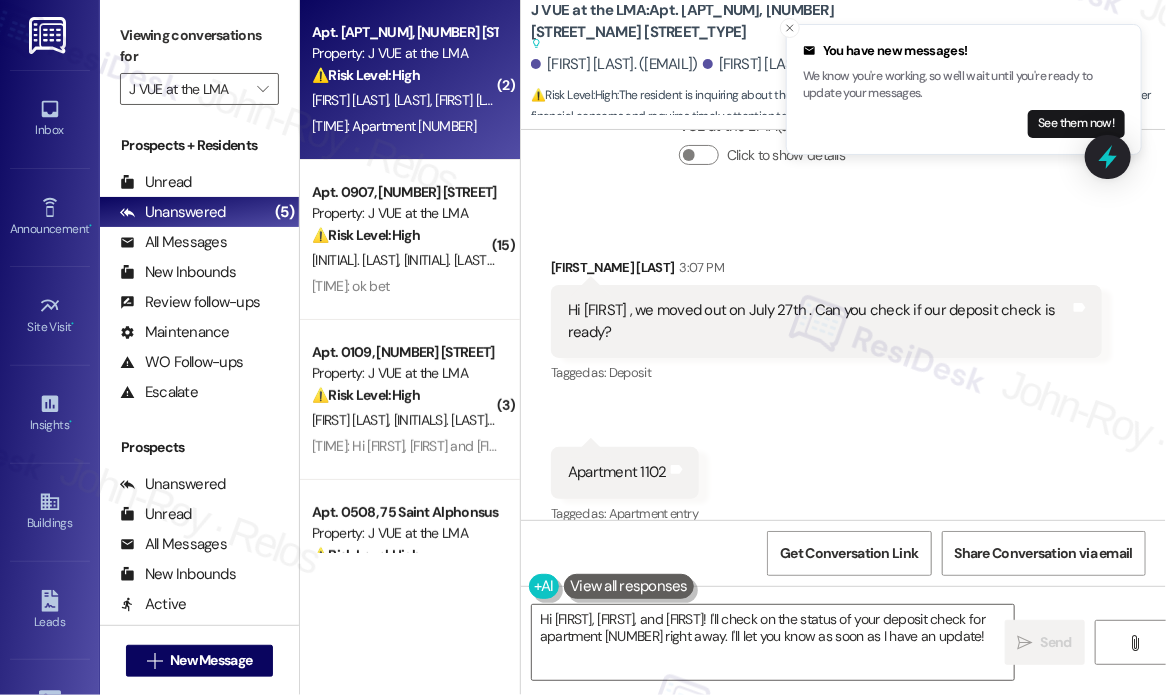 drag, startPoint x: 649, startPoint y: 309, endPoint x: 807, endPoint y: 374, distance: 170.84789 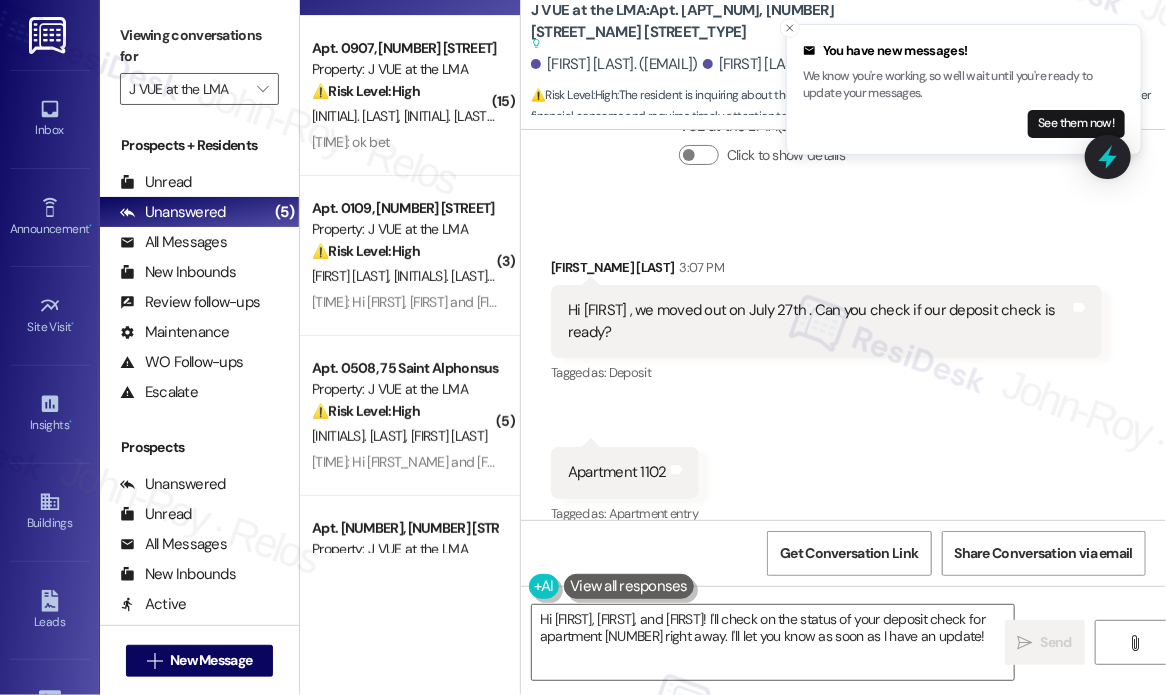 scroll, scrollTop: 247, scrollLeft: 0, axis: vertical 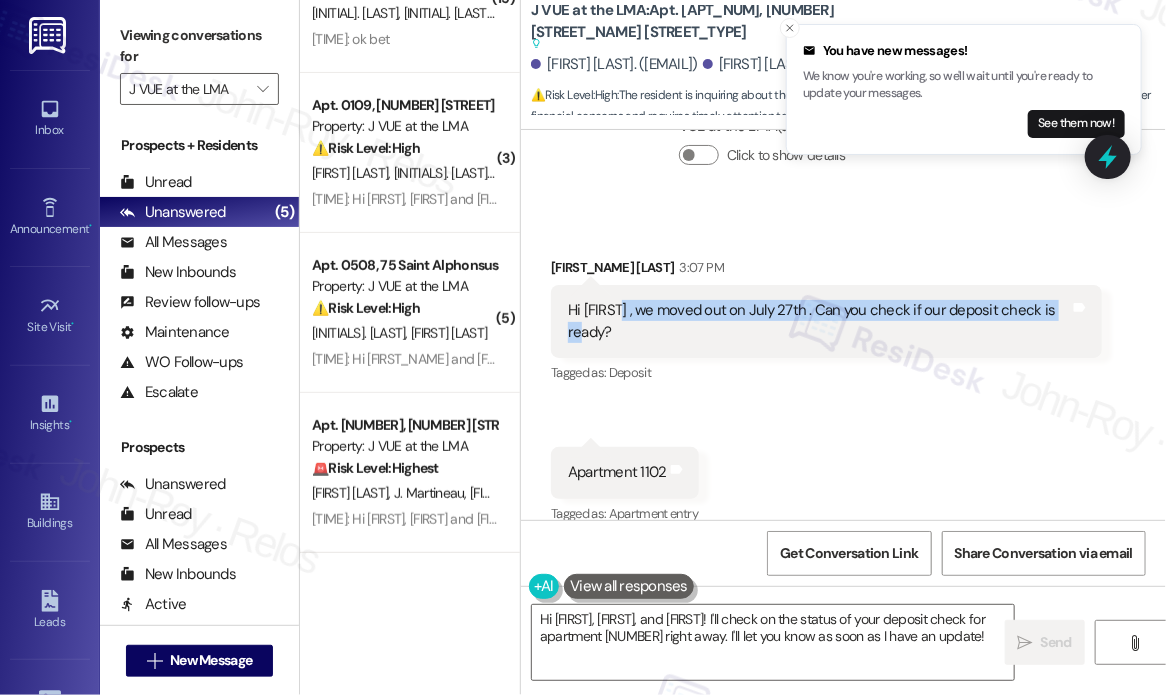 drag, startPoint x: 638, startPoint y: 332, endPoint x: 618, endPoint y: 317, distance: 25 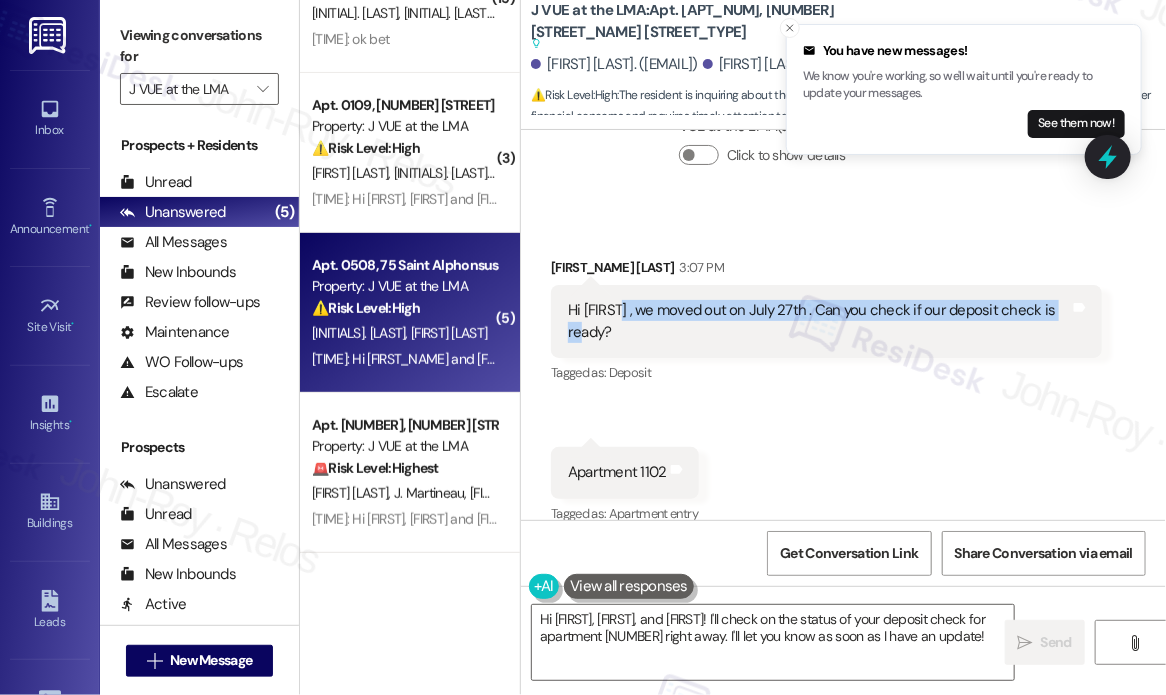 scroll, scrollTop: 0, scrollLeft: 0, axis: both 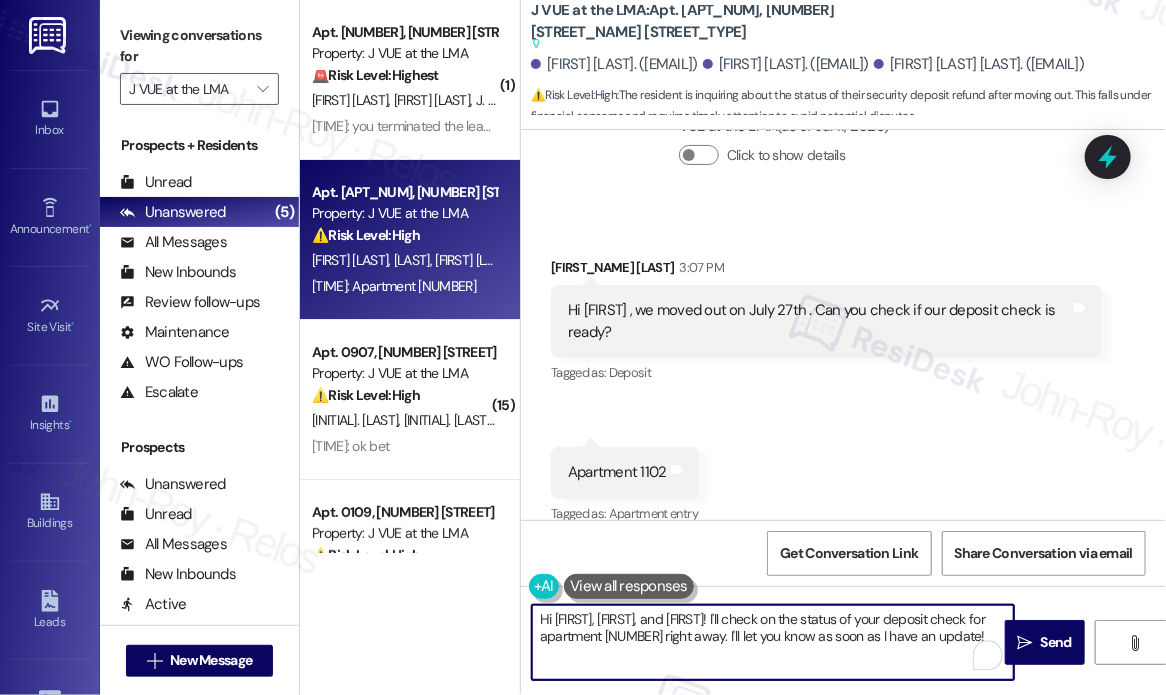 drag, startPoint x: 592, startPoint y: 619, endPoint x: 960, endPoint y: 648, distance: 369.1409 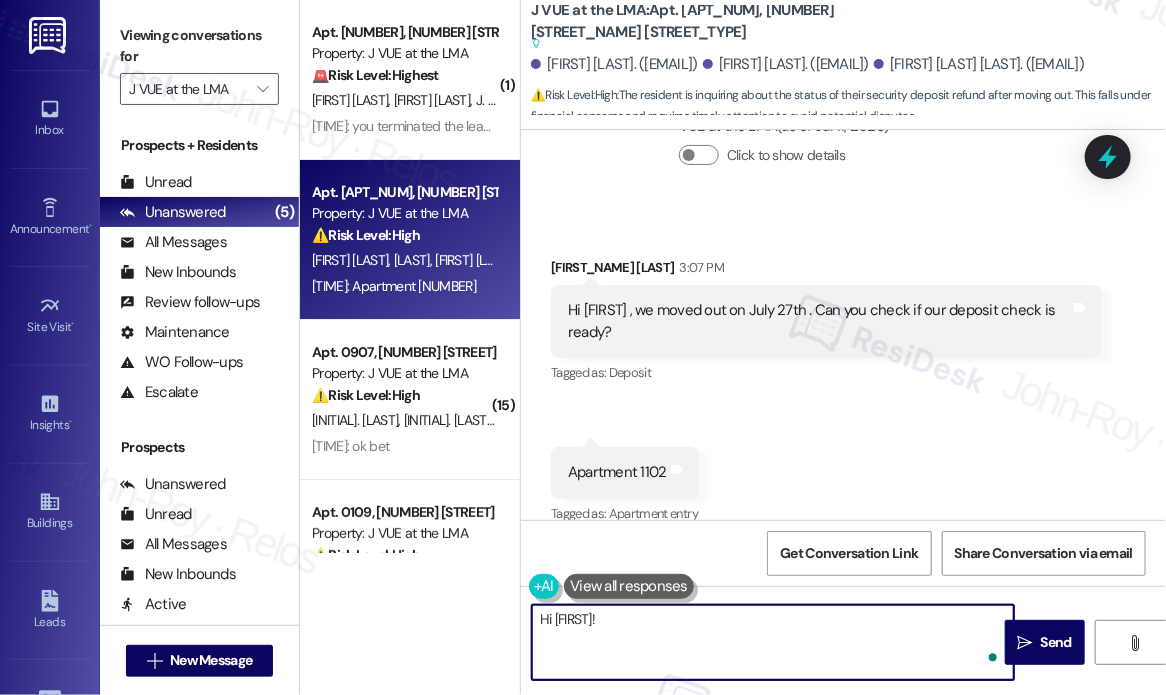 paste on "Can you confirm if you’ve already returned your keys and completed the move-out inspection?" 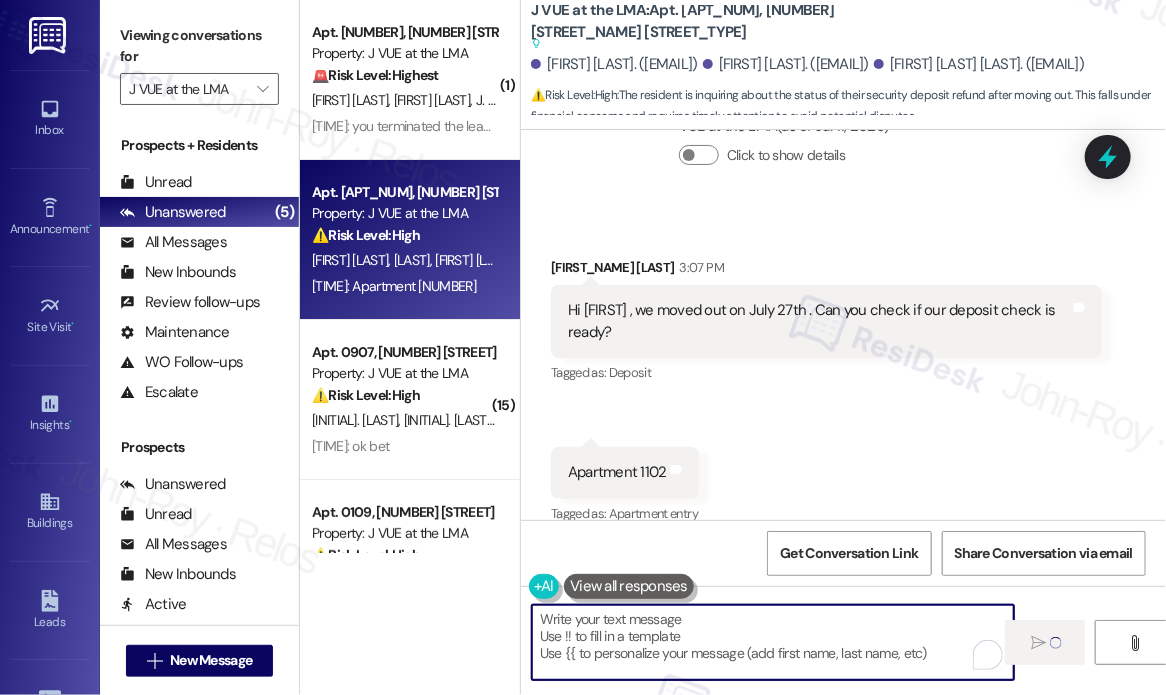 scroll, scrollTop: 8872, scrollLeft: 0, axis: vertical 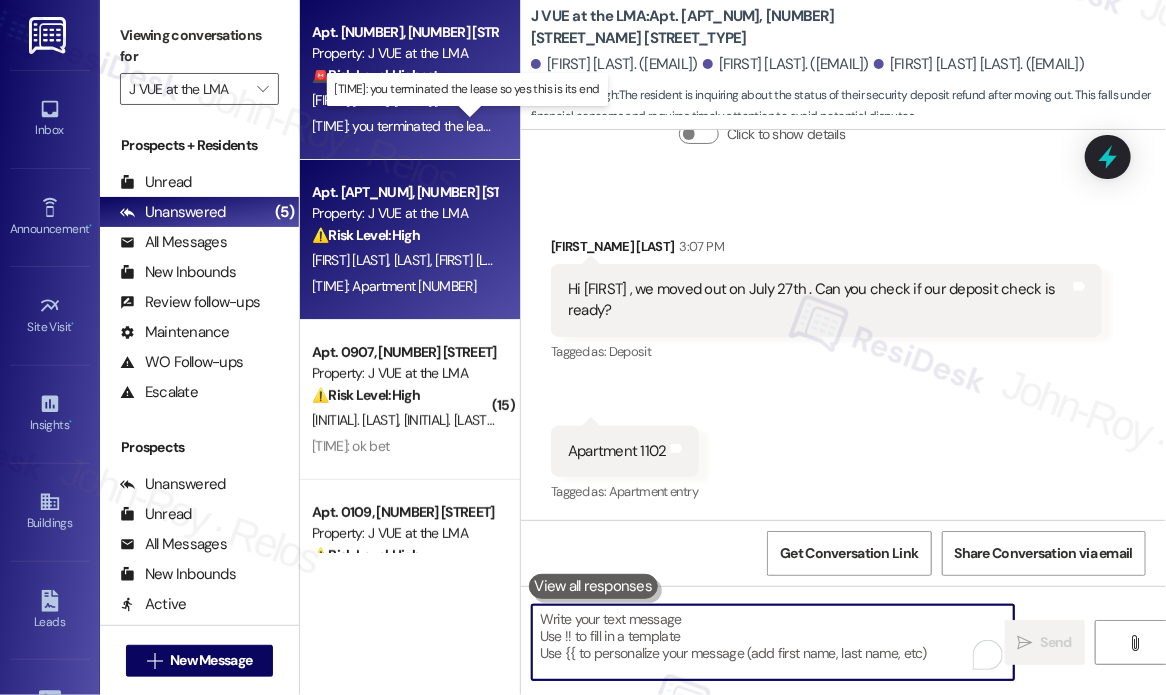 type 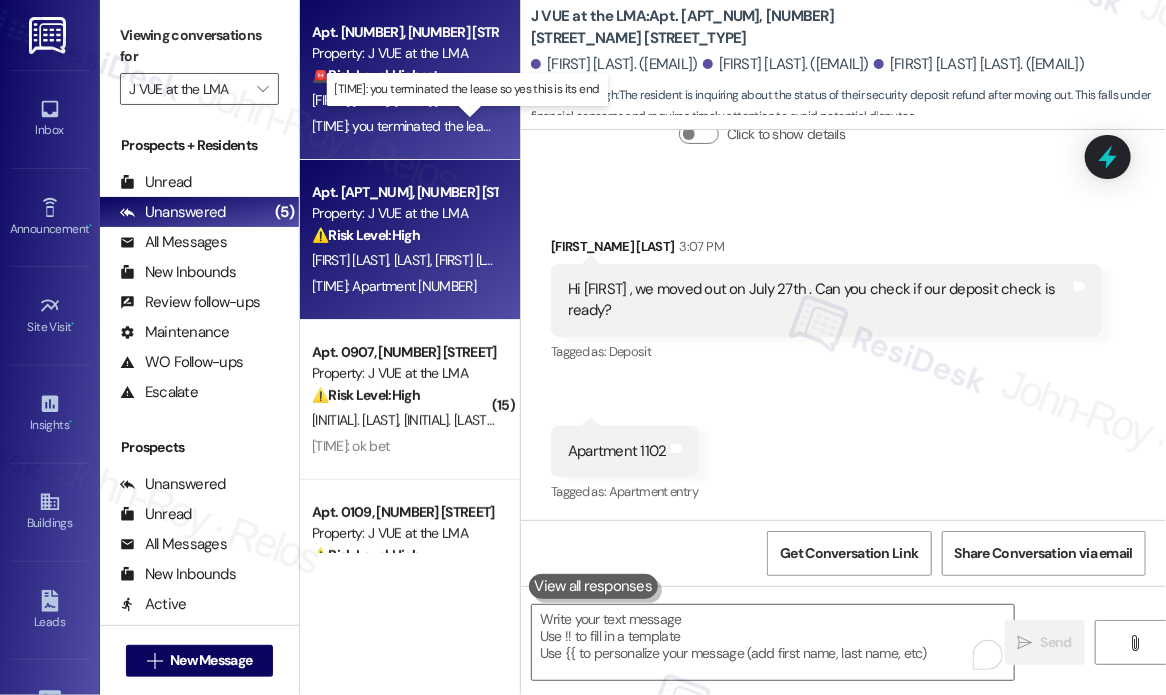 click on "5:39 PM: you terminated the lease so yes this is its end 5:39 PM: you terminated the lease so yes this is its end" at bounding box center (463, 126) 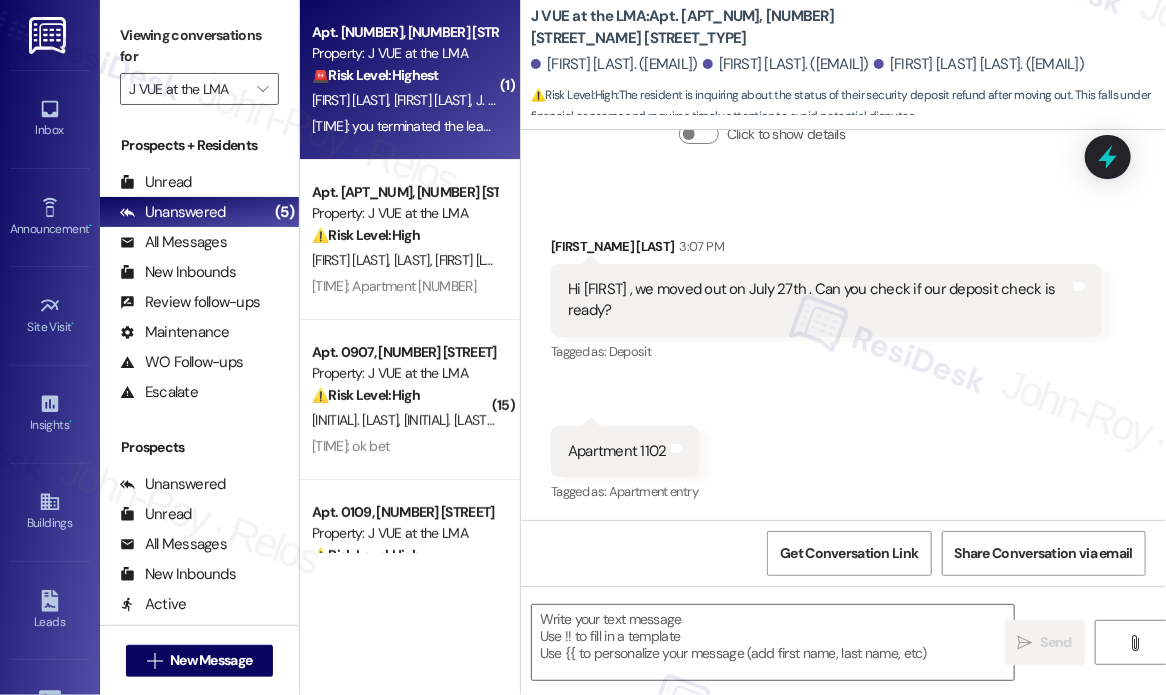 type on "Fetching suggested responses. Please feel free to read through the conversation in the meantime." 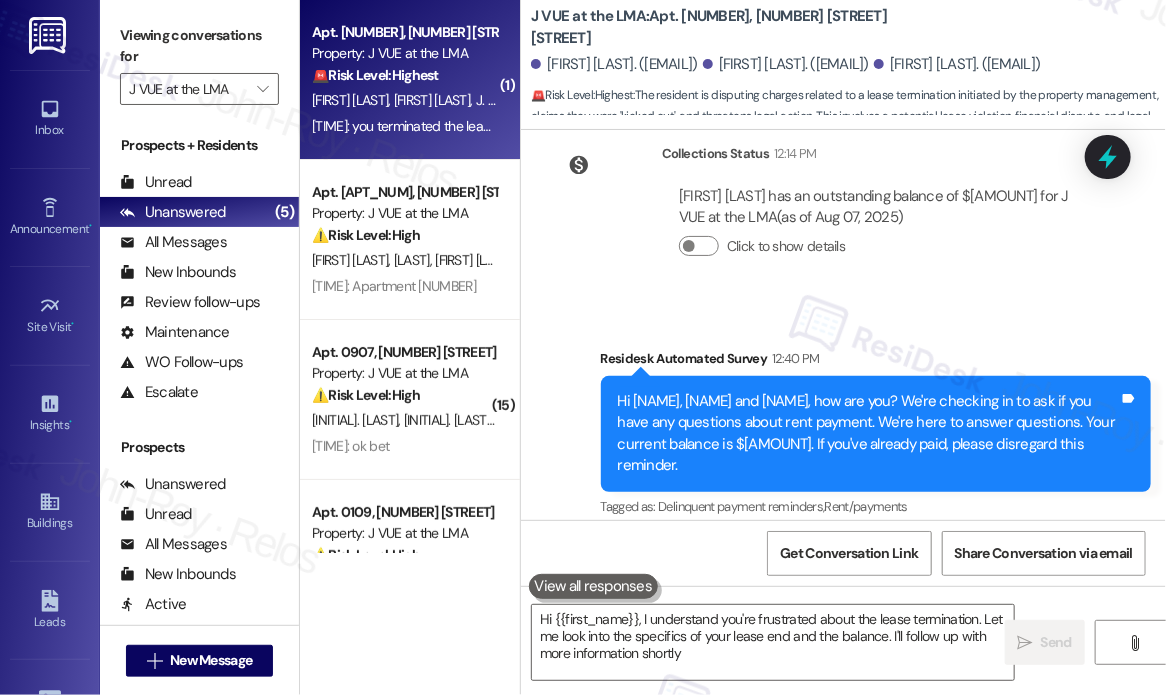 type on "Hi {{first_name}}, I understand you're frustrated about the lease termination. Let me look into the specifics of your lease end and the balance. I'll follow up with more information shortly." 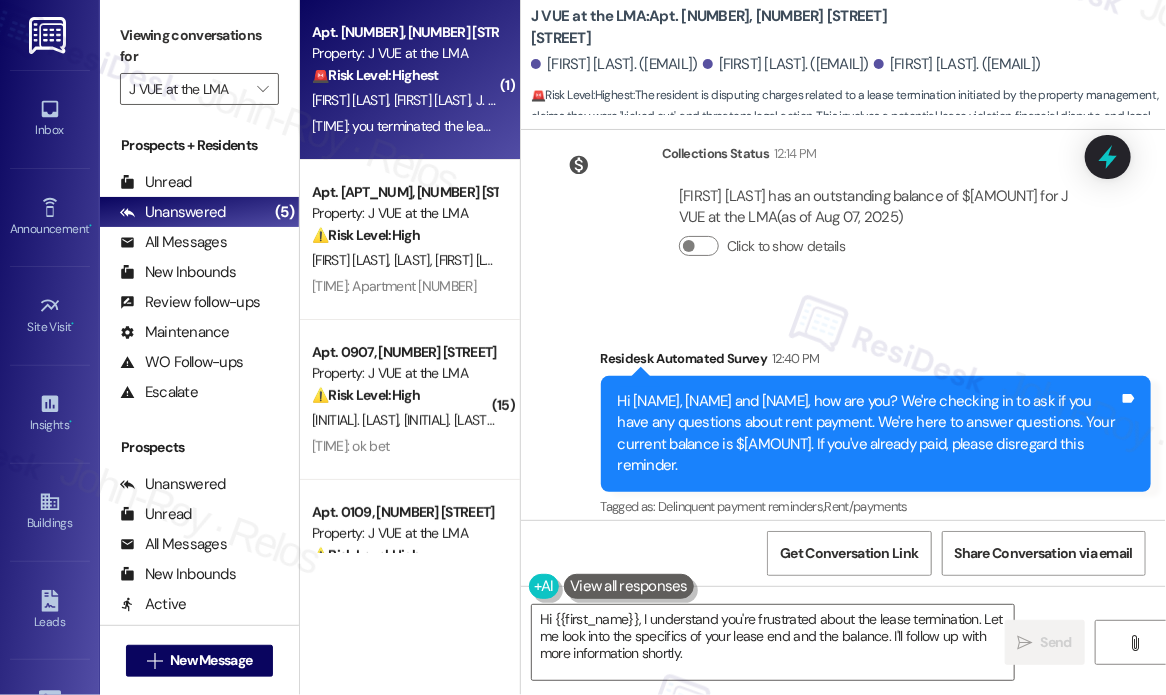 scroll, scrollTop: 2044, scrollLeft: 0, axis: vertical 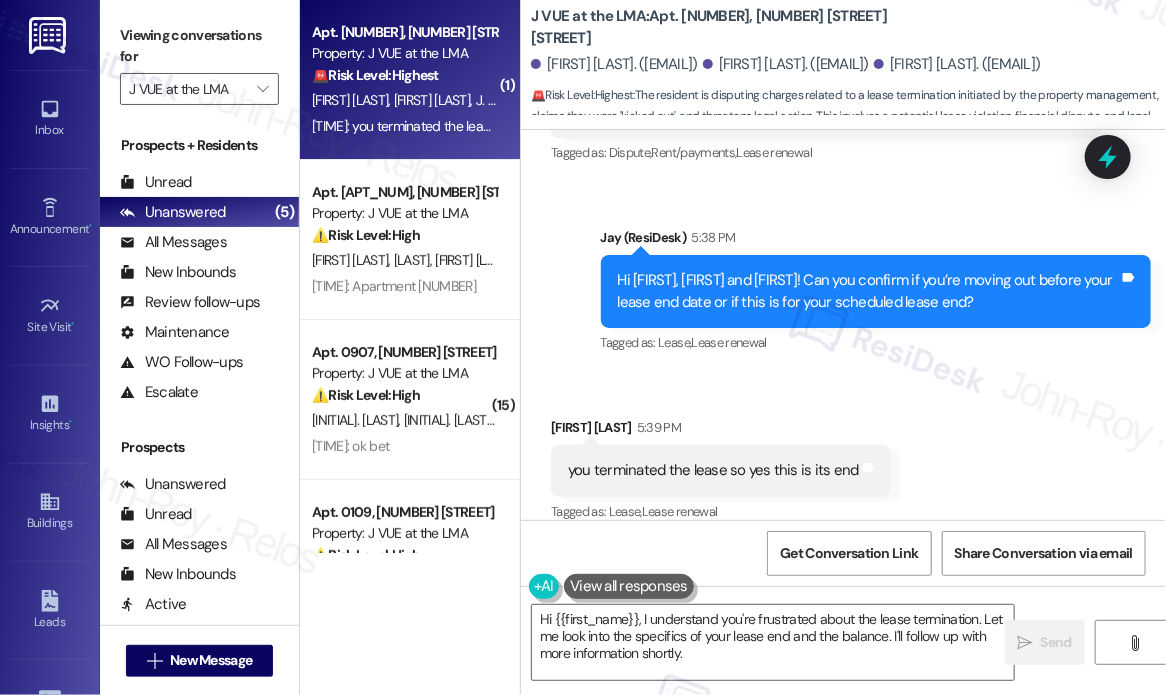click on "Received via SMS Alex Frilling 5:39 PM you terminated the lease so yes this is its end Tags and notes Tagged as:   Lease ,  Click to highlight conversations about Lease Lease renewal Click to highlight conversations about Lease renewal" at bounding box center [843, 456] 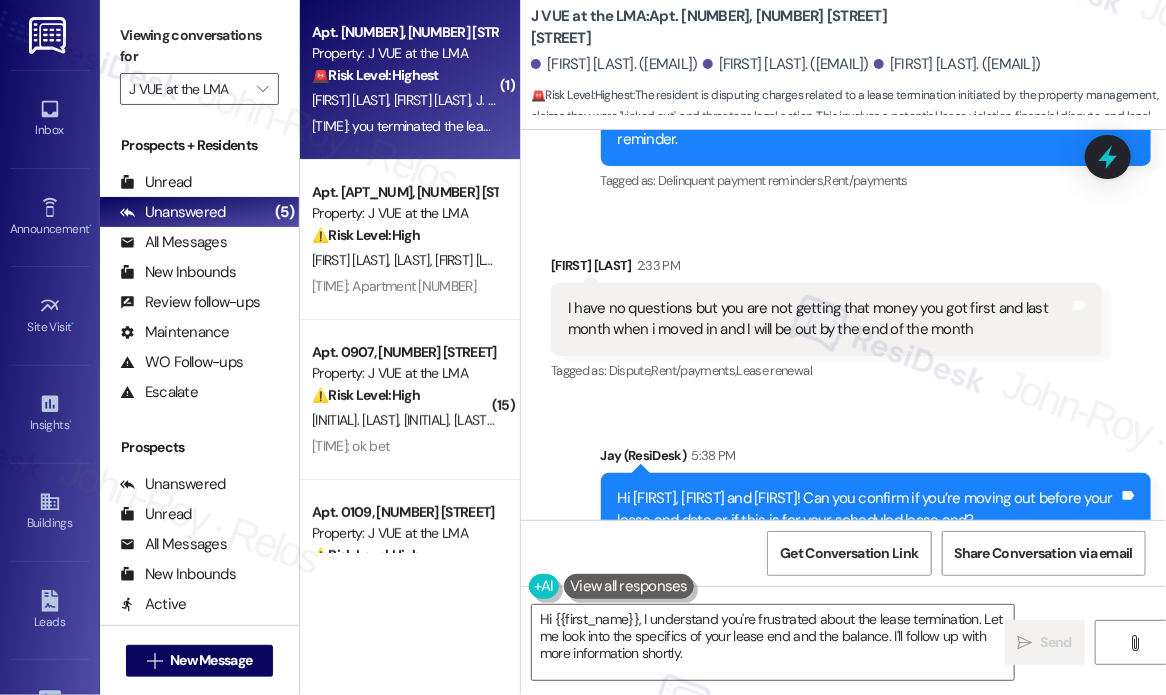 scroll, scrollTop: 1744, scrollLeft: 0, axis: vertical 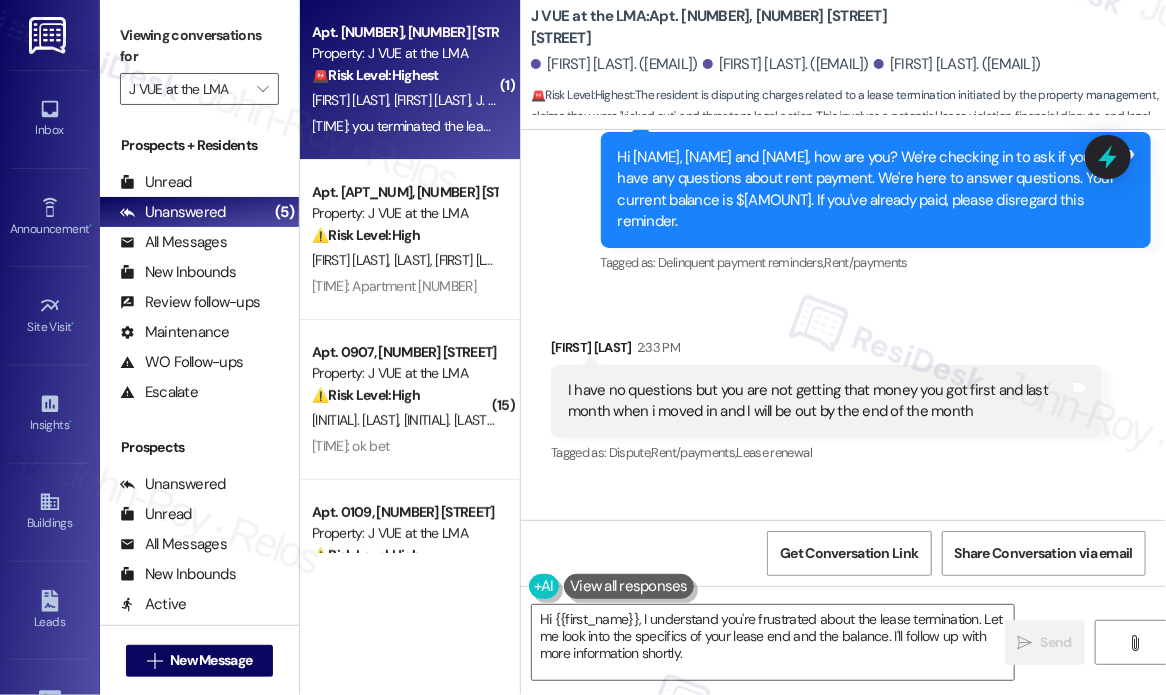 click on "I have no questions but you are not getting that money you got first and last month when i moved in and I will be out by the end of the month" at bounding box center (819, 401) 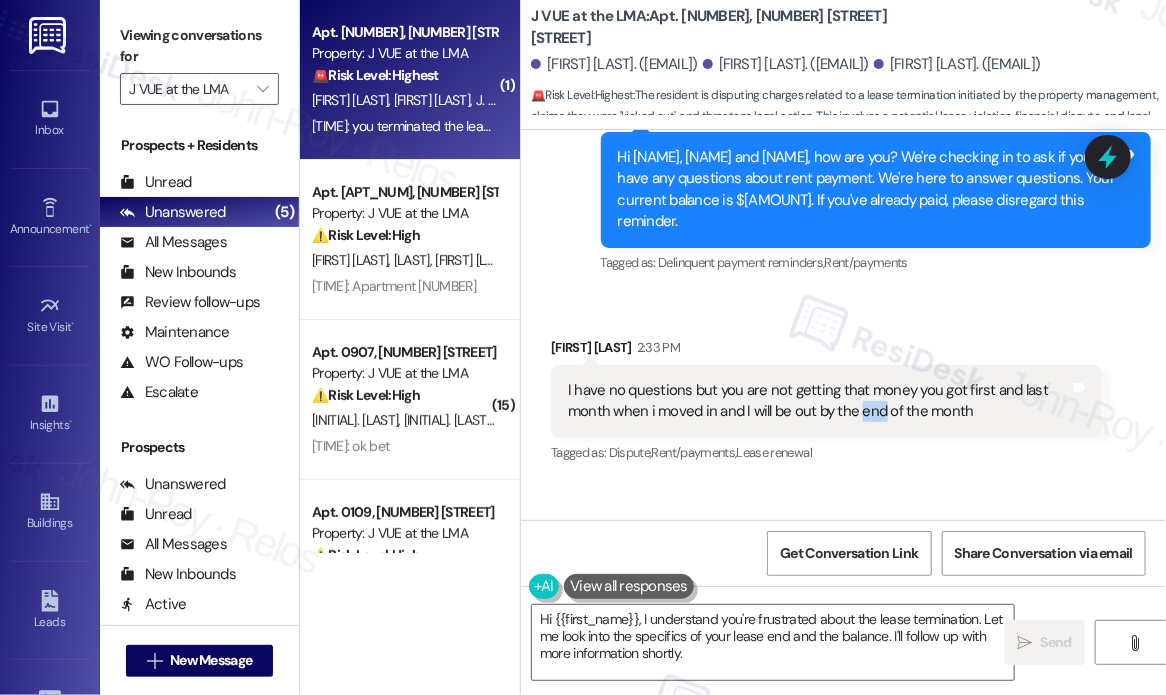 click on "I have no questions but you are not getting that money you got first and last month when i moved in and I will be out by the end of the month" at bounding box center [819, 401] 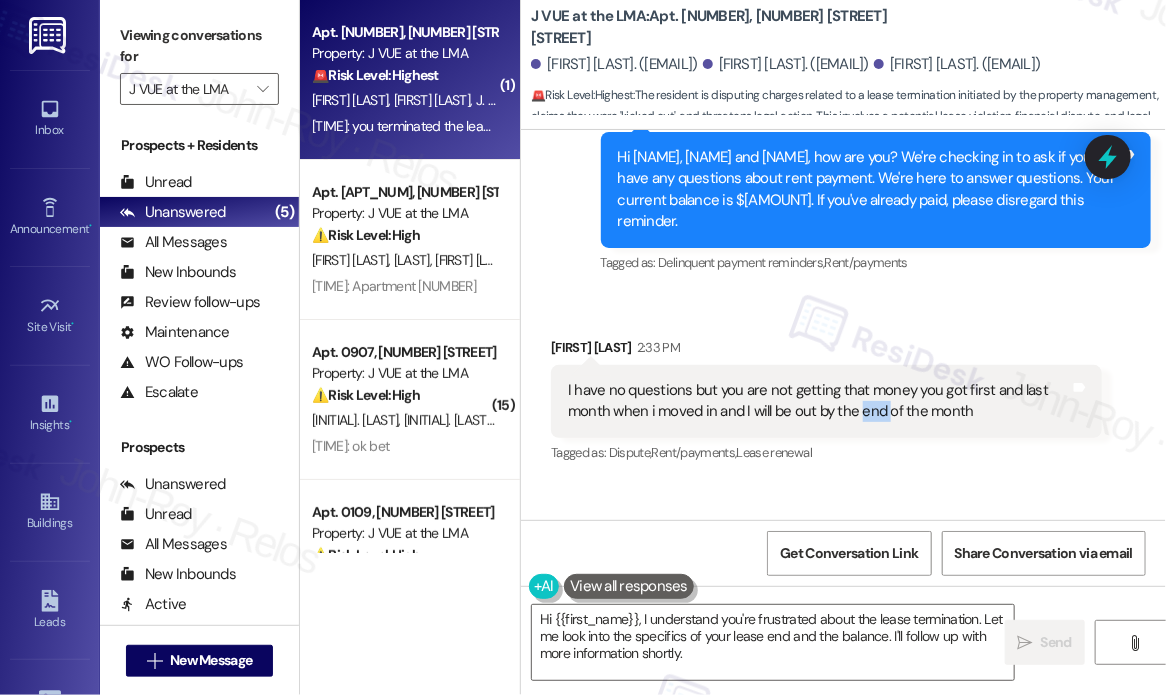 click on "I have no questions but you are not getting that money you got first and last month when i moved in and I will be out by the end of the month" at bounding box center (819, 401) 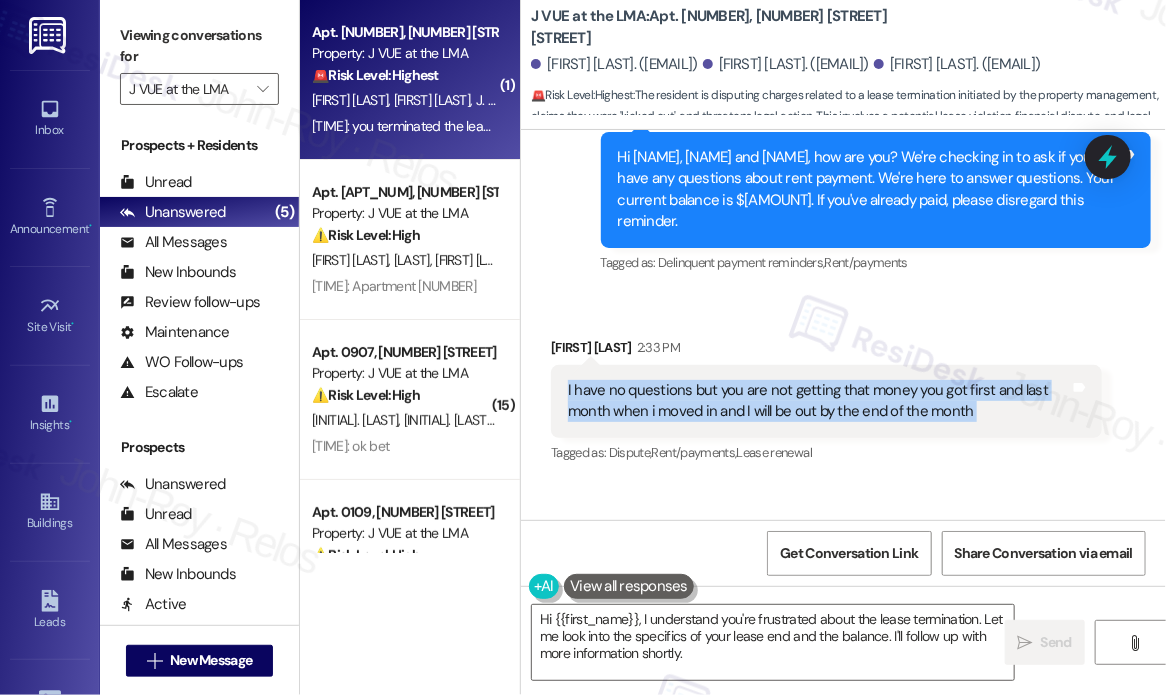 click on "I have no questions but you are not getting that money you got first and last month when i moved in and I will be out by the end of the month" at bounding box center (819, 401) 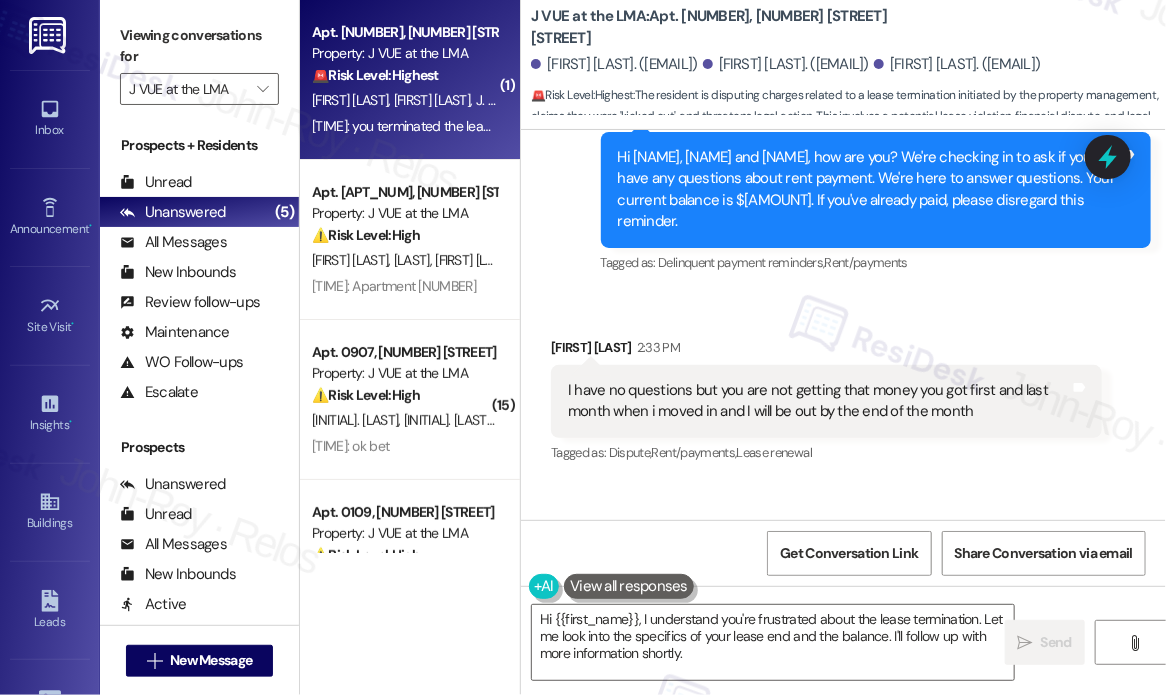 click on "Received via SMS Alex Frilling 2:33 PM I have no questions but you are not getting that money you got first and last month when i moved in and I will be out by the end of the month  Tags and notes Tagged as:   Dispute ,  Click to highlight conversations about Dispute Rent/payments ,  Click to highlight conversations about Rent/payments Lease renewal Click to highlight conversations about Lease renewal" at bounding box center [843, 387] 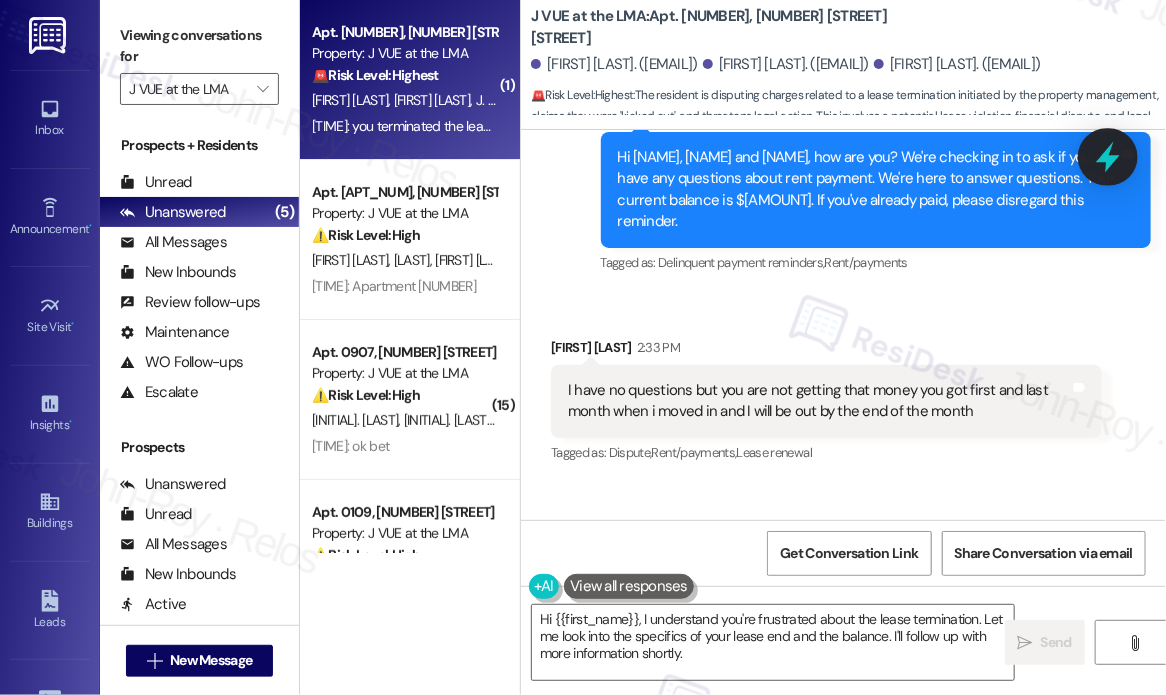 click 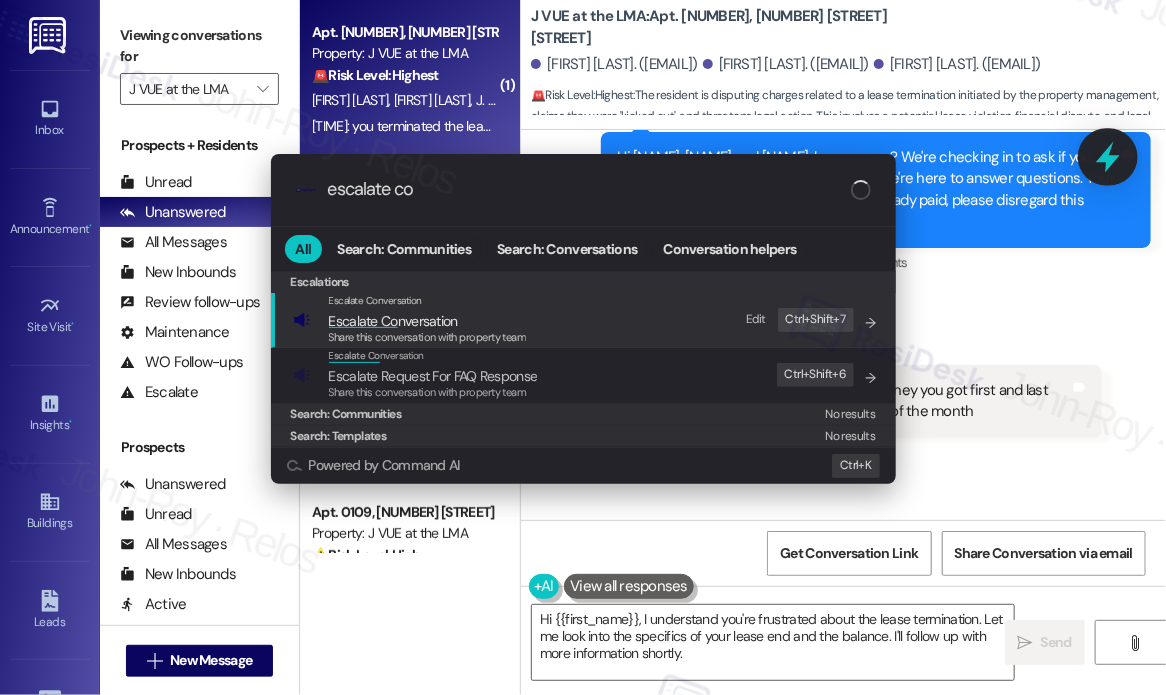 type on "escalate con" 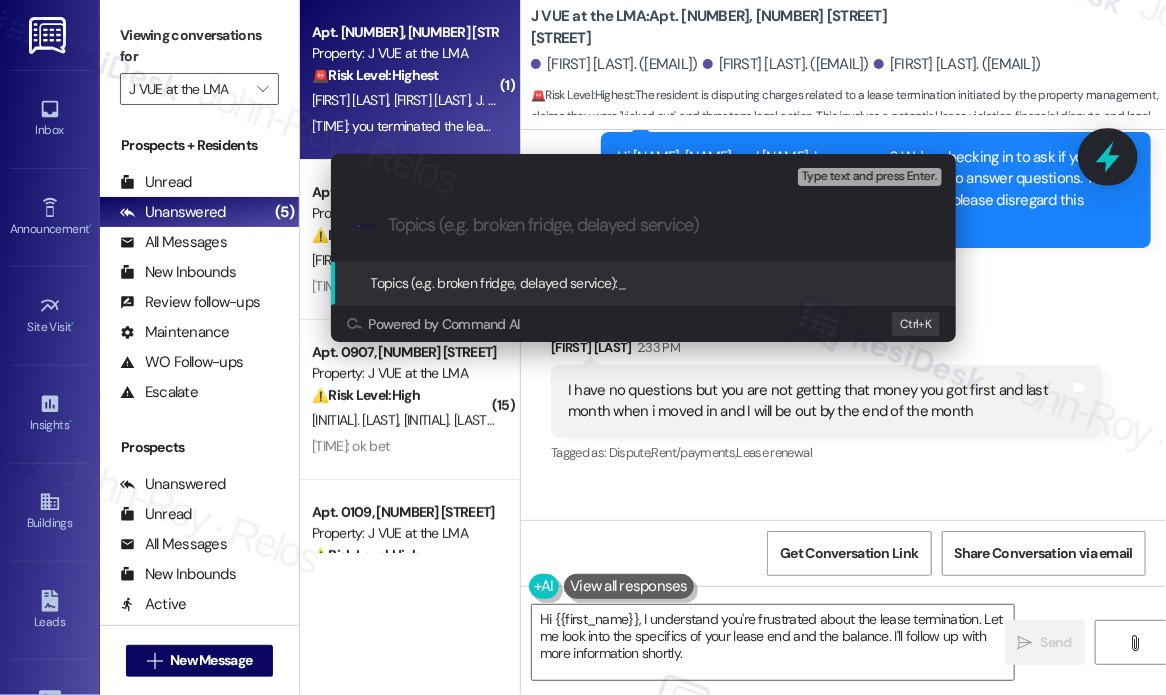 type on "Move-out and deposit clarification" 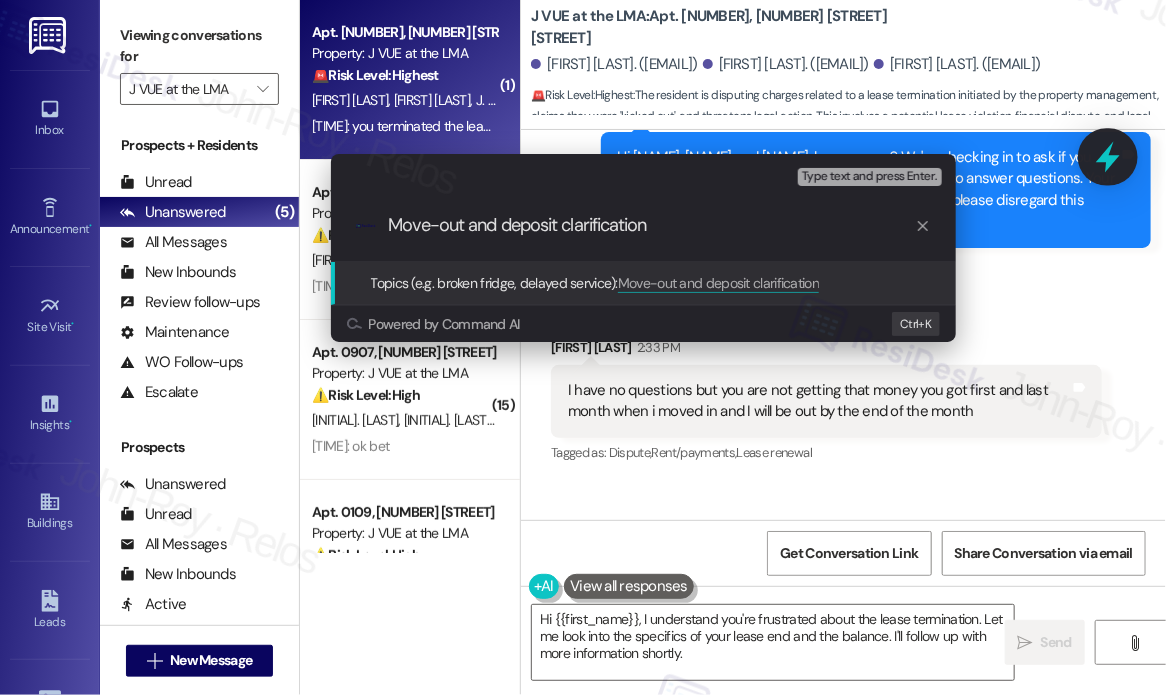 type 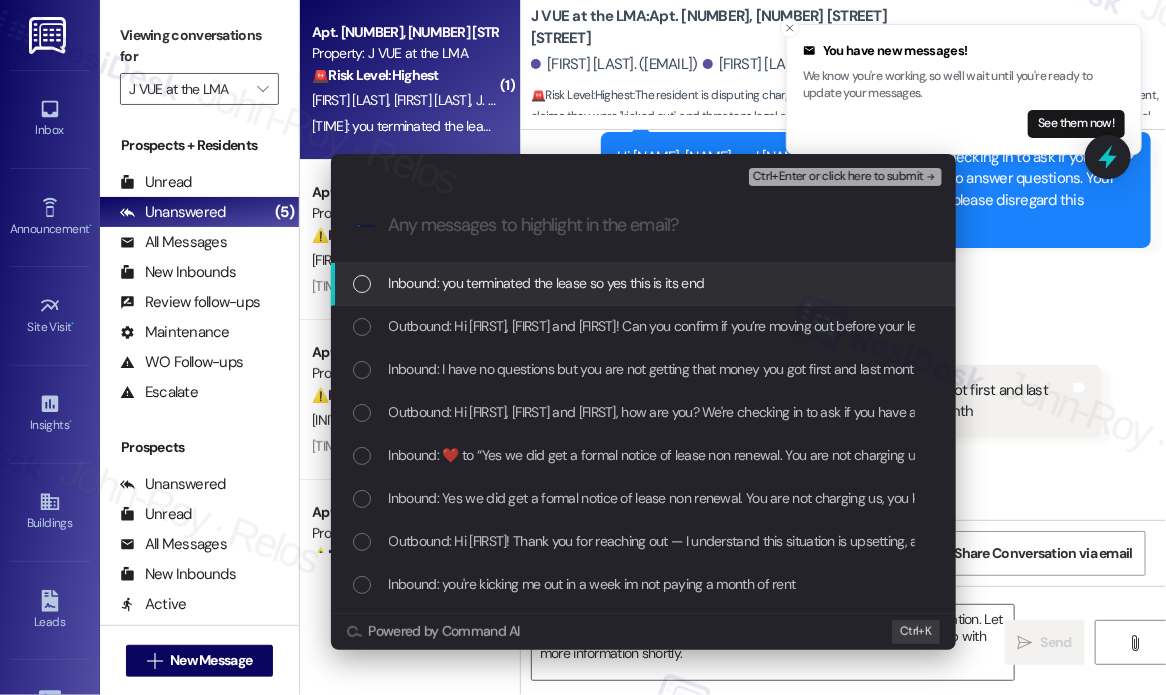 click on "Inbound: you terminated the lease so yes this is its end" at bounding box center (547, 283) 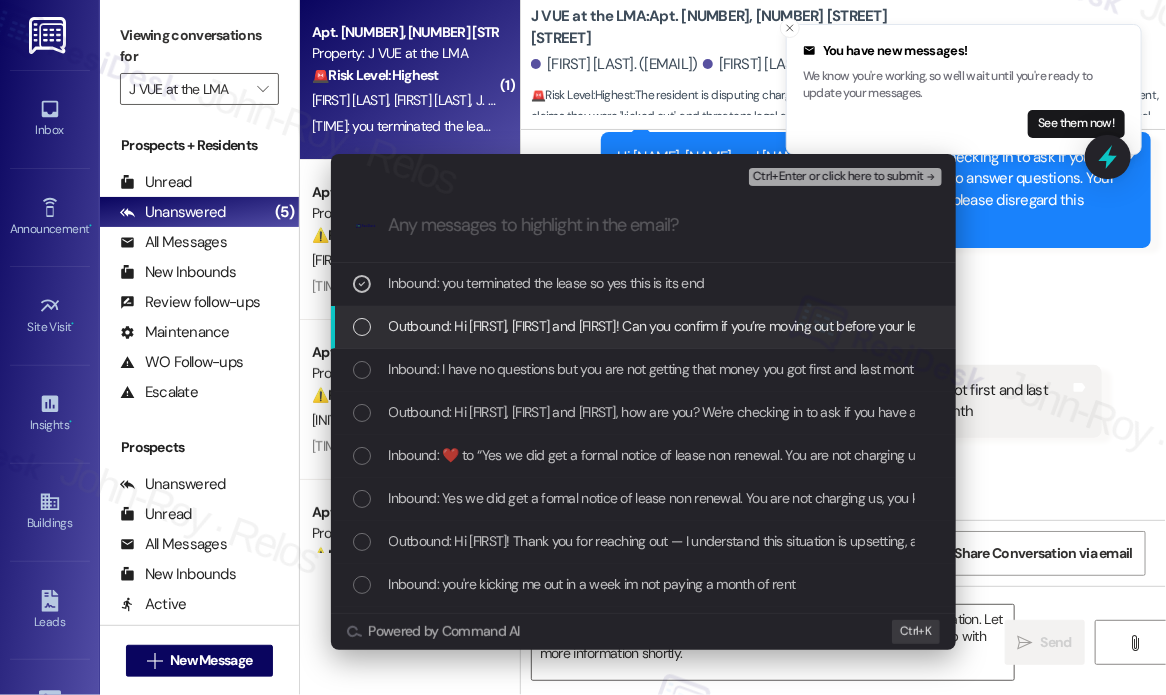 click on "Outbound: Hi Alex, Julianna and Joshua! Can you confirm if you’re moving out before your lease end date or if this is for your scheduled lease end?" at bounding box center [811, 326] 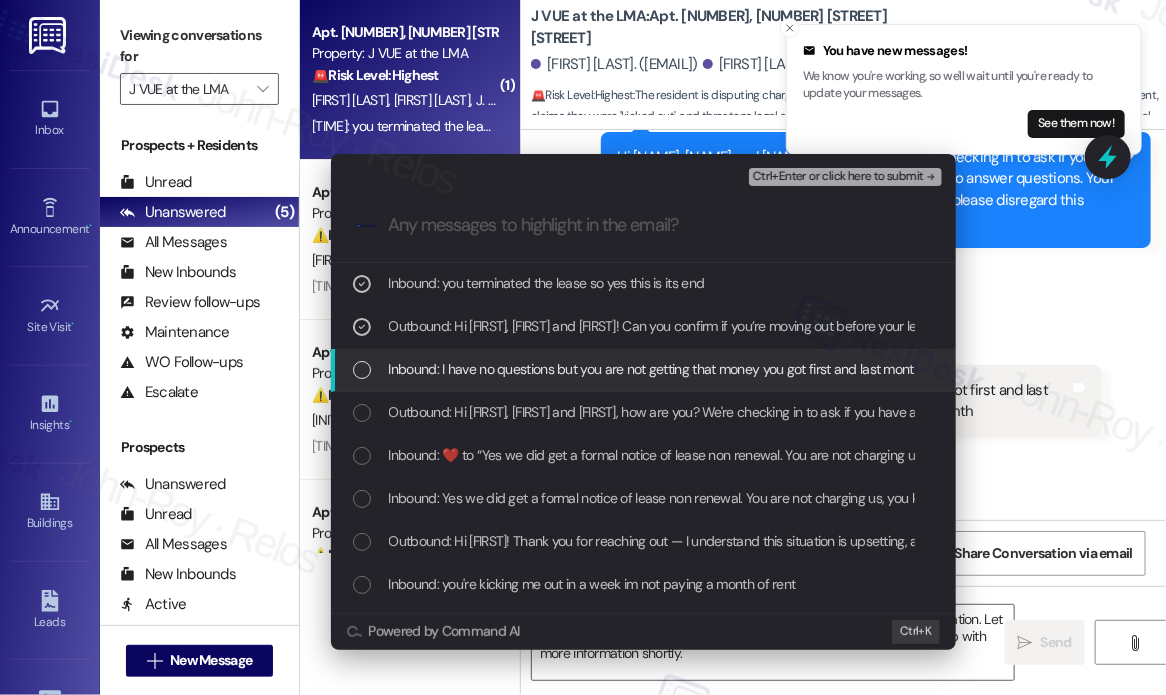 click on "Inbound: I have no questions but you are not getting that money you got first and last month when i moved in and I will be out by the end of the month" at bounding box center (823, 369) 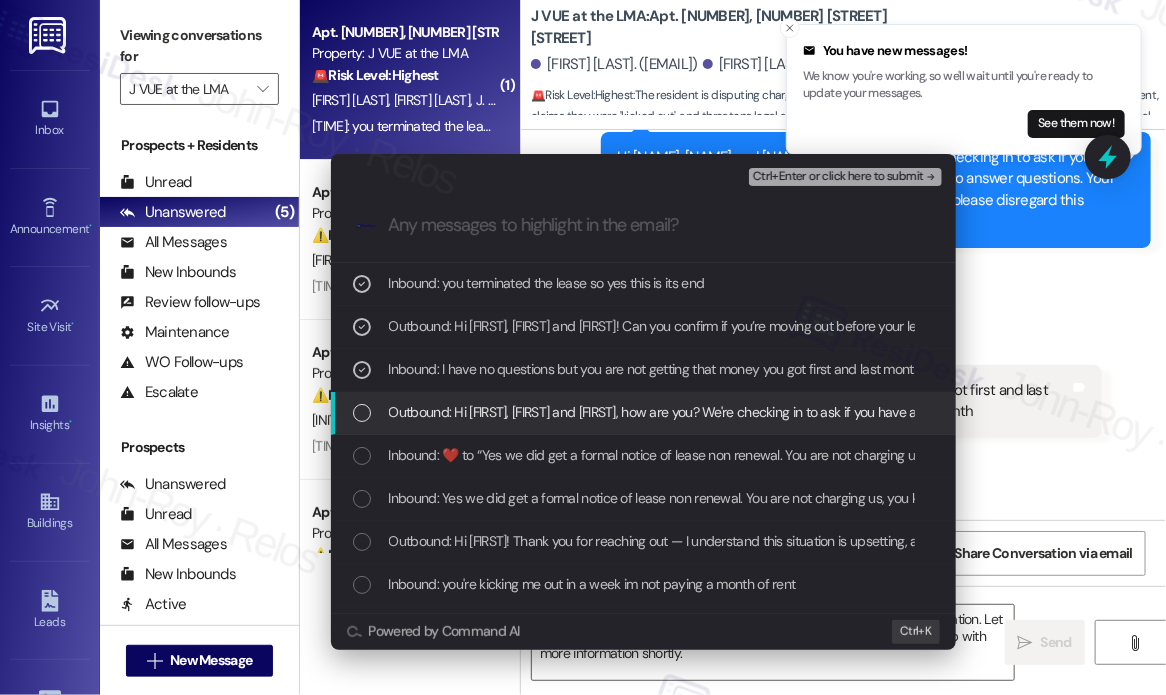 click on "Outbound: Hi Alex, Julianna and Joshua, how are you? We're checking in to ask if you have any questions about rent payment. We're here to answer questions. Your current balance is $5973.05. If you've already paid, please disregard this reminder." at bounding box center (1099, 412) 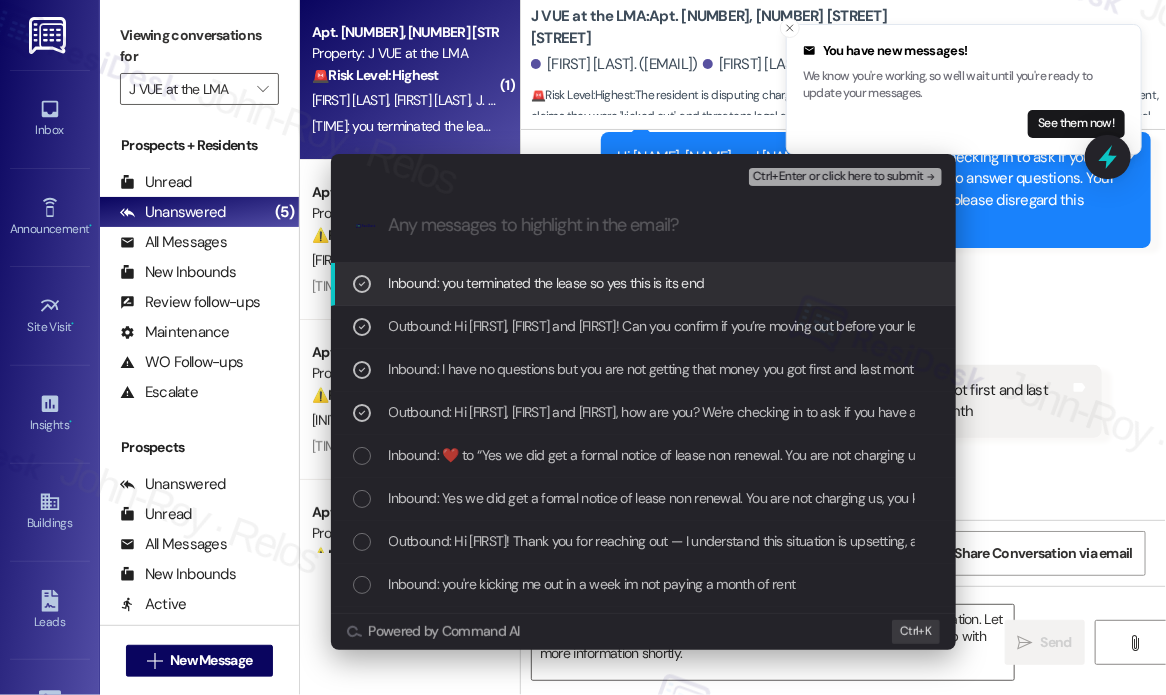click on "Ctrl+Enter or click here to submit" at bounding box center [838, 177] 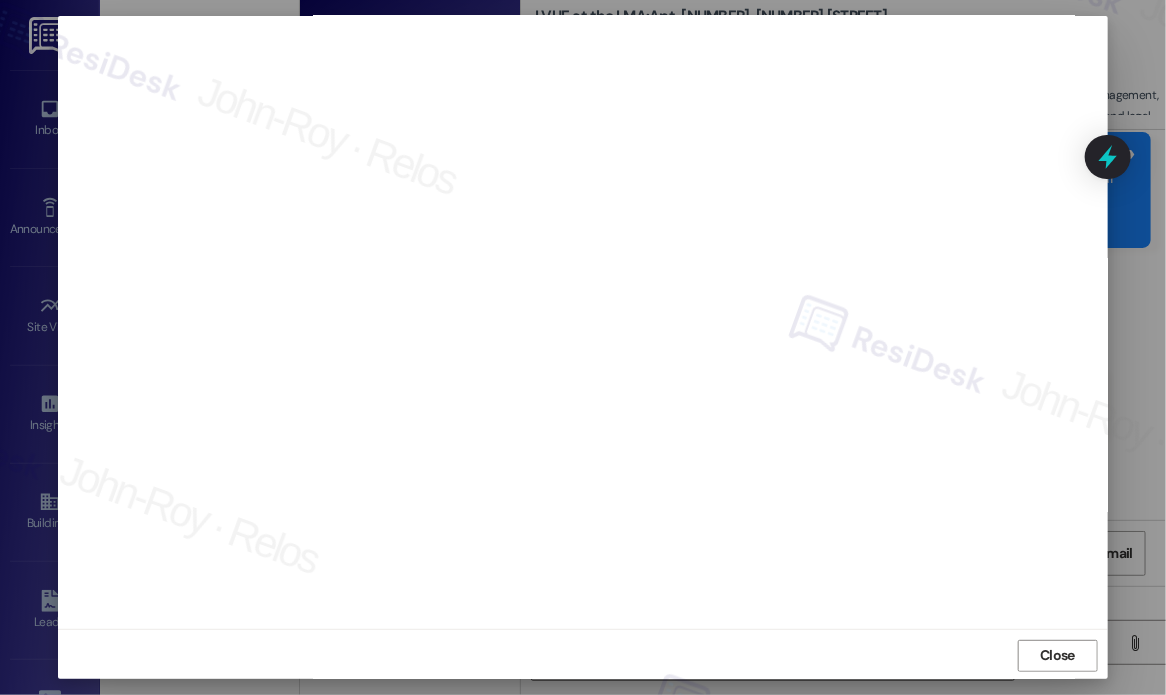 scroll, scrollTop: 15, scrollLeft: 0, axis: vertical 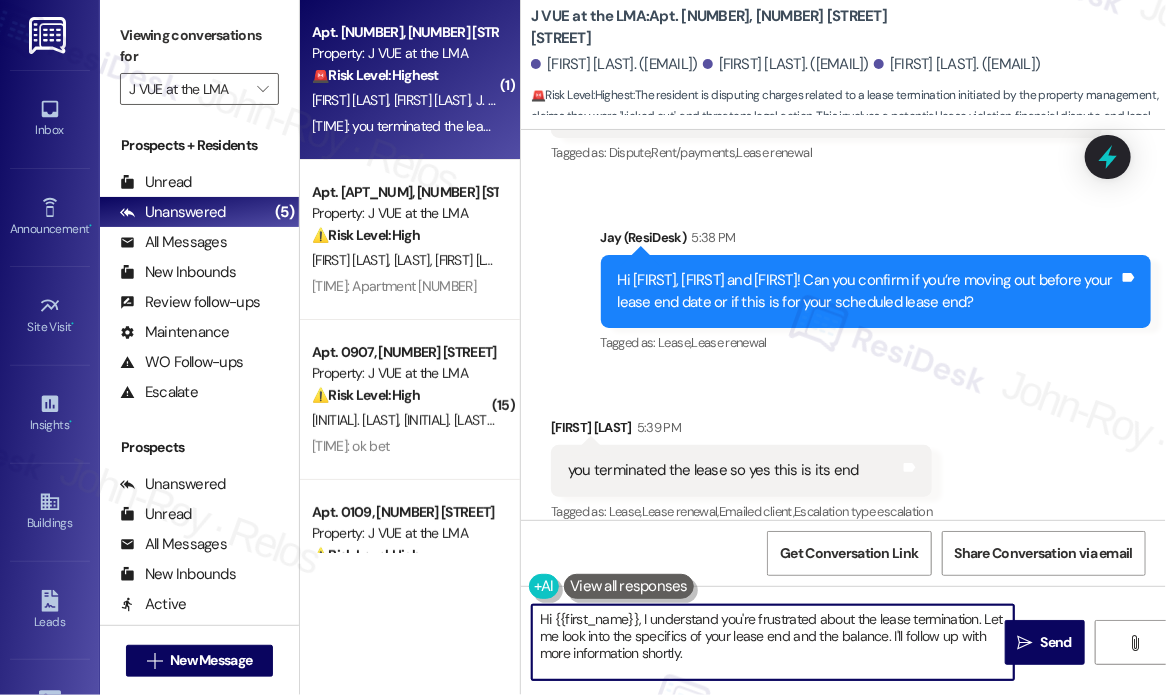 click on "Hi {{first_name}}, I understand you're frustrated about the lease termination. Let me look into the specifics of your lease end and the balance. I'll follow up with more information shortly." at bounding box center (773, 642) 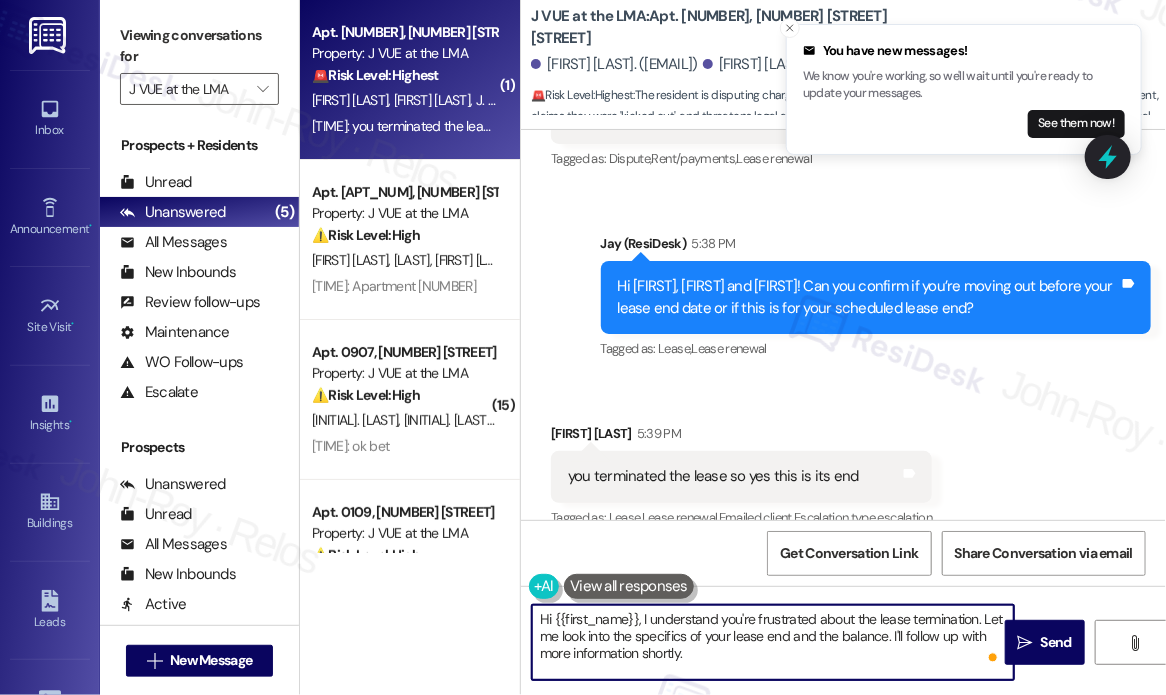scroll, scrollTop: 2044, scrollLeft: 0, axis: vertical 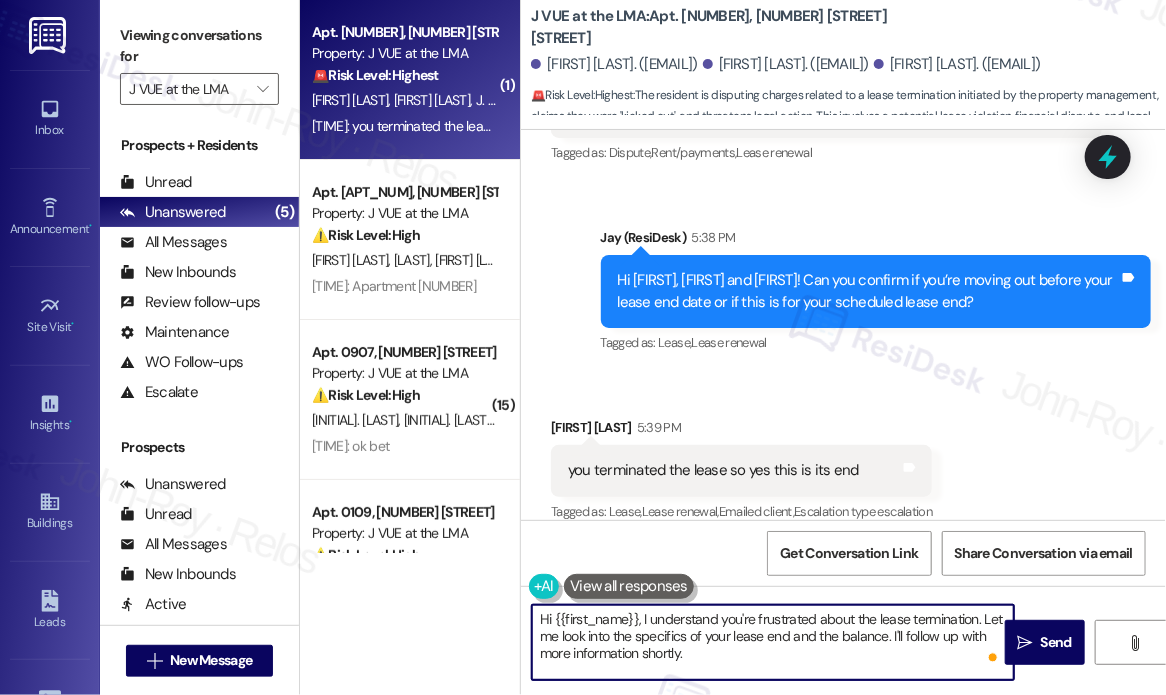 click on "Hi {{first_name}}, I understand you're frustrated about the lease termination. Let me look into the specifics of your lease end and the balance. I'll follow up with more information shortly." at bounding box center (773, 642) 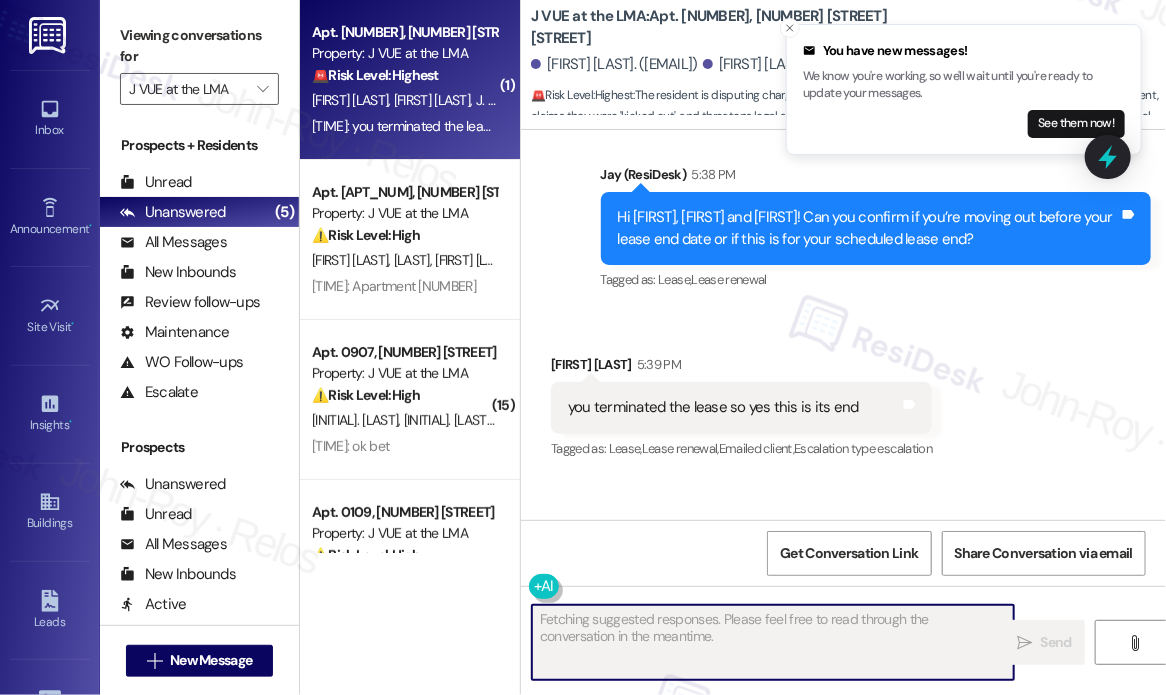 scroll, scrollTop: 2205, scrollLeft: 0, axis: vertical 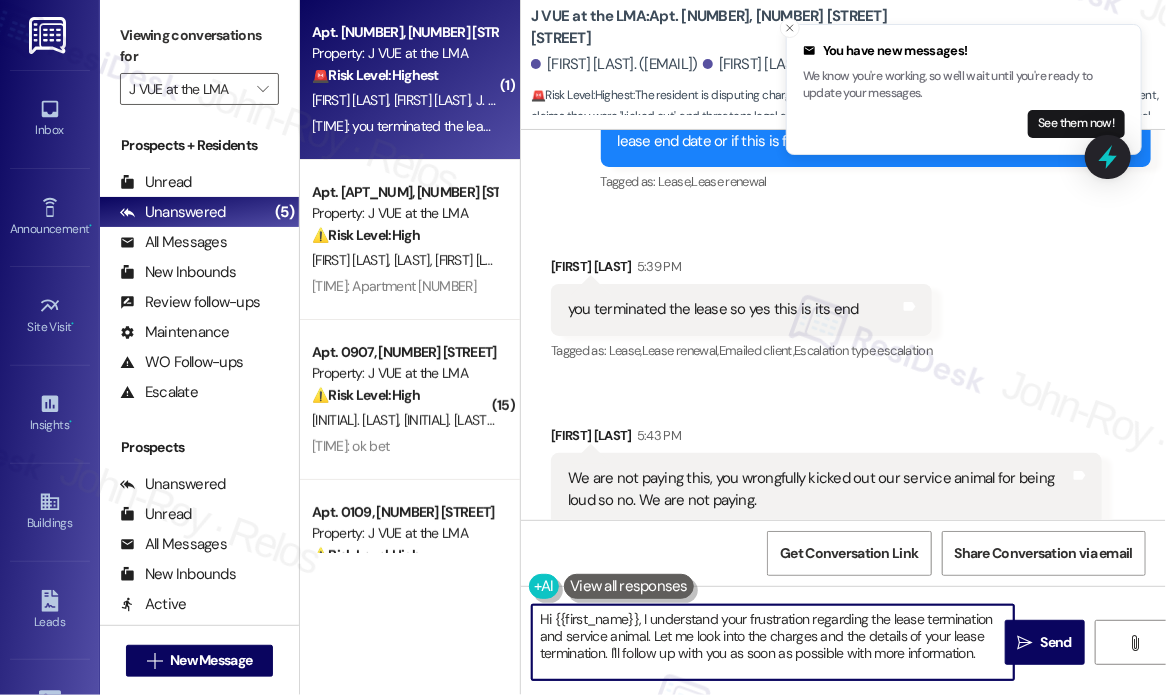 click on "Hi {{first_name}}, I understand your frustration regarding the lease termination and service animal. Let me look into the charges and the details of your lease termination. I'll follow up with you as soon as possible with more information." at bounding box center [773, 642] 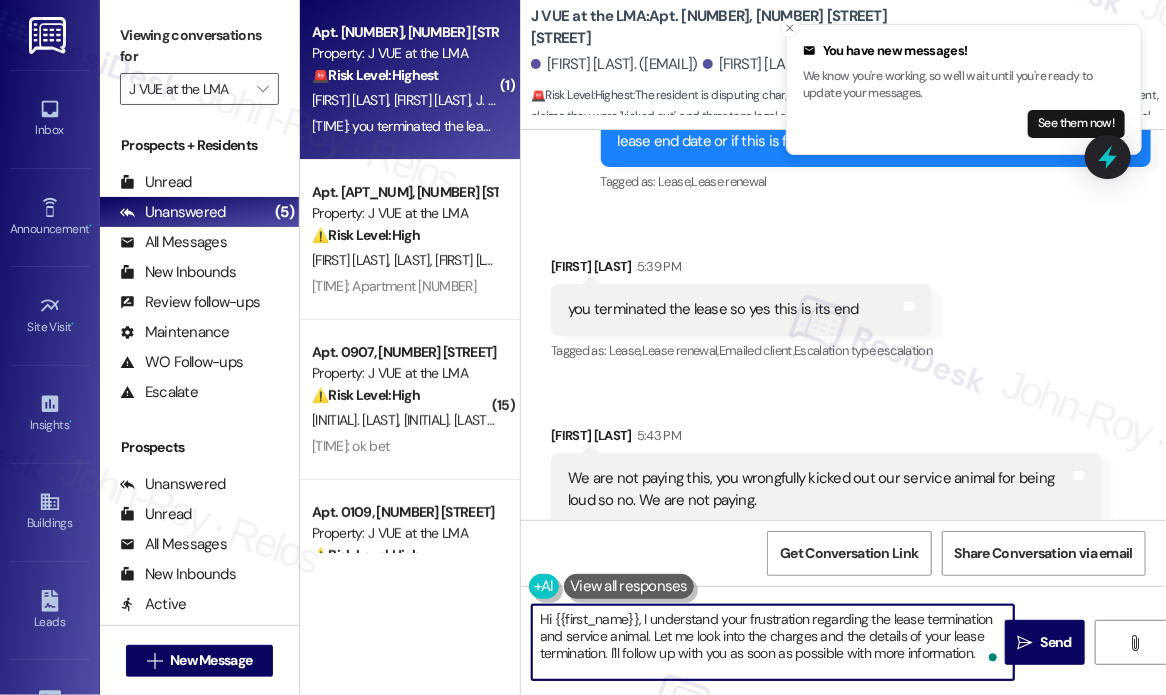 click on "Hi {{first_name}}, I understand your frustration regarding the lease termination and service animal. Let me look into the charges and the details of your lease termination. I'll follow up with you as soon as possible with more information." at bounding box center (773, 642) 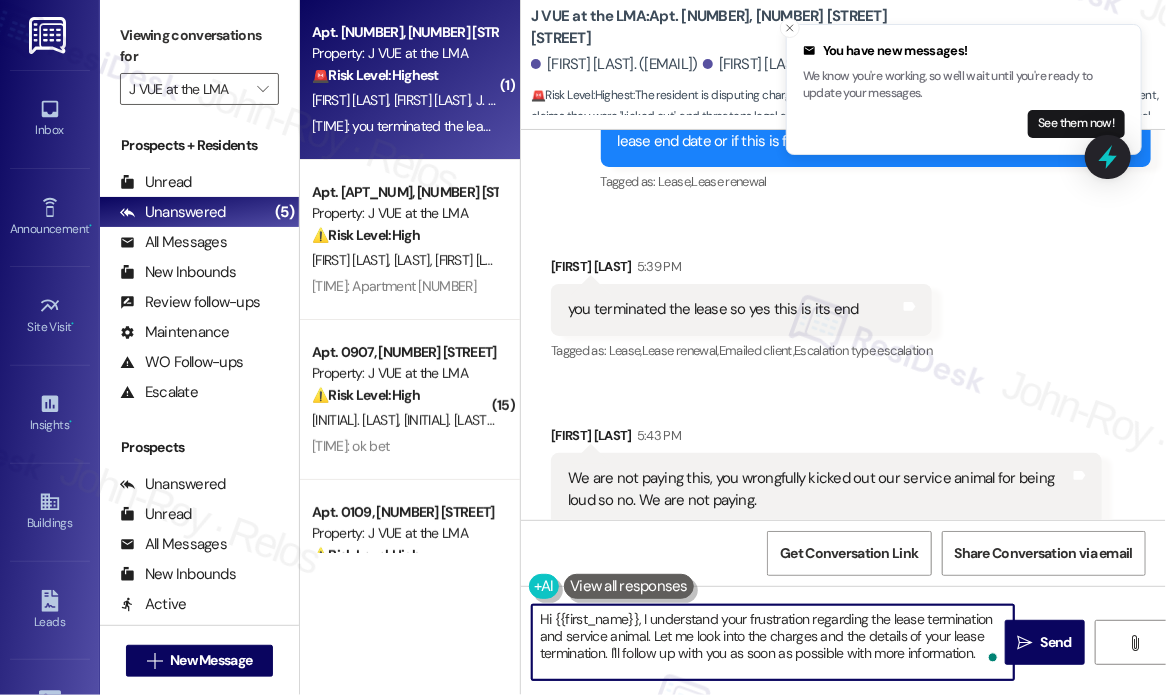 click on "Hi {{first_name}}, I understand your frustration regarding the lease termination and service animal. Let me look into the charges and the details of your lease termination. I'll follow up with you as soon as possible with more information." at bounding box center [773, 642] 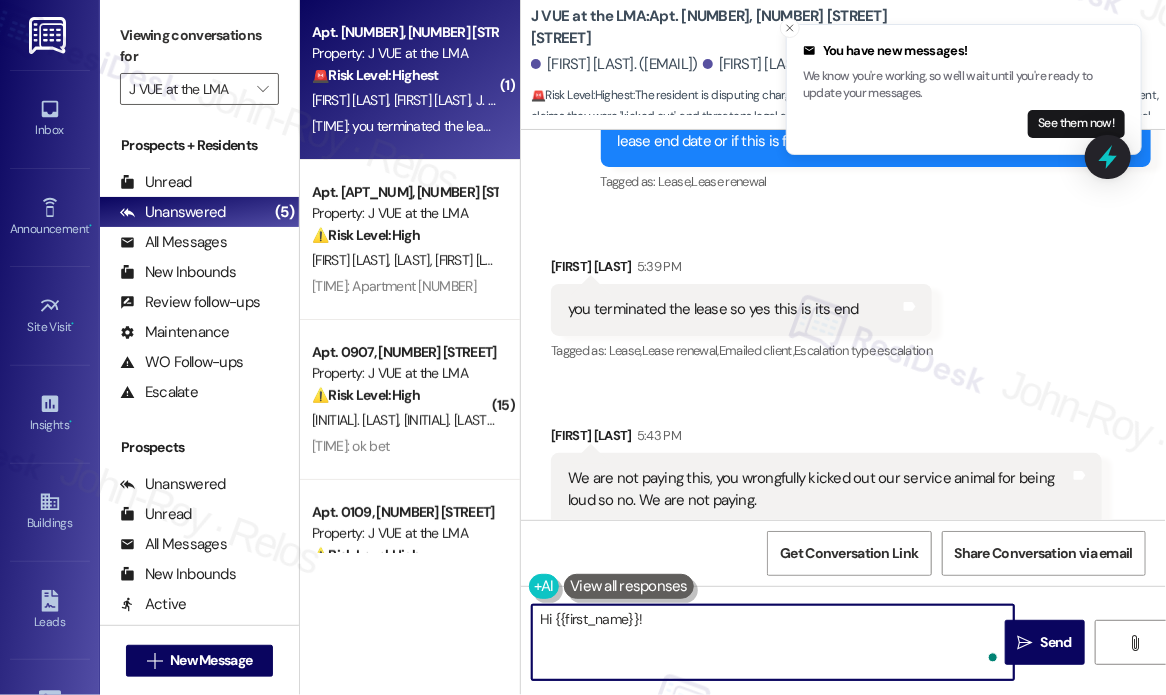 paste on "I’ve contacted the site team to get clarification on your concerns. I’ll follow up with you as soon as I receive their response." 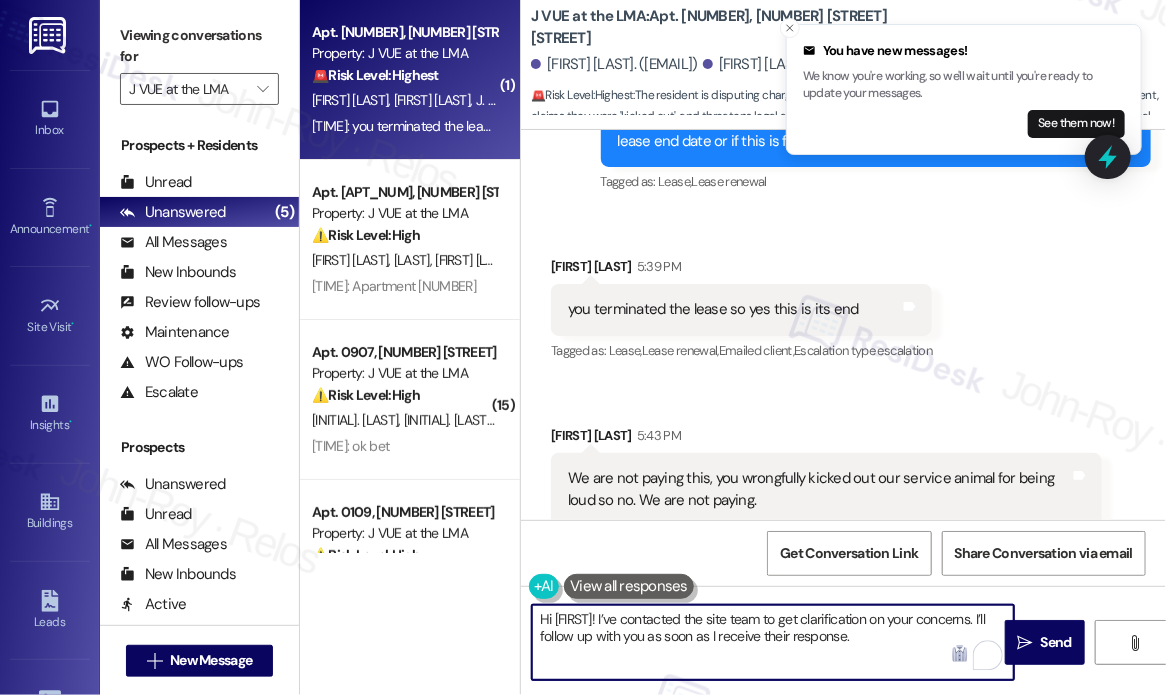 click on "Hi {{first_name}}! I’ve contacted the site team to get clarification on your concerns. I’ll follow up with you as soon as I receive their response." at bounding box center [773, 642] 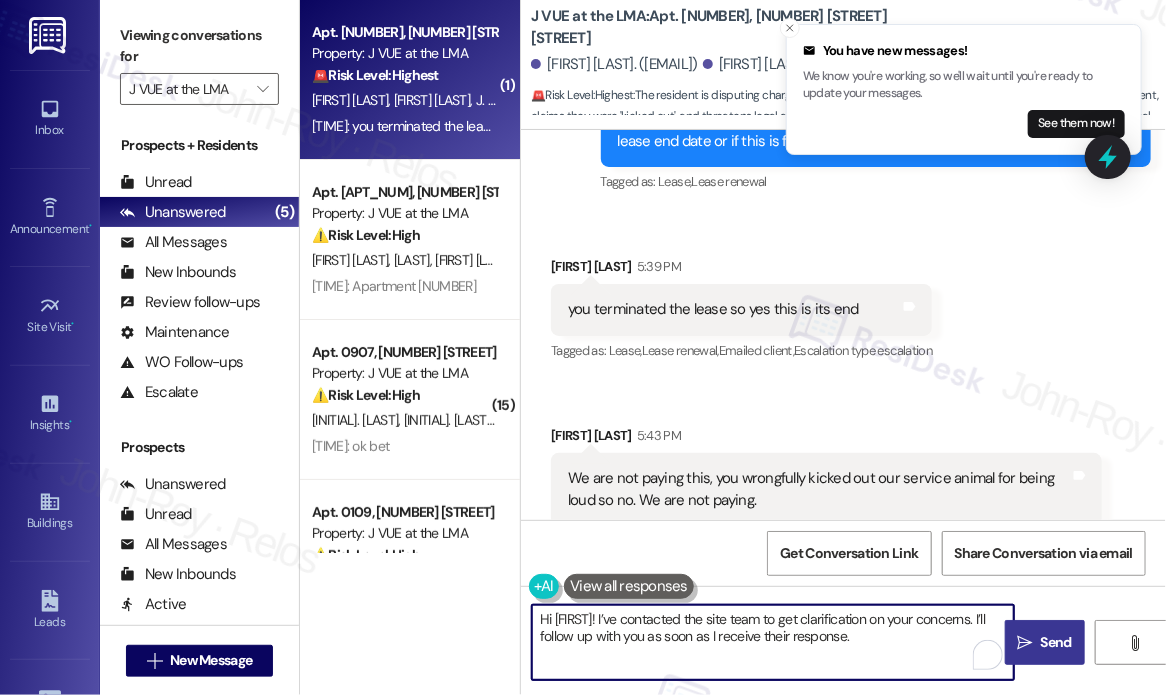 type on "Hi {{first_name}}! I’ve contacted the site team to get clarification on your concerns. I’ll follow up with you as soon as I receive their response." 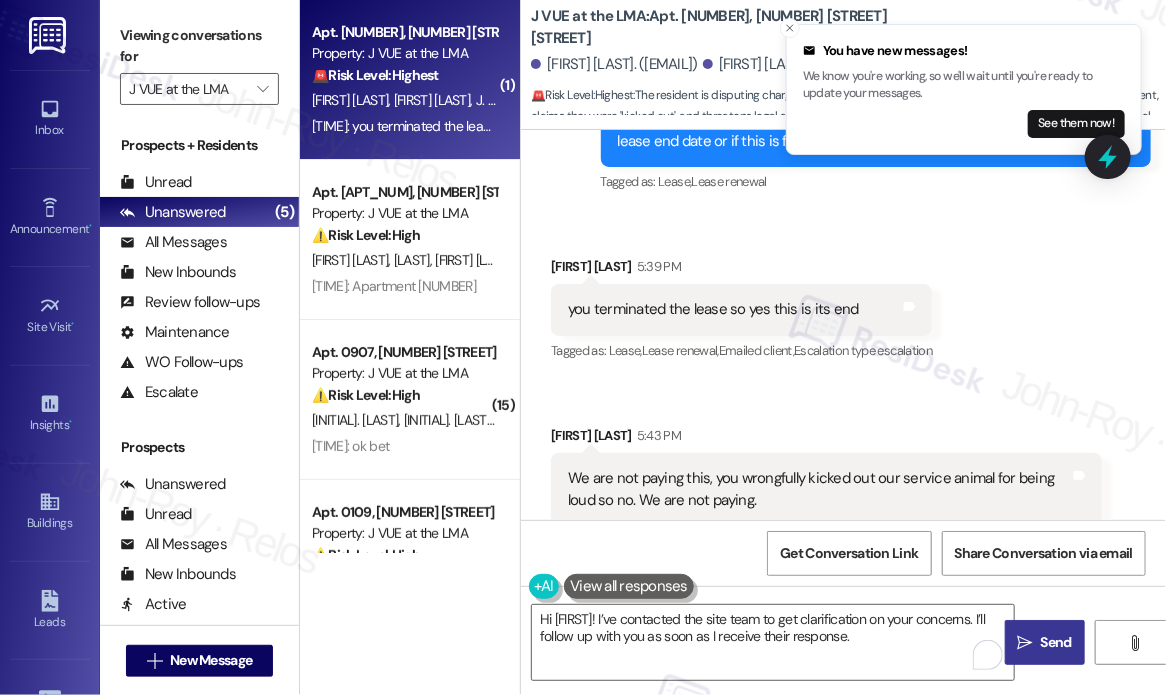 click on "Send" at bounding box center (1056, 642) 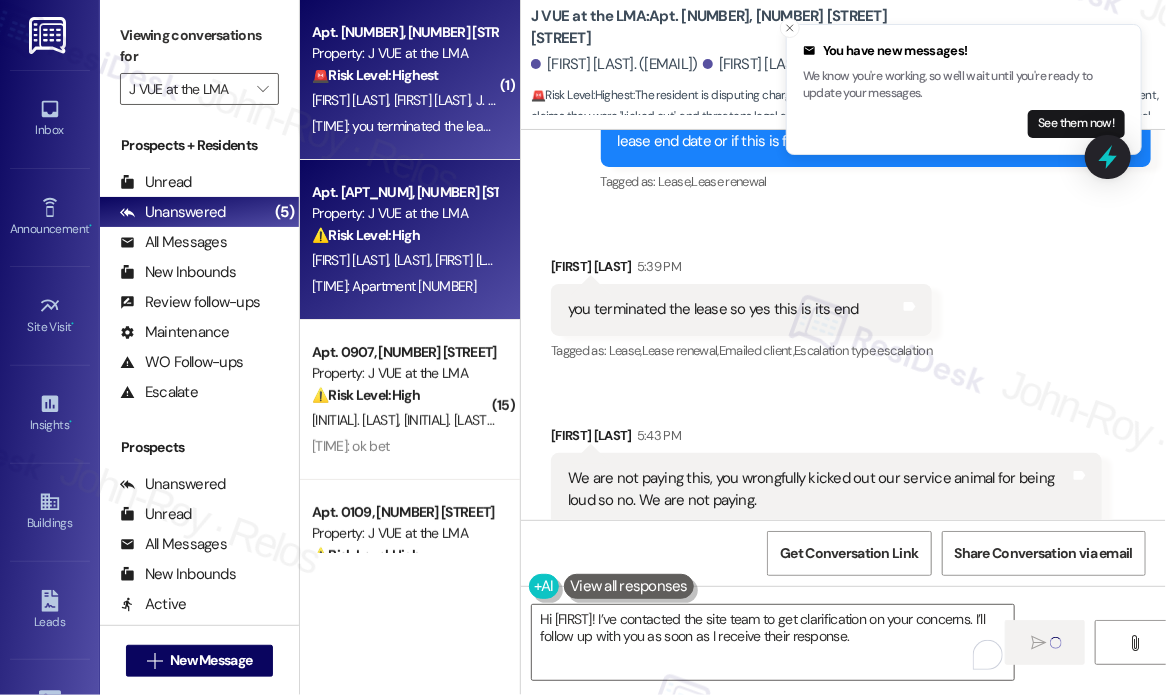 type 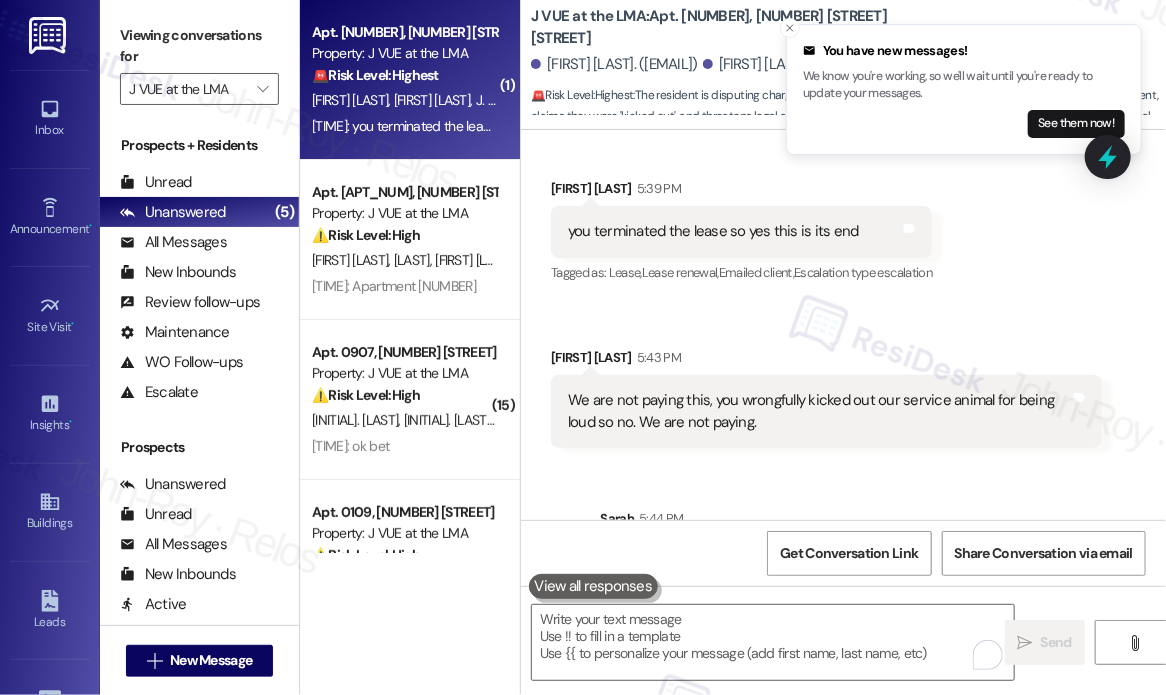 scroll, scrollTop: 2366, scrollLeft: 0, axis: vertical 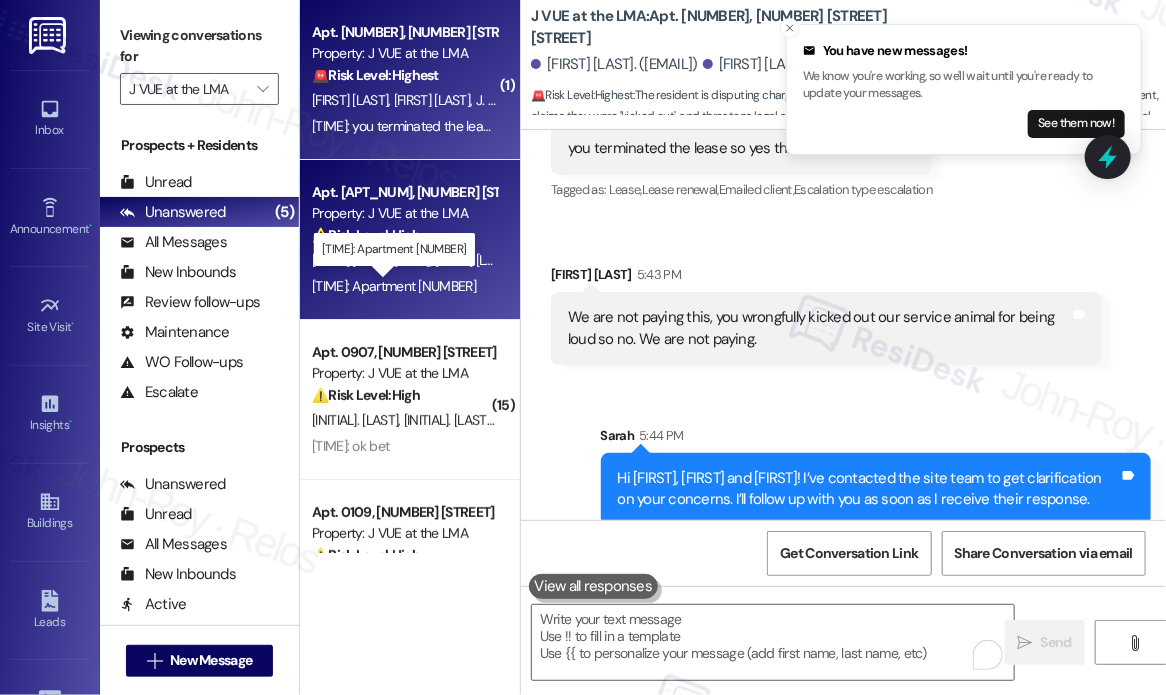 click on "3:07 PM: Apartment 1102 3:07 PM: Apartment 1102" at bounding box center [394, 286] 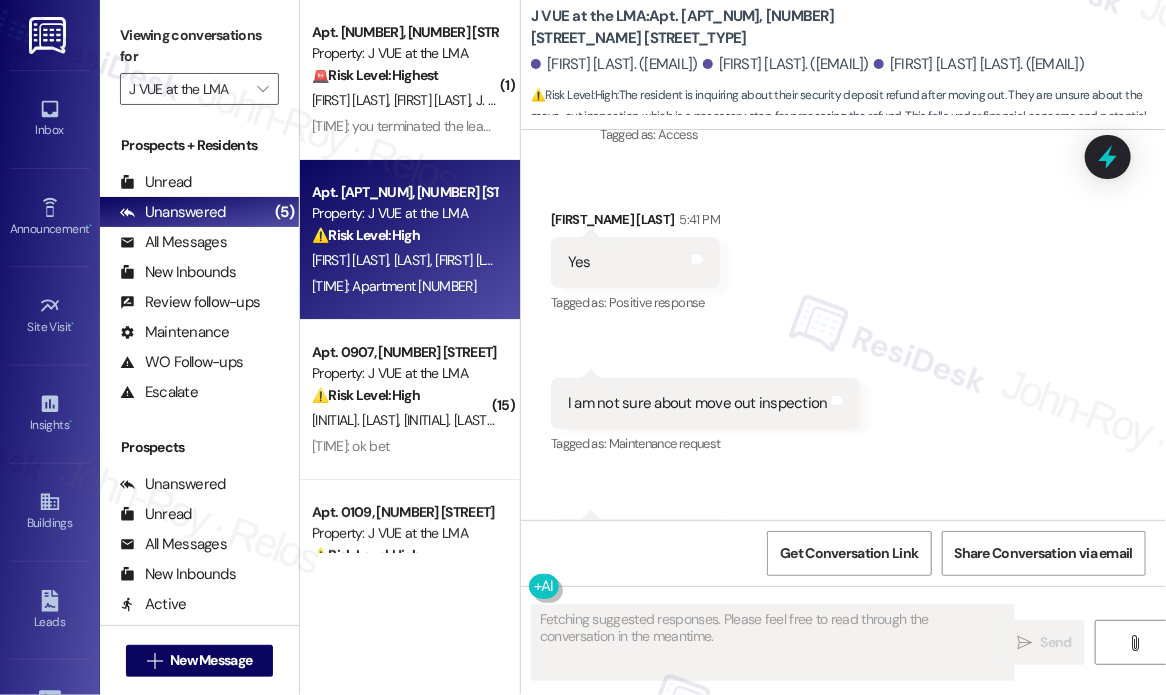 scroll, scrollTop: 9313, scrollLeft: 0, axis: vertical 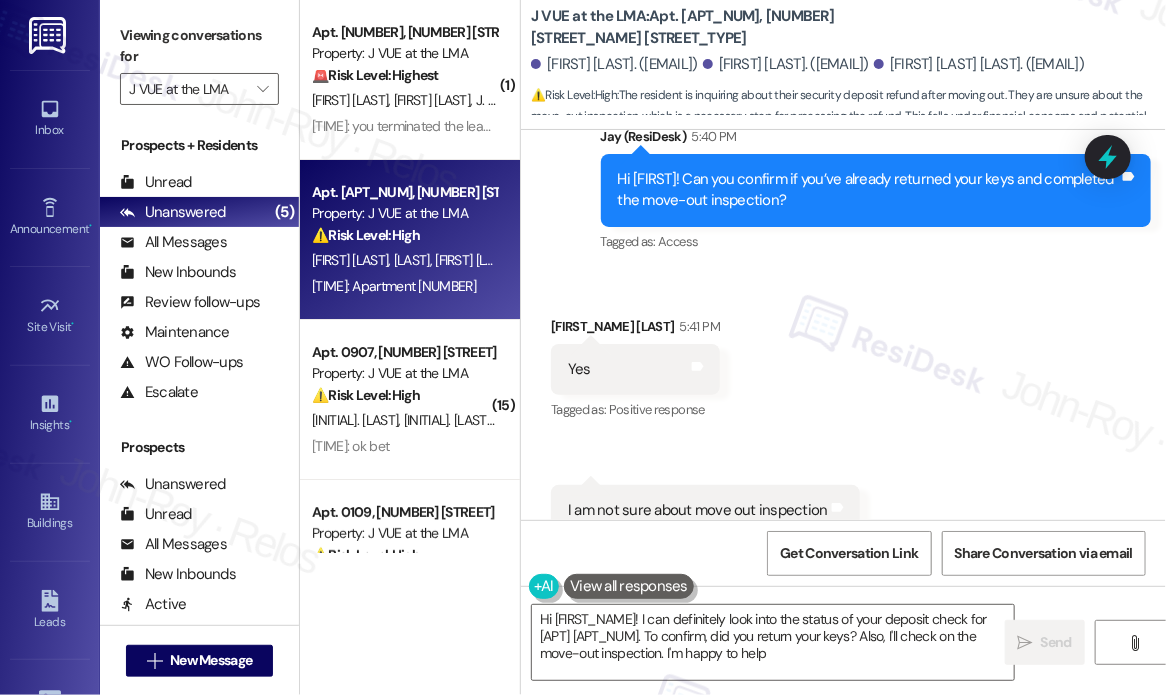 type on "Hi {{first_name}}! I can definitely look into the status of your deposit check for Apt 1102. To confirm, did you return your keys? Also, I'll check on the move-out inspection. I'm happy to help!" 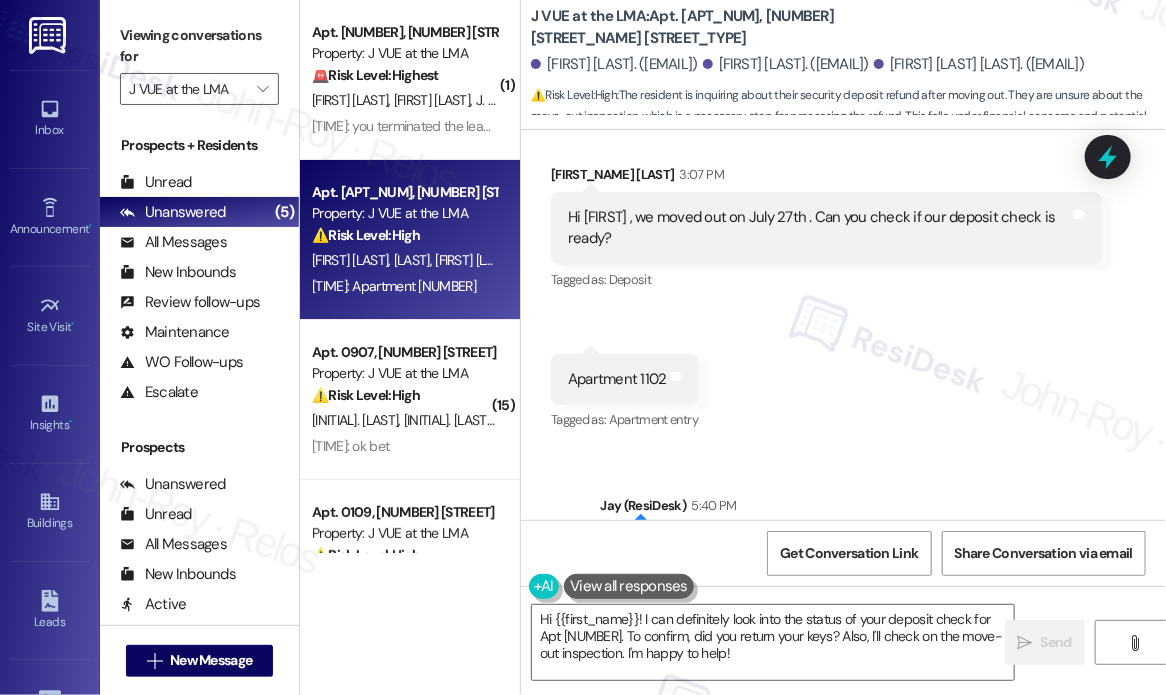 scroll, scrollTop: 8913, scrollLeft: 0, axis: vertical 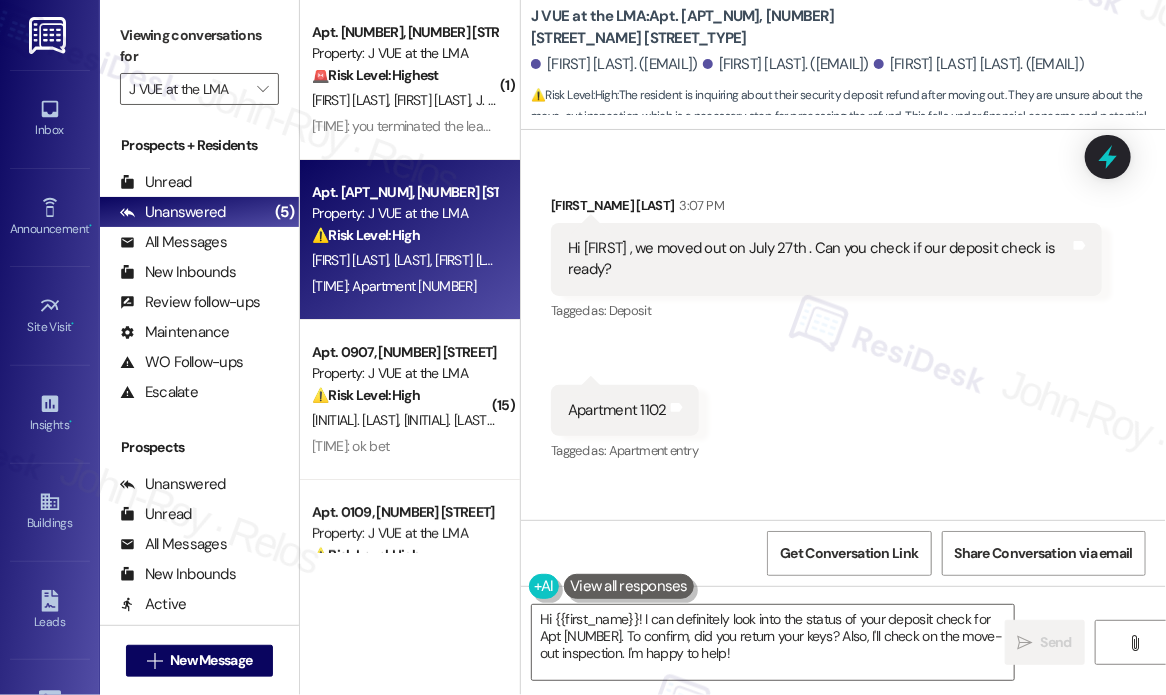 click on "Hi Jay , we moved out on July 27th . Can you check if our deposit check is ready?" at bounding box center [819, 259] 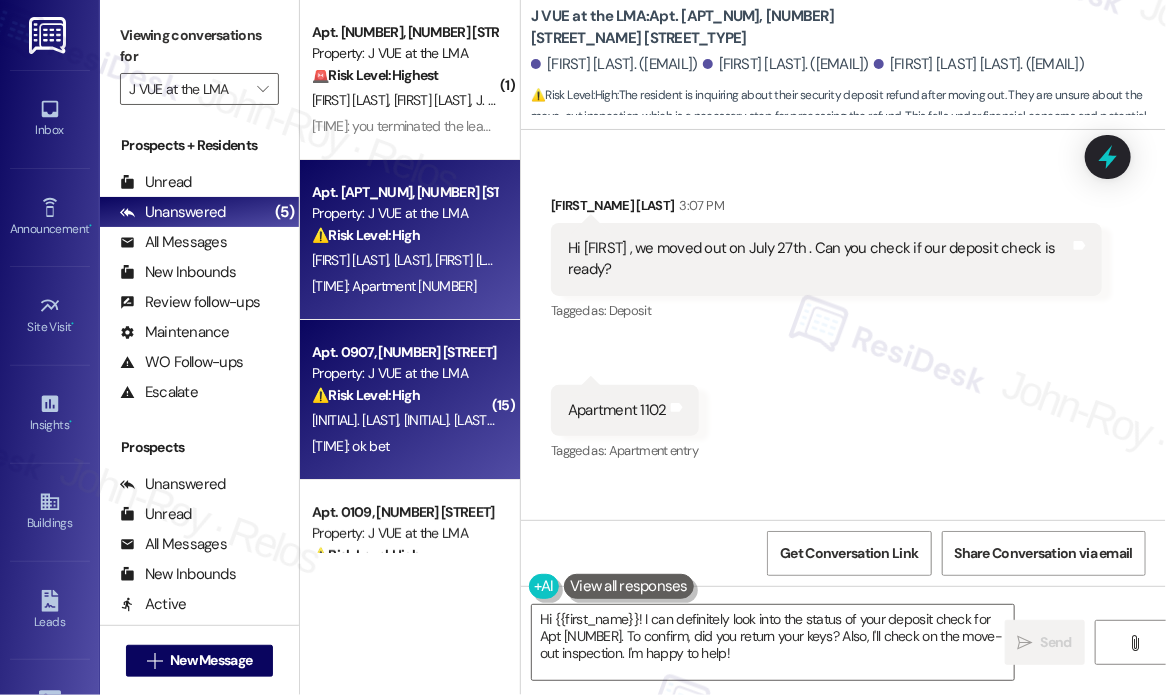 click on "⚠️  Risk Level:  High" at bounding box center [366, 395] 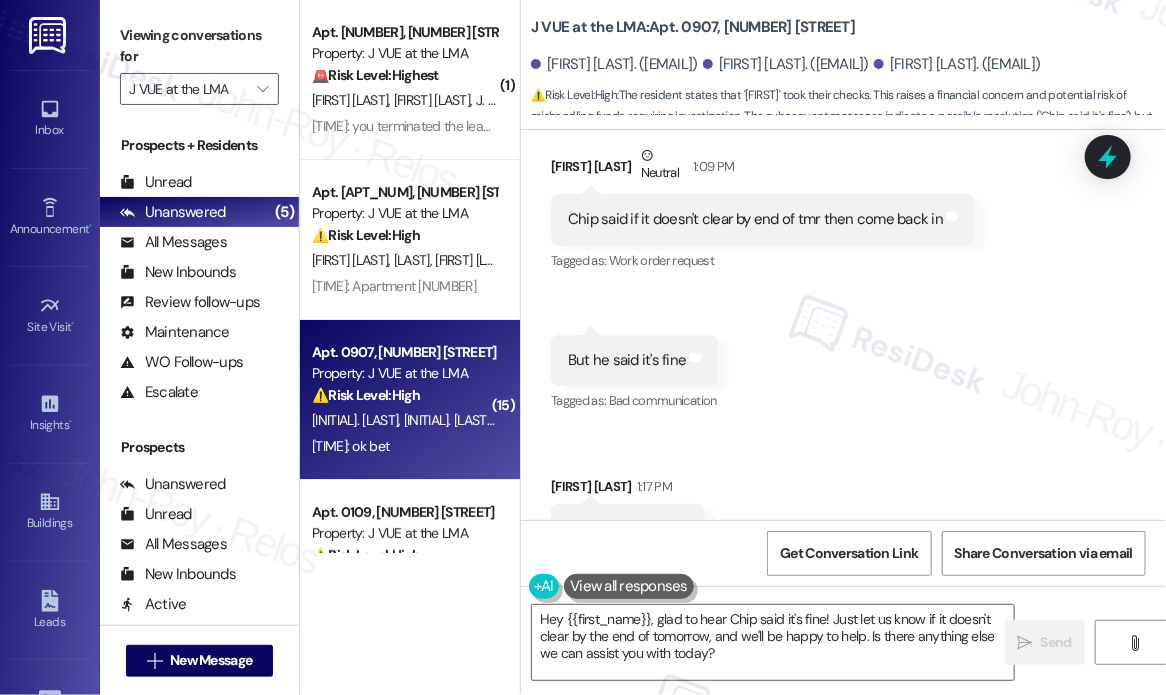 scroll, scrollTop: 3681, scrollLeft: 0, axis: vertical 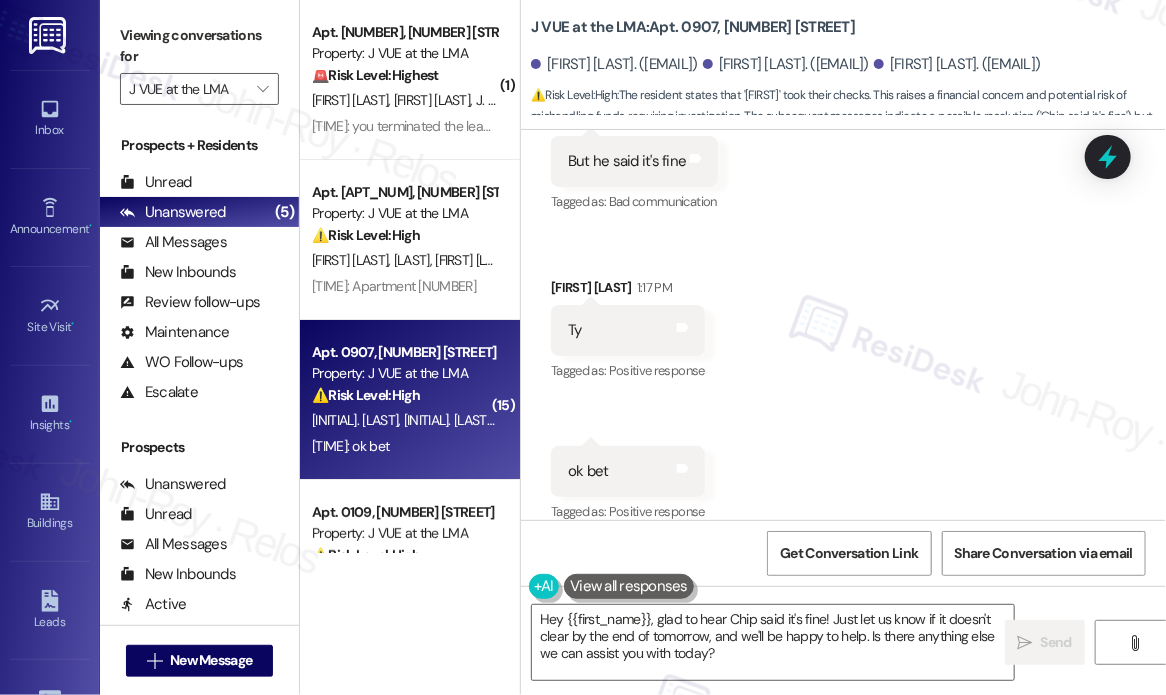 click on "Received via SMS Dylan Vo 12:42 PM ethan this is an ai bot Tags and notes Received via SMS Ethan Zhang 12:44 PM ye i just thought bout it Tags and notes Tagged as:   Positive response Click to highlight conversations about Positive response Received via SMS 12:44 PM Ethan Zhang 12:44 PM I asked chip this morning and He said it should process soon Tags and notes Tagged as:   Call request Click to highlight conversations about Call request Received via SMS 12:44 PM Ethan Zhang 12:44 PM I'm not tryna incur a late fee though 😭 Tags and notes Tagged as:   Rent/payments Click to highlight conversations about Rent/payments Received via SMS Dylan Vo   Neutral 12:46 PM I'll try n talk to someone in the office before I leave Tags and notes Tagged as:   Call request Click to highlight conversations about Call request Received via SMS Ethan Zhang 12:46 PM If u do talk to richie  Tags and notes Received via SMS 12:46 PM Ethan Zhang 12:46 PM He back right office and he took my checks and stuff 😂 Tags and notes" at bounding box center (843, -308) 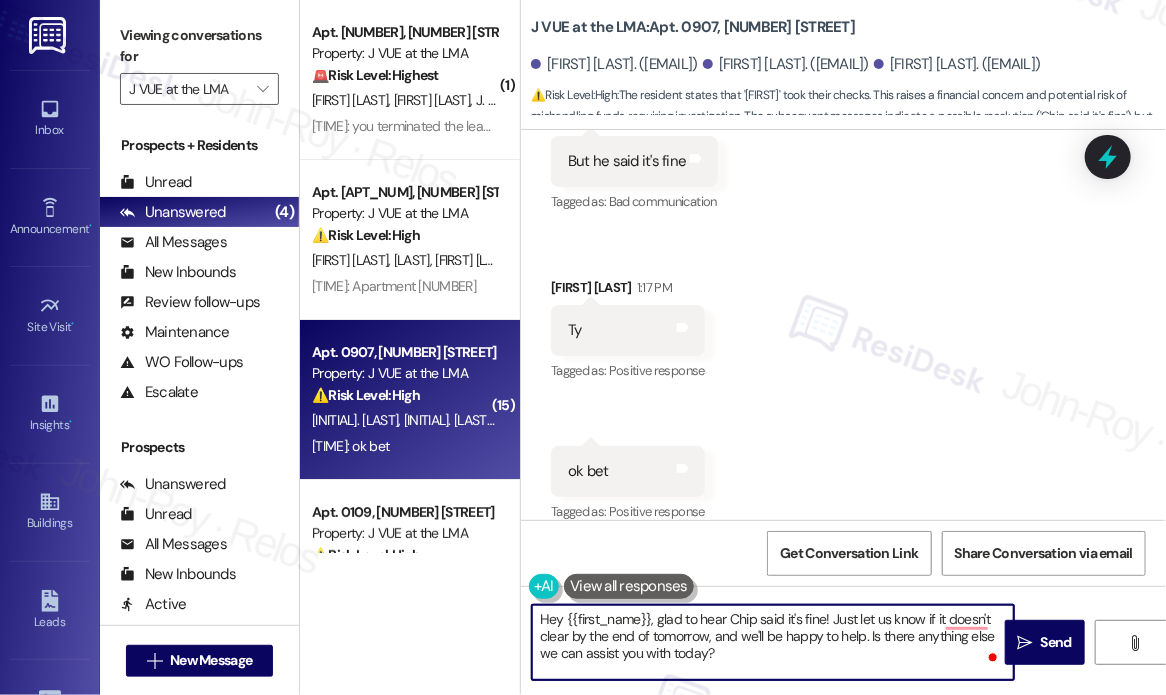 drag, startPoint x: 768, startPoint y: 659, endPoint x: 671, endPoint y: 638, distance: 99.24717 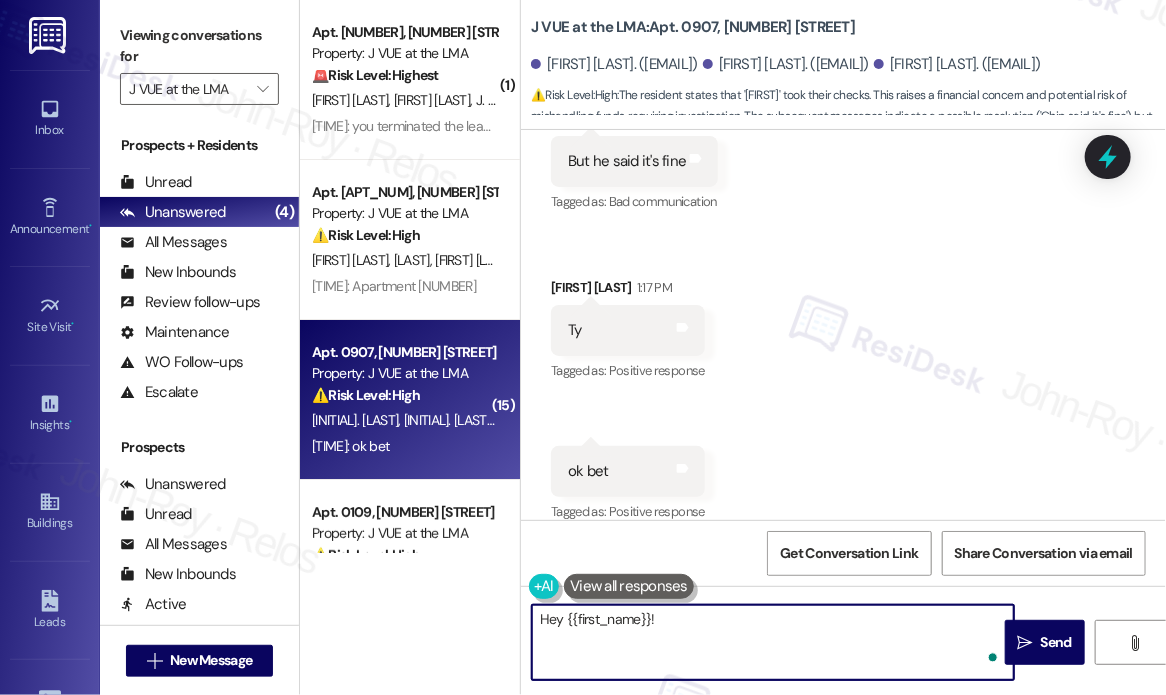 paste on "If you need help with your rent payment, please contact me directly so I can assist you." 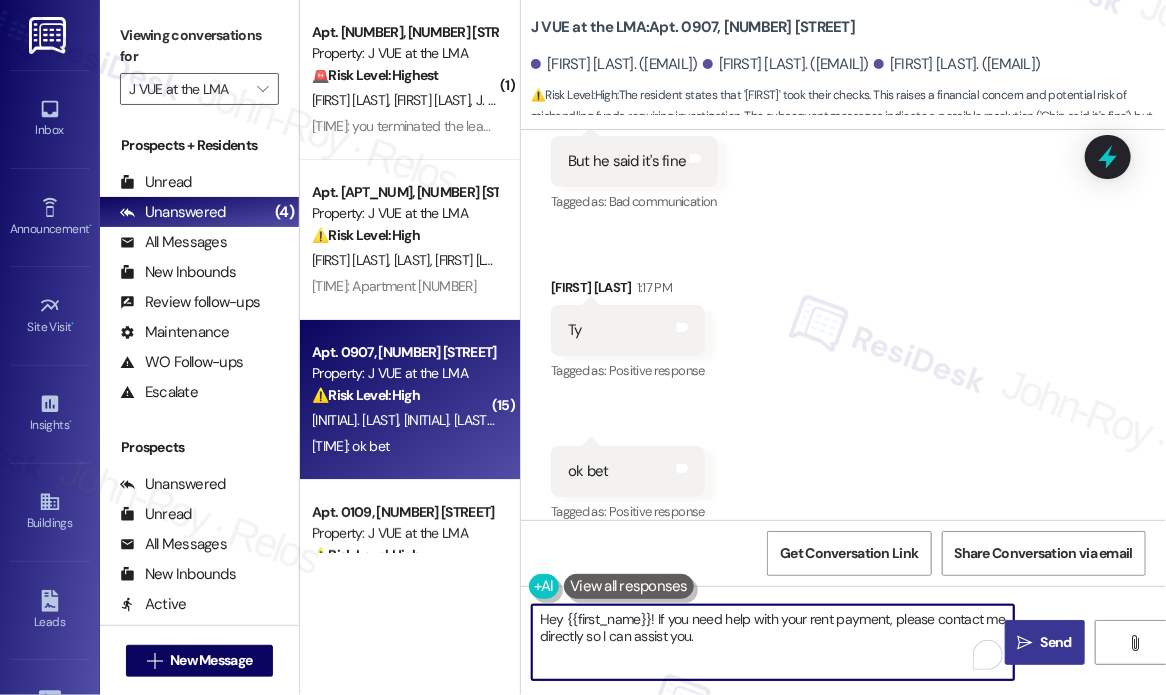 type on "Hey {{first_name}}! If you need help with your rent payment, please contact me directly so I can assist you." 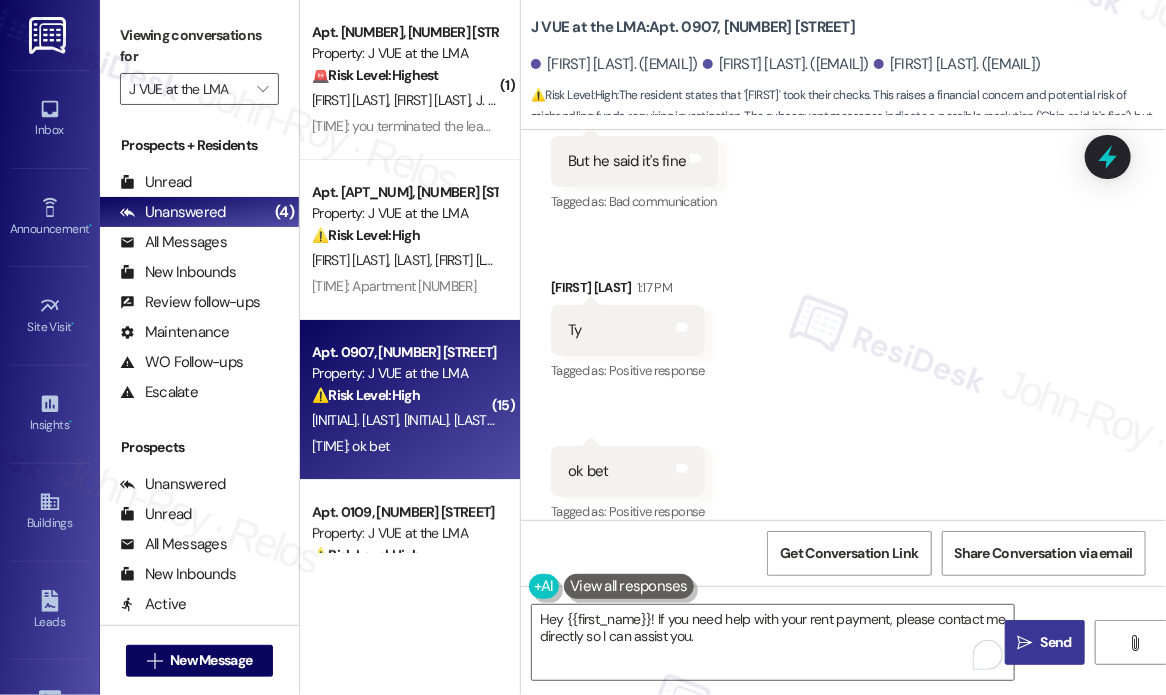 click on "Send" at bounding box center [1056, 642] 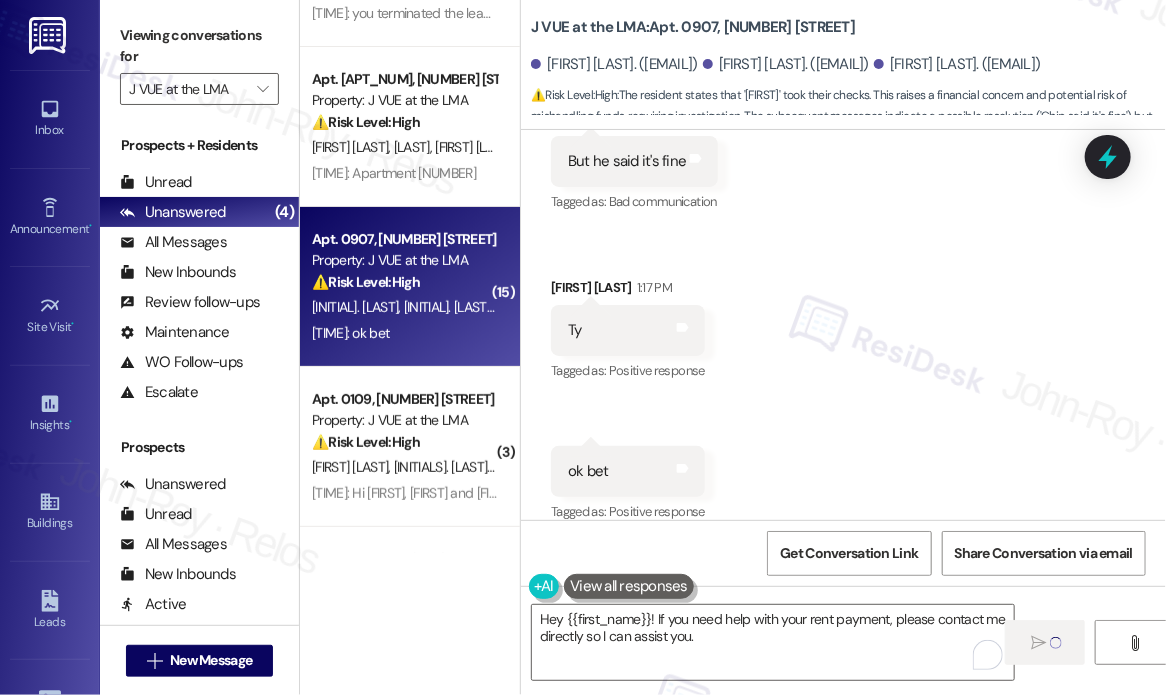 scroll, scrollTop: 200, scrollLeft: 0, axis: vertical 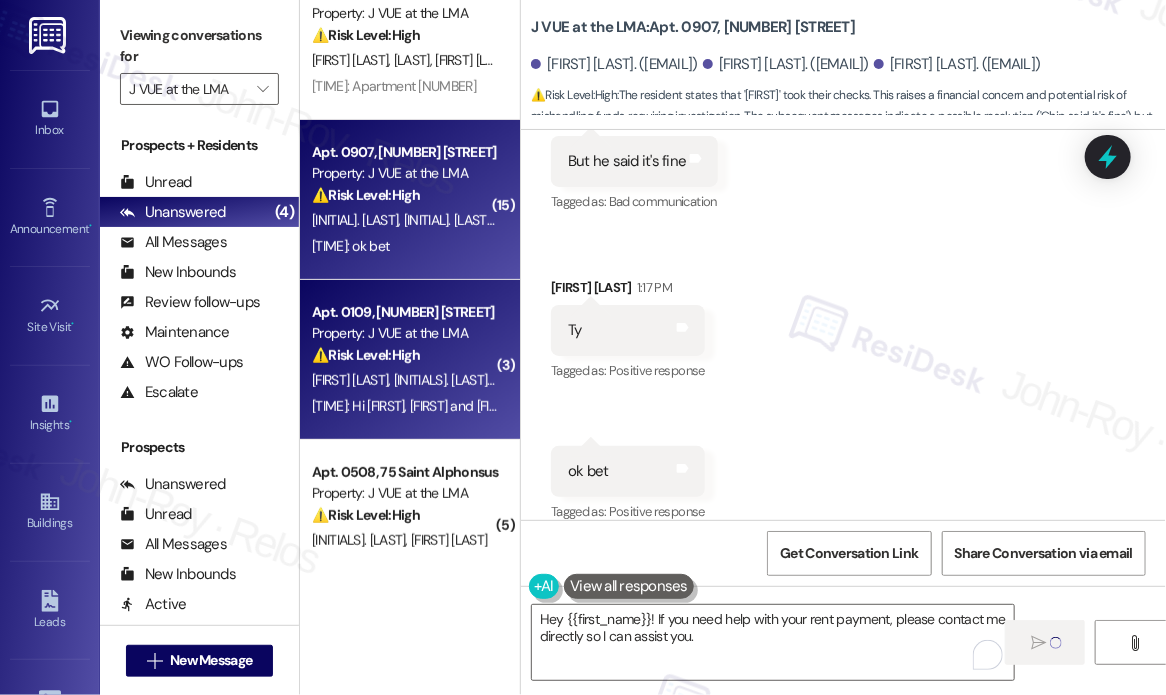 click on "⚠️  Risk Level:  High The residents are disputing a rent charge and have already paid the first month's rent and a security deposit. They are seeking clarification on the new charge labeled as 'rent' in the app. This involves a financial concern and requires urgent clarification to avoid further confusion or late fees." at bounding box center (404, 355) 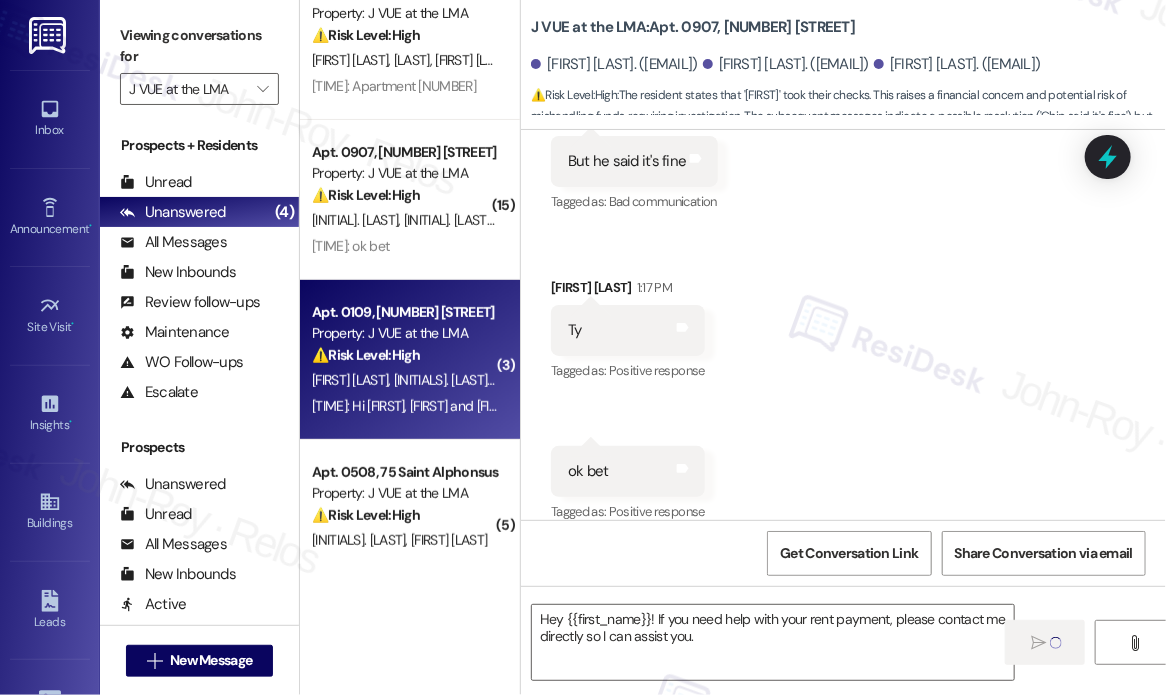 type on "Fetching suggested responses. Please feel free to read through the conversation in the meantime." 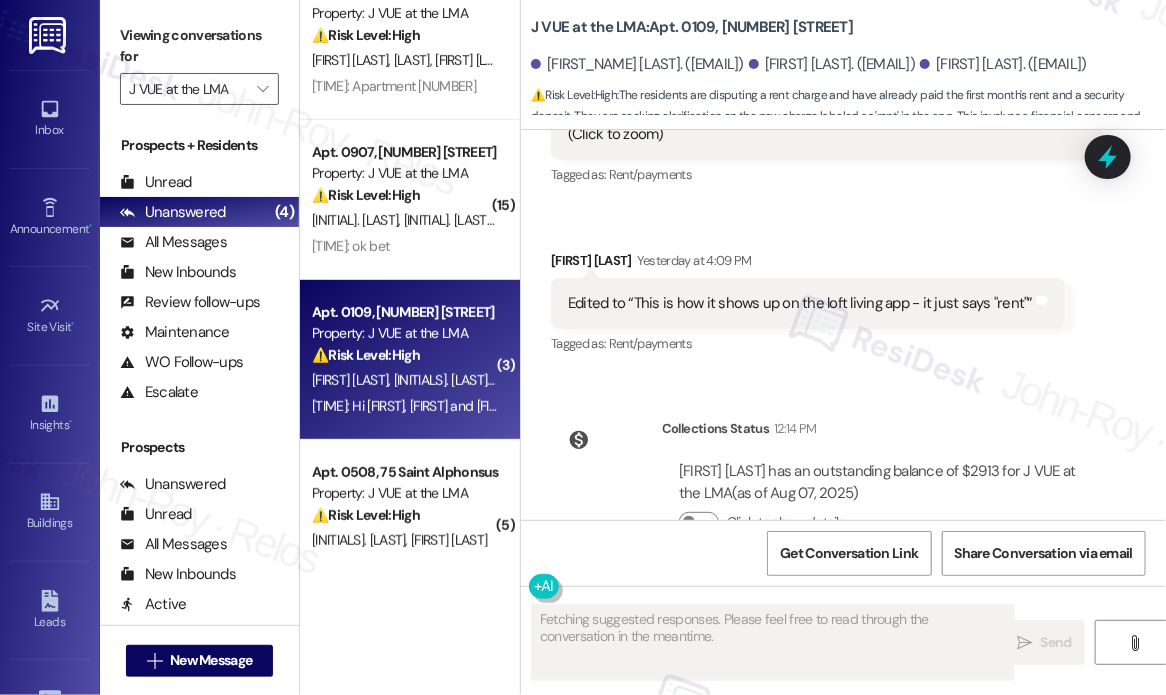 scroll, scrollTop: 2859, scrollLeft: 0, axis: vertical 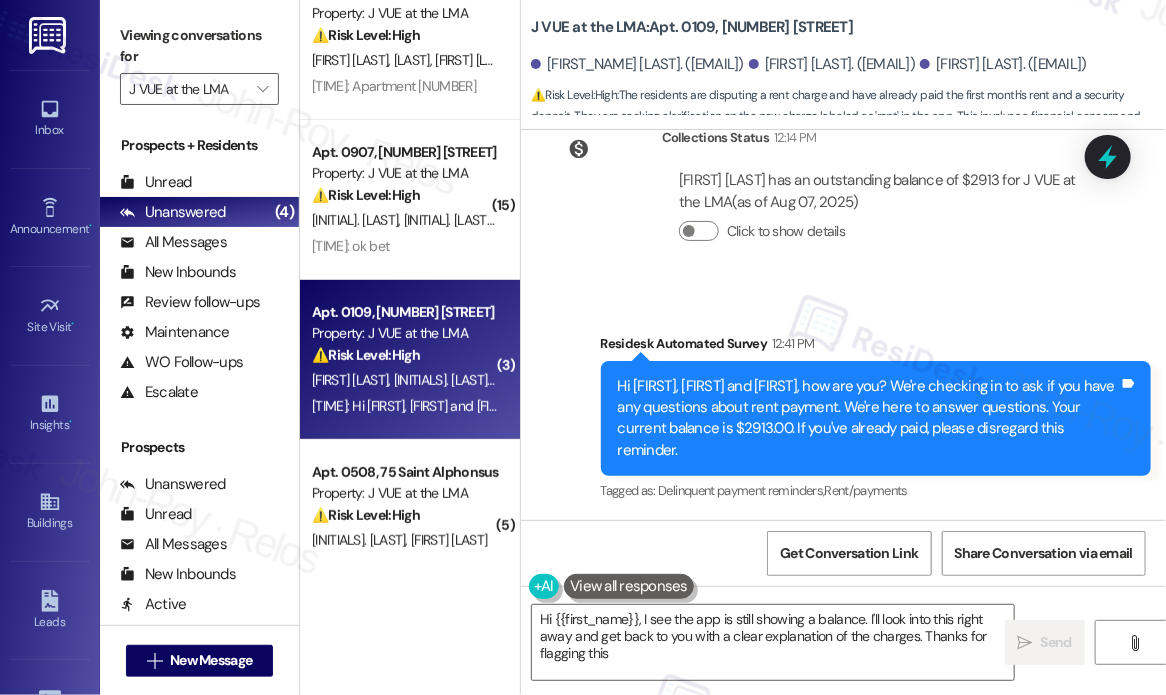 type on "Hi {{first_name}}, I see the app is still showing a balance. I'll look into this right away and get back to you with a clear explanation of the charges. Thanks for flagging this!" 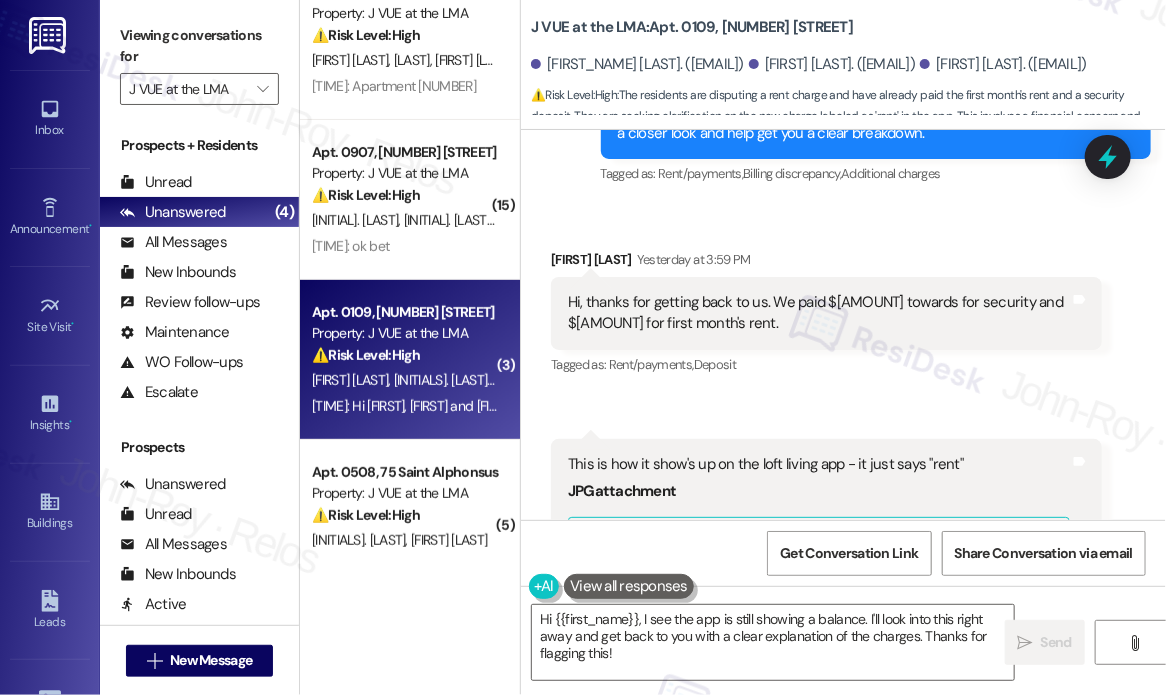 scroll, scrollTop: 1659, scrollLeft: 0, axis: vertical 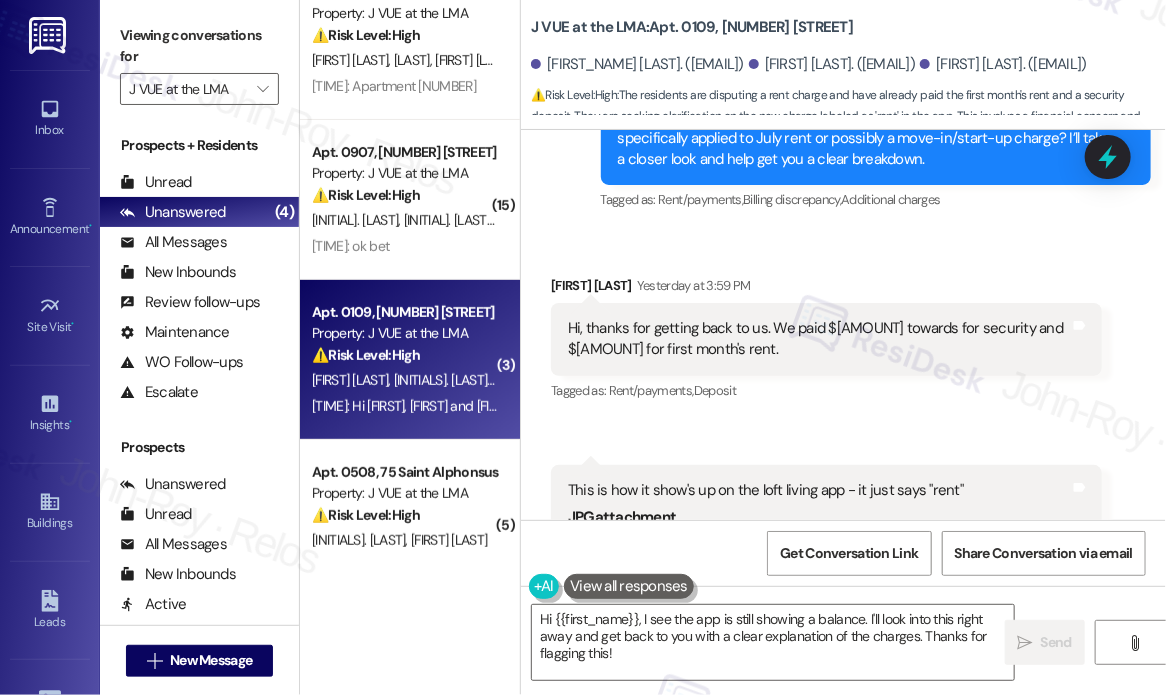 click on "Hi, thanks for getting back to us. We paid $800 towards for security and $5016 for first month's rent." at bounding box center [819, 339] 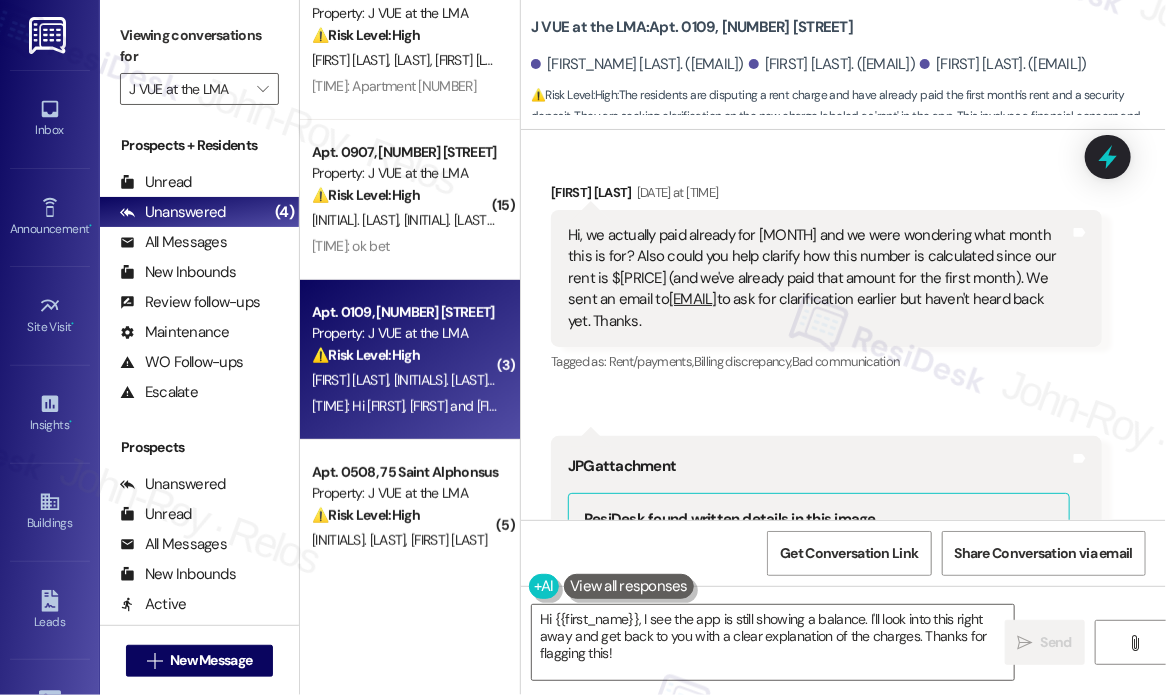 scroll, scrollTop: 559, scrollLeft: 0, axis: vertical 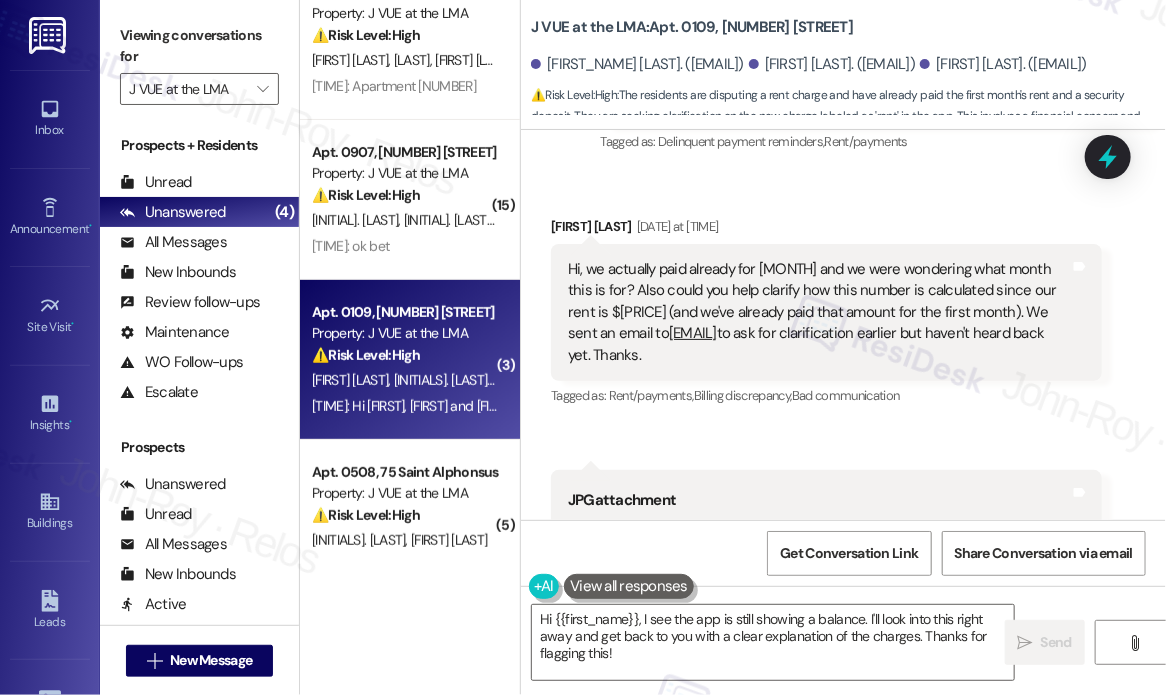 drag, startPoint x: 714, startPoint y: 349, endPoint x: 589, endPoint y: 279, distance: 143.26549 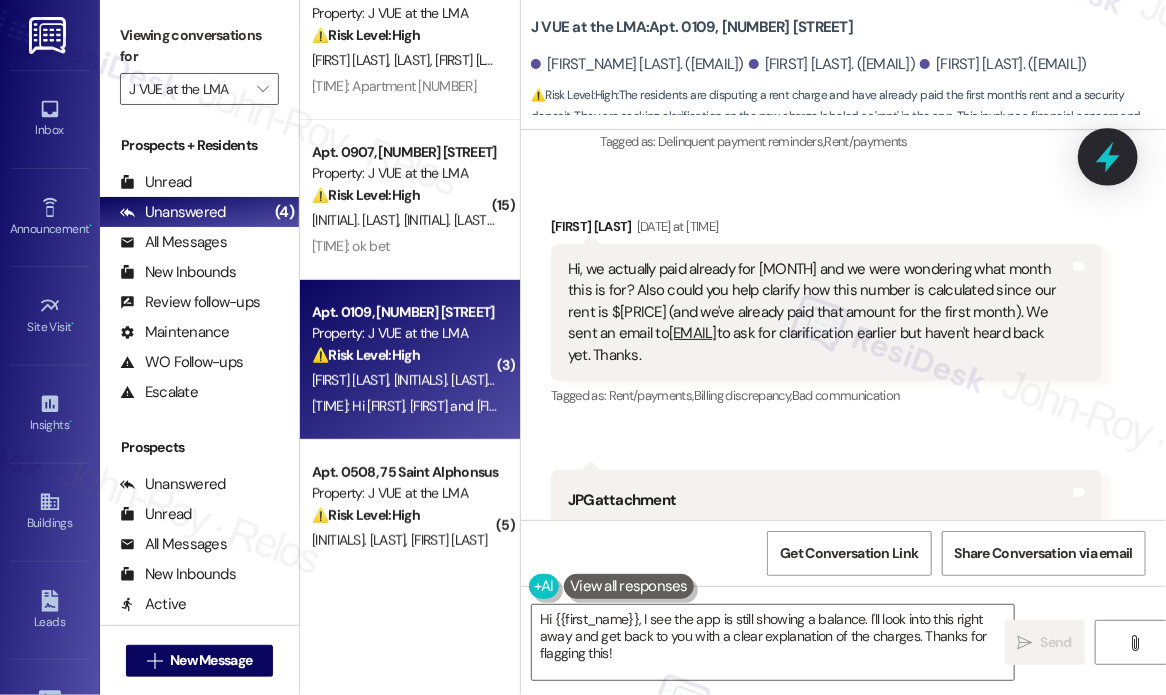click 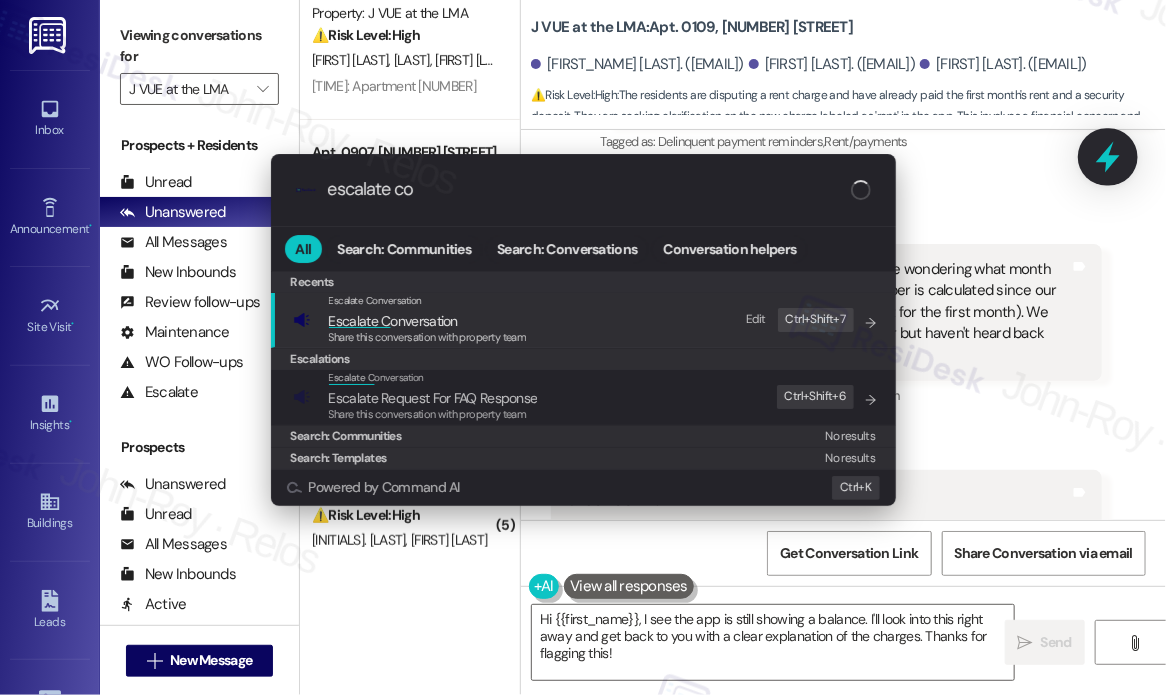 type on "escalate con" 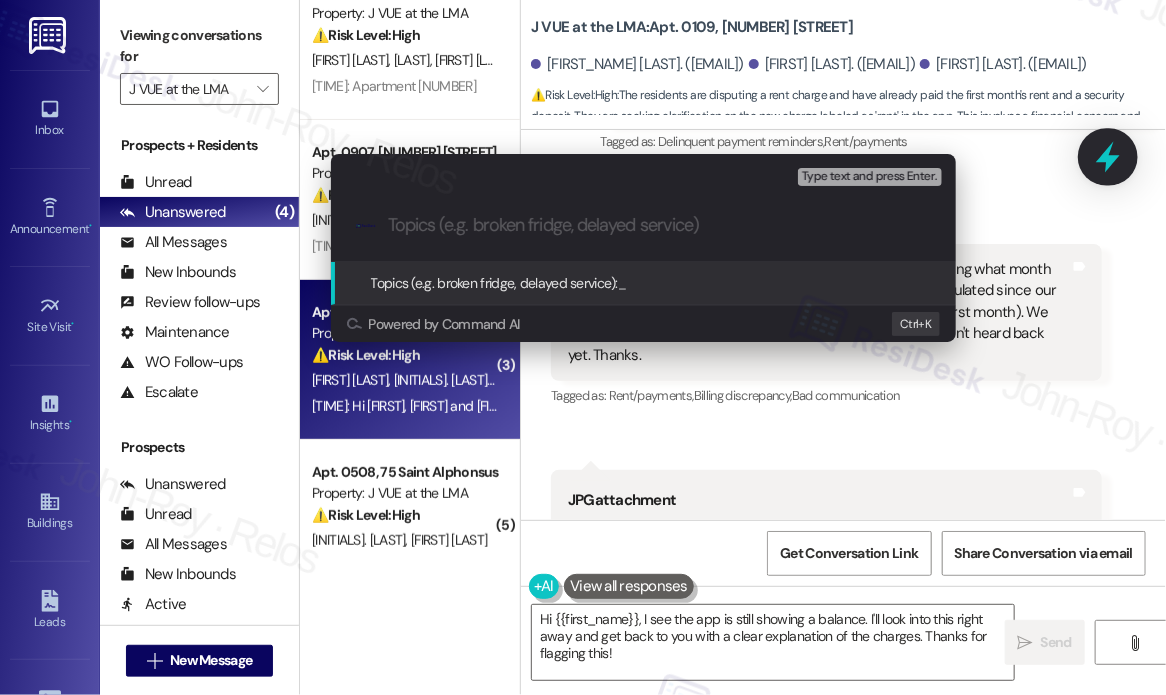 paste on "Question Regarding Recent Charge and Calculation" 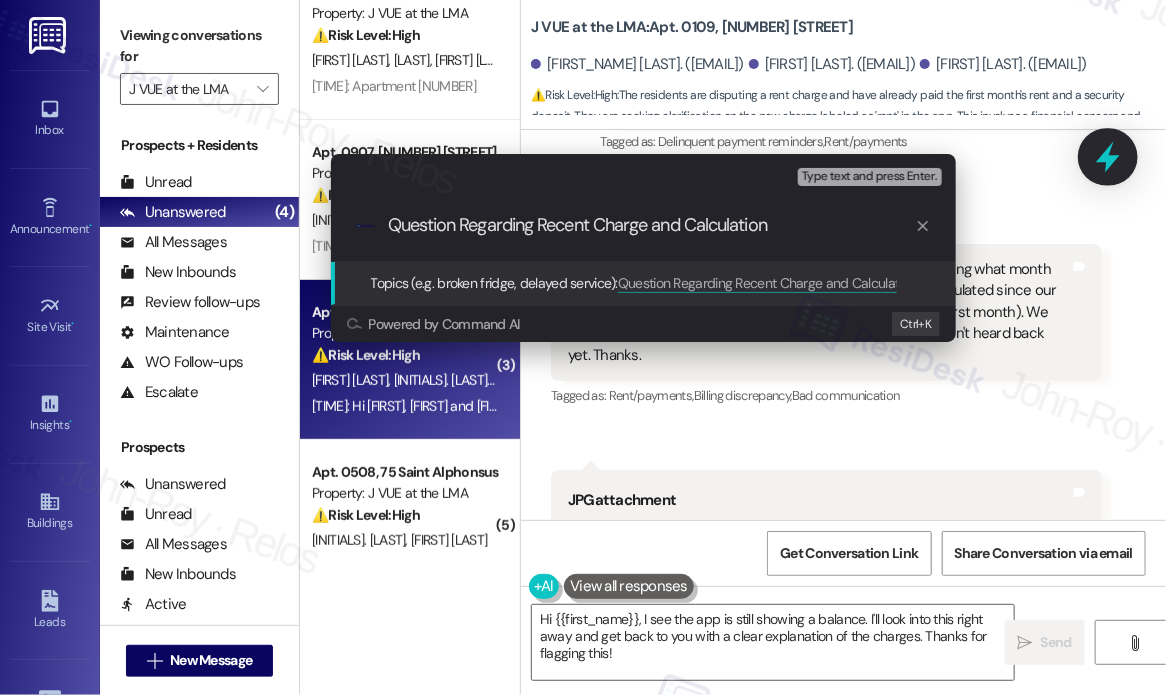 type 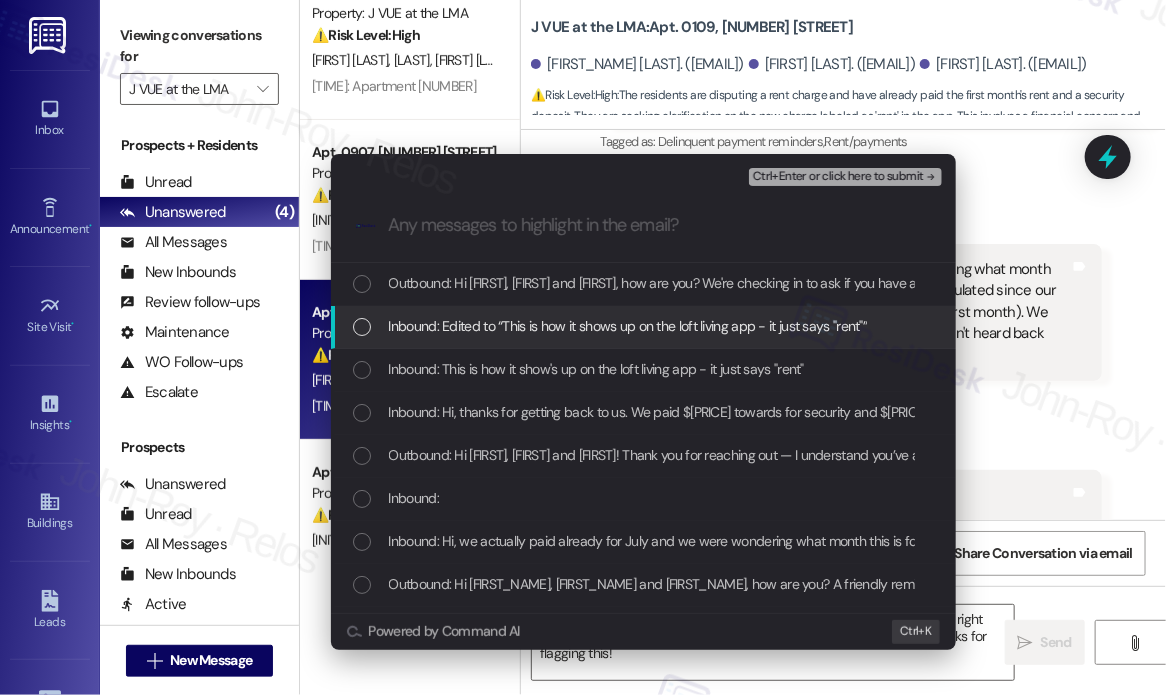 click on "Inbound: Edited to “This is how it shows up on the loft living app - it just says "rent"”" at bounding box center (628, 326) 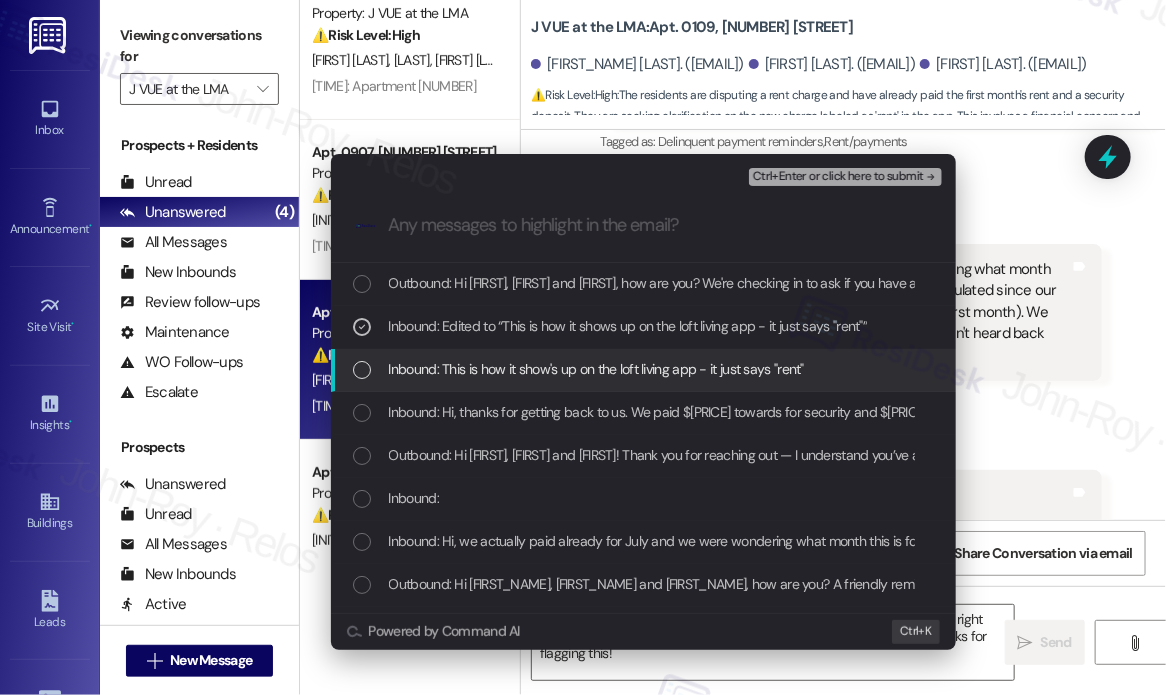 click on "Inbound: This is how it show's up on the loft living app - it just says "rent"" at bounding box center [596, 369] 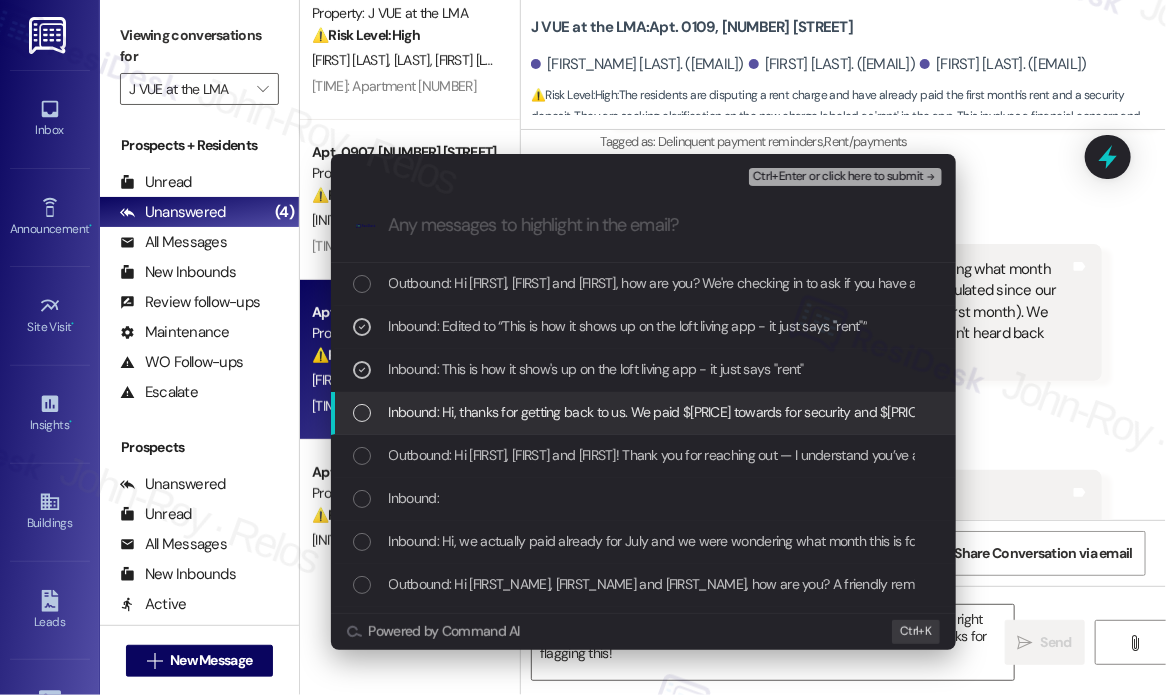 click on "Inbound: Hi, thanks for getting back to us. We paid $800 towards for security and $5016 for first month's rent." at bounding box center (718, 412) 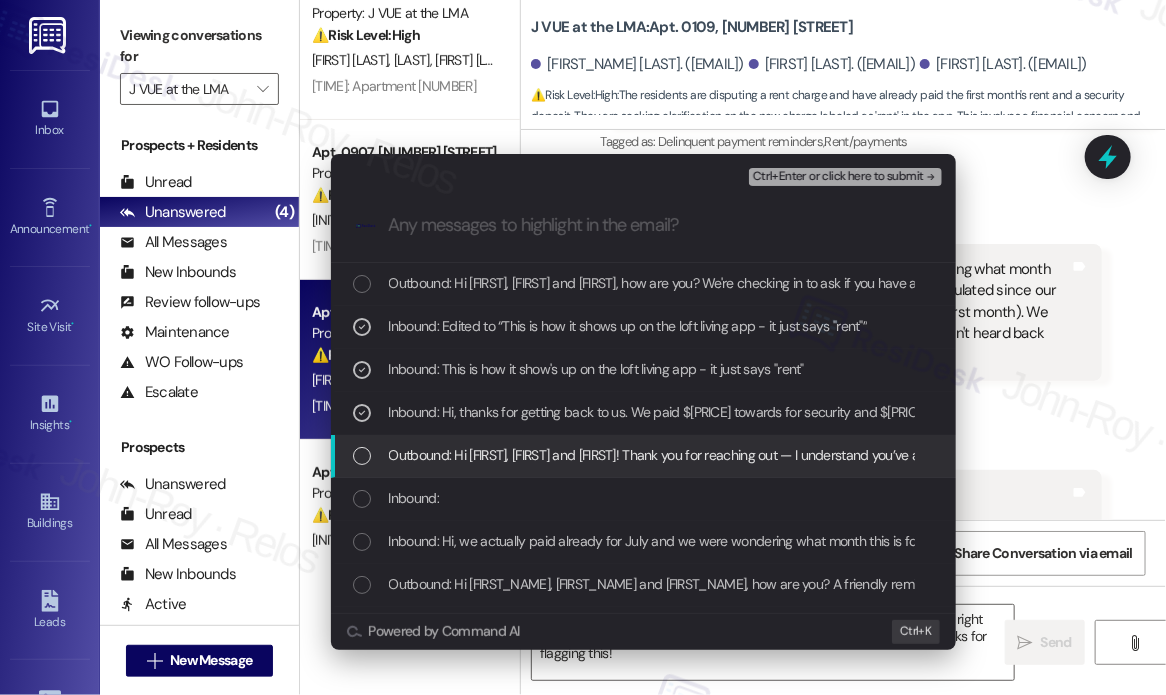 click on "Outbound: Hi Ananya, Shreya and Noor! Thank you for reaching out — I understand you’ve already paid for July and are now unsure what this current charge is for. That’s definitely something we want to help clarify.
Just to confirm, is the charge you’re seeing showing up in the portal as a new rent charge or under a different label? And when you paid the $5,016, was that specifically applied to July rent or possibly a move-in/start-up charge? I’ll take a closer look and help get you a clear breakdown." at bounding box center [1834, 455] 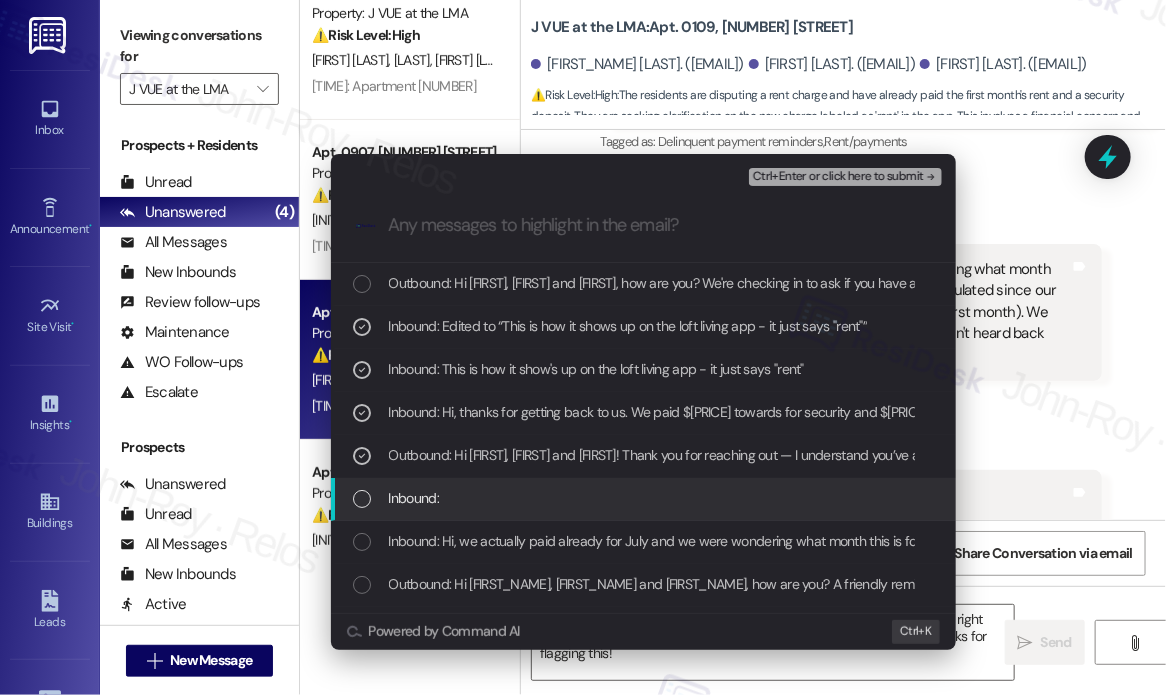 click on "Inbound:" at bounding box center [643, 499] 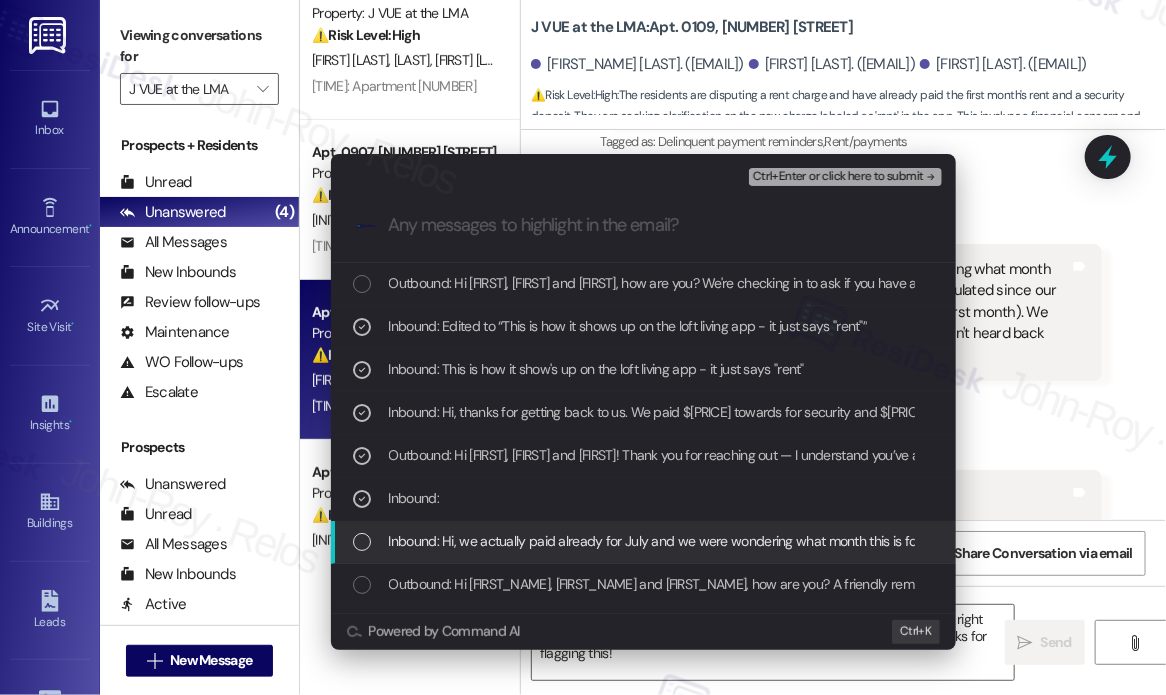click on "Inbound: Hi, we actually paid already for July and we were wondering what month this is for? Also could you help clarify how this number is calculated since our rent is $5016 (and we've already paid that amount for the first month). We sent an email to rbazelais@jagmgt.com to ask for clarification earlier but haven't heard back yet. Thanks." at bounding box center [643, 542] 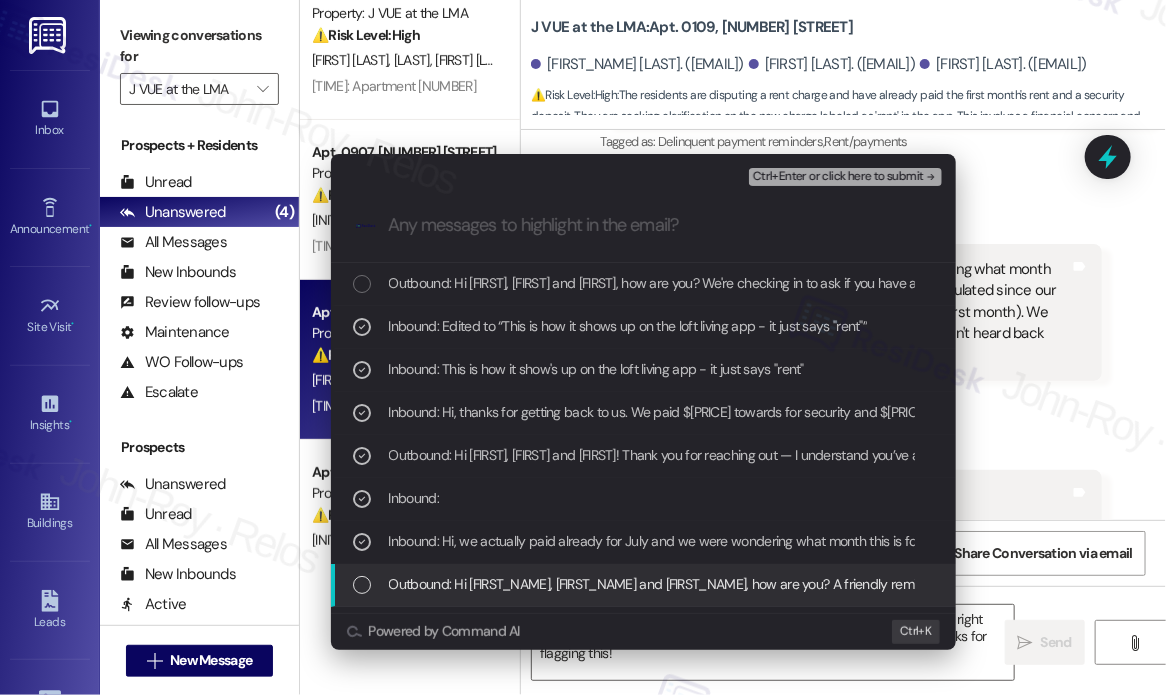 click on "Outbound: Hi Ananya, Shreya and Noor, how are you? A friendly reminder that your rent is due and your current balance is $2913.00. Please pay your rent to avoid a late fee. Please let us know if you have any questions! If you've already paid, please disregard this reminder." at bounding box center (1236, 584) 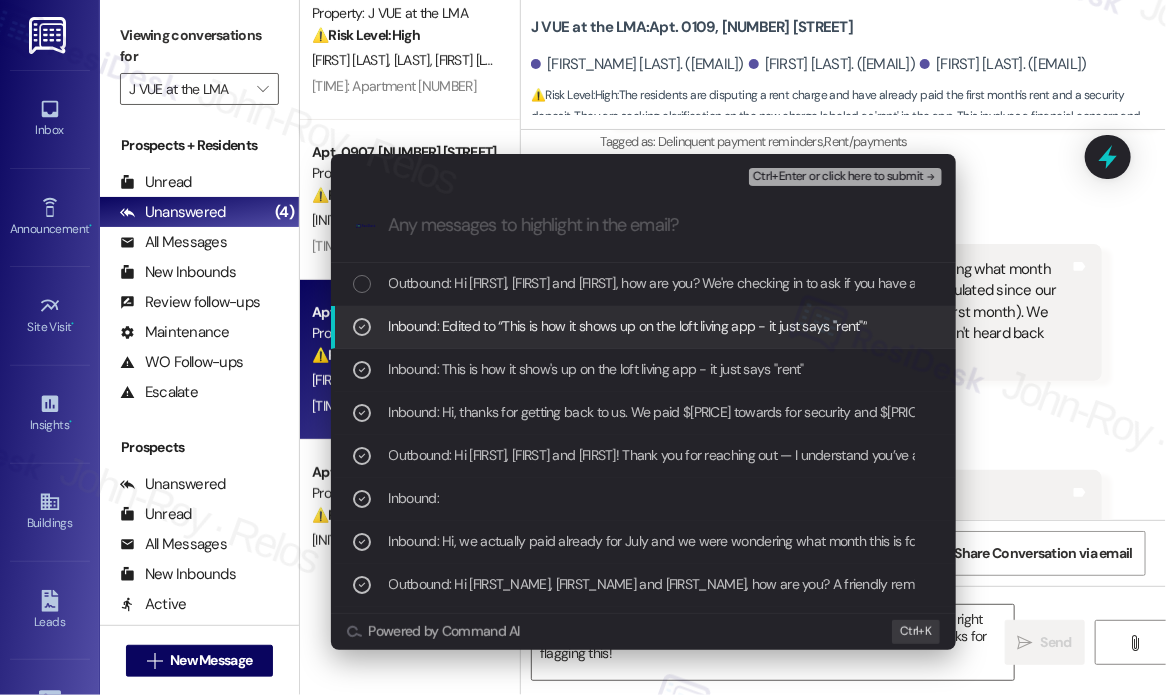 click on "Ctrl+Enter or click here to submit" at bounding box center (838, 177) 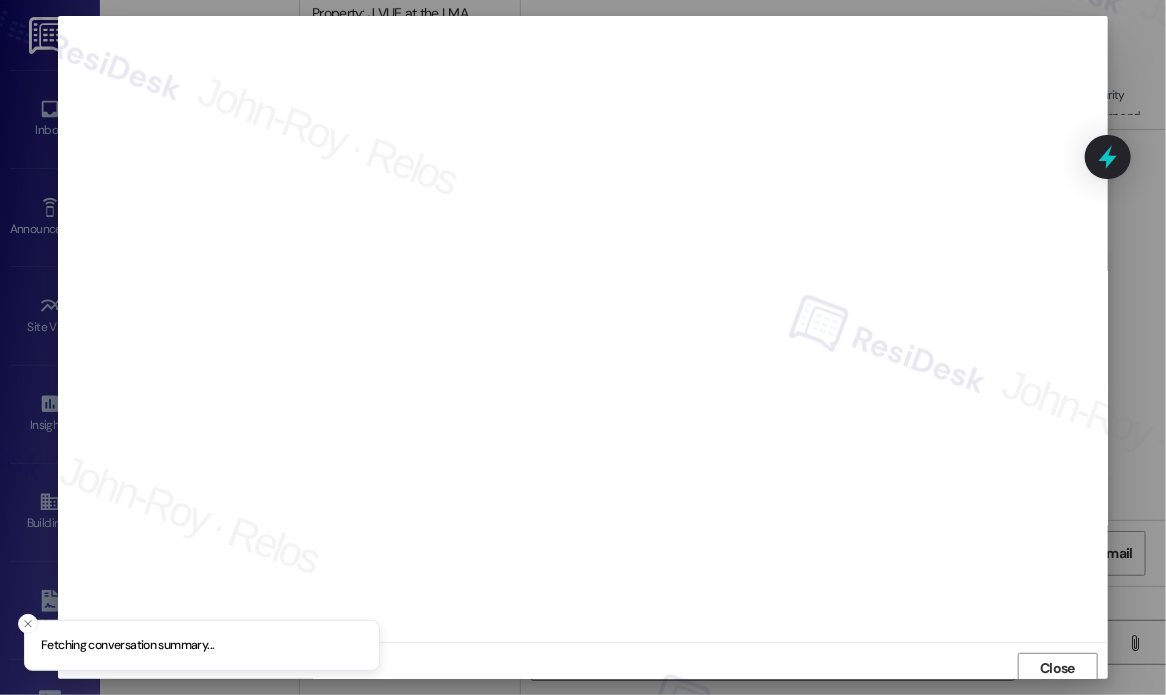 scroll, scrollTop: 5, scrollLeft: 0, axis: vertical 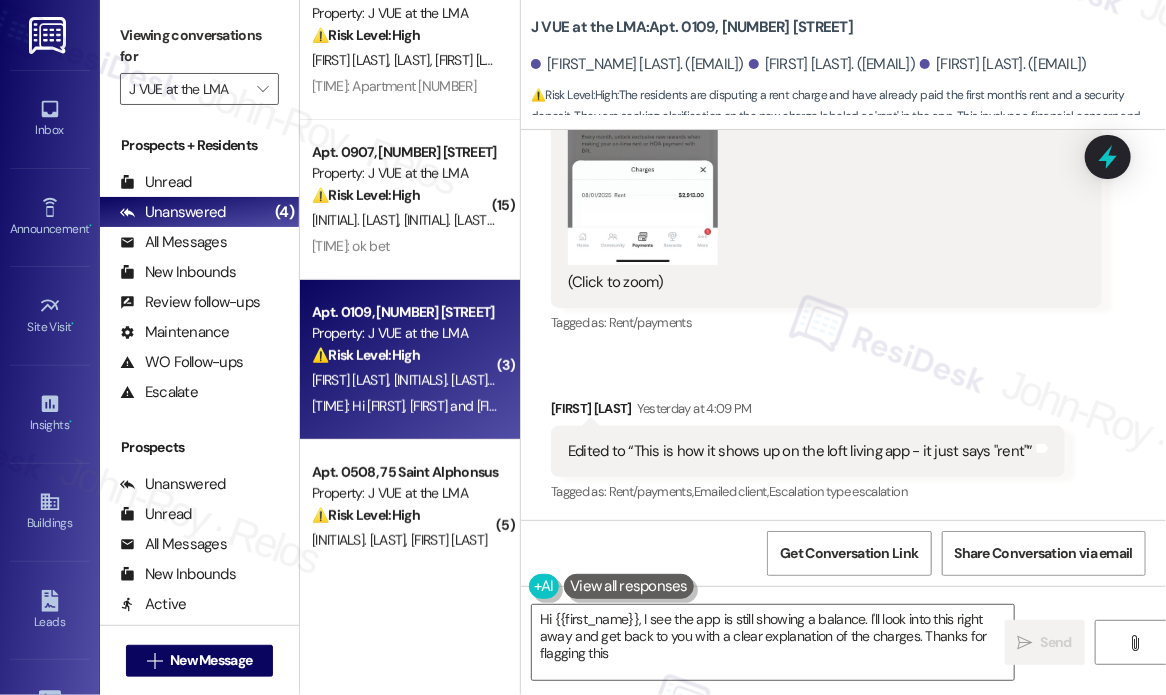 type on "Hi {{first_name}}, I see the app is still showing a balance. I'll look into this right away and get back to you with a clear explanation of the charges. Thanks for flagging this!" 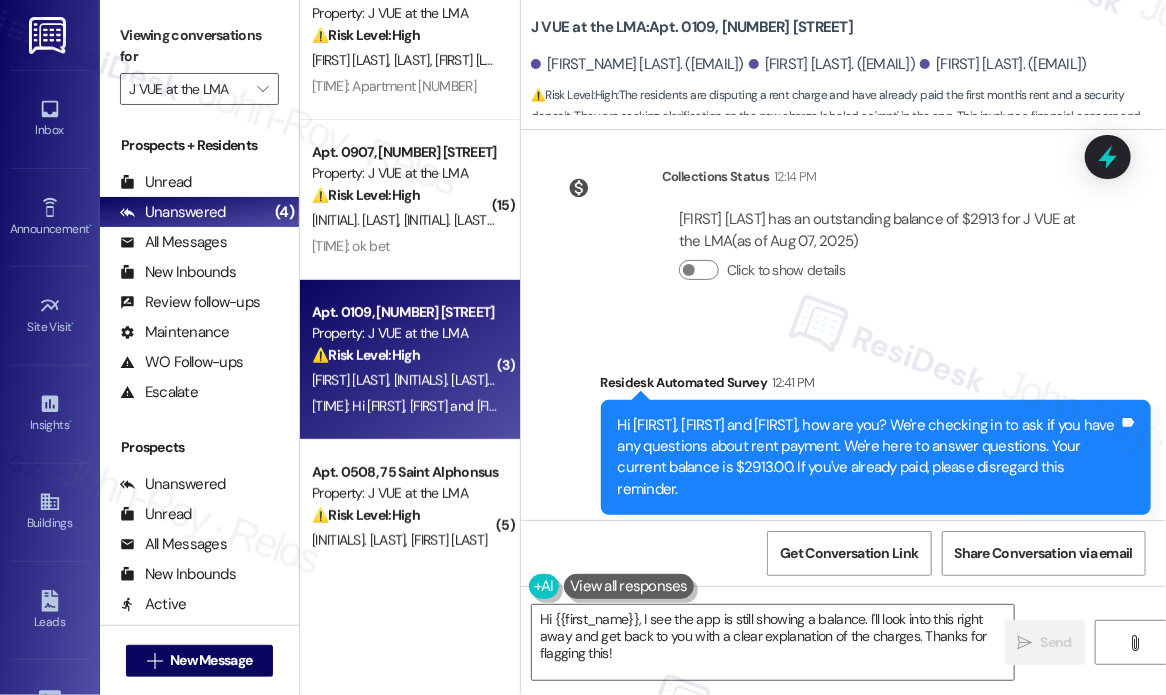 scroll, scrollTop: 2859, scrollLeft: 0, axis: vertical 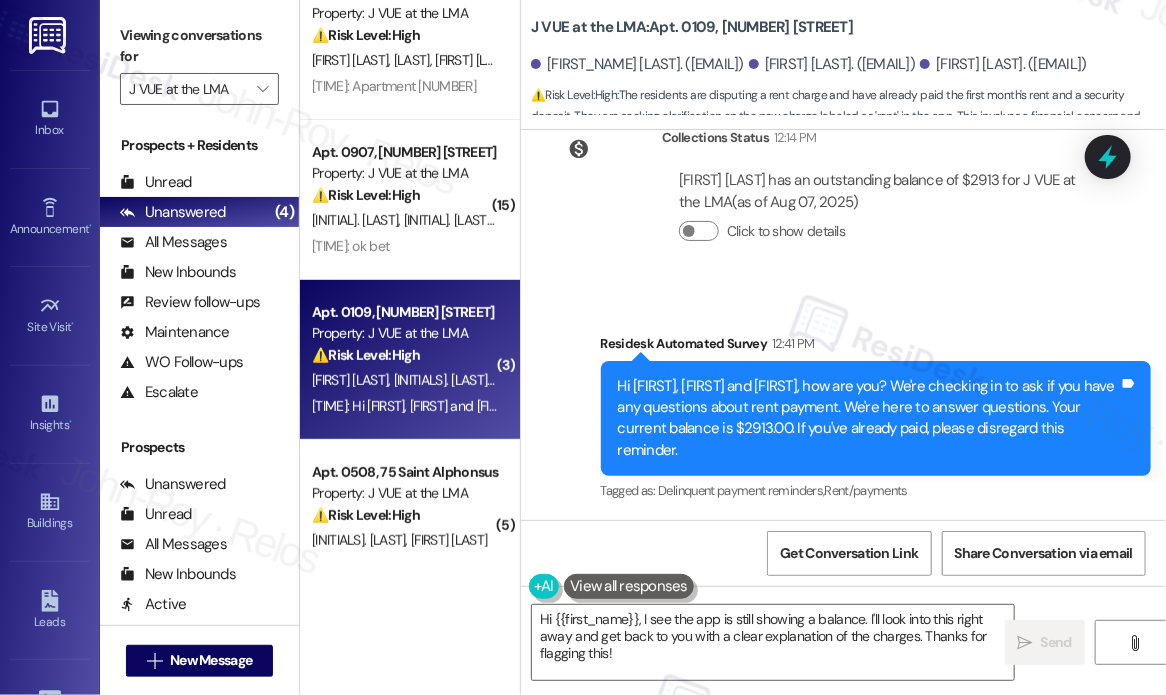 click on "Collections Status 12:14 PM Ananya Katyal has an outstanding balance of $2913 for J VUE at the LMA  (as of Aug 07, 2025) Click to show details" at bounding box center (826, 199) 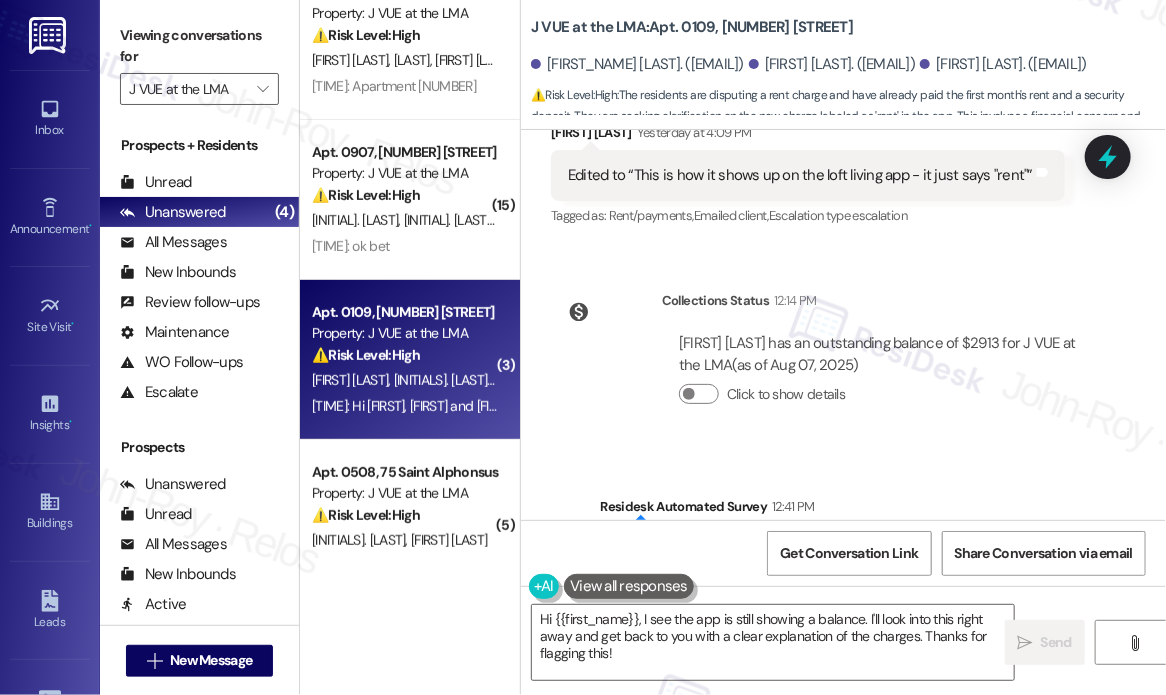 scroll, scrollTop: 2859, scrollLeft: 0, axis: vertical 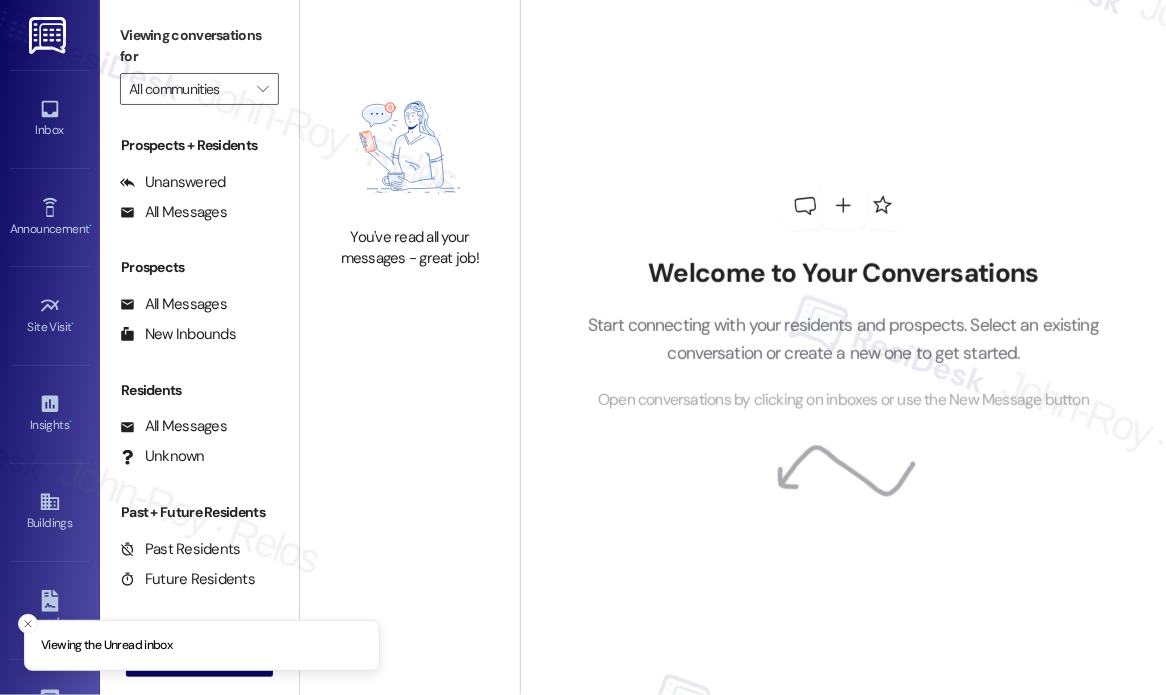 type on "J VUE at the LMA" 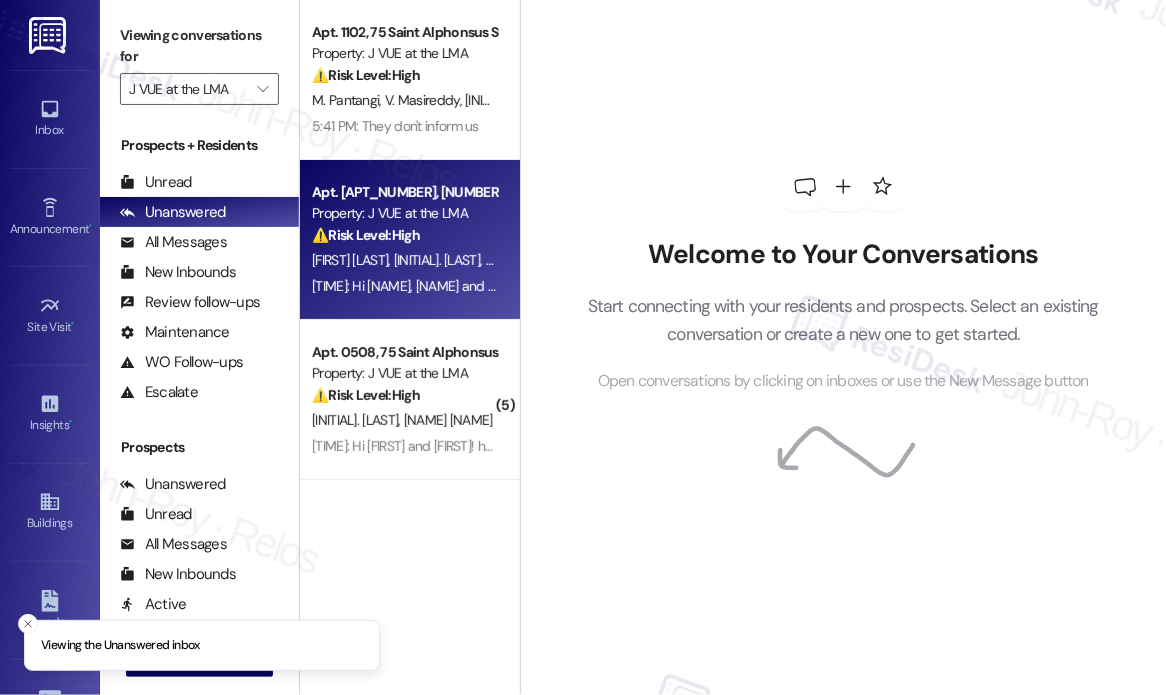 click on "[LAST_NAME] [LAST_NAME] [LAST_NAME]" at bounding box center [404, 260] 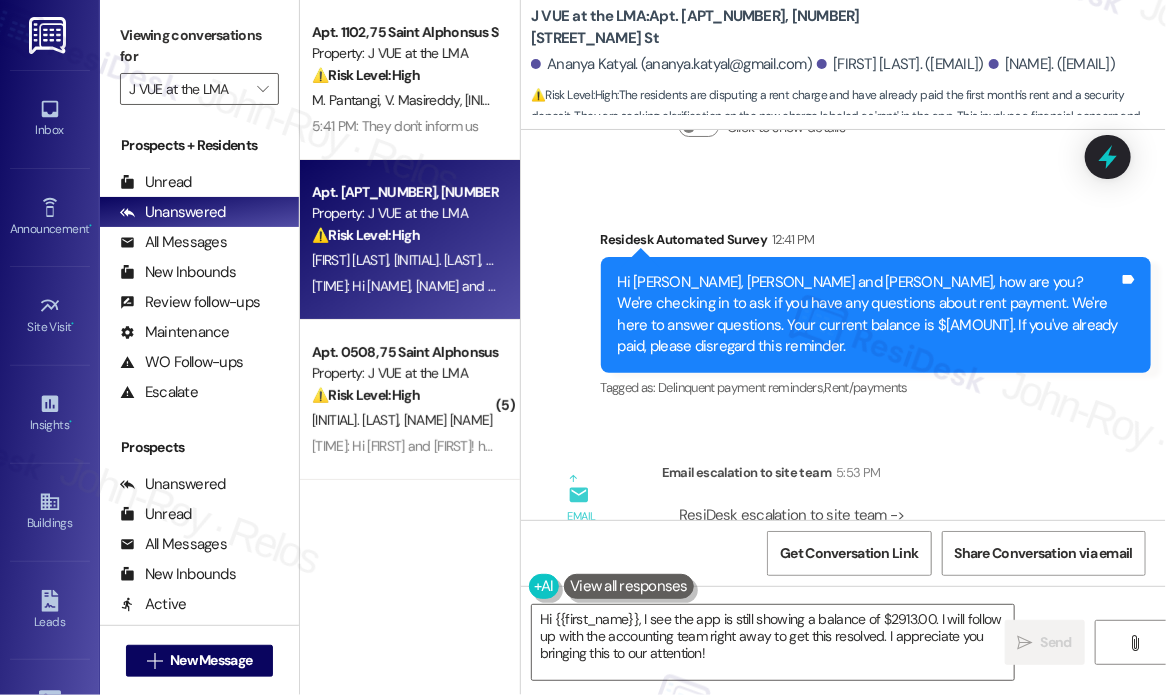 scroll, scrollTop: 3127, scrollLeft: 0, axis: vertical 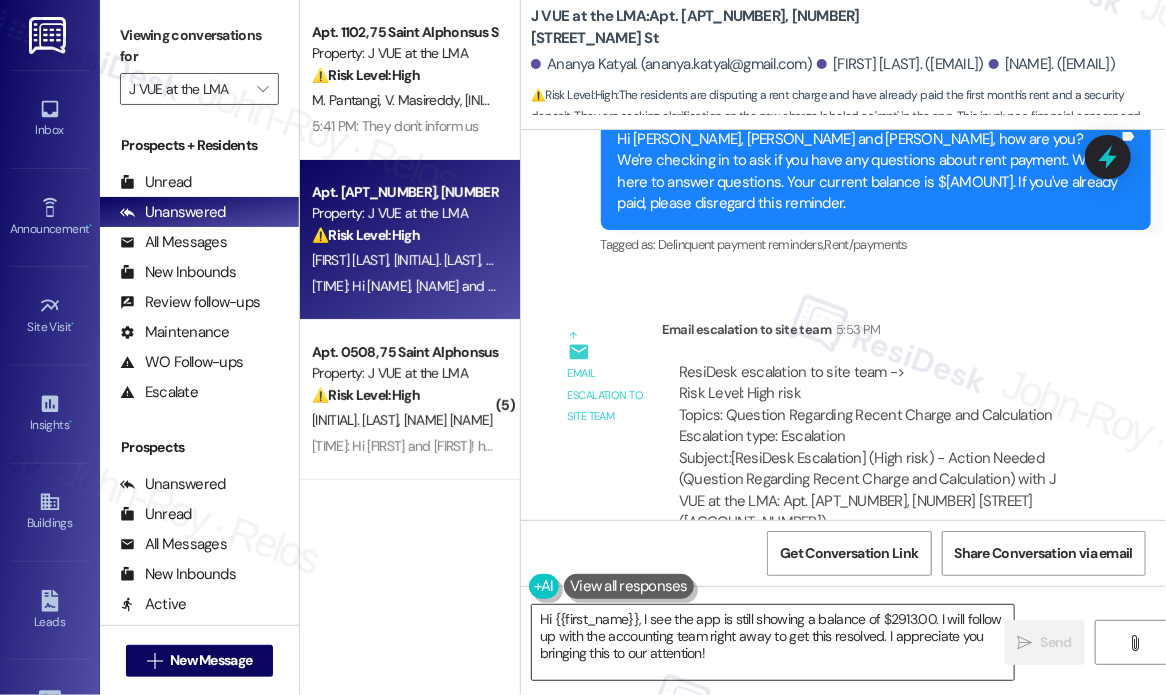 click on "Hi {{first_name}}, I see the app is still showing a balance of $2913.00. I will follow up with the accounting team right away to get this resolved. I appreciate you bringing this to our attention!" at bounding box center [773, 642] 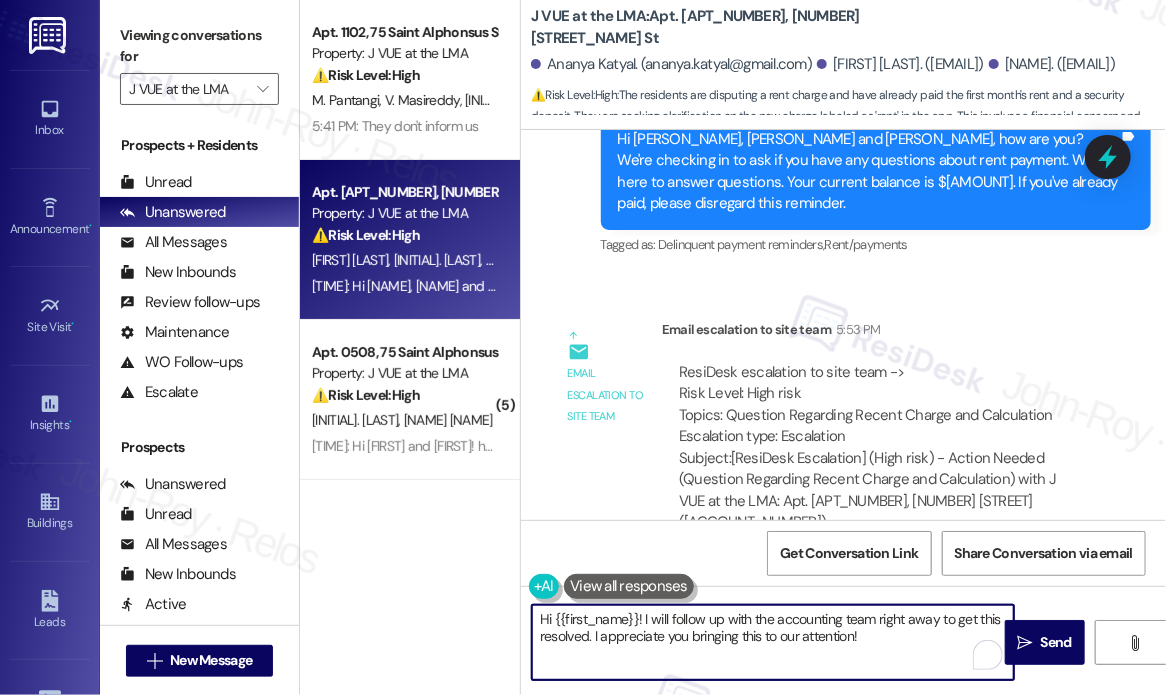 click on "Hi {{first_name}}! I will follow up with the accounting team right away to get this resolved. I appreciate you bringing this to our attention!" at bounding box center [773, 642] 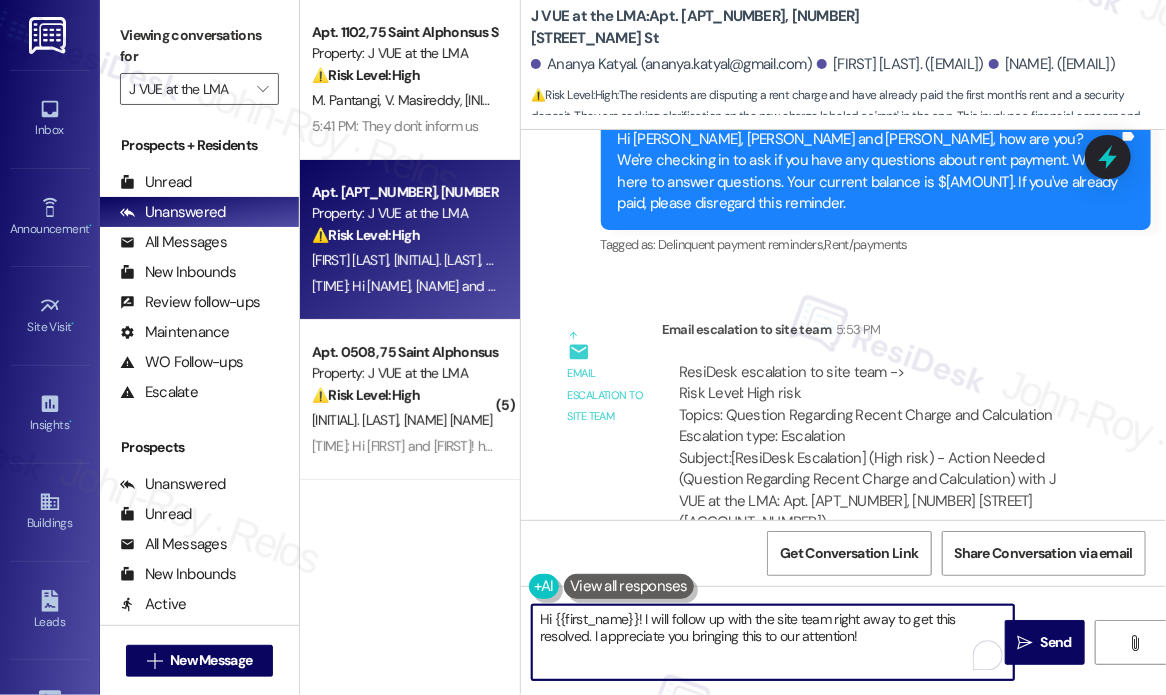 click on "Hi {{first_name}}! I will follow up with the site team right away to get this resolved. I appreciate you bringing this to our attention!" at bounding box center [773, 642] 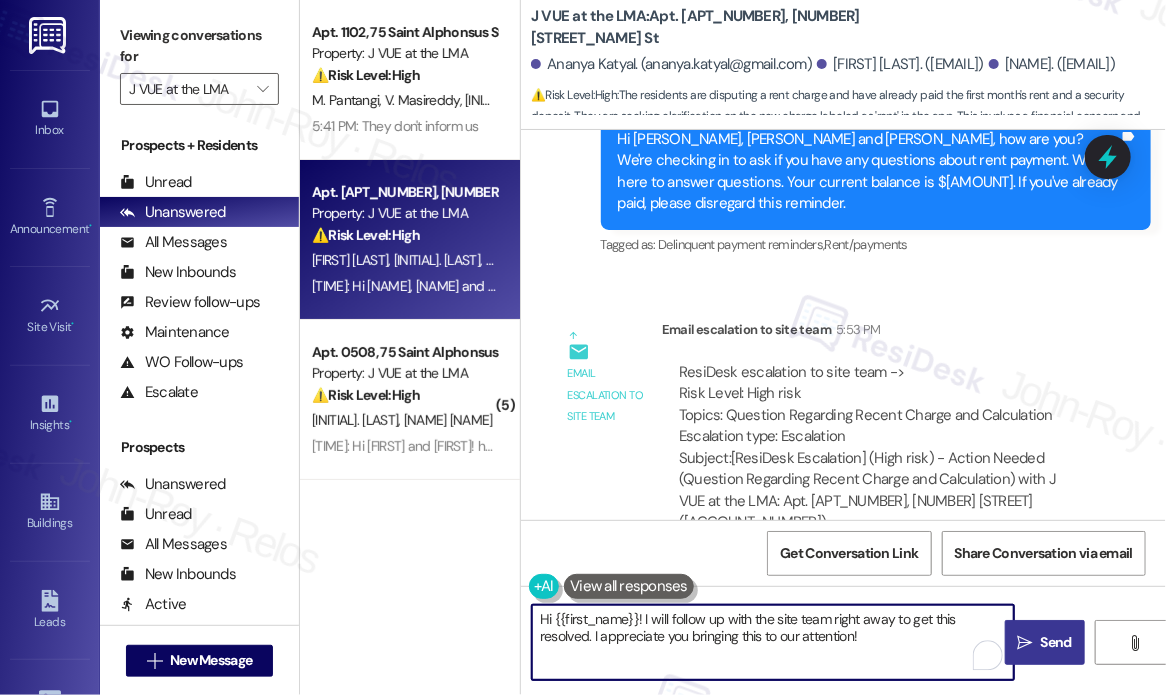 type on "Hi {{first_name}}! I will follow up with the site team right away to get this resolved. I appreciate you bringing this to our attention!" 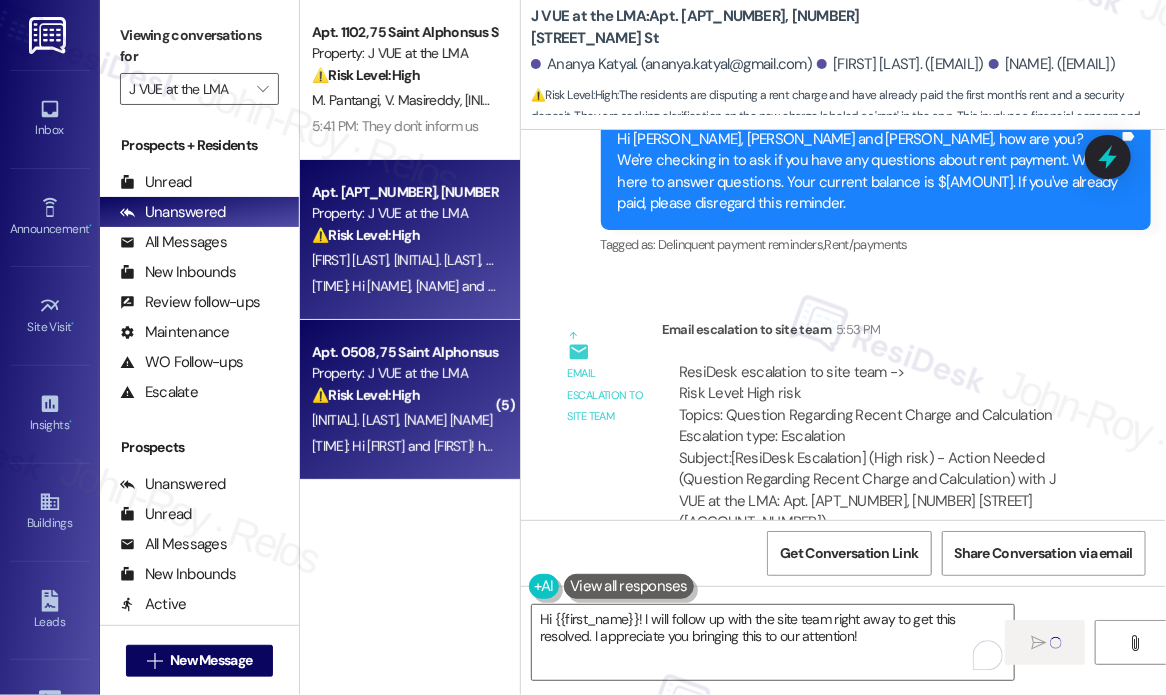 click on "⚠️ Risk Level: High The resident is disputing a balance after being told they are clear to move out. This involves a financial concern and potential lease transition issue that needs urgent clarification to avoid further charges or disputes." at bounding box center [404, 395] 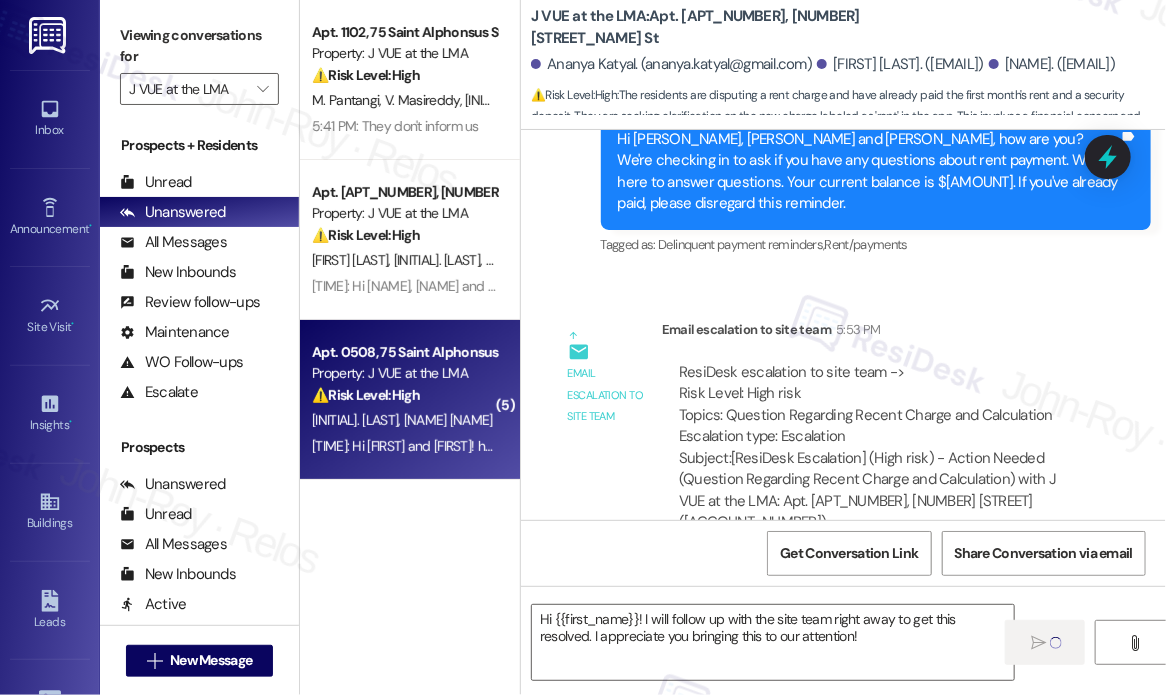 type on "Fetching suggested responses. Please feel free to read through the conversation in the meantime." 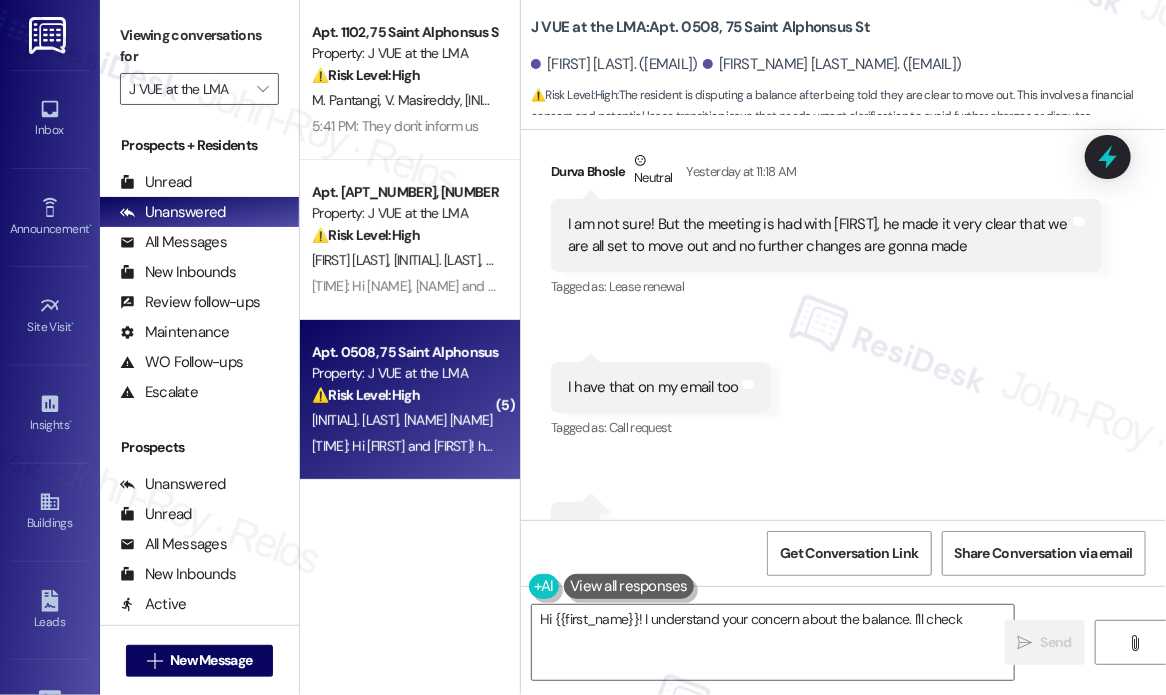 scroll, scrollTop: 6044, scrollLeft: 0, axis: vertical 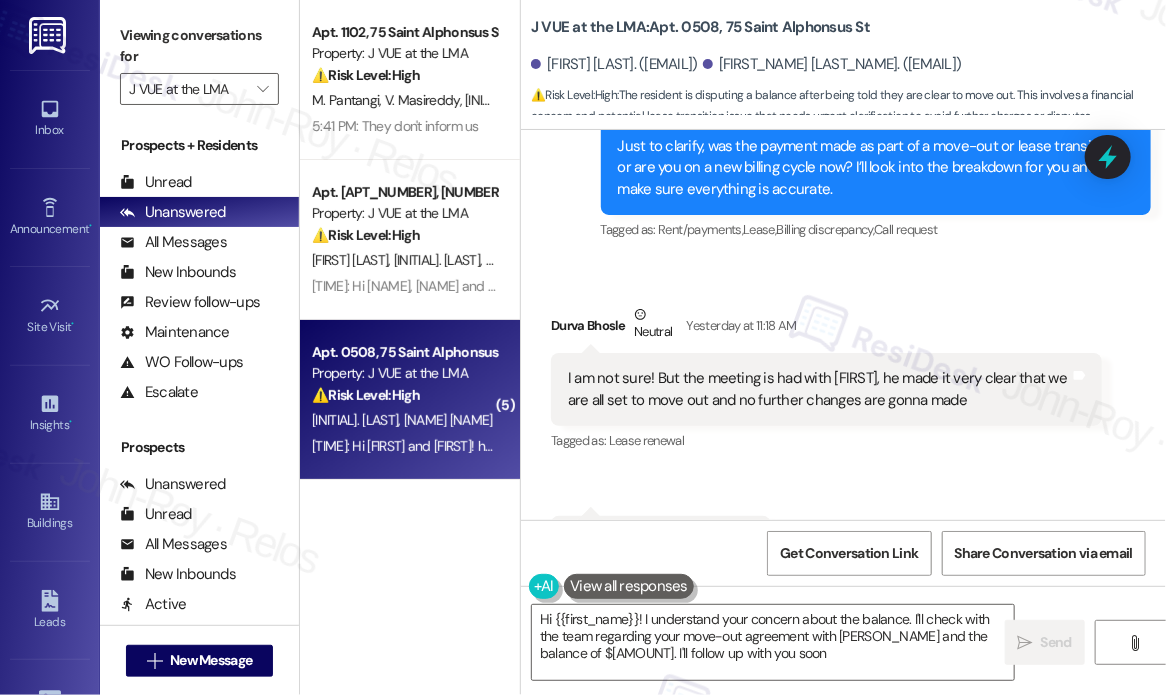 type on "Hi [NAME]! I understand your concern about the balance. I'll check with the team regarding your move-out agreement with [NAME] and the balance of $[AMOUNT]. I'll follow up with you soon!" 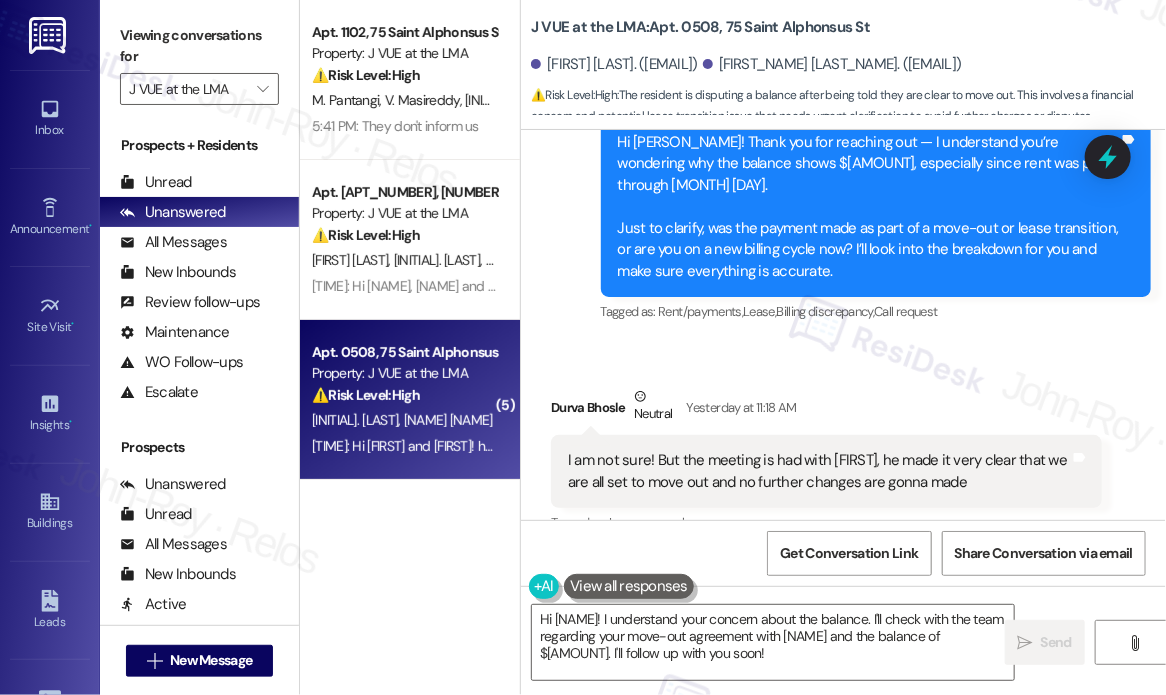 scroll, scrollTop: 5844, scrollLeft: 0, axis: vertical 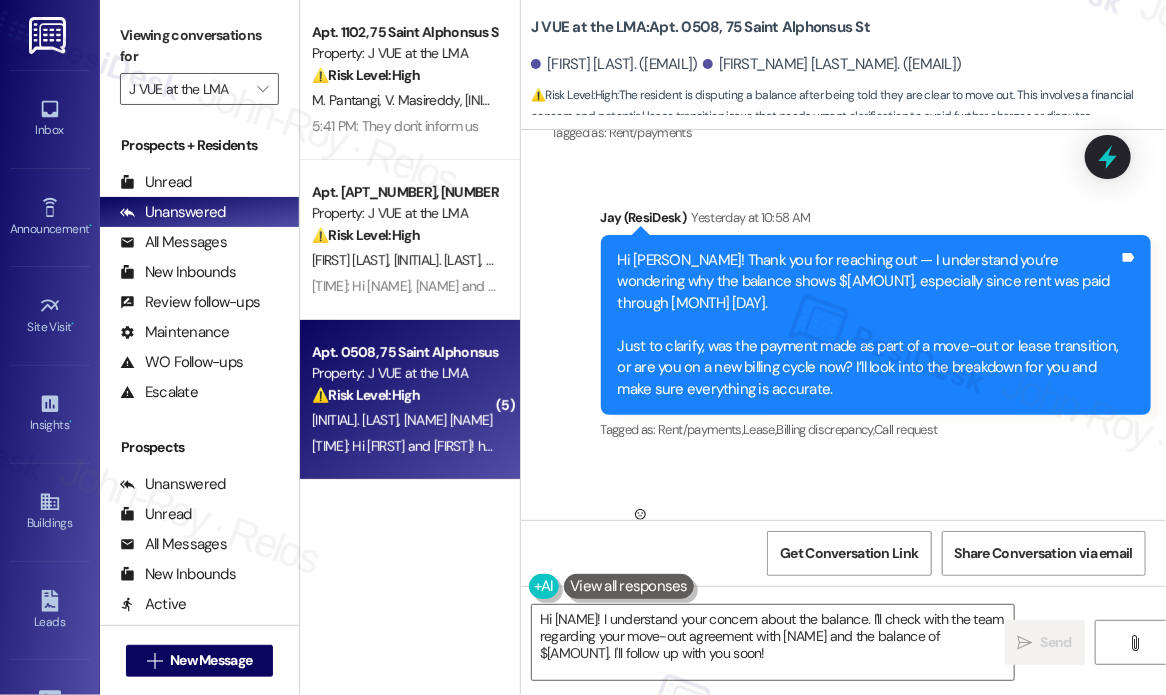 click on "Sent via SMS Jay  (ResiDesk) Yesterday at [TIME] Hi [FIRST_NAME]! Thank you for reaching out — I understand you’re wondering why the balance shows $[AMOUNT], especially since rent was paid through [MONTH] 7.
Just to clarify, was the payment made as part of a move-out or lease transition, or are you on a new billing cycle now? I’ll look into the breakdown for you and make sure everything is accurate. Tags and notes Tagged as:   Rent/payments ,  Click to highlight conversations about Rent/payments Lease ,  Click to highlight conversations about Lease Billing discrepancy ,  Click to highlight conversations about Billing discrepancy Call request Click to highlight conversations about Call request" at bounding box center [876, 325] 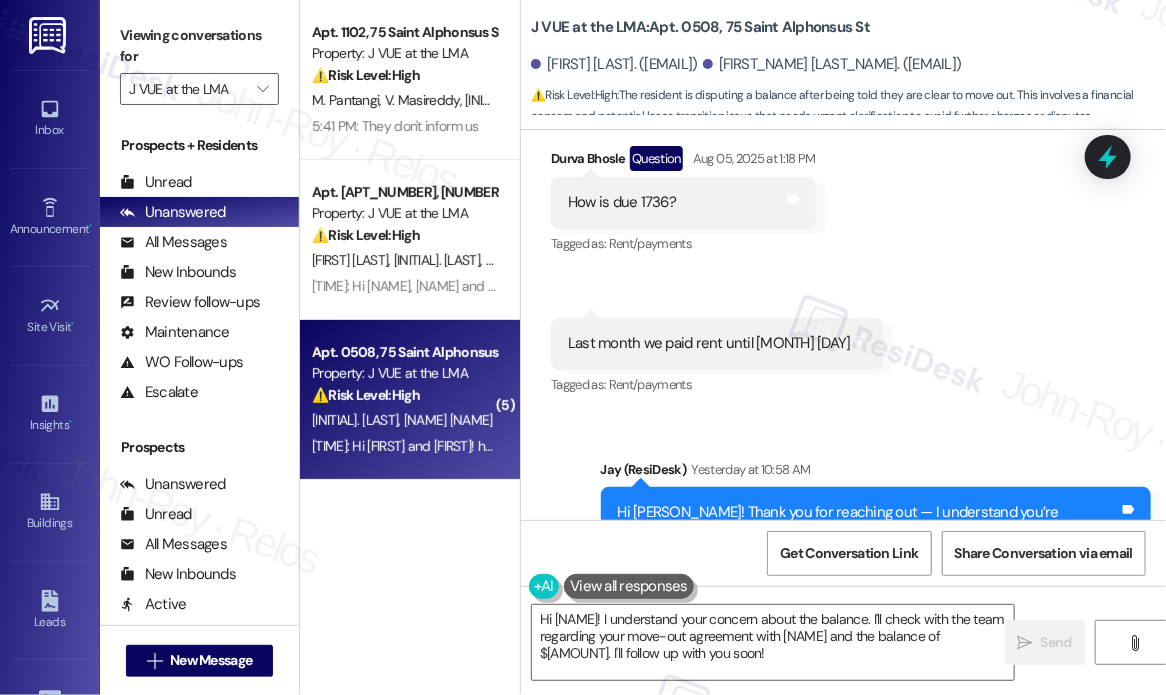 scroll, scrollTop: 5544, scrollLeft: 0, axis: vertical 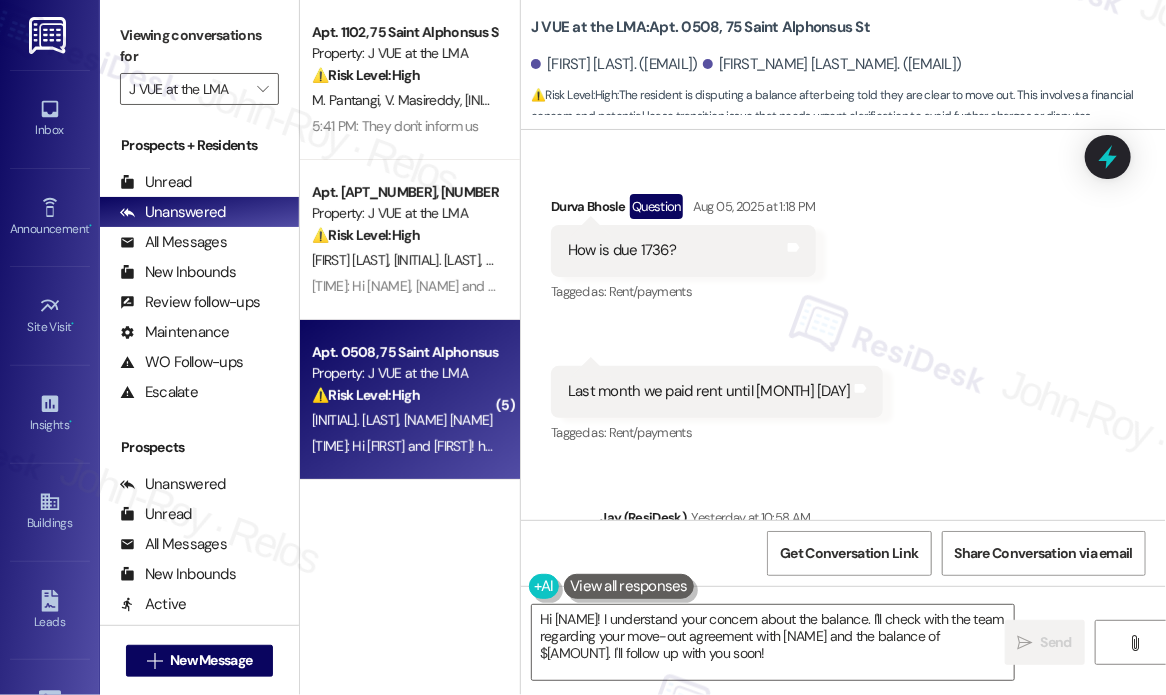 click on "How is due 1736?" at bounding box center [622, 250] 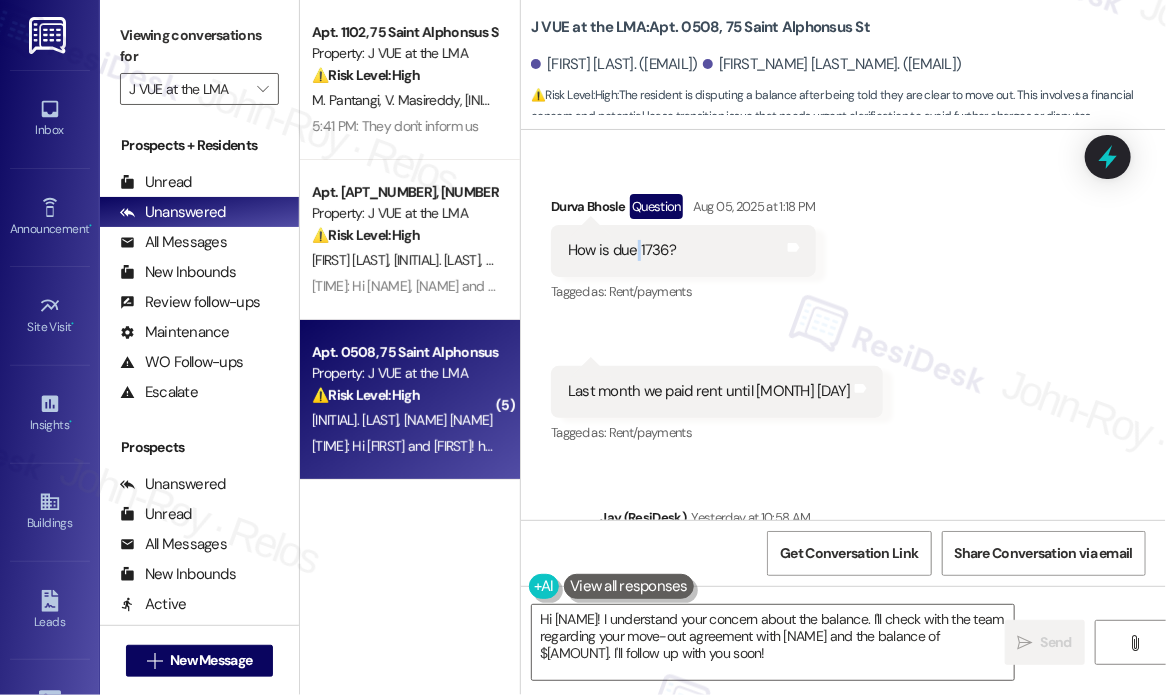 click on "How is due 1736?" at bounding box center [622, 250] 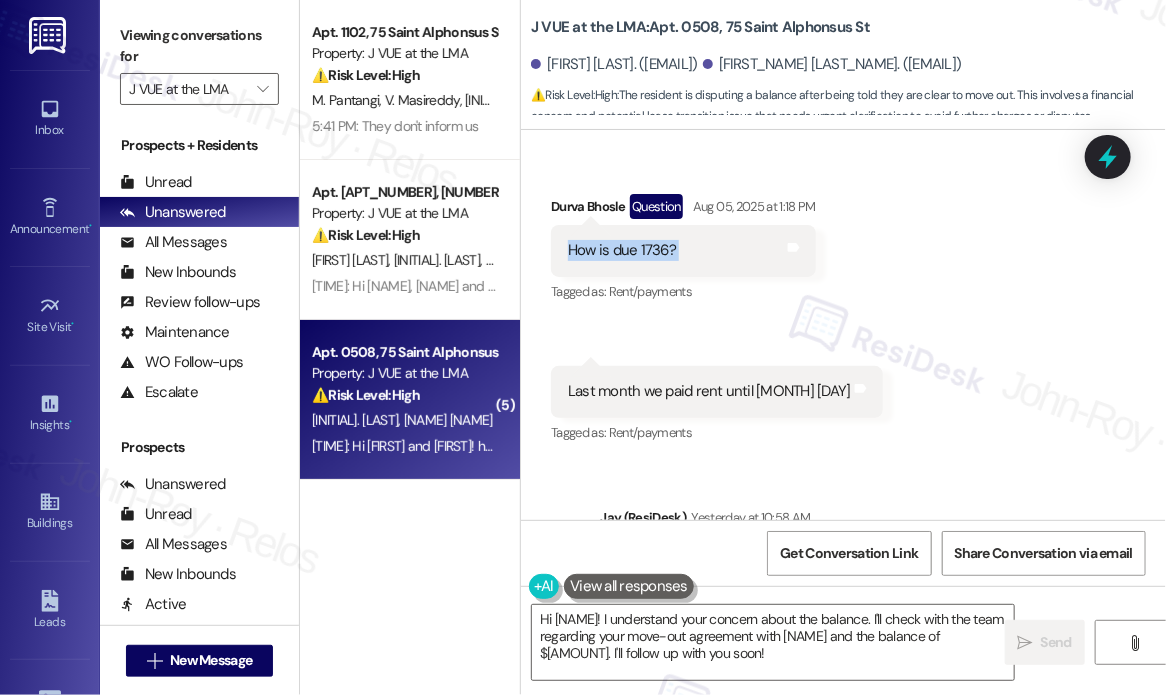click on "How is due 1736?" at bounding box center [622, 250] 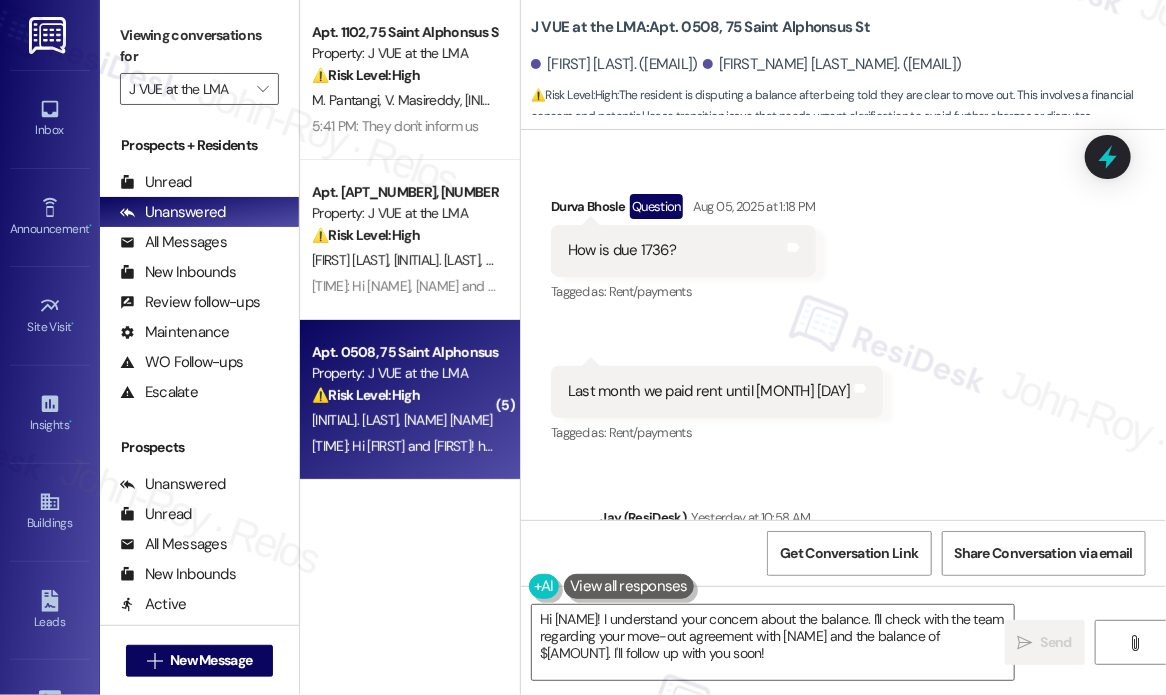 click on "Last month we paid rent until august 7" at bounding box center (709, 391) 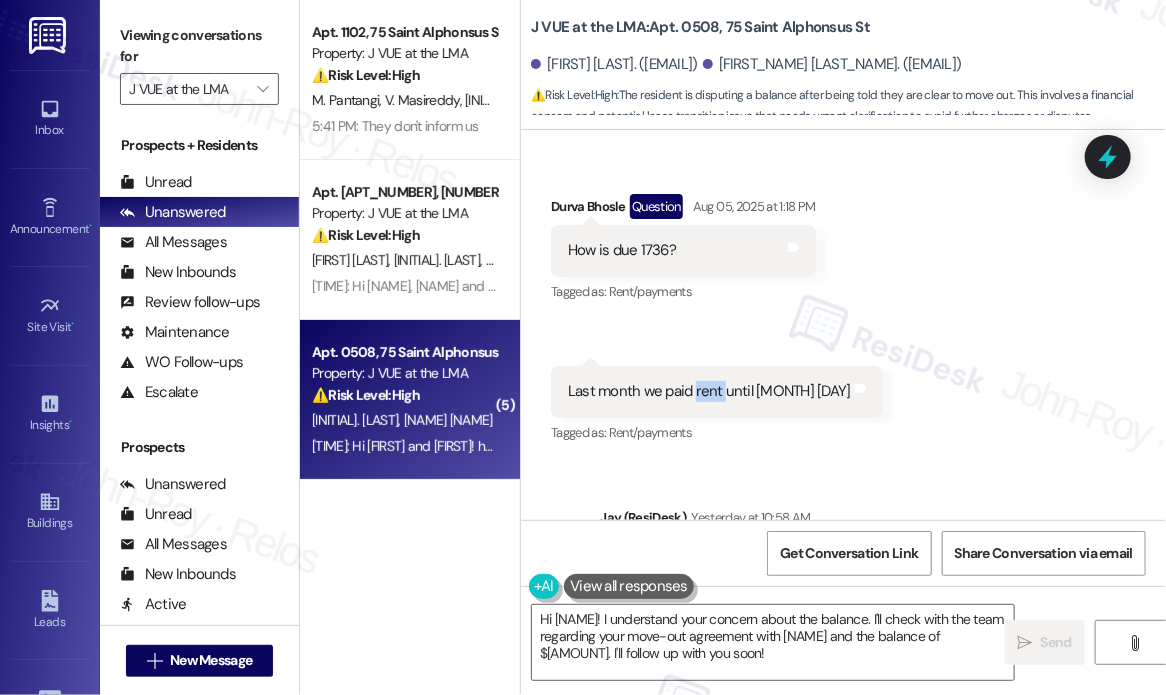 click on "Last month we paid rent until august 7" at bounding box center [709, 391] 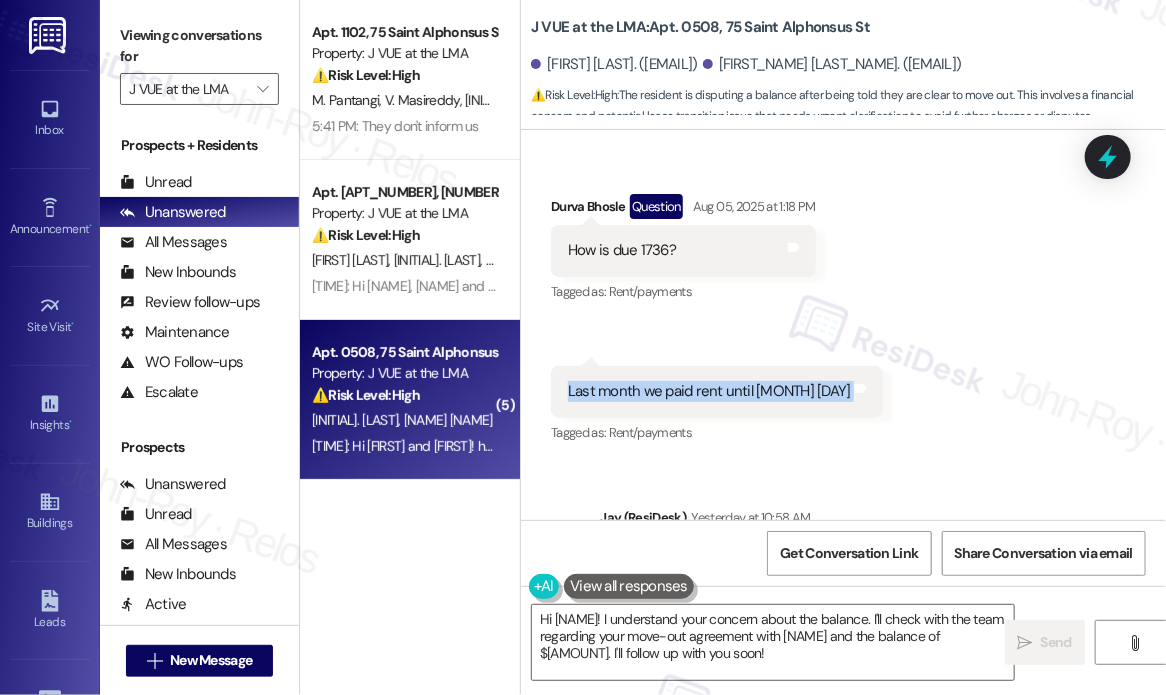 click on "Last month we paid rent until august 7" at bounding box center [709, 391] 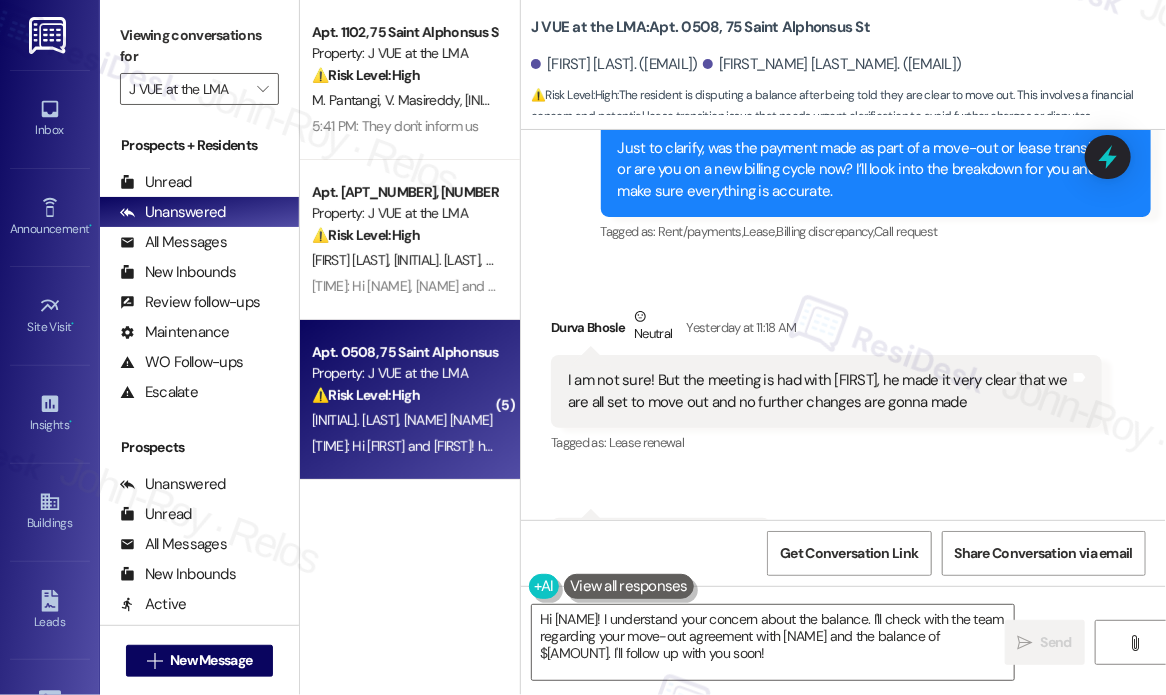 scroll, scrollTop: 6044, scrollLeft: 0, axis: vertical 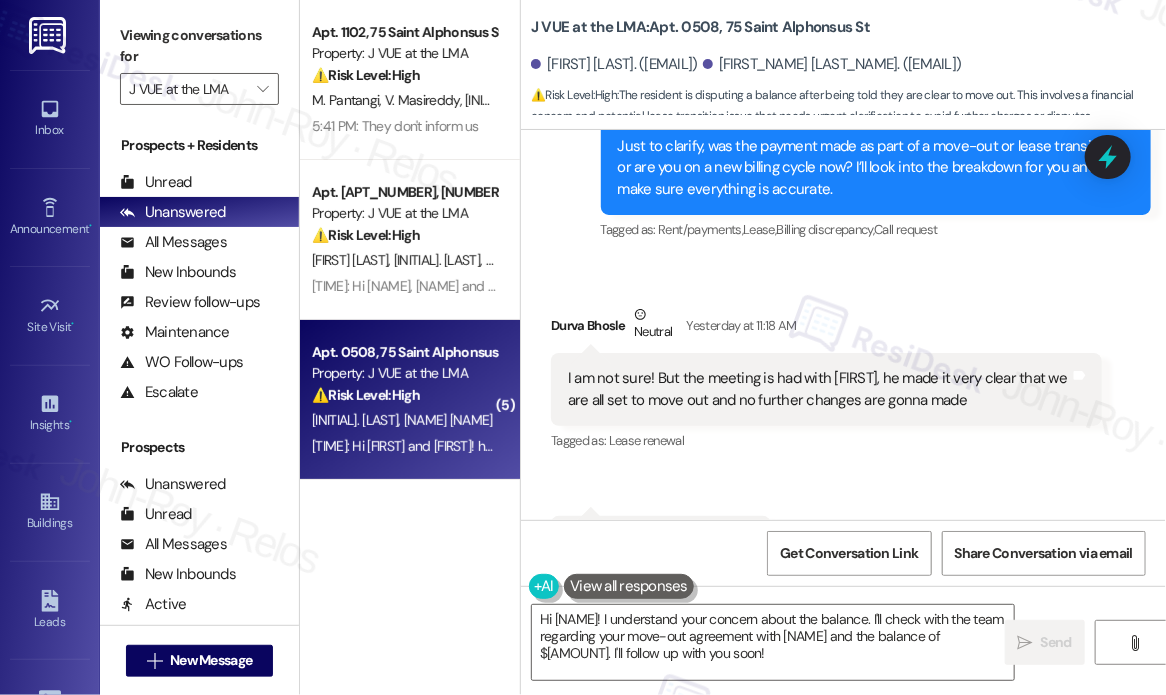 click on "I am not sure! But the meeting is had with Richie, he made it very clear that we are all set to move out and no further changes are gonna made" at bounding box center (819, 389) 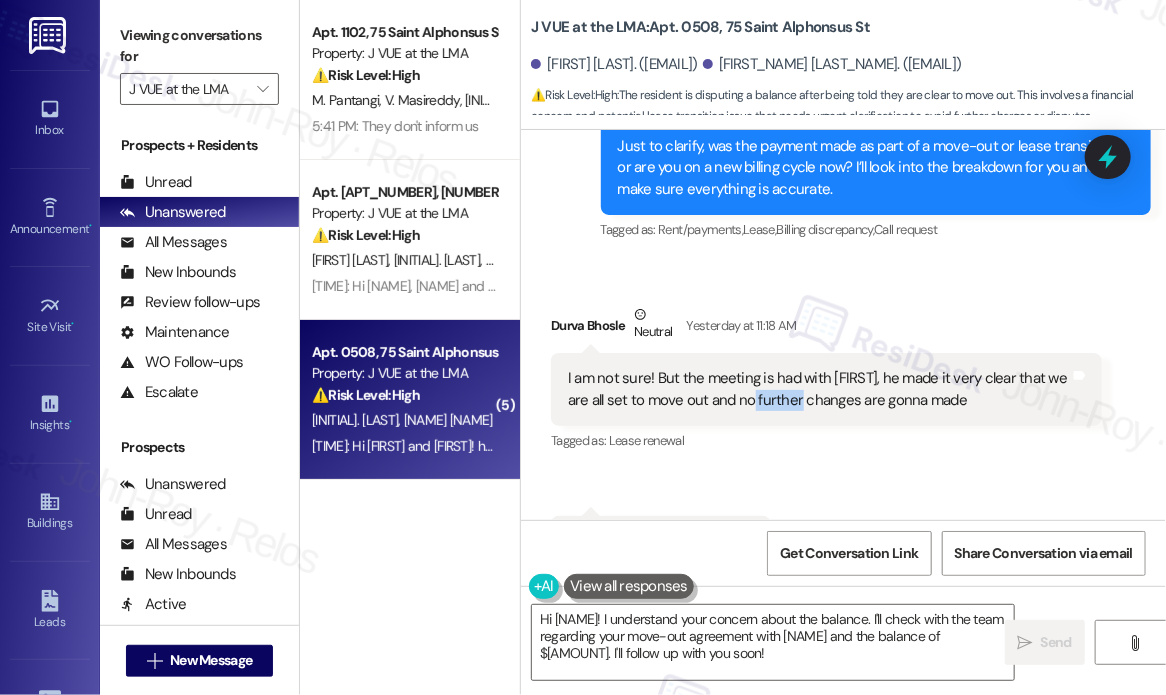 click on "I am not sure! But the meeting is had with Richie, he made it very clear that we are all set to move out and no further changes are gonna made" at bounding box center (819, 389) 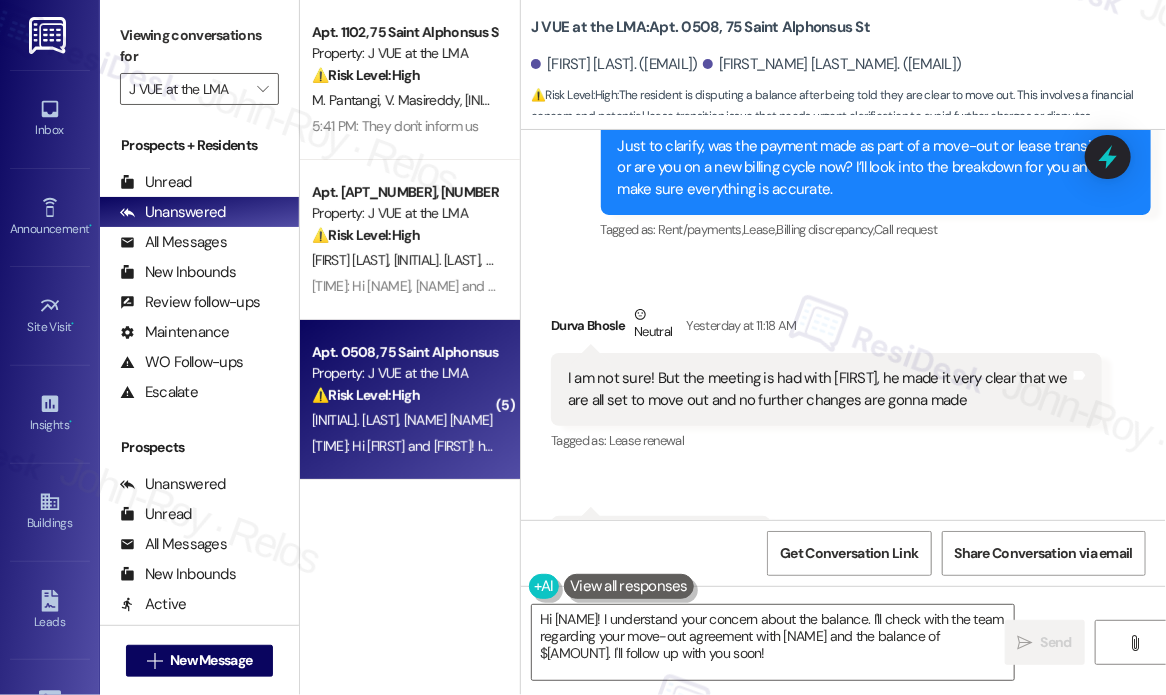 click on "I am not sure! But the meeting is had with Richie, he made it very clear that we are all set to move out and no further changes are gonna made" at bounding box center (819, 389) 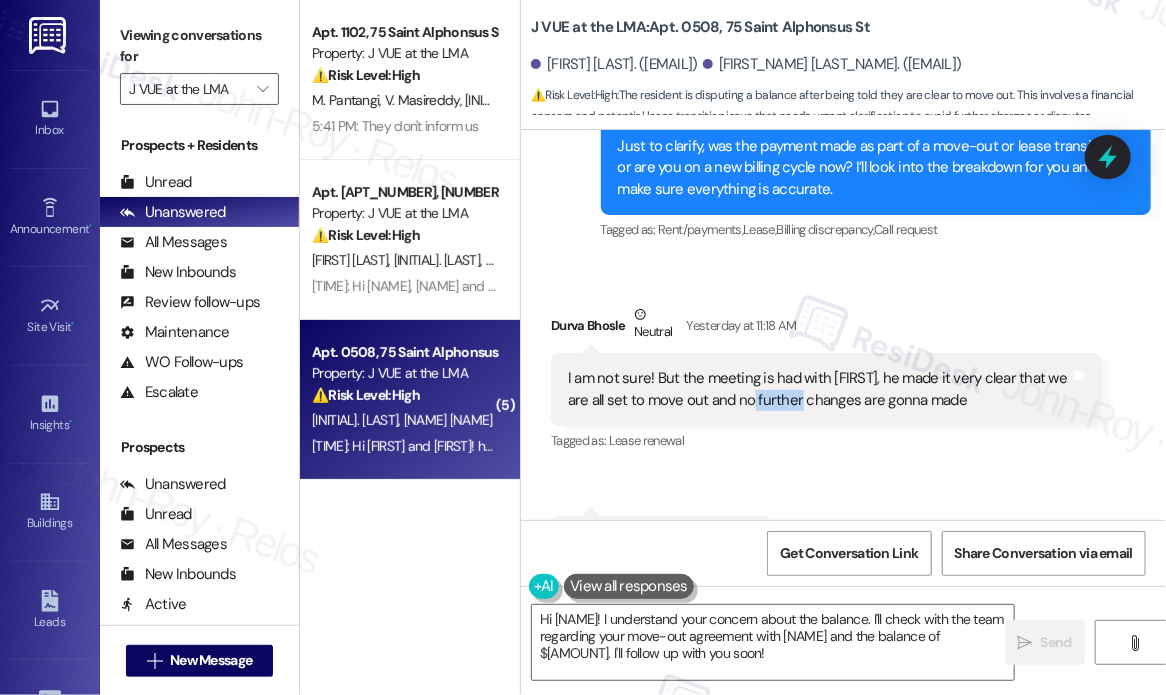 click on "I am not sure! But the meeting is had with Richie, he made it very clear that we are all set to move out and no further changes are gonna made" at bounding box center [819, 389] 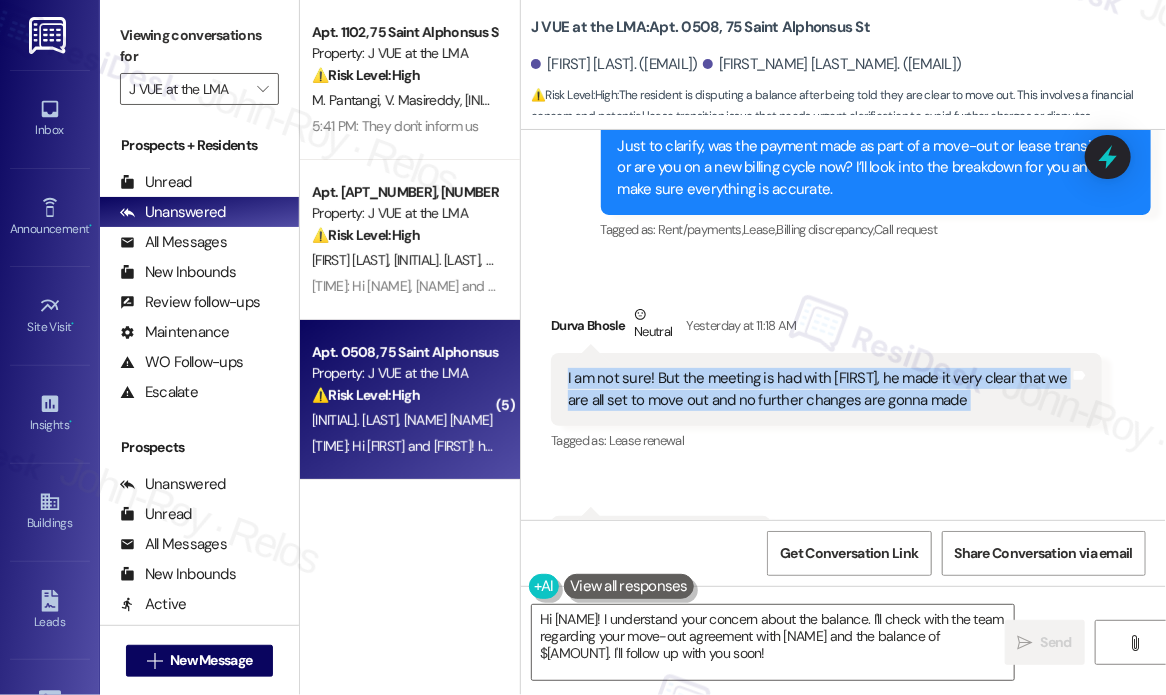 click on "I am not sure! But the meeting is had with Richie, he made it very clear that we are all set to move out and no further changes are gonna made" at bounding box center [819, 389] 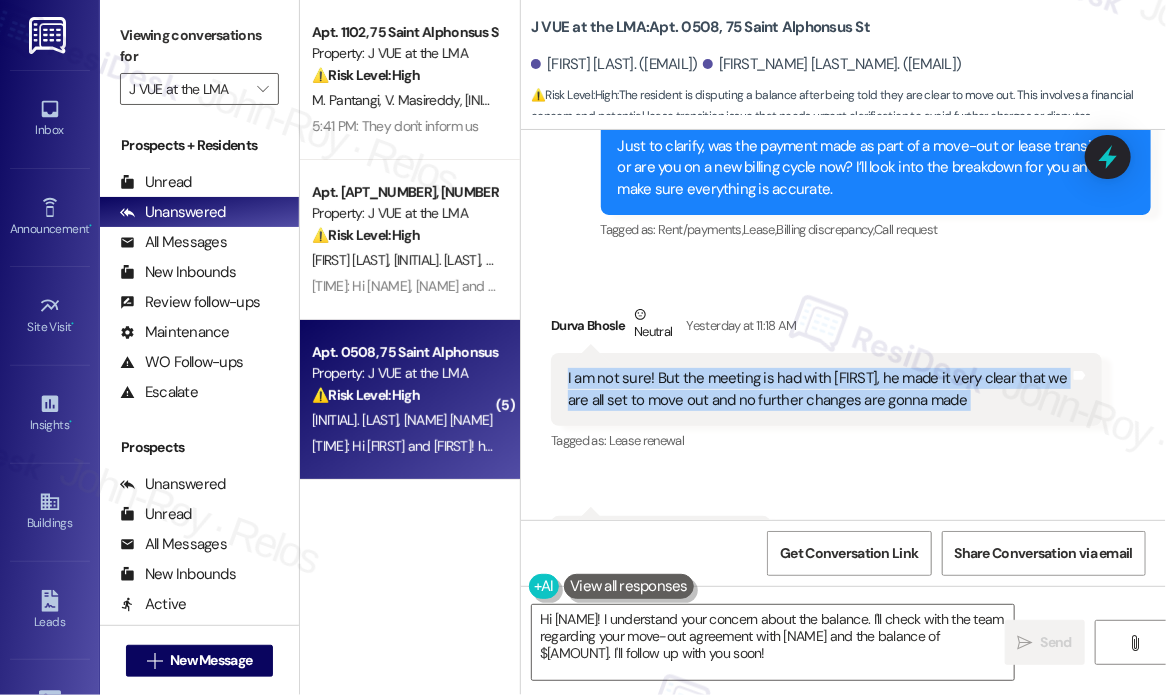 scroll, scrollTop: 6244, scrollLeft: 0, axis: vertical 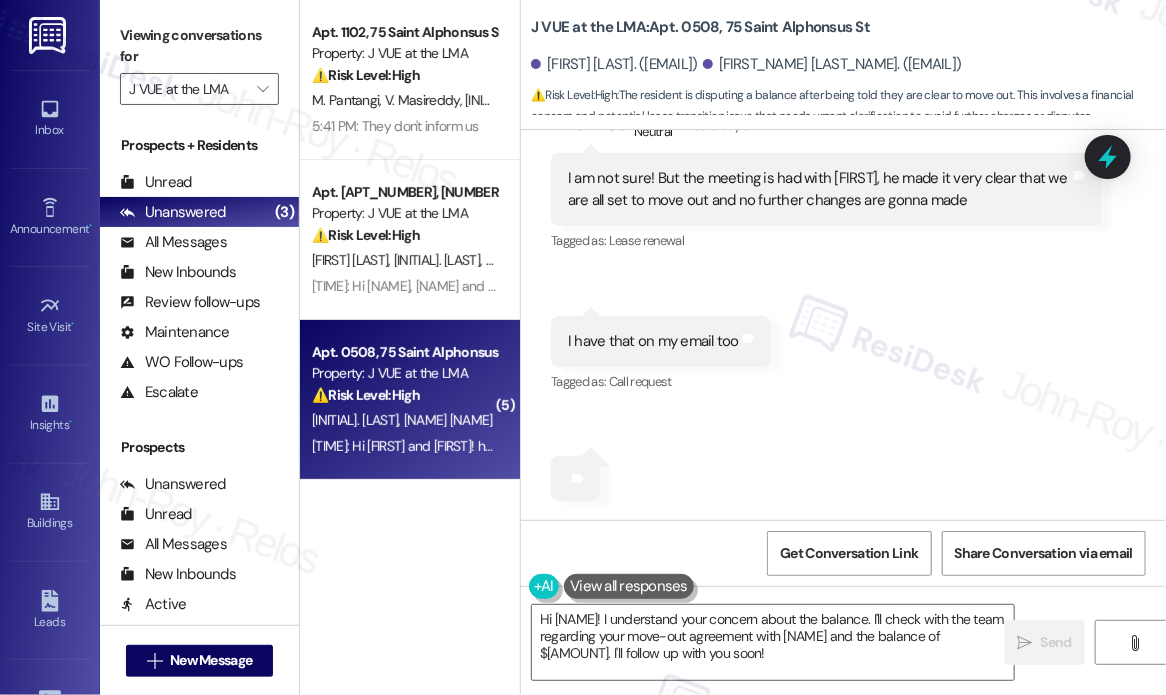 click on "Received via SMS Durva Bhosle   Neutral Yesterday at 11:18 AM I am not sure! But the meeting is had with Richie, he made it very clear that we are all set to move out and no further changes are gonna made Tags and notes Tagged as:   Lease renewal Click to highlight conversations about Lease renewal Received via SMS 11:19 AM Durva Bhosle Yesterday at 11:19 AM I have that on my email too Tags and notes Tagged as:   Call request Click to highlight conversations about Call request Received via SMS 11:19 AM Durva Bhosle Yesterday at 11:19 AM Tags and notes Received via SMS 11:20 AM Durva Bhosle   Neutral Yesterday at 11:20 AM Edited to “I am not sure! But the meeting i had with Richie, he made it very clear that we are all set to move out and no further changes are gonna made” Tags and notes Tagged as:   Praise Click to highlight conversations about Praise Received via SMS 11:20 AM Durva Bhosle Yesterday at 11:20 AM Tags and notes Tagged as:   Praise Click to highlight conversations about Praise" at bounding box center (843, 460) 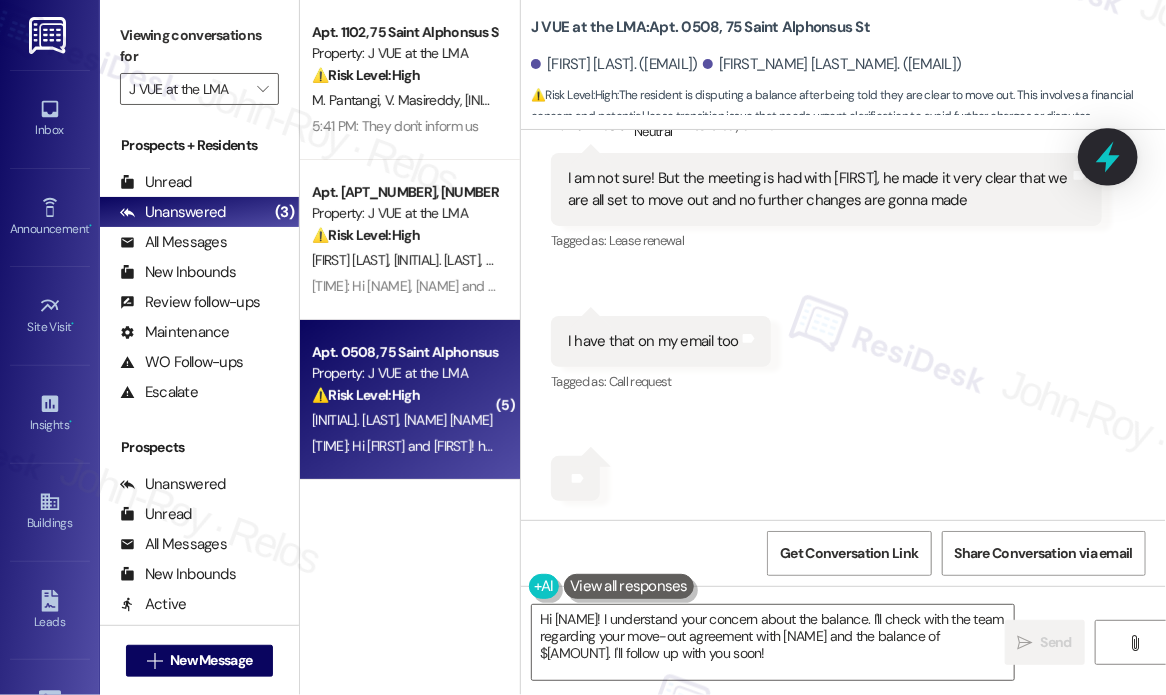 click 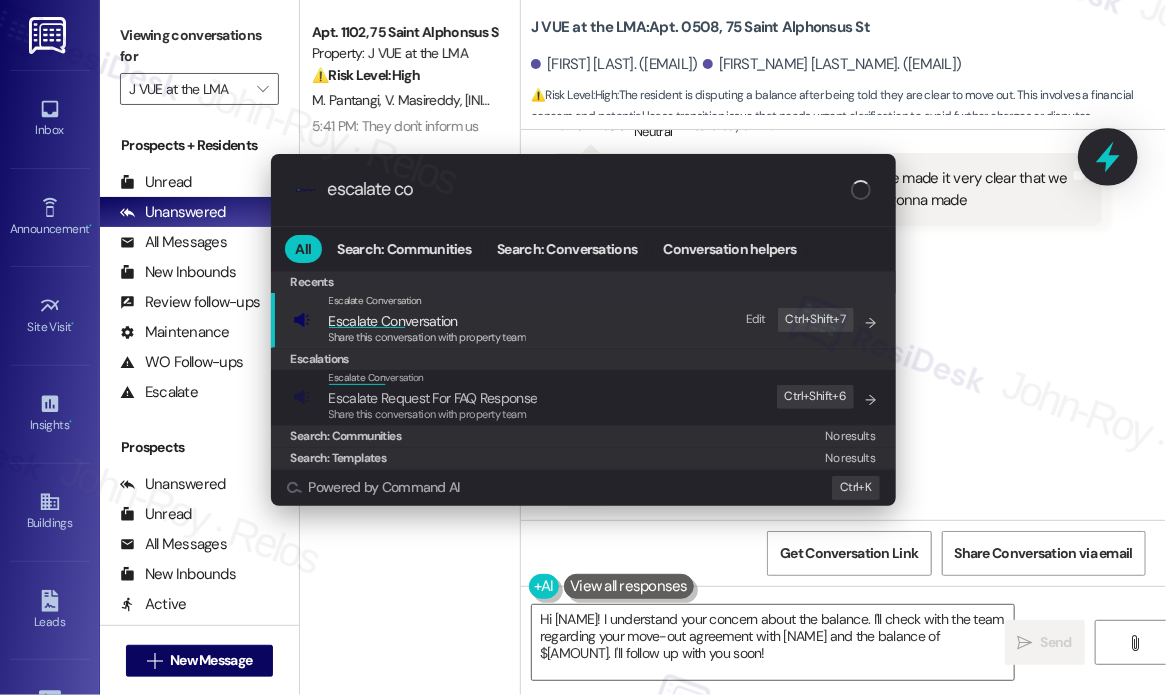 type on "escalate con" 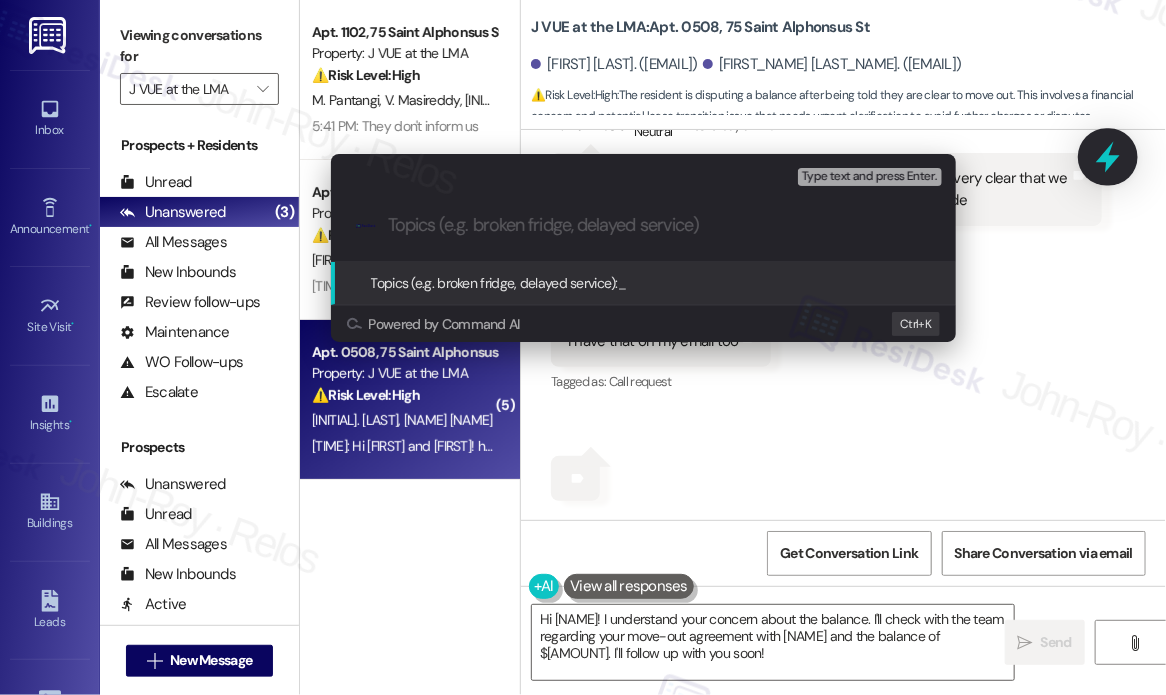 type on "Clarification Needed on $1,736 Balance After August 7 Rent Payment" 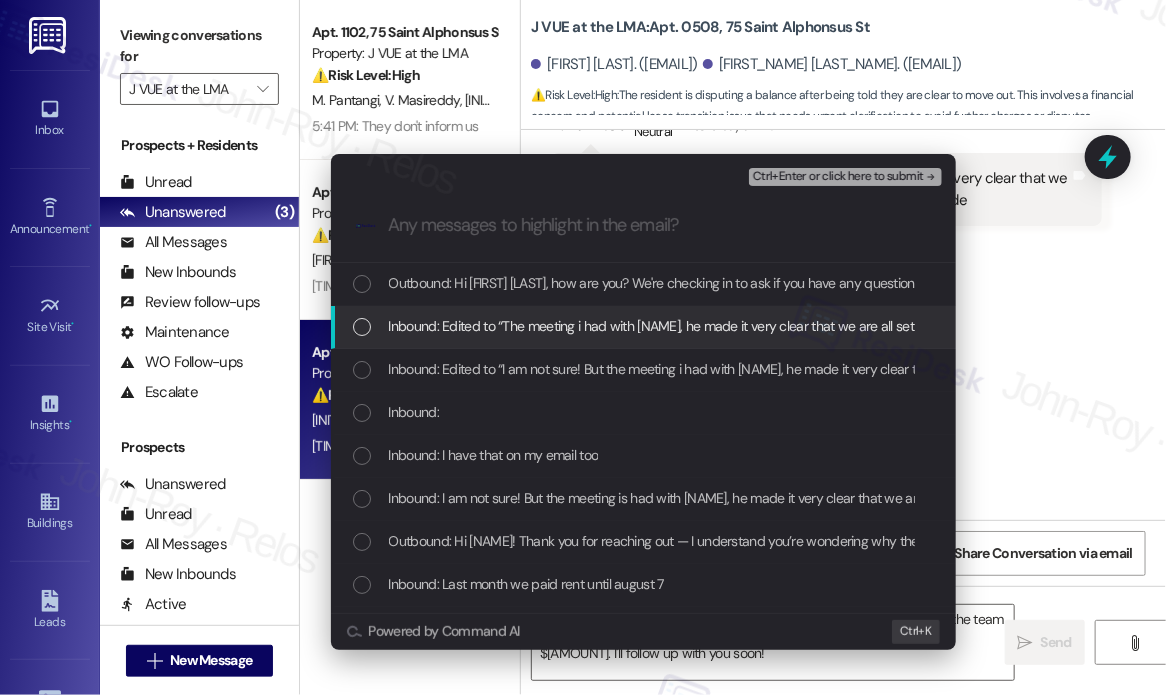 click on "Inbound: Edited to “The meeting i had with Richie, he made it very clear that we are all set to move out and no further changes are gonna made”" at bounding box center [810, 326] 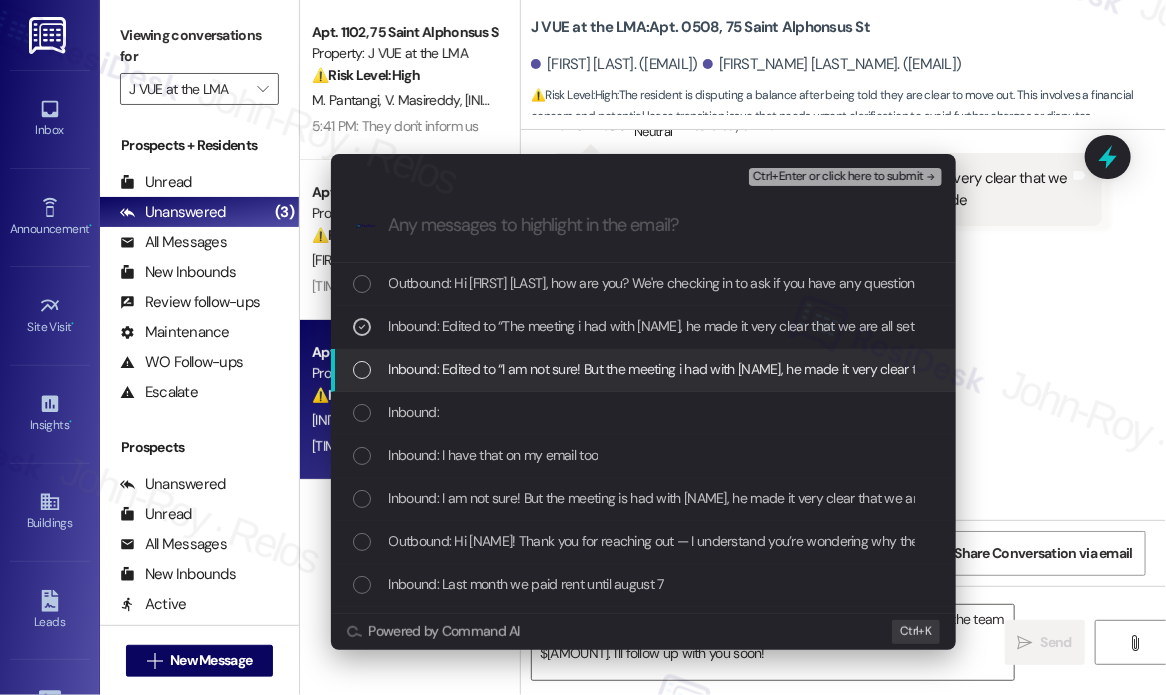 click on "Inbound: Edited to “I am not sure! But the meeting i had with Richie, he made it very clear that we are all set to move out and no further changes are gonna made”" at bounding box center (860, 369) 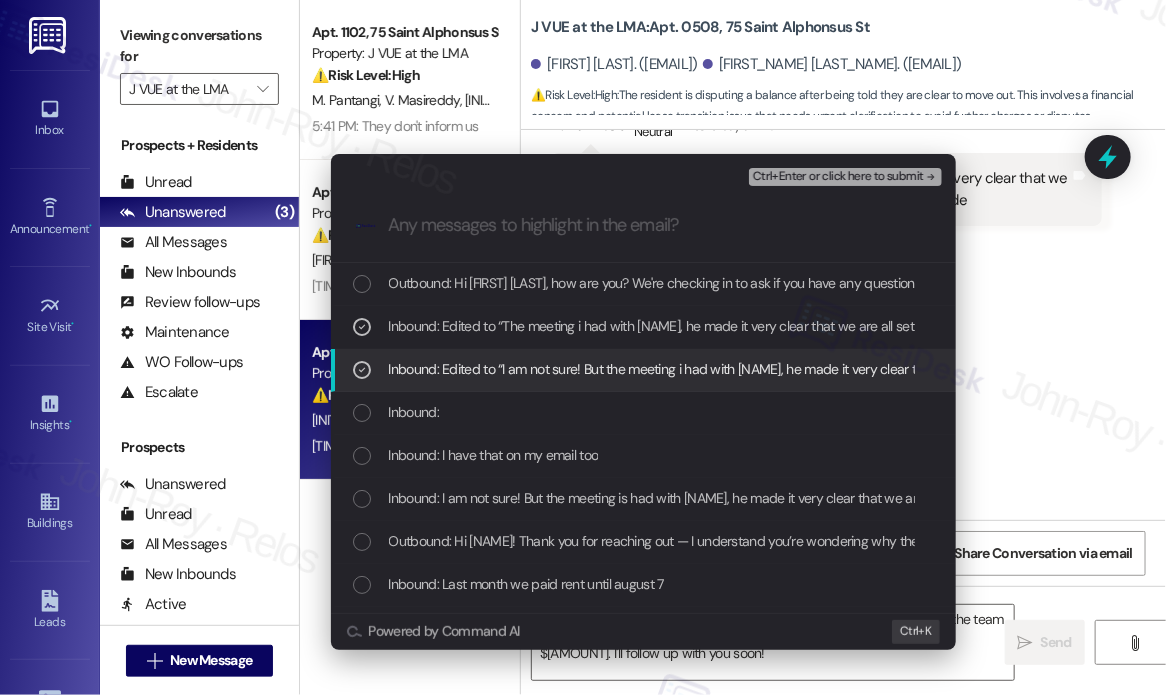 click on "Inbound: Edited to “I am not sure! But the meeting i had with Richie, he made it very clear that we are all set to move out and no further changes are gonna made”" at bounding box center [860, 369] 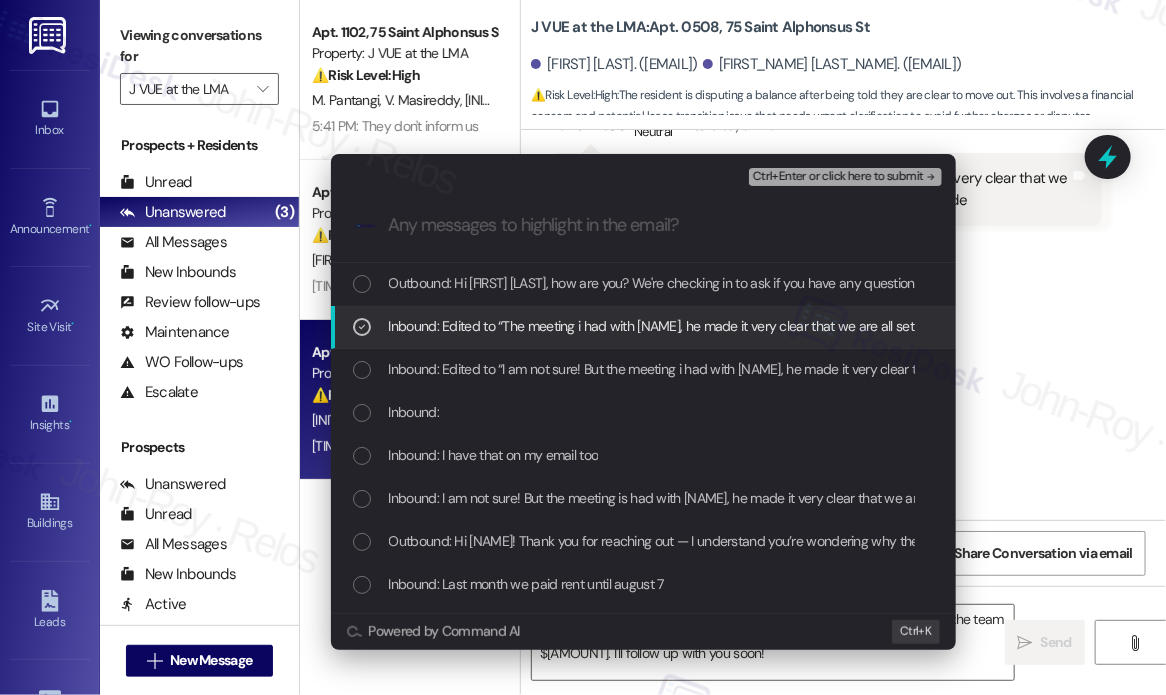 click on "Inbound: Edited to “The meeting i had with Richie, he made it very clear that we are all set to move out and no further changes are gonna made”" at bounding box center (810, 326) 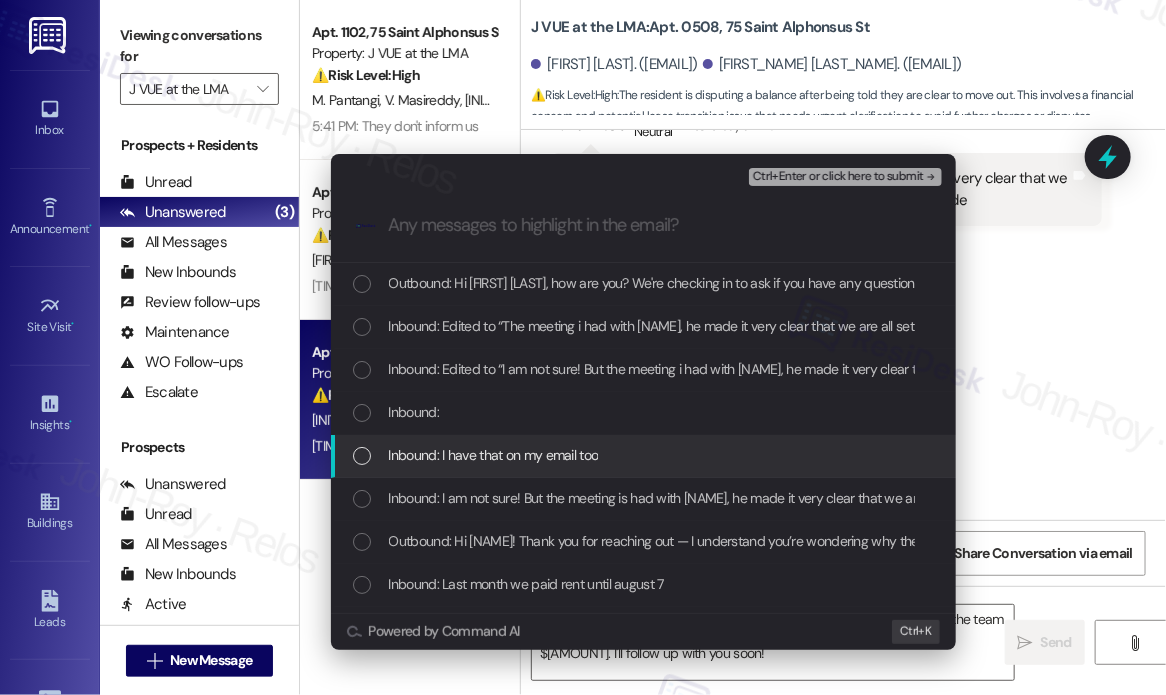 click on "Inbound: I have that on my email too" at bounding box center (645, 455) 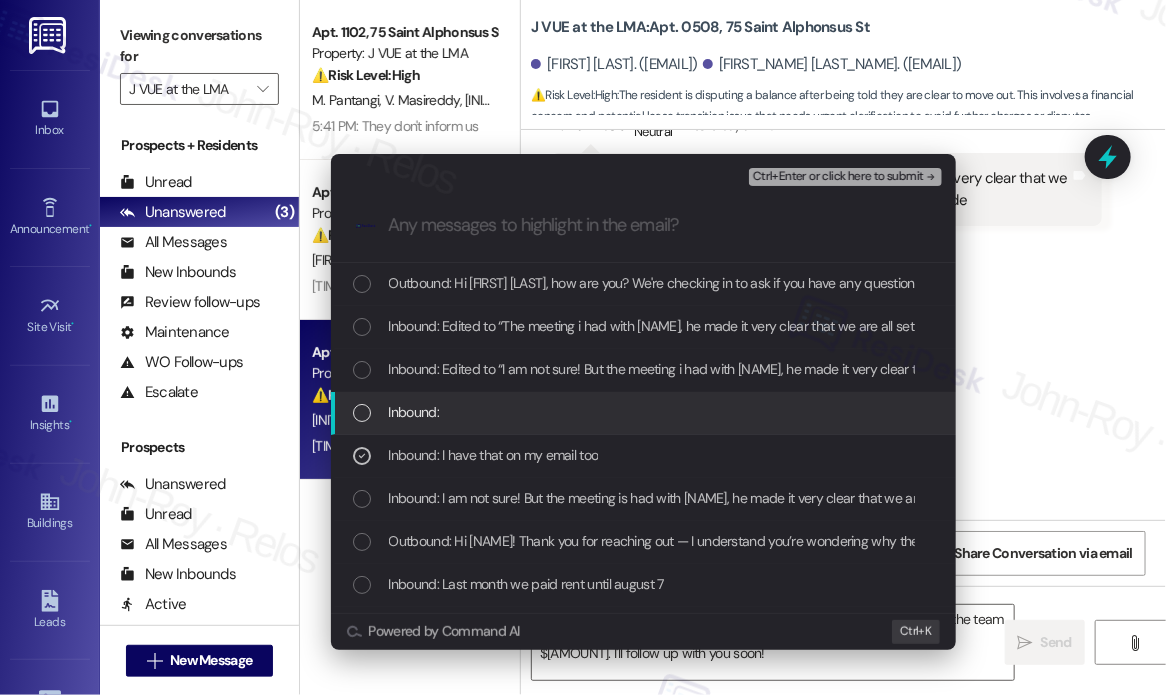 click on "Inbound:" at bounding box center (645, 412) 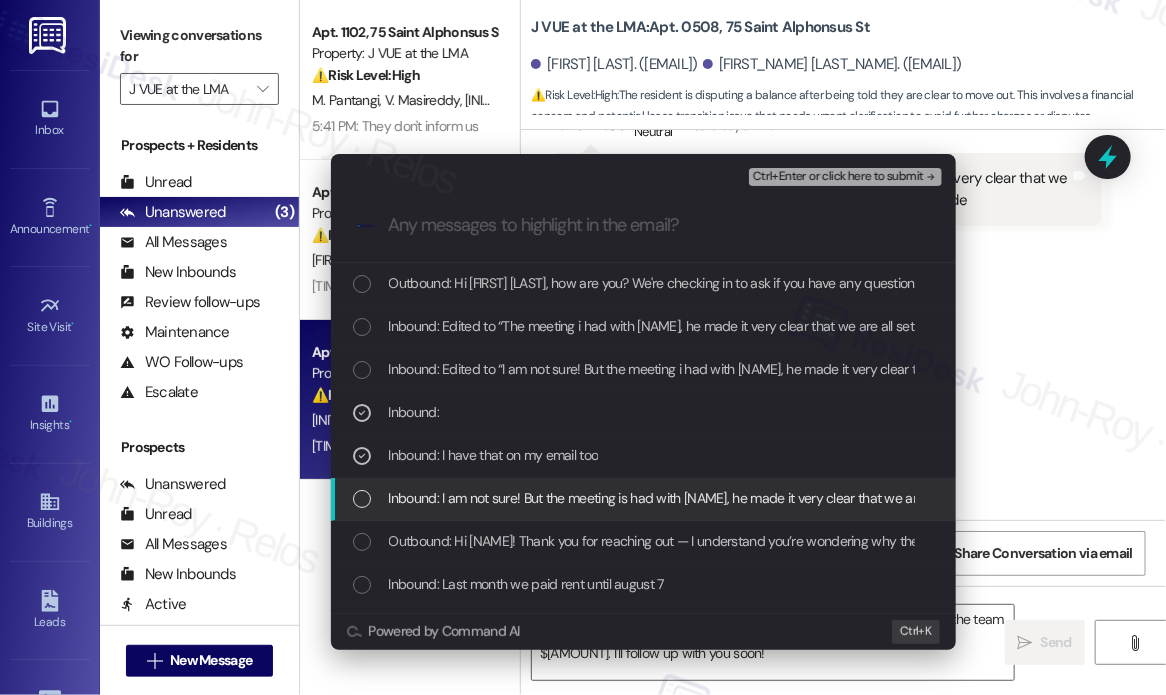 click on "Inbound: I am not sure! But the meeting is had with Richie, he made it very clear that we are all set to move out and no further changes are gonna made" at bounding box center (831, 498) 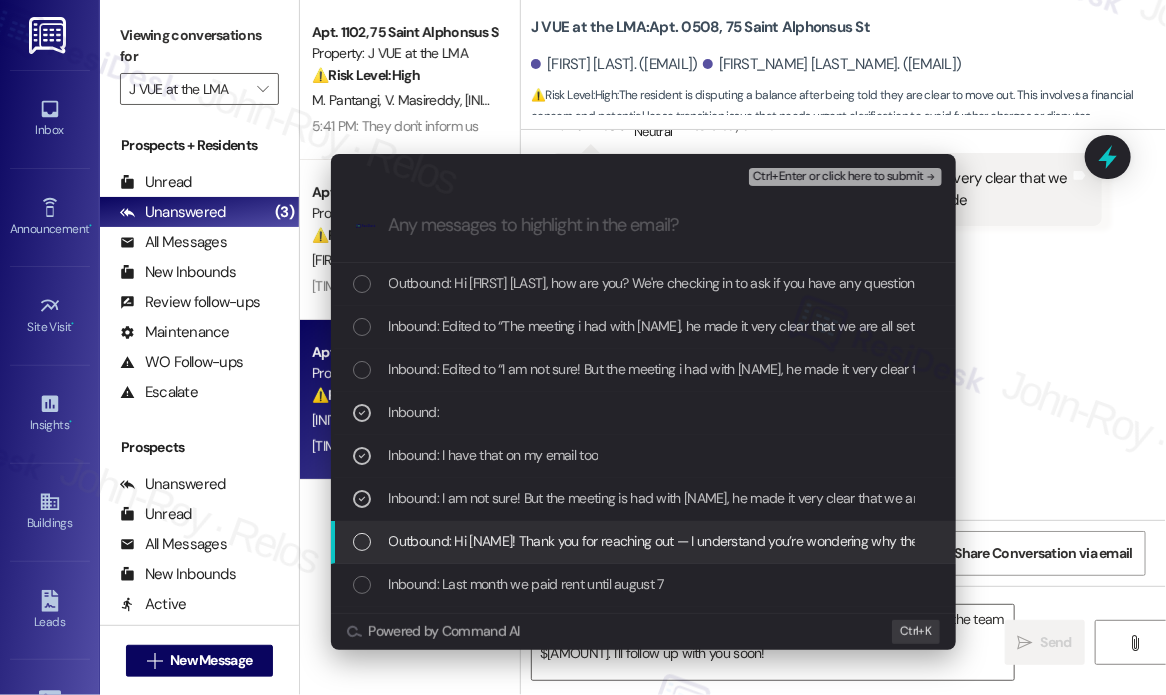 click on "Outbound: Hi Durva! Thank you for reaching out — I understand you’re wondering why the balance shows $1,736, especially since rent was paid through August 7.
Just to clarify, was the payment made as part of a move-out or lease transition, or are you on a new billing cycle now? I’ll look into the breakdown for you and make sure everything is accurate." at bounding box center [1425, 541] 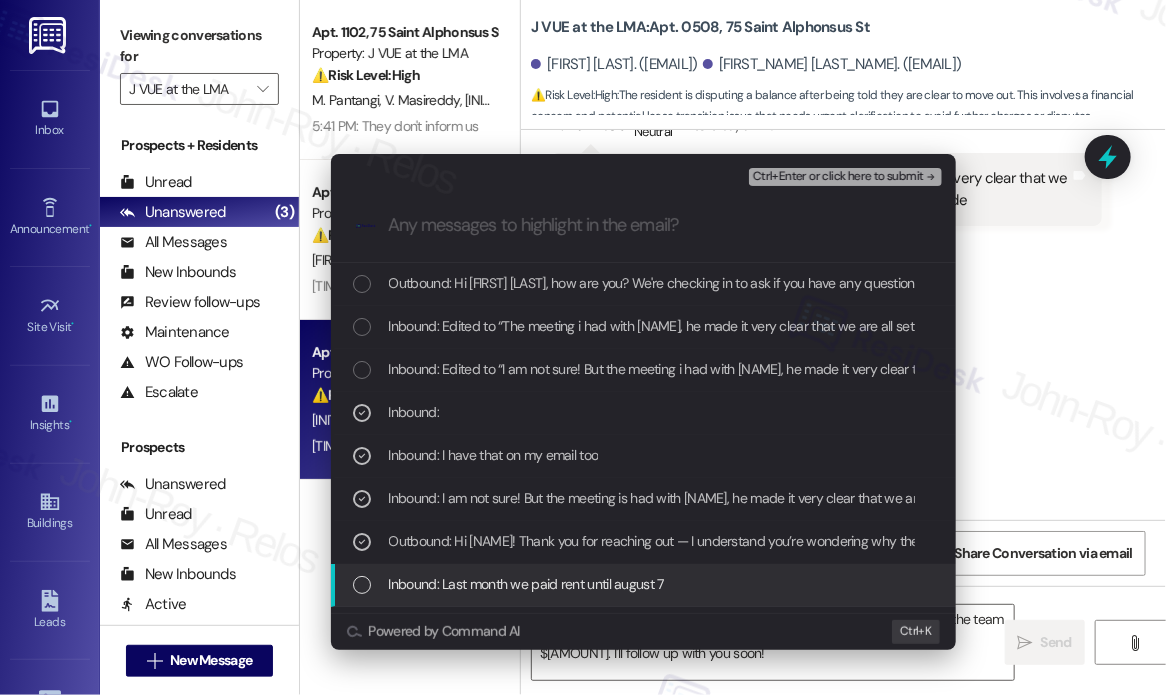 click on "Inbound: Last month we paid rent until august 7" at bounding box center [645, 584] 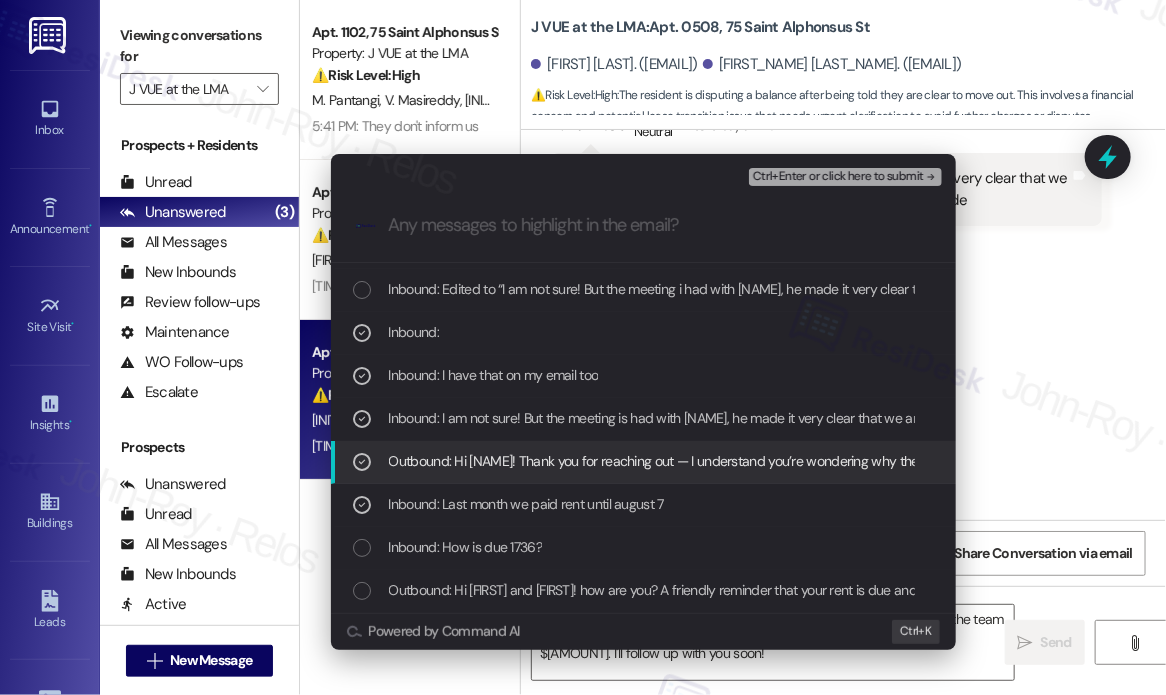 scroll, scrollTop: 100, scrollLeft: 0, axis: vertical 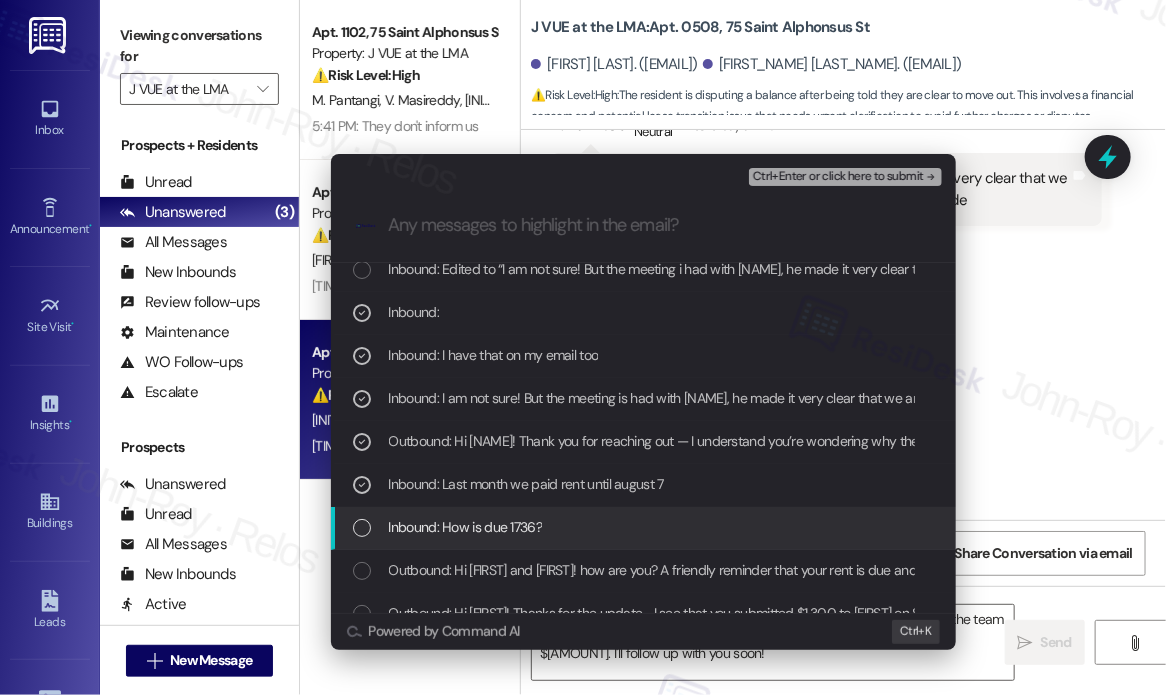 click on "Inbound: How is due 1736?" at bounding box center [645, 527] 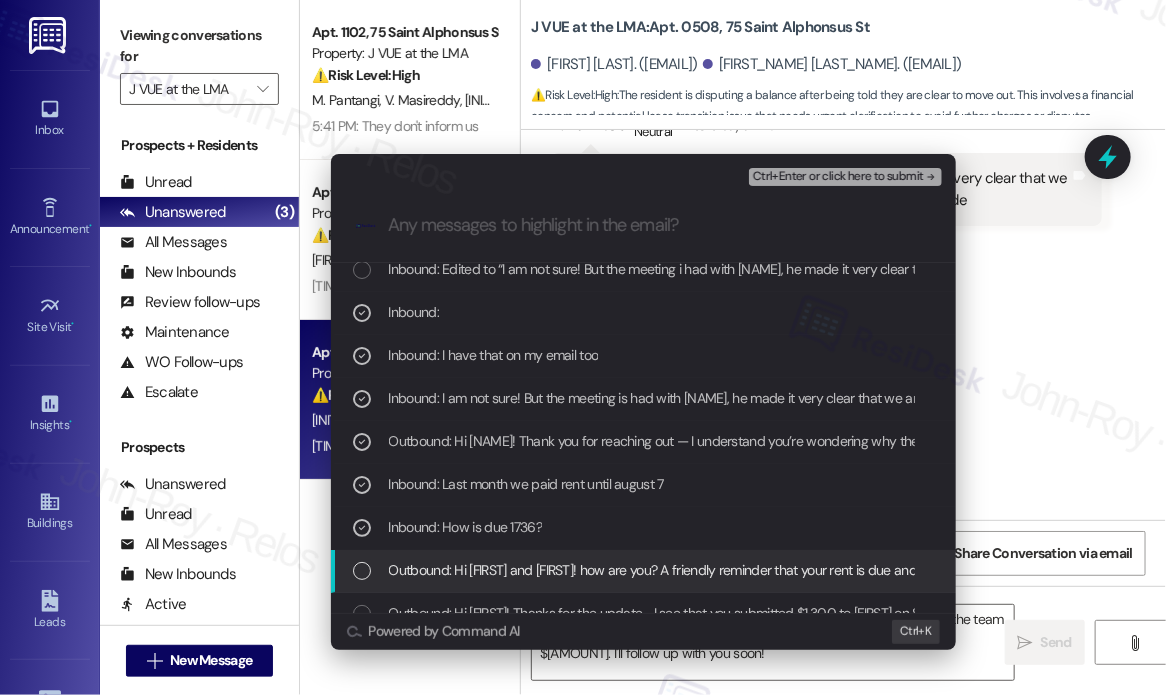 click on "Outbound: Hi Durva and Rutvi, how are you? A friendly reminder that your rent is due and your current balance is $1736.39. Please pay your rent to avoid a late fee. Please let us know if you have any questions! If you've already paid, please disregard this reminder." at bounding box center (1151, 570) 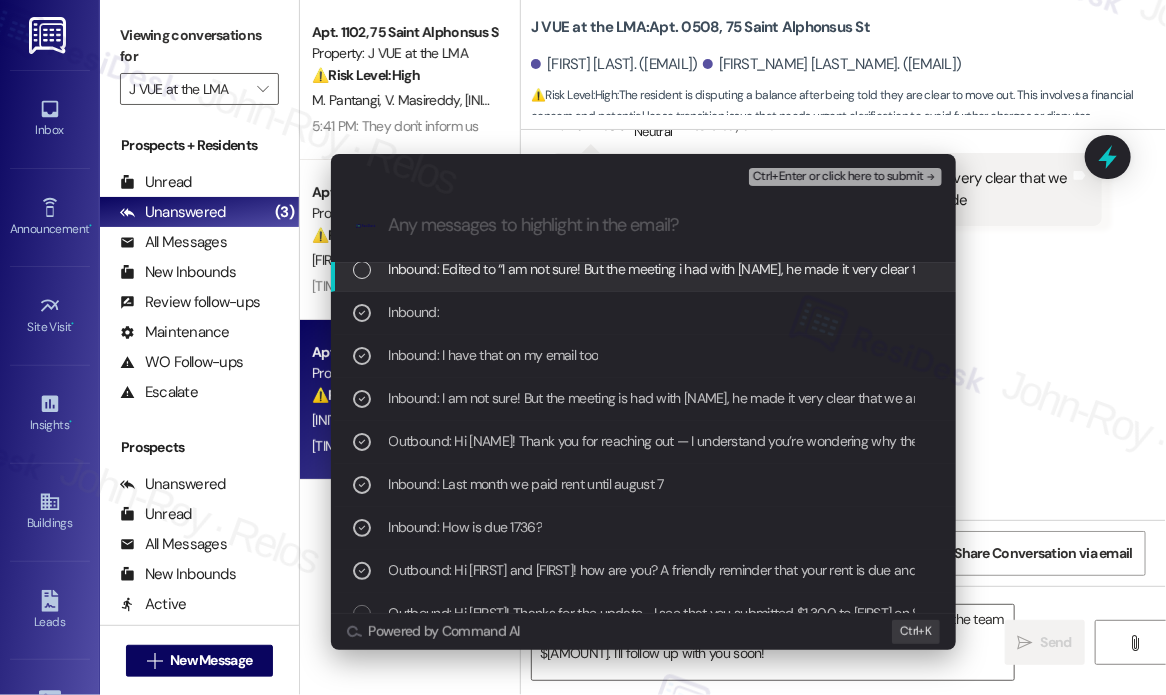 click on "Ctrl+Enter or click here to submit" at bounding box center (838, 177) 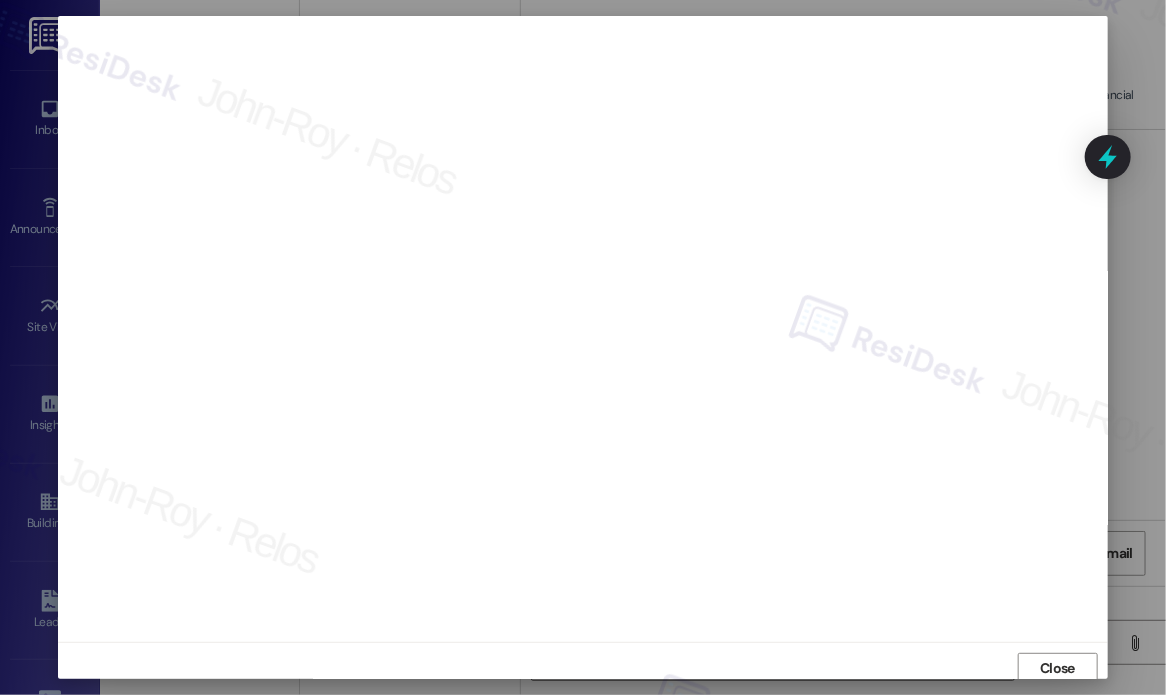 scroll, scrollTop: 5, scrollLeft: 0, axis: vertical 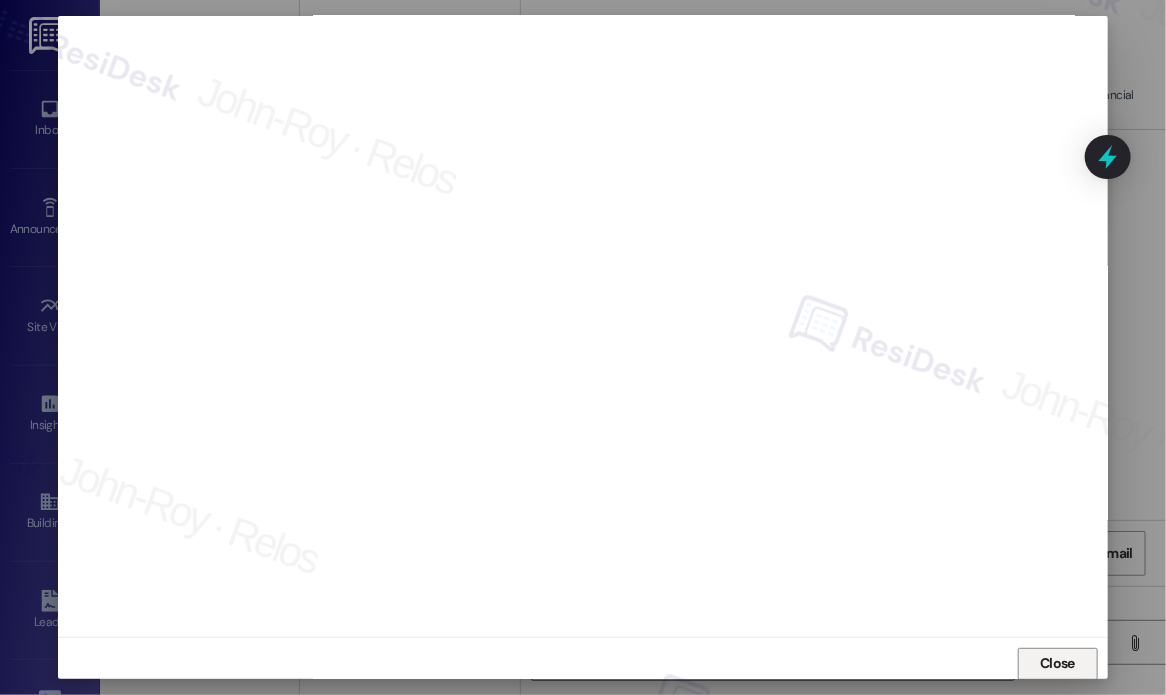 click on "Close" at bounding box center (1057, 663) 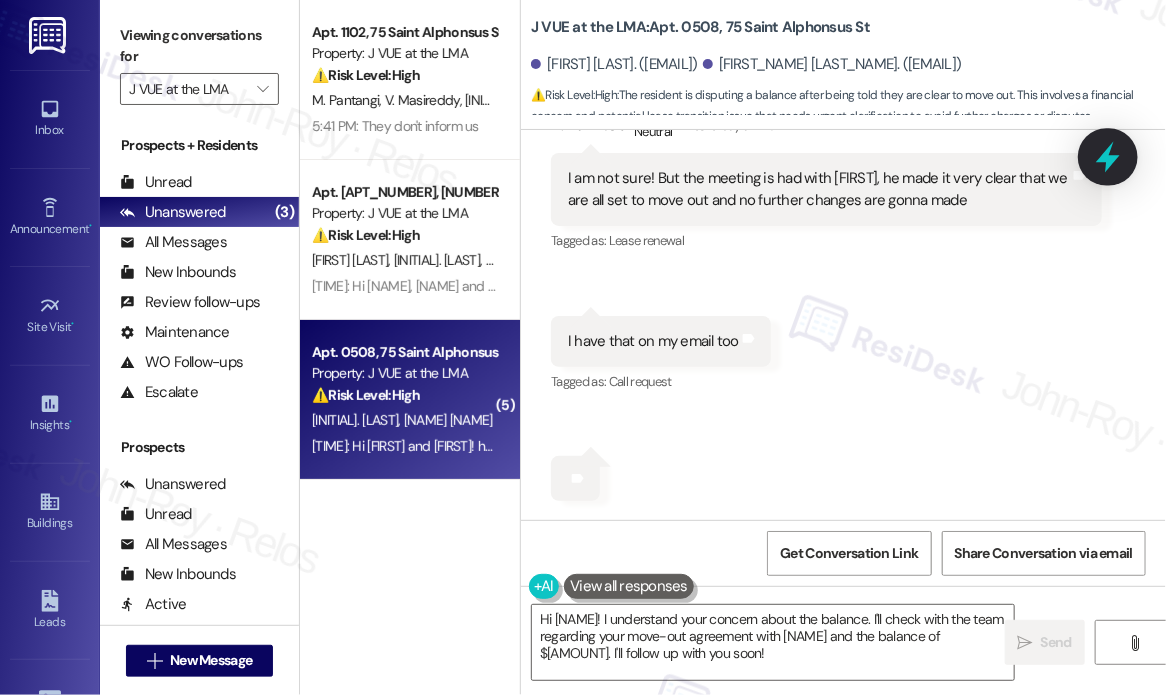 click 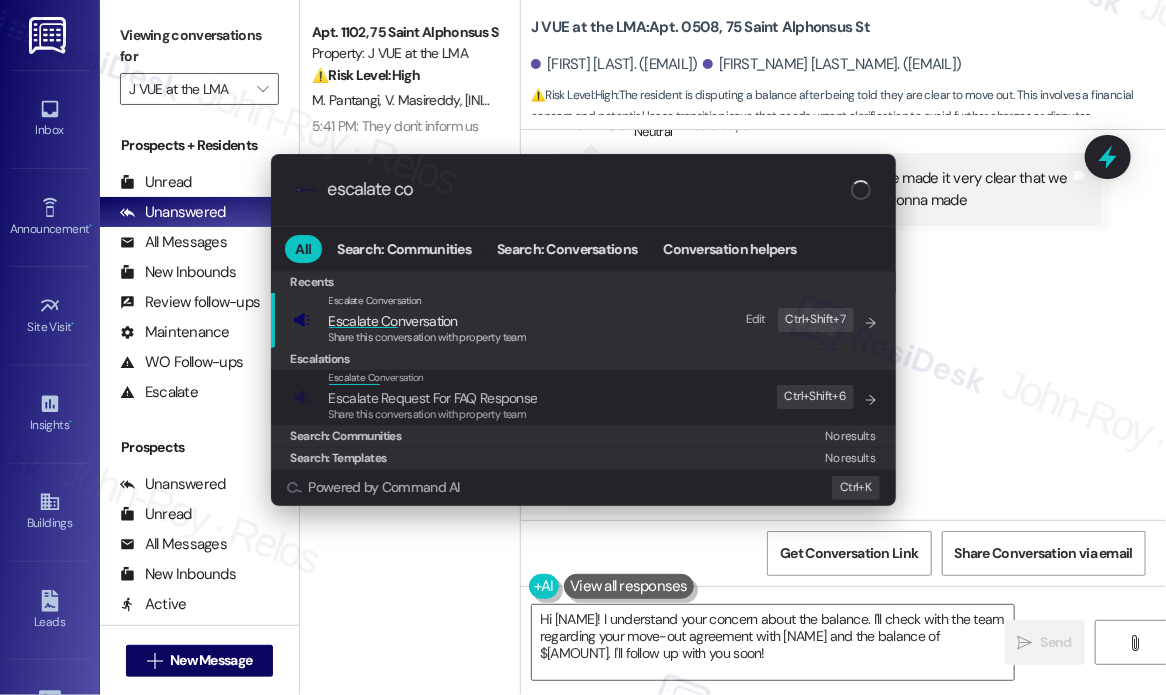 type on "escalate con" 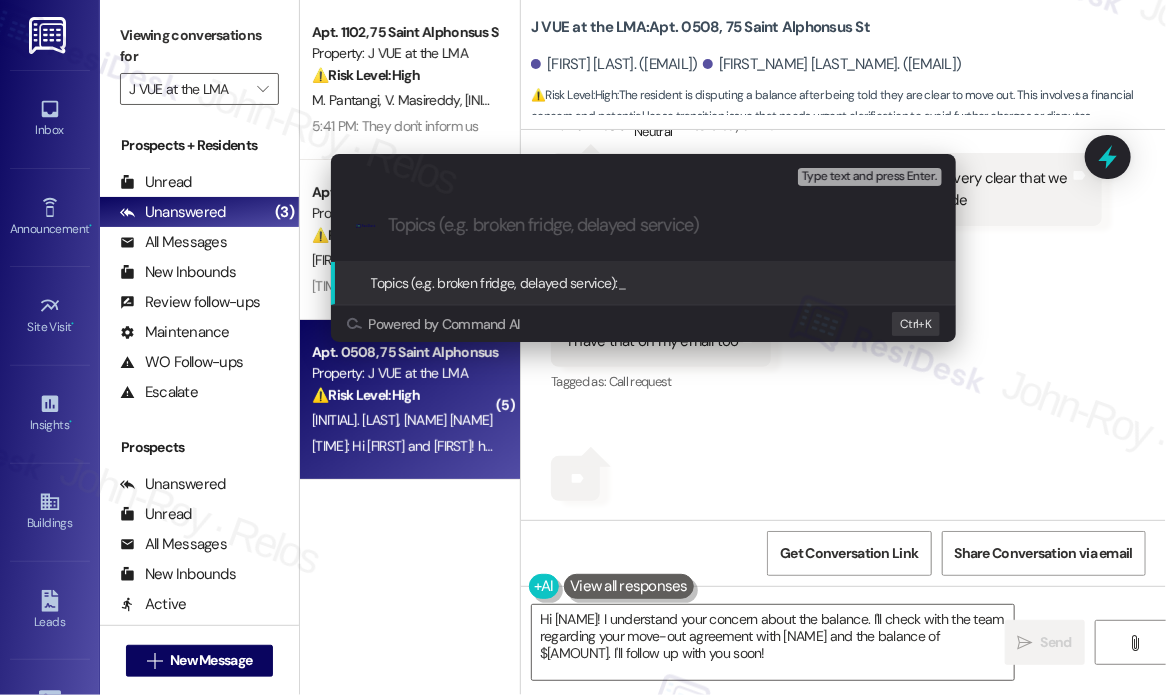 paste on "Clarification Needed on $1,736 Balance After August 7 Rent Payment" 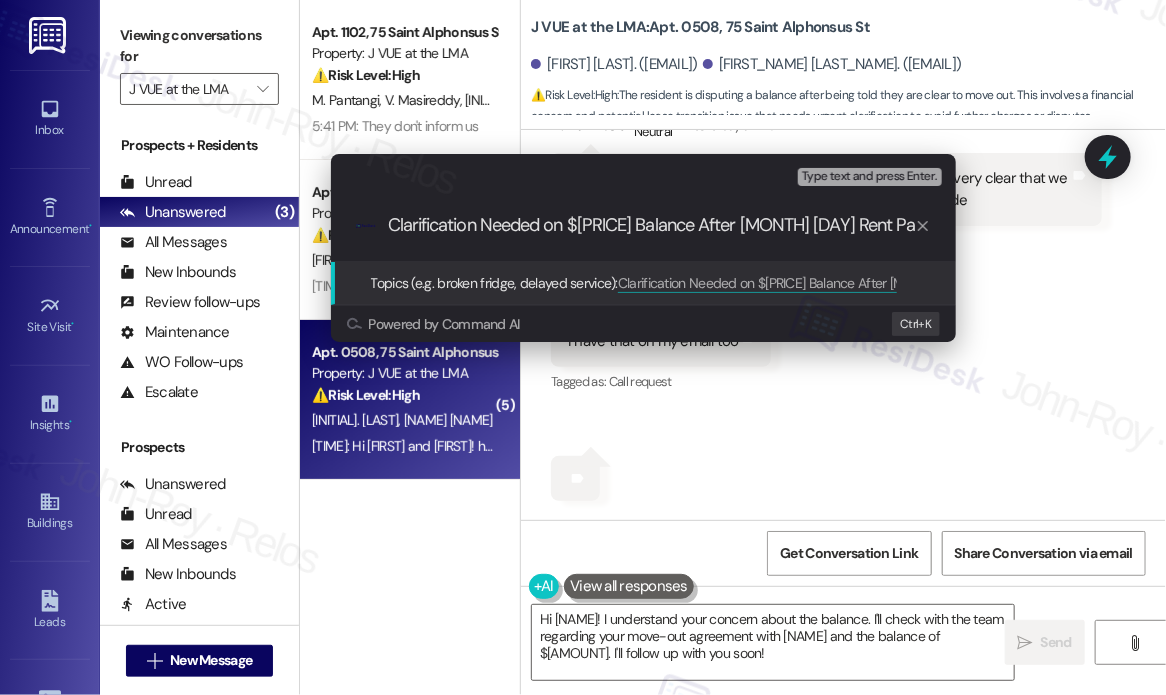 type 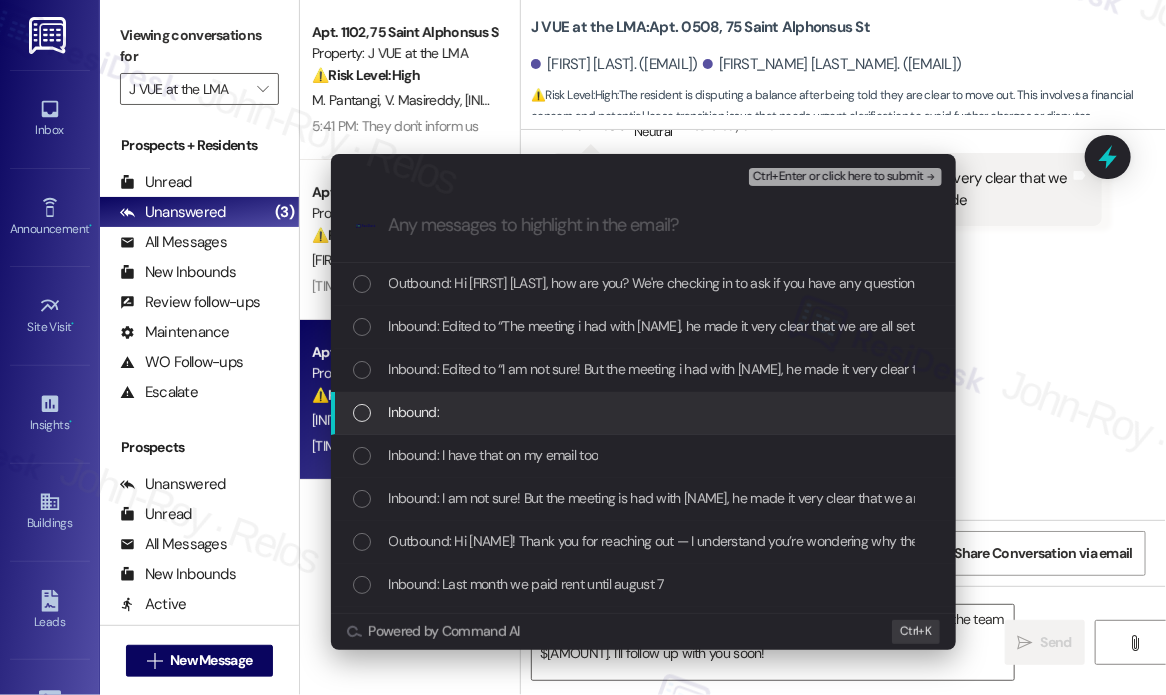 click on "Inbound:" at bounding box center [645, 412] 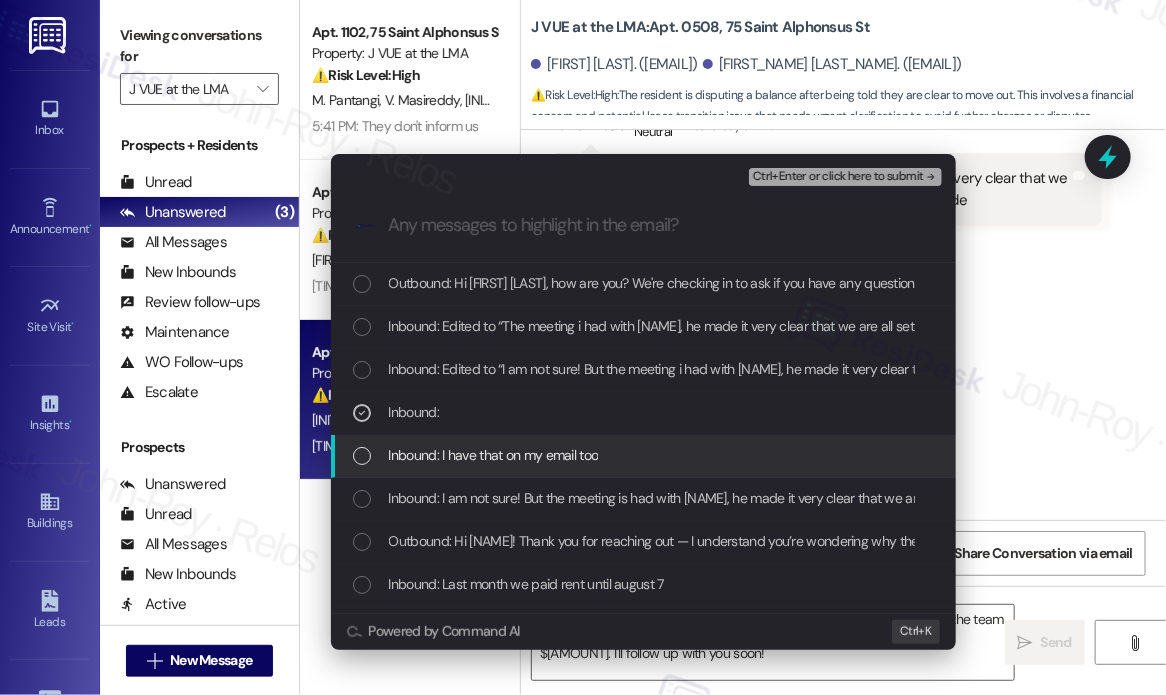click on "Inbound: I have that on my email too" at bounding box center [494, 455] 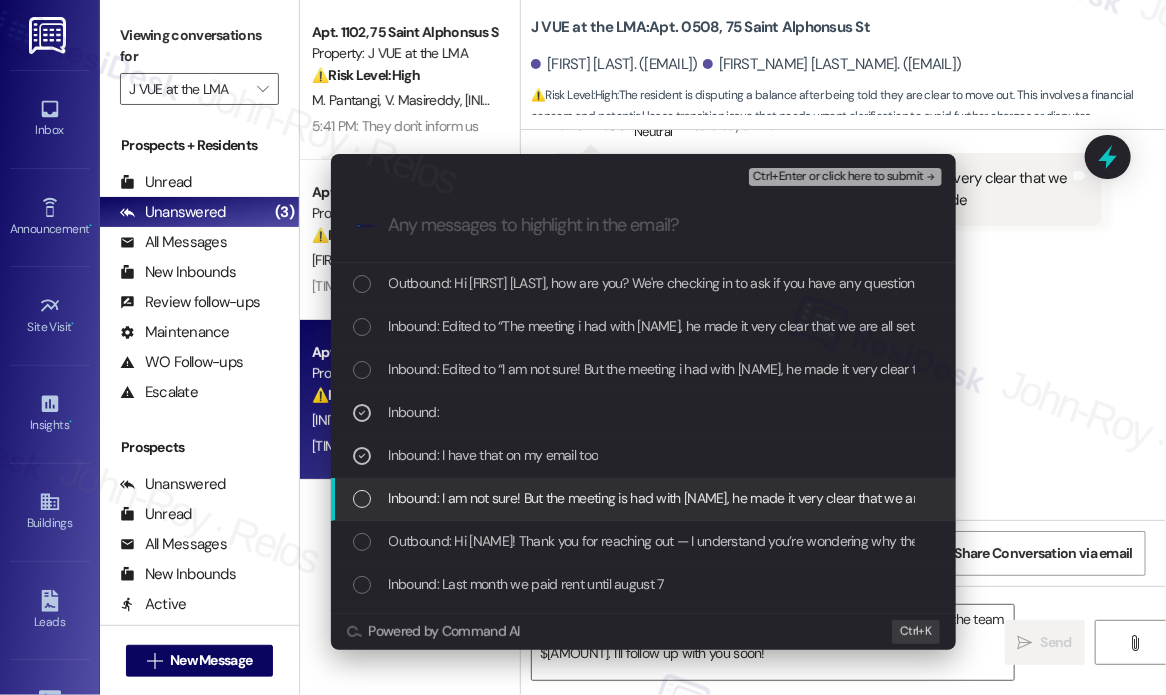 click on "Inbound: I am not sure! But the meeting is had with Richie, he made it very clear that we are all set to move out and no further changes are gonna made" at bounding box center [831, 498] 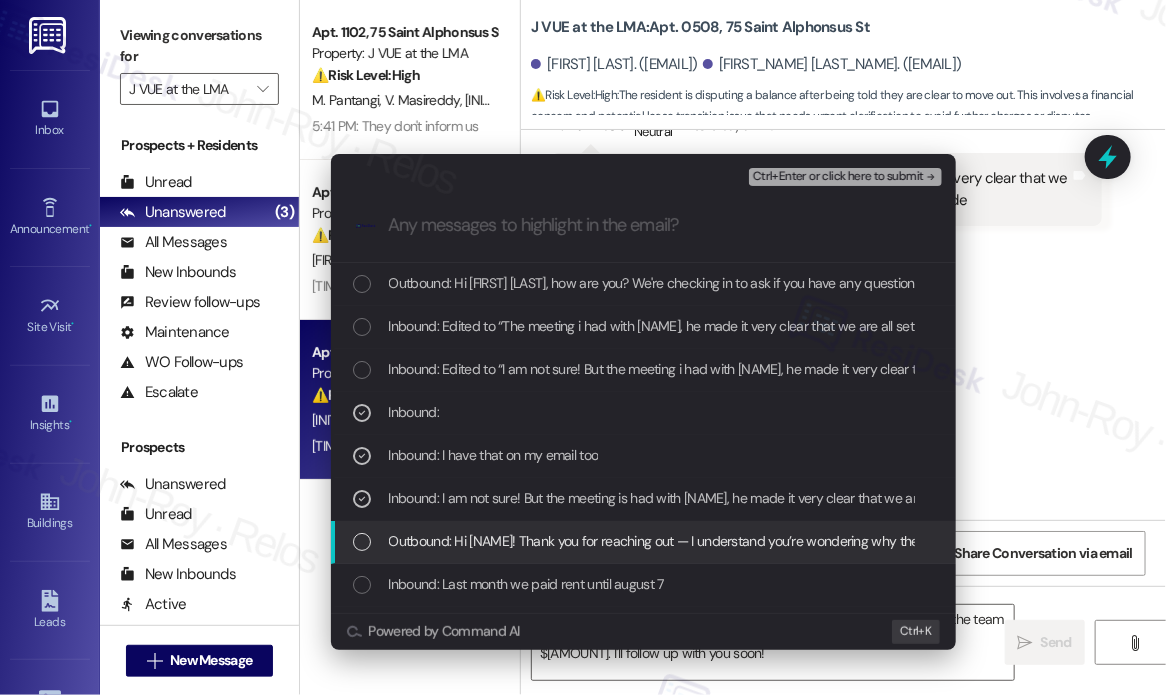 click on "Outbound: Hi Durva! Thank you for reaching out — I understand you’re wondering why the balance shows $1,736, especially since rent was paid through August 7.
Just to clarify, was the payment made as part of a move-out or lease transition, or are you on a new billing cycle now? I’ll look into the breakdown for you and make sure everything is accurate." at bounding box center (1425, 541) 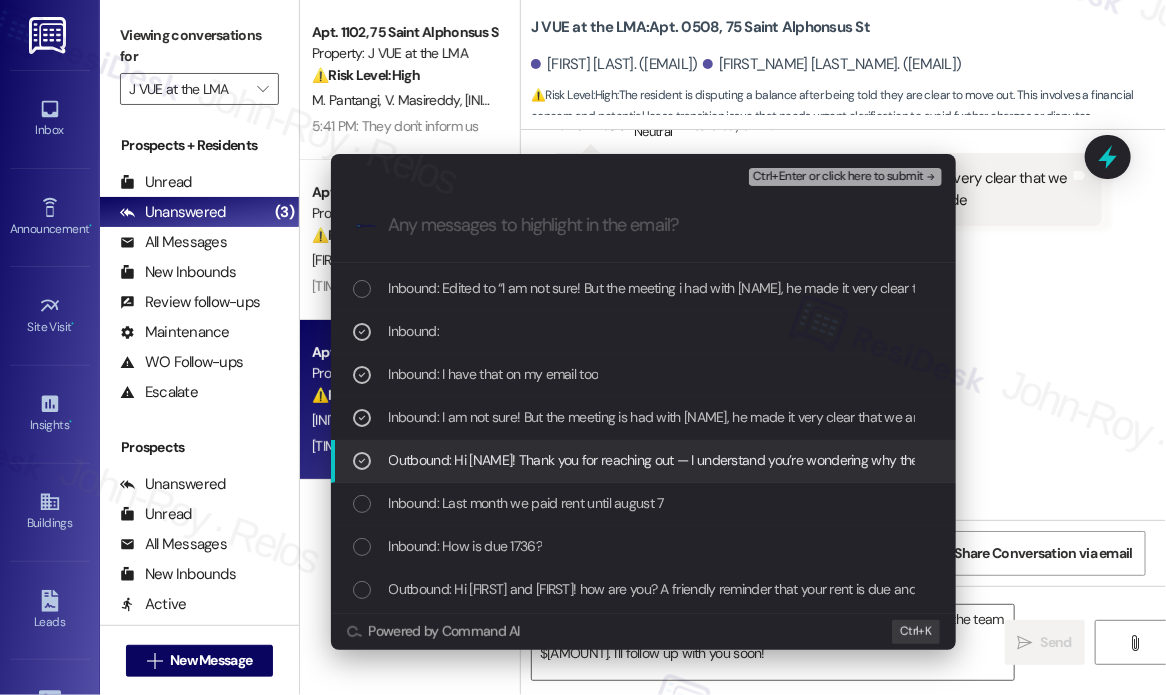 scroll, scrollTop: 100, scrollLeft: 0, axis: vertical 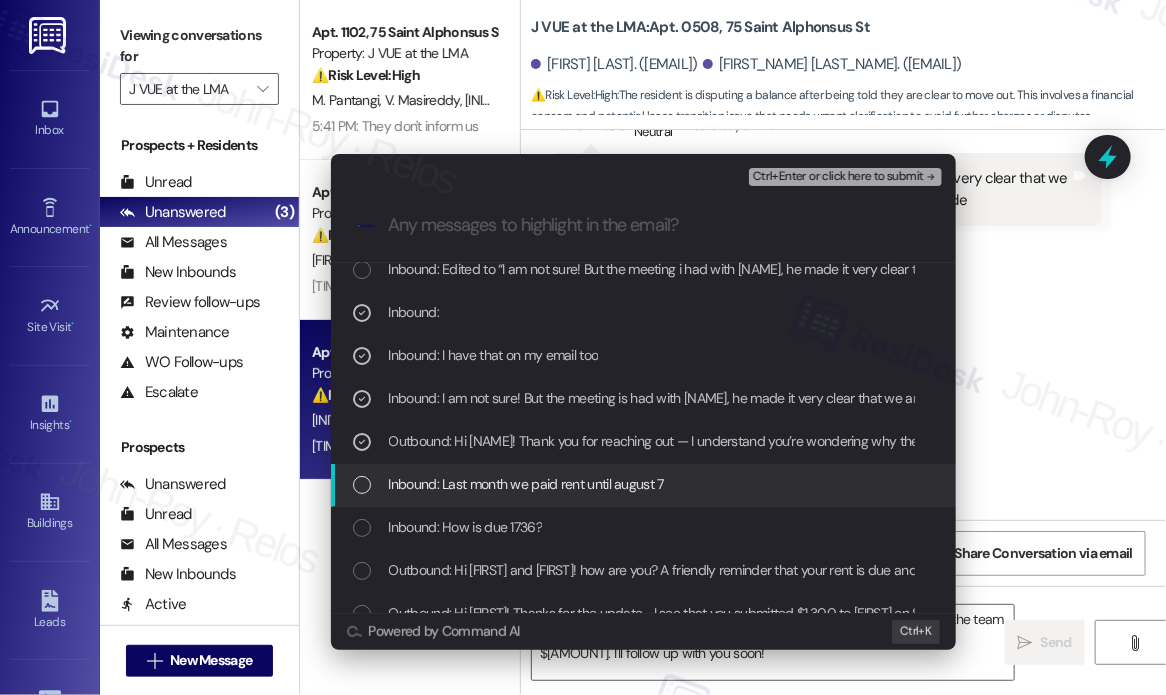 click on "Inbound: Last month we paid rent until august 7" at bounding box center [526, 484] 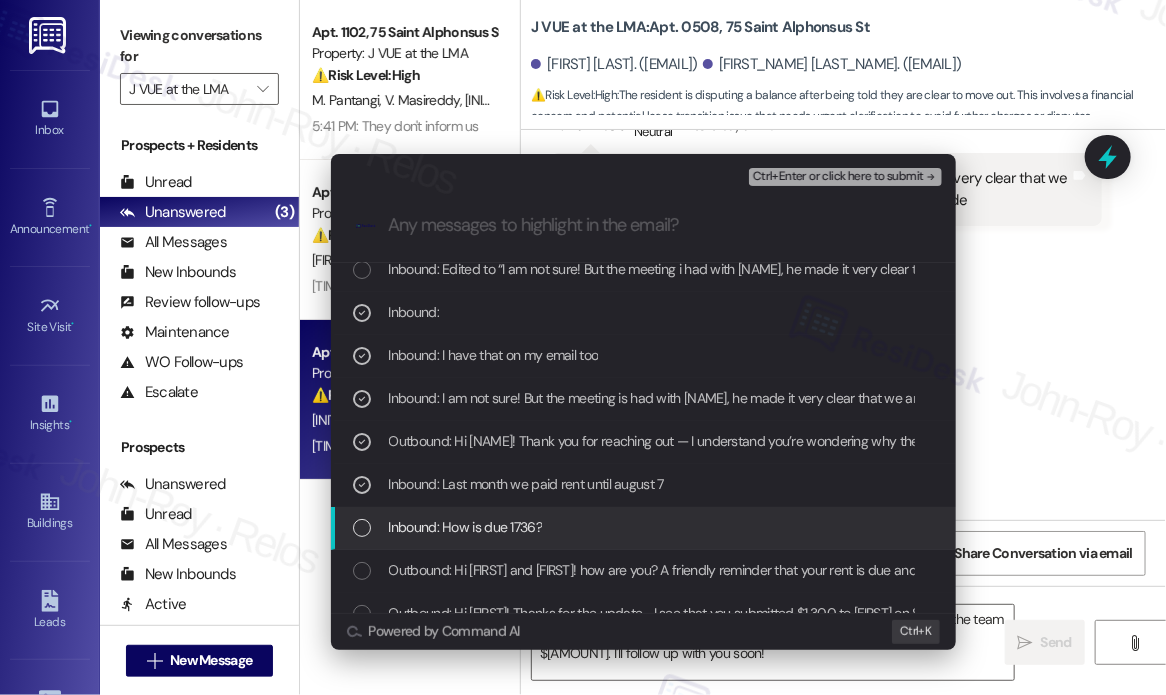 click on "Inbound: How is due 1736?" at bounding box center [645, 527] 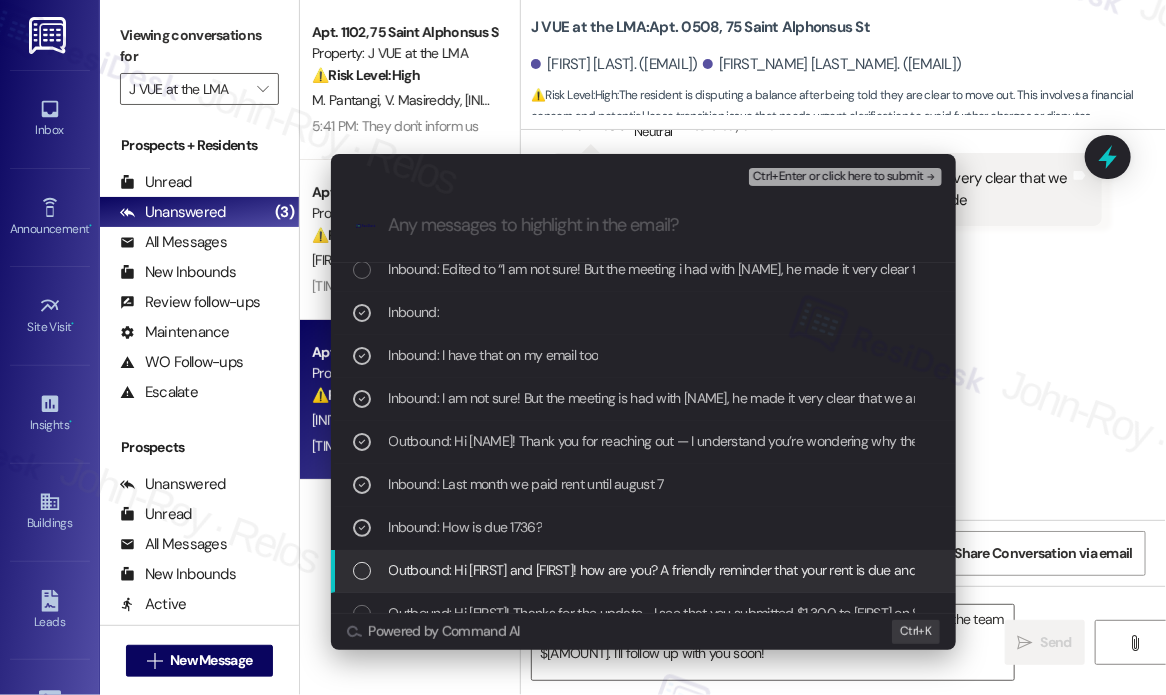 click on "Outbound: Hi Durva and Rutvi, how are you? A friendly reminder that your rent is due and your current balance is $1736.39. Please pay your rent to avoid a late fee. Please let us know if you have any questions! If you've already paid, please disregard this reminder." at bounding box center (1151, 570) 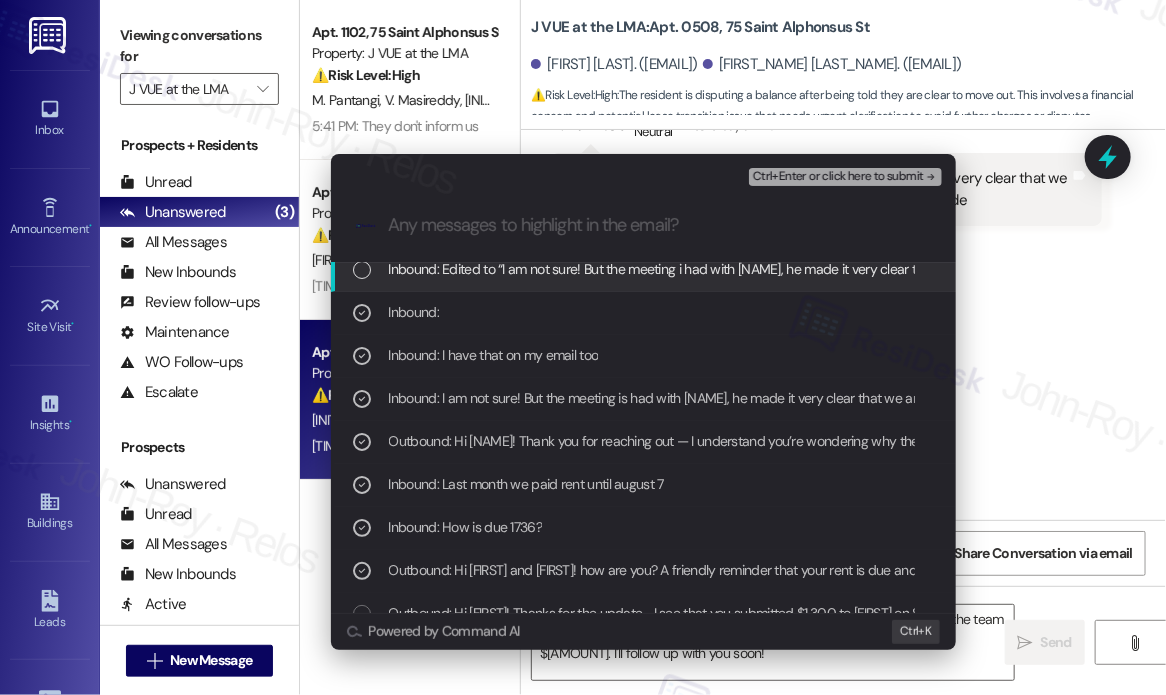 click on "Ctrl+Enter or click here to submit" at bounding box center (838, 177) 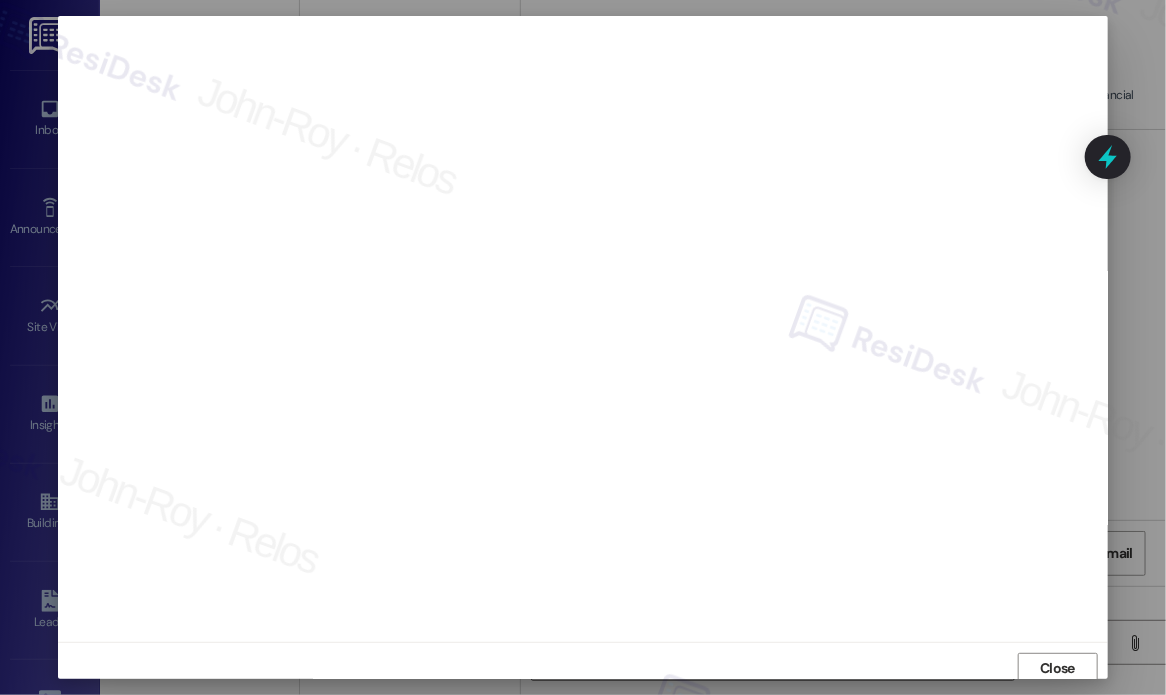scroll, scrollTop: 5, scrollLeft: 0, axis: vertical 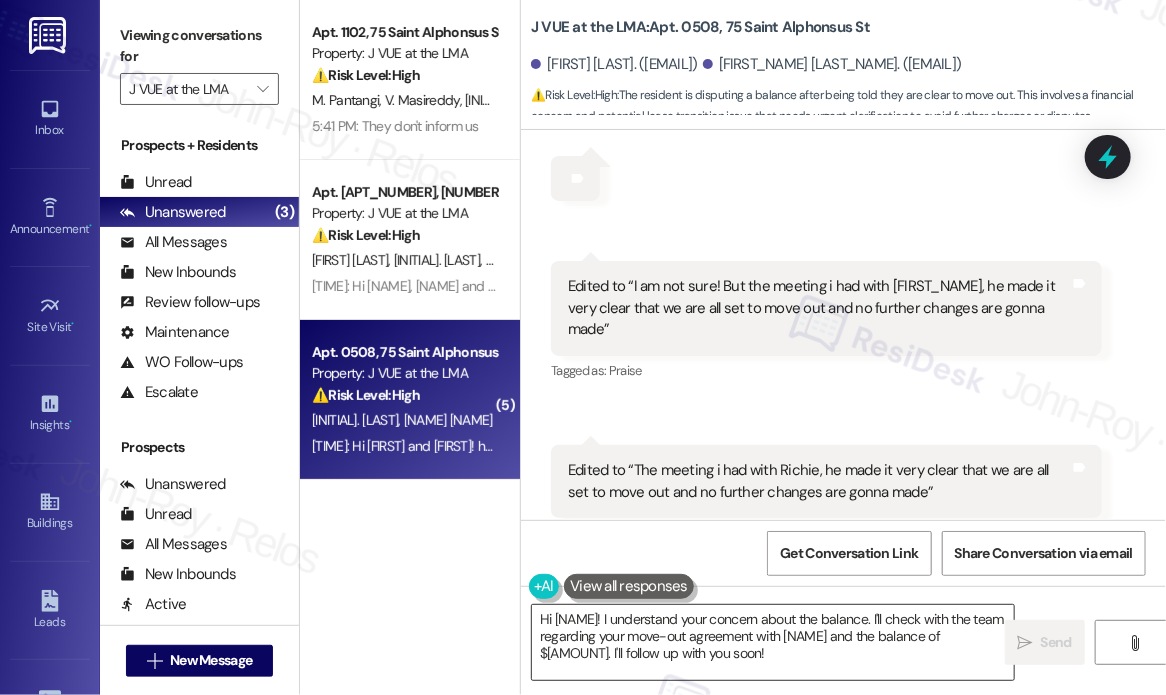 click on "Hi {{first_name}}! I understand your concern about the balance. I'll check with the team regarding your move-out agreement with Richie and the balance of $1736.39. I'll follow up with you soon!" at bounding box center (773, 642) 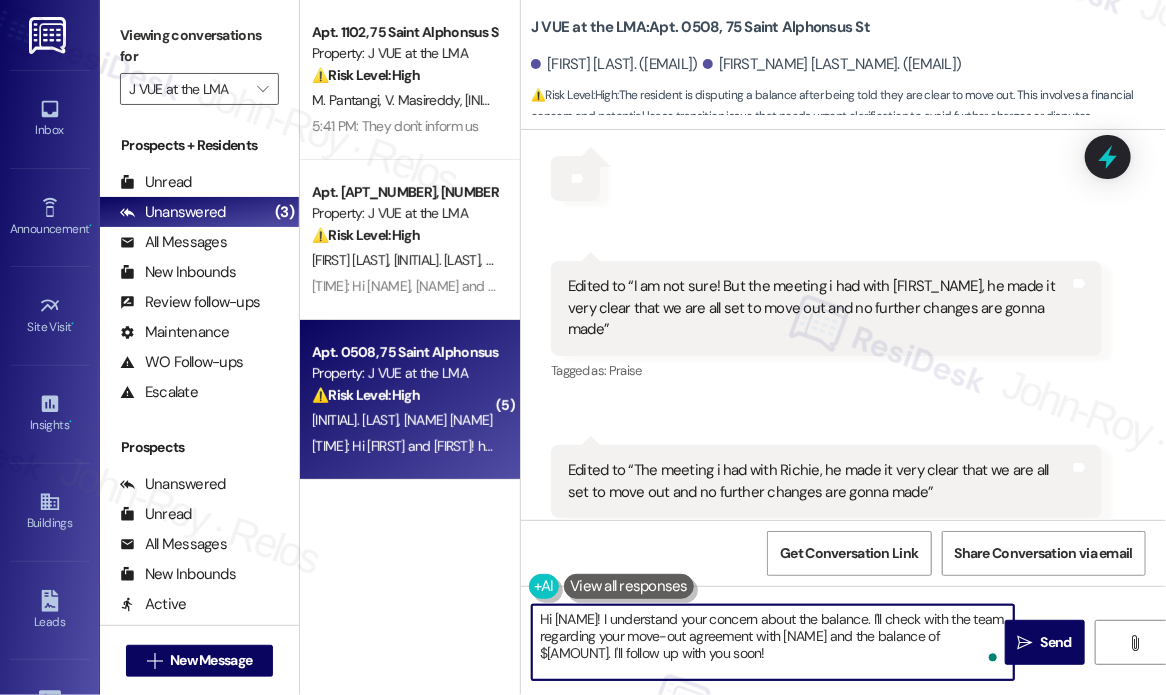 click on "Hi {{first_name}}! I understand your concern about the balance. I'll check with the team regarding your move-out agreement with Richie and the balance of $1736.39. I'll follow up with you soon!" at bounding box center (773, 642) 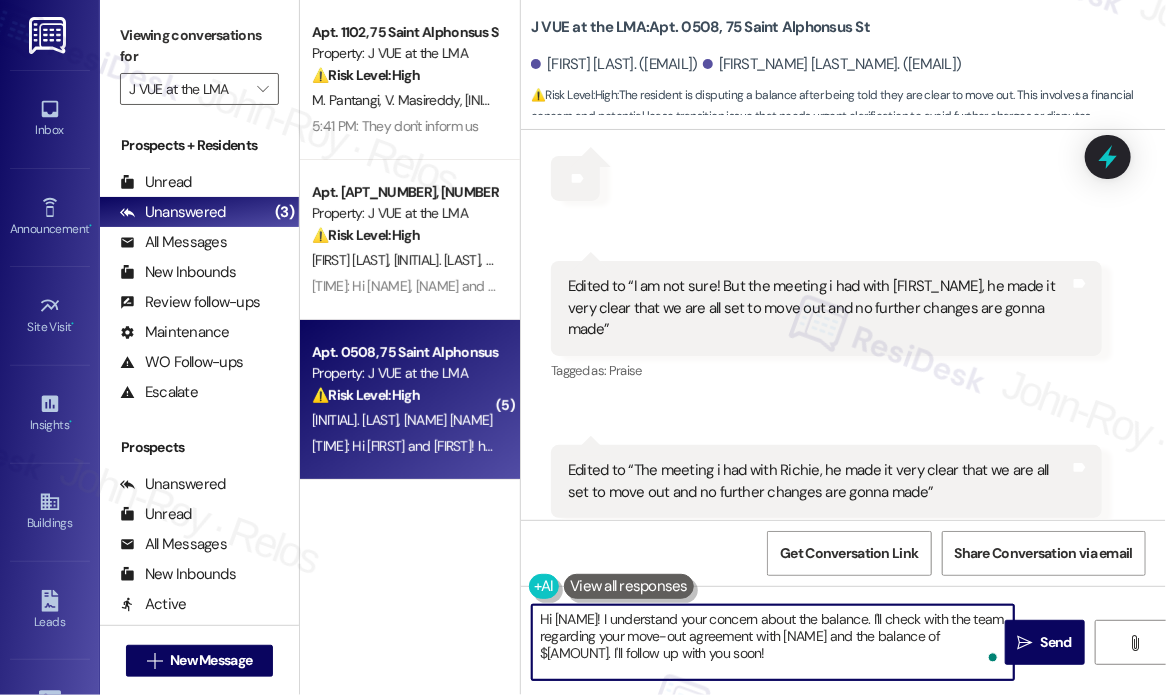 click on "Hi {{first_name}}! I understand your concern about the balance. I'll check with the team regarding your move-out agreement with Richie and the balance of $1736.39. I'll follow up with you soon!" at bounding box center (773, 642) 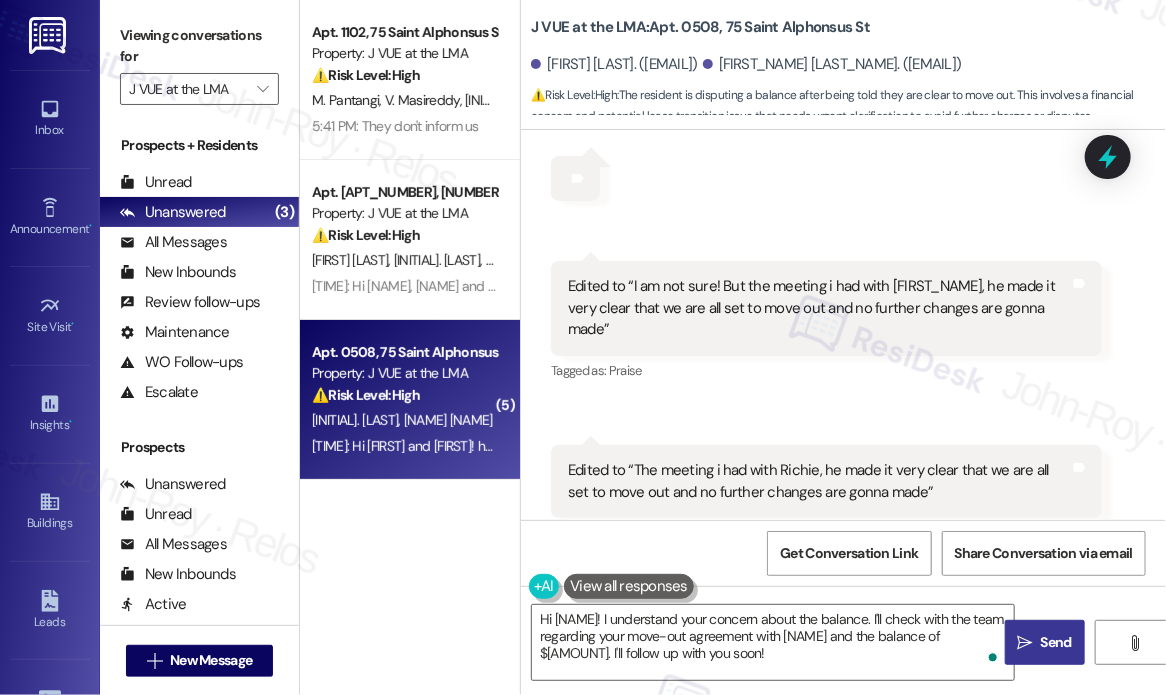 click on " Send" at bounding box center [1045, 642] 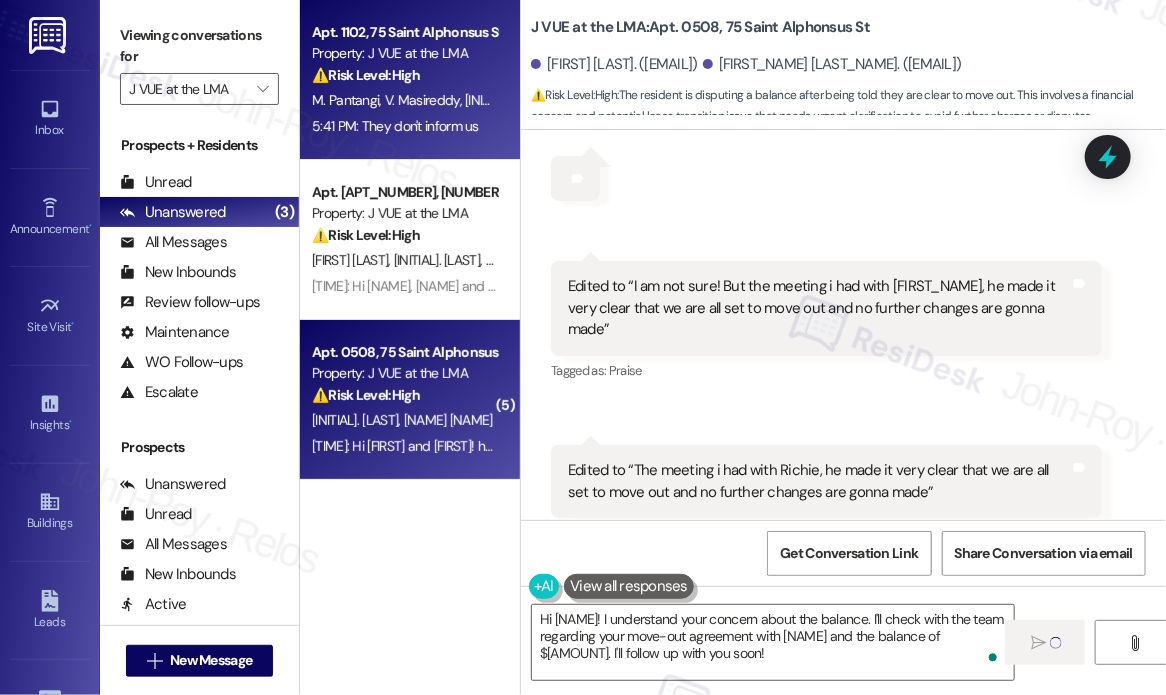 type 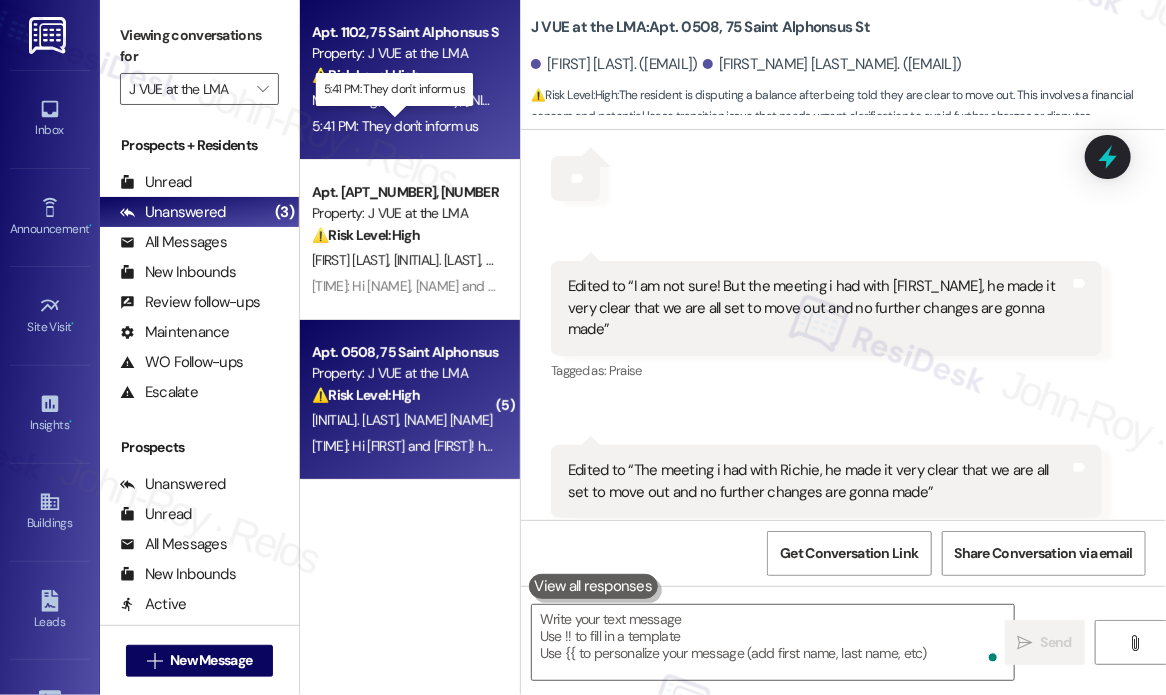 click on "5:41 PM: They don't inform us 5:41 PM: They don't inform us" at bounding box center [395, 126] 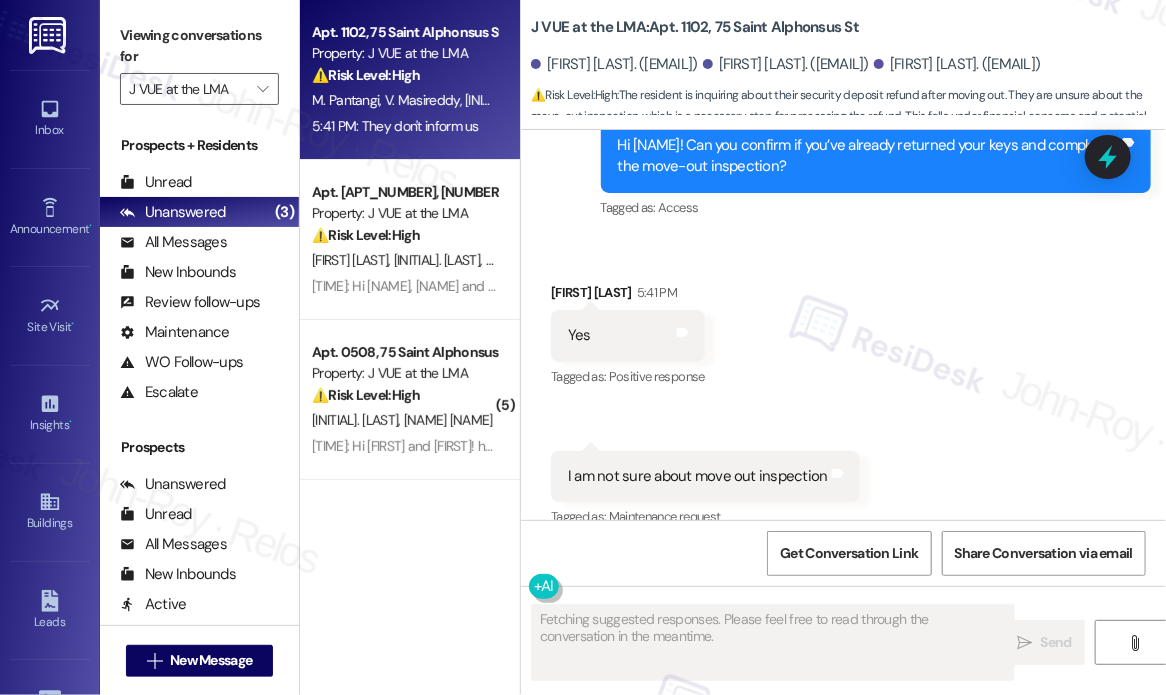 scroll, scrollTop: 9314, scrollLeft: 0, axis: vertical 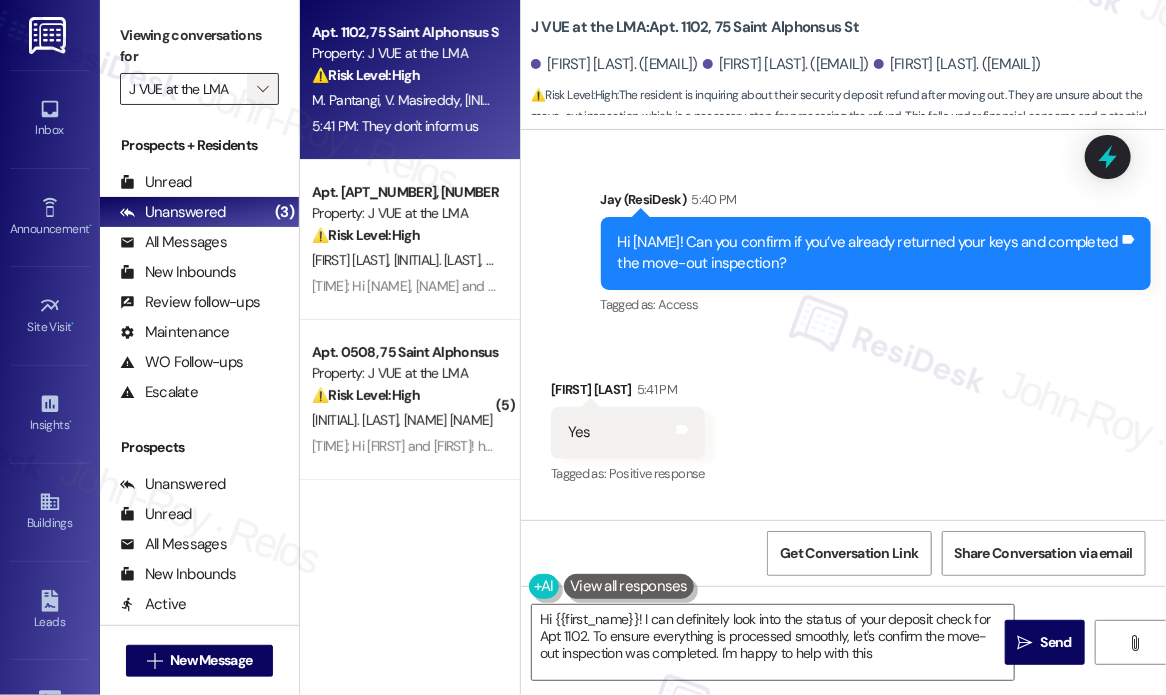 type on "Hi {{first_name}}! I can definitely look into the status of your deposit check for Apt 1102. To ensure everything is processed smoothly, let's confirm the move-out inspection was completed. I'm happy to help with this!" 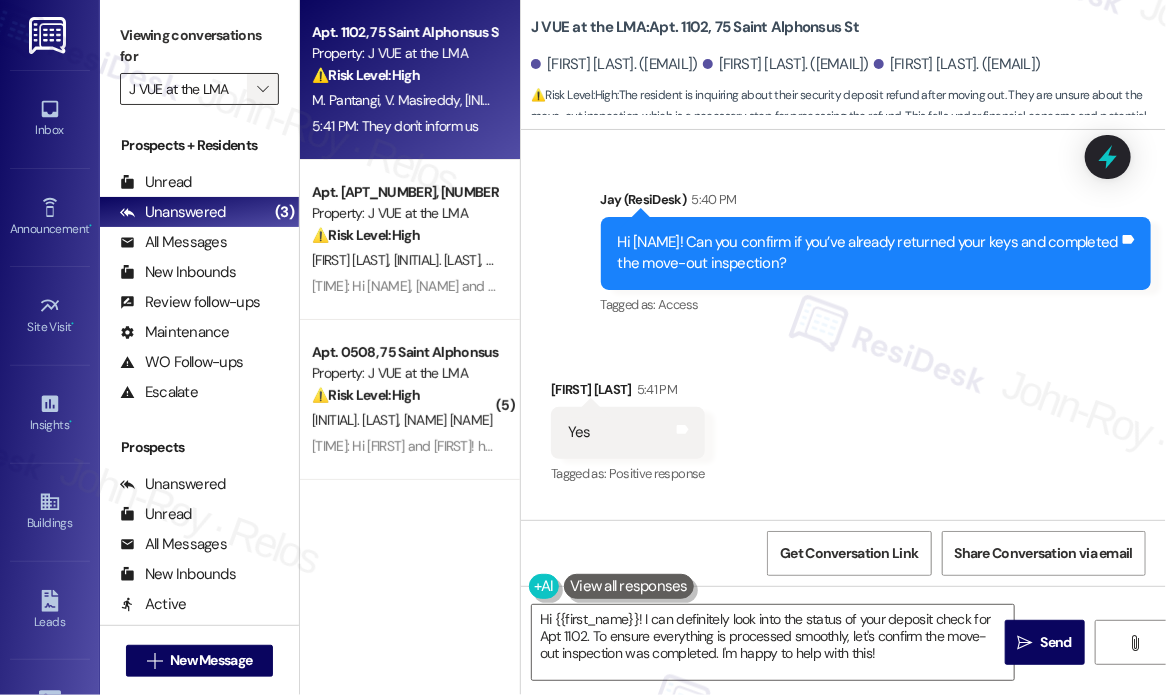 click on "" at bounding box center [262, 89] 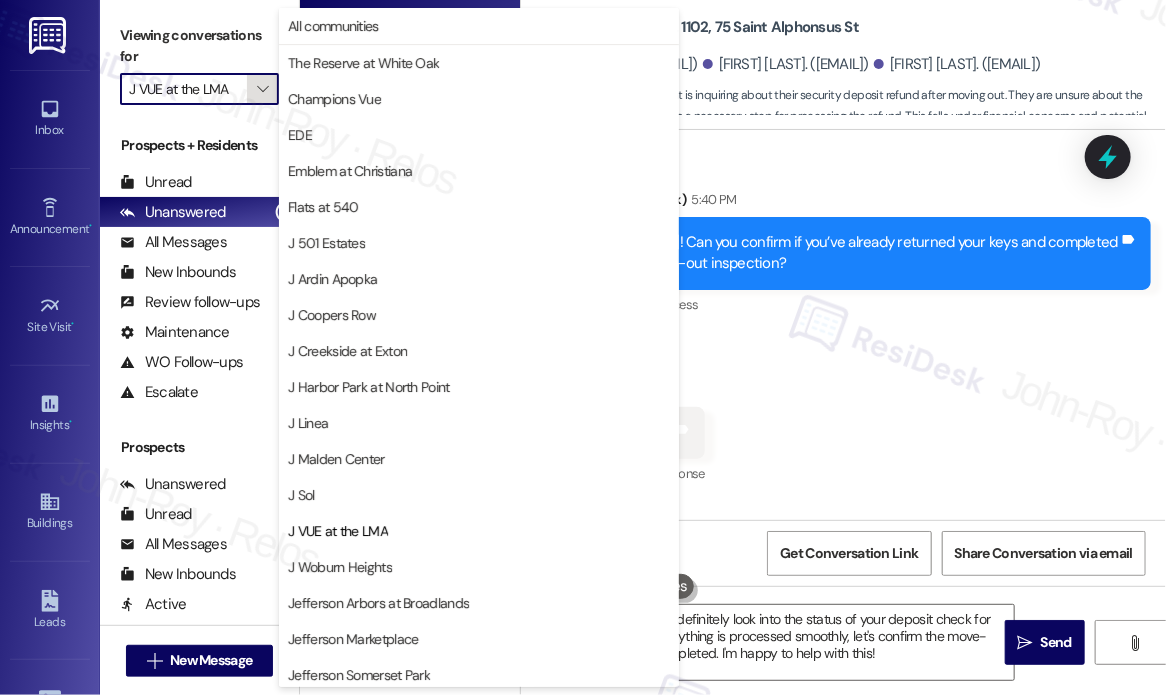 scroll, scrollTop: 324, scrollLeft: 0, axis: vertical 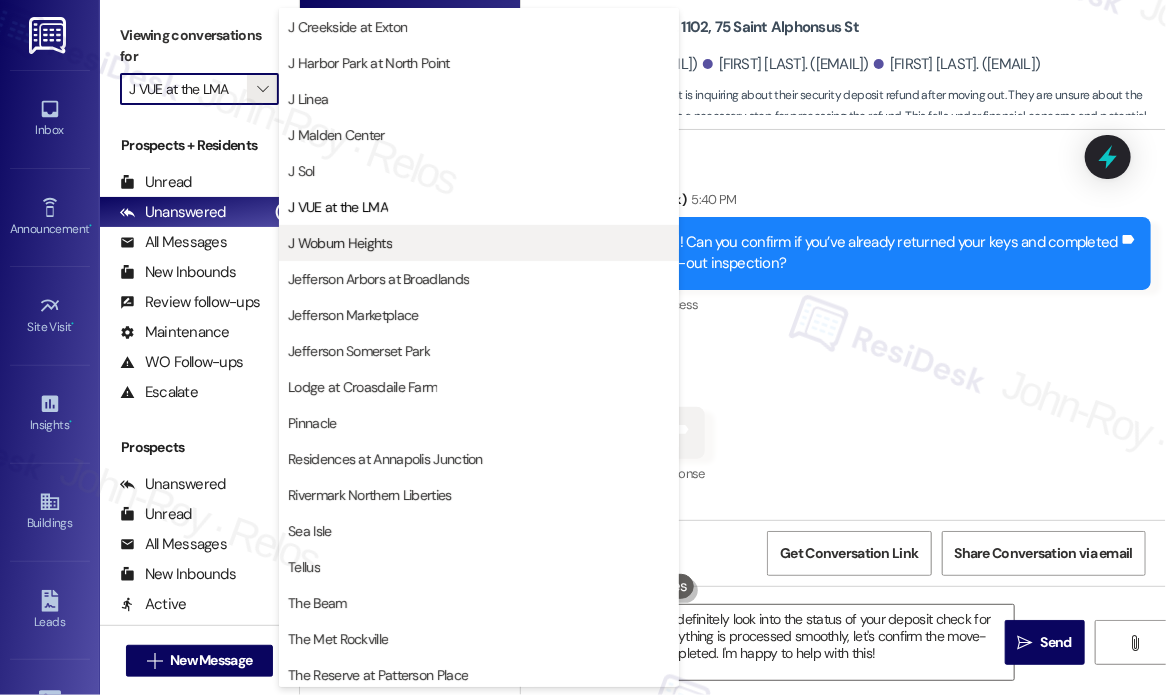click on "J Woburn Heights" at bounding box center [479, 243] 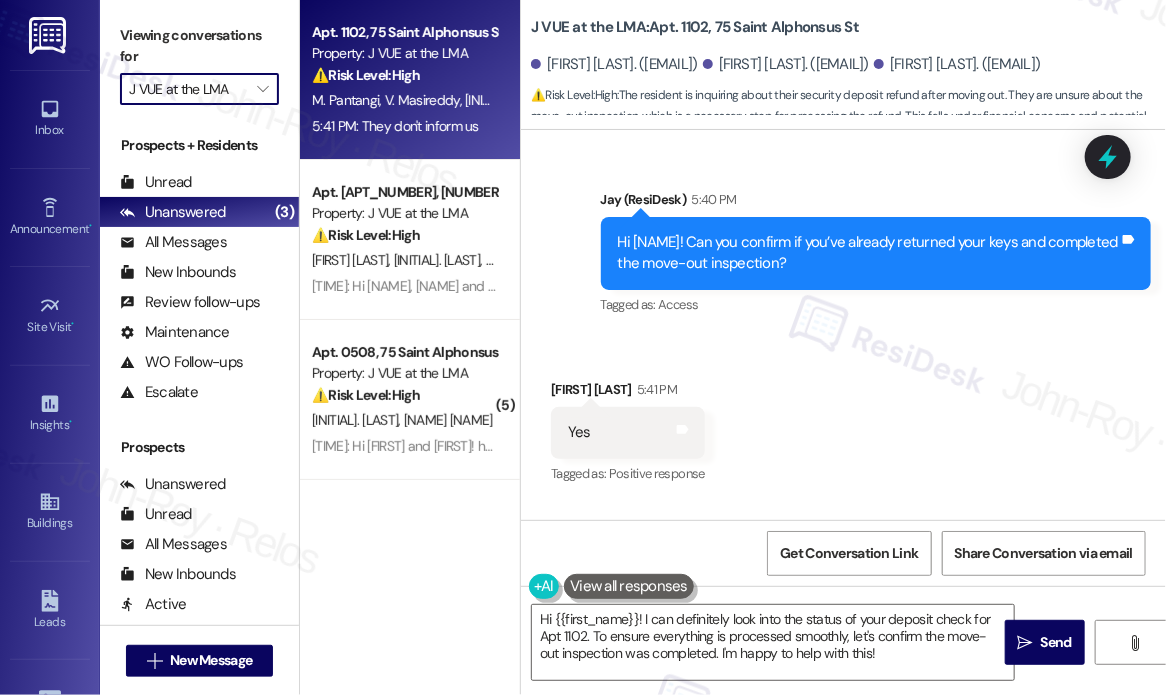 type on "J Woburn Heights" 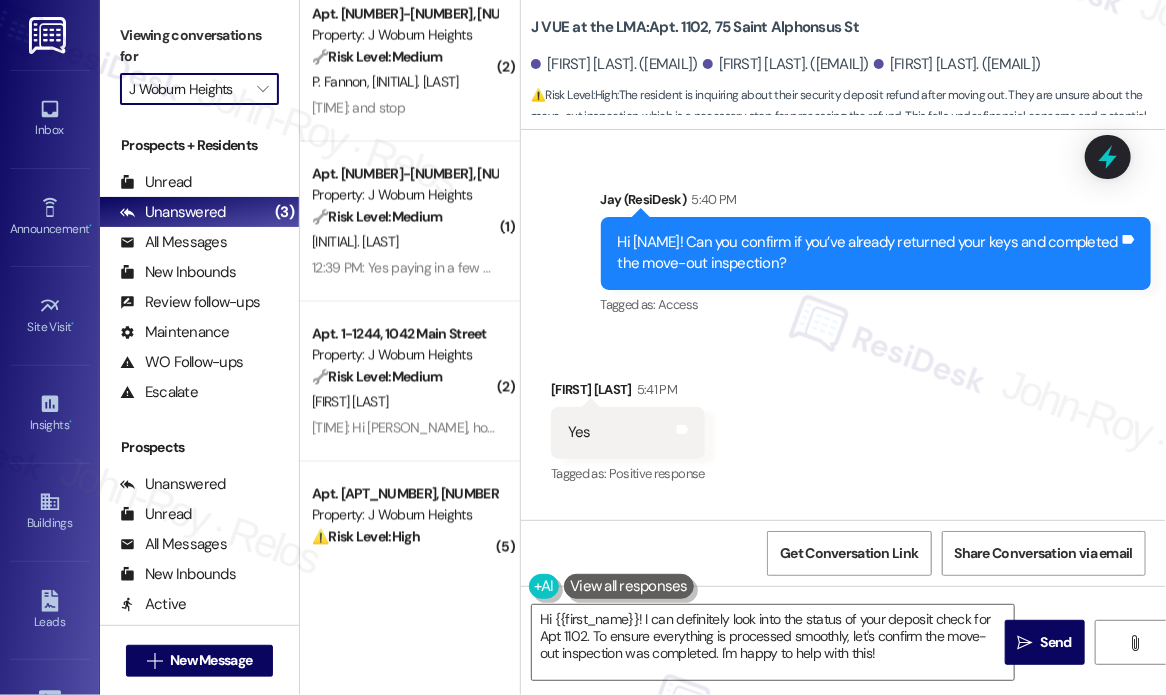 scroll, scrollTop: 1367, scrollLeft: 0, axis: vertical 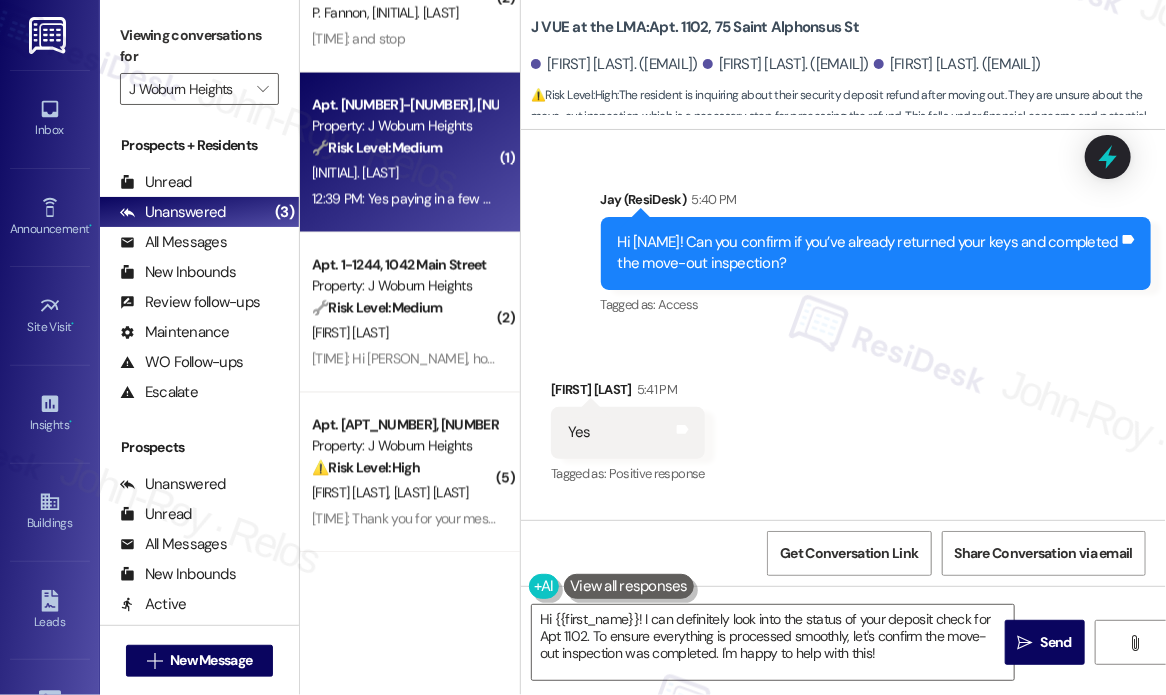 click on "12:39 PM: Yes paying in a few minutes. Sorry!! 🤦🏼‍♀️ 12:39 PM: Yes paying in a few minutes. Sorry!! 🤦🏼‍♀️" at bounding box center (404, 199) 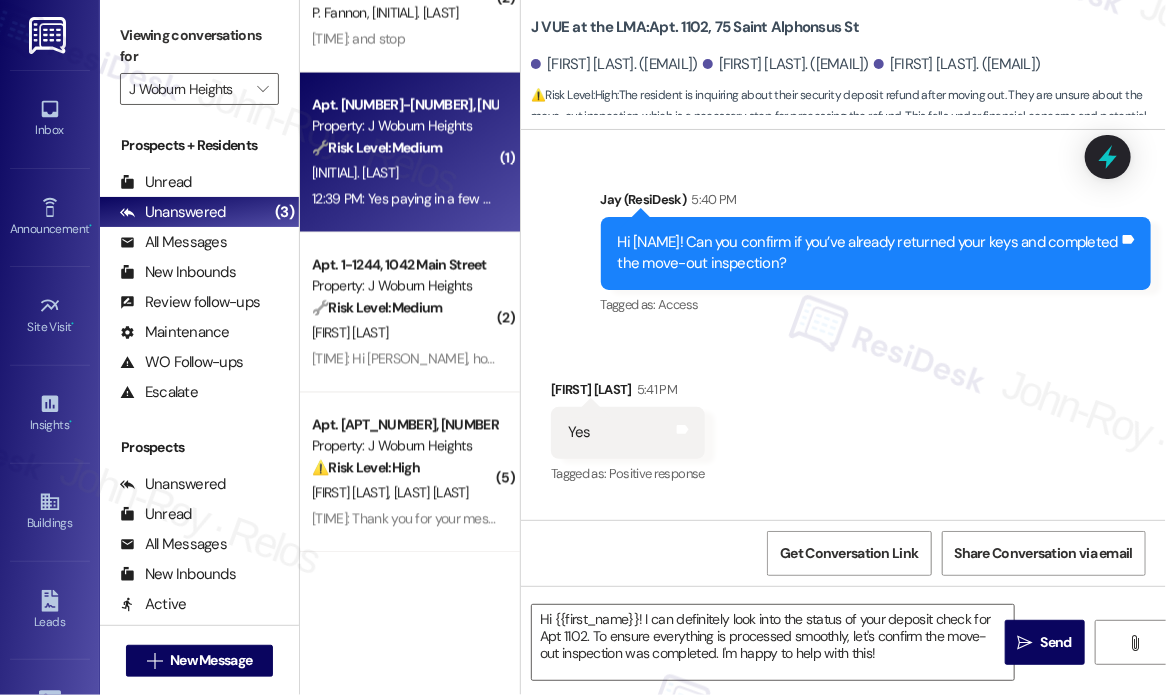 type on "Fetching suggested responses. Please feel free to read through the conversation in the meantime." 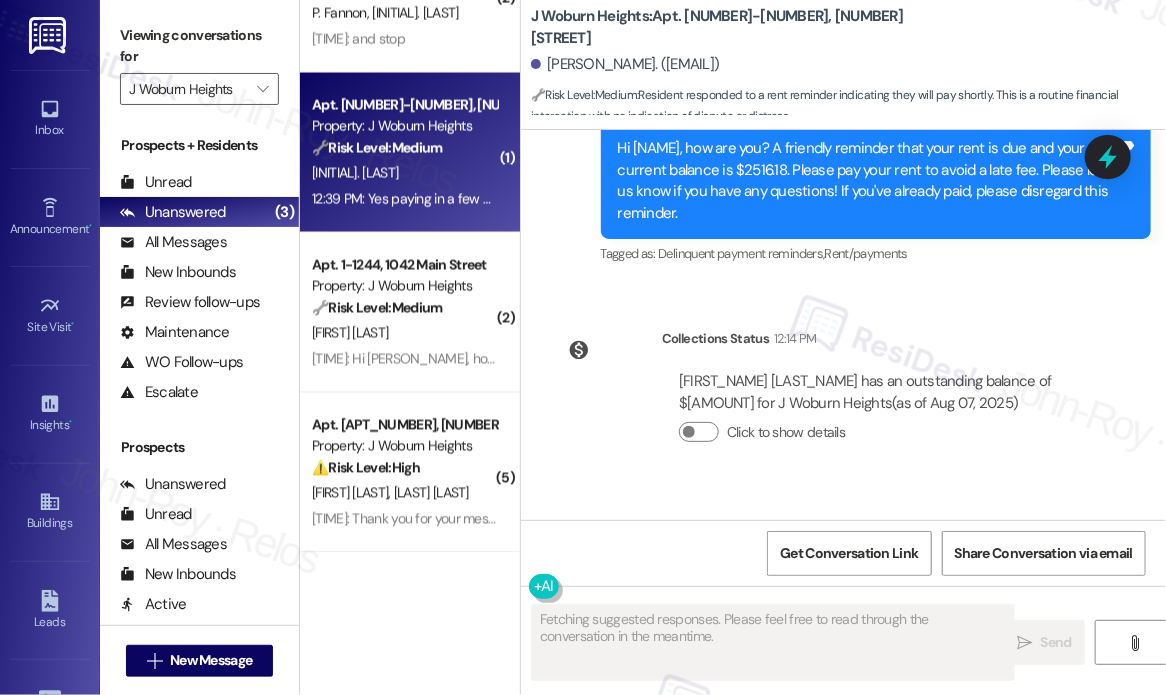 scroll, scrollTop: 7932, scrollLeft: 0, axis: vertical 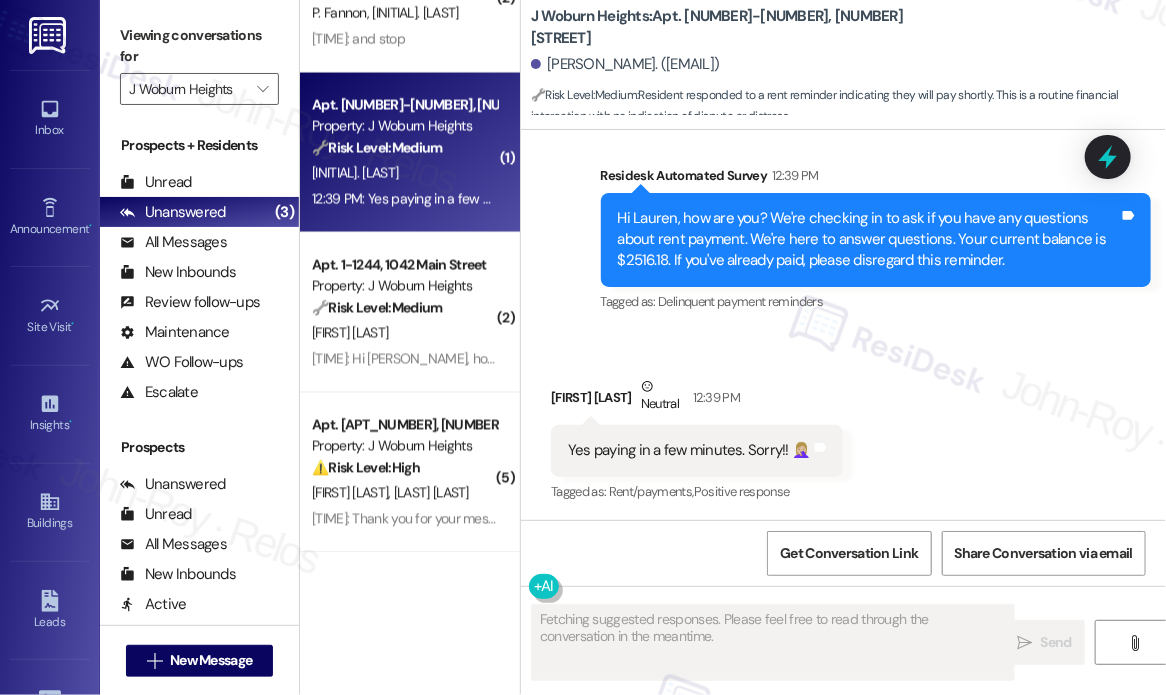 click on "Received via SMS Lauren Kelley   Neutral 12:39 PM Yes paying in a few minutes. Sorry!! 🤦🏼‍♀️ Tags and notes Tagged as:   Rent/payments ,  Click to highlight conversations about Rent/payments Positive response Click to highlight conversations about Positive response" at bounding box center (843, 426) 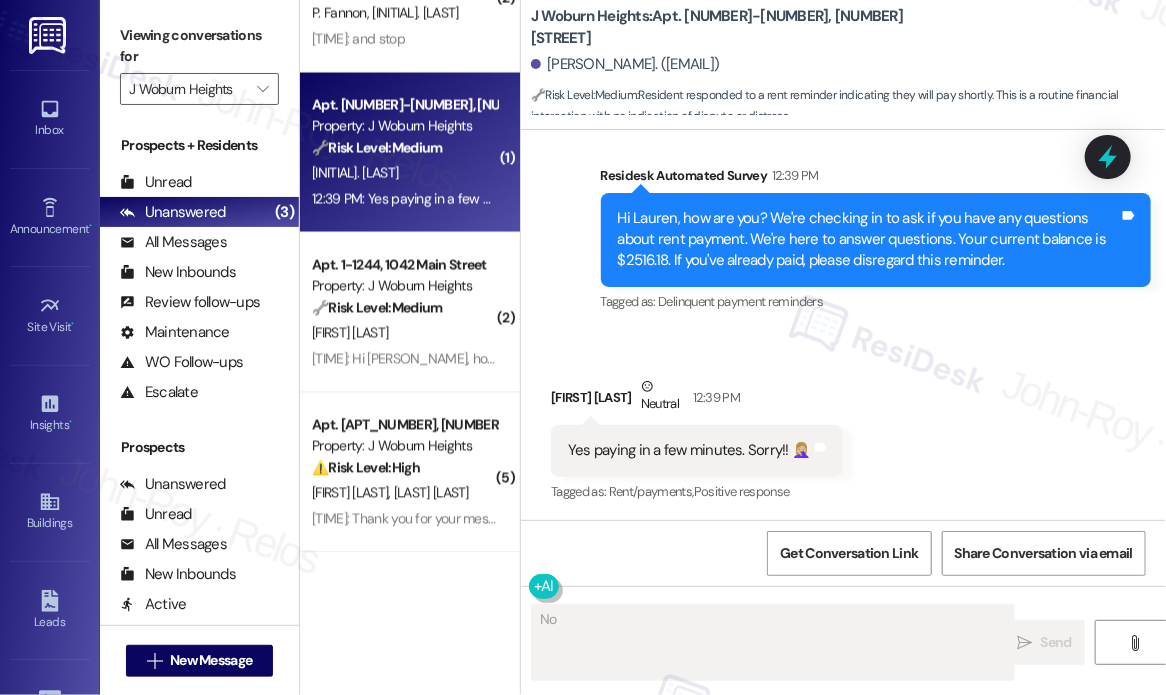 click on "Yes paying in a few minutes. Sorry!! 🤦🏼‍♀️" at bounding box center [689, 450] 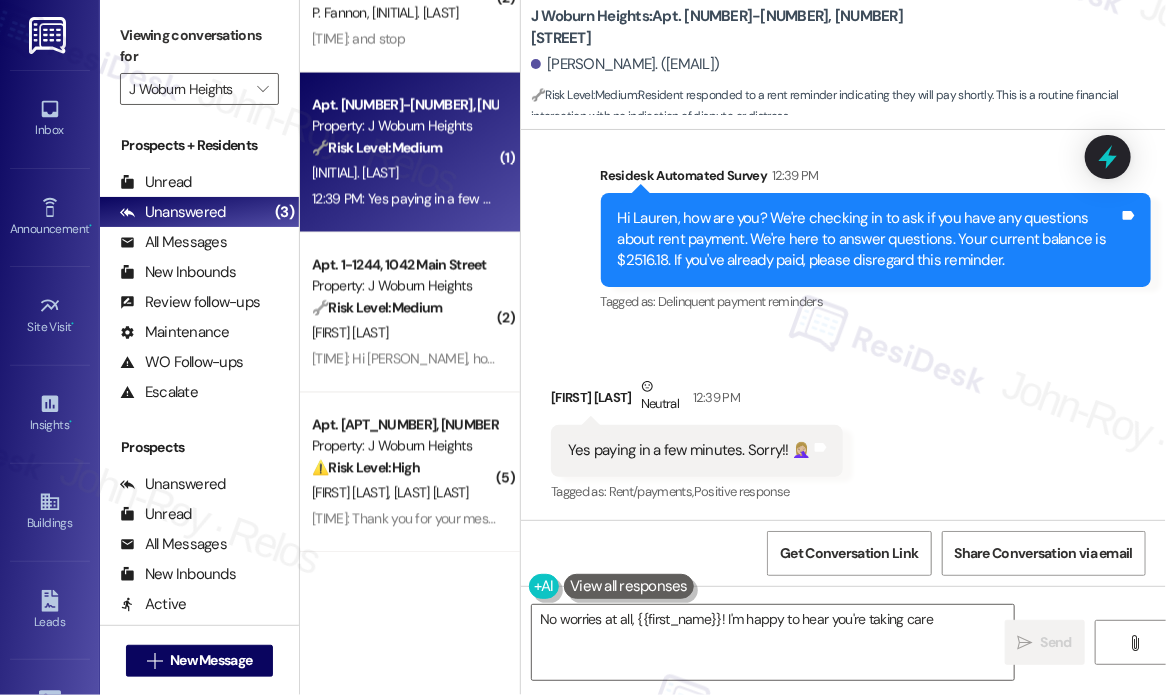 click on "Yes paying in a few minutes. Sorry!! 🤦🏼‍♀️" at bounding box center (689, 450) 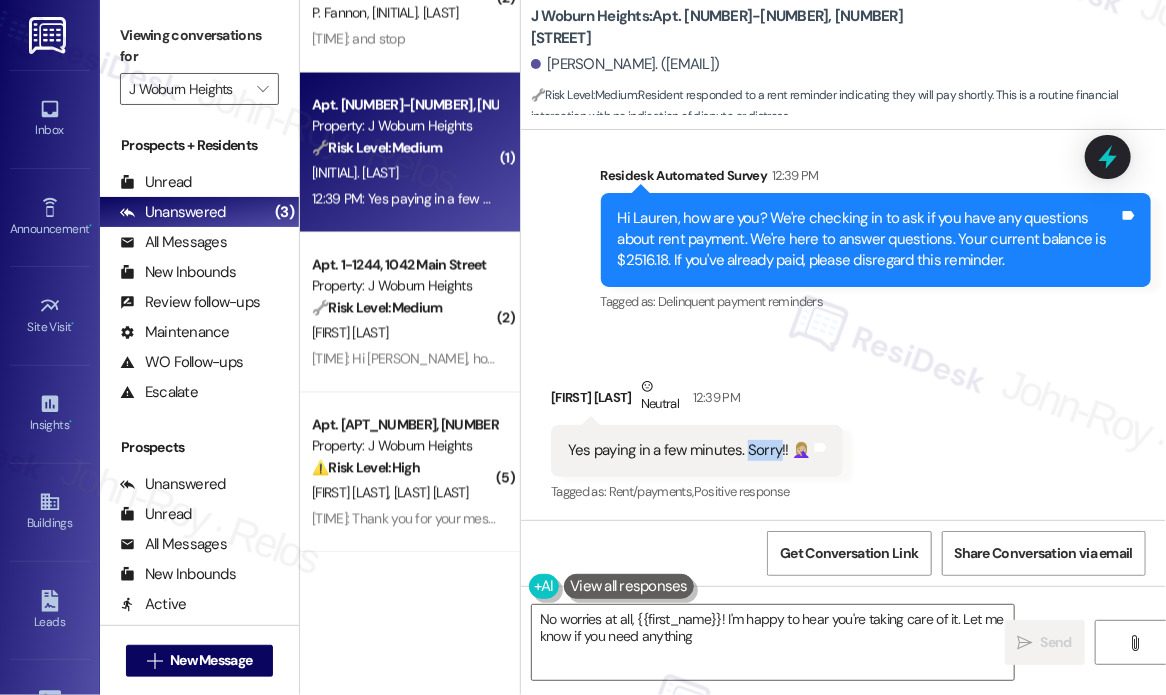 click on "Yes paying in a few minutes. Sorry!! 🤦🏼‍♀️" at bounding box center (689, 450) 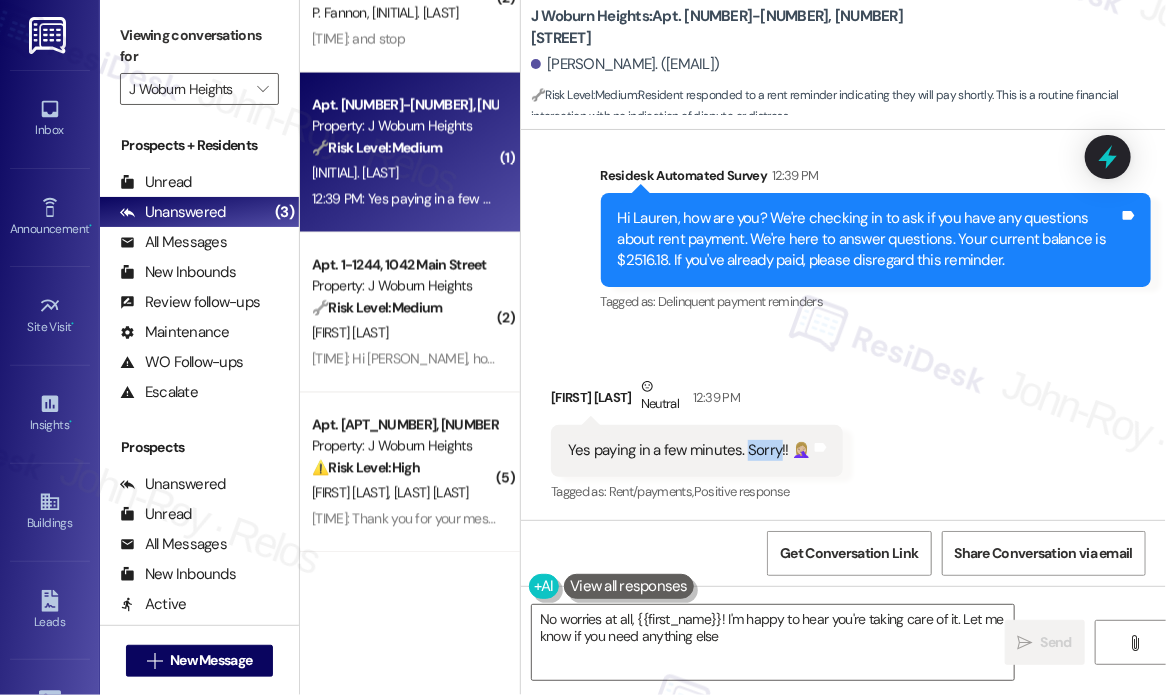 type on "No worries at all, {{first_name}}! I'm happy to hear you're taking care of it. Let me know if you need anything else!" 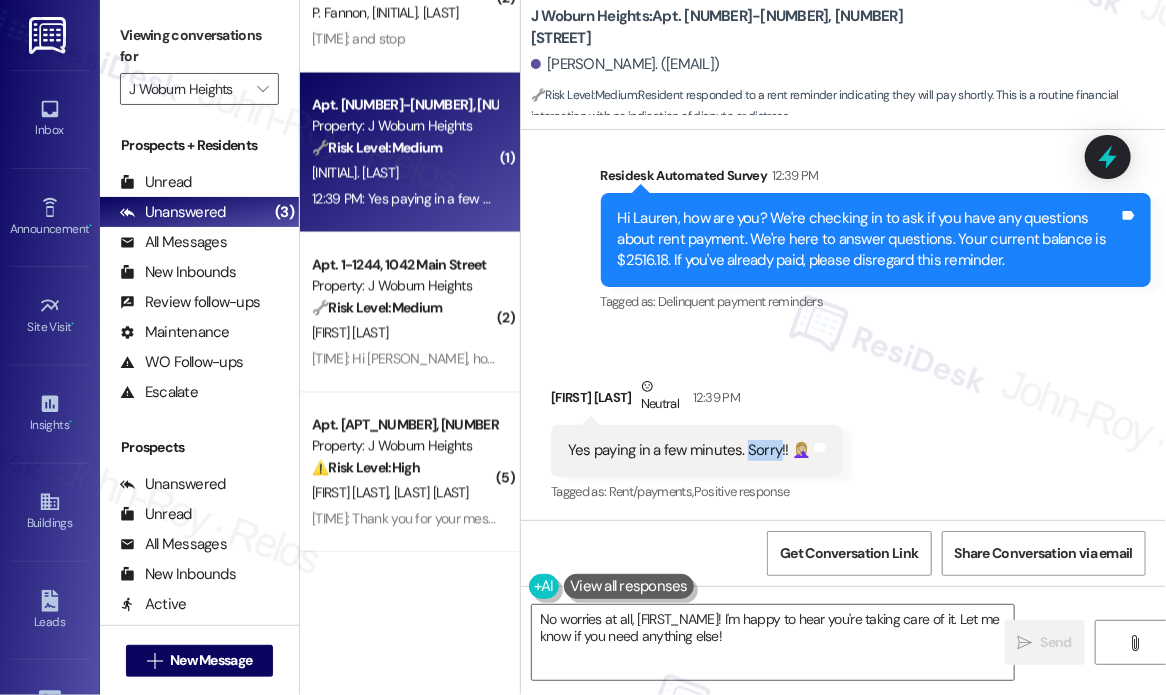 click on "Yes paying in a few minutes. Sorry!! 🤦🏼‍♀️" at bounding box center (689, 450) 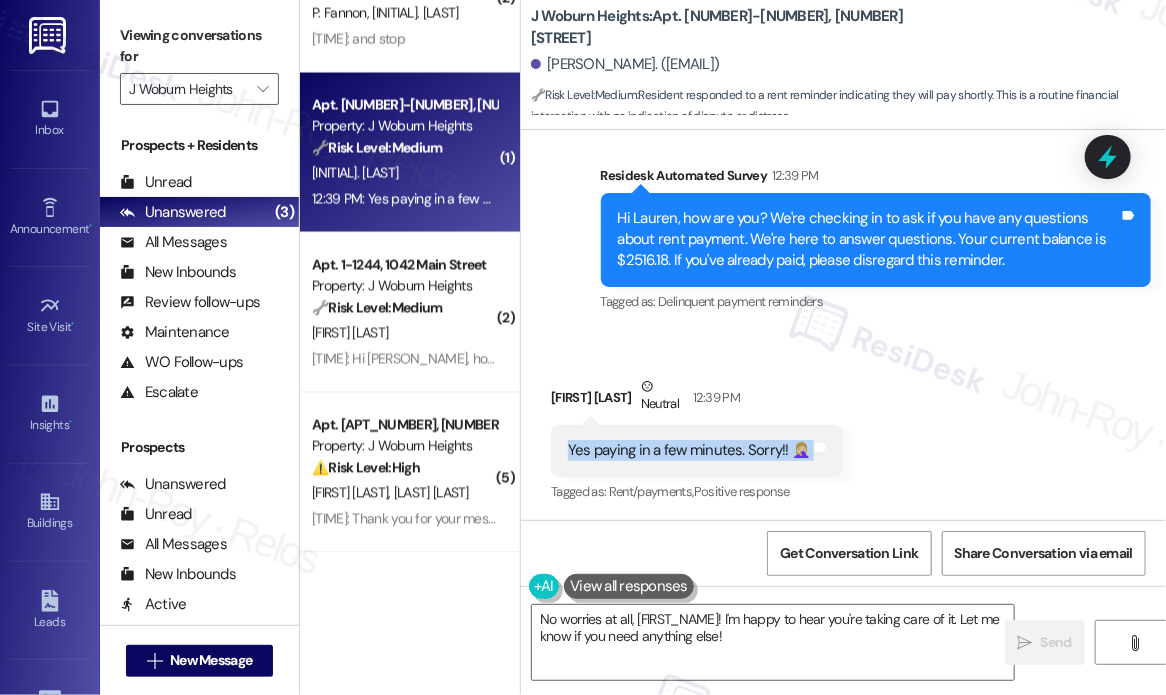 click on "Yes paying in a few minutes. Sorry!! 🤦🏼‍♀️" at bounding box center [689, 450] 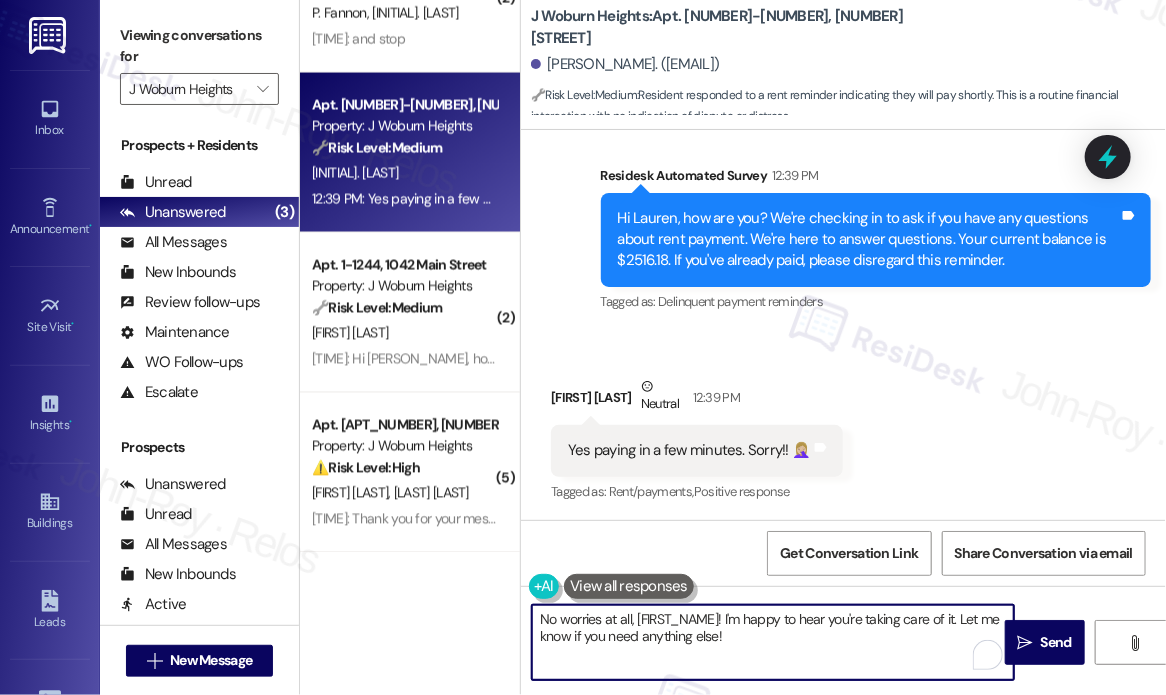 click on "No worries at all, {{first_name}}! I'm happy to hear you're taking care of it. Let me know if you need anything else!" at bounding box center (773, 642) 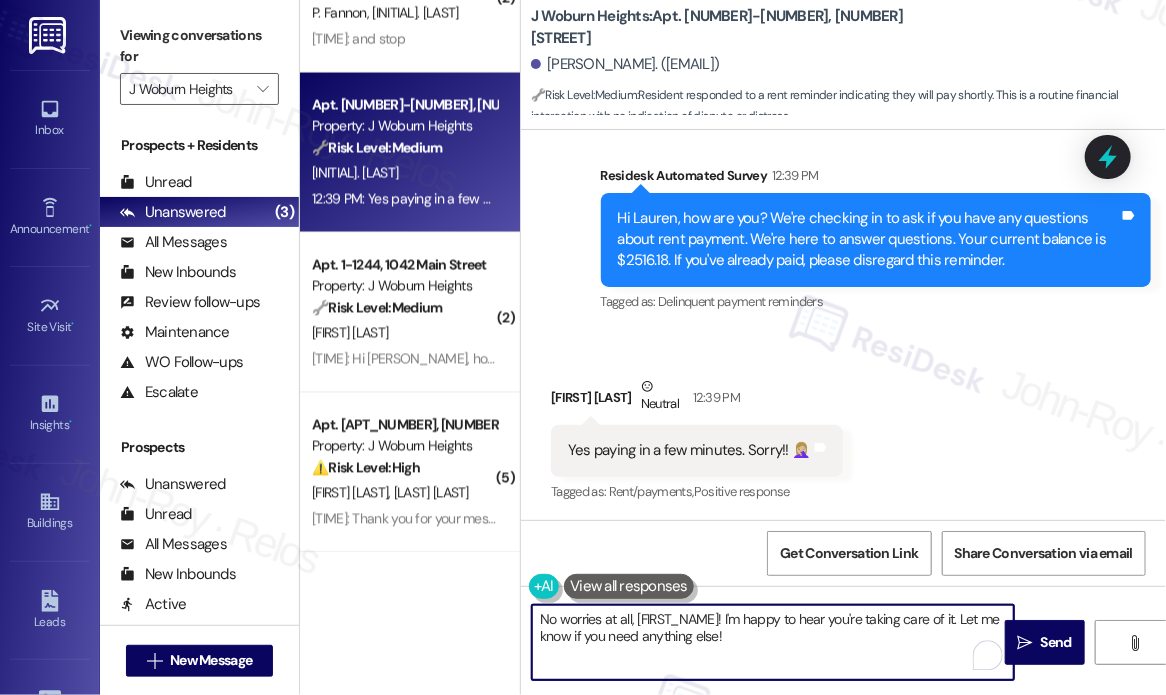 click on "No worries at all, {{first_name}}! I'm happy to hear you're taking care of it. Let me know if you need anything else!" at bounding box center (773, 642) 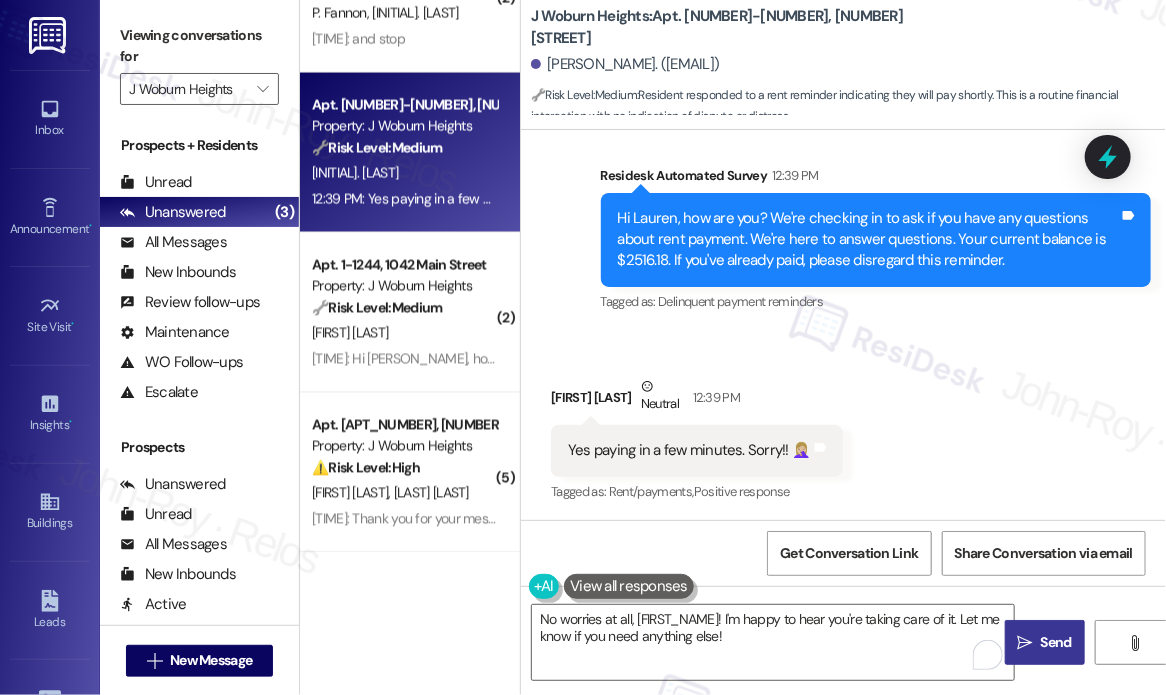 click on "Send" at bounding box center (1056, 642) 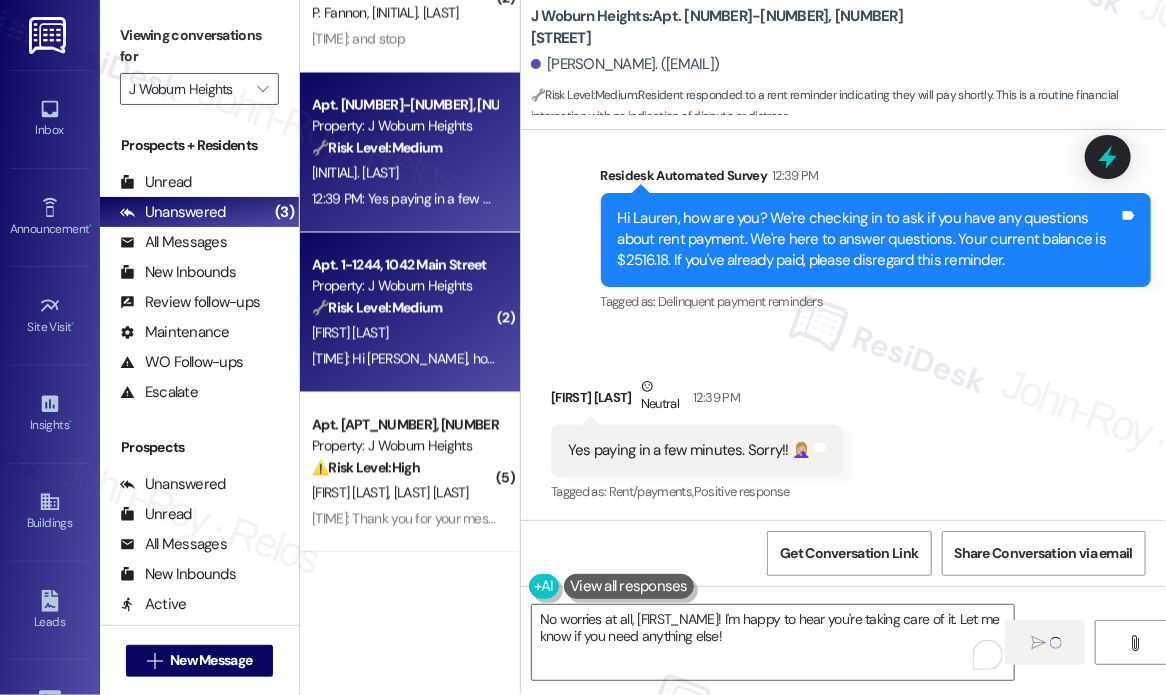 type 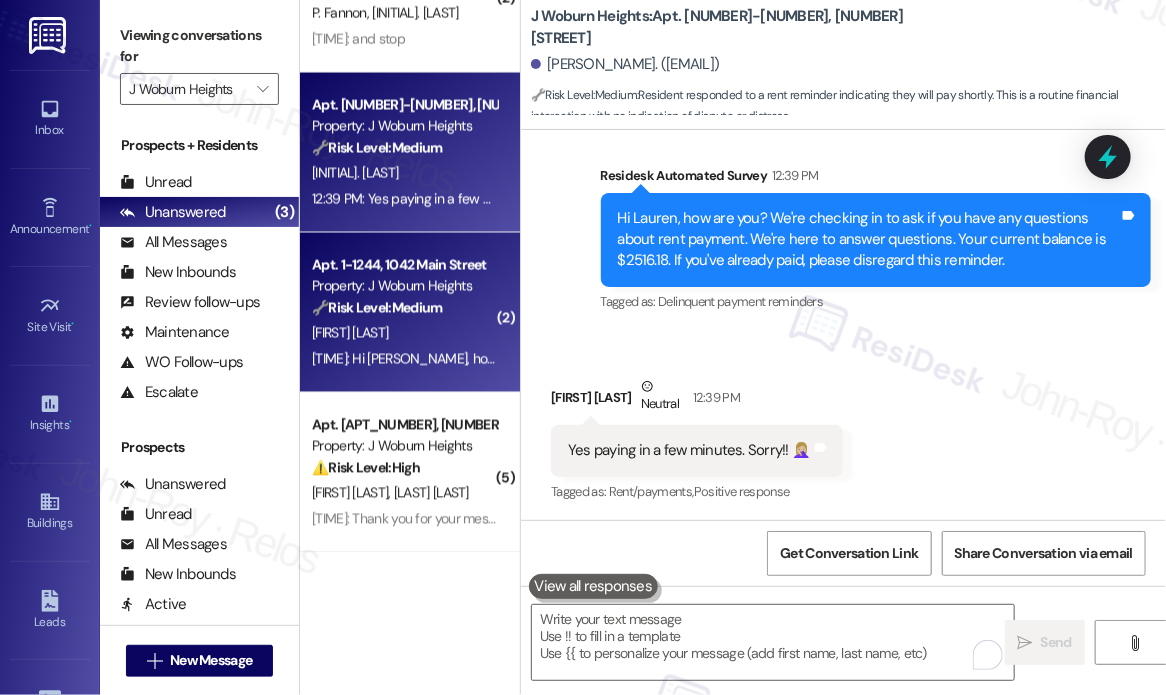 scroll, scrollTop: 7932, scrollLeft: 0, axis: vertical 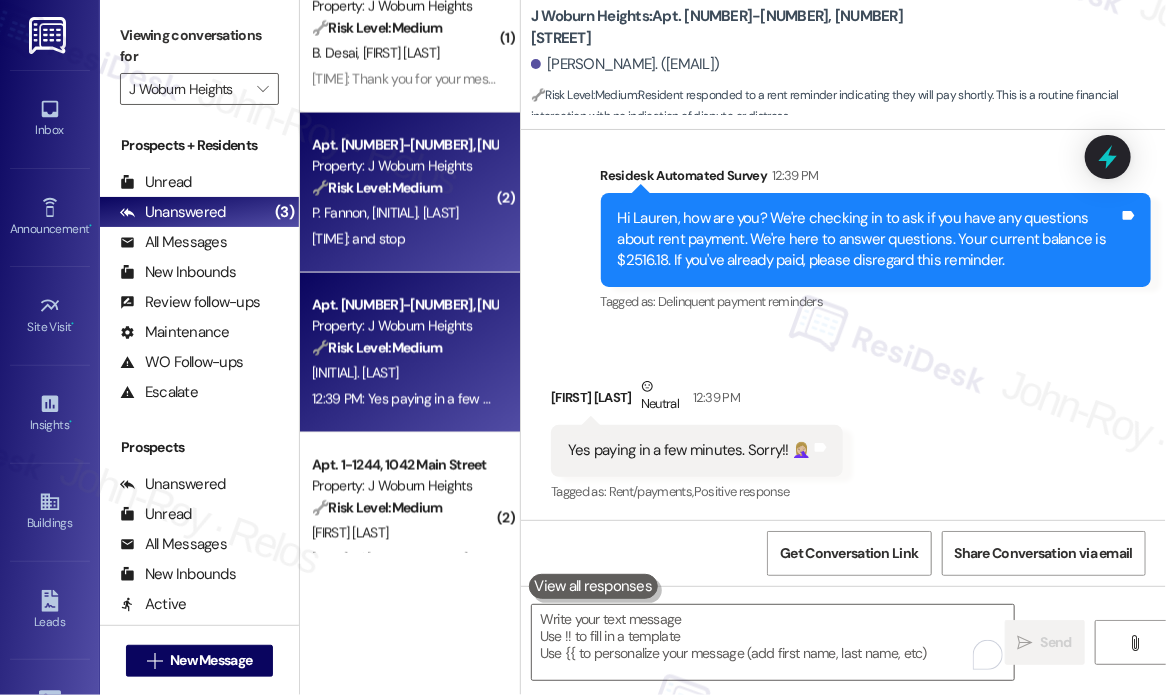 click on "12:43 PM: and stop  12:43 PM: and stop" at bounding box center [404, 239] 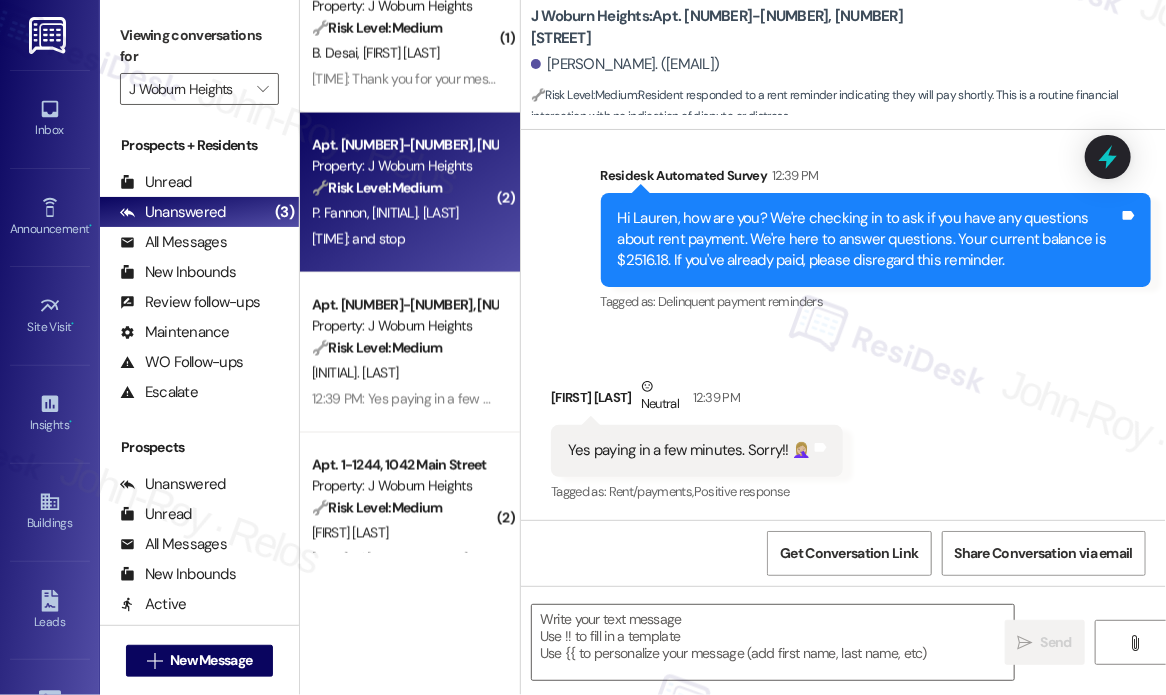 type on "Fetching suggested responses. Please feel free to read through the conversation in the meantime." 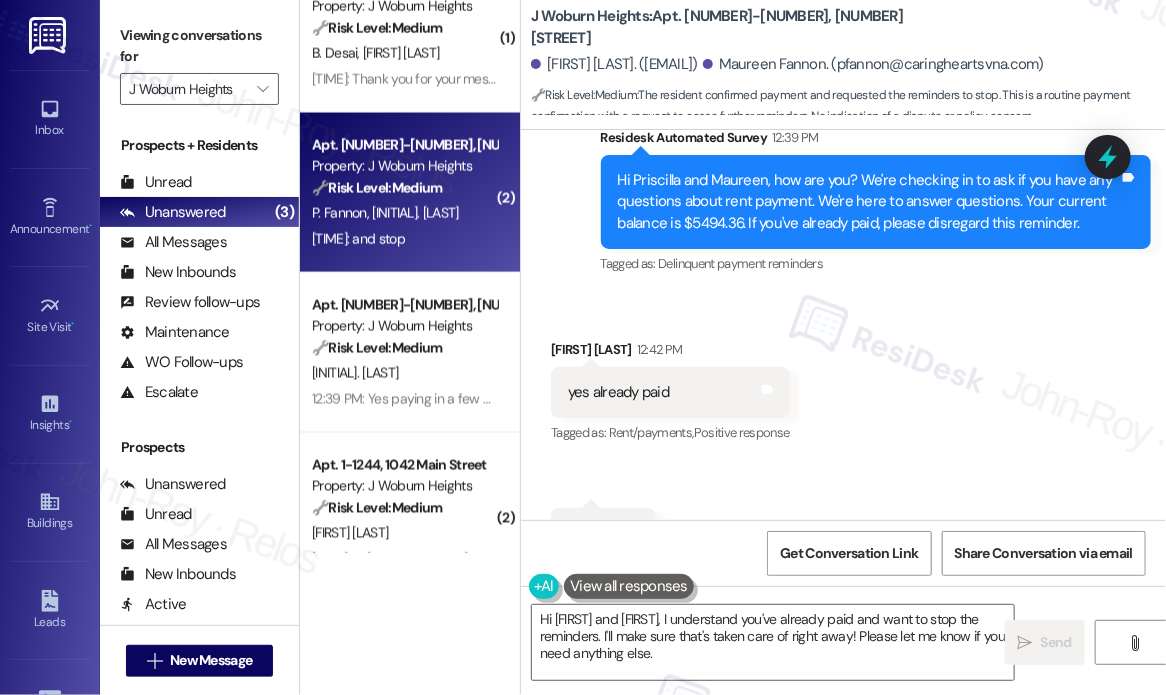 scroll, scrollTop: 1165, scrollLeft: 0, axis: vertical 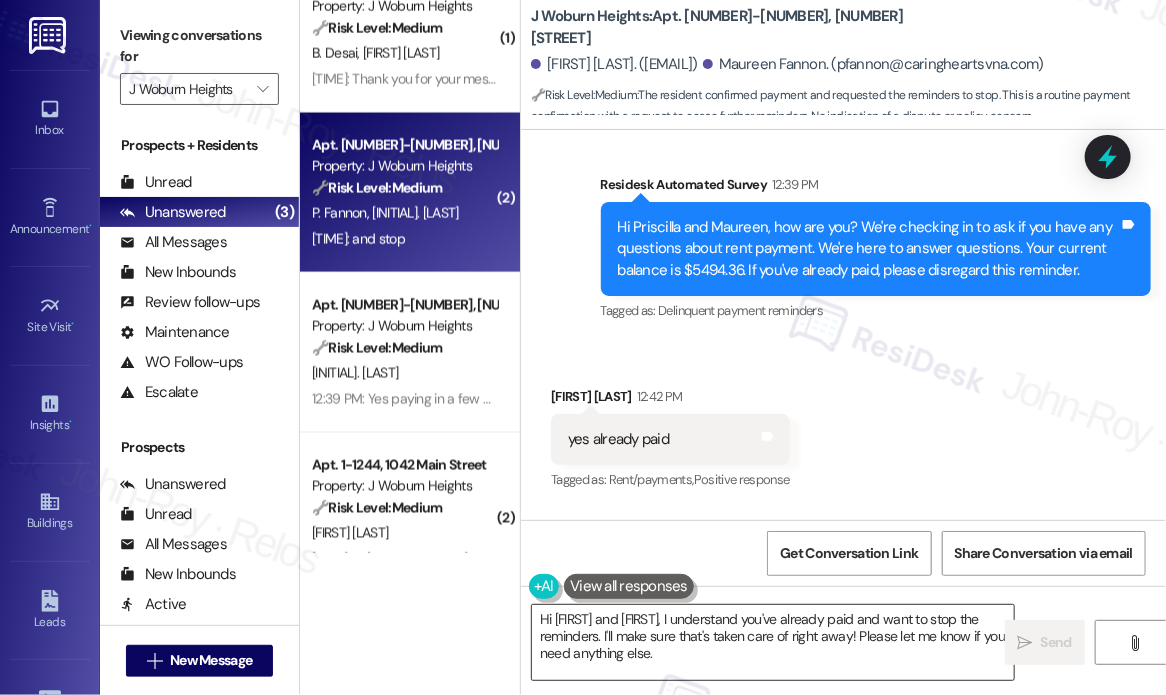 click on "Hi Priscilla and Maureen, I understand you've already paid and want to stop the reminders. I'll make sure that's taken care of right away! Please let me know if you need anything else." at bounding box center [773, 642] 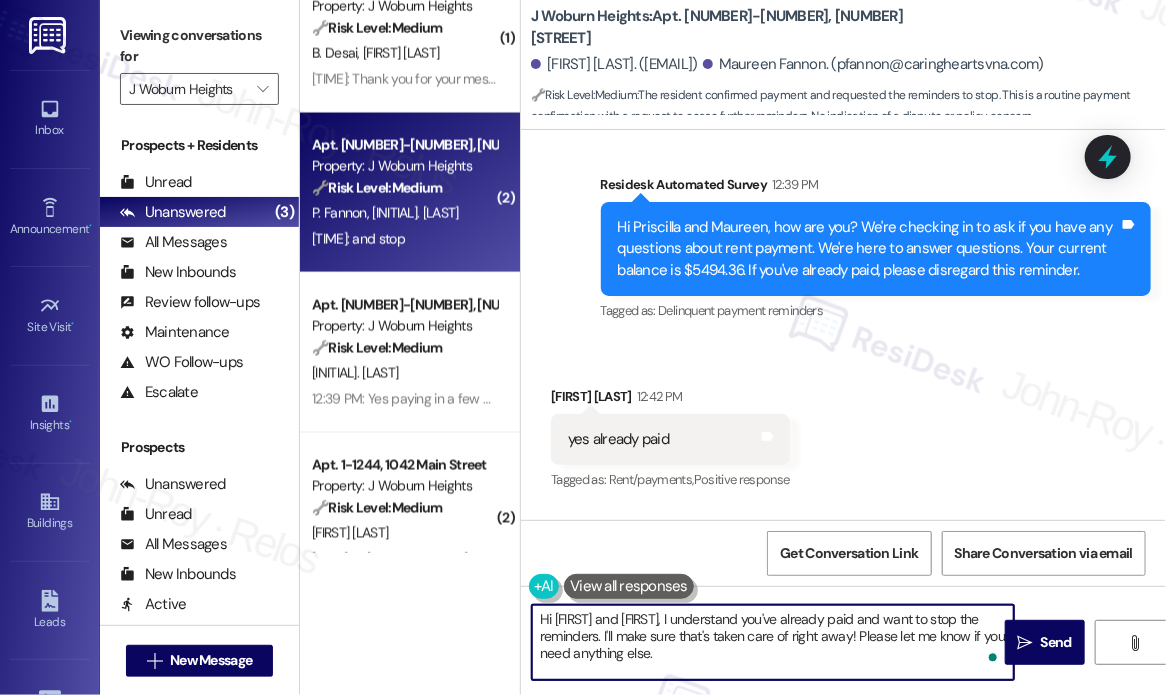 paste on "Sorry to bother you! Please reply STOP (all in capital letters) to opt-out of the messaging service. Thank you" 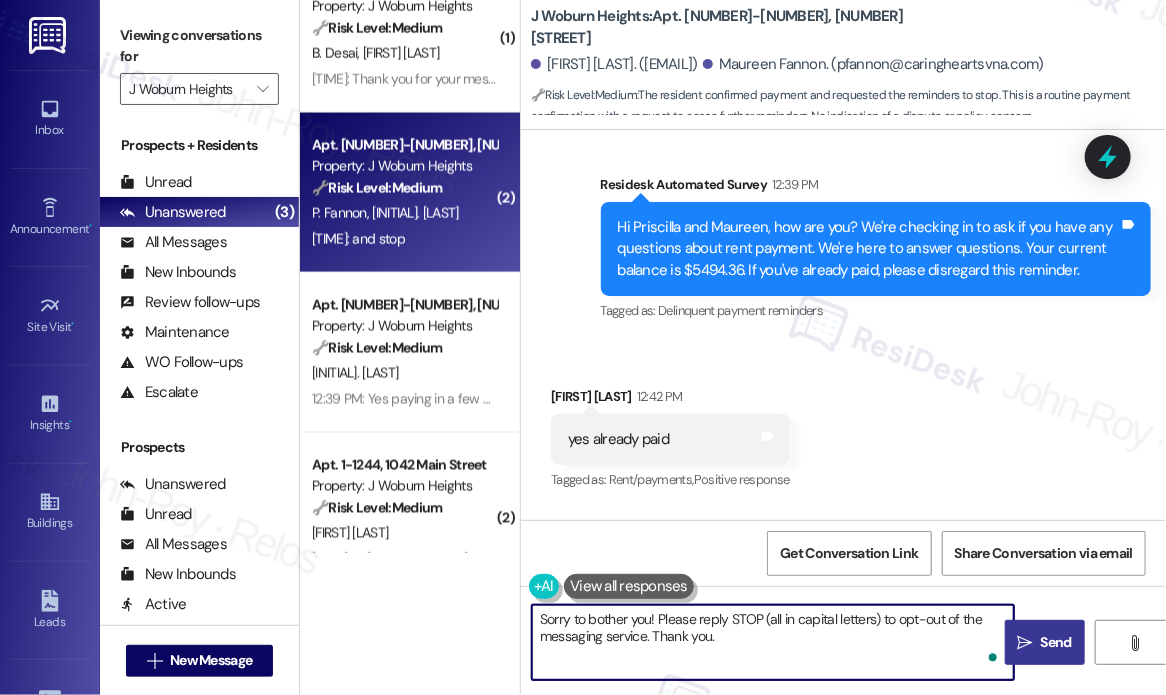 click on "Send" at bounding box center [1056, 642] 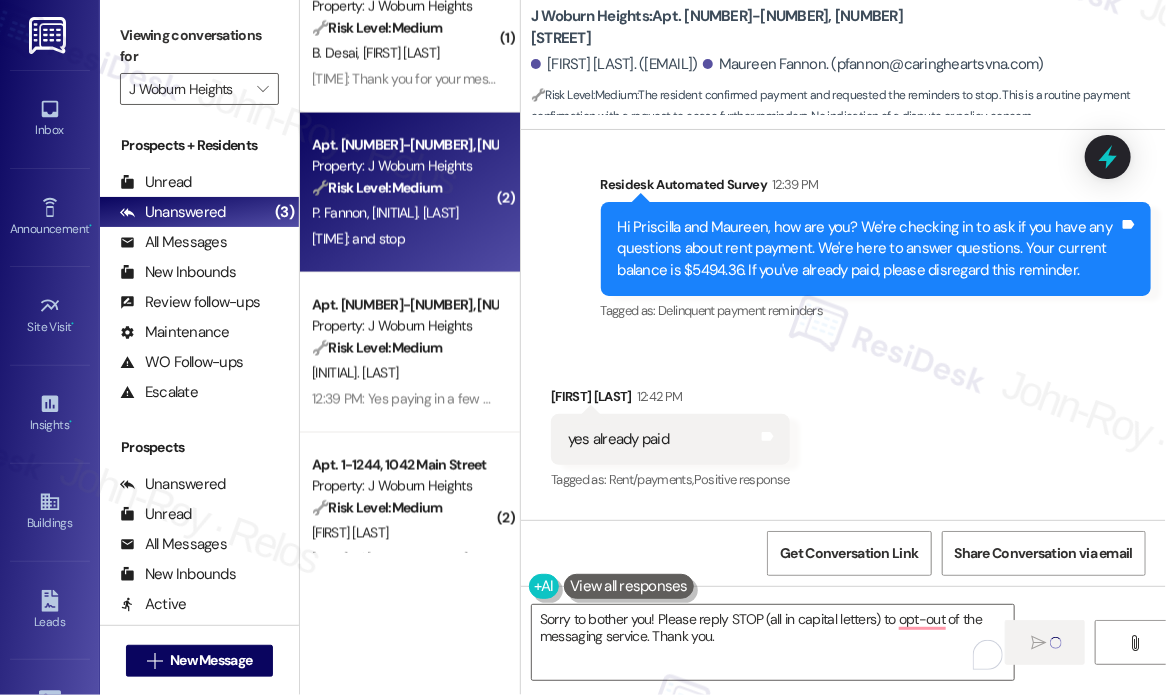 type on "Fetching suggested responses. Please feel free to read through the conversation in the meantime." 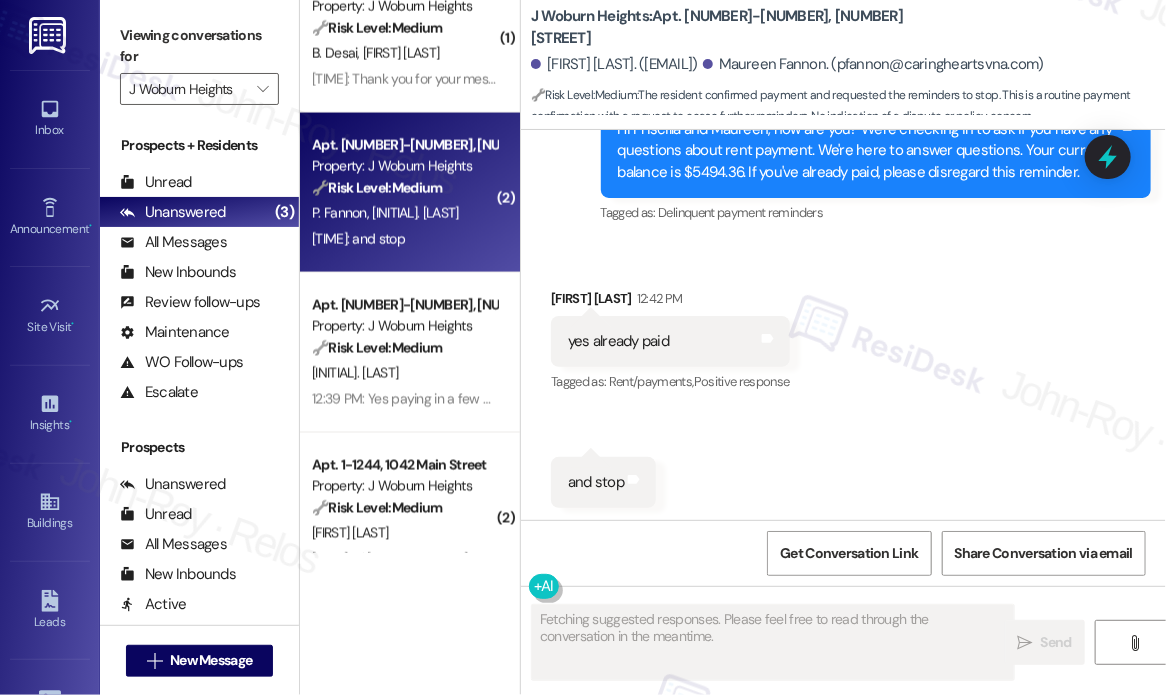 scroll, scrollTop: 1265, scrollLeft: 0, axis: vertical 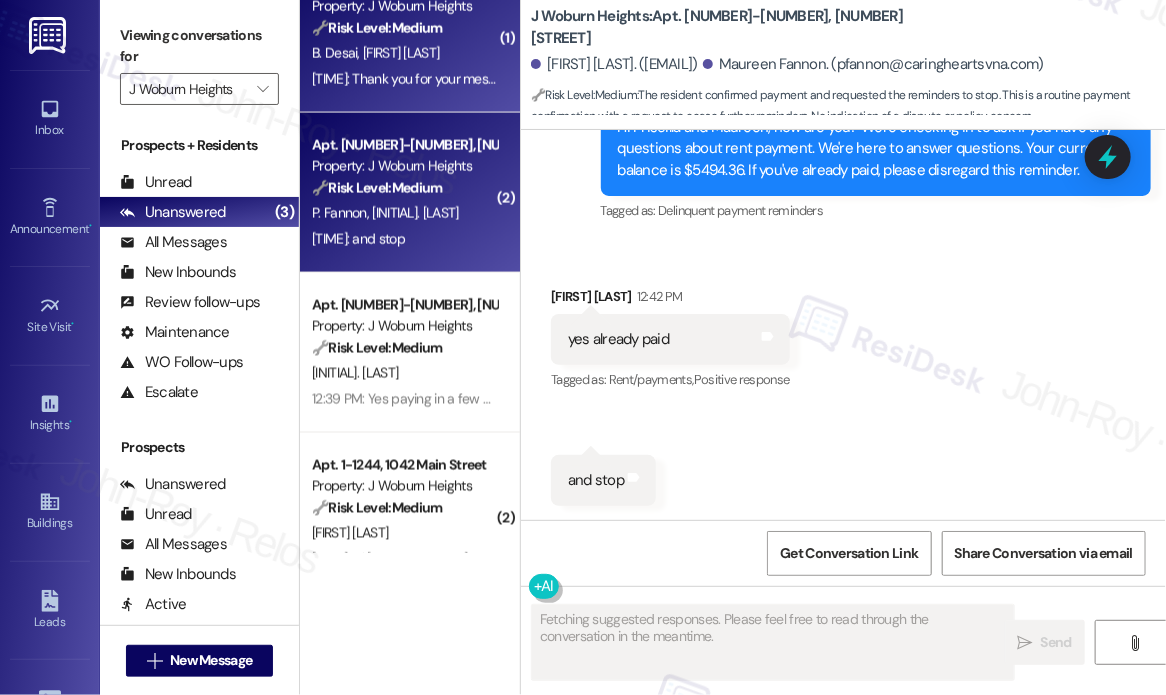 type 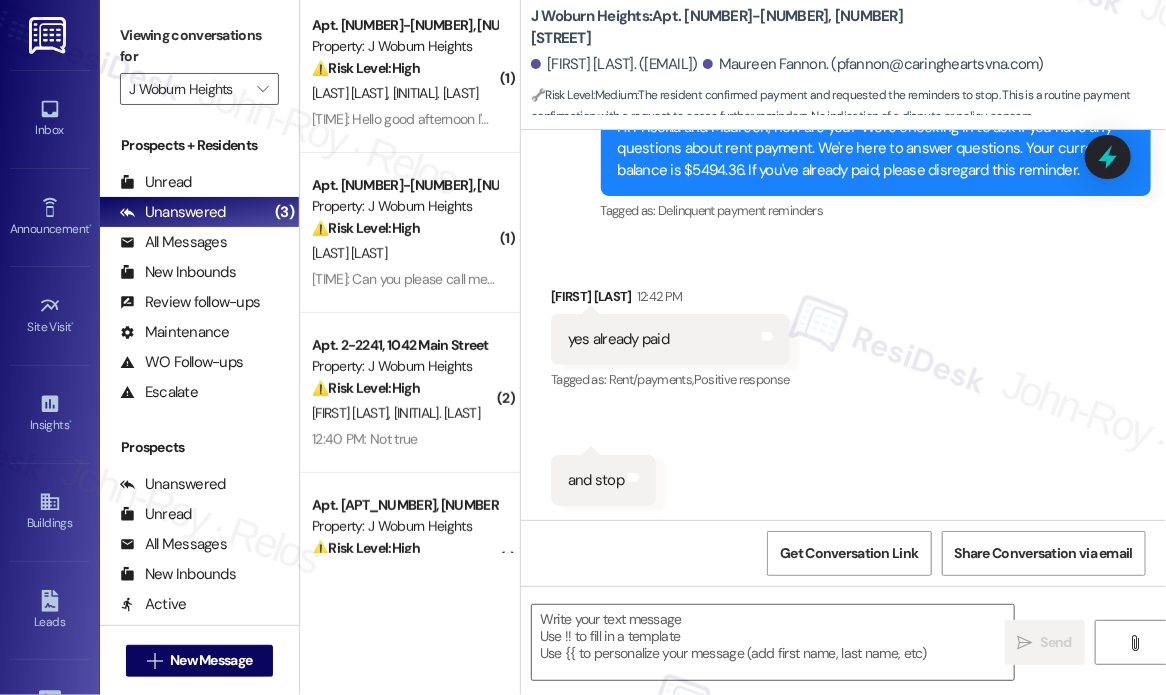 scroll, scrollTop: 0, scrollLeft: 0, axis: both 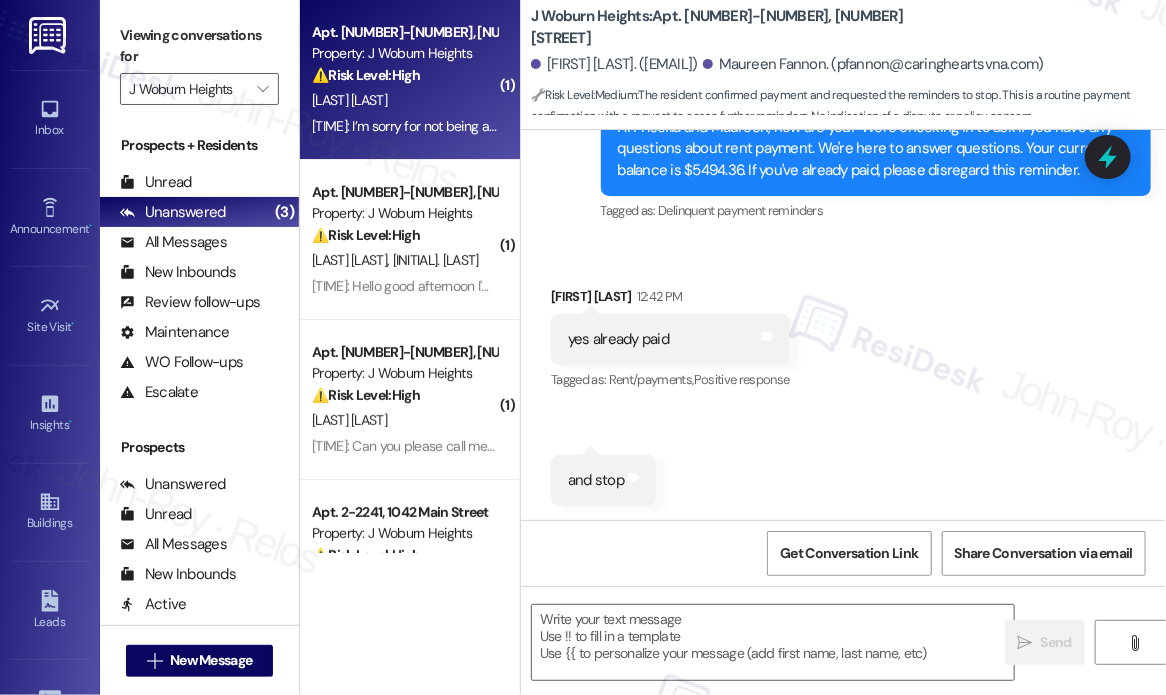 click on "⚠️  Risk Level:  High" at bounding box center (366, 75) 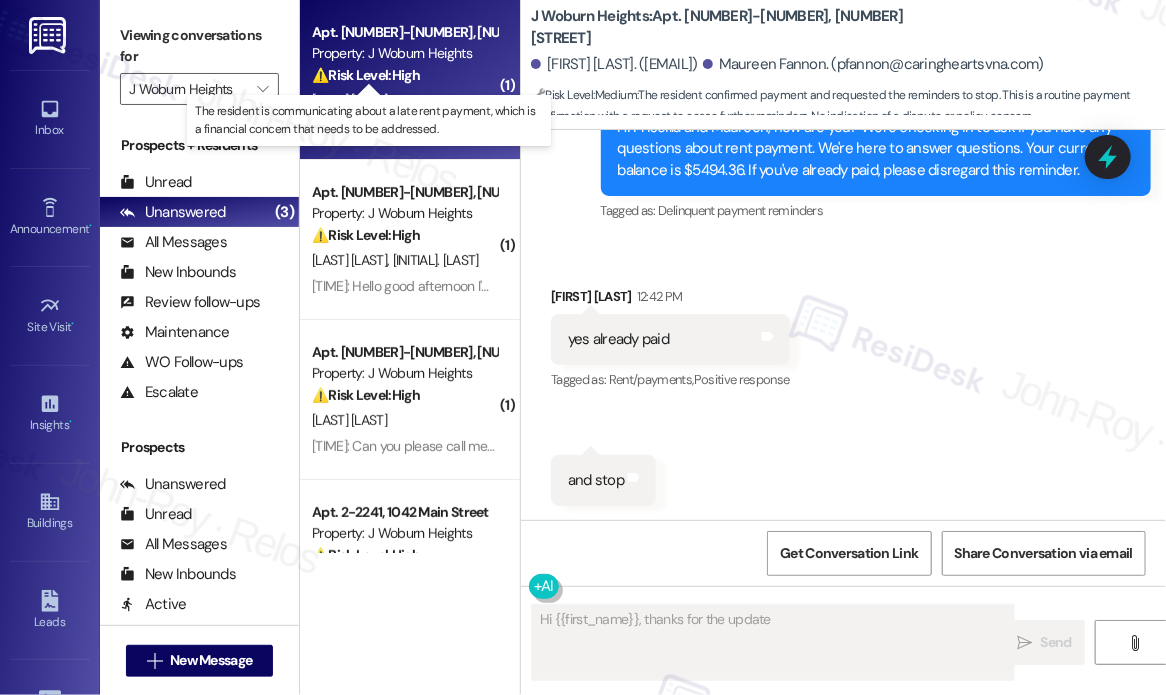 scroll, scrollTop: 0, scrollLeft: 0, axis: both 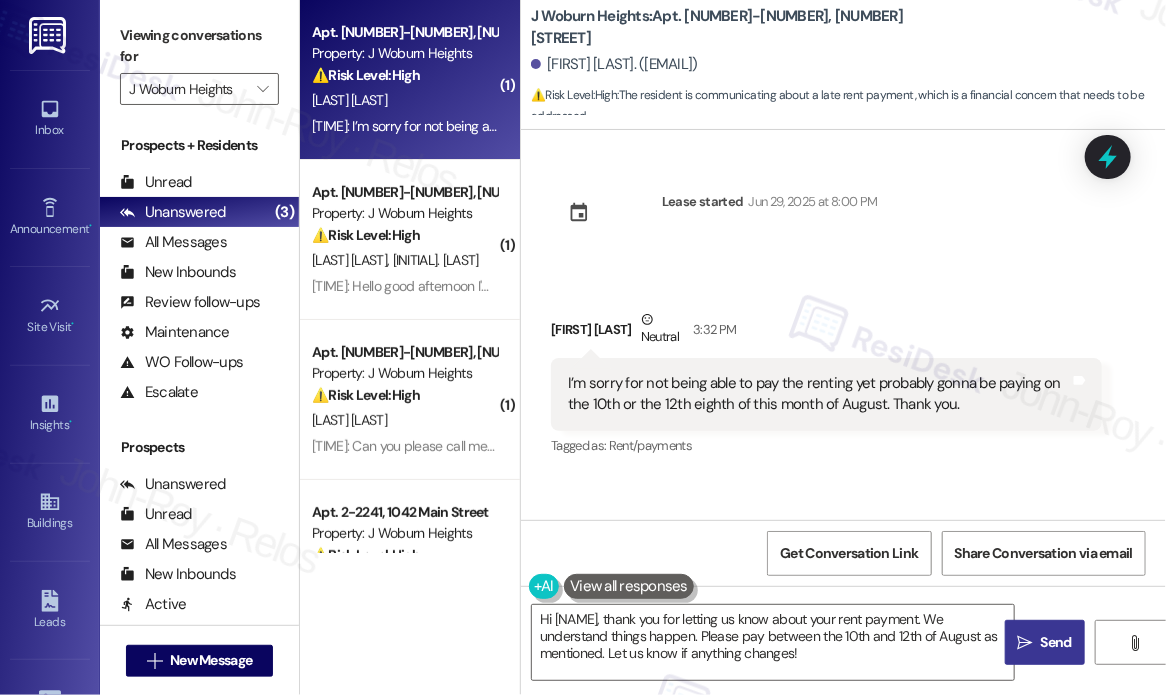 click on "I’m sorry for not being able to pay the renting yet probably gonna be paying on the 10th or the 12th eighth of this month of August. Thank you." at bounding box center [819, 394] 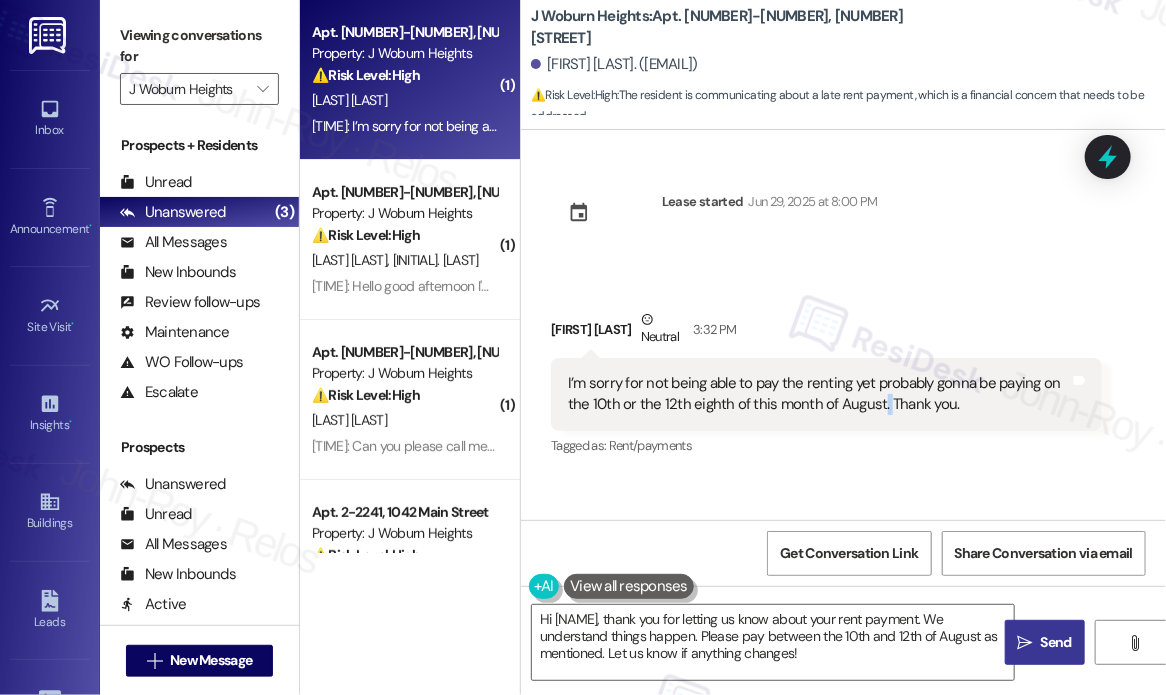 click on "I’m sorry for not being able to pay the renting yet probably gonna be paying on the 10th or the 12th eighth of this month of August. Thank you." at bounding box center (819, 394) 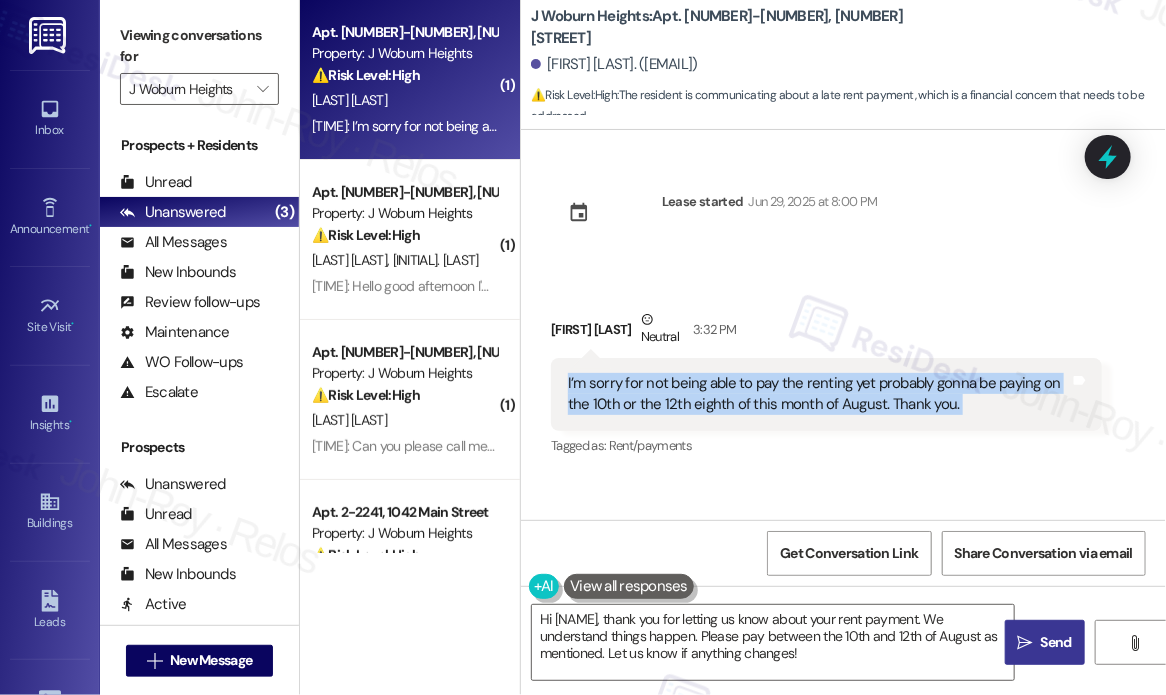 copy on "I’m sorry for not being able to pay the renting yet probably gonna be paying on the 10th or the 12th eighth of this month of August. Thank you. Tags and notes" 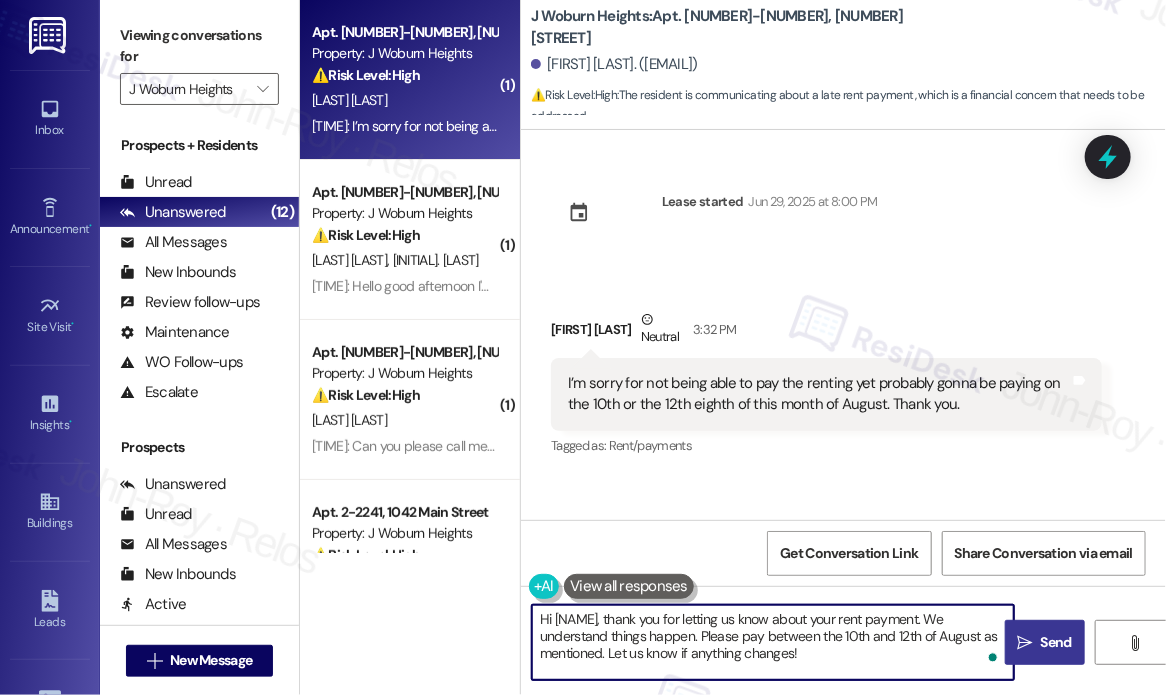 drag, startPoint x: 854, startPoint y: 659, endPoint x: 635, endPoint y: 618, distance: 222.80484 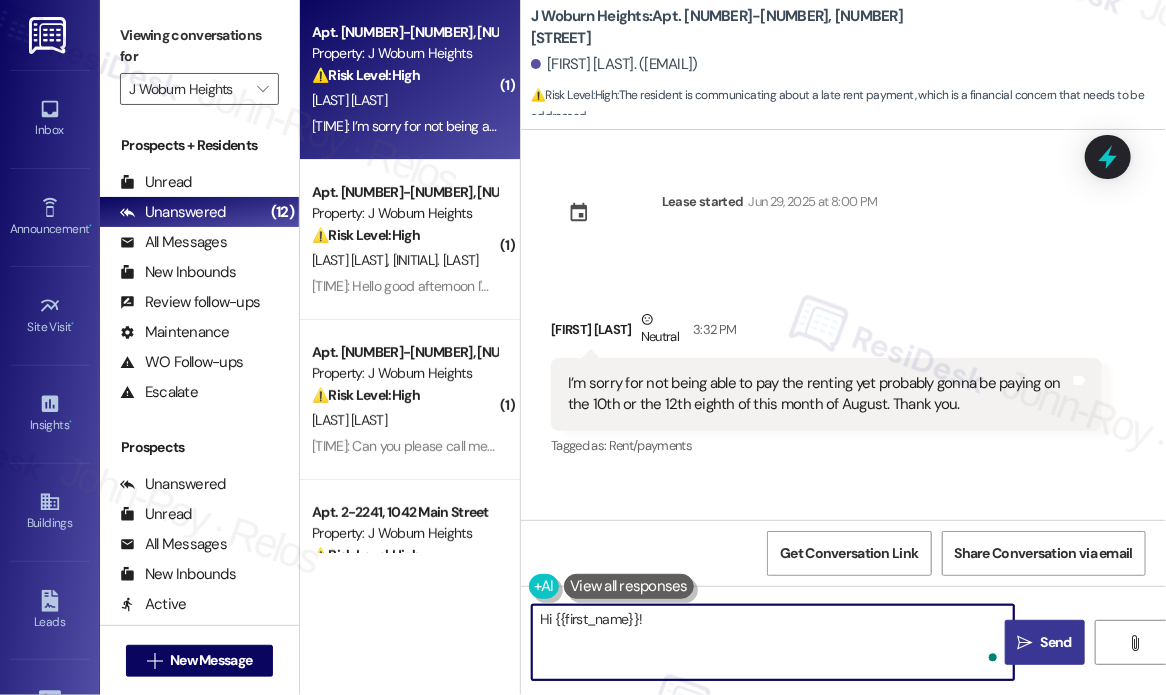 paste on "Thanks for letting me know. Could you please share how you plan to make the rent payment on the 10th or 12th so I can note it accordingly?" 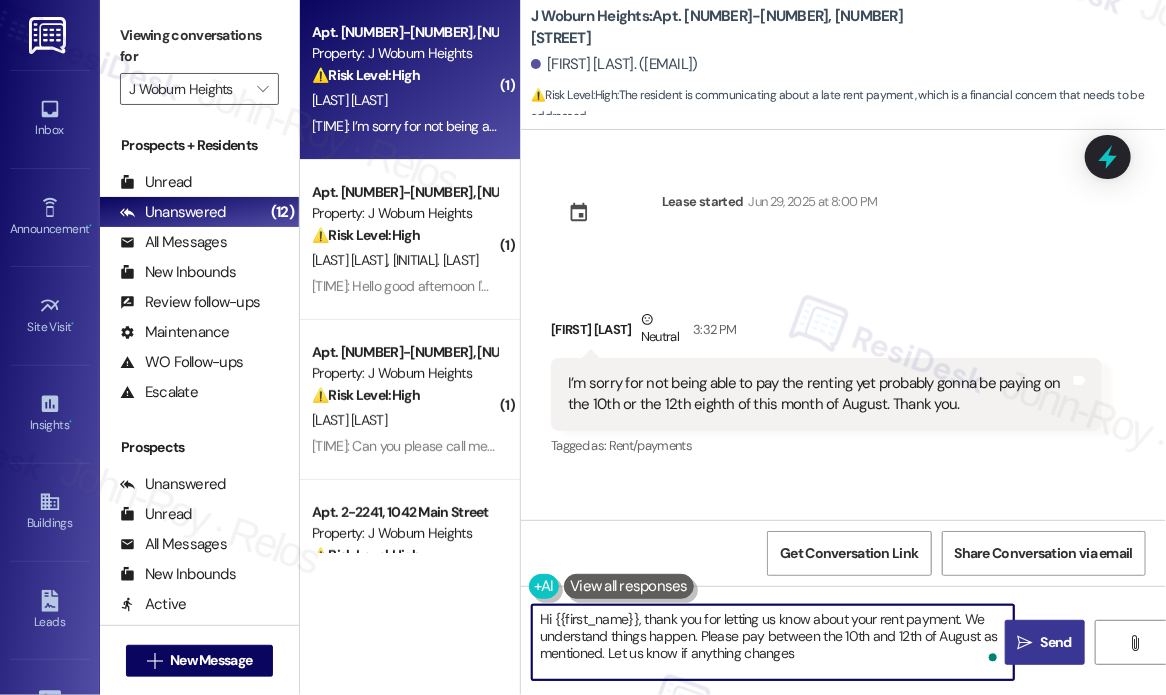 type on "Hi {{first_name}}, thank you for letting us know about your rent payment. We understand things happen. Please pay between the 10th and 12th of August as mentioned. Let us know if anything changes!" 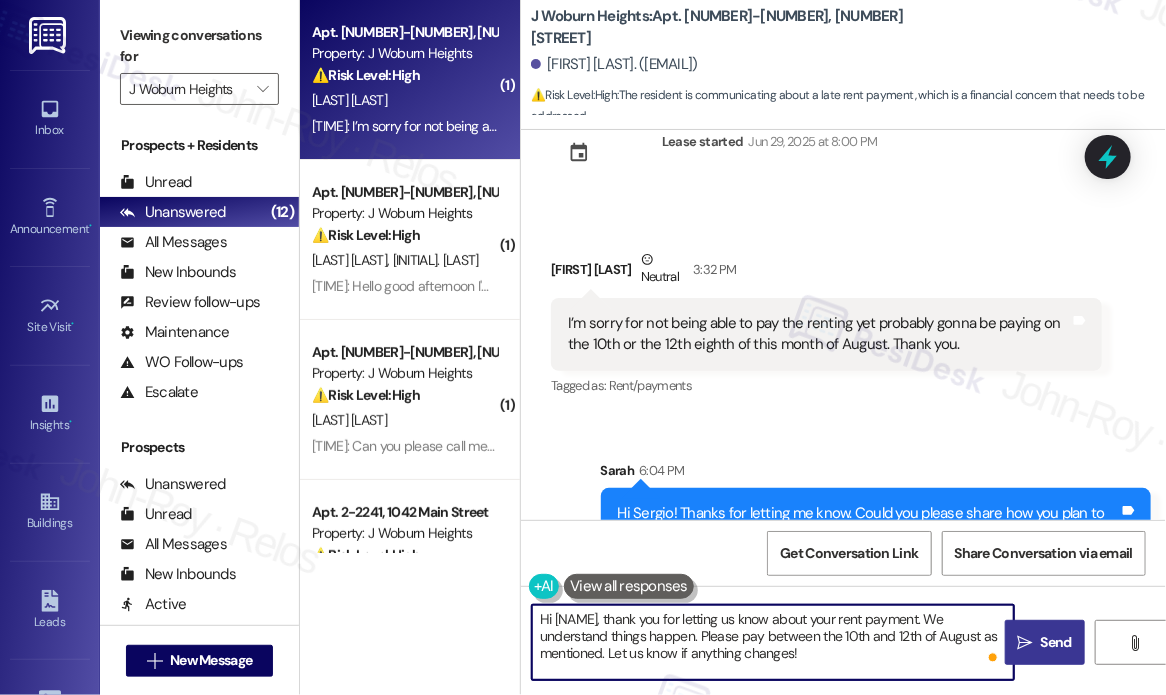 scroll, scrollTop: 116, scrollLeft: 0, axis: vertical 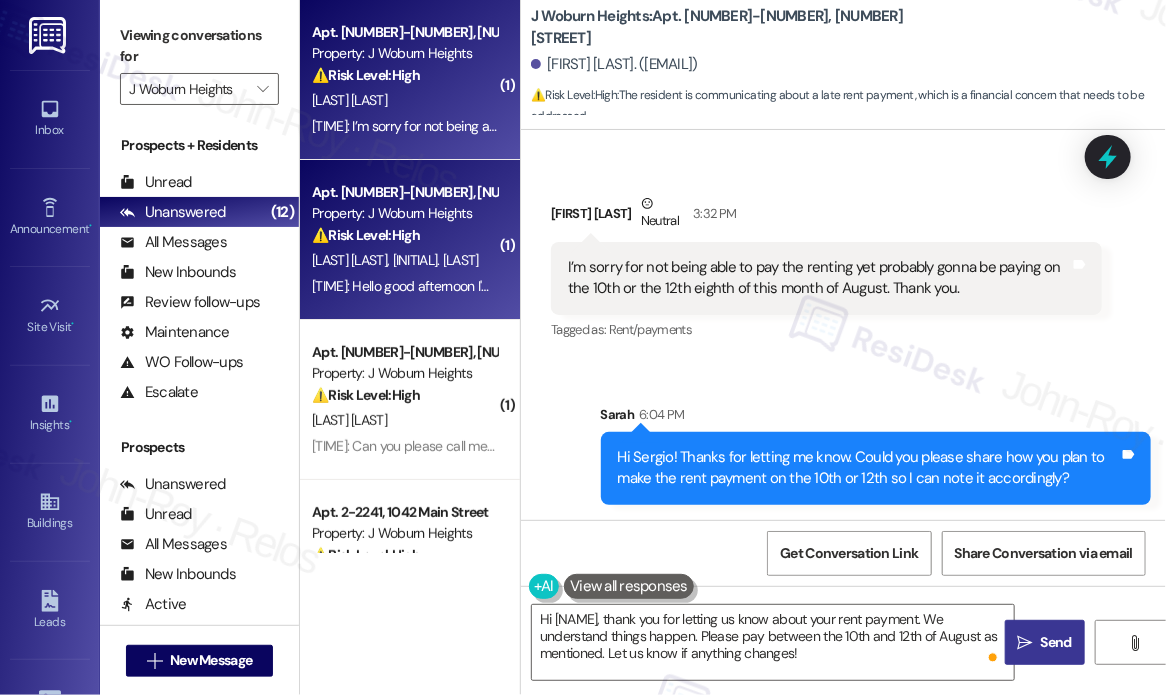 click on "S. Dias D. Dias" at bounding box center (404, 260) 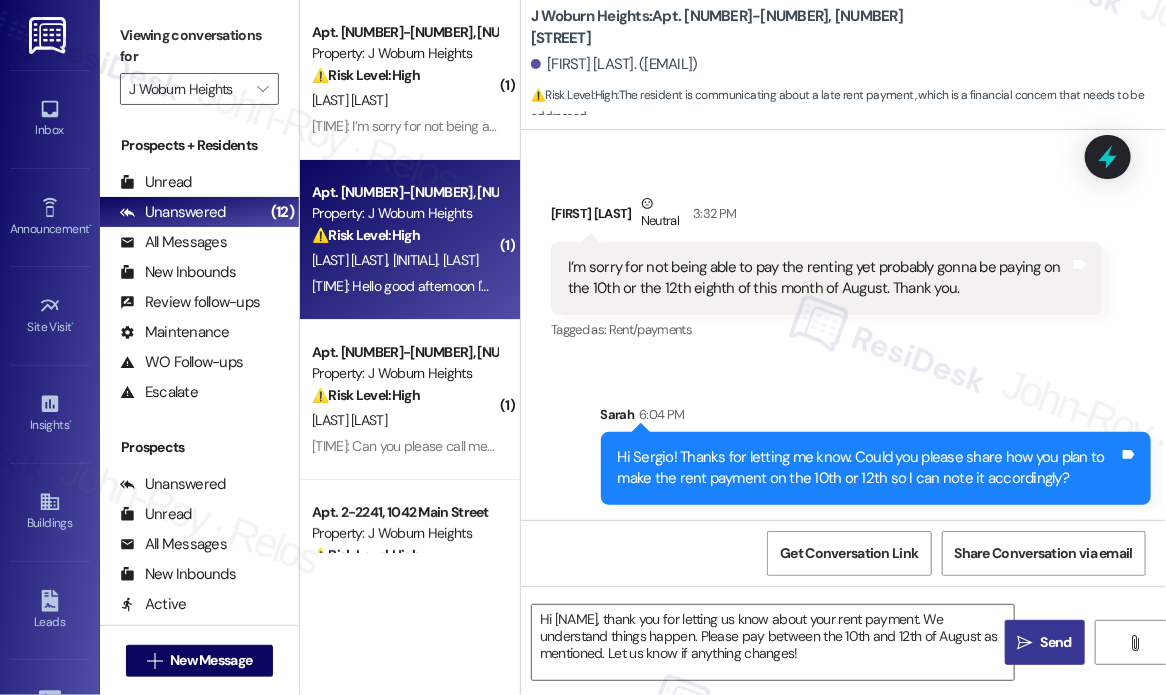 type on "Fetching suggested responses. Please feel free to read through the conversation in the meantime." 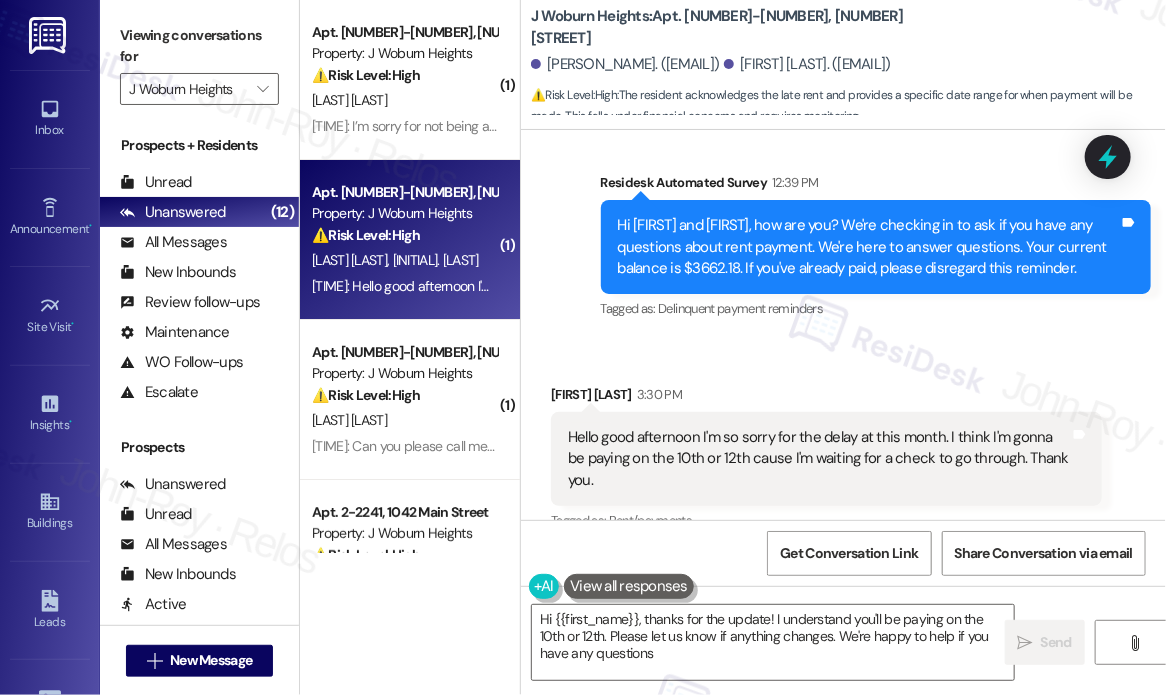 type on "Hi {{first_name}}, thanks for the update! I understand you'll be paying on the 10th or 12th. Please let us know if anything changes. We're happy to help if you have any questions!" 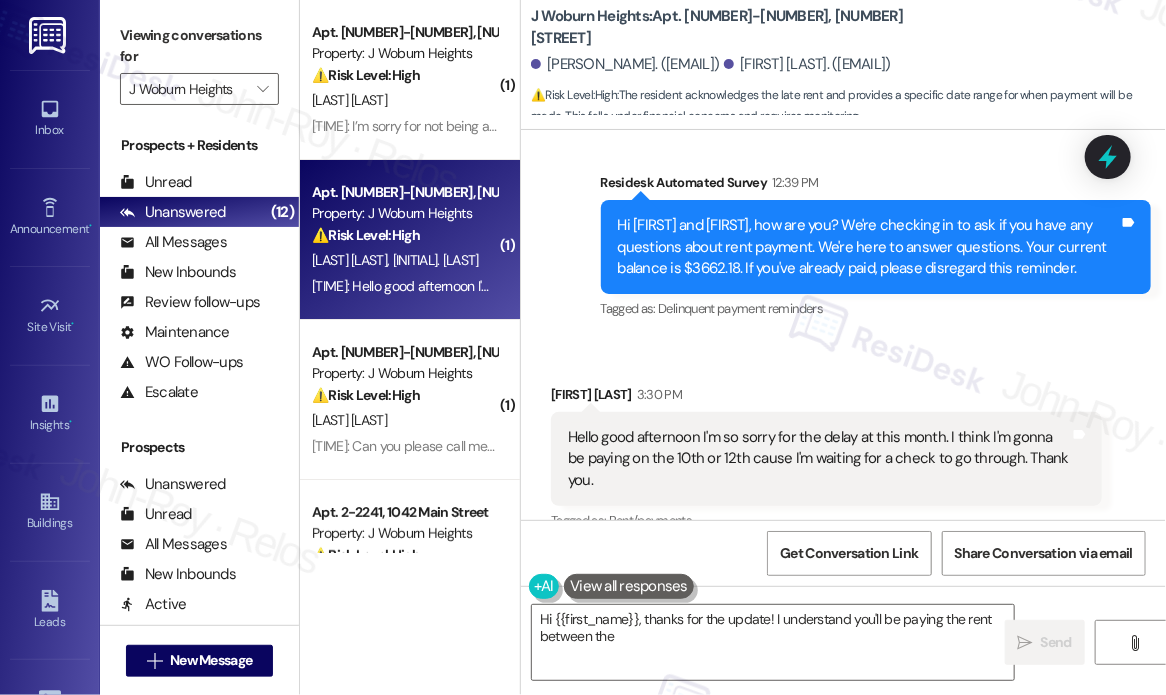 scroll, scrollTop: 838, scrollLeft: 0, axis: vertical 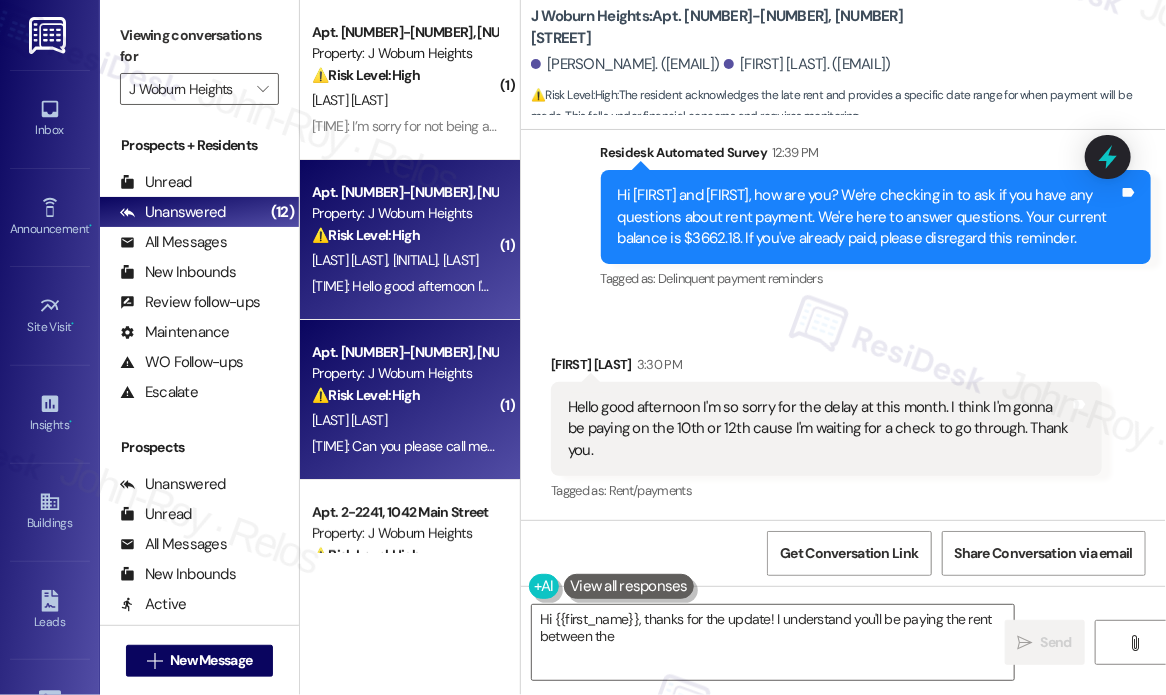 click on "[FIRST] [LAST]" at bounding box center (404, 420) 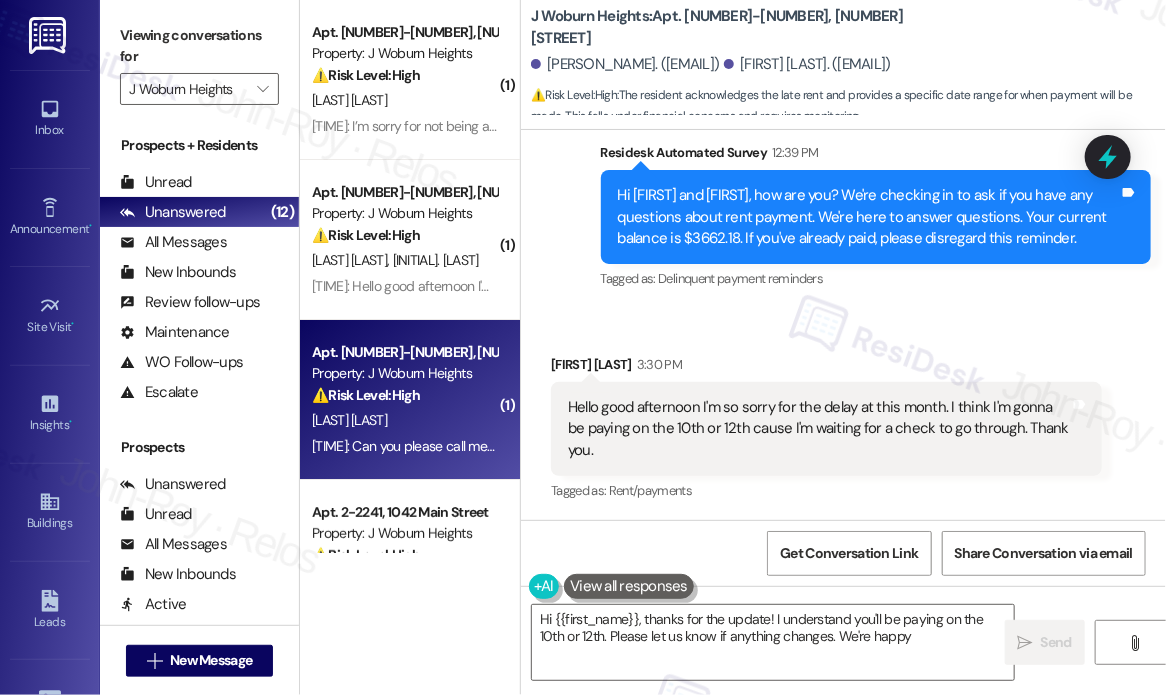 type on "Hi {{first_name}}, thanks for the update! I understand you'll be paying on the 10th or 12th. Please let us know if anything changes. We're happy" 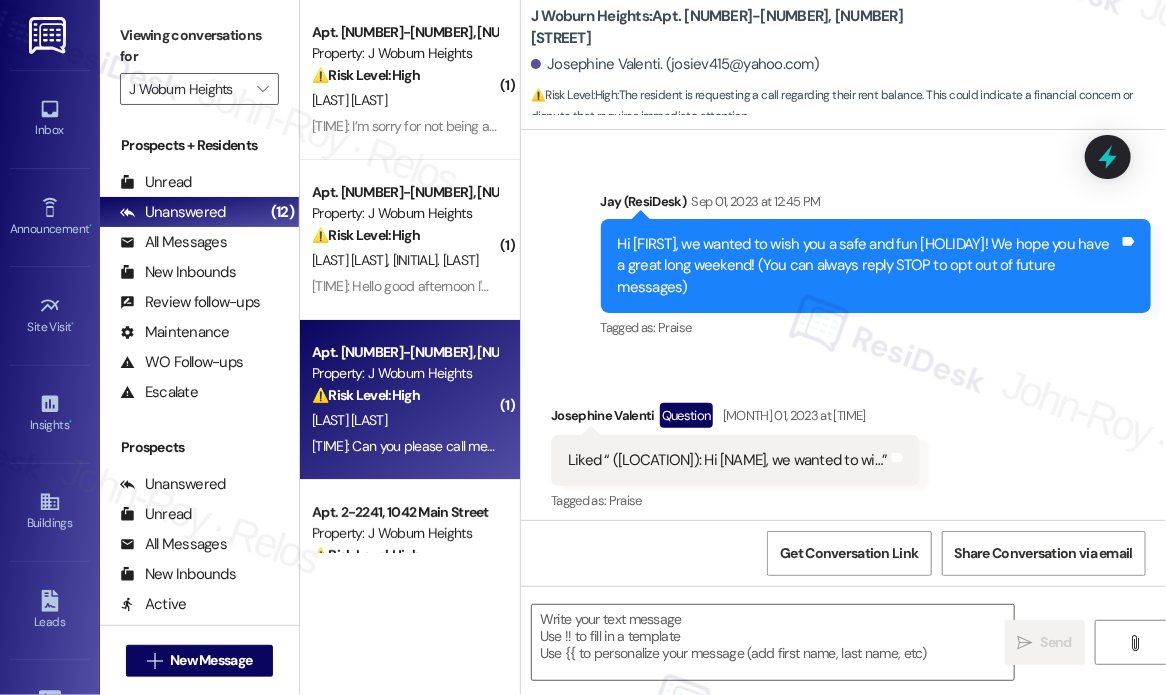 scroll, scrollTop: 14675, scrollLeft: 0, axis: vertical 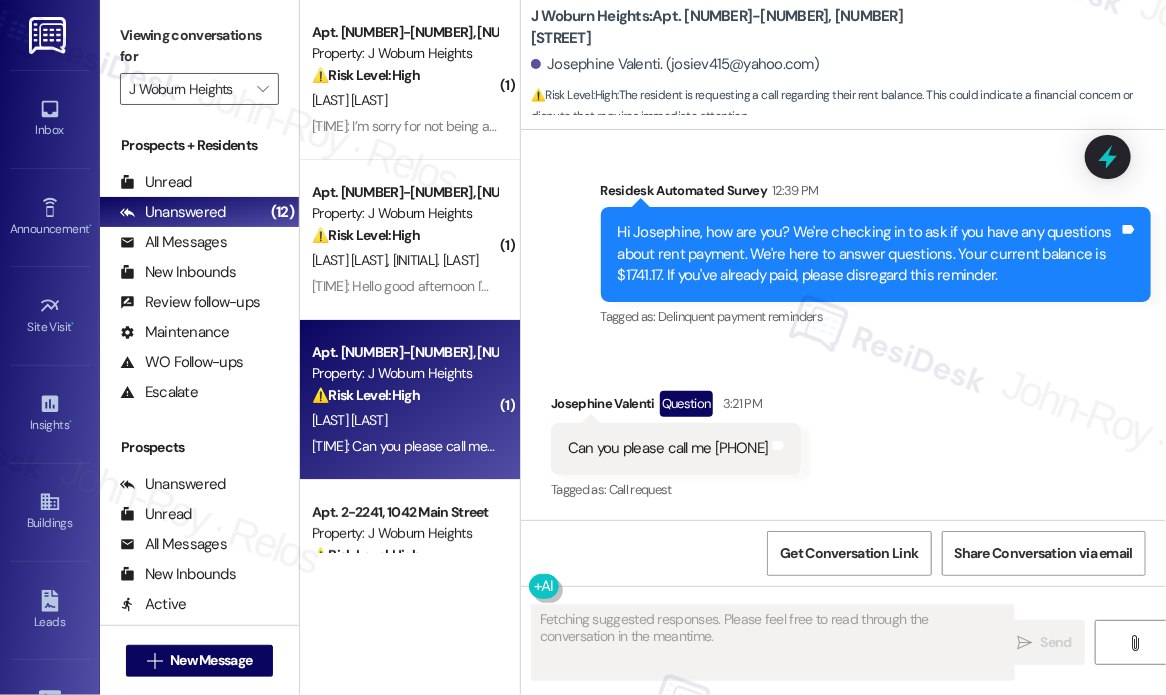 click on "Received via SMS Josephine Valenti Question 3:21 PM Can you please call me 617-515-9173 Tags and notes Tagged as:   Call request Click to highlight conversations about Call request" at bounding box center (843, 432) 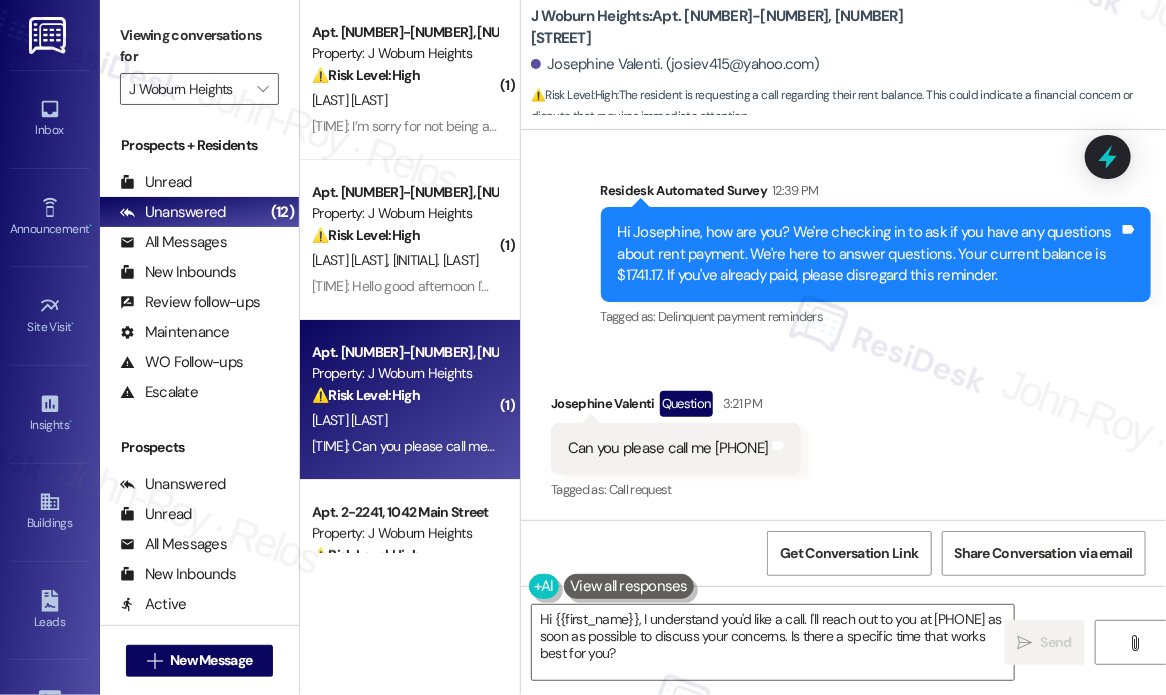 click on "Survey, sent via SMS Residesk Automated Survey 12:39 PM Hi Josephine, how are you? We're checking in to ask if you have any questions about rent payment. We're here to answer questions. Your current balance is $1741.17. If you've already paid, please disregard this reminder. Tags and notes Tagged as:   Delinquent payment reminders Click to highlight conversations about Delinquent payment reminders" at bounding box center [843, 241] 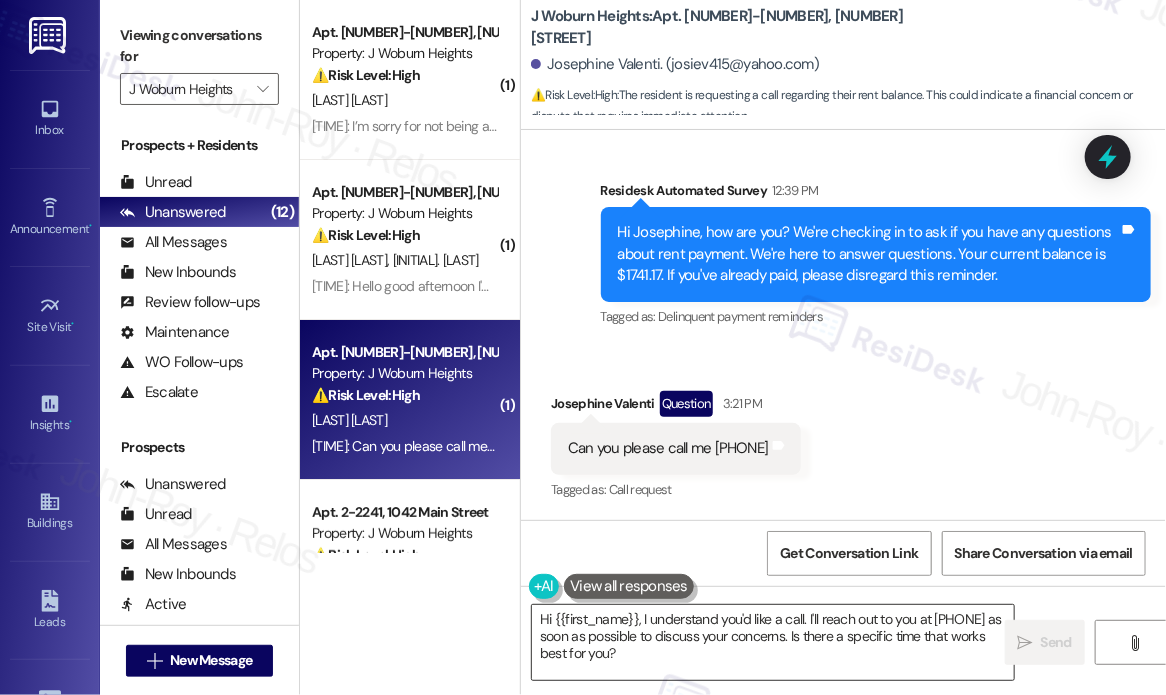 click on "Hi {{first_name}}, I understand you'd like a call. I'll reach out to you at 617-515-9173 as soon as possible to discuss your concerns. Is there a specific time that works best for you?" at bounding box center [773, 642] 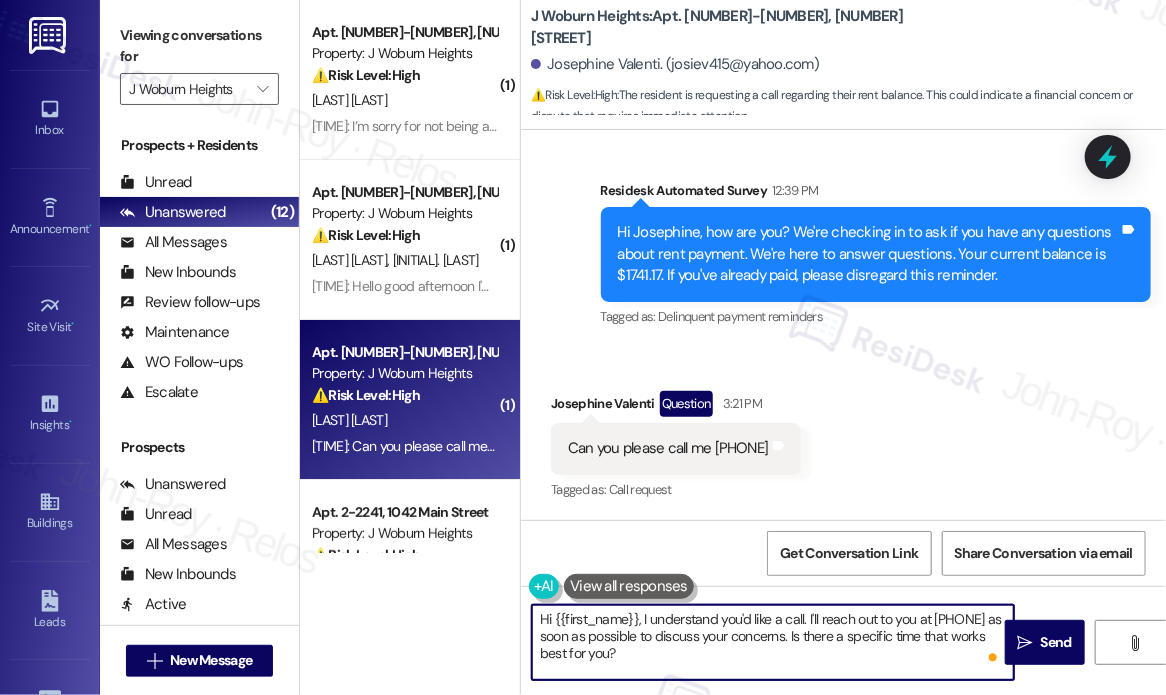 drag, startPoint x: 746, startPoint y: 656, endPoint x: 639, endPoint y: 617, distance: 113.88591 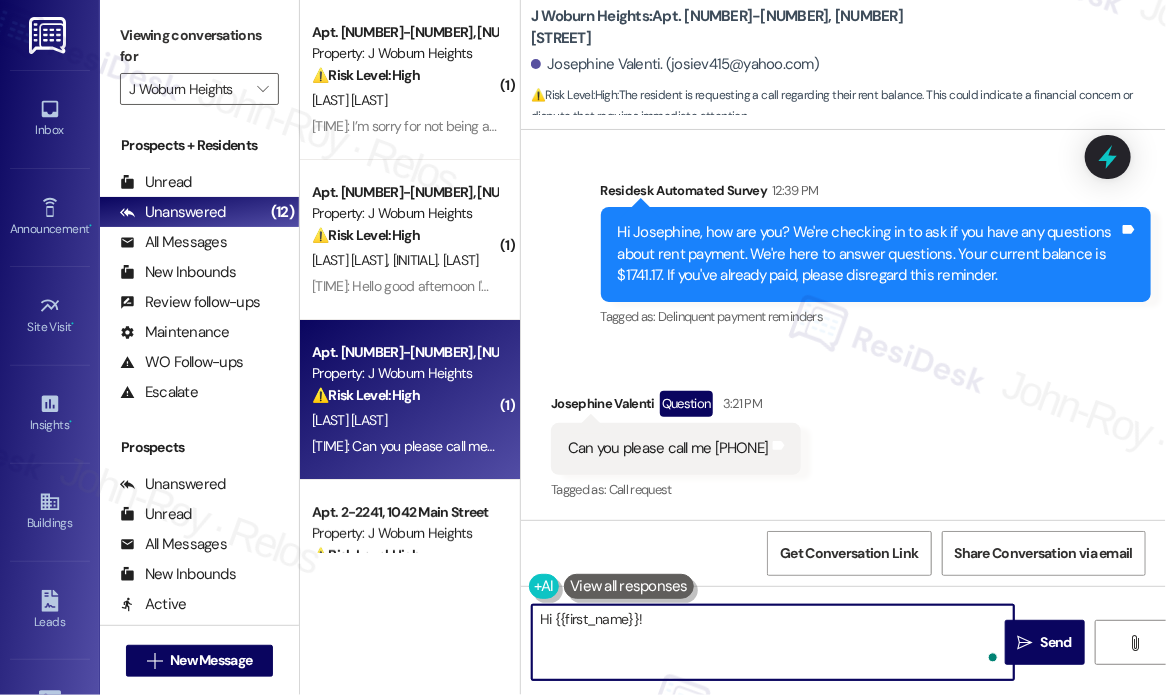 paste on "I apologize, but I am unable to place or receive calls on this line. Please feel free to send me a message here, and I'll get back to you as soon as I can. :)" 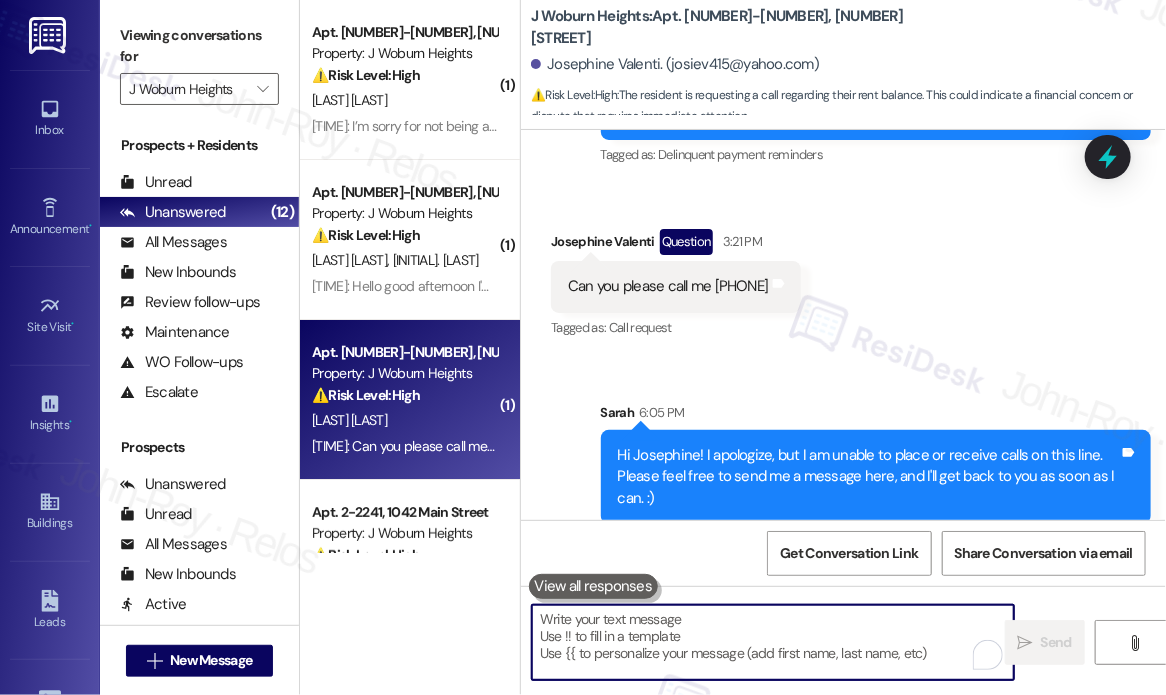 scroll, scrollTop: 14858, scrollLeft: 0, axis: vertical 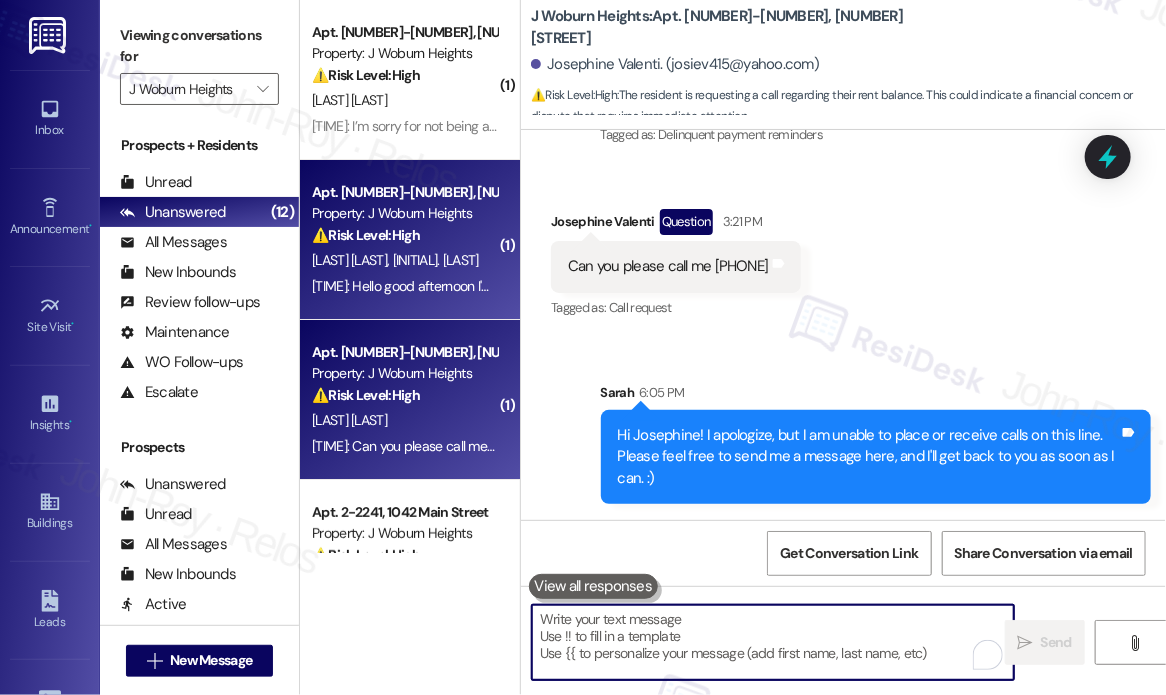 type 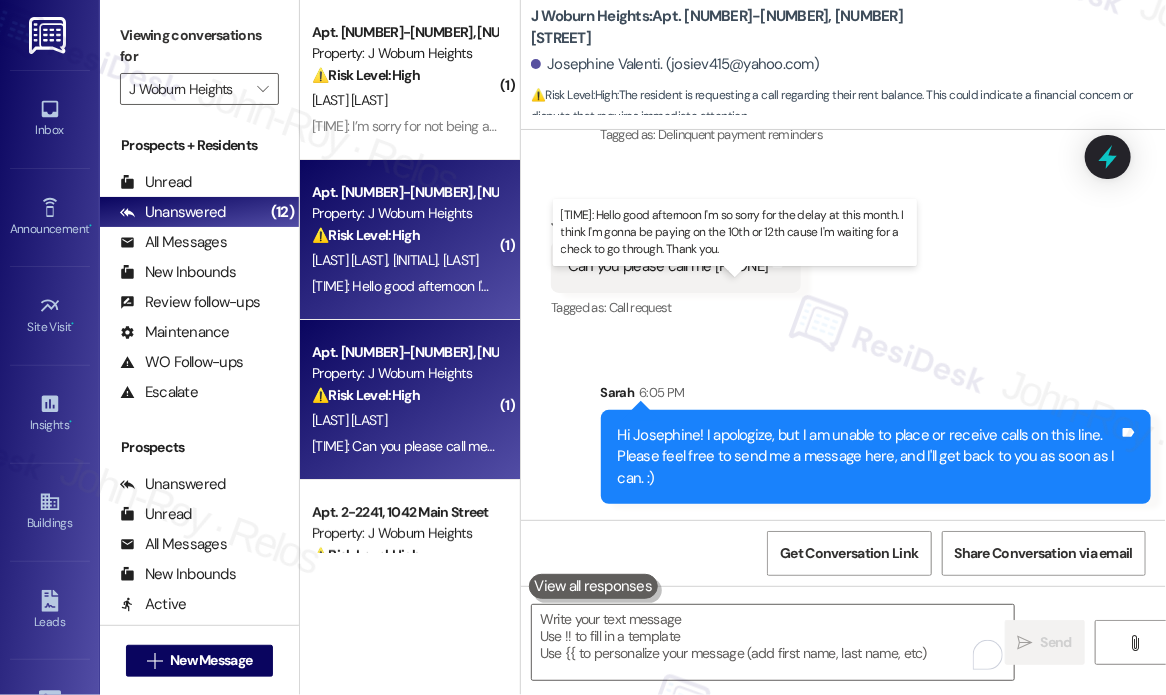 click on "3:30 PM: Hello good afternoon I'm so sorry for the delay at this month. I think I'm gonna be paying on the 10th or 12th cause I'm waiting for a check to go through. Thank you. 3:30 PM: Hello good afternoon I'm so sorry for the delay at this month. I think I'm gonna be paying on the 10th or 12th cause I'm waiting for a check to go through. Thank you." at bounding box center (798, 286) 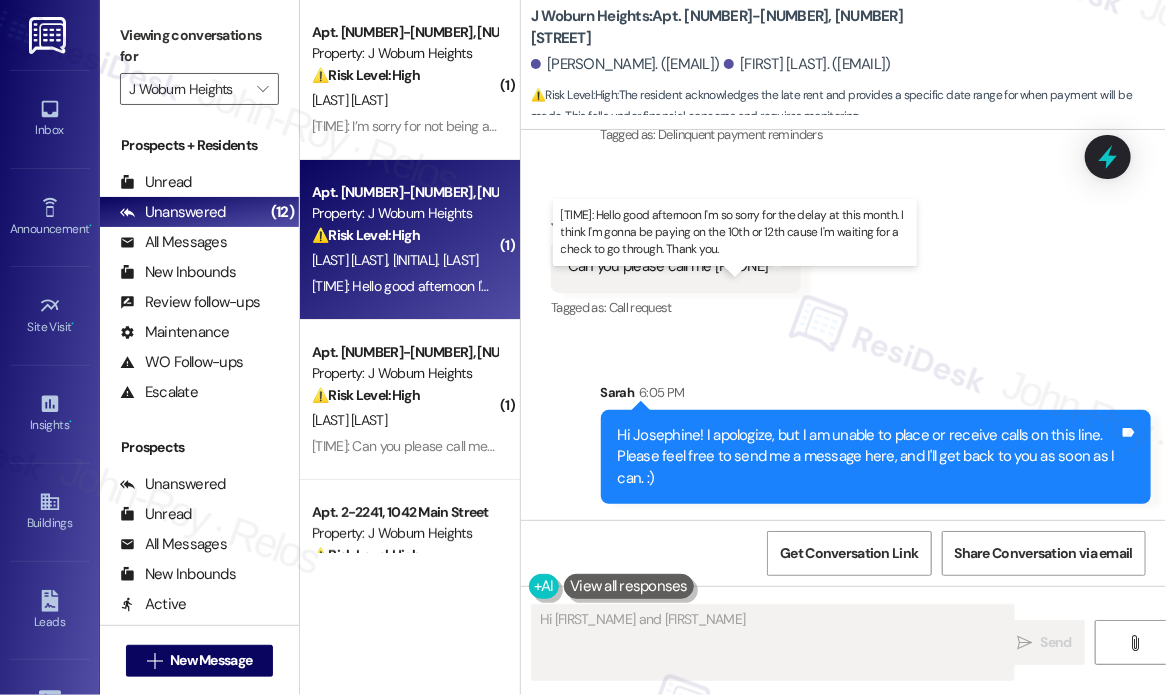 scroll, scrollTop: 839, scrollLeft: 0, axis: vertical 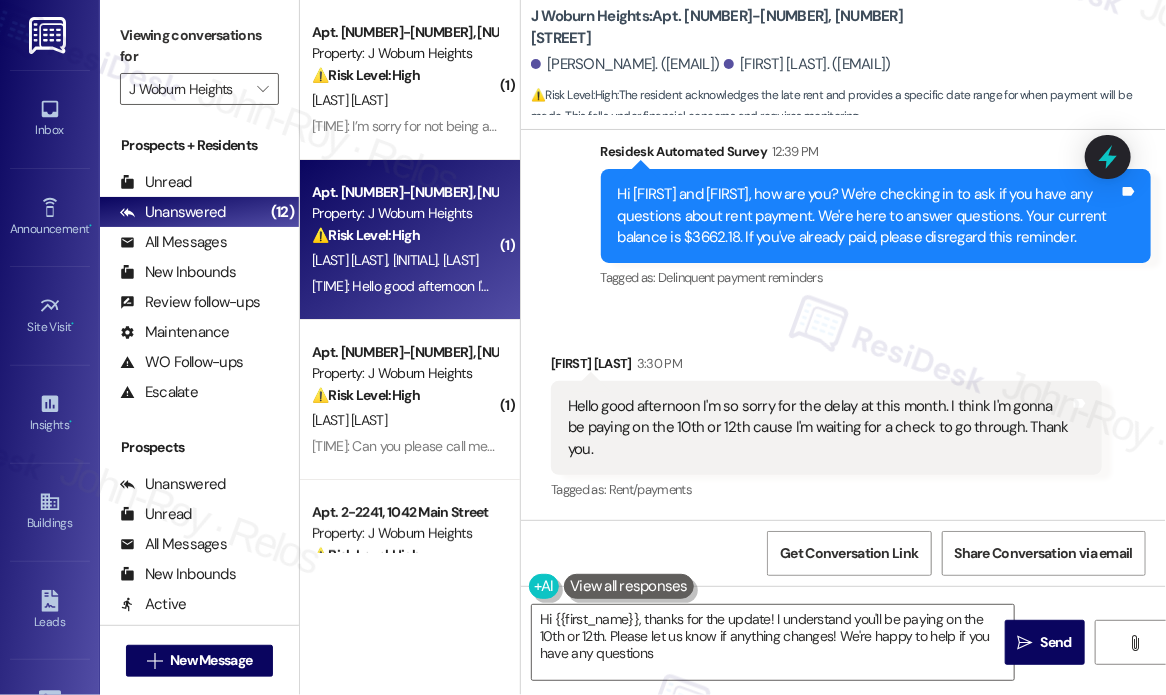 type on "Hi {{first_name}}, thanks for the update! I understand you'll be paying on the 10th or 12th. Please let us know if anything changes! We're happy to help if you have any questions." 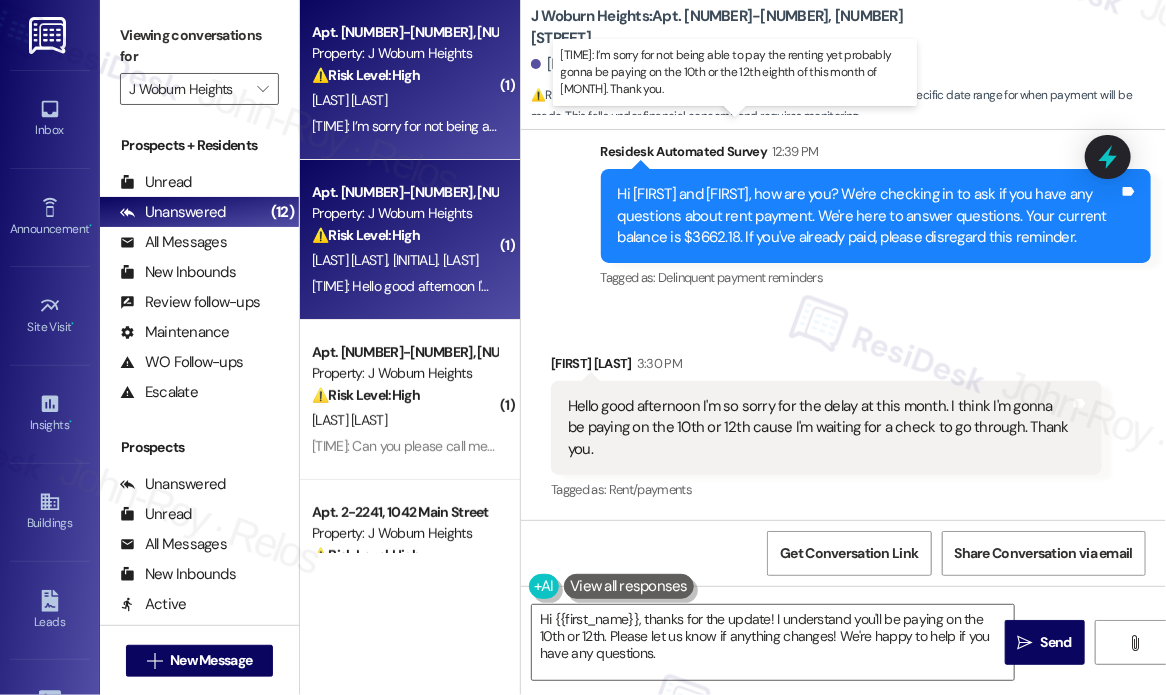 click on "3:32 PM: I’m sorry for not being able to pay the renting yet probably gonna be paying on the 10th or the 12th eighth of this month of August. Thank you. 3:32 PM: I’m sorry for not being able to pay the renting yet probably gonna be paying on the 10th or the 12th eighth of this month of August. Thank you." at bounding box center [747, 126] 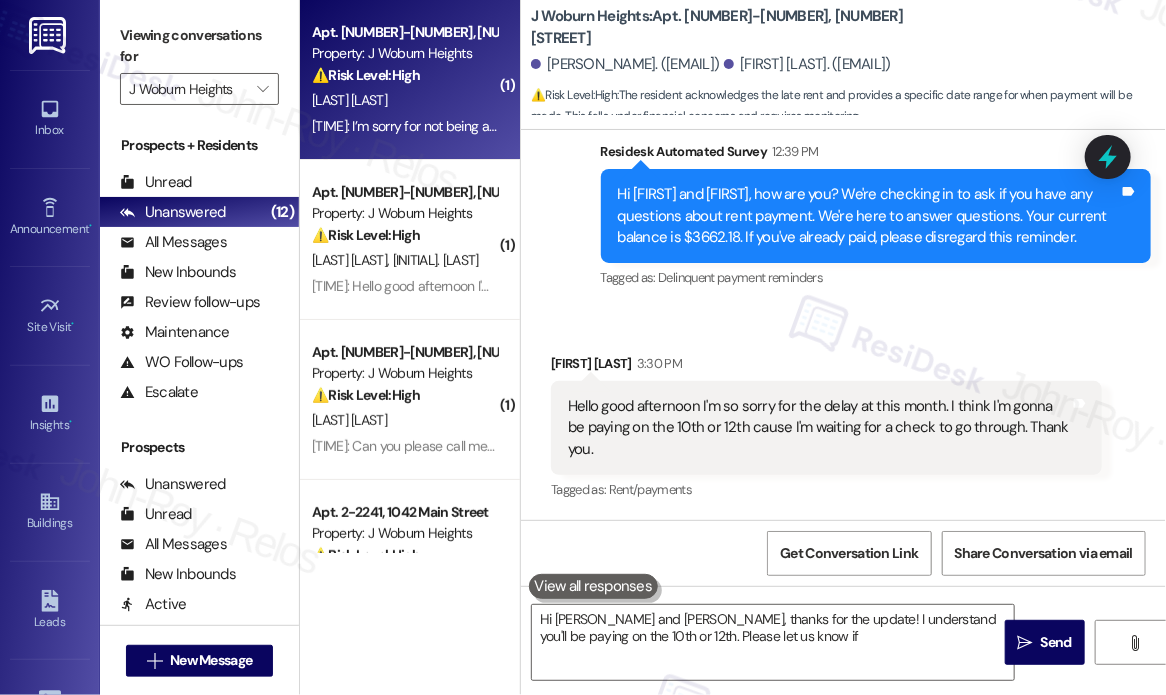 type on "Hi Debora and Sergio, thanks for the update! I understand you'll be paying on the 10th or 12th. Please let us know if anything" 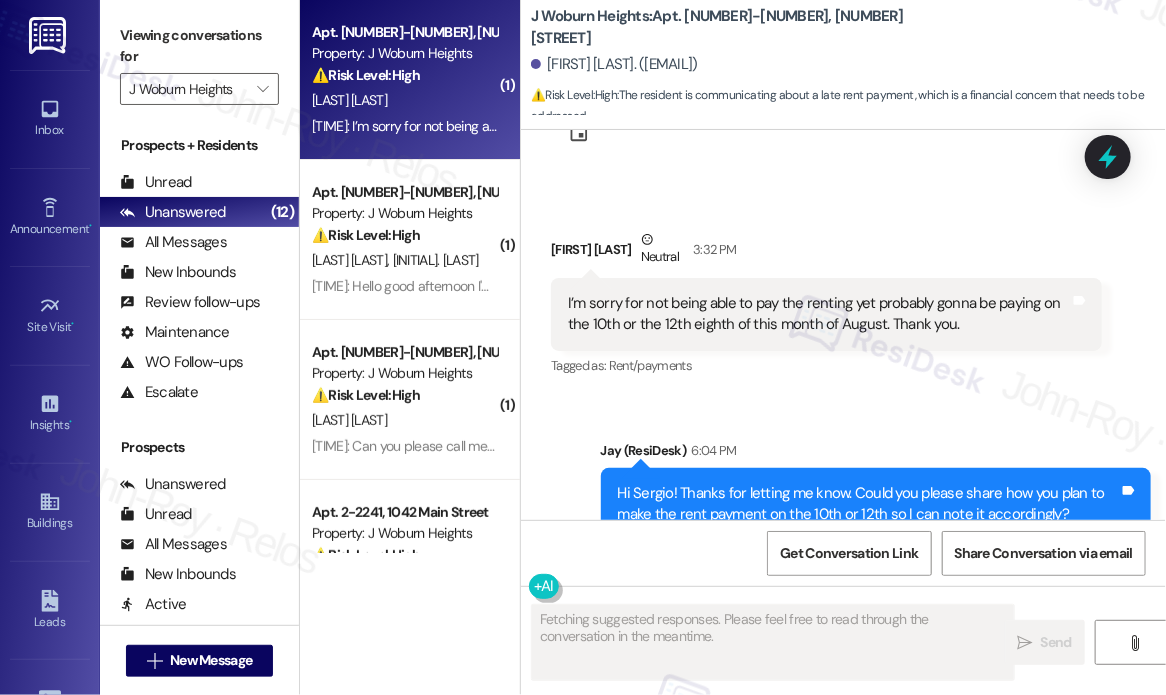 scroll, scrollTop: 145, scrollLeft: 0, axis: vertical 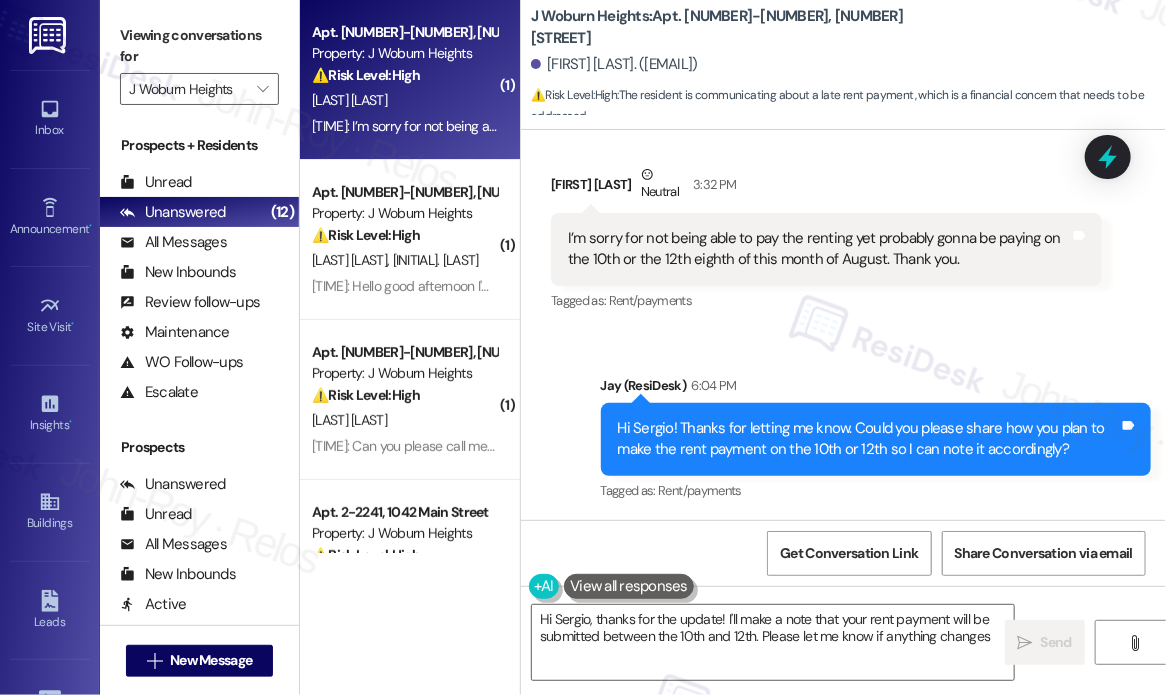 type on "Hi Sergio, thanks for the update! I'll make a note that your rent payment will be submitted between the 10th and 12th. Please let me know if anything changes!" 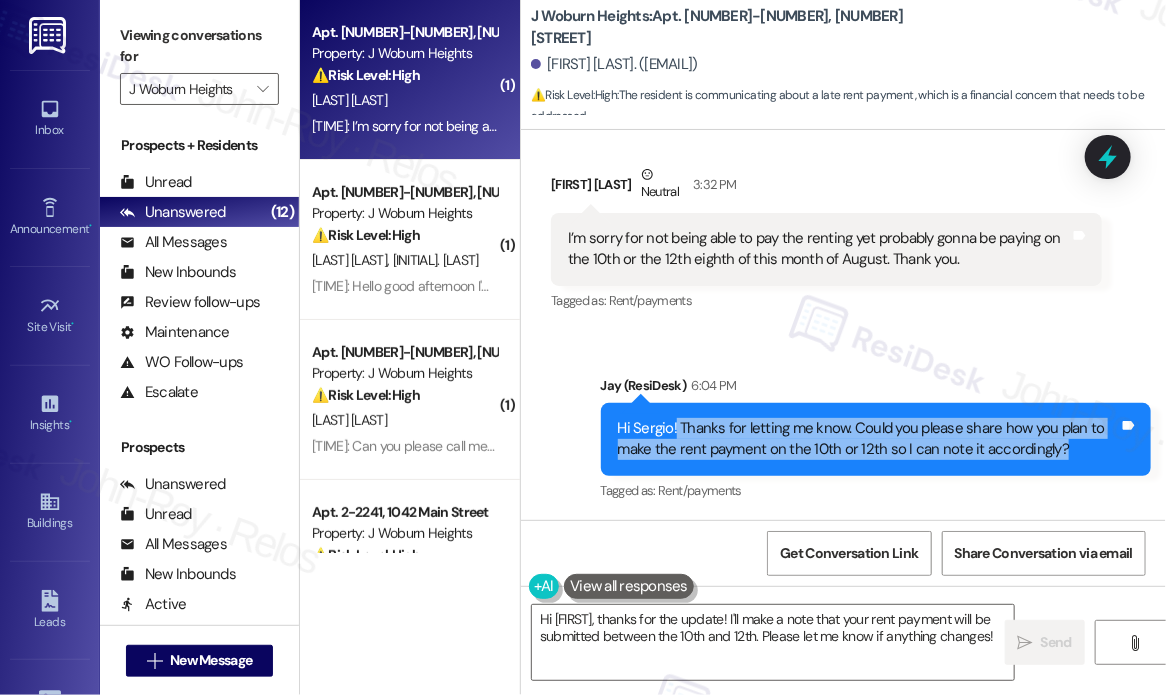 drag, startPoint x: 675, startPoint y: 427, endPoint x: 1065, endPoint y: 467, distance: 392.04593 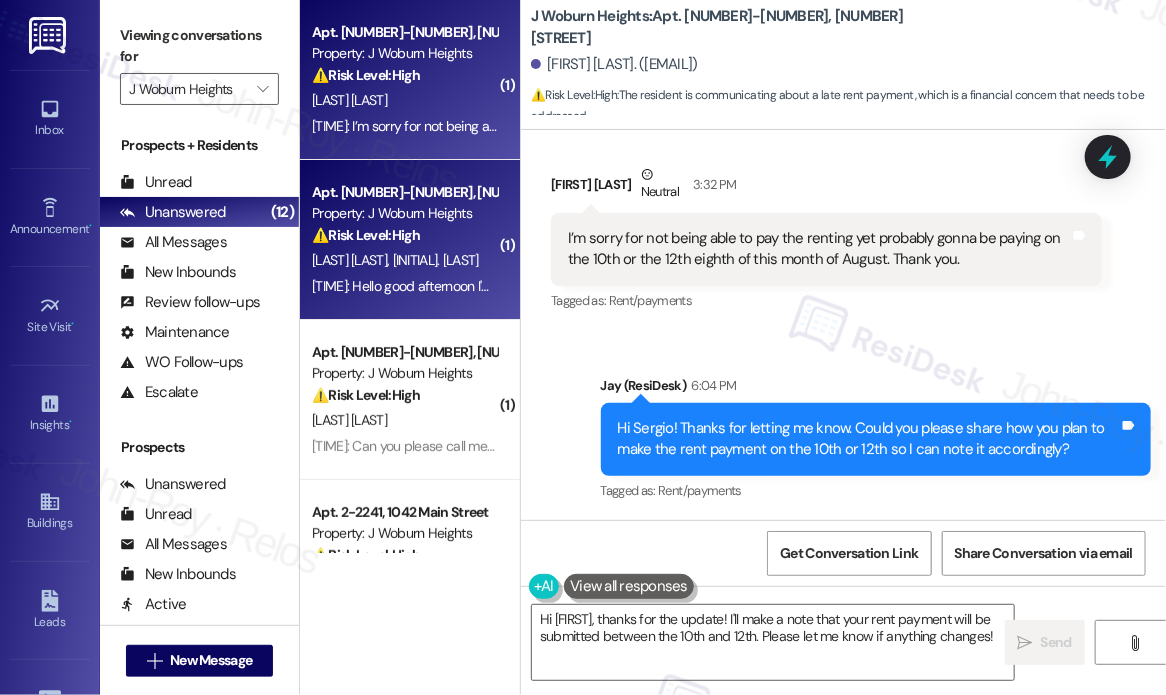 click on "S. Dias D. Dias" at bounding box center [404, 260] 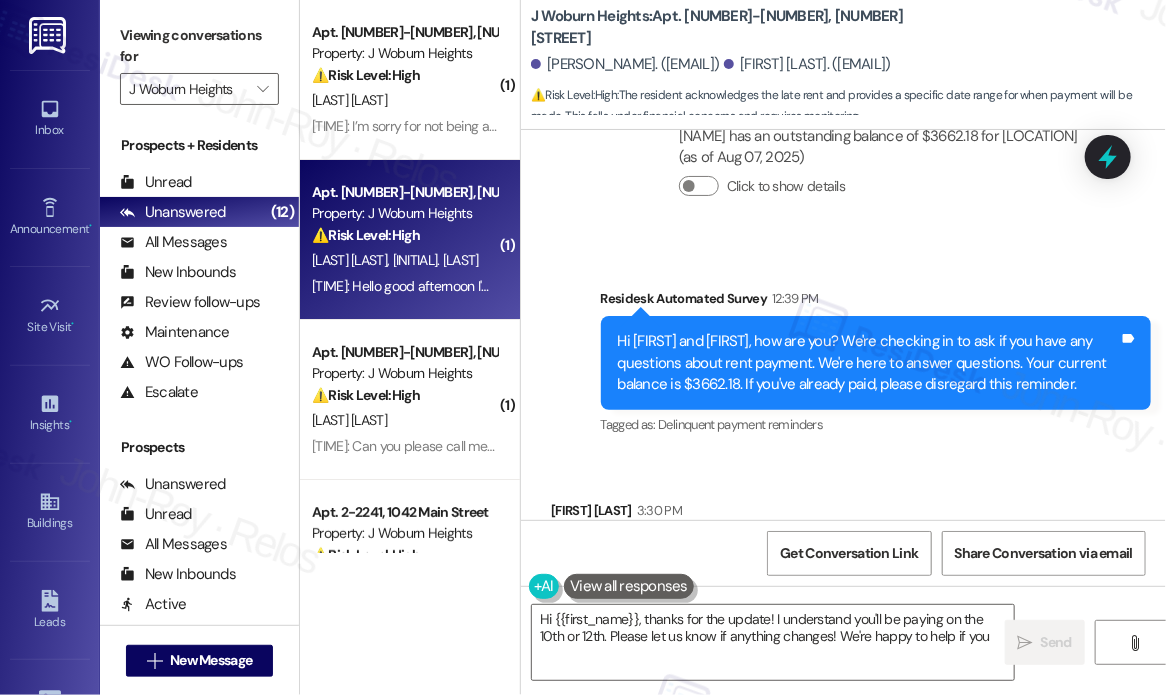 scroll, scrollTop: 838, scrollLeft: 0, axis: vertical 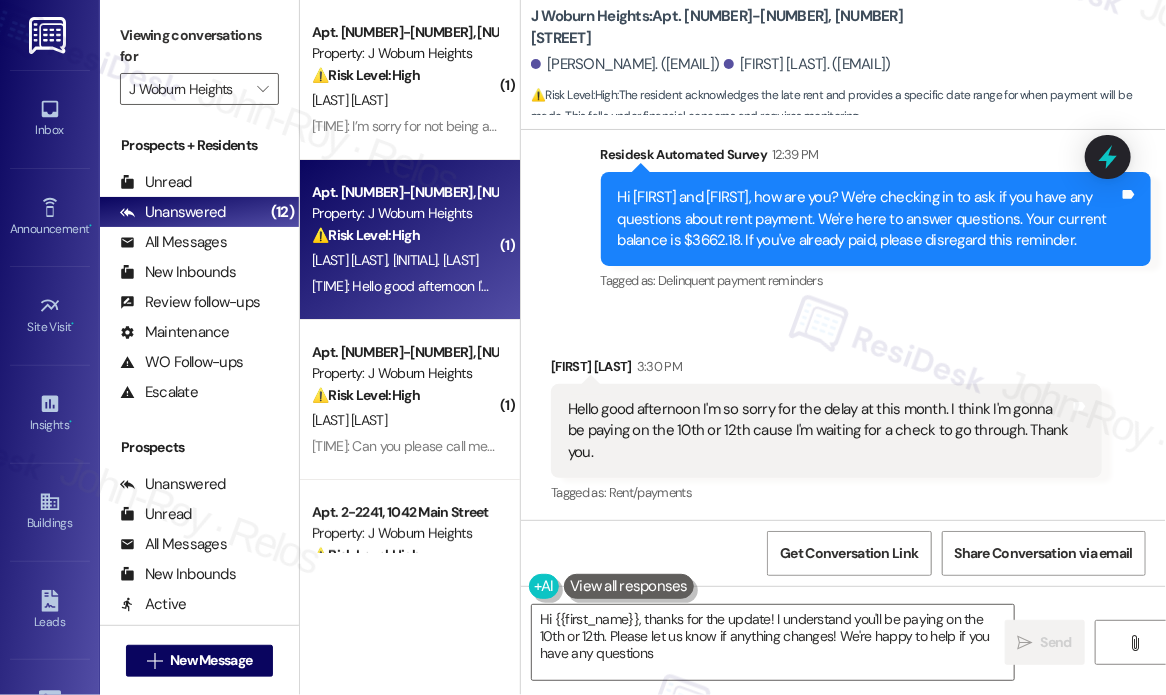 type on "Hi {{first_name}}, thanks for the update! I understand you'll be paying on the 10th or 12th. Please let us know if anything changes! We're happy to help if you have any questions." 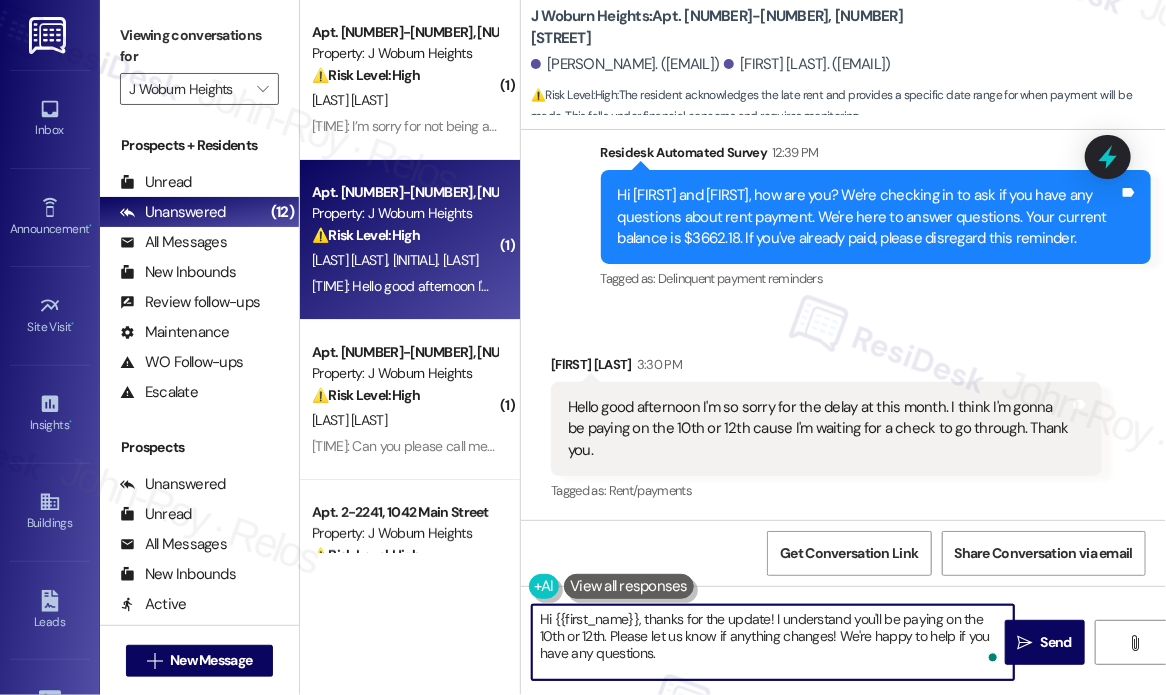 drag, startPoint x: 713, startPoint y: 652, endPoint x: 650, endPoint y: 451, distance: 210.64188 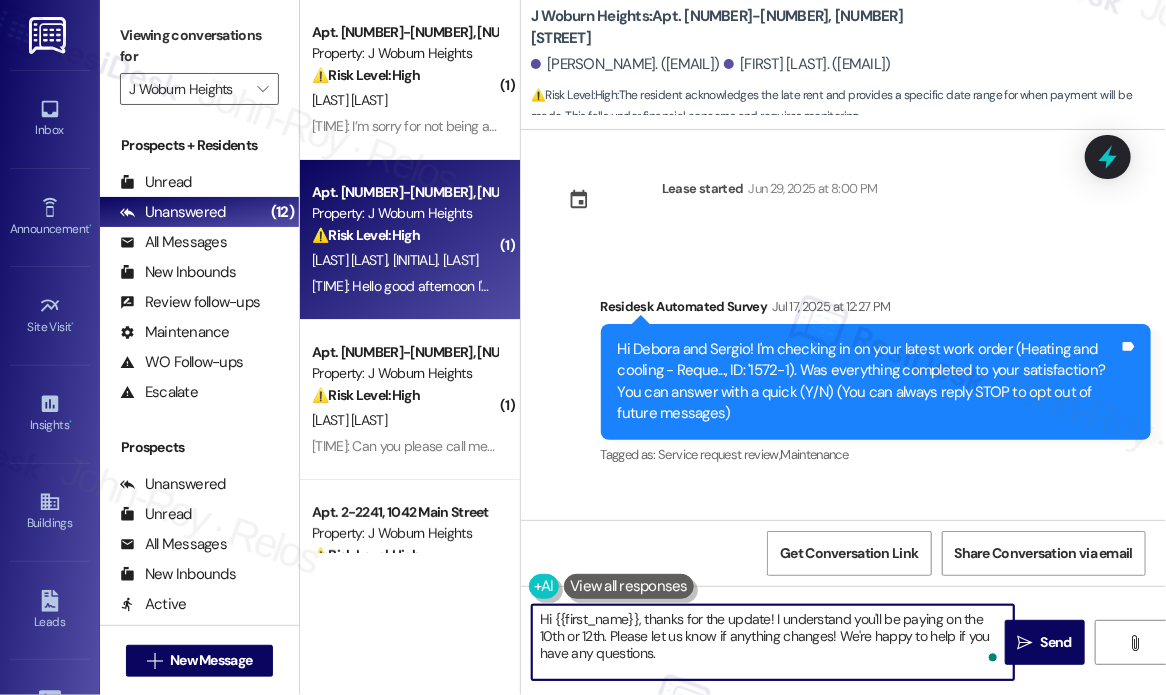 scroll, scrollTop: 0, scrollLeft: 0, axis: both 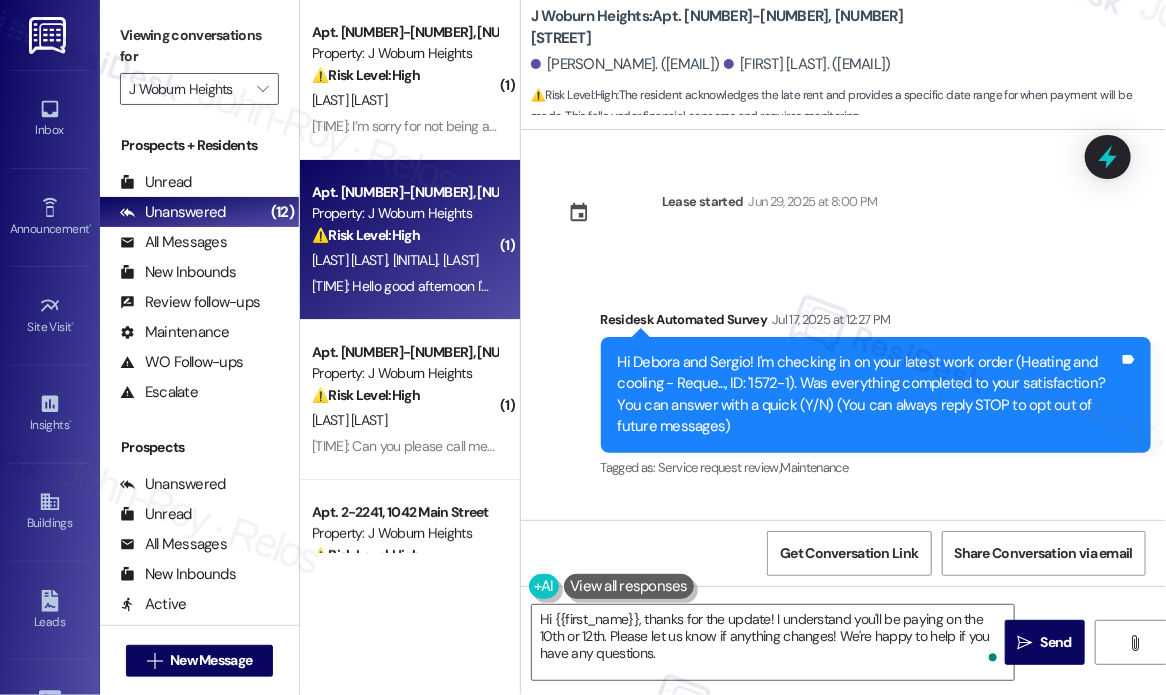 click on "Lease started Jun 29, 2025 at 8:00 PM Survey, sent via SMS Residesk Automated Survey Jul 17, 2025 at 12:27 PM Hi Debora and Sergio! I'm checking in on your latest work order (Heating and cooling - Reque..., ID: '1572-1). Was everything completed to your satisfaction? You can answer with a quick (Y/N) (You can always reply STOP to opt out of future messages) Tags and notes Tagged as:   Service request review ,  Click to highlight conversations about Service request review Maintenance Click to highlight conversations about Maintenance Survey, sent via SMS Residesk Automated Survey Aug 05, 2025 at 1:13 PM Hi Debora and Sergio, how are you? A friendly reminder that your rent is due and your current balance is $3662.18. Please pay your rent to avoid a late fee. Please let us know if you have any questions! If you've already paid, please disregard this reminder. Tags and notes Tagged as:   Delinquent payment reminders ,  Click to highlight conversations about Delinquent payment reminders Rent/payments 12:14 PM" at bounding box center (843, 325) 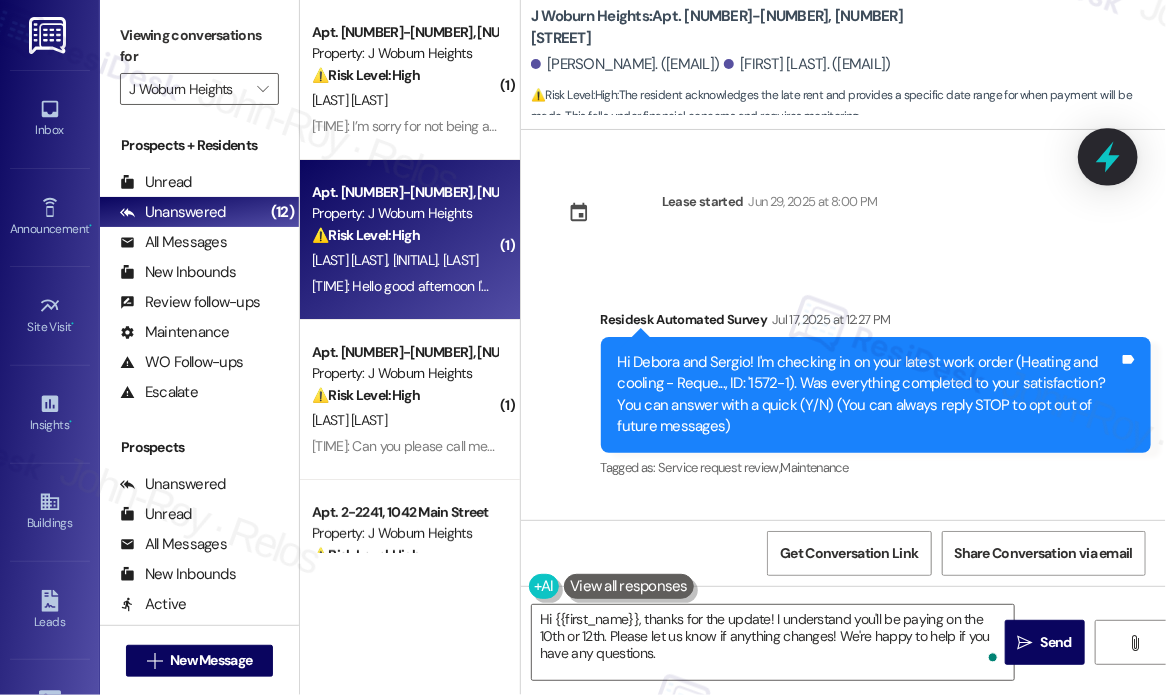 click 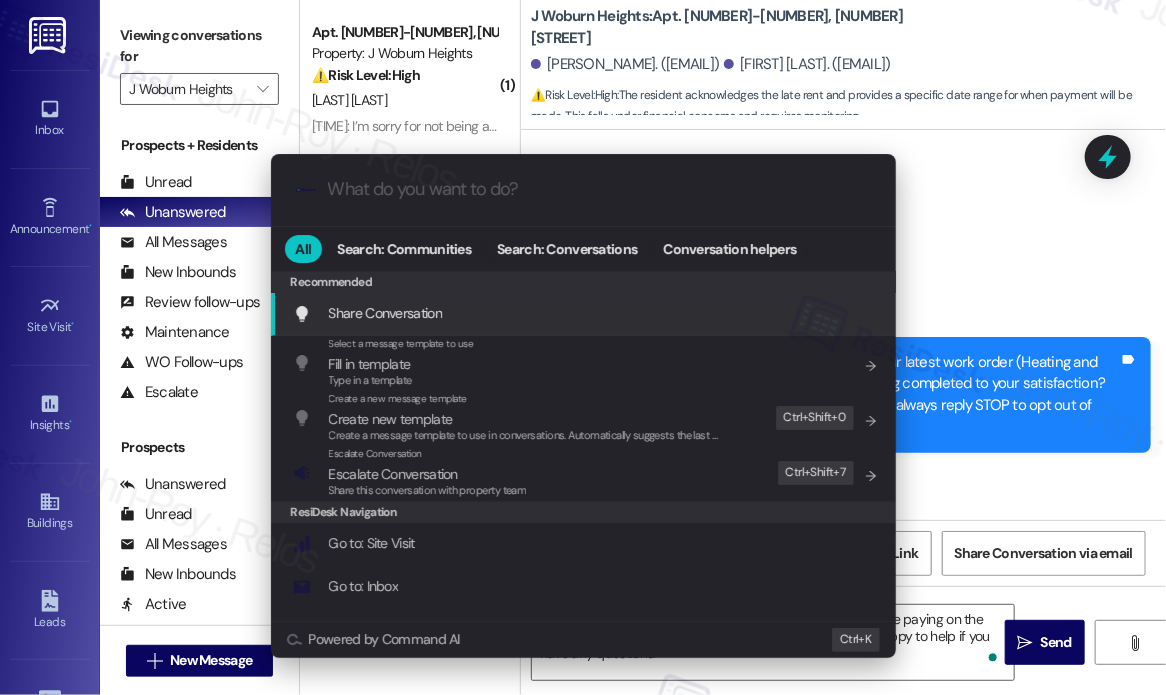 click on ".cls-1{fill:#0a055f;}.cls-2{fill:#0cc4c4;} resideskLogoBlueOrange All Search: Communities Search: Conversations Conversation helpers Recommended Recommended Share Conversation Add shortcut Select a message template to use Fill in template Type in a template Add shortcut Create a new message template Create new template Create a message template to use in conversations. Automatically suggests the last message you sent. Edit Ctrl+ Shift+ 0 Escalate Conversation Escalate Conversation Share this conversation with property team Edit Ctrl+ Shift+ 7 ResiDesk Navigation Go to: Site Visit Add shortcut Go to: Inbox Add shortcut Go to: Settings Add shortcut Go to: Message Templates Add shortcut Go to: Buildings Add shortcut Help Getting Started: What you can do with ResiDesk How to message a tenant
How to send an announcement
How to attach a file on messages and announcements
How to message a prospect
How to message an inbound prospect
How to send an internal message
How to use the ResiDesk Outlook Add-in Settings" at bounding box center [583, 347] 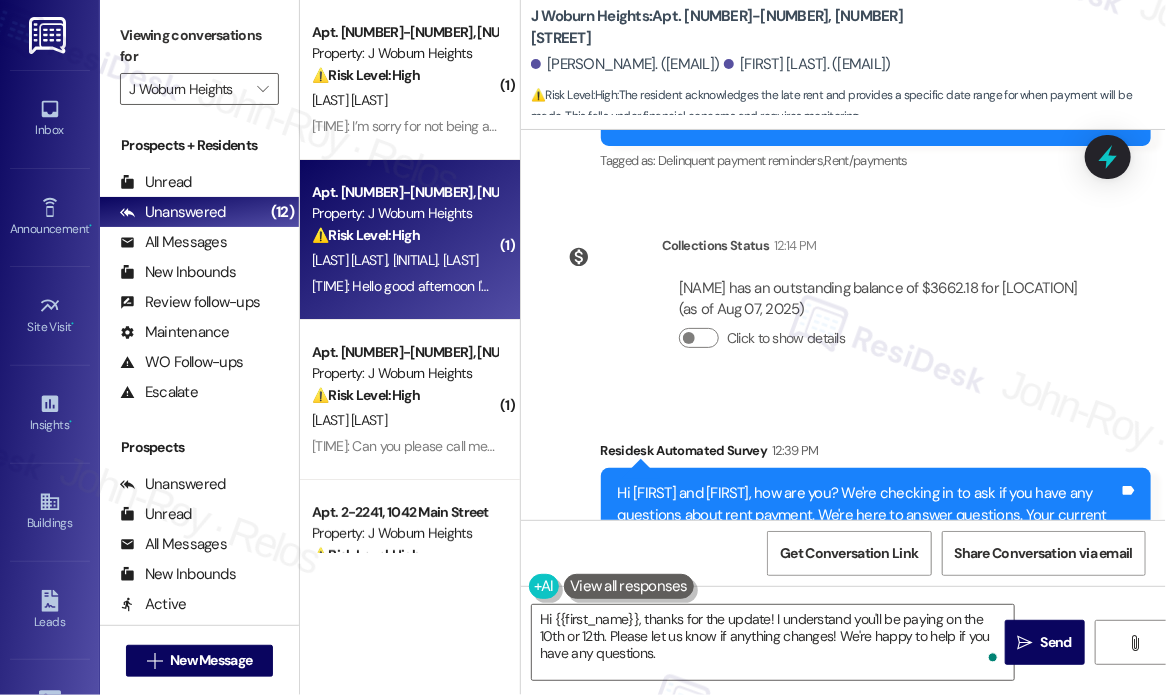 scroll, scrollTop: 800, scrollLeft: 0, axis: vertical 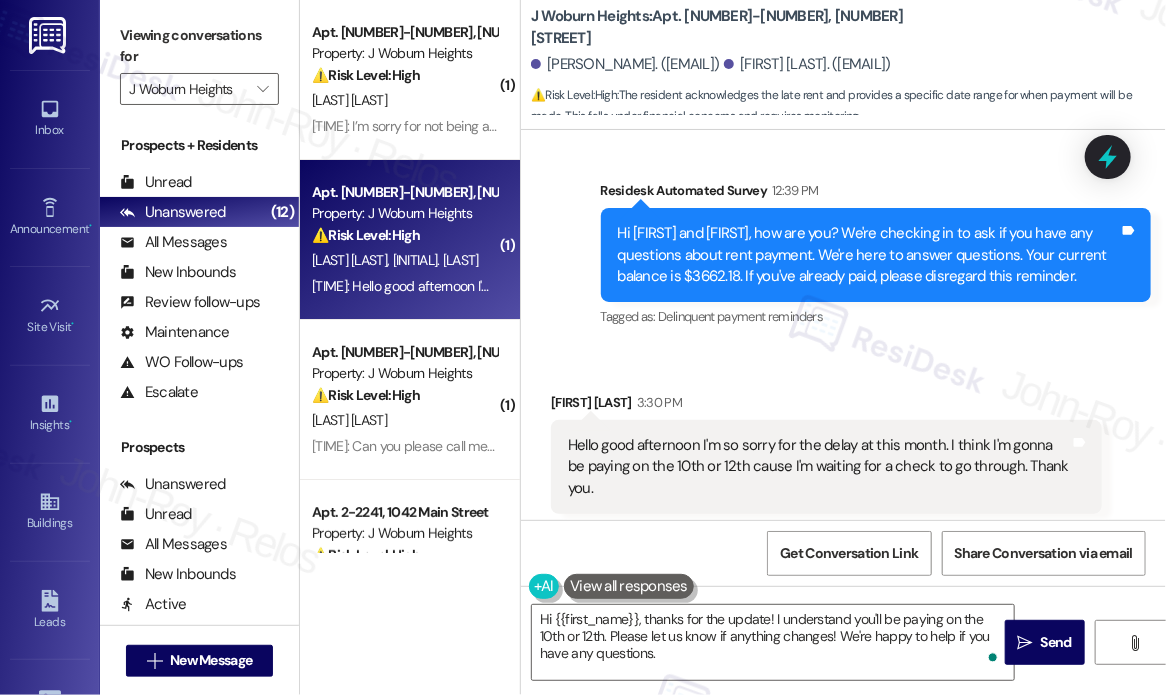 click on "3:30 PM" at bounding box center [657, 402] 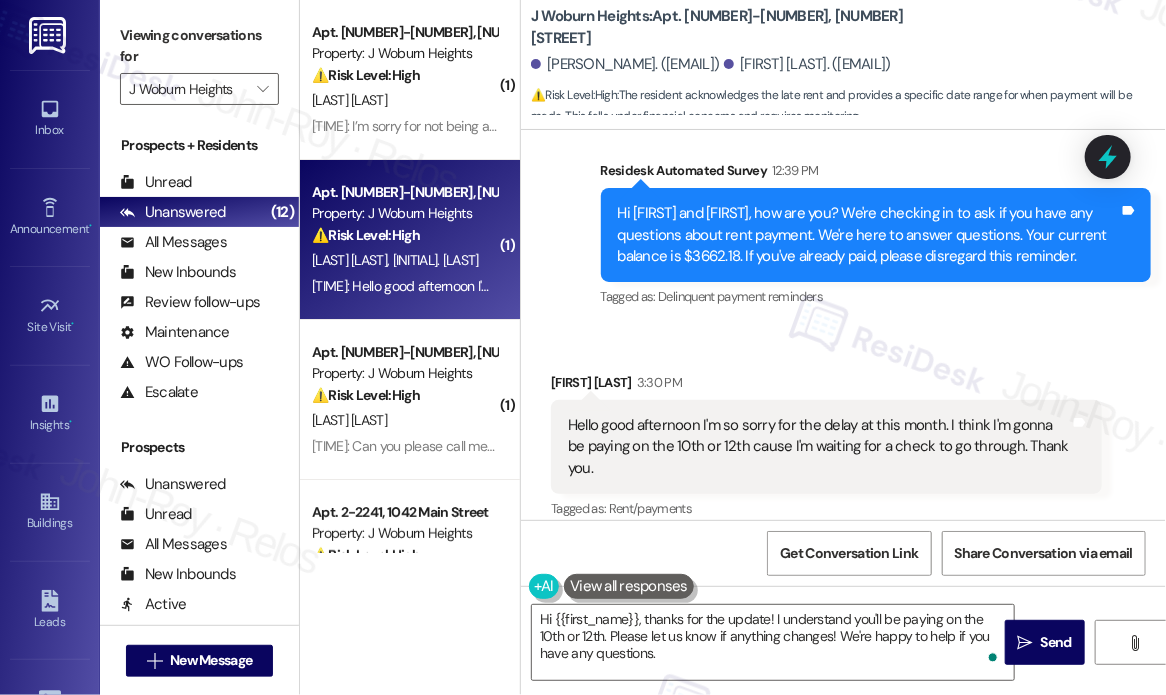 scroll, scrollTop: 839, scrollLeft: 0, axis: vertical 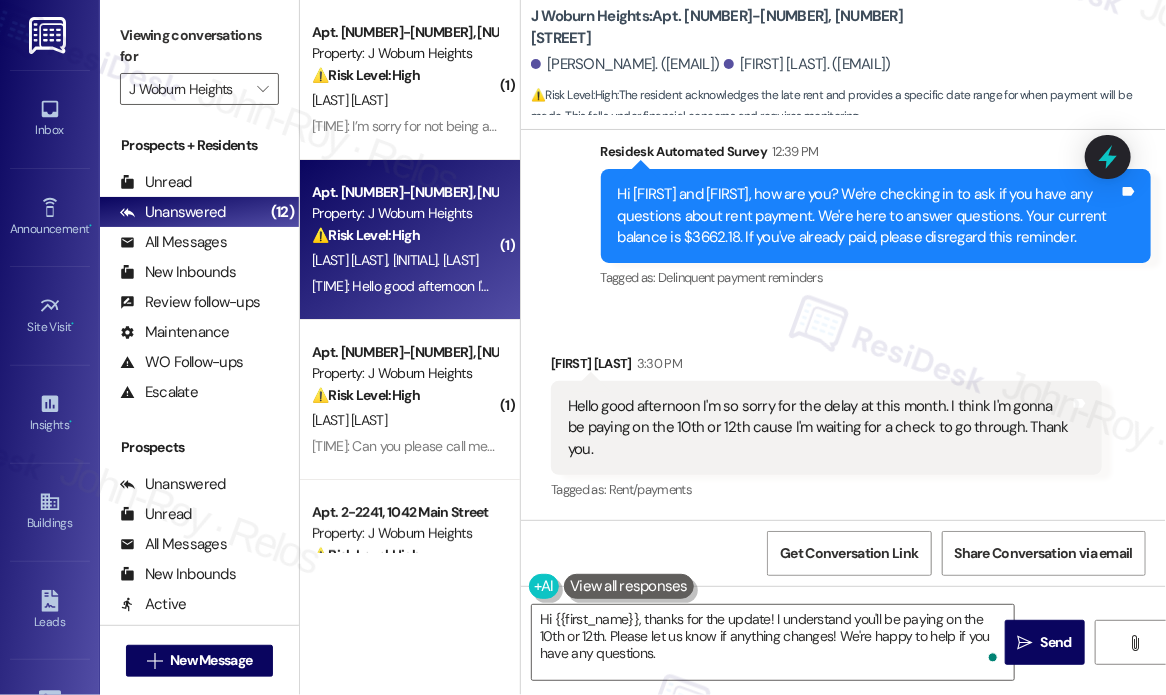 click on "Hello good afternoon I'm so sorry for the delay at this month. I think I'm gonna be paying on the 10th or 12th cause I'm waiting for a check to go through. Thank you." at bounding box center (819, 428) 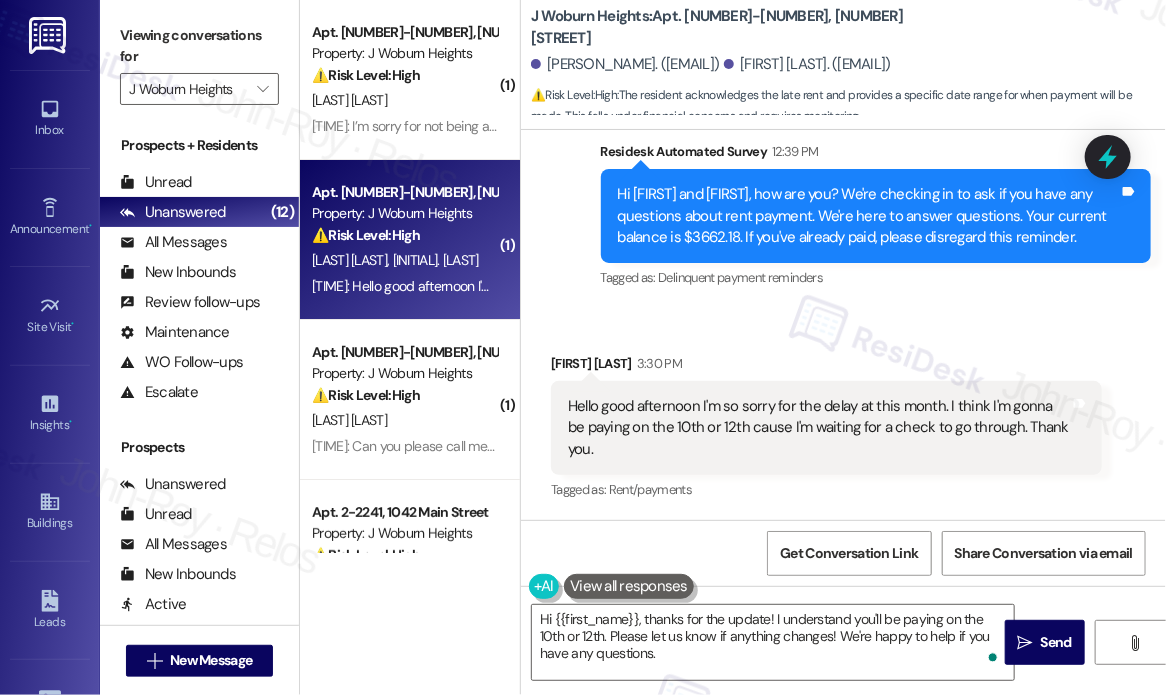 click on "Residesk Automated Survey 12:39 PM" at bounding box center [876, 155] 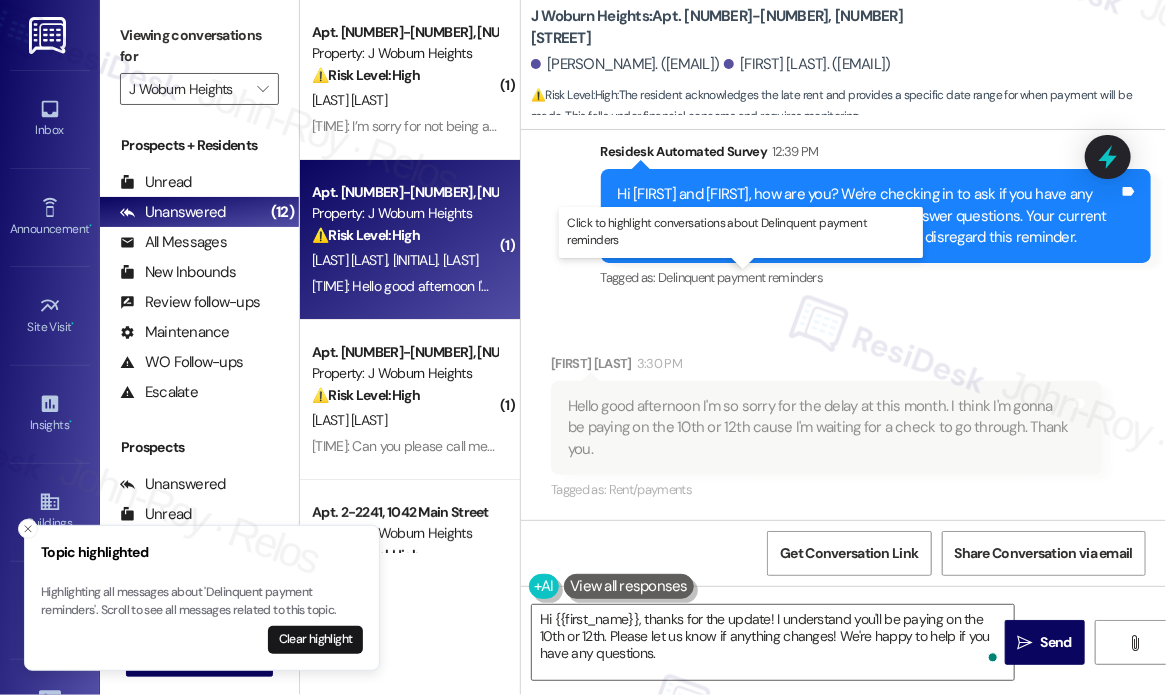 click on "Delinquent payment reminders" at bounding box center [740, 277] 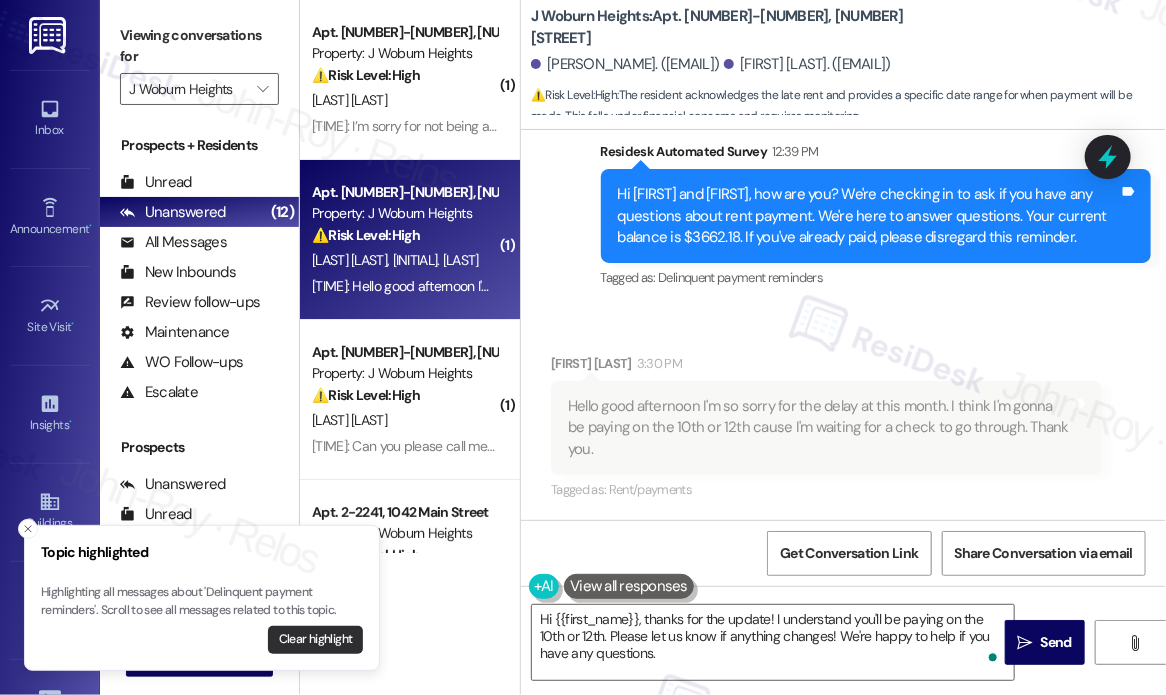 click on "Clear highlight" at bounding box center [315, 640] 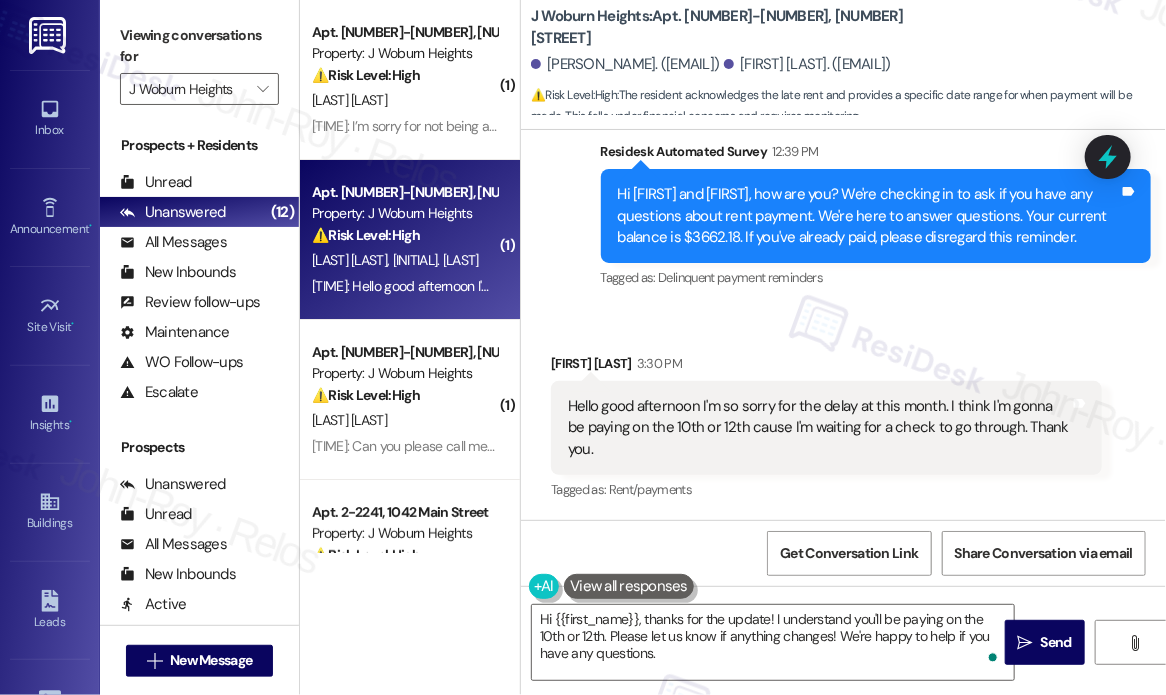 click on "Sergio Dias 3:30 PM" at bounding box center (826, 367) 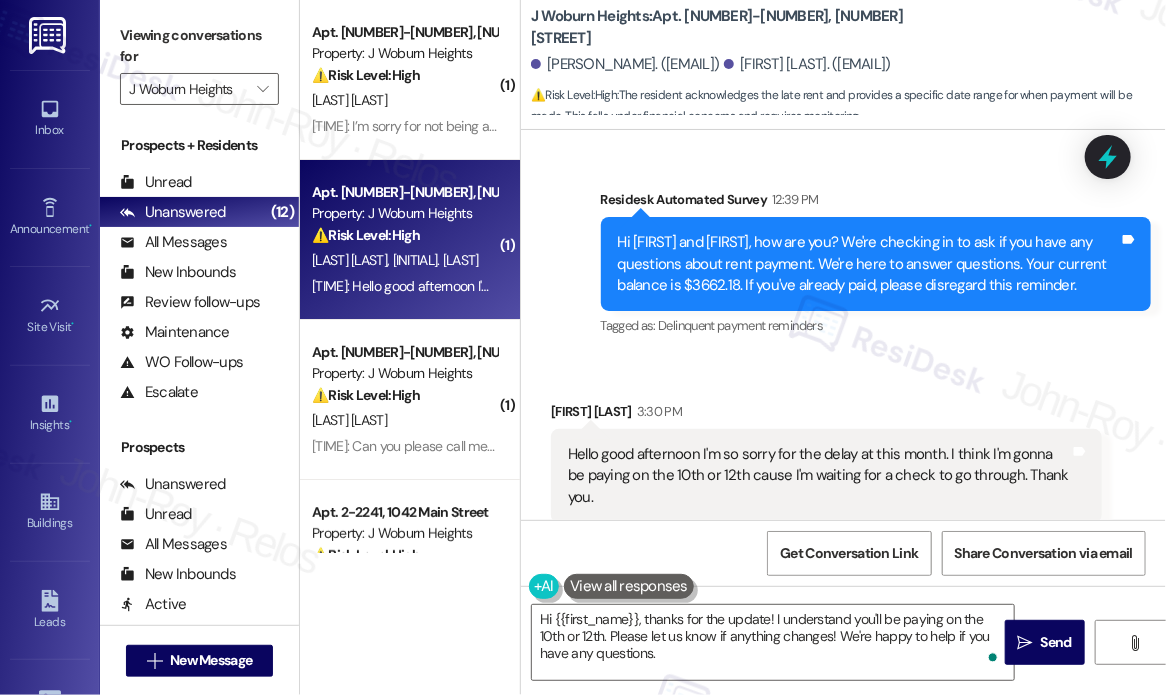 scroll, scrollTop: 839, scrollLeft: 0, axis: vertical 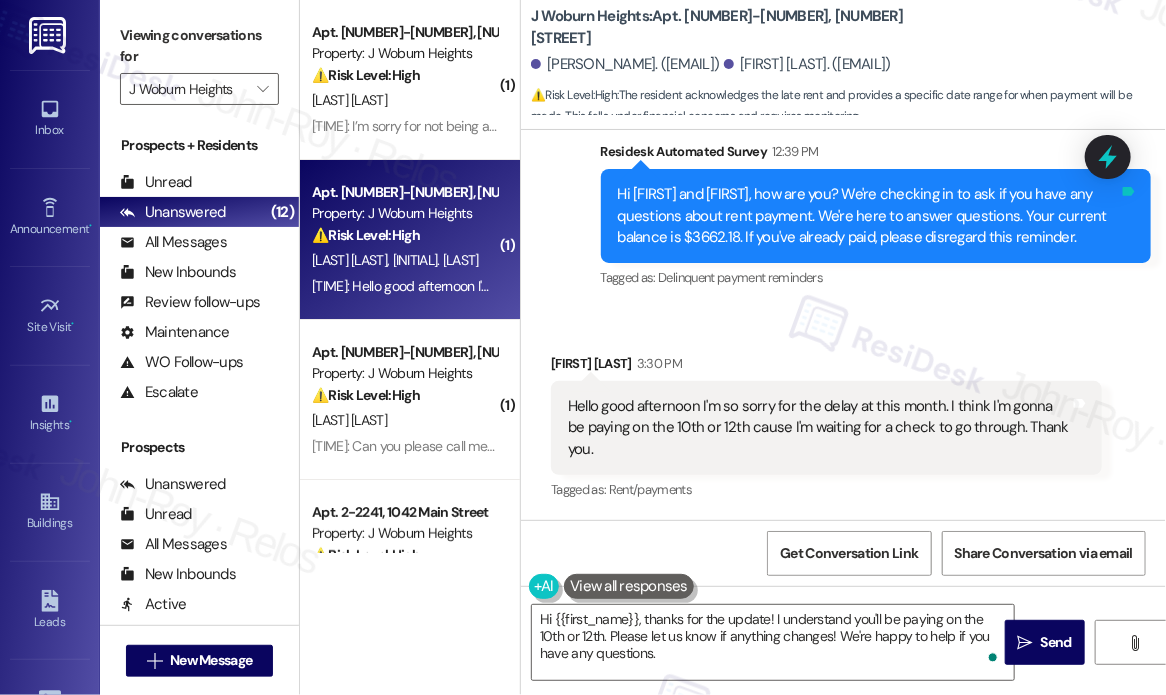 click 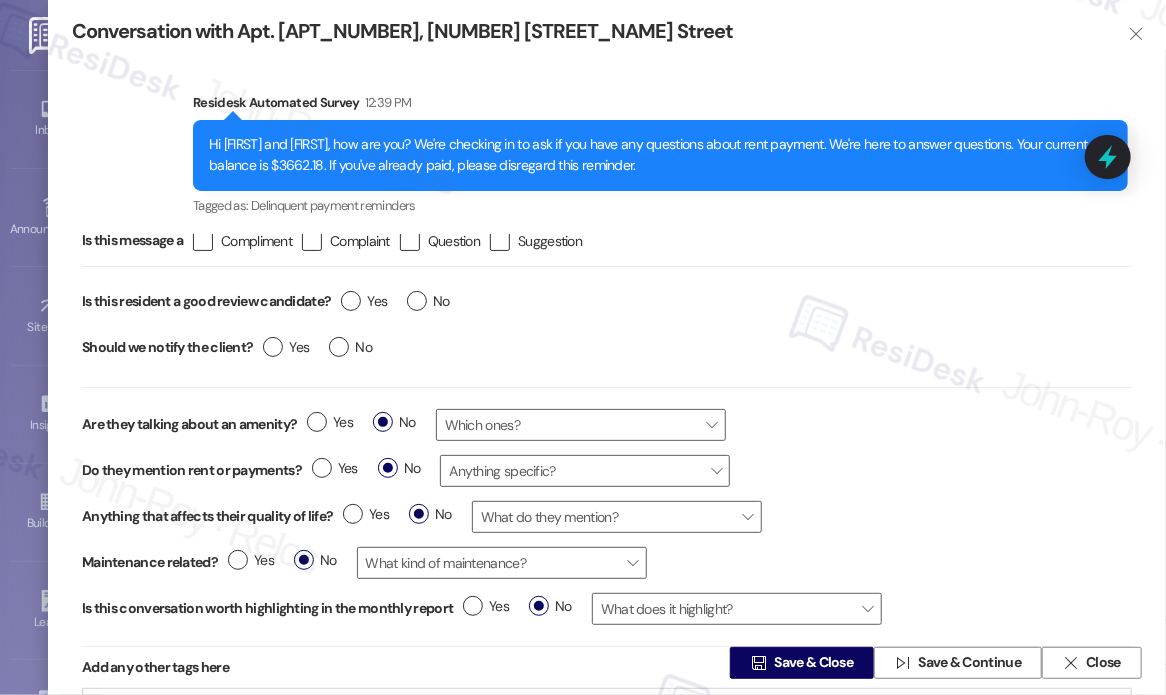 scroll, scrollTop: 28, scrollLeft: 0, axis: vertical 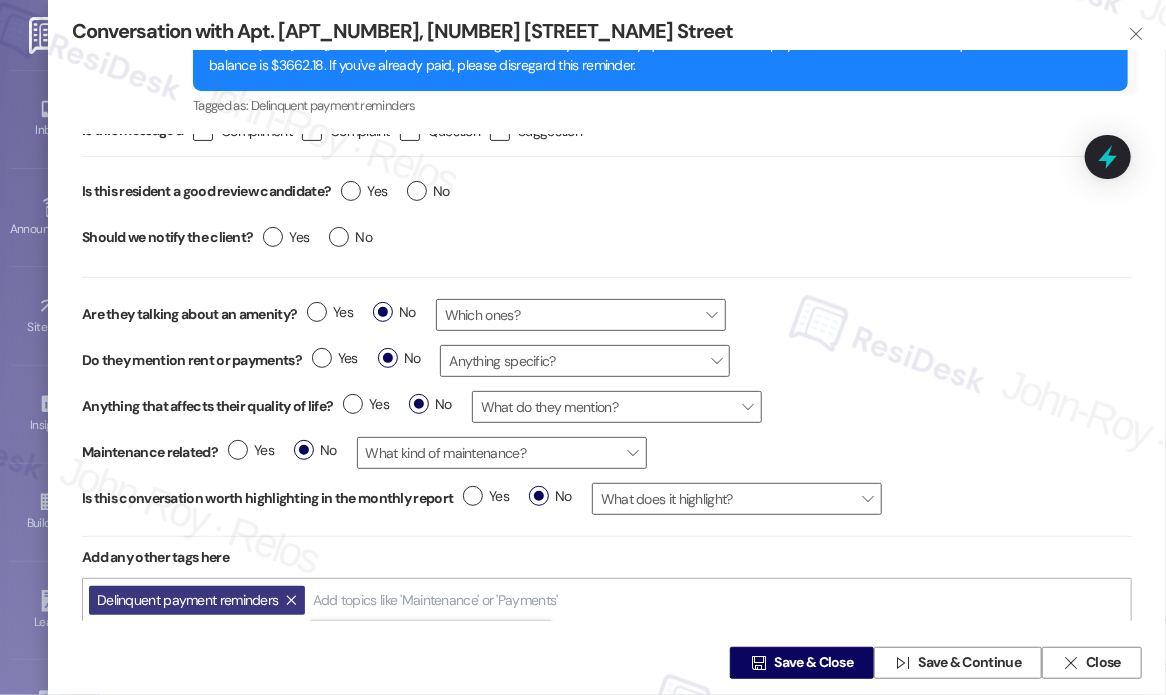 click at bounding box center [437, 600] 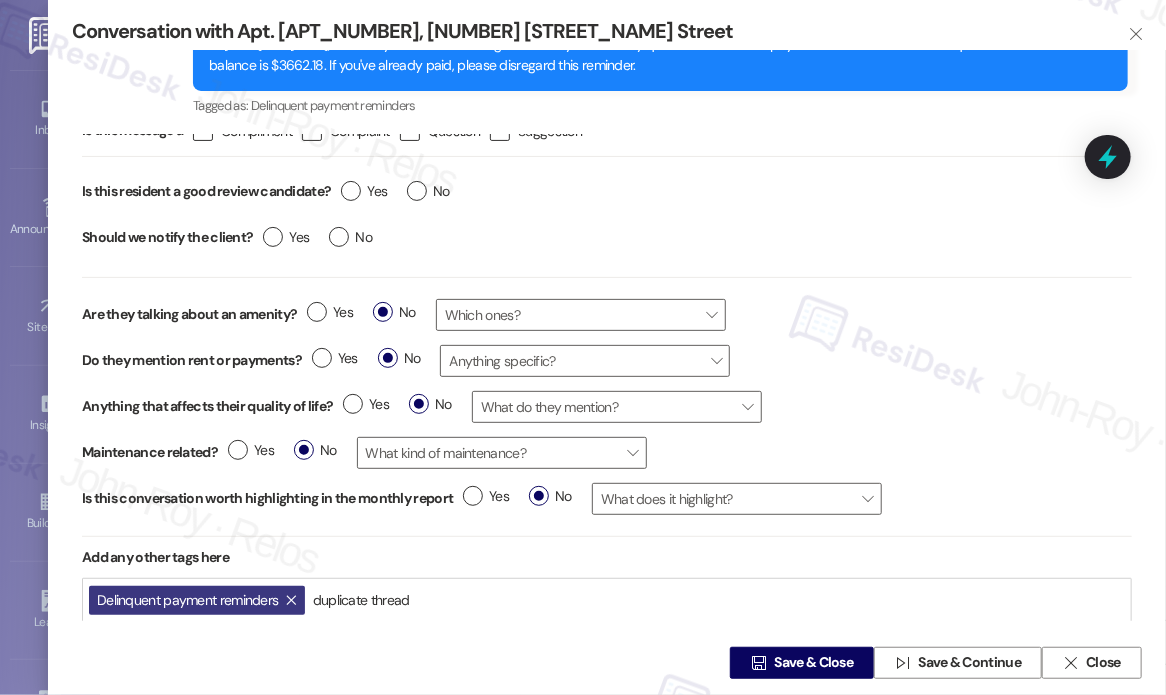 click on " Save & Close  Save & Continue  Close" at bounding box center [607, 663] 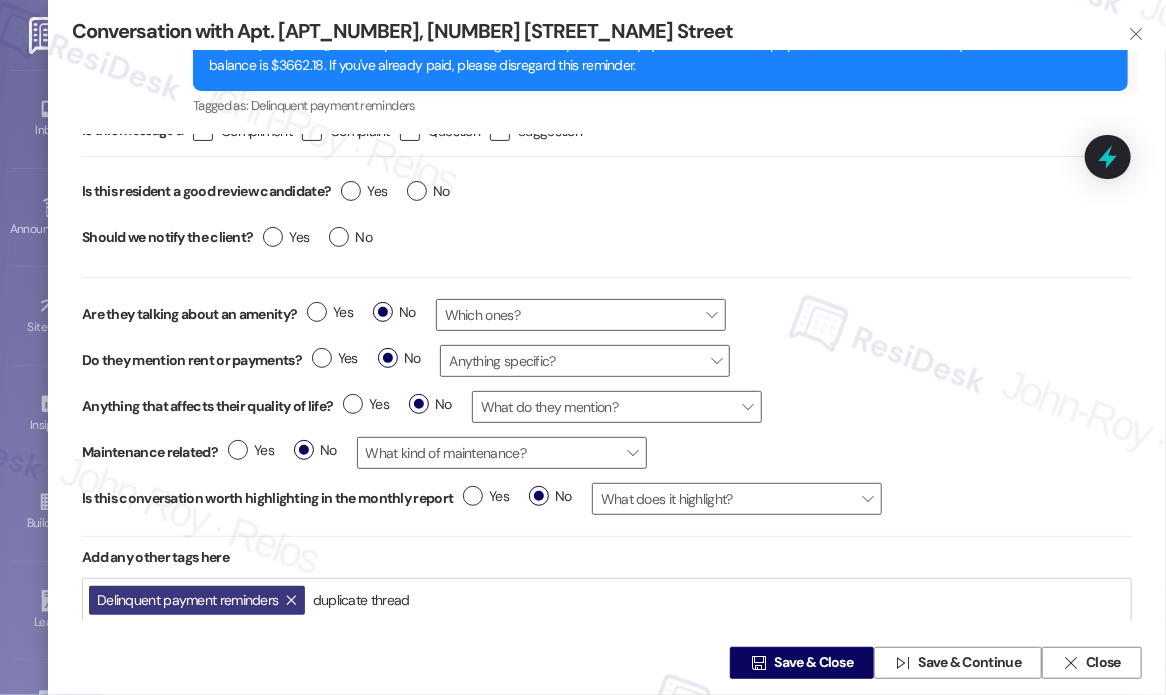 click on "Delinquent payment reminders duplicate thread duplicate thread" at bounding box center [607, 600] 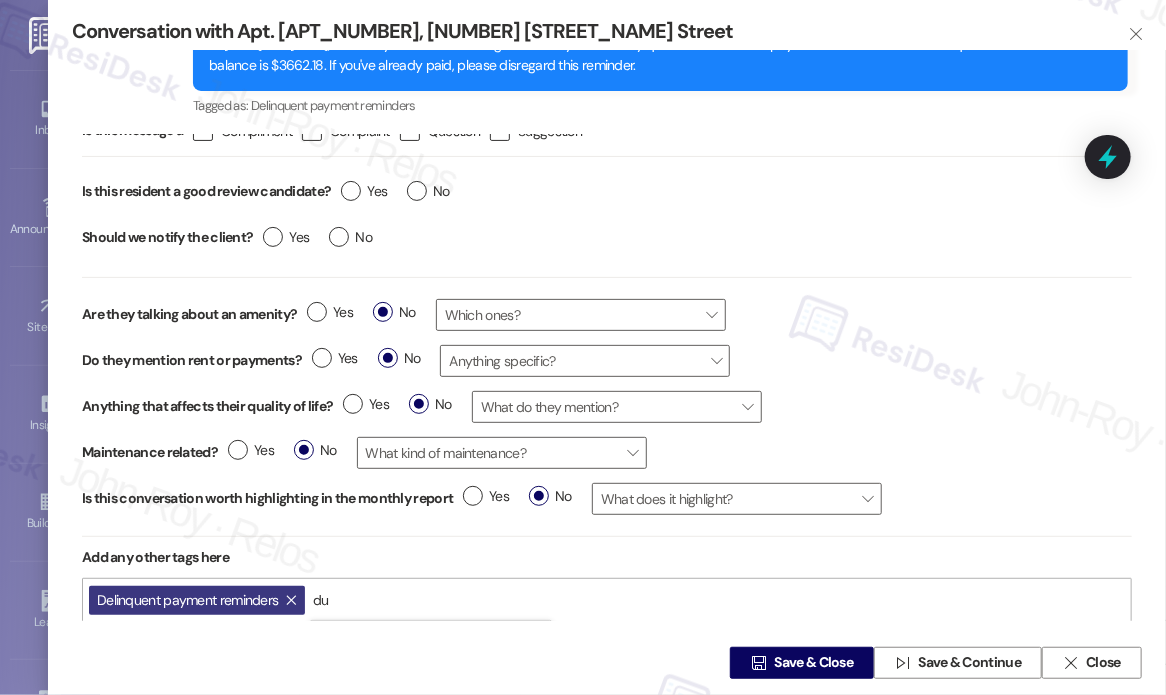 type on "d" 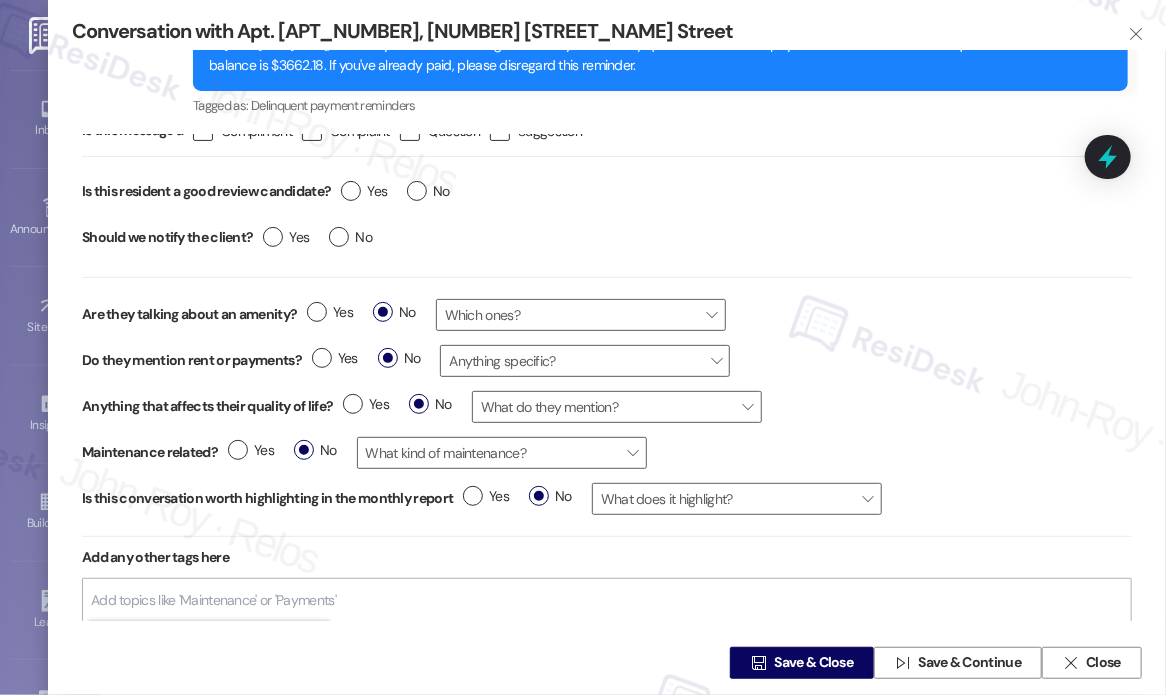 scroll, scrollTop: 0, scrollLeft: 0, axis: both 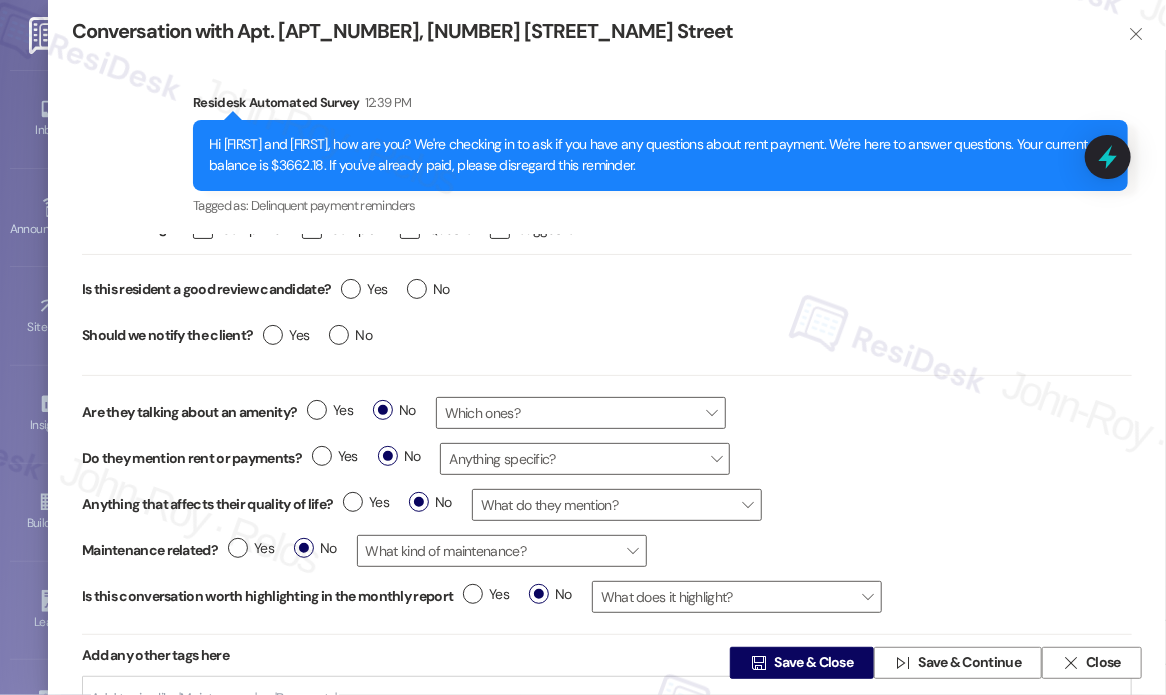 click on "Is this message a     Compliment  Complaint  Question  Suggestion Is this resident a good review candidate? Yes No Should we notify the client? Yes No Are they talking about an amenity? Yes No Which ones?  Do they mention rent or payments? Yes No Anything specific?  Anything that affects their quality of life? Yes No What do they mention?  Maintenance related? Yes No What kind of maintenance?  Is this conversation worth highlighting in the monthly report Yes No What does it highlight?  Add any other tags here Add topics like 'Maintenance' or 'Payments'" at bounding box center (607, 462) 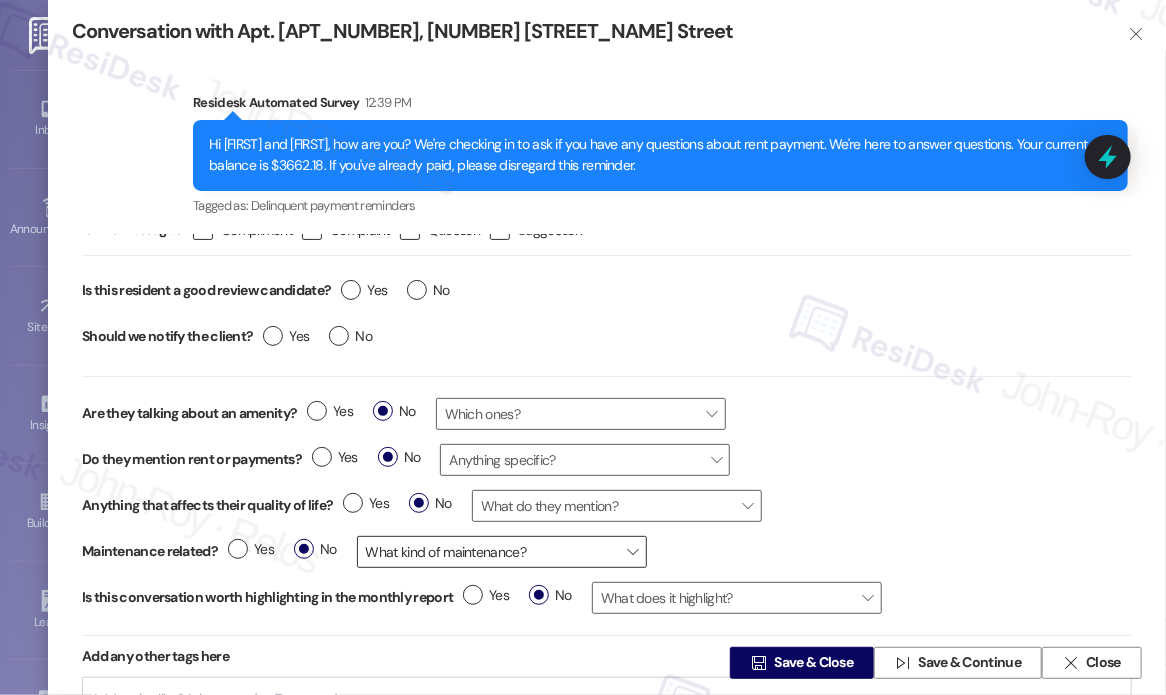 scroll, scrollTop: 28, scrollLeft: 0, axis: vertical 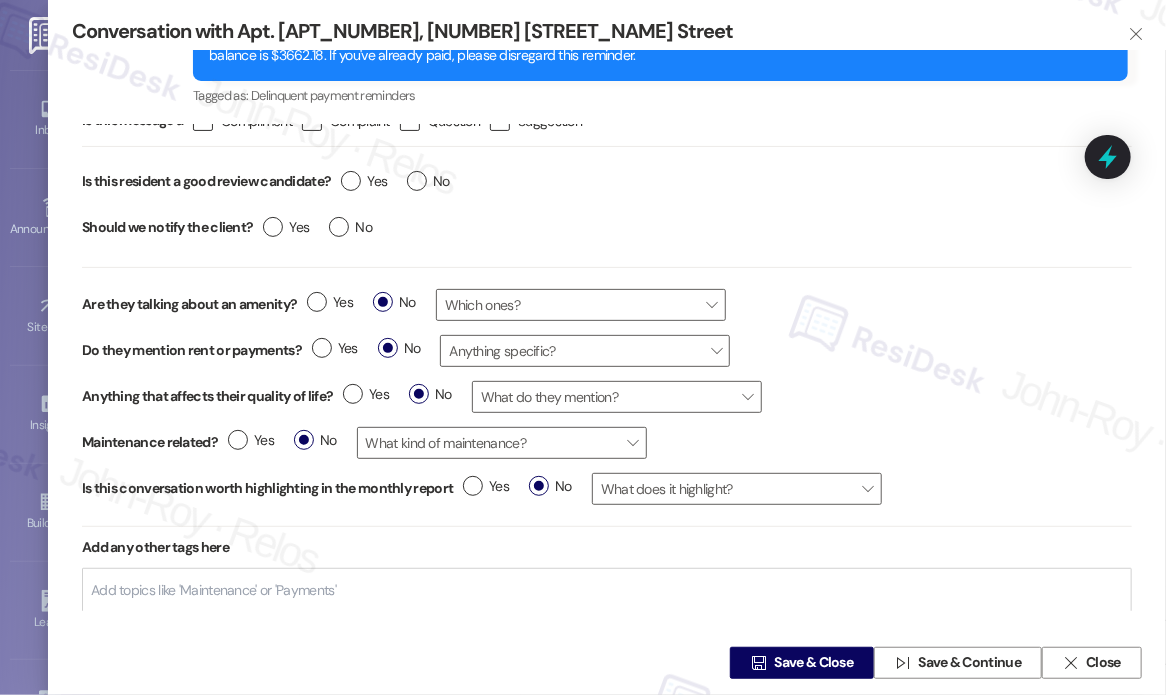 click on "Add topics like 'Maintenance' or 'Payments'" at bounding box center (215, 590) 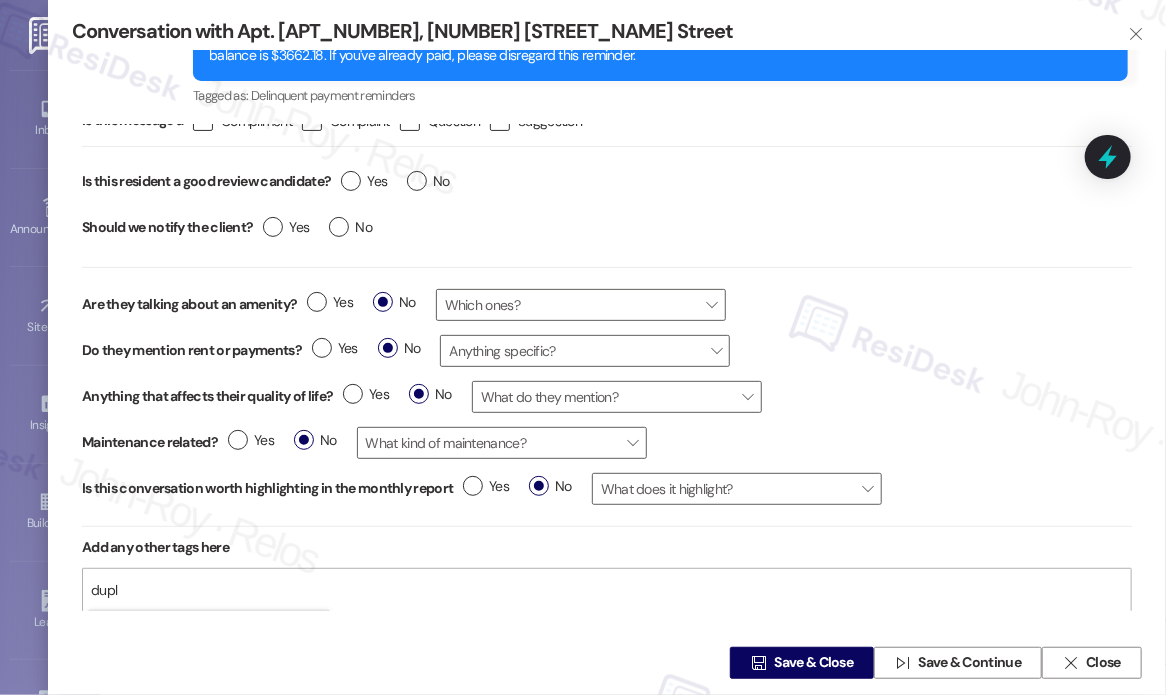type on "dupli" 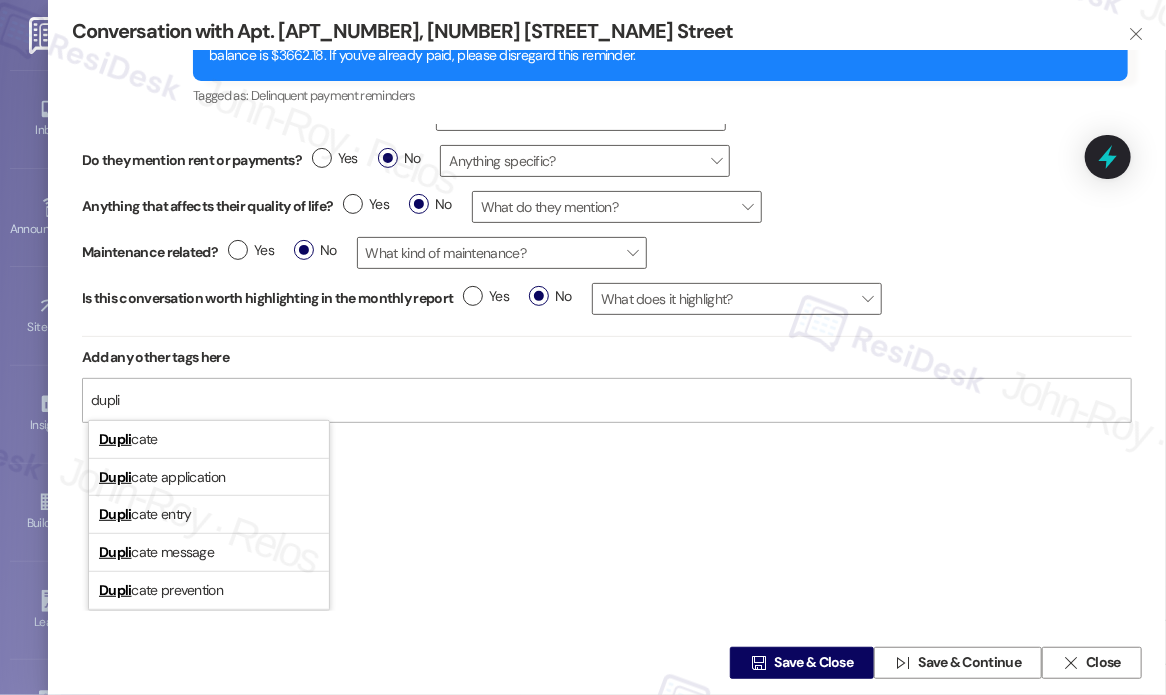 scroll, scrollTop: 220, scrollLeft: 0, axis: vertical 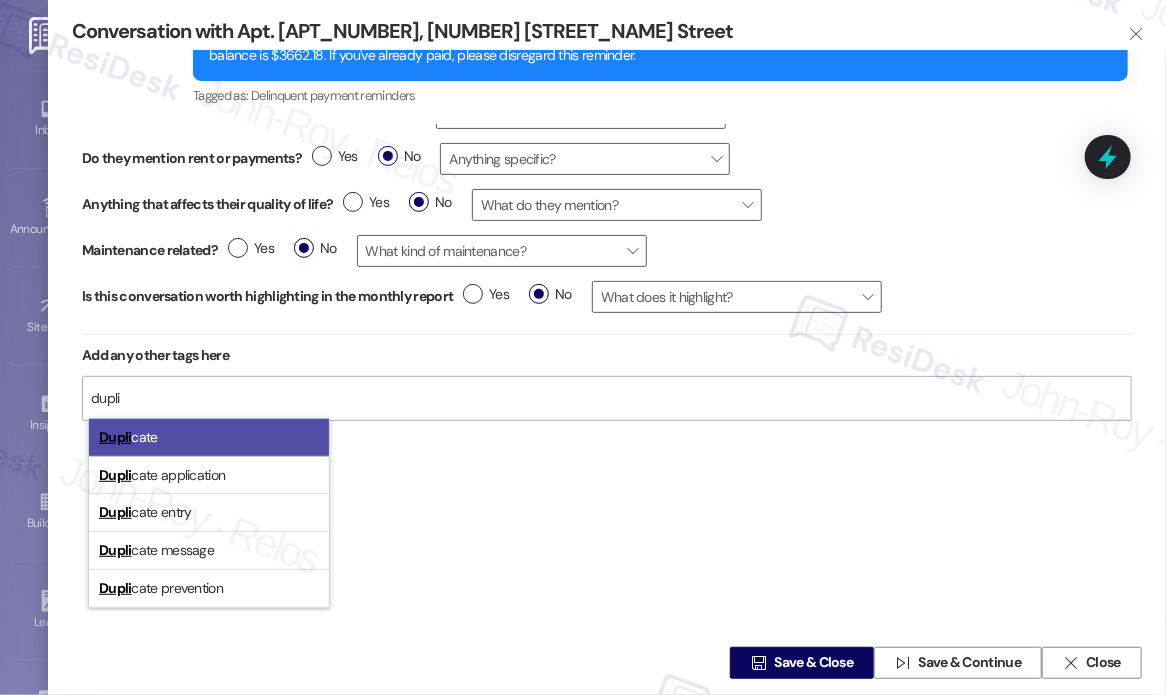 click on "Dupli cate" at bounding box center [128, 437] 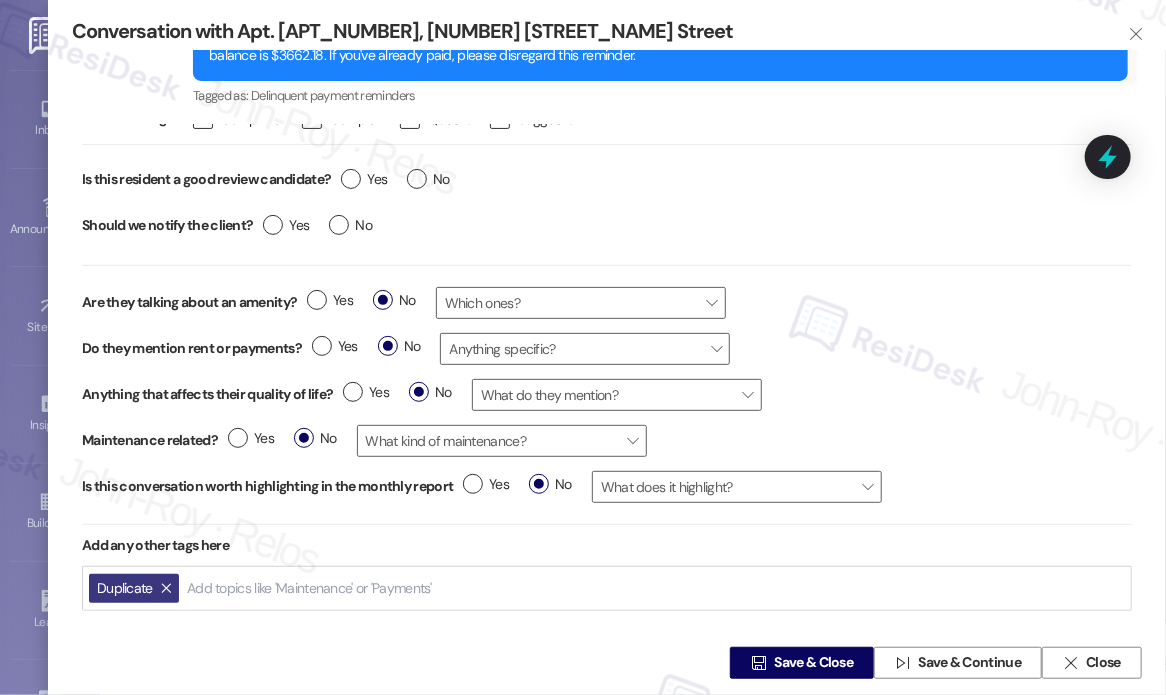 click on "Is this message a     Compliment  Complaint  Question  Suggestion Is this resident a good review candidate? Yes No Should we notify the client? Yes No Are they talking about an amenity? Yes No Which ones?  Do they mention rent or payments? Yes No Anything specific?  Anything that affects their quality of life? Yes No What do they mention?  Maintenance related? Yes No What kind of maintenance?  Is this conversation worth highlighting in the monthly report Yes No What does it highlight?  Add any other tags here Duplicate Add topics like 'Maintenance' or 'Payments'" at bounding box center [607, 367] 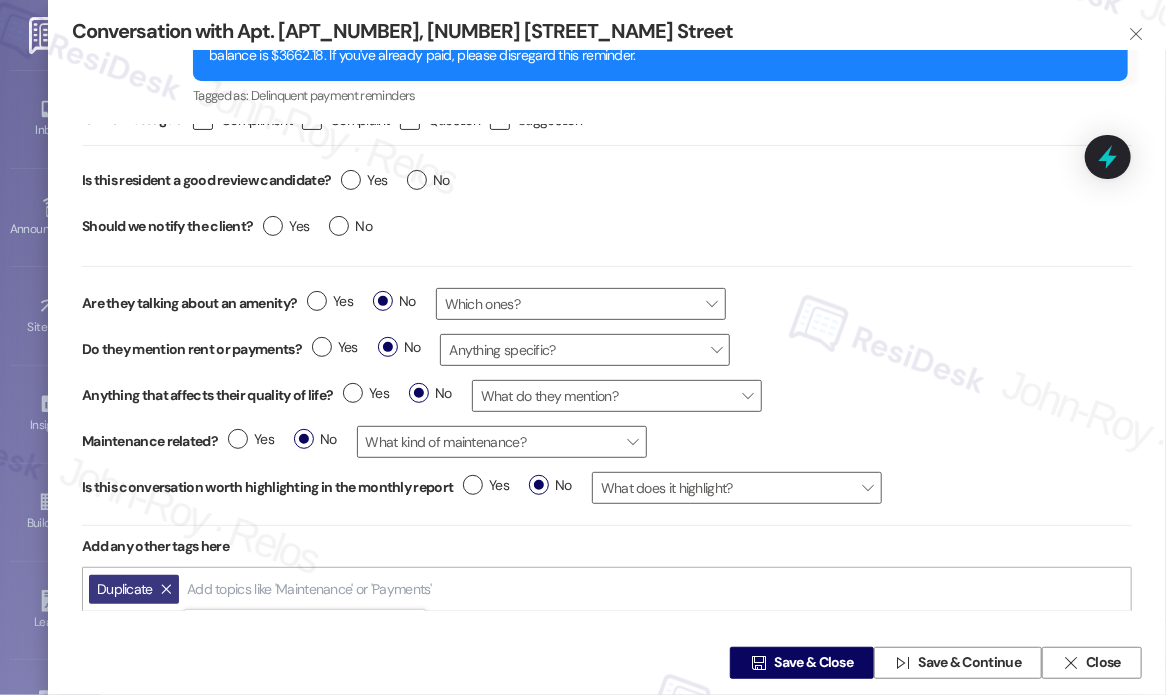 click on "Add topics like 'Maintenance' or 'Payments' 1 6 9 0   M i l w a u k e e   W a y 1 6 9 0   m i l w a u k e e   w a y A / C A / C   f i l t e r A / C   i s s u e A / C   m a i n t e n a n c e A / C   r e p a i r A / c A / c   f i l t e r A / c   m a i n t e n a n c e A / c   r e p a i r A C A C   f i l t e r A C   i s s u e A C   u n i t A b a n d o n e d A b a n d o n e d   f u r n i t u r e A b a n d o n e d   i t e m A b a n d o n e d   i t e m s A b a n d o n e d   p r o p e r t y A b a n d o n e d   v e h i c l e A b a n d o n e d   v e h i c l e s A b a n d o n m e n t   n o t i c e A b s e n c e A b u s e   o r   o f f e n s i v e   l a n g u a g e A c A c   f i l t e r A c   i s s u e A c a d e m i c   c o m m i t m e n t A c a d e m i c   s c h e d u l e   c o n f l i c t A c c e s s A c c e s s i b i l i t y A c c e s s i b i l i t y   i s s u e A c c i d e n t A c c i d e n t a l   a c t i o n A c c i d e n t a l   t e x t A c c i d e n t s A c c o m m o d a t i o n A c c o m m o d a t i o n   r e q" at bounding box center (311, 589) 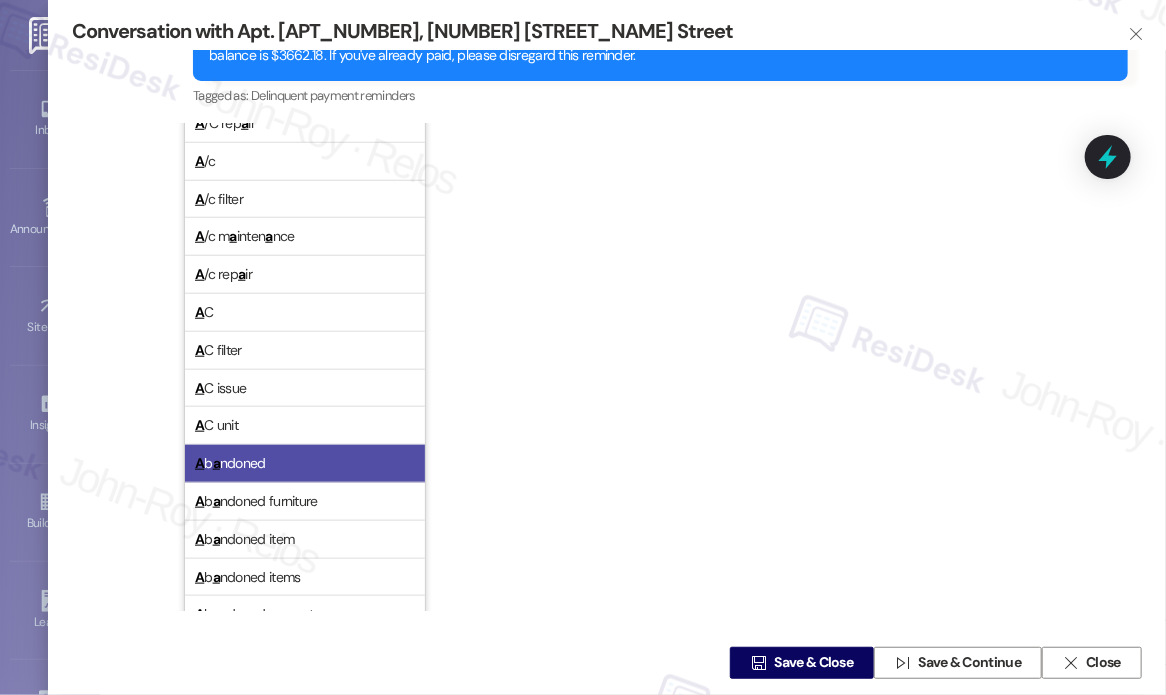 scroll, scrollTop: 328, scrollLeft: 0, axis: vertical 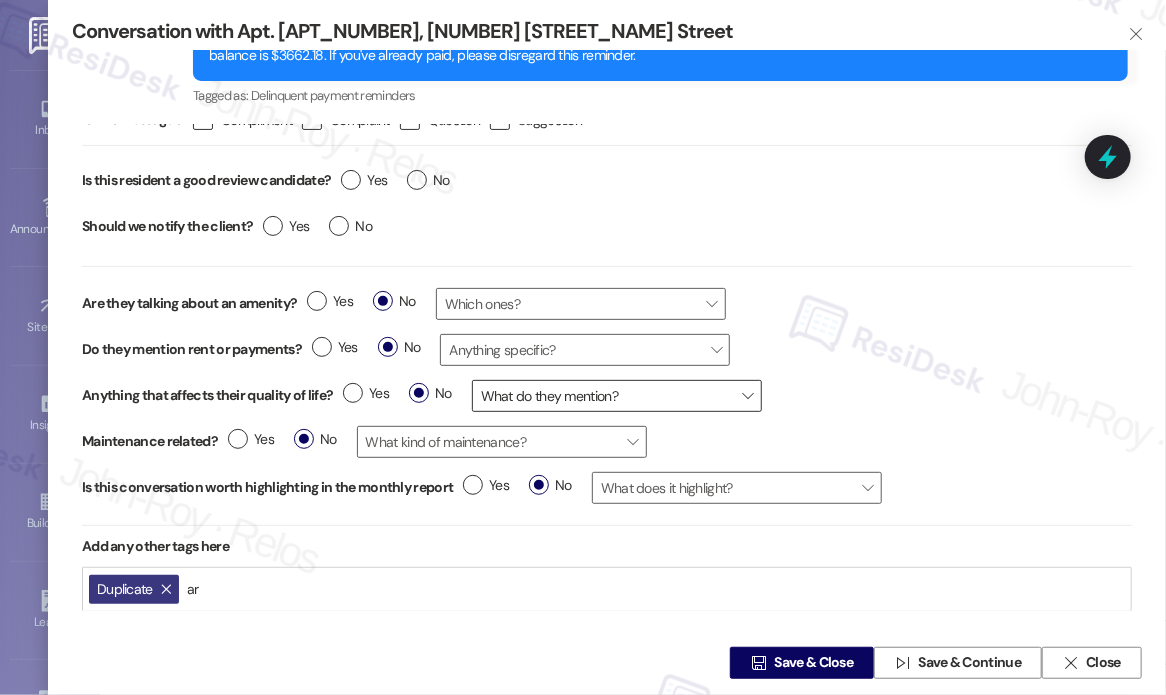 click on "Is this message a     Compliment  Complaint  Question  Suggestion Is this resident a good review candidate? Yes No Should we notify the client? Yes No Are they talking about an amenity? Yes No Which ones?  Do they mention rent or payments? Yes No Anything specific?  Anything that affects their quality of life? Yes No What do they mention?  Maintenance related? Yes No What kind of maintenance?  Is this conversation worth highlighting in the monthly report Yes No What does it highlight?  Add any other tags here Duplicate ar ar" at bounding box center (607, 367) 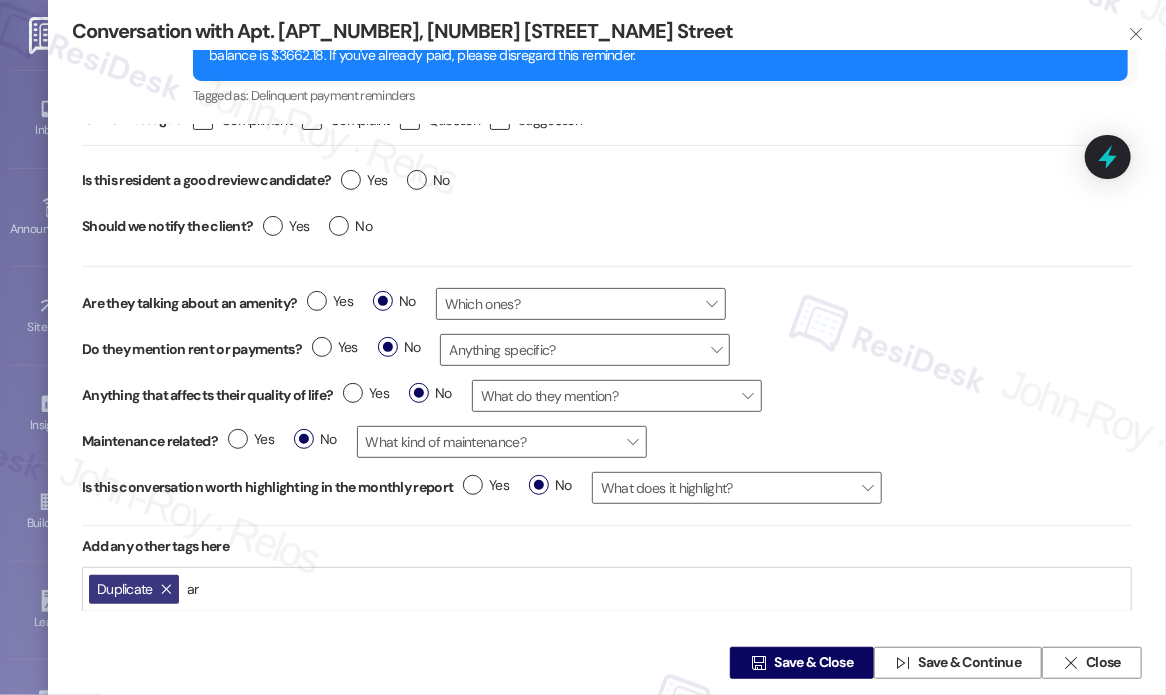 click on "Duplicate ar ar" at bounding box center [607, 589] 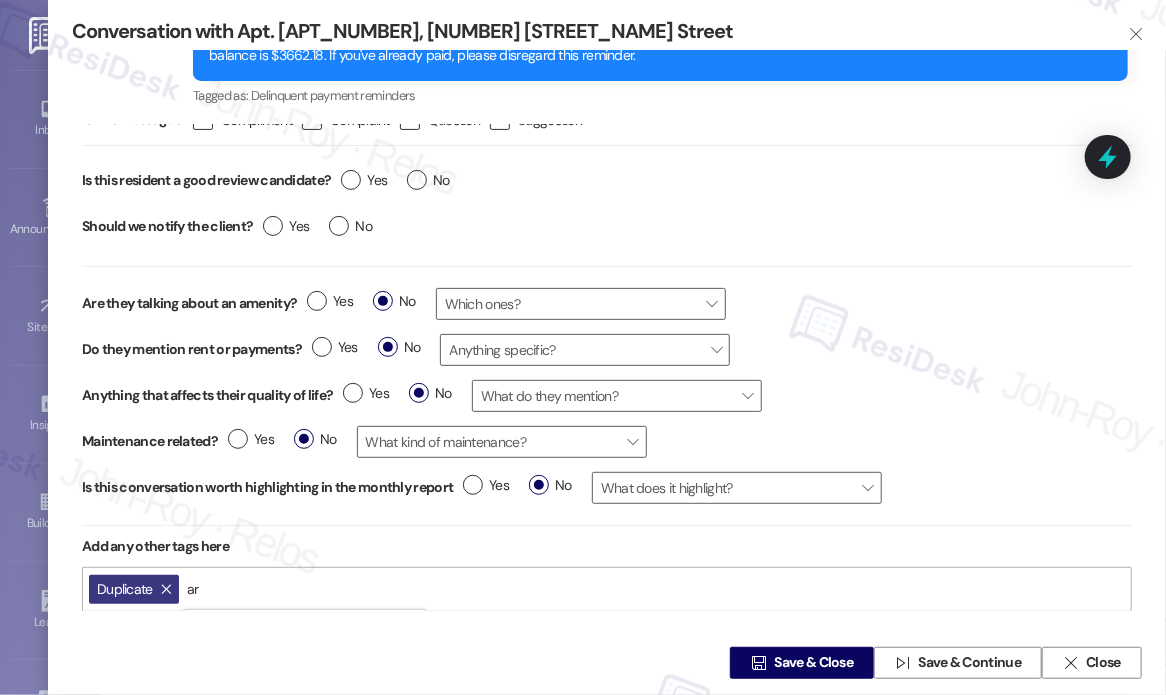 type on "a" 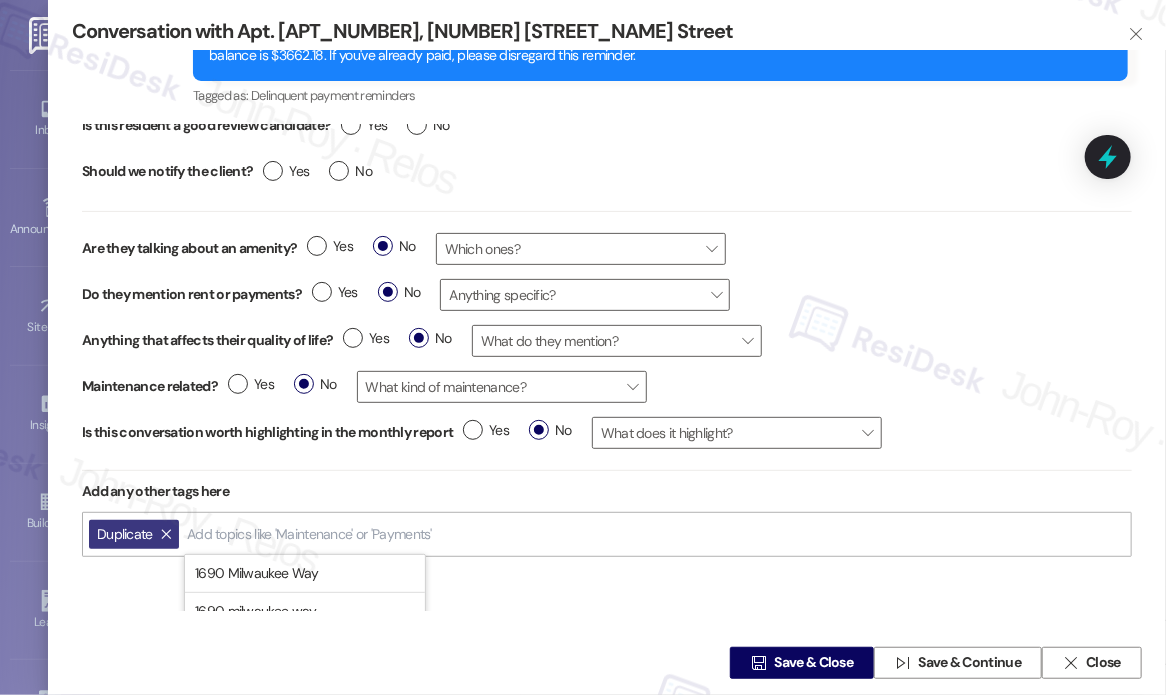 scroll, scrollTop: 229, scrollLeft: 0, axis: vertical 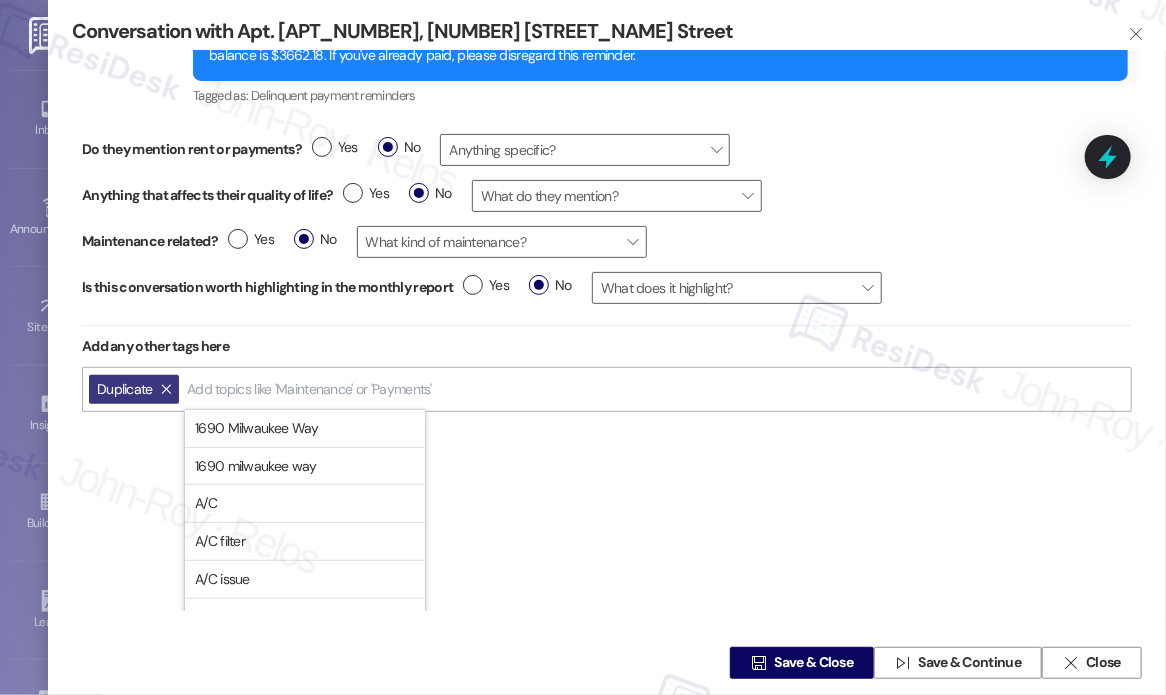 type 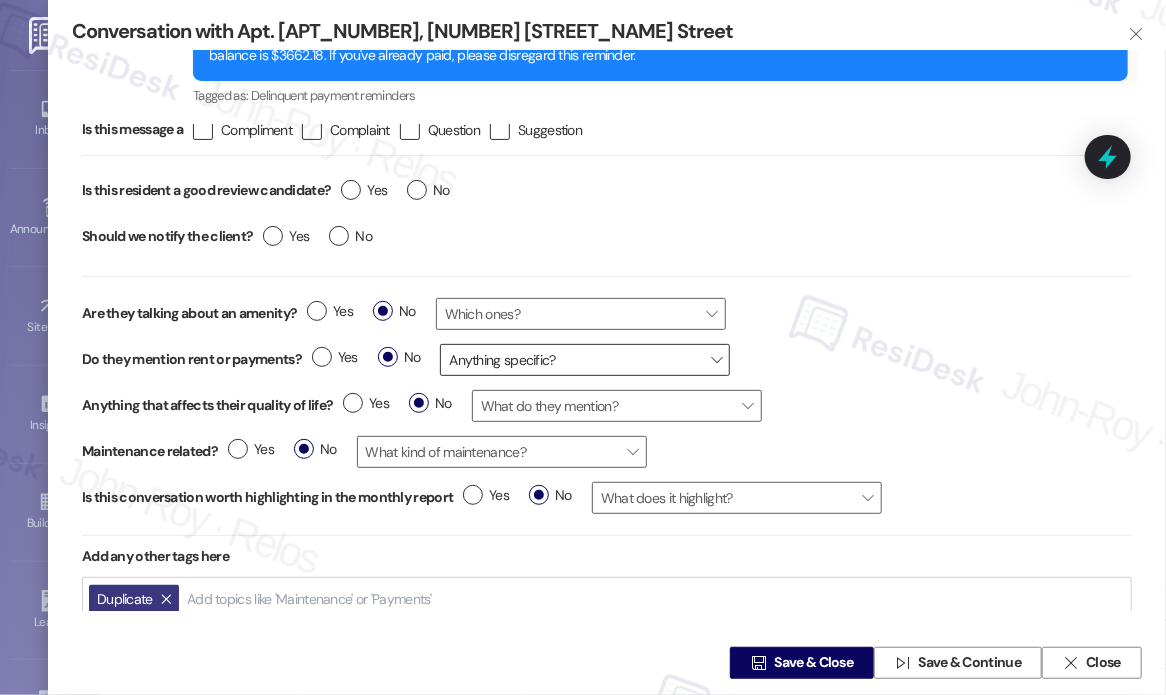 scroll, scrollTop: 28, scrollLeft: 0, axis: vertical 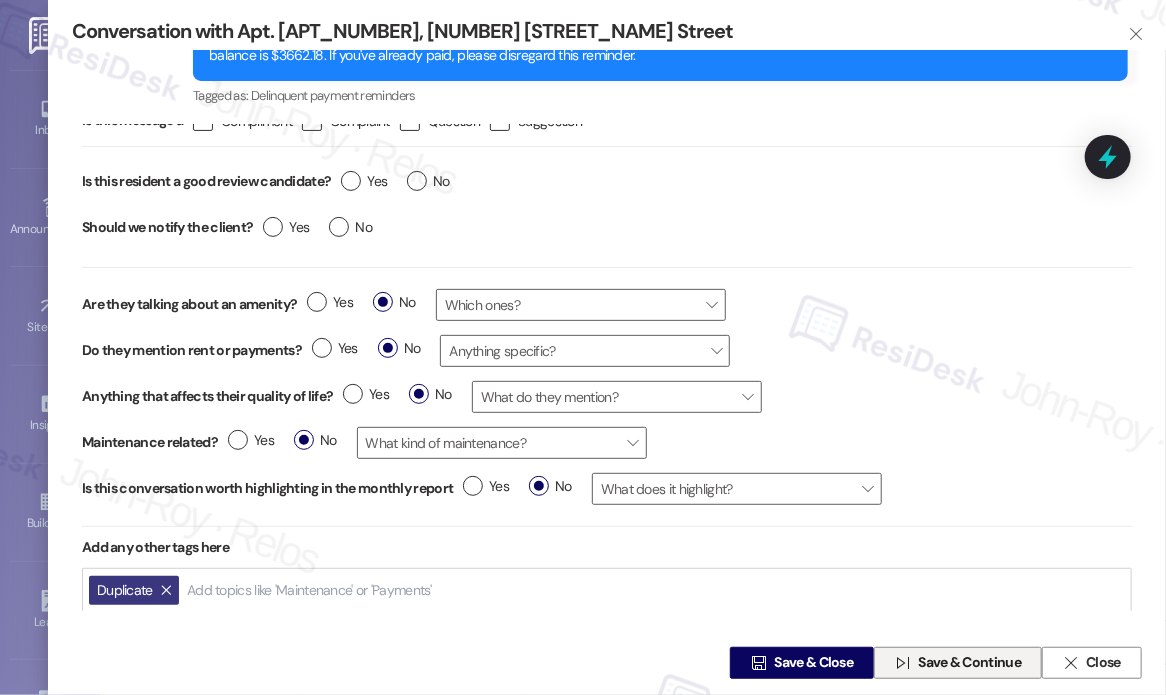 click on "Save & Continue" at bounding box center (970, 663) 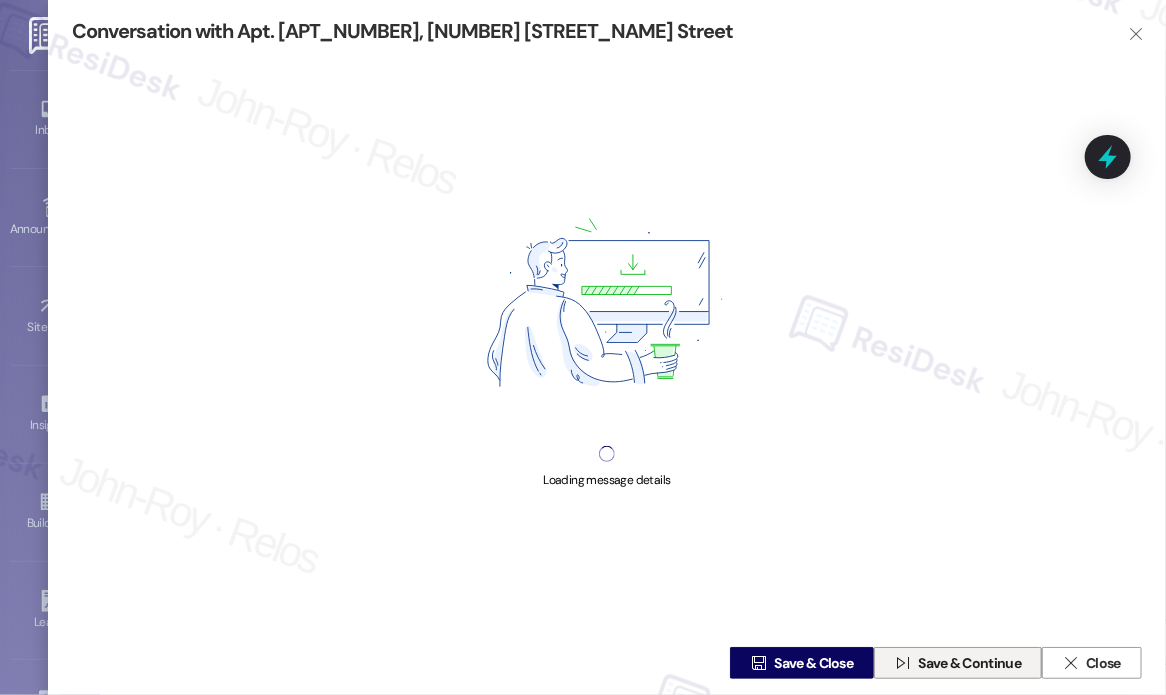 scroll, scrollTop: 0, scrollLeft: 0, axis: both 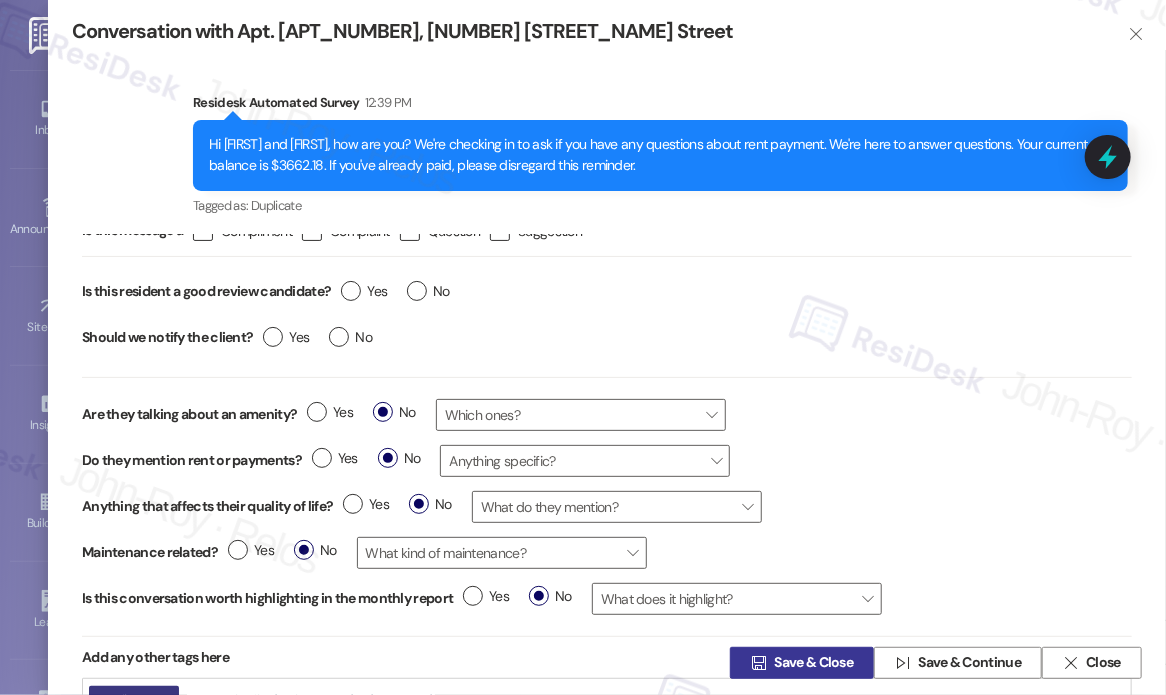click on "Save & Close" at bounding box center [814, 663] 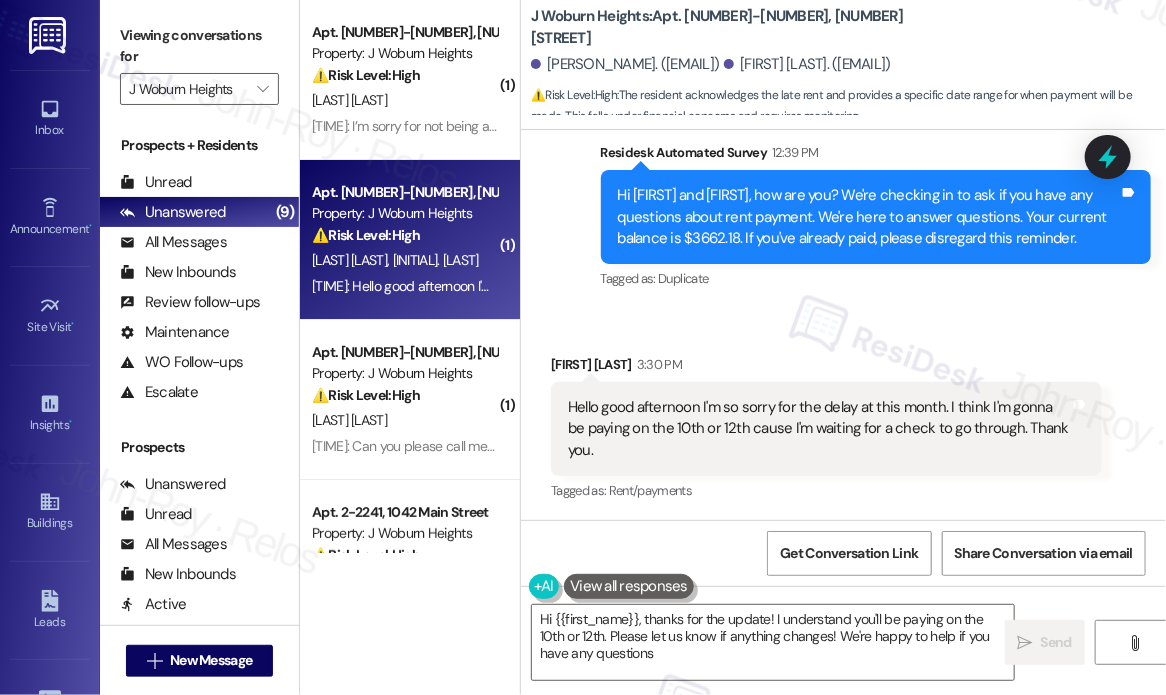 type on "Hi {{first_name}}, thanks for the update! I understand you'll be paying on the 10th or 12th. Please let us know if anything changes! We're happy to help if you have any questions." 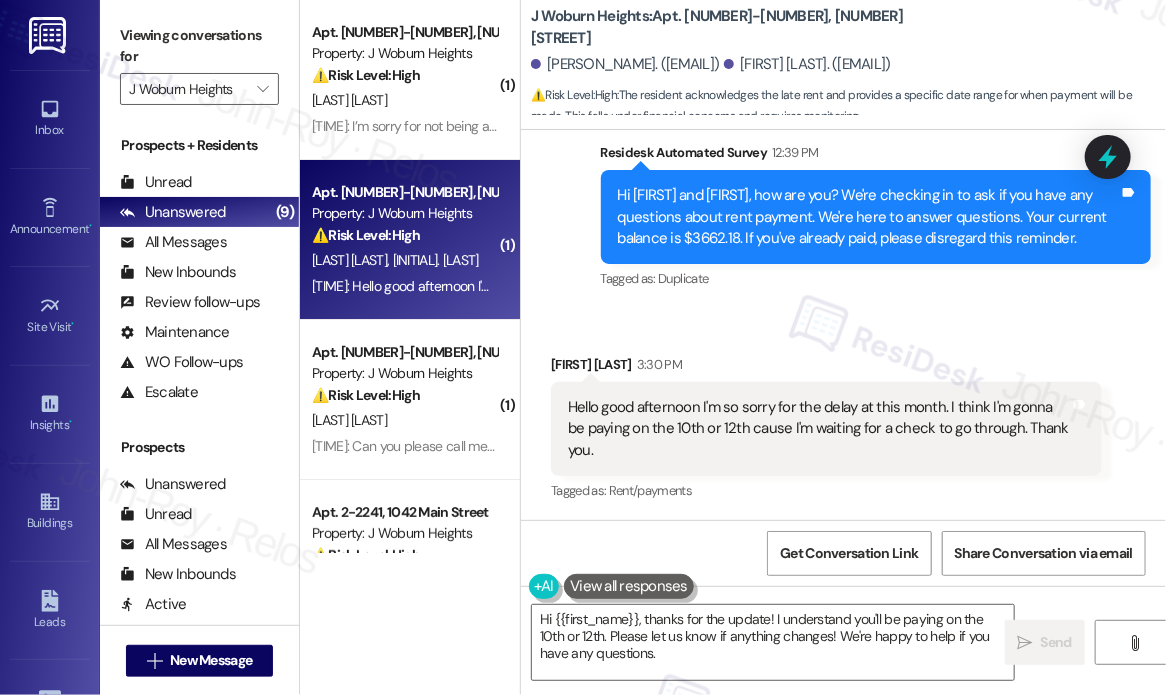 scroll, scrollTop: 839, scrollLeft: 0, axis: vertical 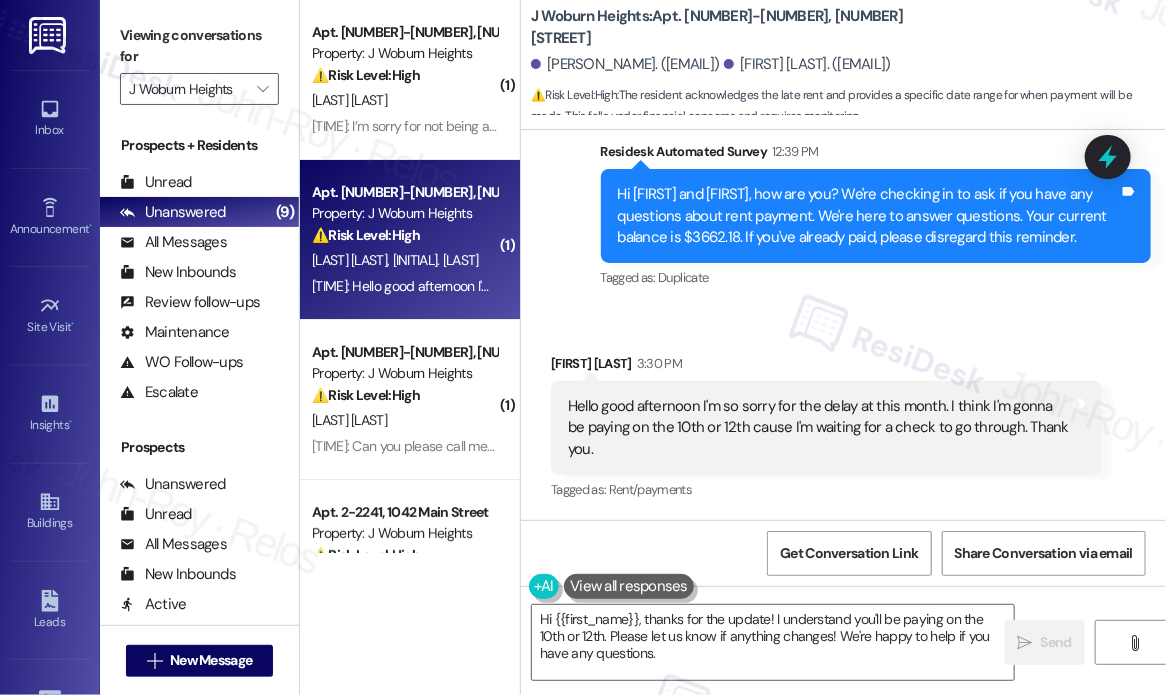 click on "Received via SMS Sergio Dias 3:30 PM Hello good afternoon I'm so sorry for the delay at this month. I think I'm gonna be paying on the 10th or 12th cause I'm waiting for a check to go through. Thank you. Tags and notes Tagged as:   Rent/payments Click to highlight conversations about Rent/payments" at bounding box center [843, 414] 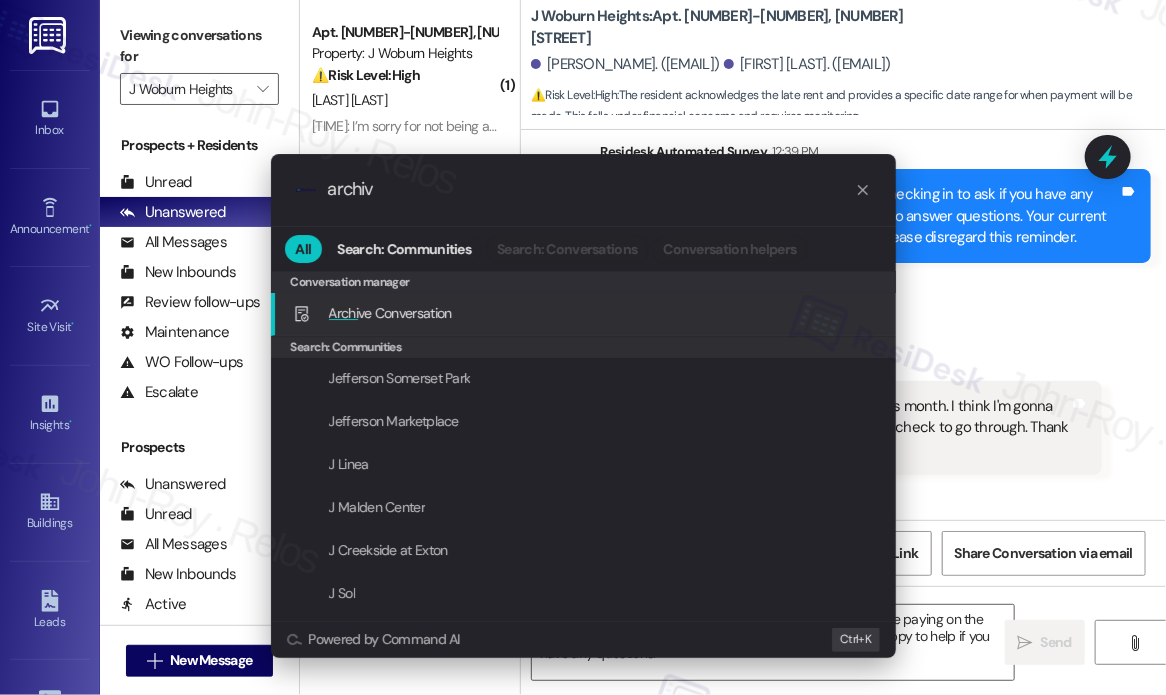 type on "archive" 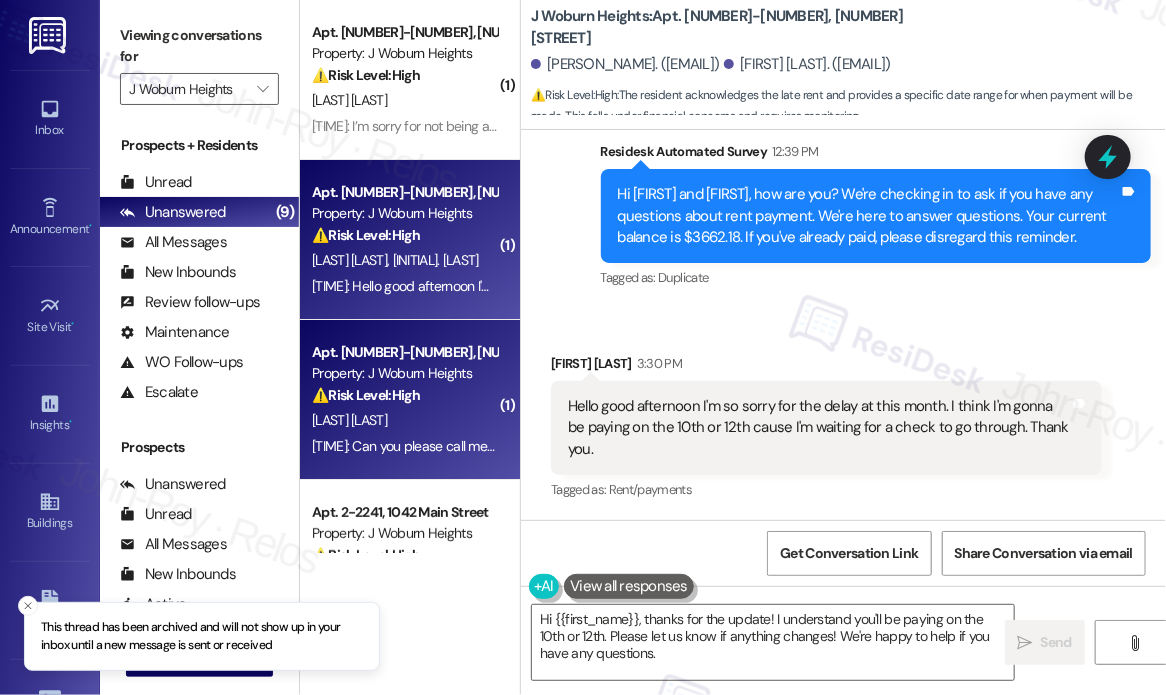click on "⚠️  Risk Level:  High The resident is requesting a call regarding their rent balance. This could indicate a financial concern or dispute that requires immediate attention." at bounding box center [404, 395] 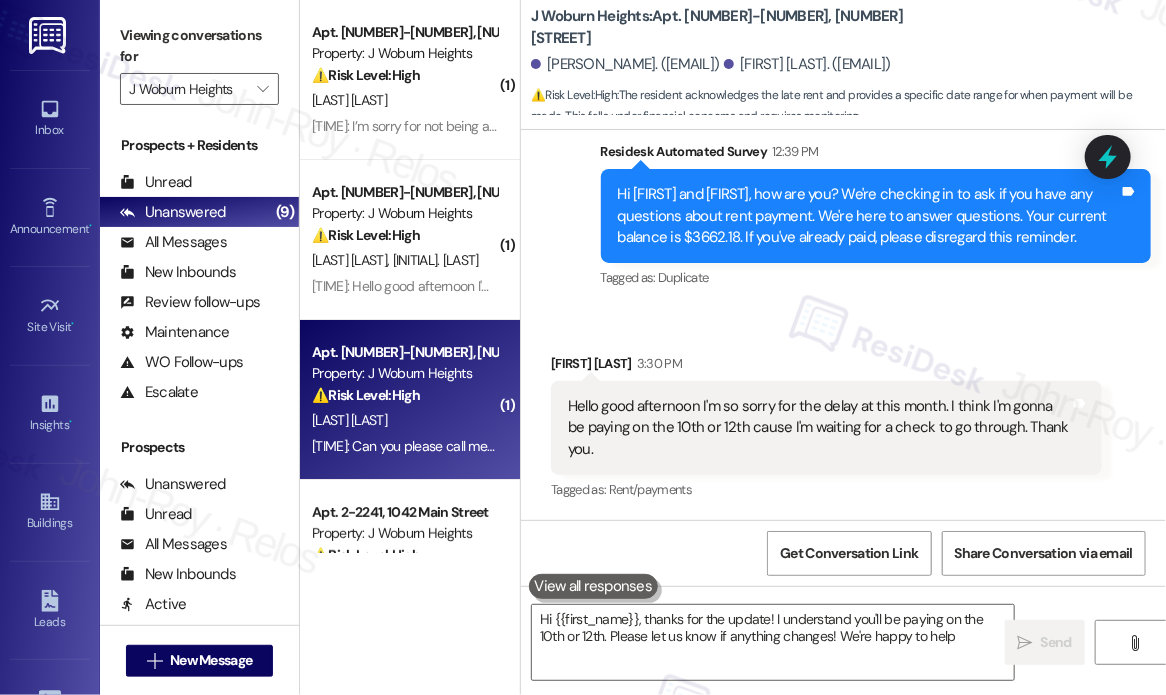 type on "Hi {{first_name}}, thanks for the update! I understand you'll be paying on the 10th or 12th. Please let us know if anything changes! We're happy to help if" 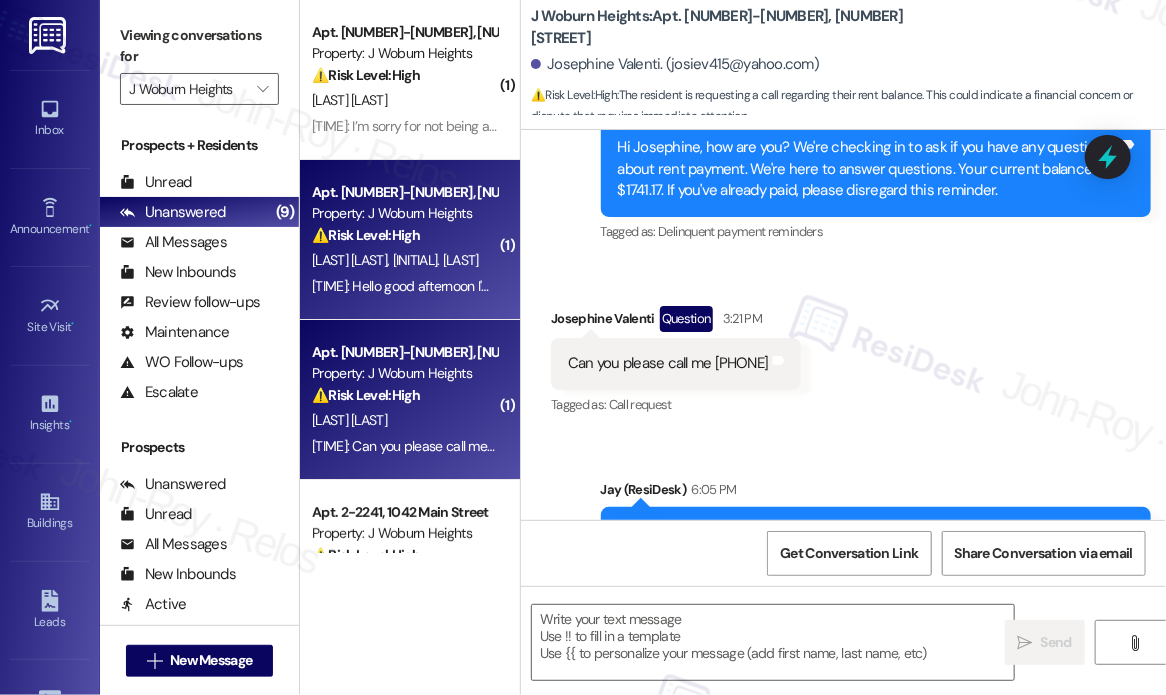 type on "Fetching suggested responses. Please feel free to read through the conversation in the meantime." 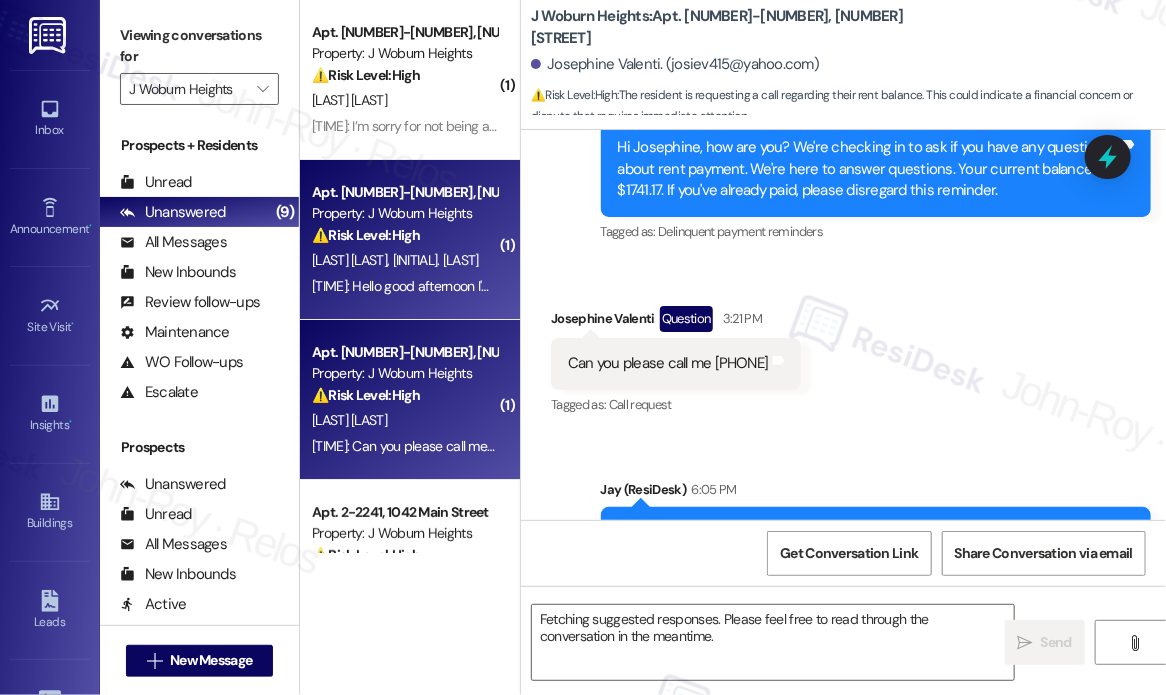 scroll, scrollTop: 14675, scrollLeft: 0, axis: vertical 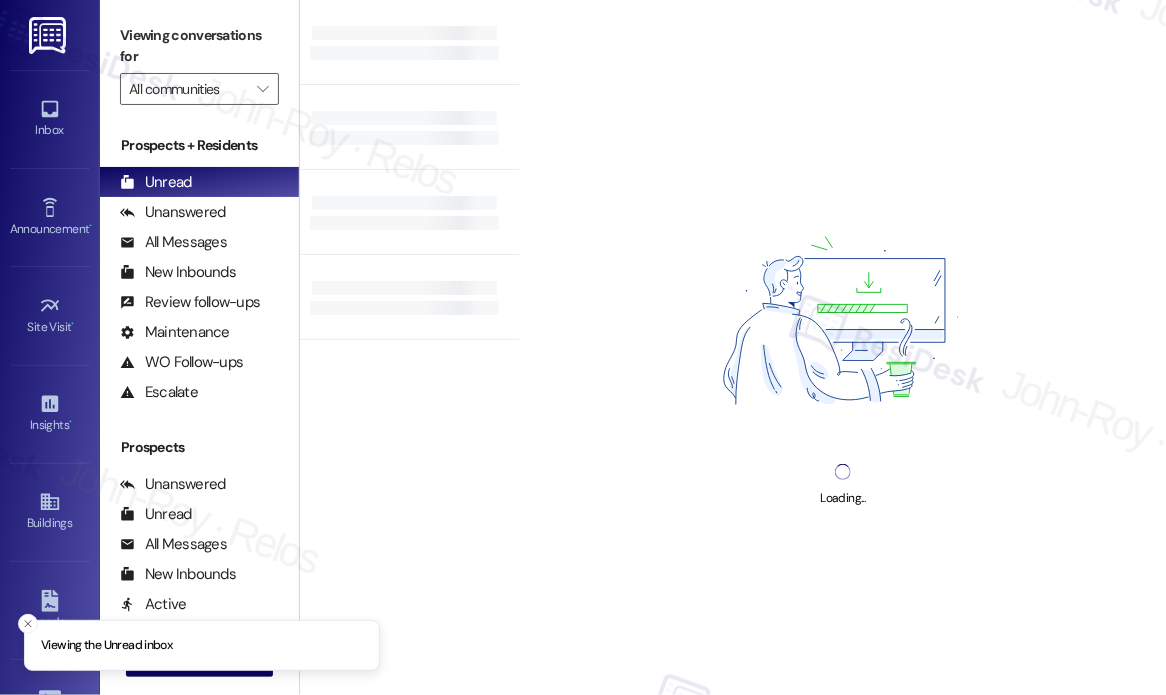type on "J Woburn Heights" 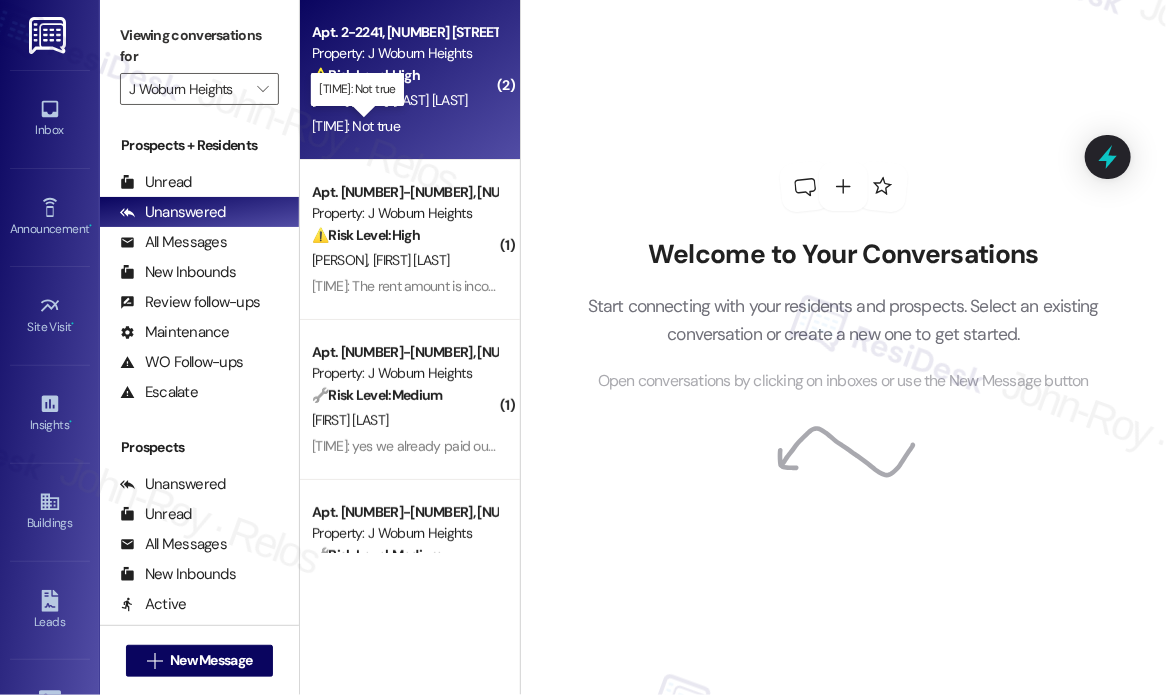 click on "[TIME]: Not true [TIME]: Not true" at bounding box center (356, 126) 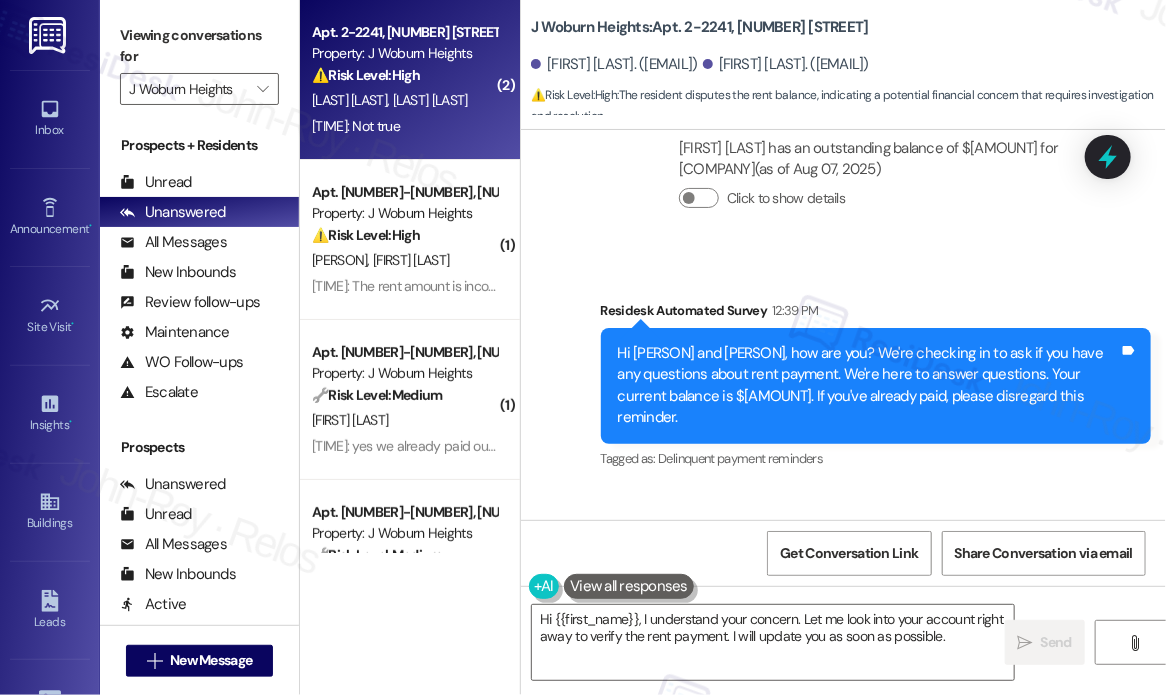scroll, scrollTop: 5917, scrollLeft: 0, axis: vertical 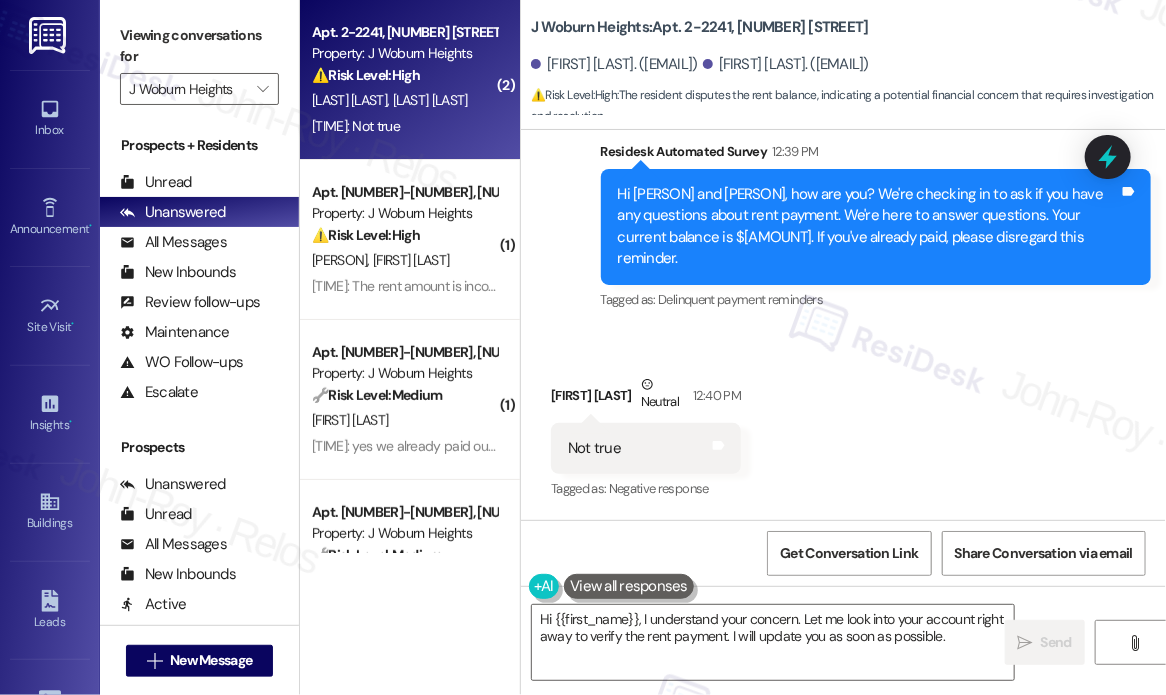 click on "Not true" at bounding box center (594, 448) 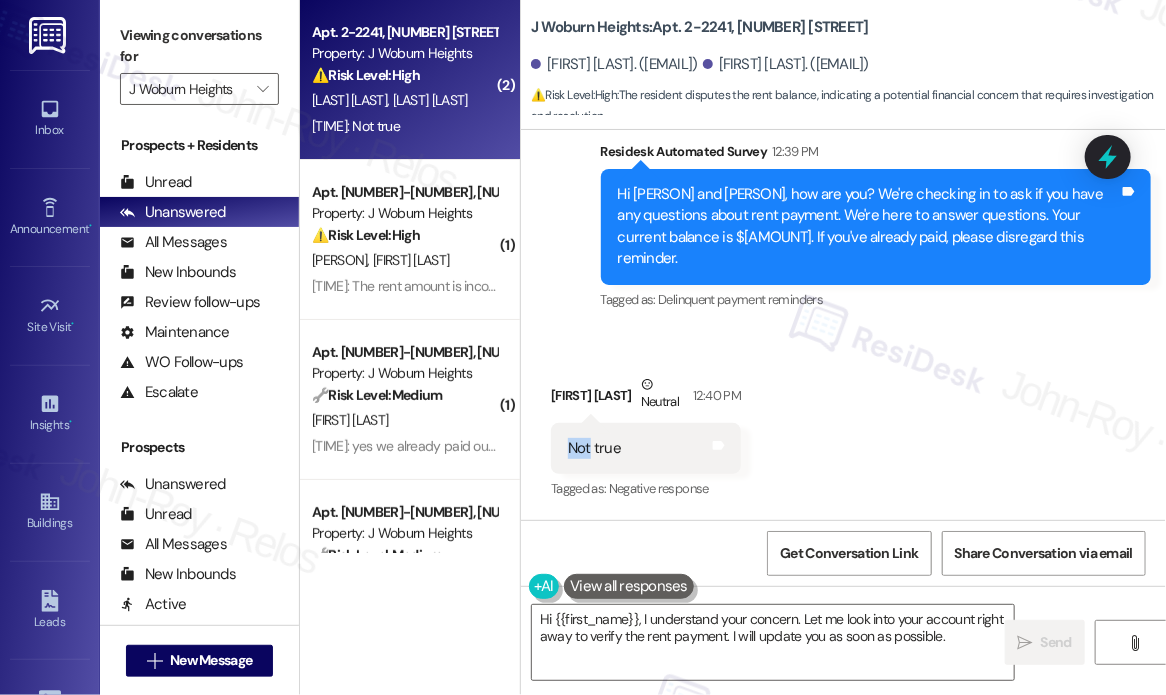 click on "Not true" at bounding box center (594, 448) 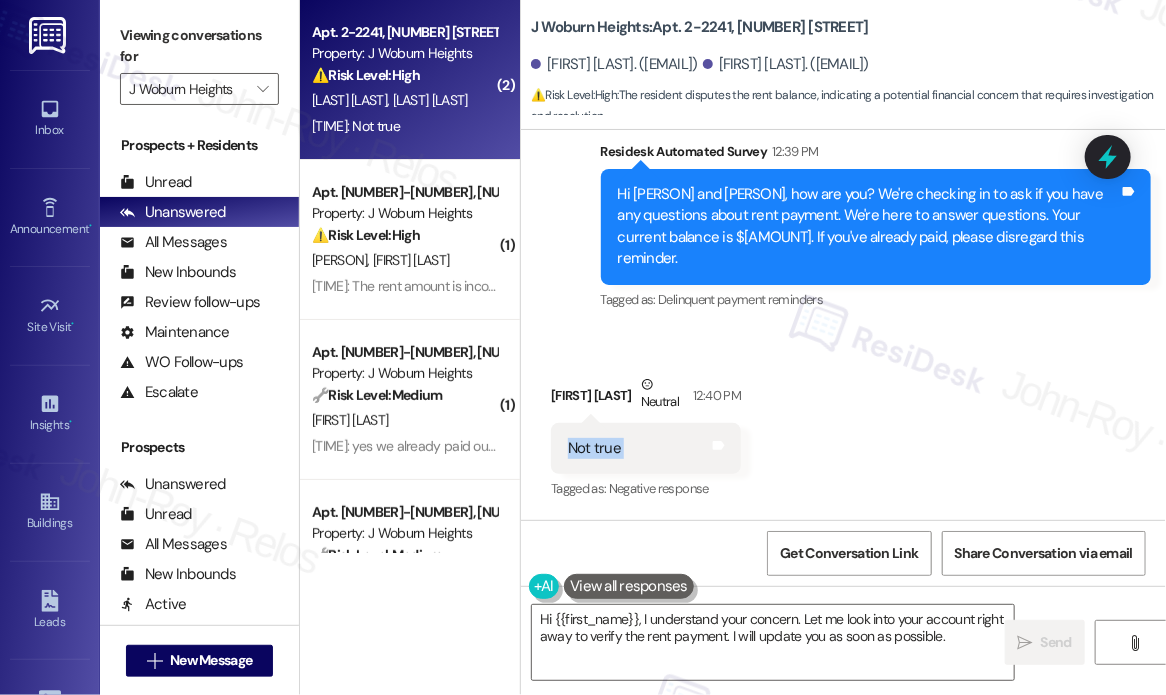 click on "Not true" at bounding box center (594, 448) 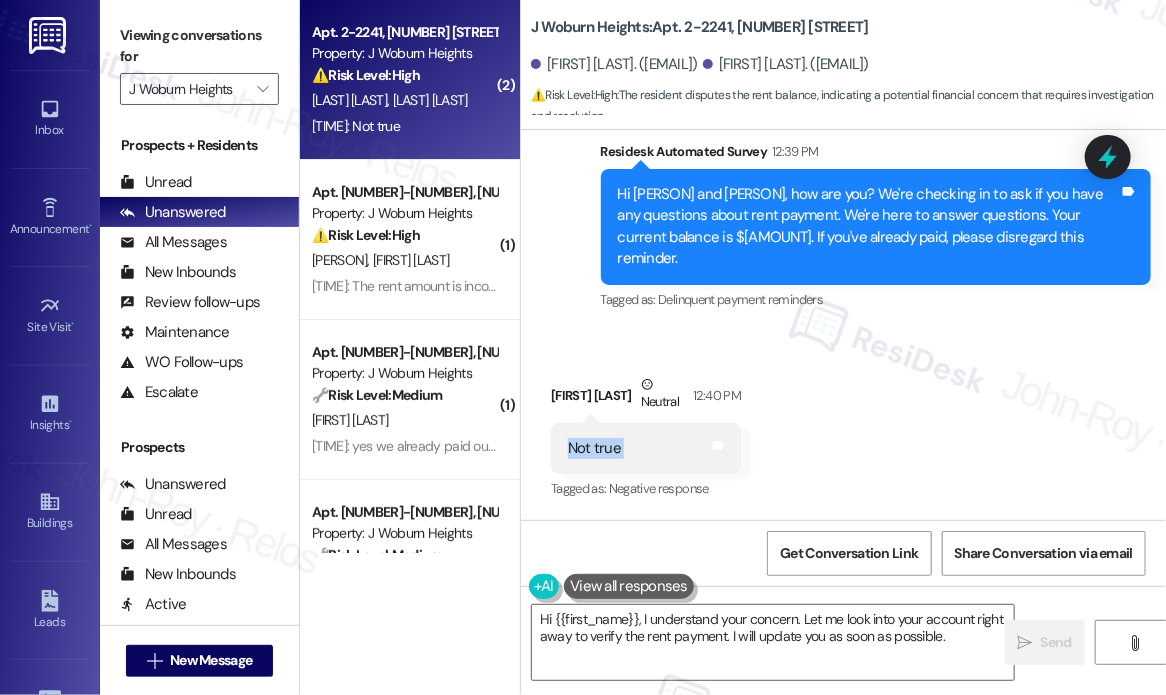 copy on "Not true  Tags and notes" 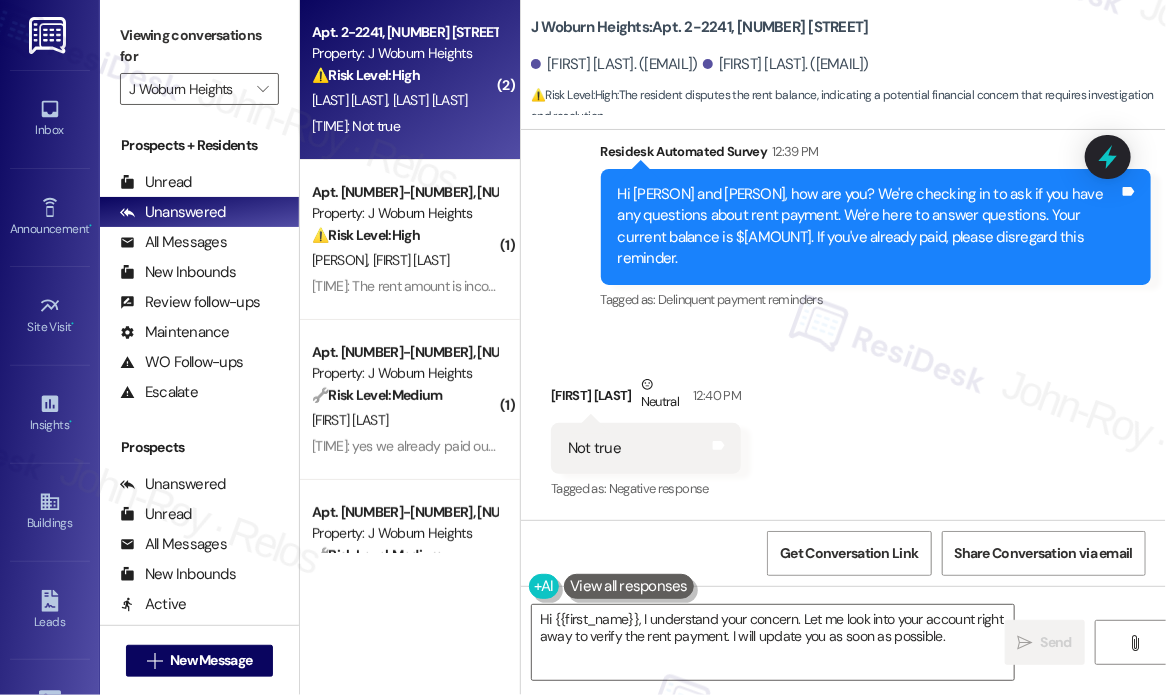 click on "Received via SMS [FIRST] [LAST]  Neutral [TIME]: Not true  Tags and notes Tagged as:   Negative response Click to highlight conversations about Negative response" at bounding box center [646, 439] 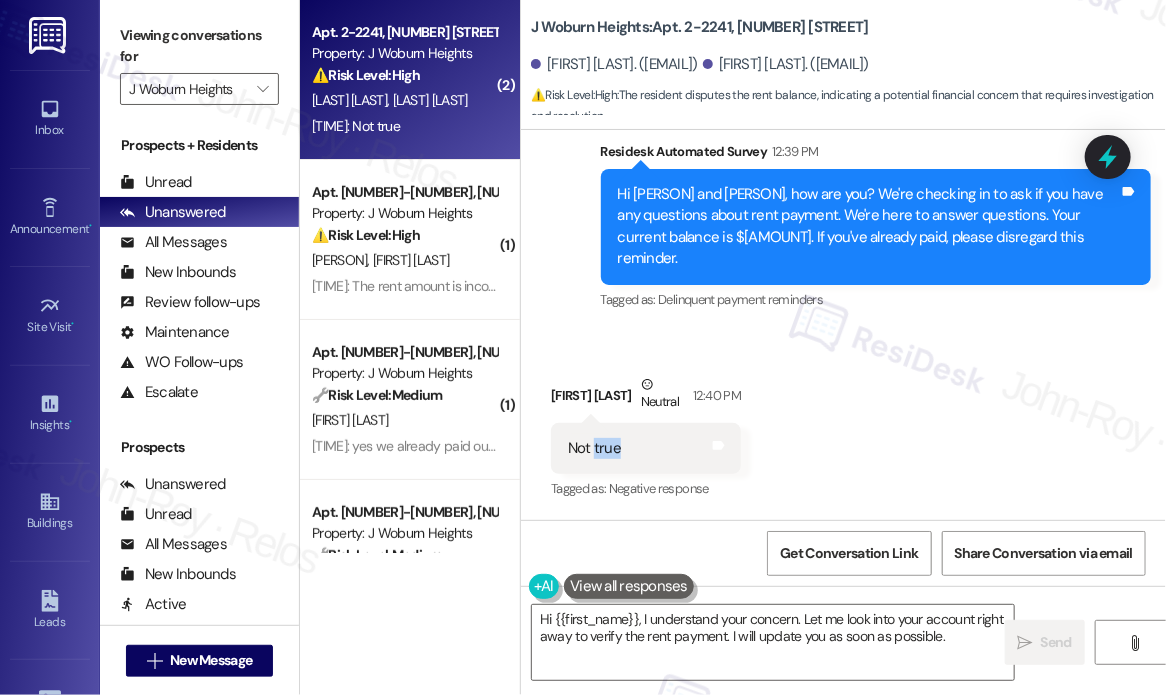 click on "Not true" at bounding box center (594, 448) 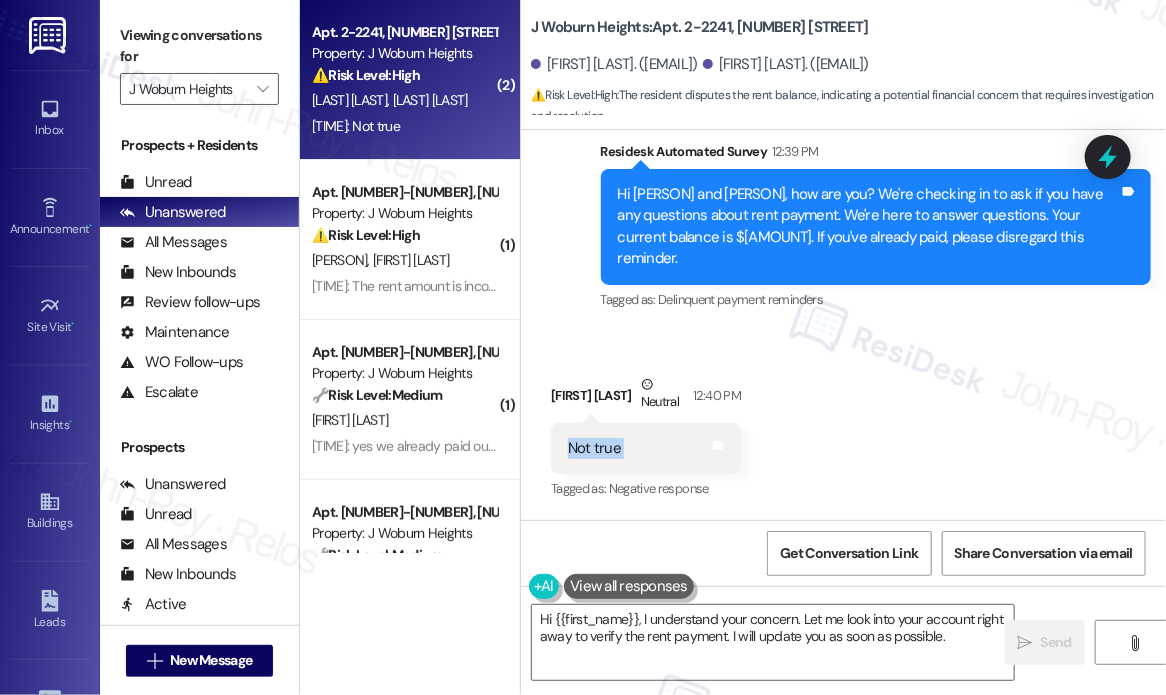 click on "Not true" at bounding box center [594, 448] 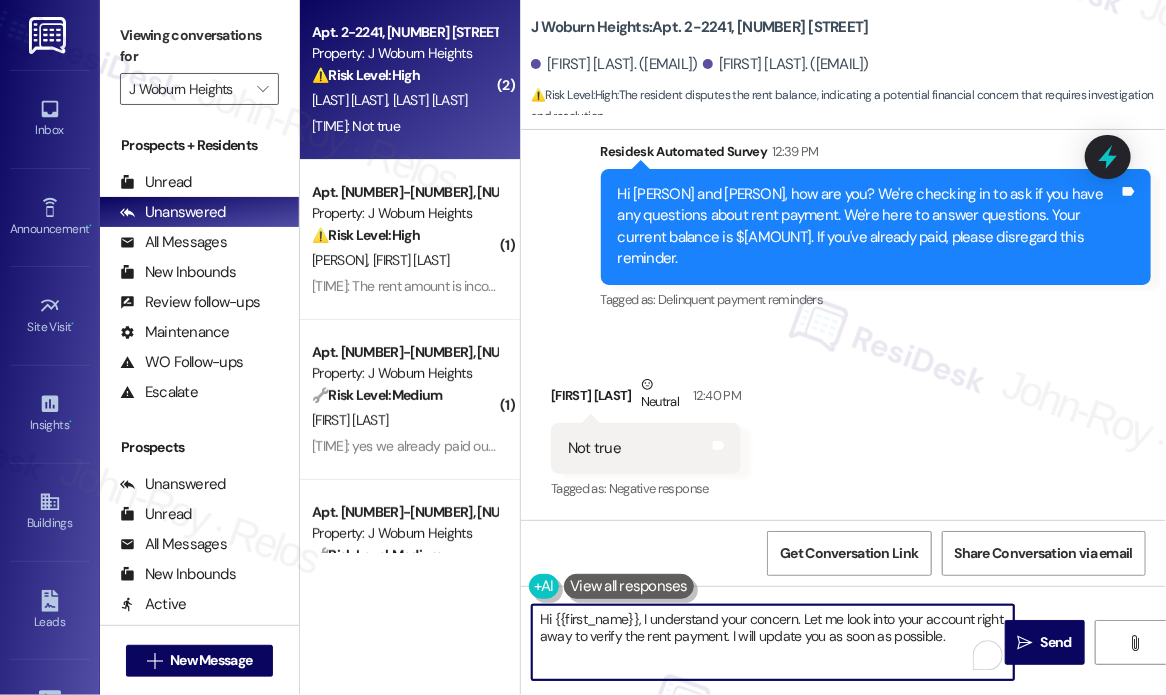drag, startPoint x: 959, startPoint y: 637, endPoint x: 640, endPoint y: 615, distance: 319.75772 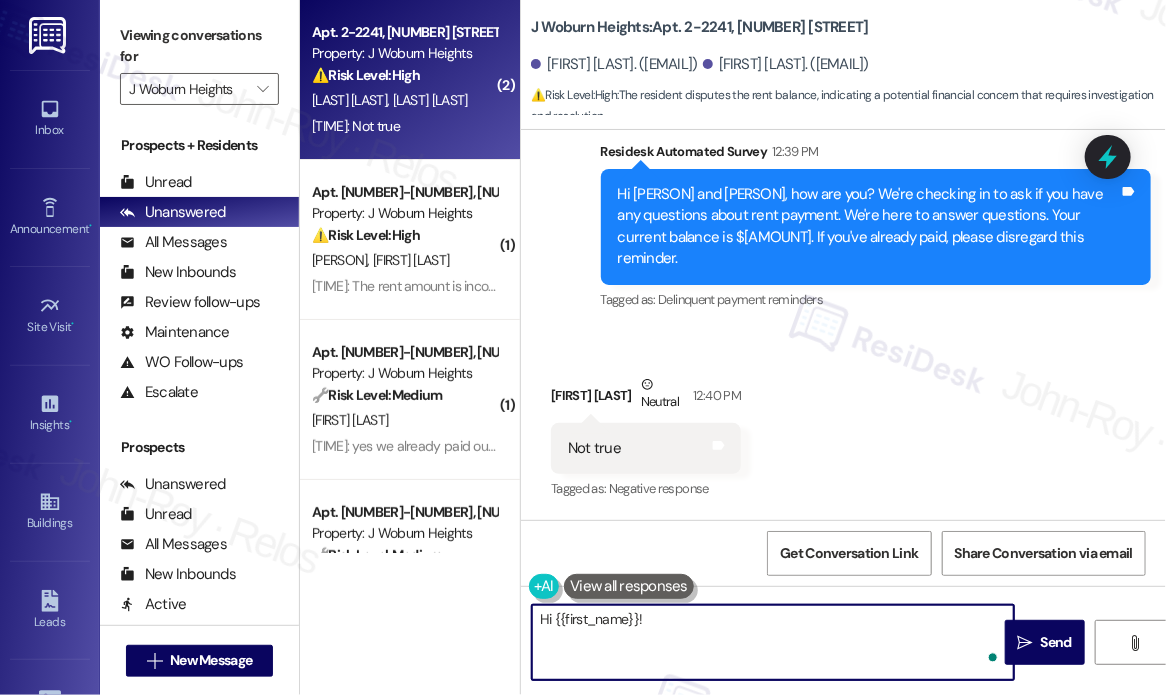 paste on "Can you please clarify which part of the current balance you believe is incorrect so I can look into it further?" 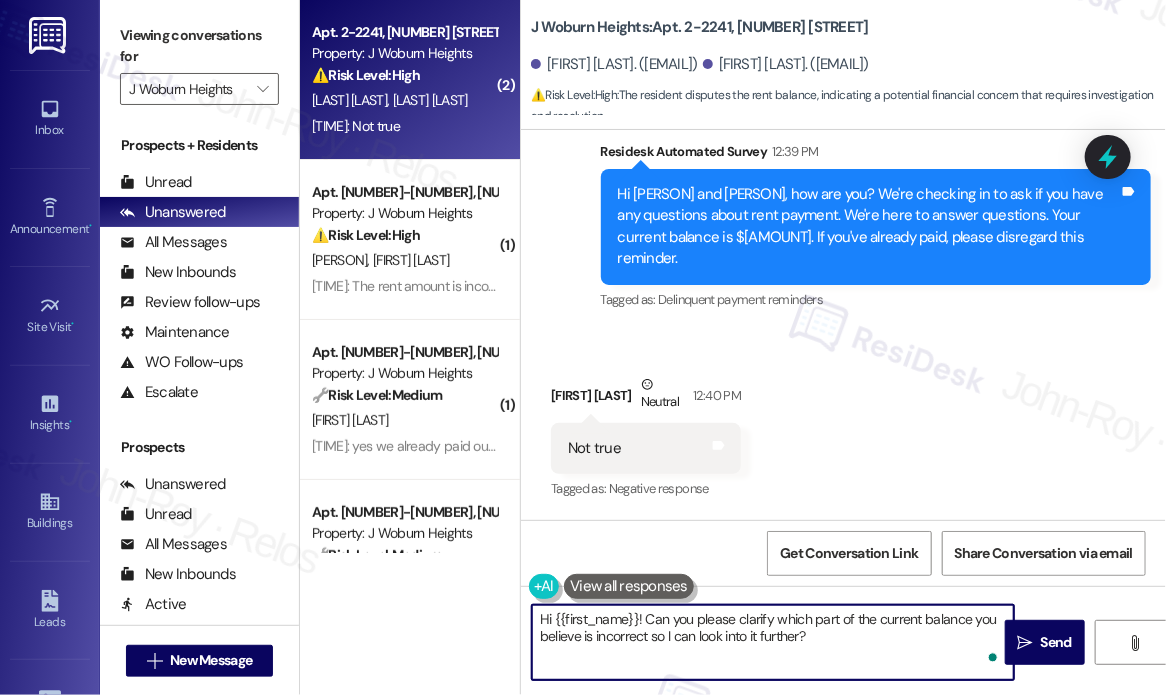 click on "Hi {{first_name}}! Can you please clarify which part of the current balance you believe is incorrect so I can look into it further?" at bounding box center (773, 642) 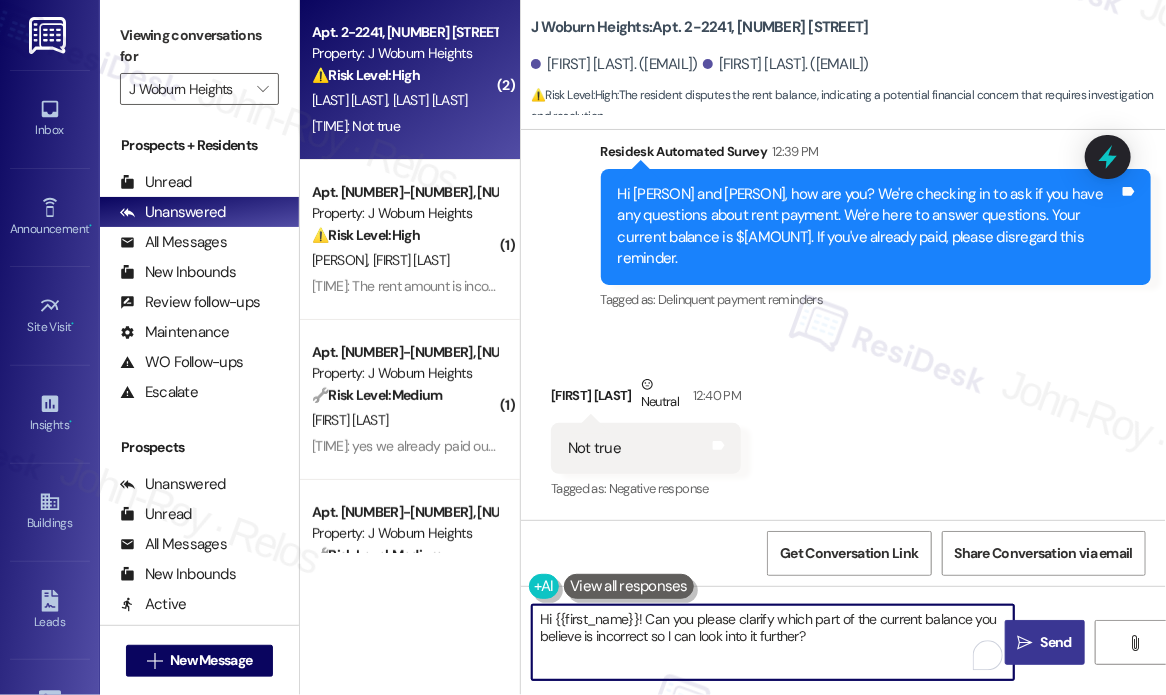 type on "Hi {{first_name}}! Can you please clarify which part of the current balance you believe is incorrect so I can look into it further?" 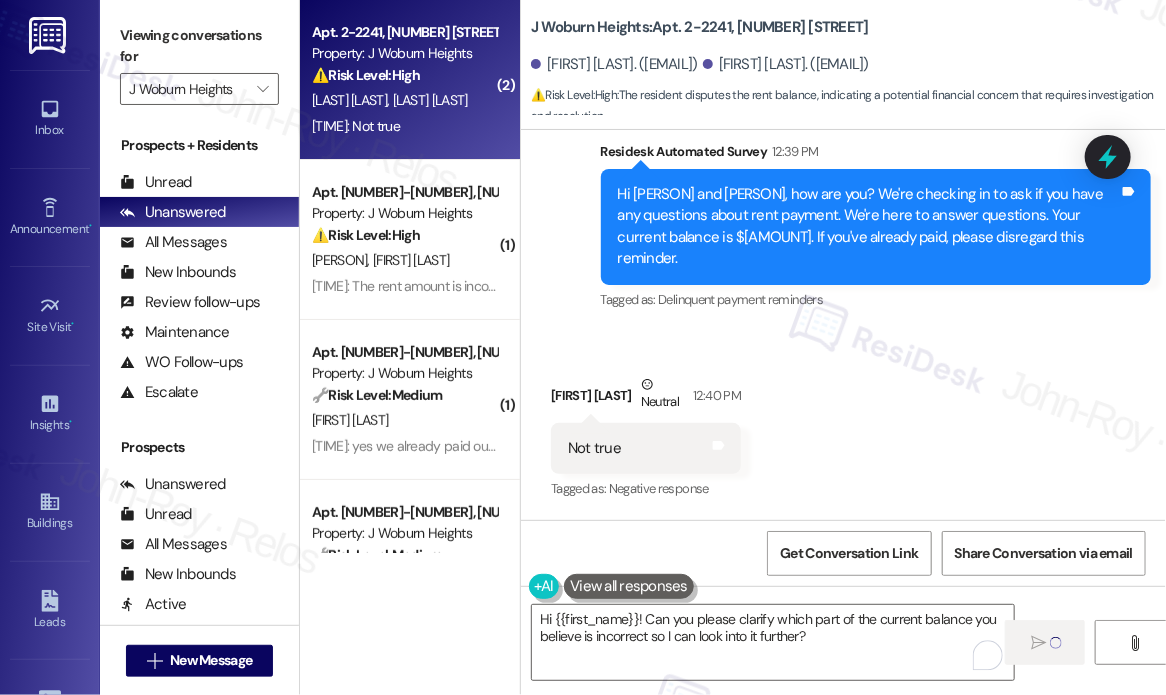click on "Received via SMS [FIRST] [LAST]  Neutral [TIME]: Not true  Tags and notes Tagged as:   Negative response Click to highlight conversations about Negative response" at bounding box center (843, 424) 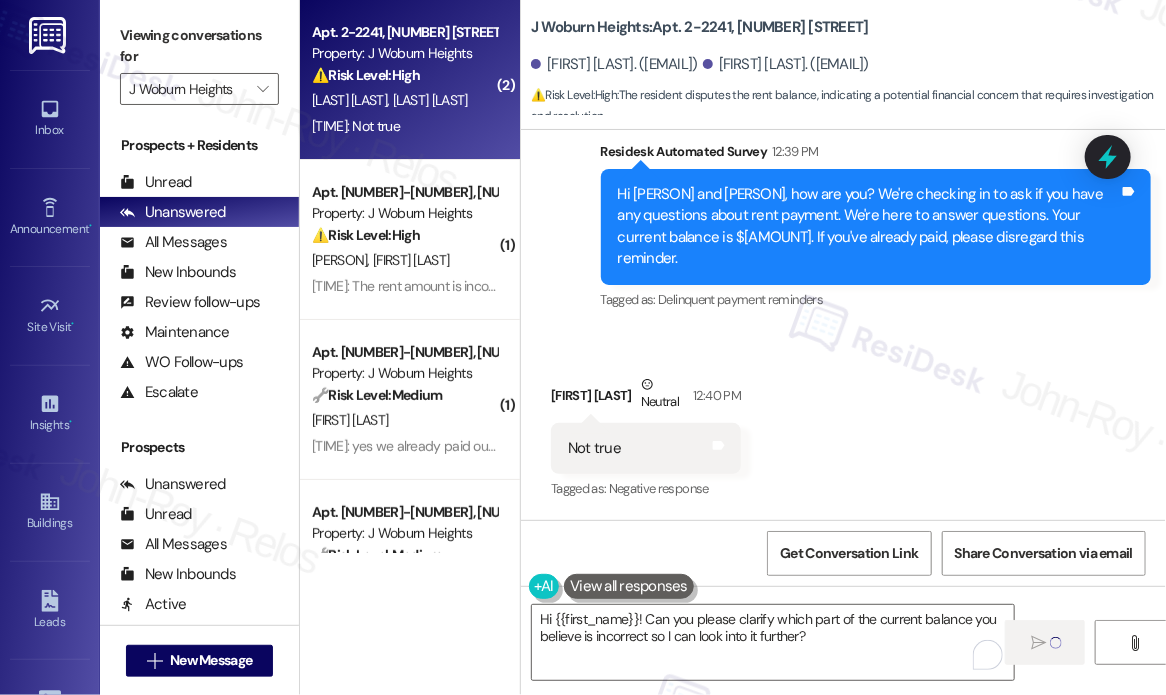 type 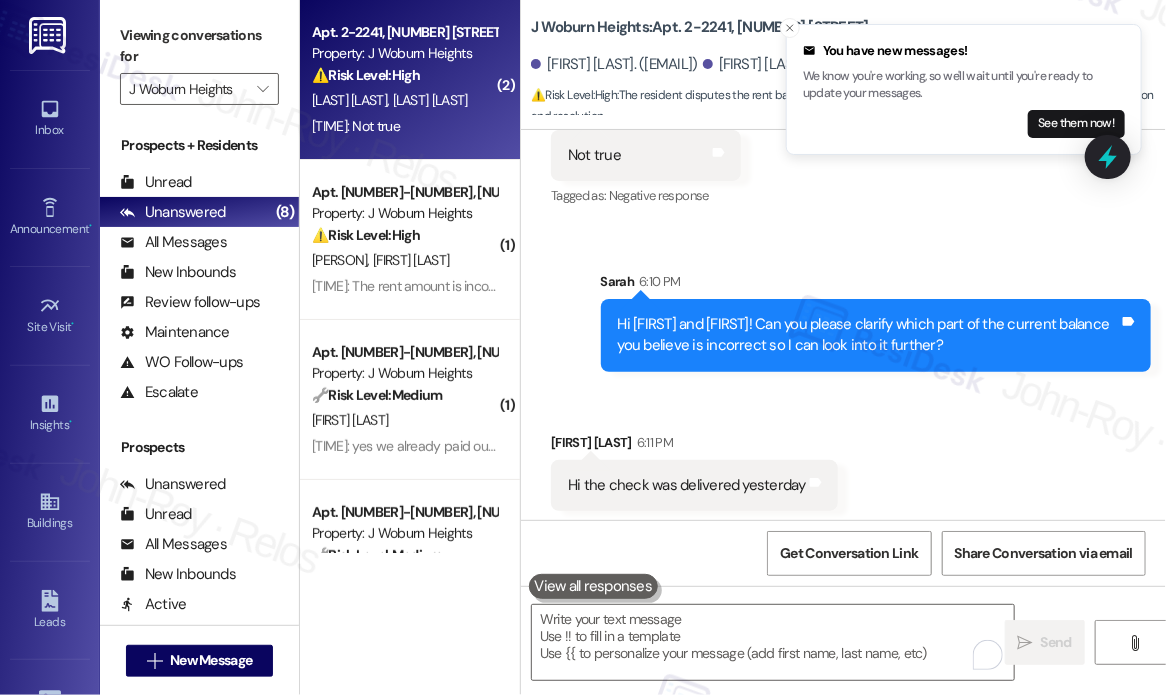 scroll, scrollTop: 6216, scrollLeft: 0, axis: vertical 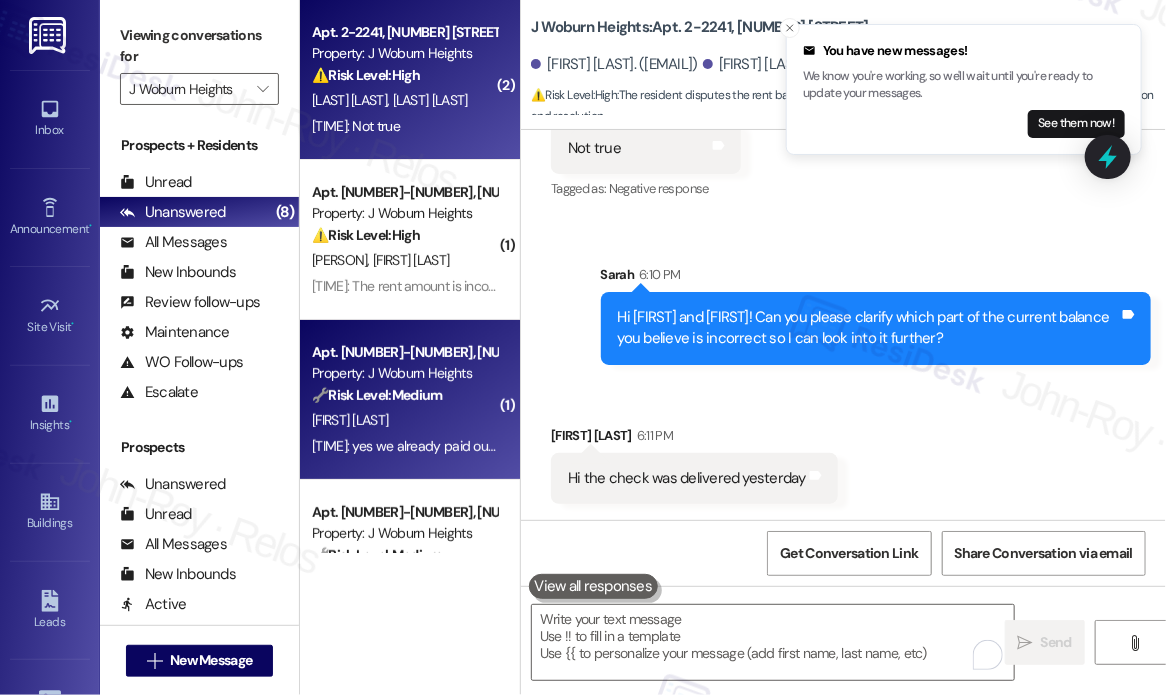 click on "[FIRST] [LAST]" at bounding box center (404, 420) 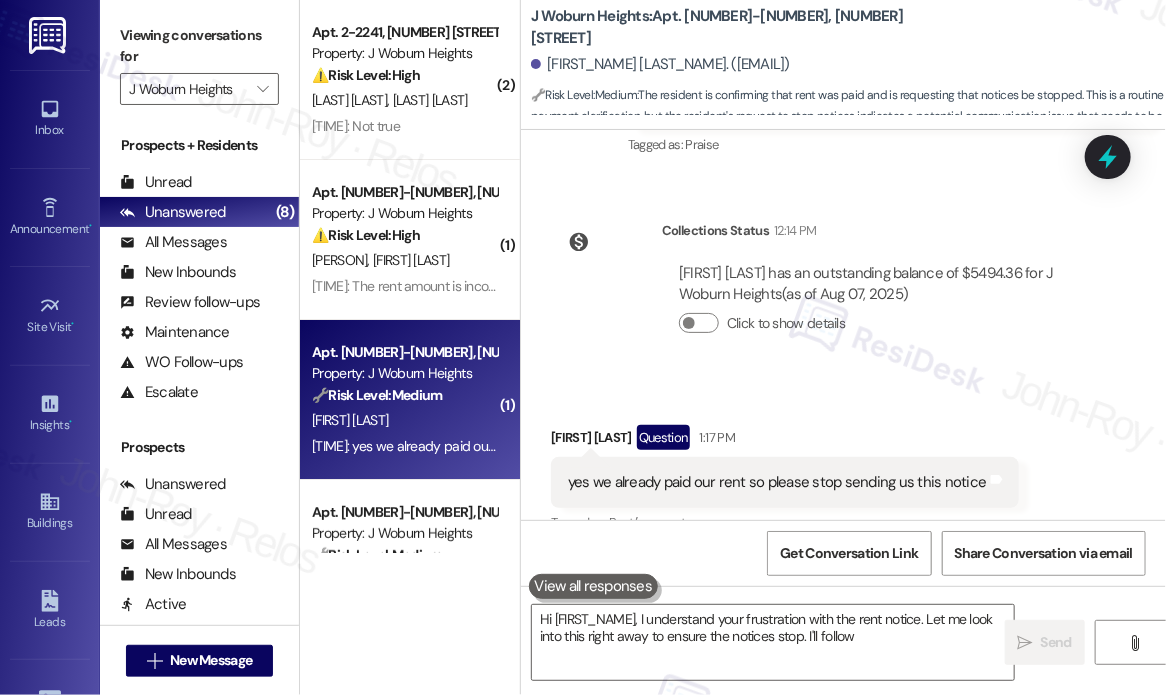 scroll, scrollTop: 480, scrollLeft: 0, axis: vertical 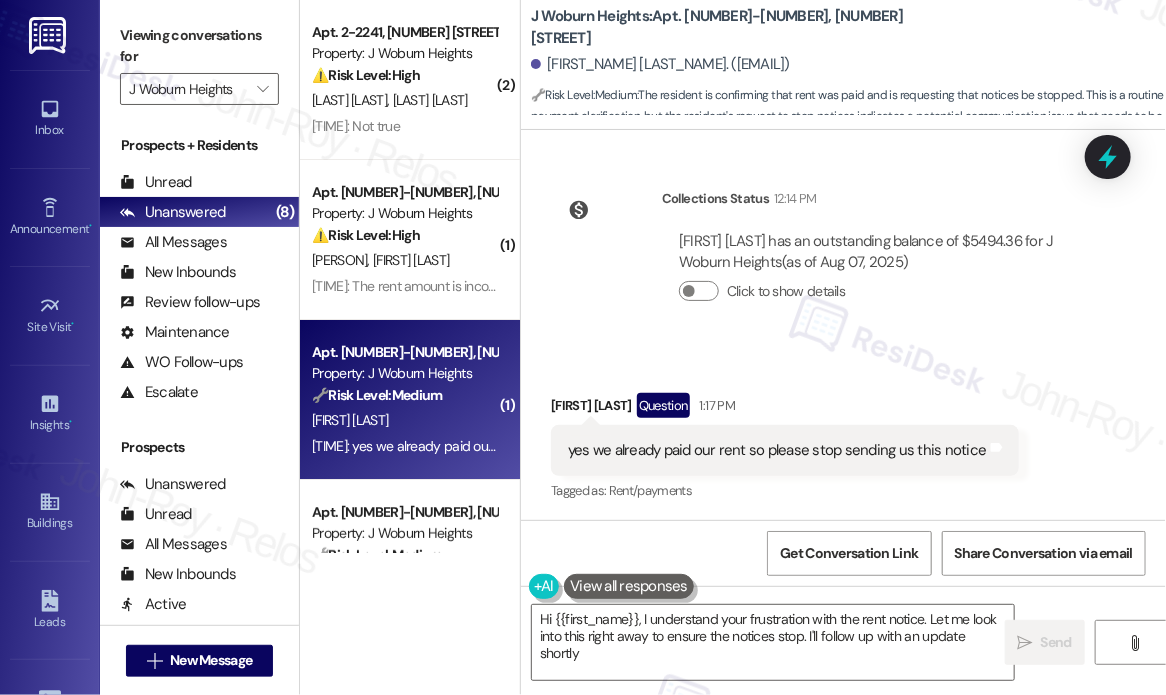 type on "Hi {{first_name}}, I understand your frustration with the rent notice. Let me look into this right away to ensure the notices stop. I'll follow up with an update shortly!" 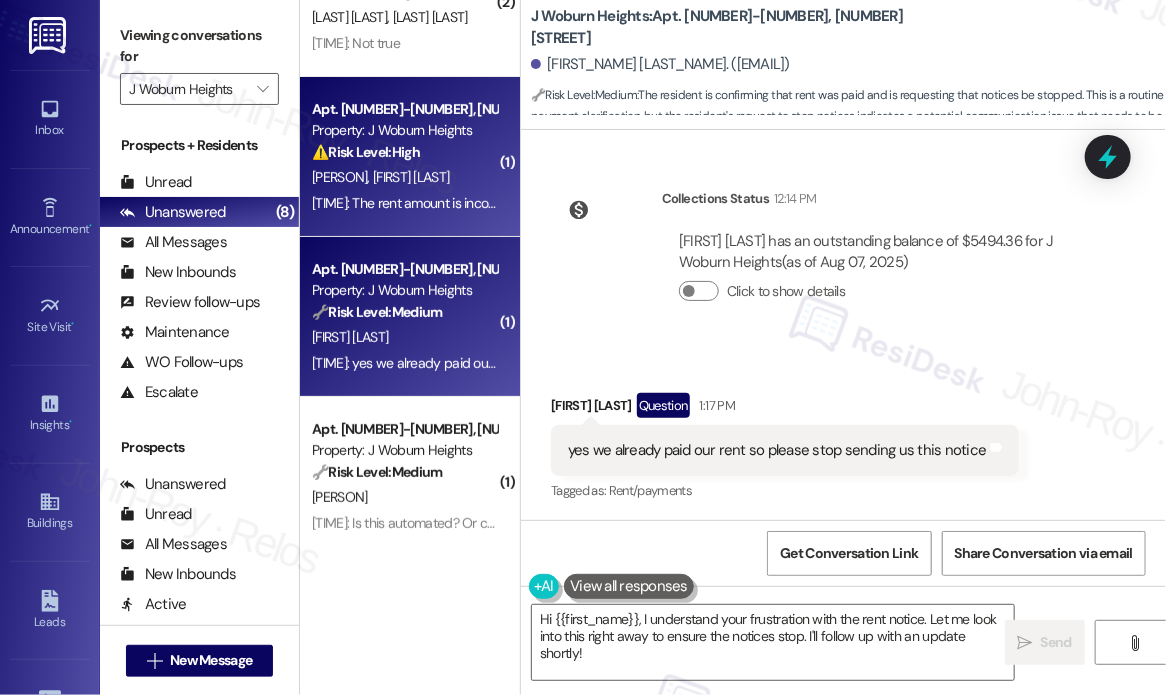 scroll, scrollTop: 200, scrollLeft: 0, axis: vertical 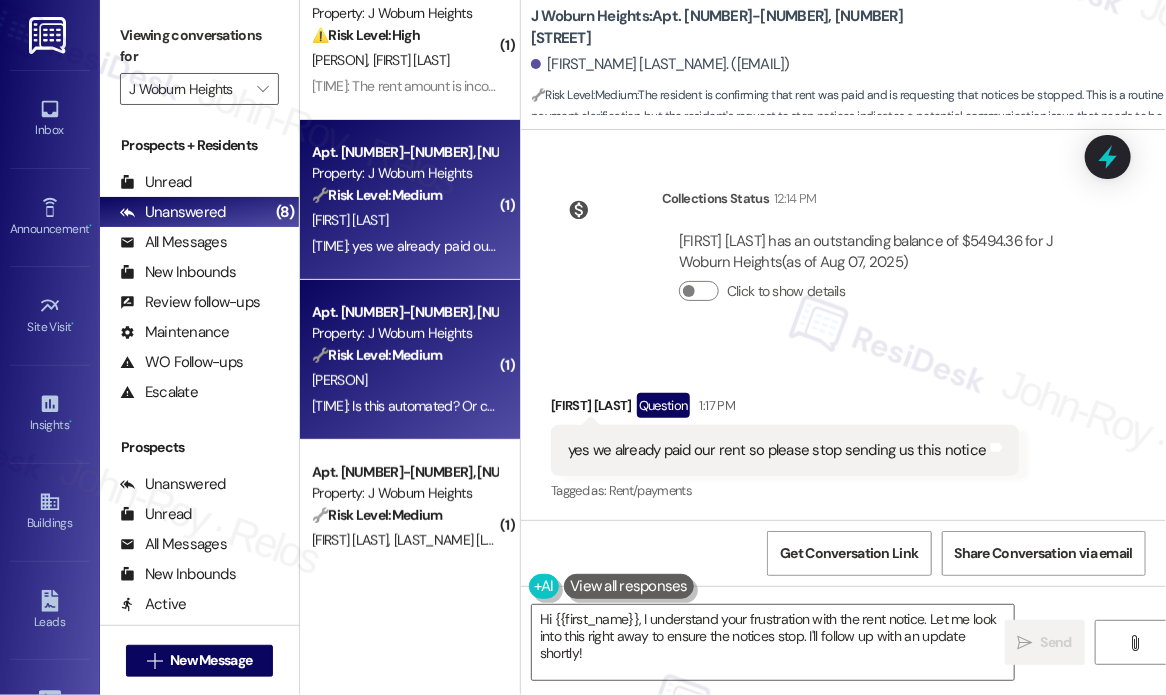 click on "🔧  Risk Level:  Medium" at bounding box center (377, 355) 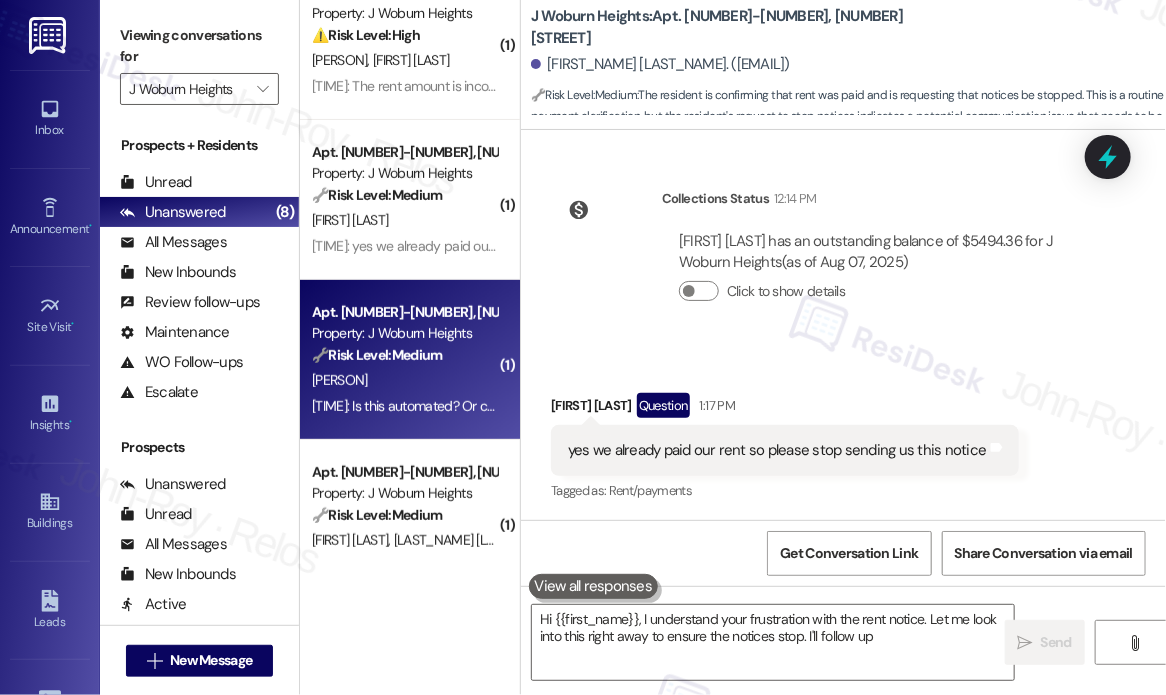 type on "Hi {{first_name}}, I understand your frustration with the rent notice. Let me look into this right away to ensure the notices stop. I'll follow up with" 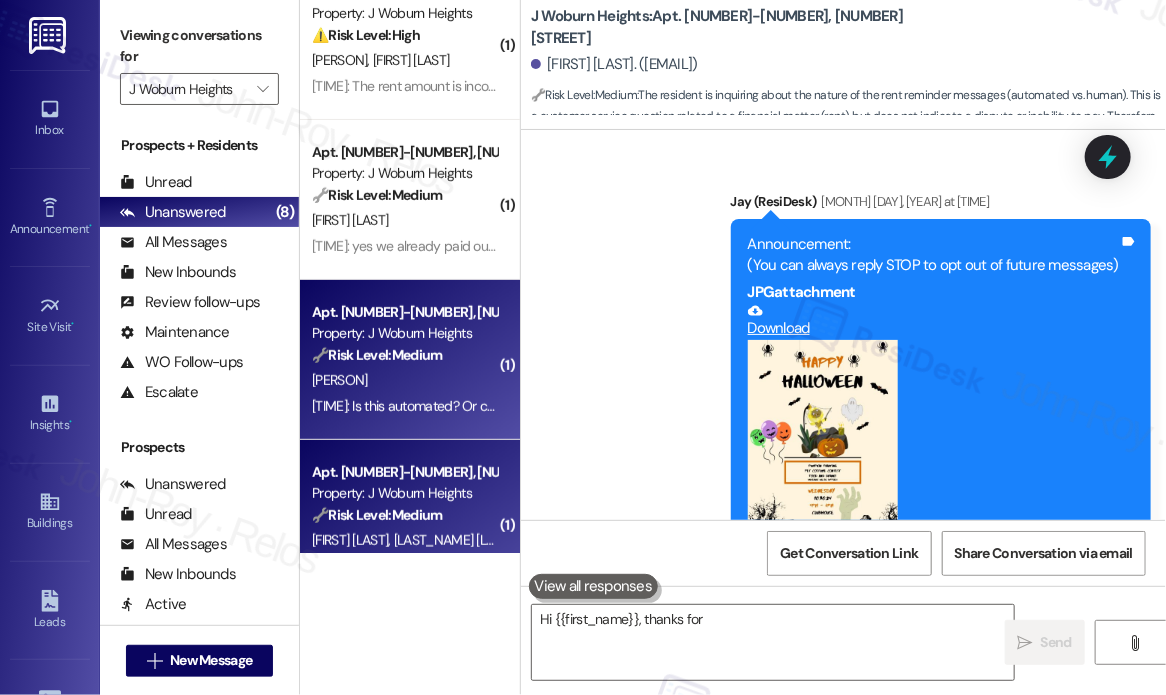 scroll, scrollTop: 12519, scrollLeft: 0, axis: vertical 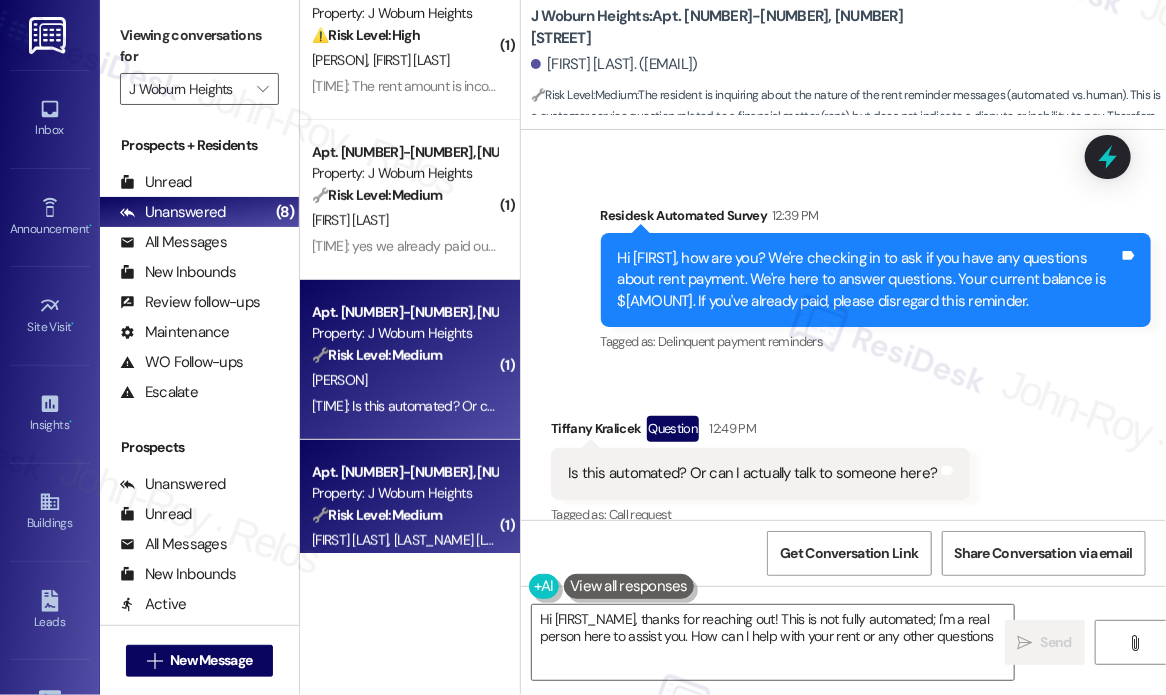type on "Hi [FIRST], thanks for reaching out! This is not fully automated; I'm a real person here to assist you. How can I help with your rent or any other questions?" 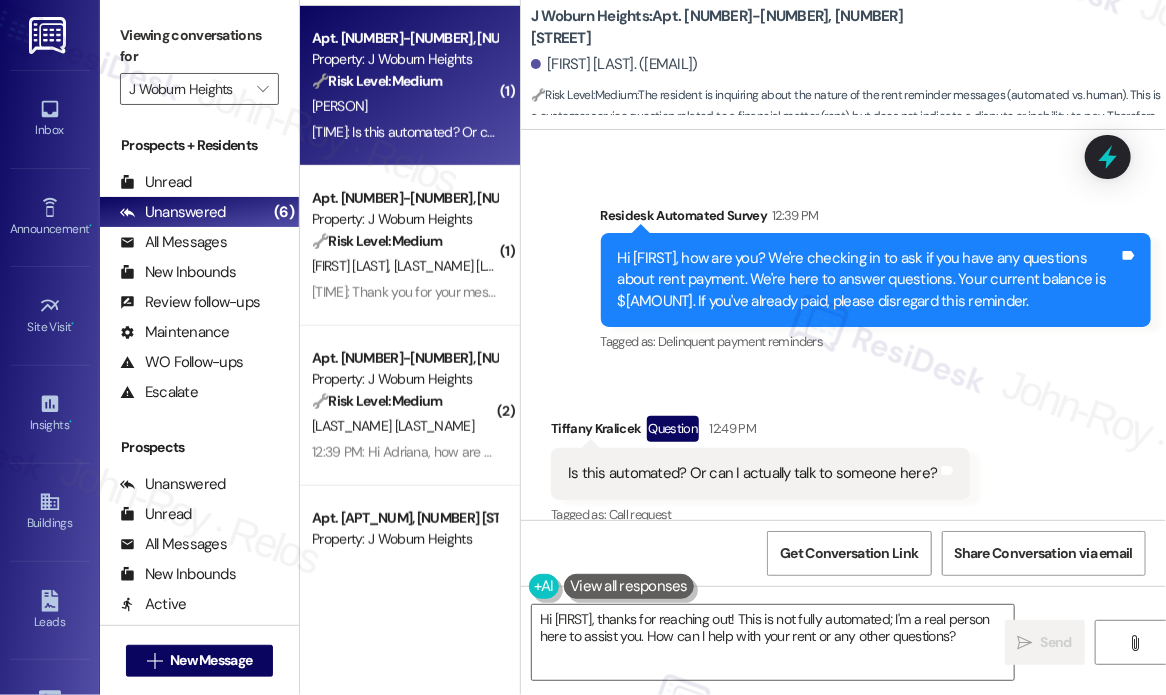 scroll, scrollTop: 600, scrollLeft: 0, axis: vertical 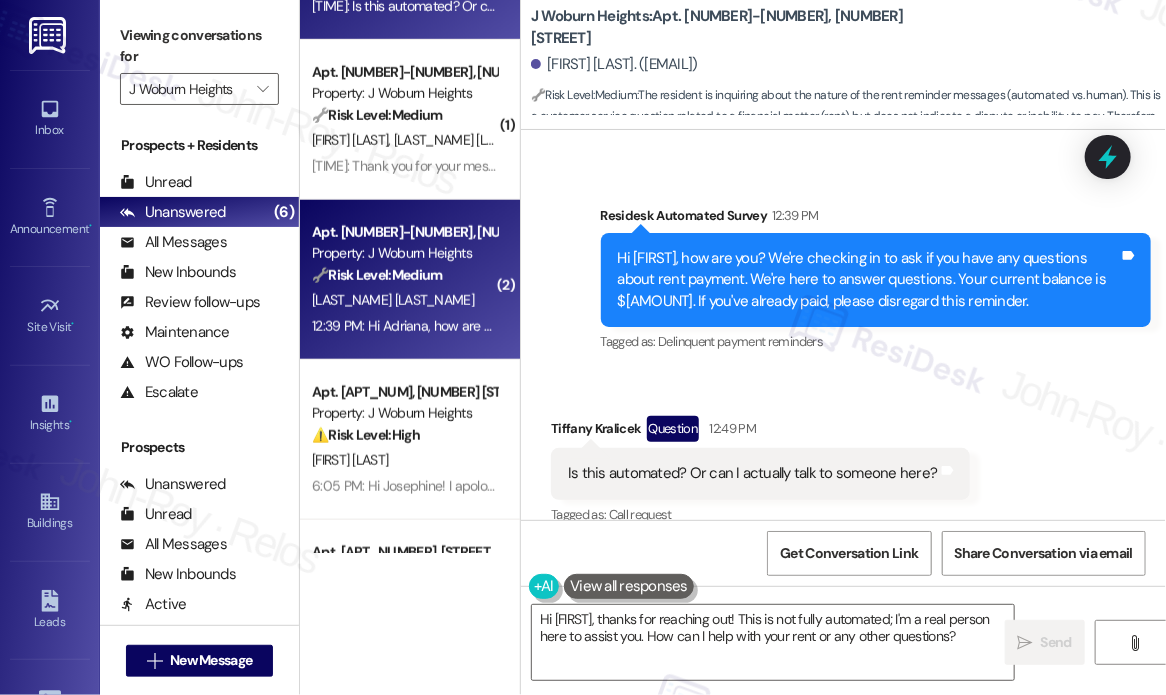 click on "[TIME]: Hi [FIRST_NAME], how are you? We're checking in to ask if you have any questions about rent payment. We're here to answer questions. Your current balance is $1742.00. If you've already paid, please disregard this reminder. [TIME]: Hi [FIRST_NAME], how are you? We're checking in to ask if you have any questions about rent payment. We're here to answer questions. Your current balance is $1742.00. If you've already paid, please disregard this reminder." at bounding box center [404, 326] 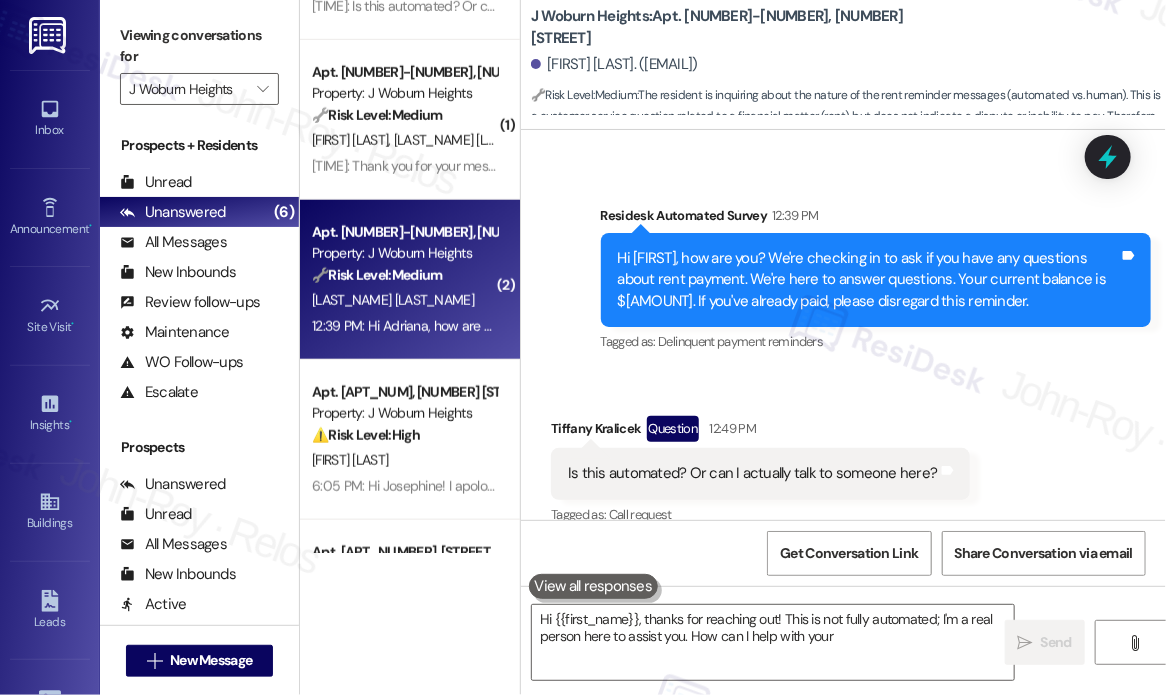 type on "Hi {{first_name}}, thanks for reaching out! This is not fully automated; I'm a real person here to assist you. How can I help with your" 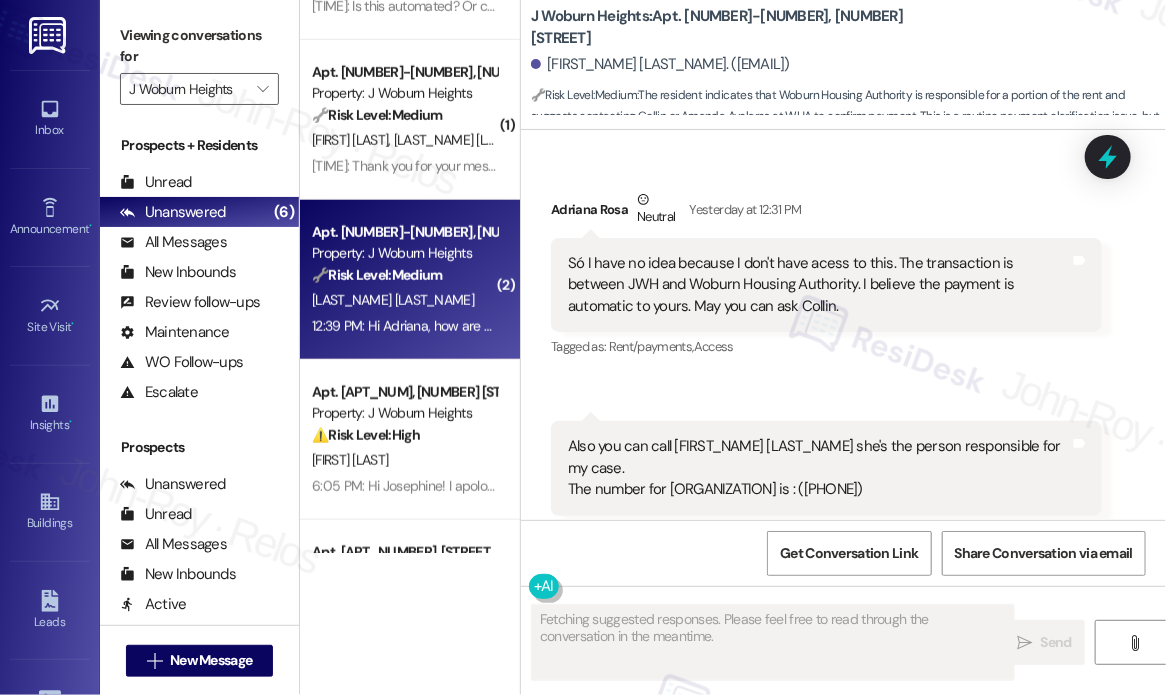 scroll, scrollTop: 13830, scrollLeft: 0, axis: vertical 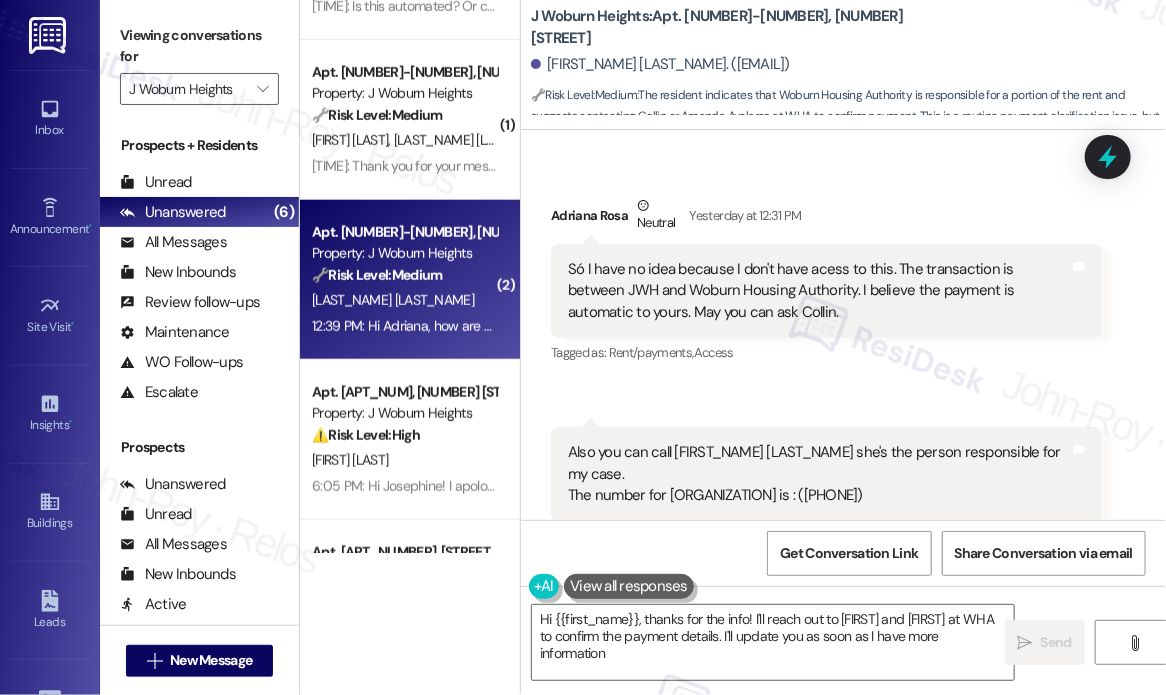 type on "Hi {{first_name}}, thanks for the info! I'll reach out to Collin and Amanda at [ORGANIZATION] to confirm the payment details. I'll update you as soon as I have more information!" 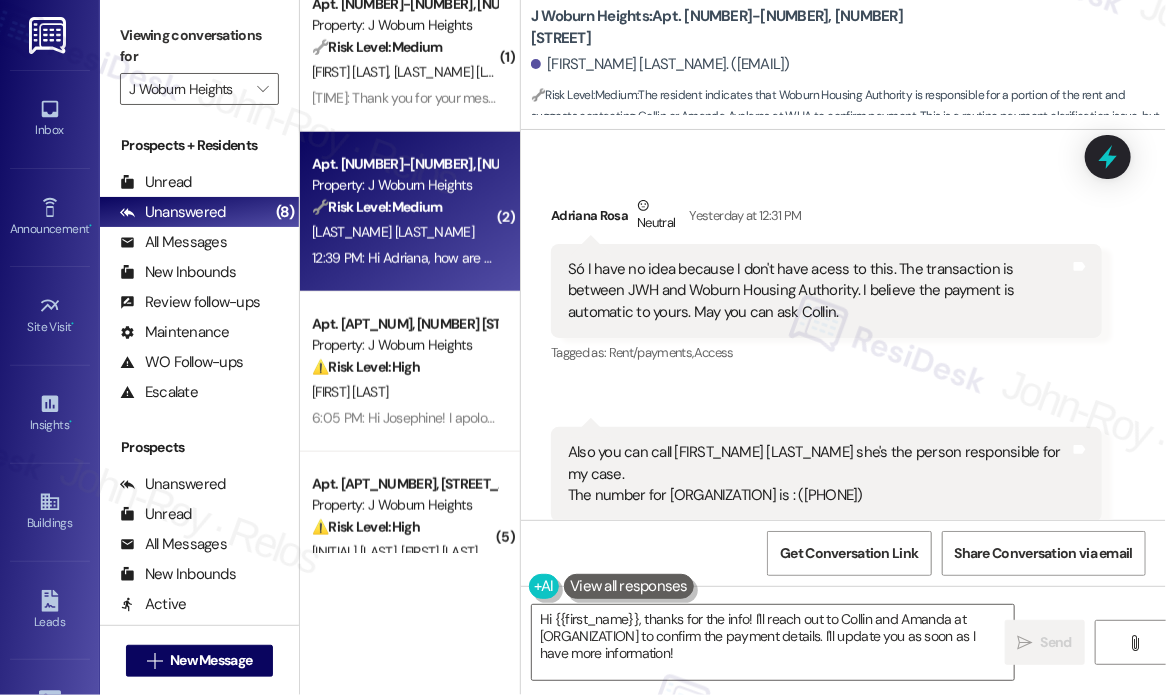 scroll, scrollTop: 727, scrollLeft: 0, axis: vertical 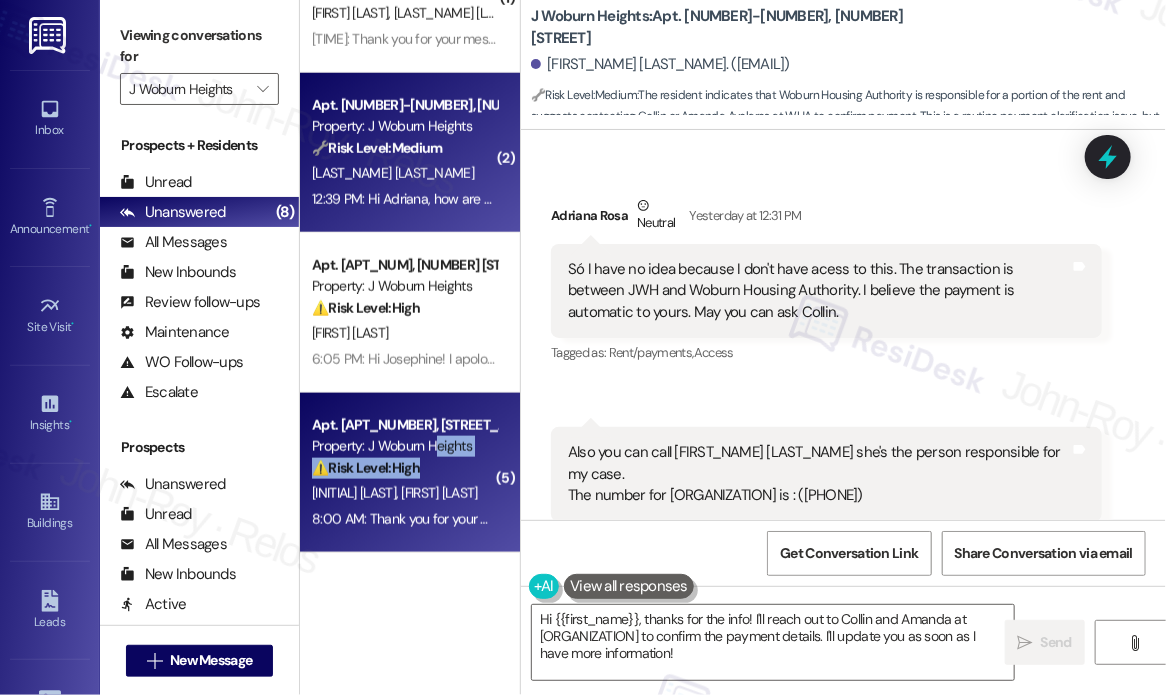 click on "Apt. 1-1144, [NUMBER] [STREET] Property: J Woburn Heights ⚠️  Risk Level:  High The resident initially indicated payment was made, but later clarified that the previous attempt failed and they just paid last night. This involves a financial concern (late rent) and requires monitoring to ensure the payment is processed correctly and autopay is set up to prevent future issues." at bounding box center [404, 447] 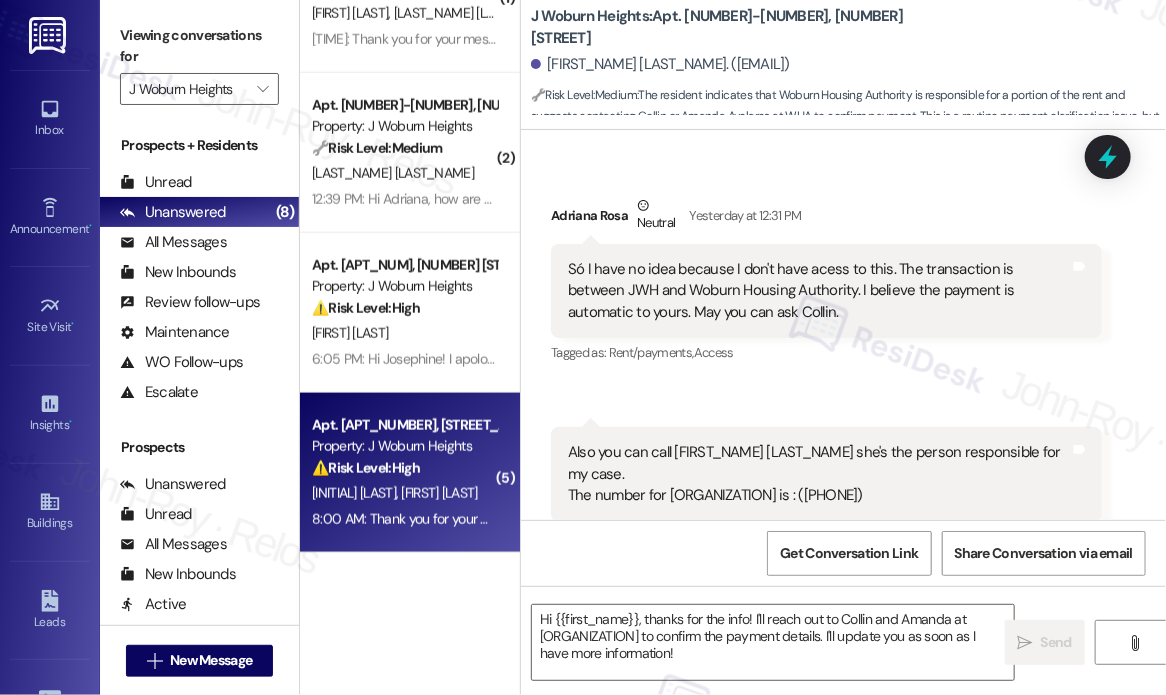 type on "Fetching suggested responses. Please feel free to read through the conversation in the meantime." 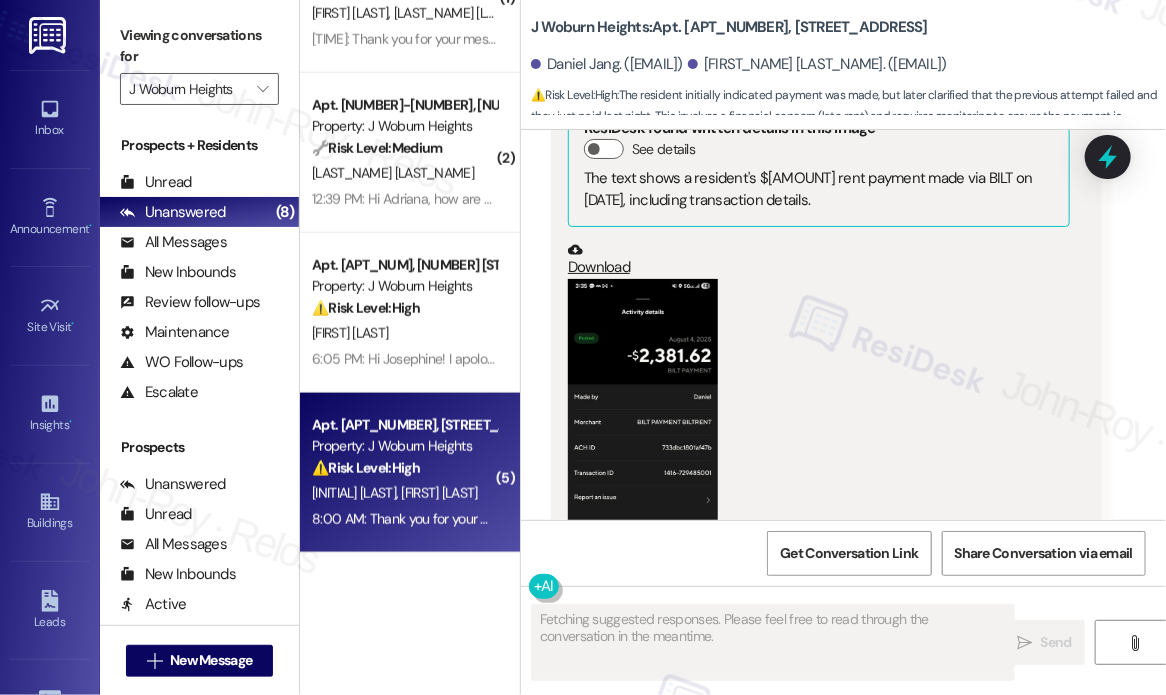 scroll, scrollTop: 3374, scrollLeft: 0, axis: vertical 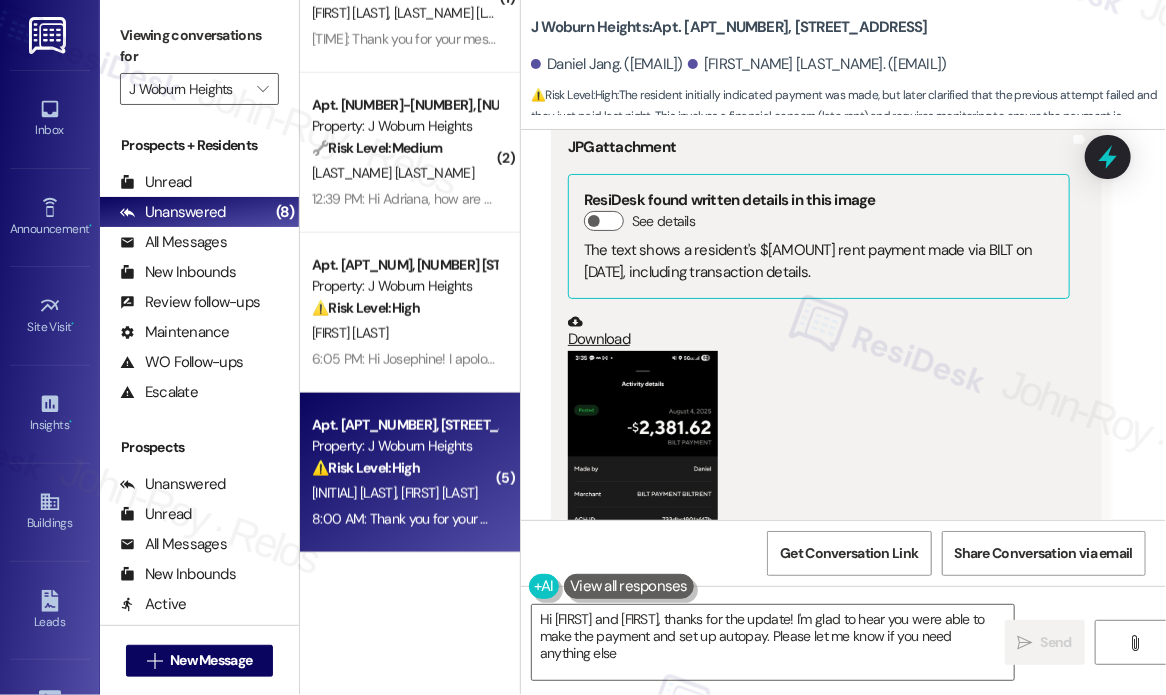 type on "Hi [FIRST] and [FIRST], thanks for the update! I'm glad to hear you were able to make the payment and set up autopay. Please let me know if you need anything else!" 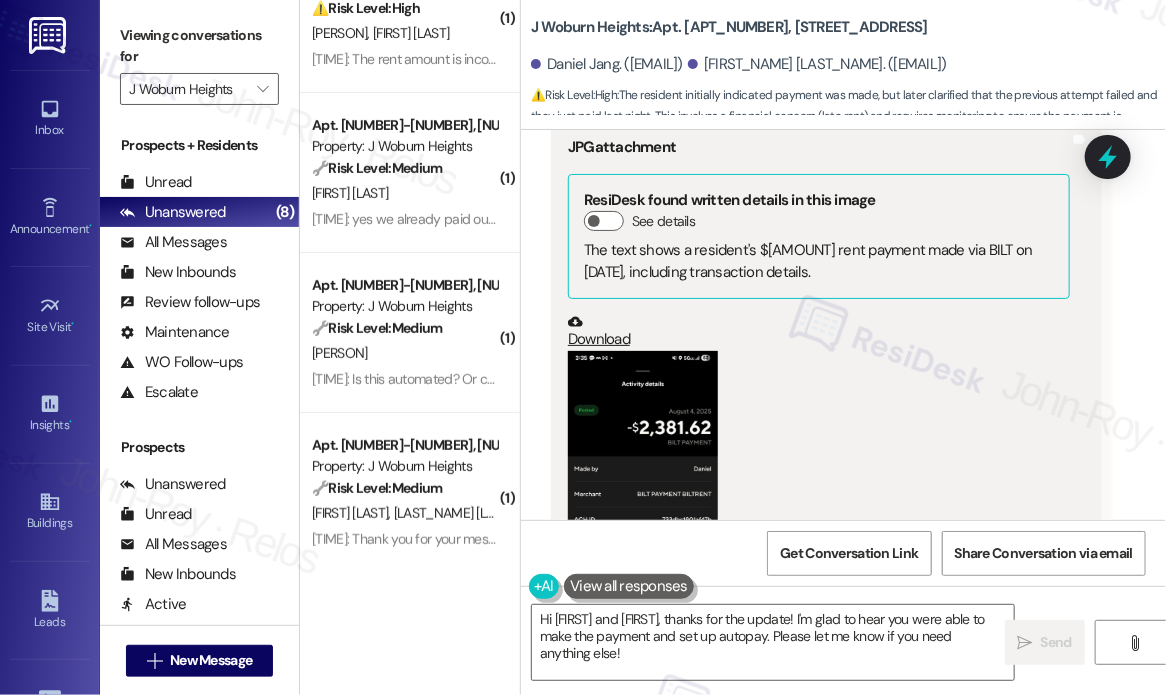 scroll, scrollTop: 0, scrollLeft: 0, axis: both 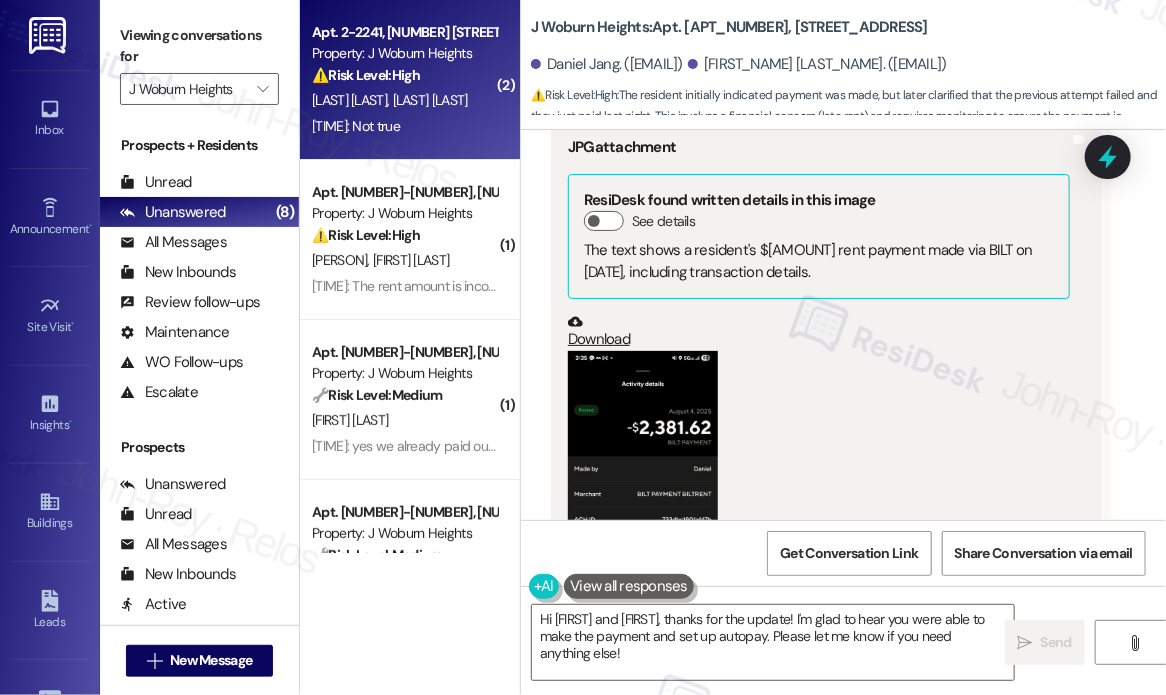 click on "Apt. [NUMBER]-[NUMBER], [NUMBER] [STREET] Property: J Woburn Heights ⚠️  Risk Level:  High The resident disputes the rent balance, indicating a potential financial concern that requires investigation and resolution. [LAST] [LAST] [TIME]: Not true  [TIME]: Not true" at bounding box center (410, 80) 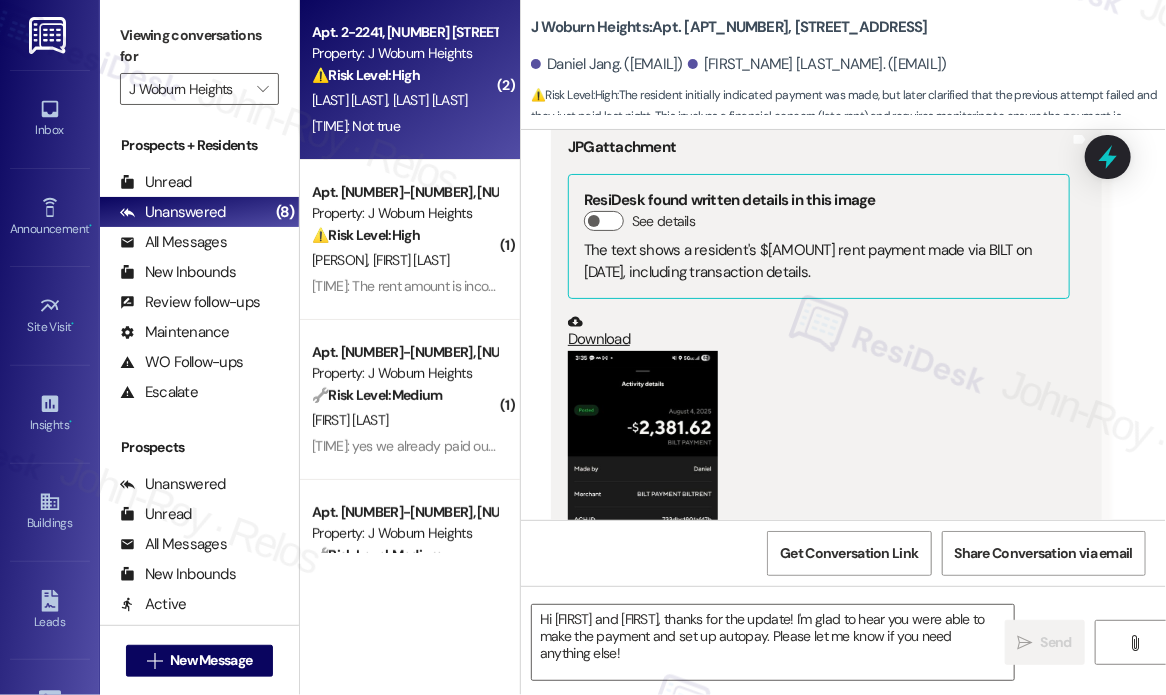 type on "Fetching suggested responses. Please feel free to read through the conversation in the meantime." 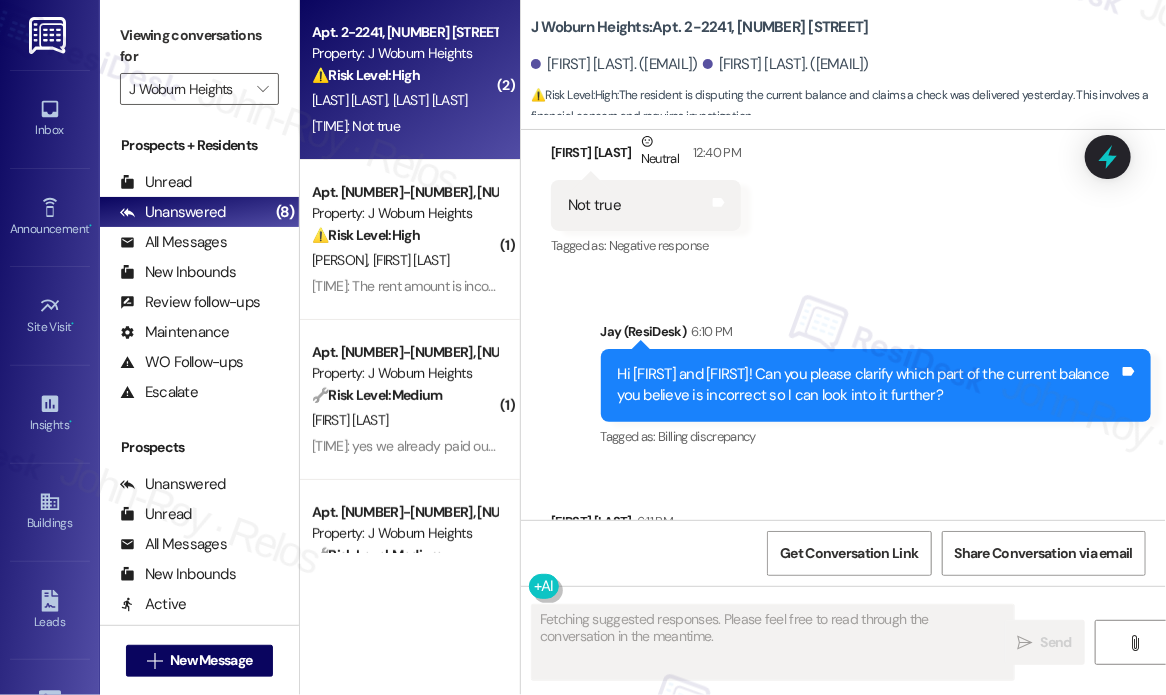 scroll, scrollTop: 6276, scrollLeft: 0, axis: vertical 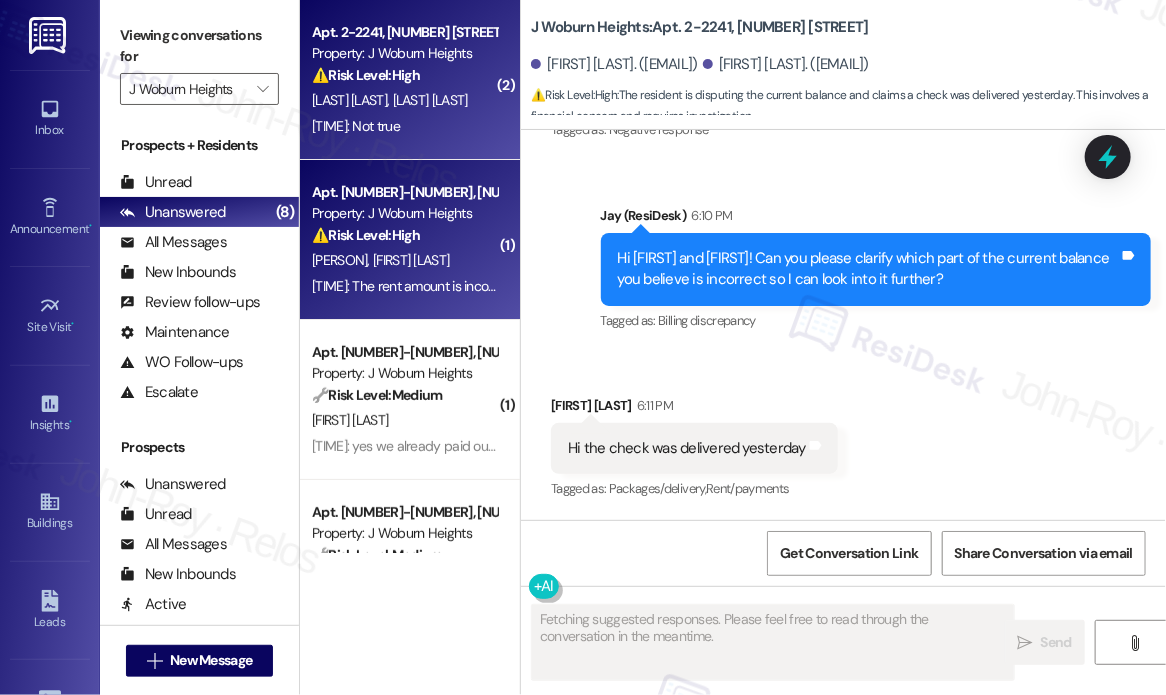 click on "Property: J Woburn Heights" at bounding box center (404, 213) 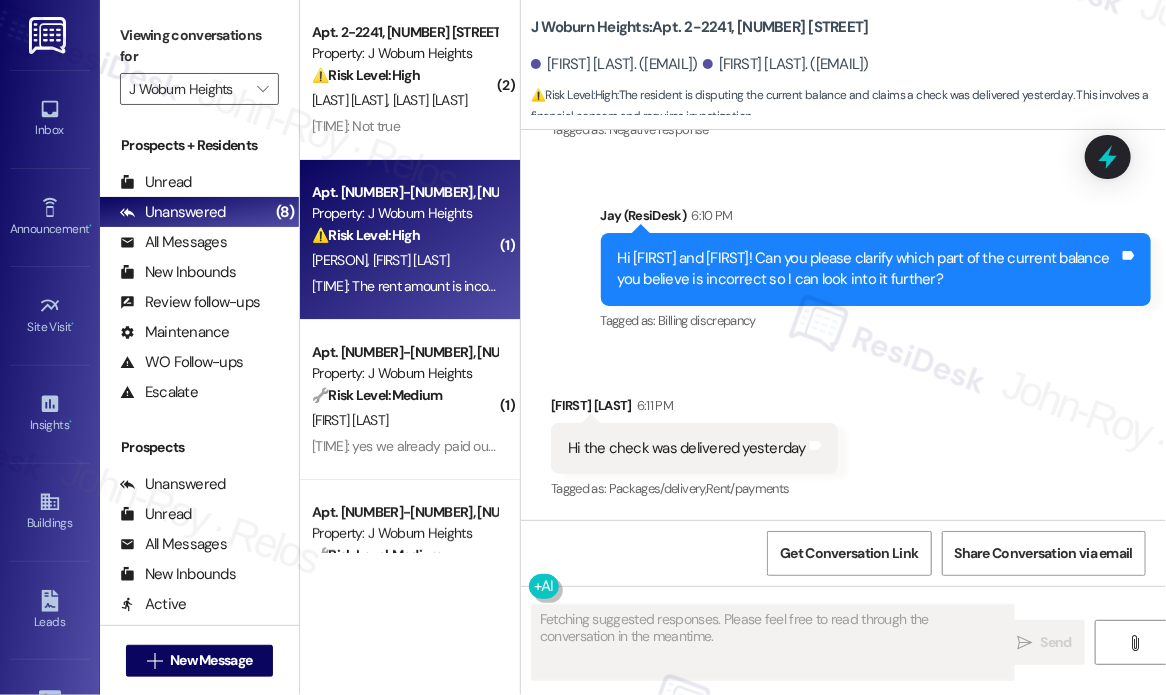 scroll, scrollTop: 3927, scrollLeft: 0, axis: vertical 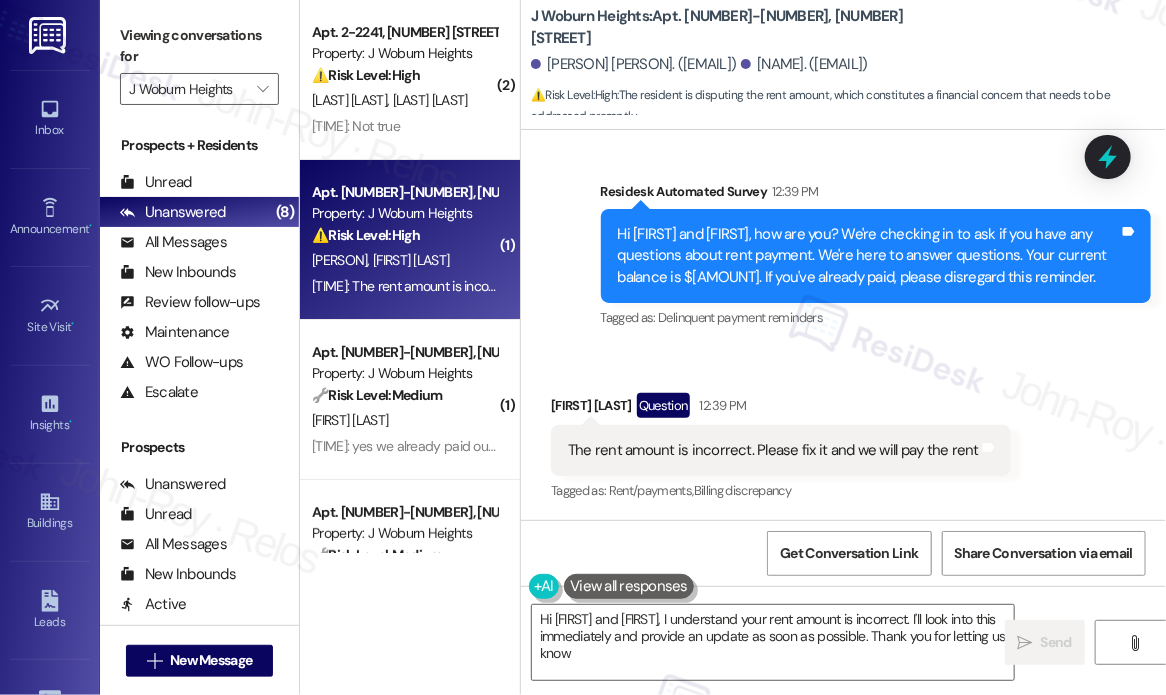 type on "Hi [FIRST] and [FIRST], I understand your rent amount is incorrect. I'll look into this immediately and provide an update as soon as possible. Thank you for letting us know!" 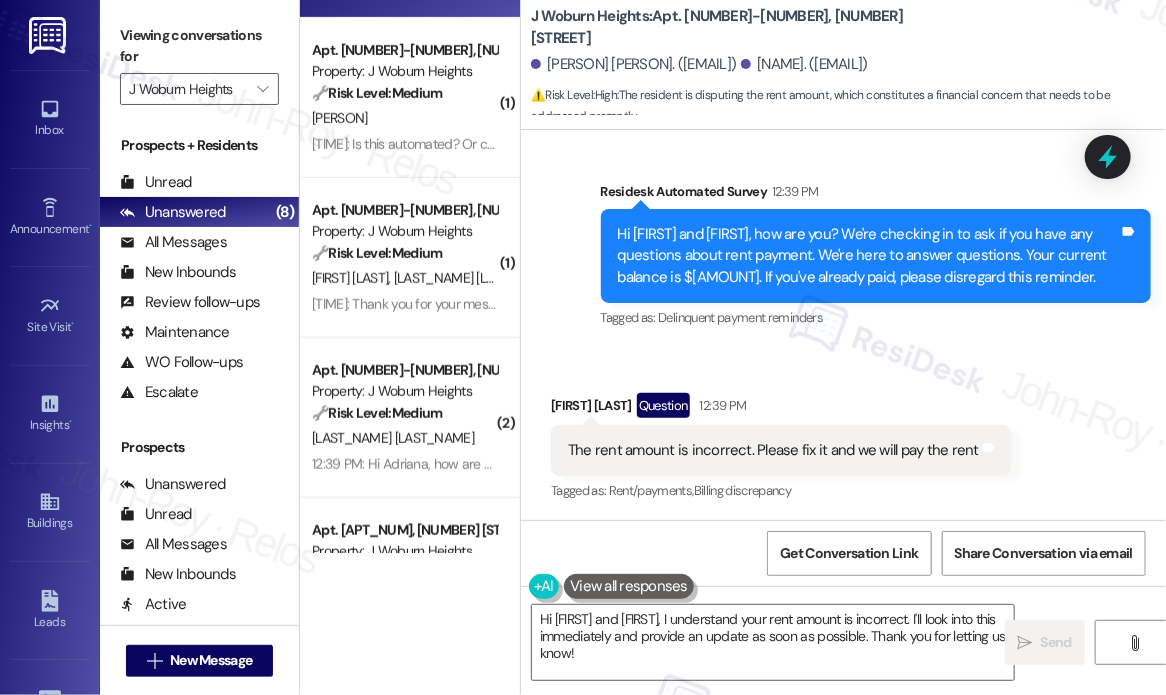 scroll, scrollTop: 500, scrollLeft: 0, axis: vertical 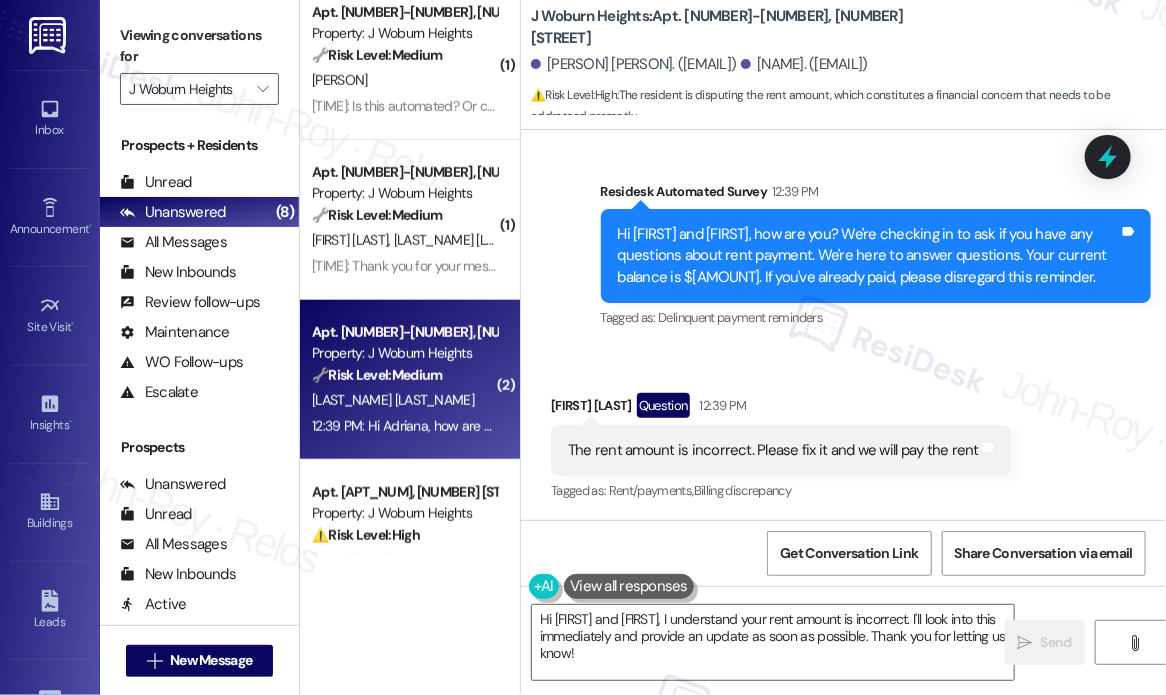 click on "Property: J Woburn Heights" at bounding box center (404, 353) 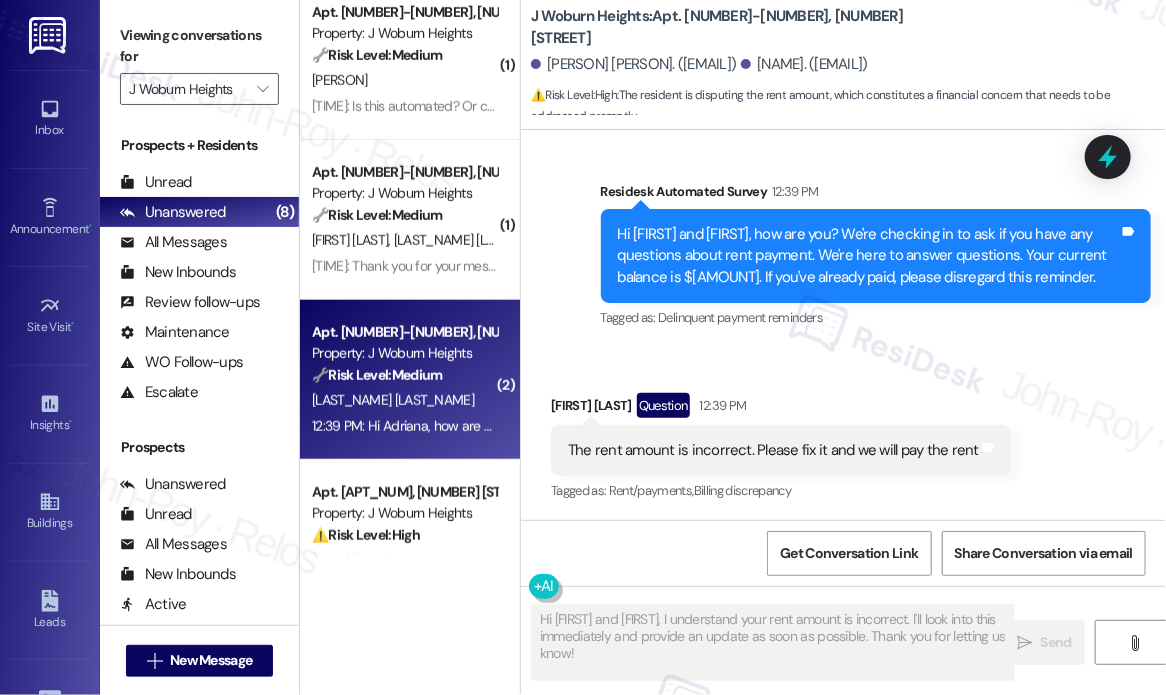 type on "Fetching suggested responses. Please feel free to read through the conversation in the meantime." 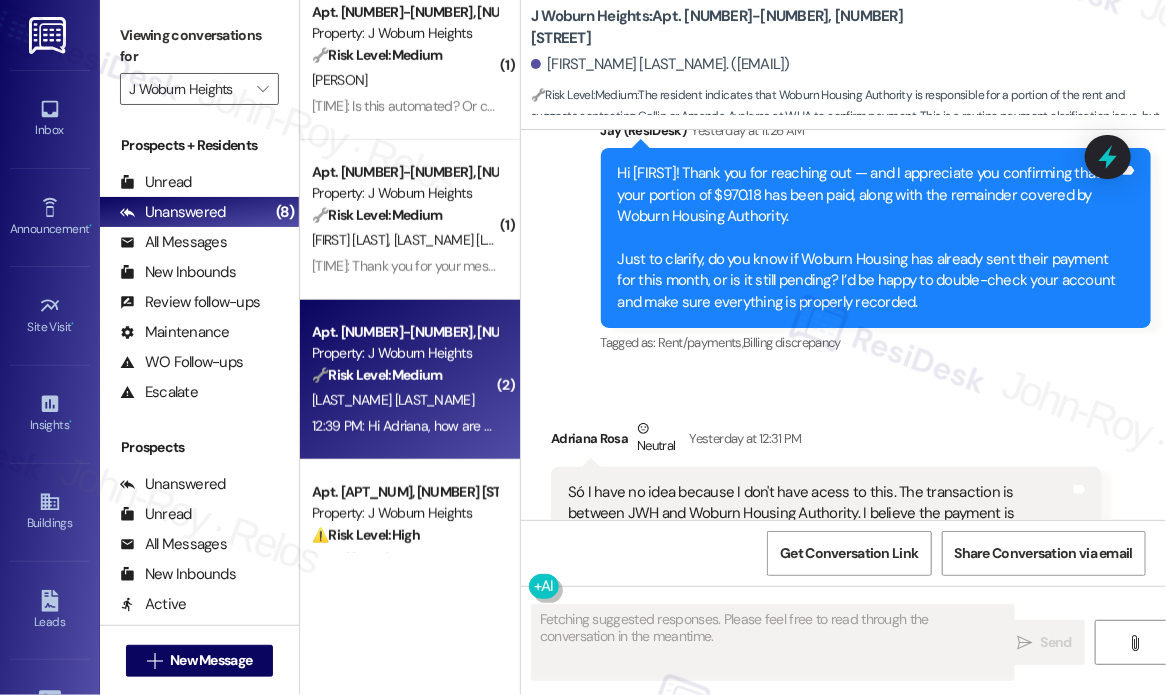 scroll, scrollTop: 13448, scrollLeft: 0, axis: vertical 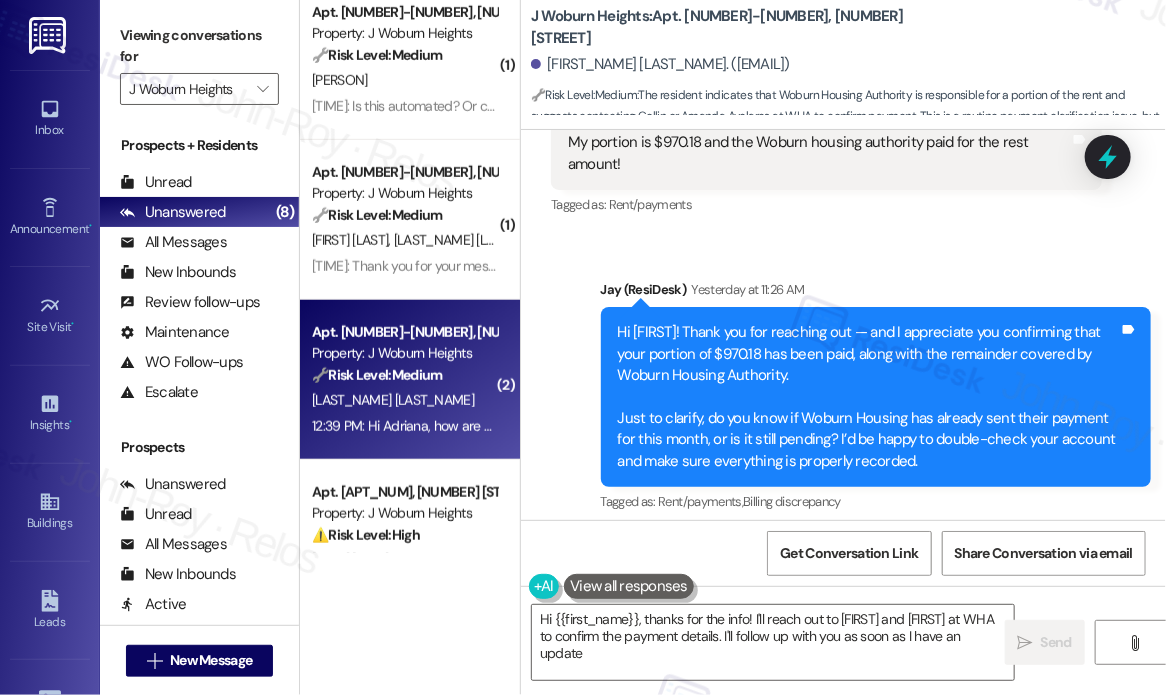 type on "Hi [FIRST_NAME], thanks for the info! I'll reach out to Collin and Amanda at WHA to confirm the payment details. I'll follow up with you as soon as I have an update!" 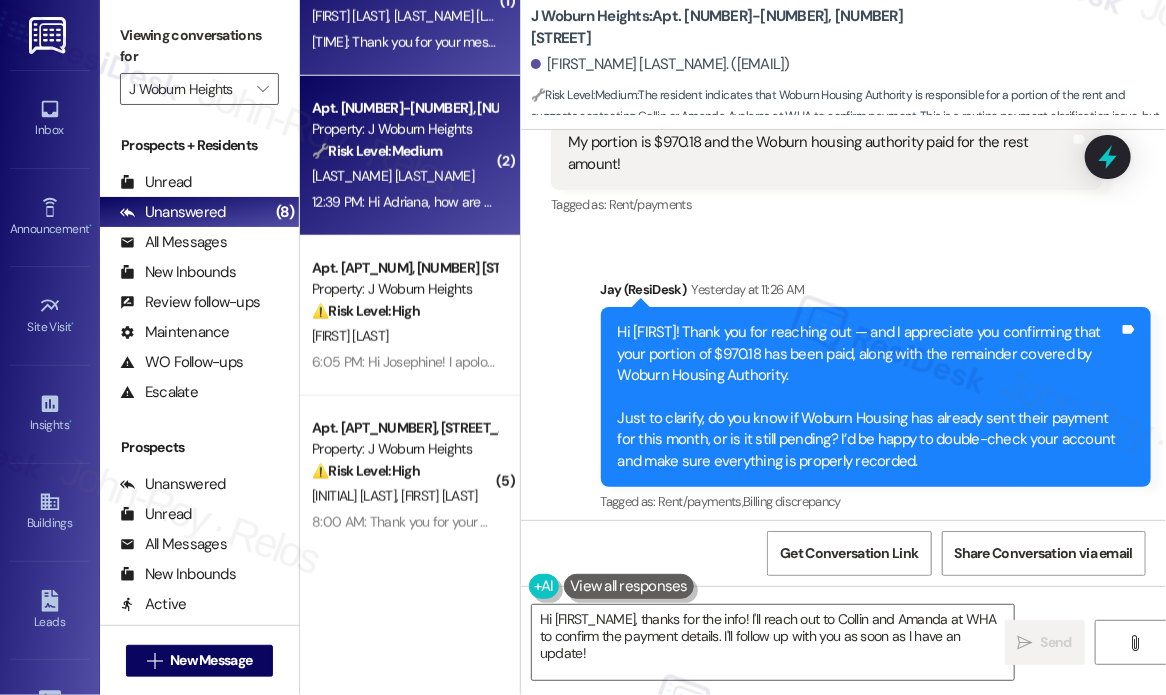 scroll, scrollTop: 727, scrollLeft: 0, axis: vertical 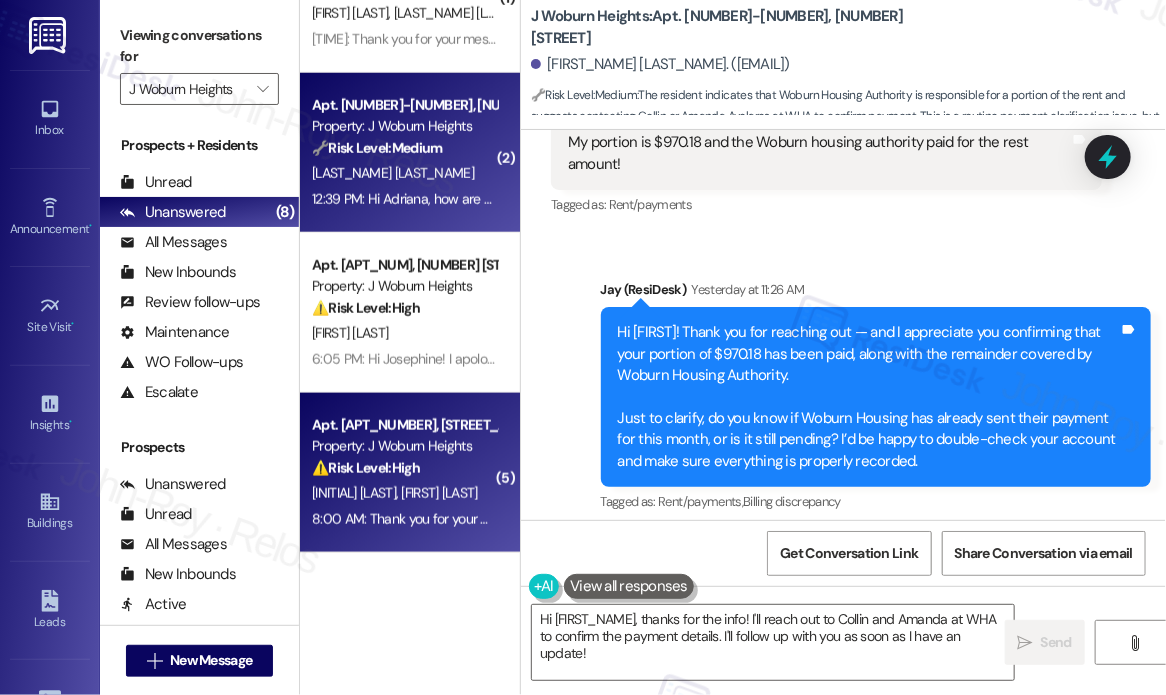 click on "Apt. 1-1144, [NUMBER] [STREET] Property: J [CITY] Heights ⚠️  Risk Level:  High The resident initially indicated payment was made, but later clarified that the previous attempt failed and they just paid last night. This involves a financial concern (late rent) and requires monitoring to ensure the payment is processed correctly and autopay is set up to prevent future issues. D. Jang G. Jang [TIME]: Thank you for your message. Our offices are currently closed, but we will contact you when we resume operations. For emergencies, please contact your emergency number [PHONE]. [TIME]: Thank you for your message. Our offices are currently closed, but we will contact you when we resume operations. For emergencies, please contact your emergency number [PHONE]." at bounding box center [410, 473] 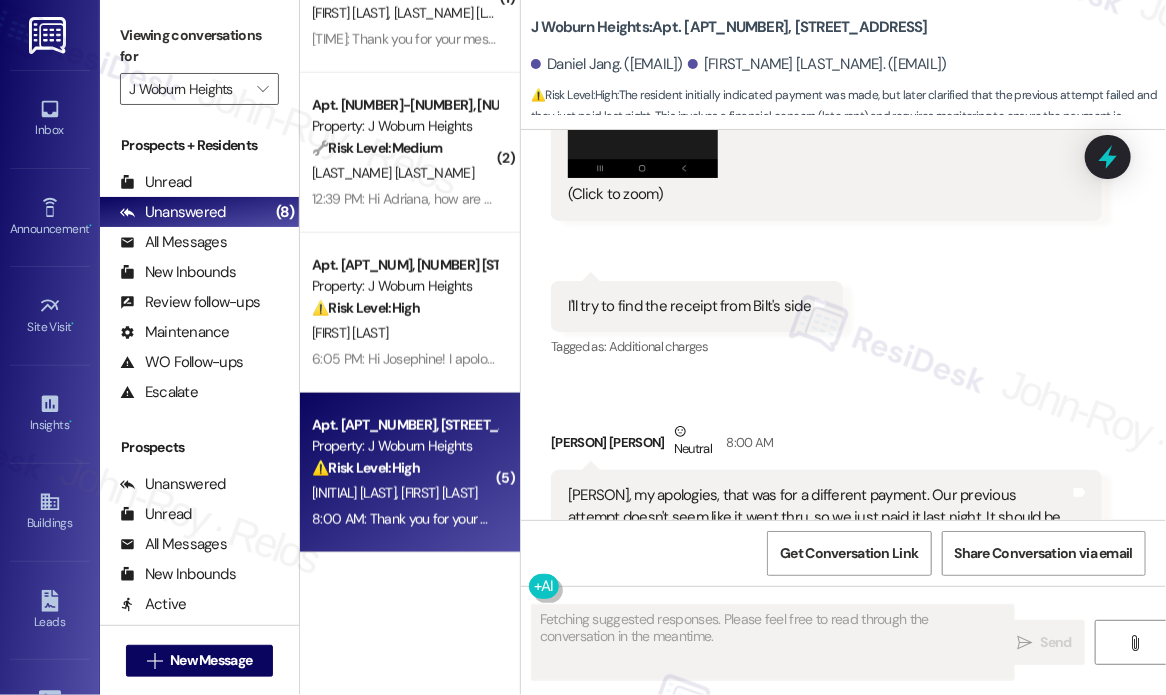 scroll, scrollTop: 4172, scrollLeft: 0, axis: vertical 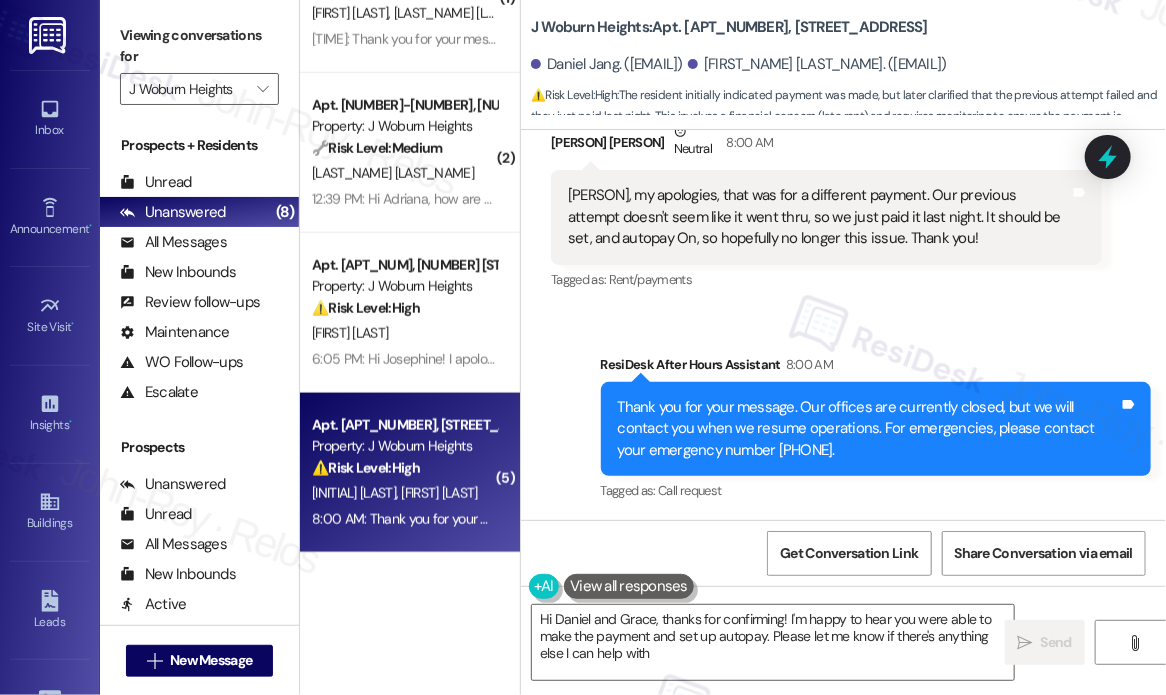 type on "Hi Daniel and Grace, thanks for confirming! I'm happy to hear you were able to make the payment and set up autopay. Please let me know if there's anything else I can help with!" 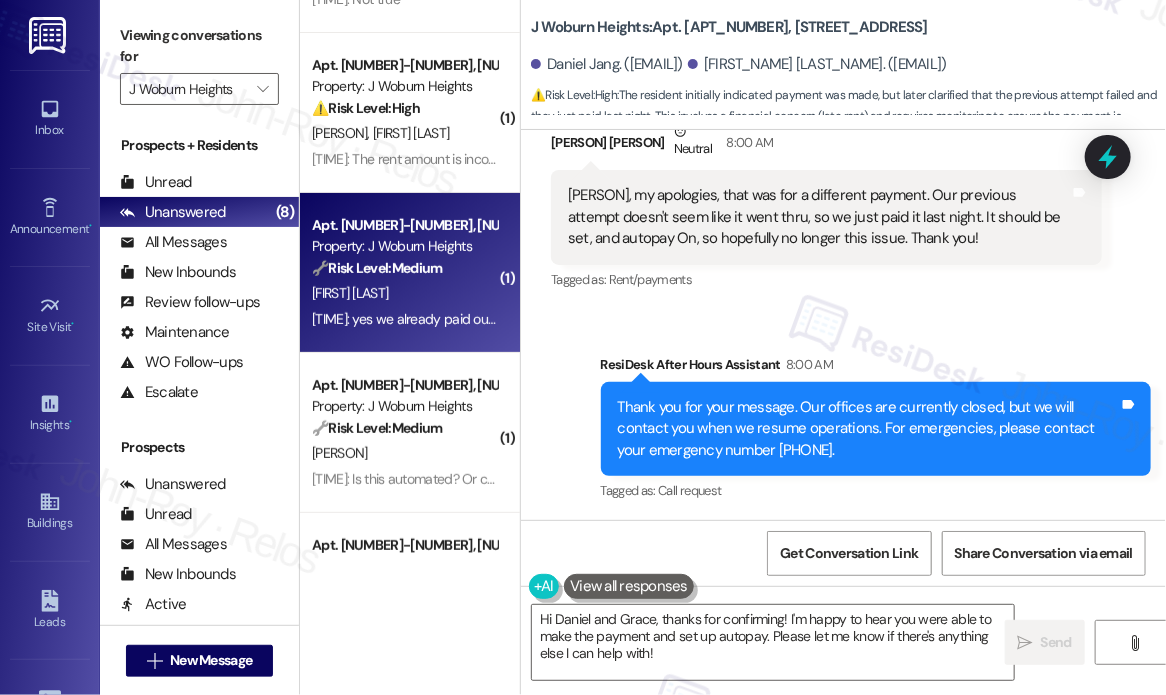 scroll, scrollTop: 0, scrollLeft: 0, axis: both 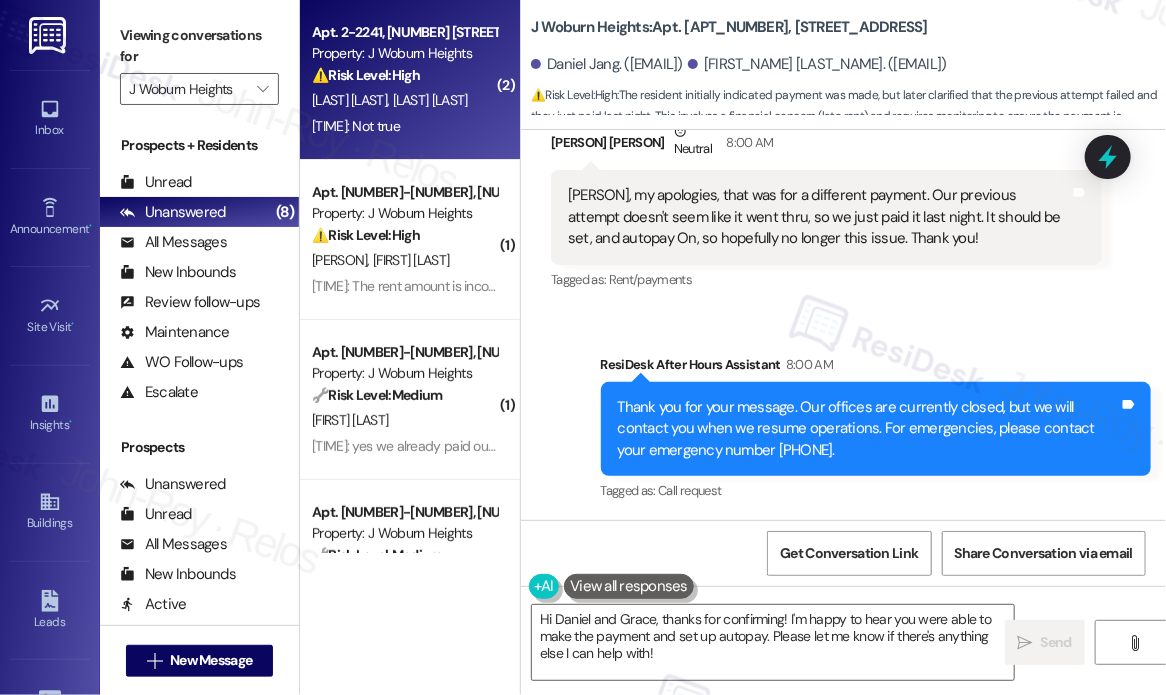 click on "Apt. [NUMBER]-[NUMBER], [NUMBER] [STREET] Property: J Woburn Heights ⚠️  Risk Level:  High The resident disputes the rent balance, indicating a potential financial concern that requires investigation and resolution. [LAST] [LAST] [TIME]: Not true  [TIME]: Not true" at bounding box center (410, 80) 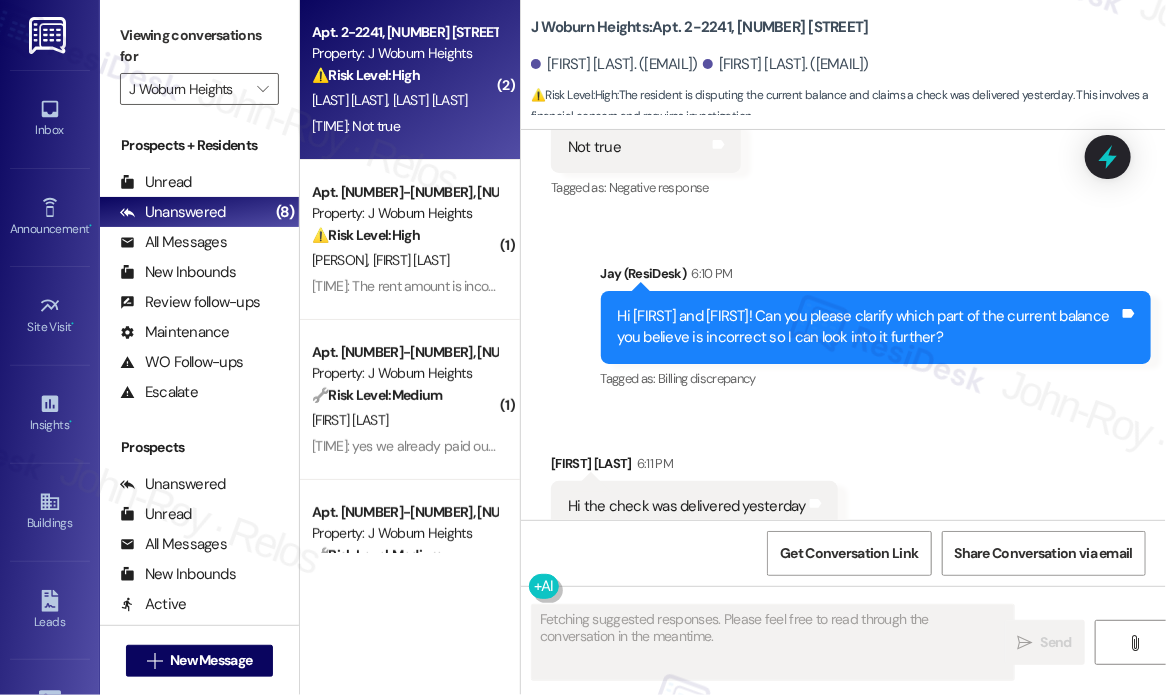 scroll, scrollTop: 6076, scrollLeft: 0, axis: vertical 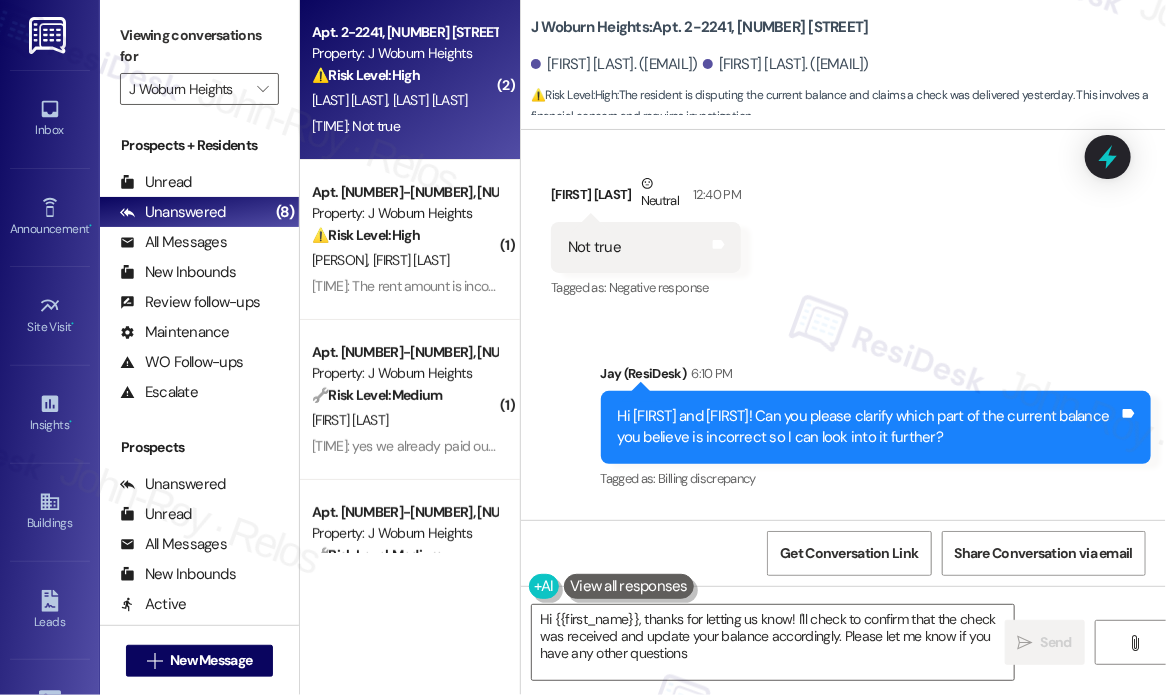 type on "Hi {{first_name}}, thanks for letting us know! I'll check to confirm that the check was received and update your balance accordingly. Please let me know if you have any other questions!" 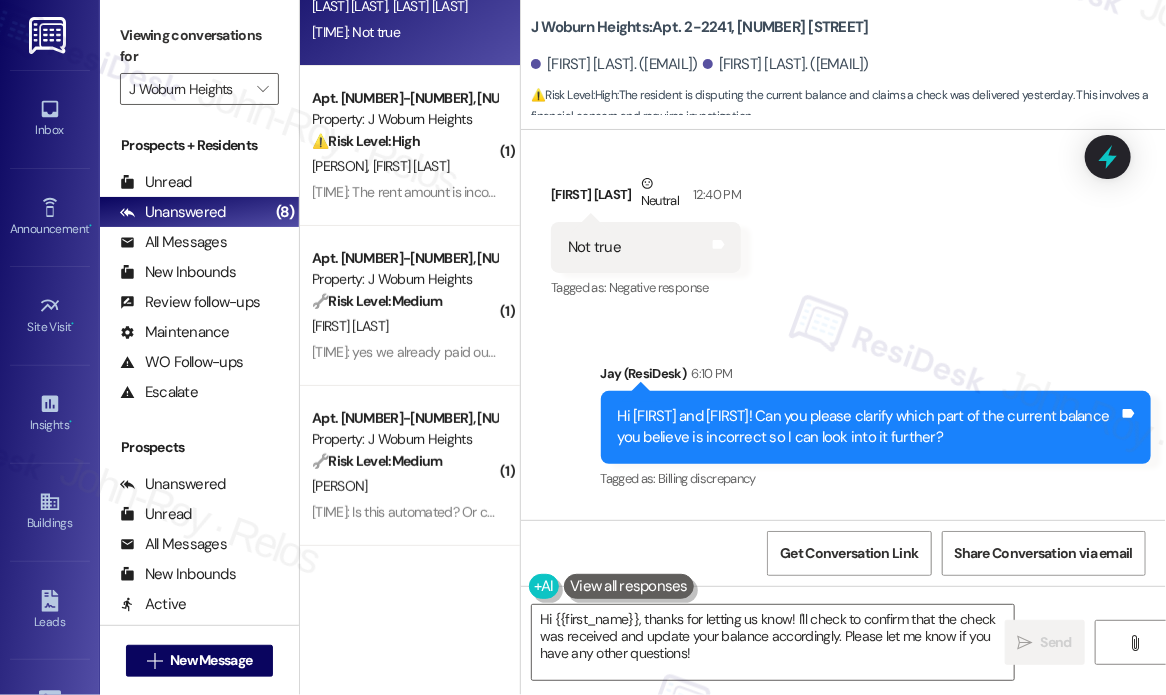 scroll, scrollTop: 400, scrollLeft: 0, axis: vertical 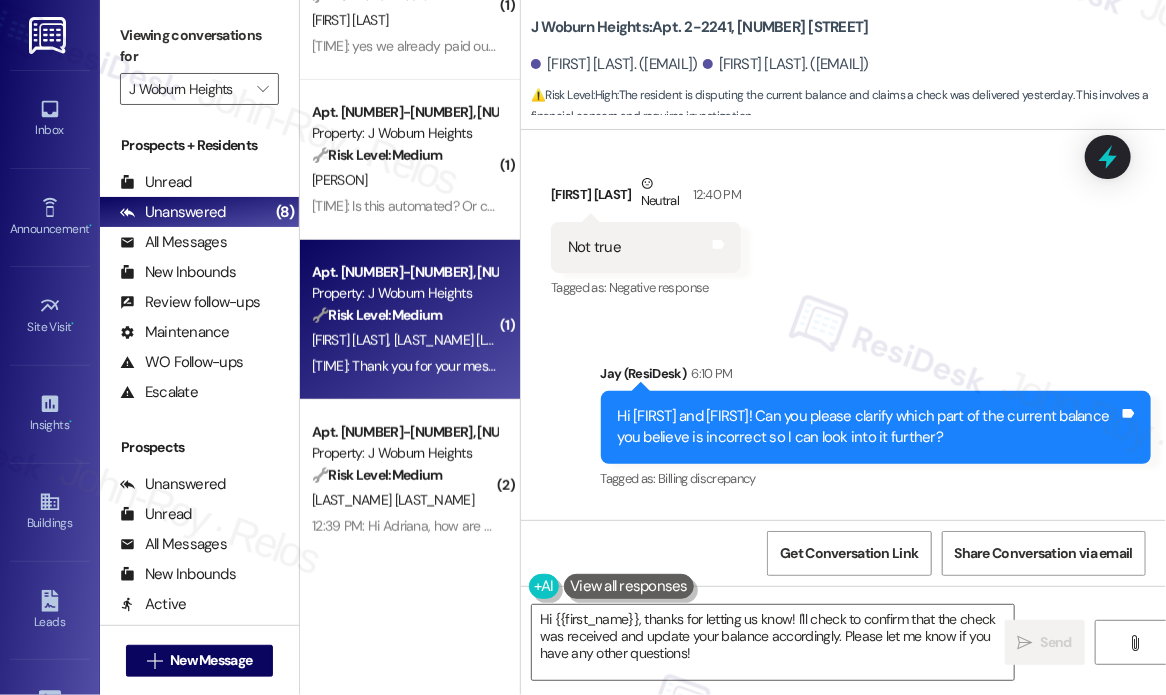 click on "Apt. [NUMBER]-[NUMBER], [NUMBER] [STREET]" at bounding box center [404, 272] 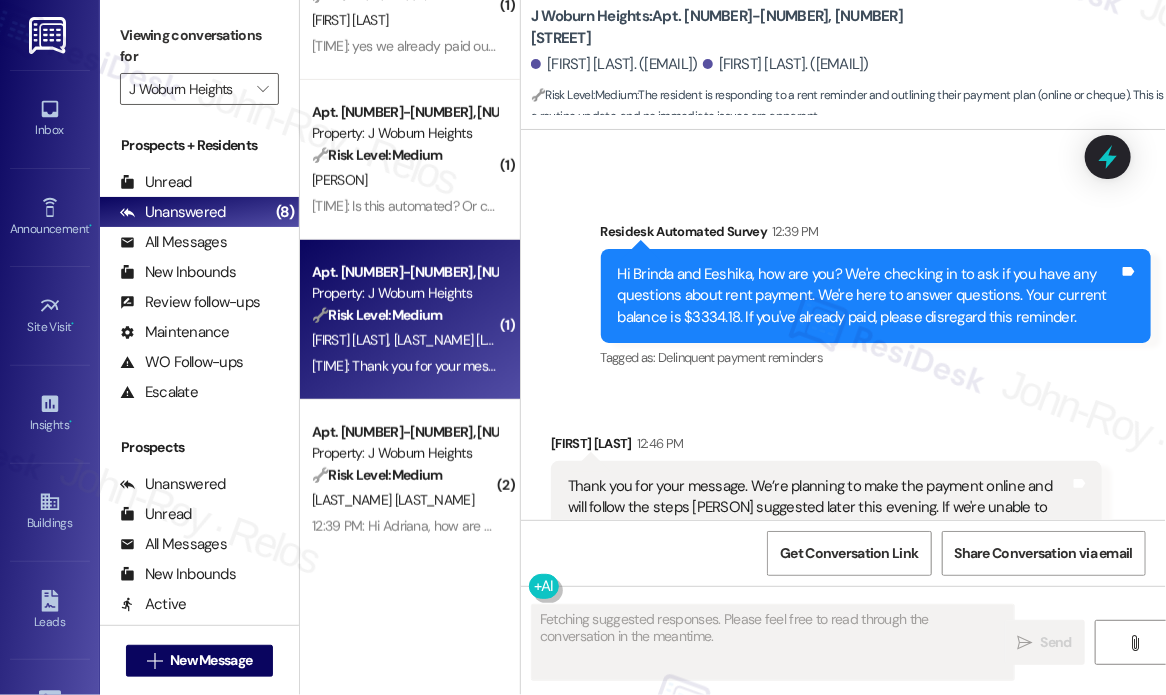 scroll, scrollTop: 2063, scrollLeft: 0, axis: vertical 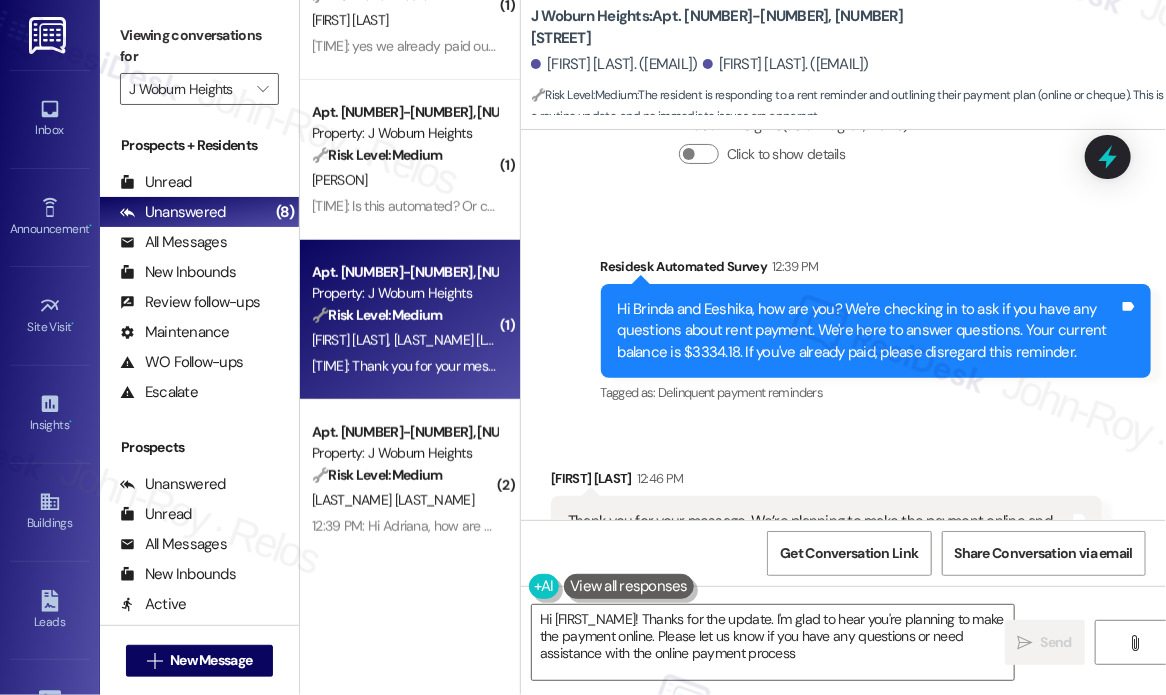 type on "Hi {{first_name}}! Thanks for the update. I'm glad to hear you're planning to make the payment online. Please let us know if you have any questions or need assistance with the online payment process!" 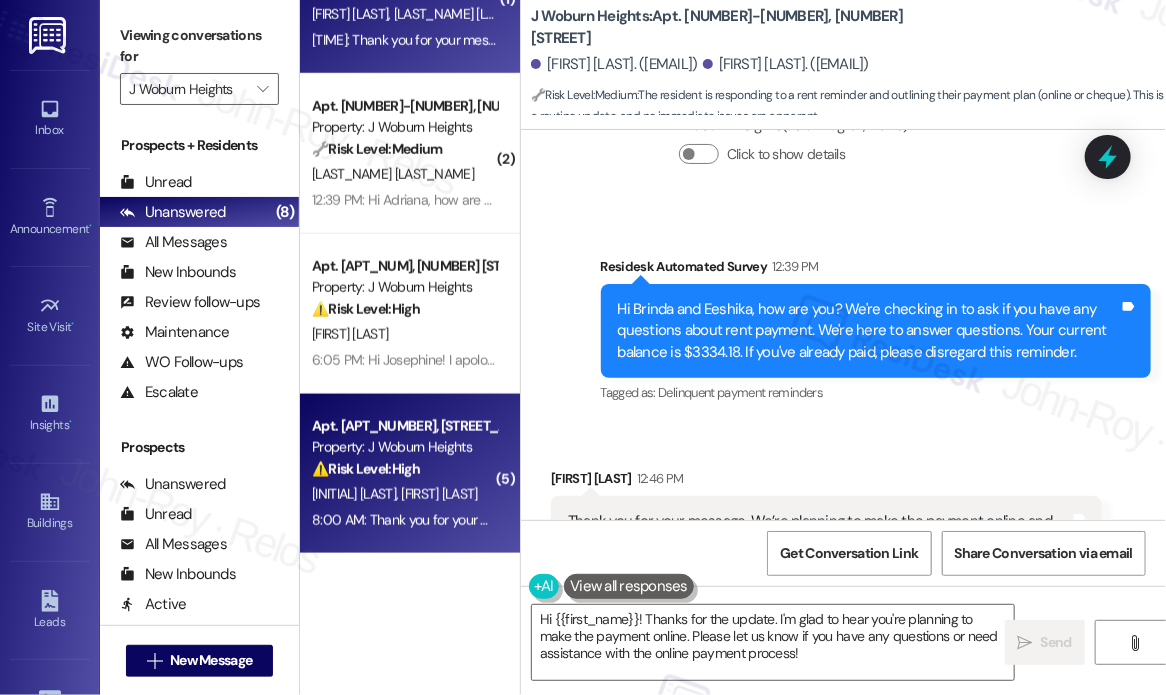 scroll, scrollTop: 727, scrollLeft: 0, axis: vertical 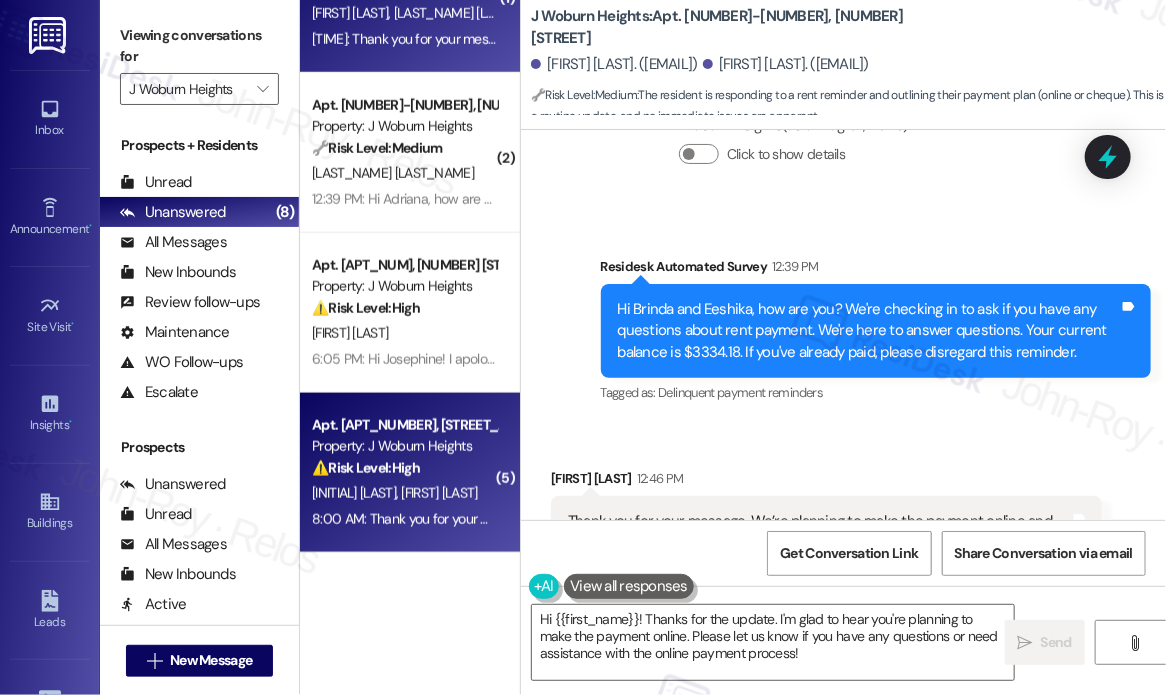 click on "Property: J Woburn Heights" at bounding box center [404, 446] 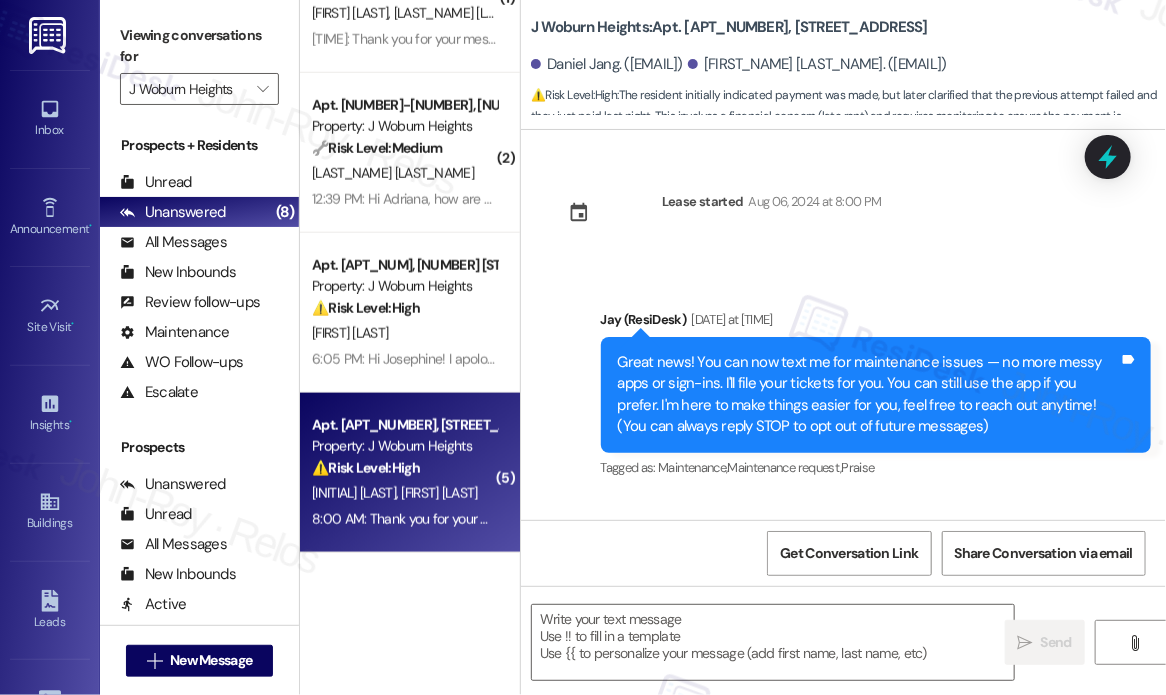 scroll, scrollTop: 4172, scrollLeft: 0, axis: vertical 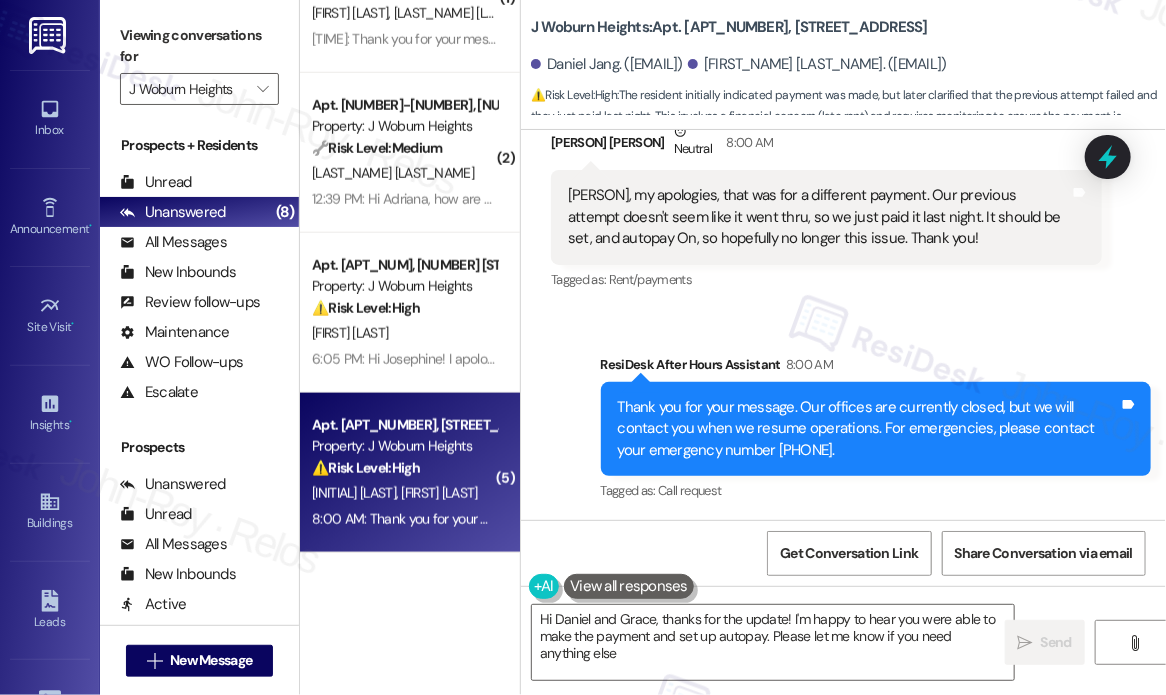 type on "Hi [FIRST] and [FIRST], thanks for the update! I'm glad to hear you were able to make the payment and set up autopay. Please let me know if you need anything else!" 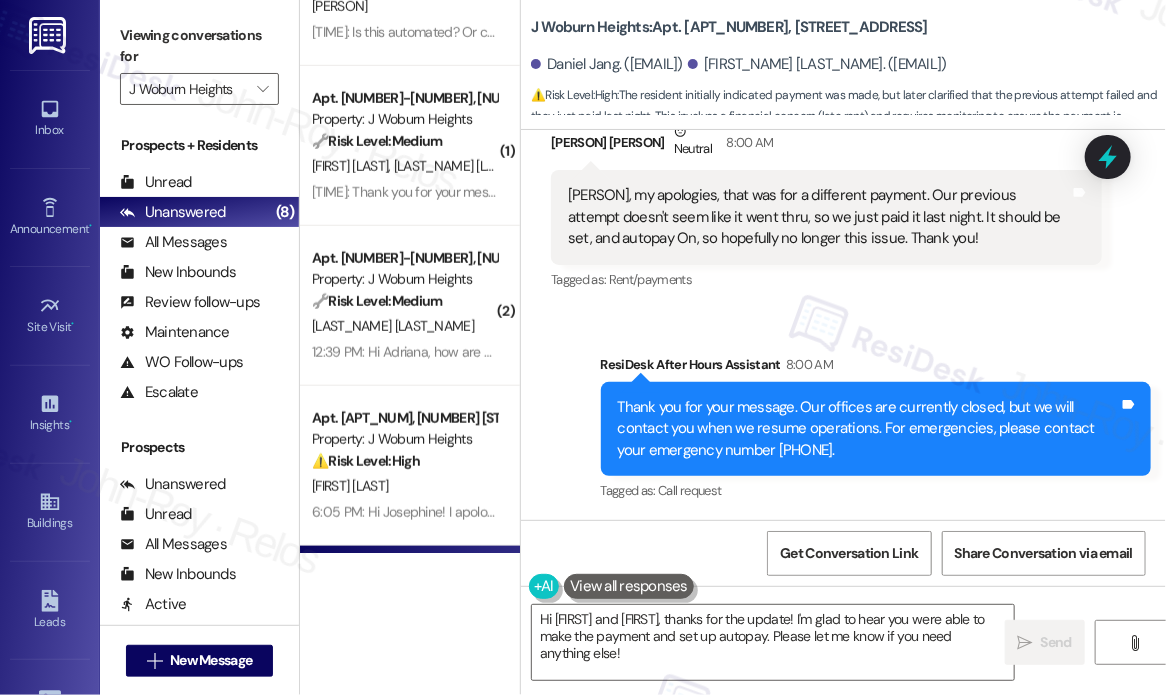 scroll, scrollTop: 427, scrollLeft: 0, axis: vertical 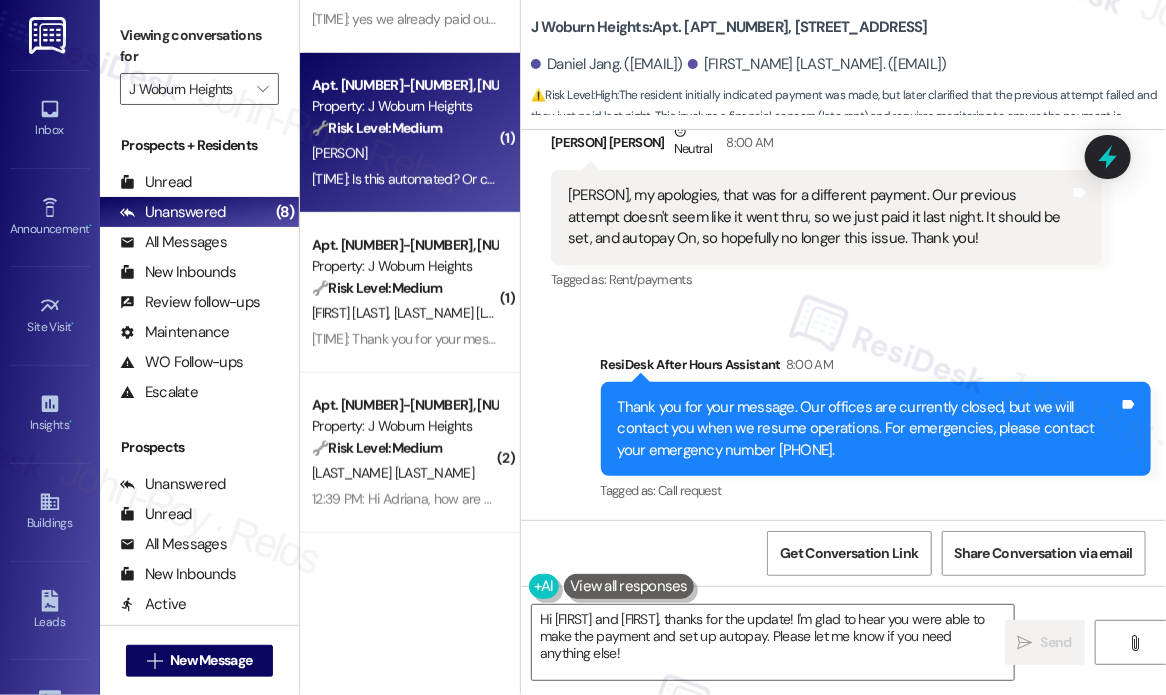 click on "[TIME]: Is this automated? Or can I actually talk to someone here? [TIME]: Is this automated? Or can I actually talk to someone here?" at bounding box center [404, 179] 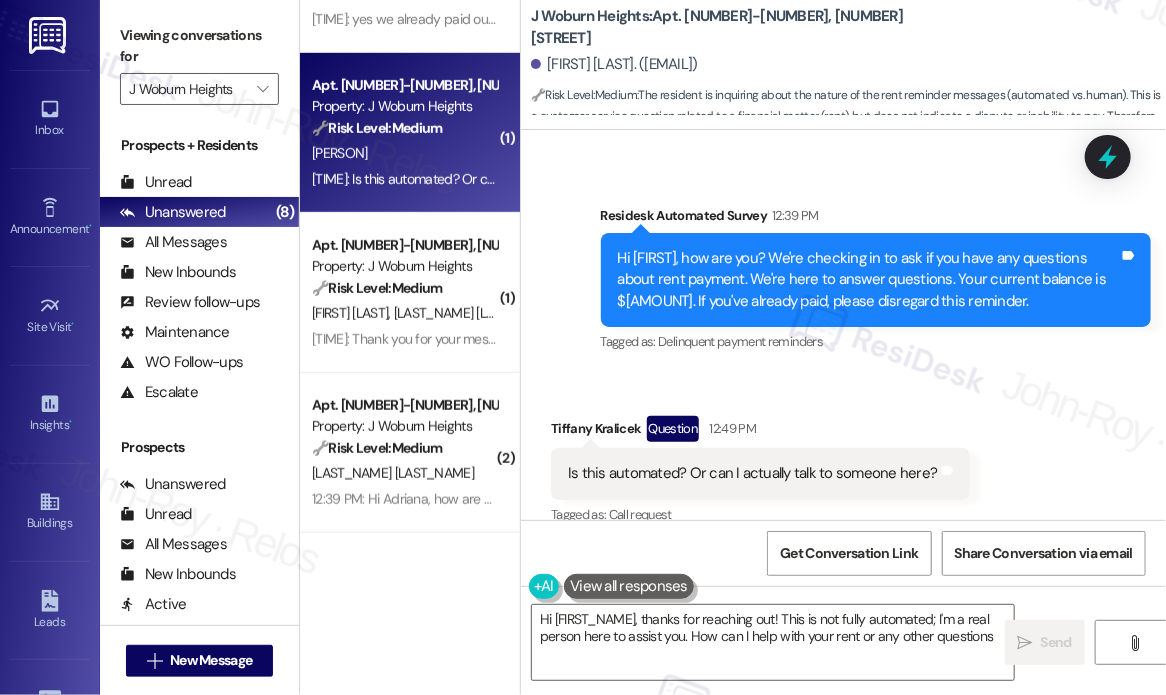 type on "Hi [FIRST], thanks for reaching out! This is not fully automated; I'm a real person here to assist you. How can I help with your rent or any other questions?" 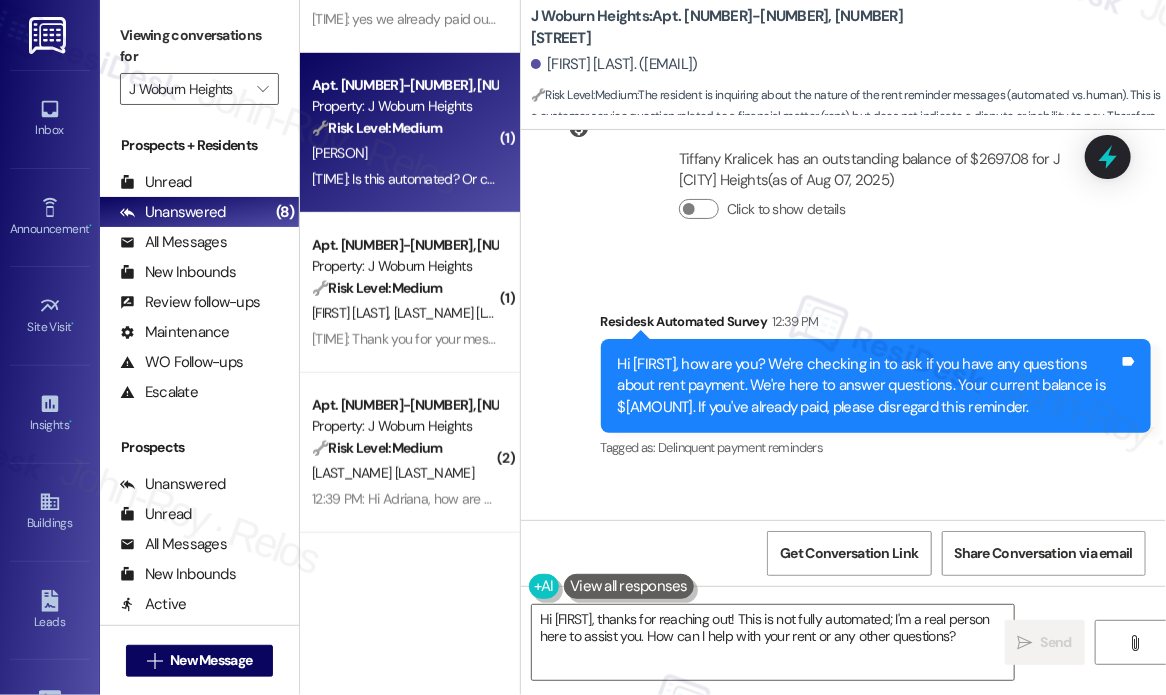 scroll, scrollTop: 12319, scrollLeft: 0, axis: vertical 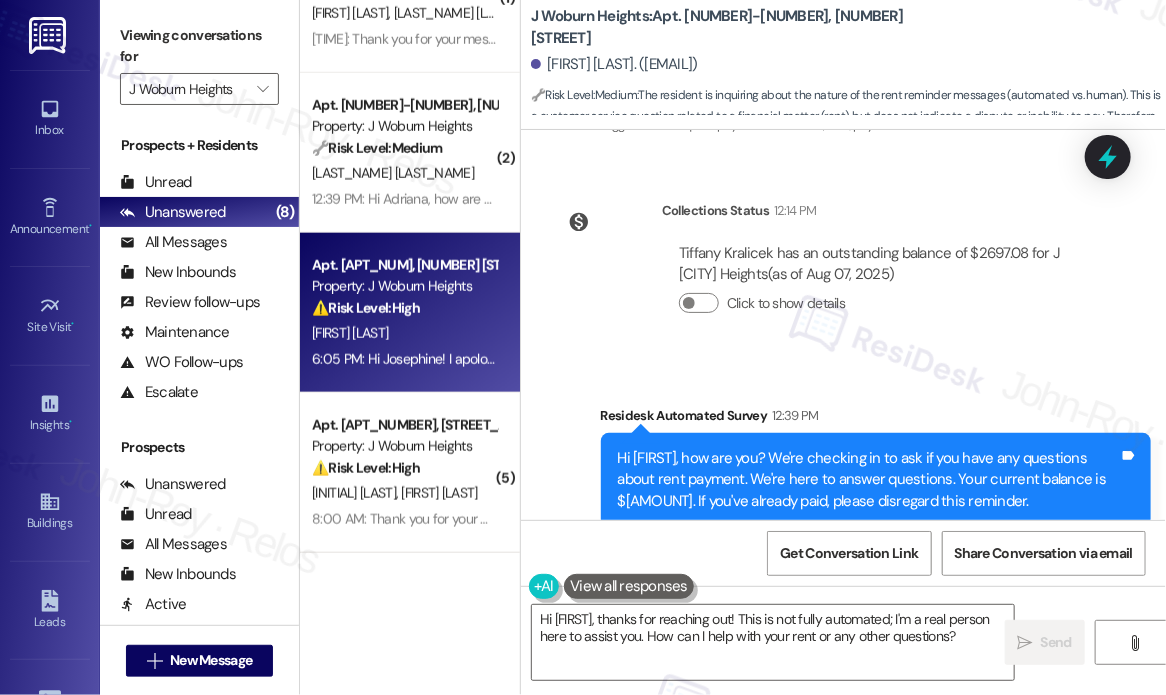 click on "⚠️ Risk Level: High The resident is requesting a call regarding their rent balance. This could indicate a financial concern or dispute that requires immediate attention." at bounding box center [404, 308] 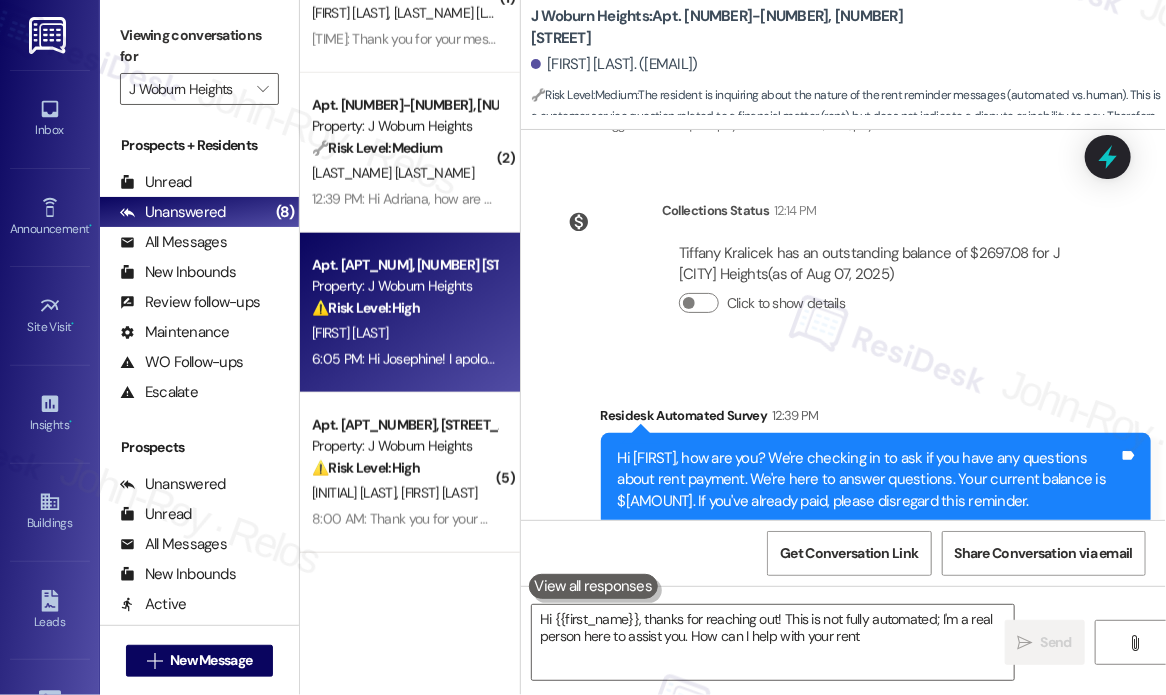 type on "Hi {{first_name}}, thanks for reaching out! This is not fully automated; I'm a real person here to assist you. How can I help with your rent or" 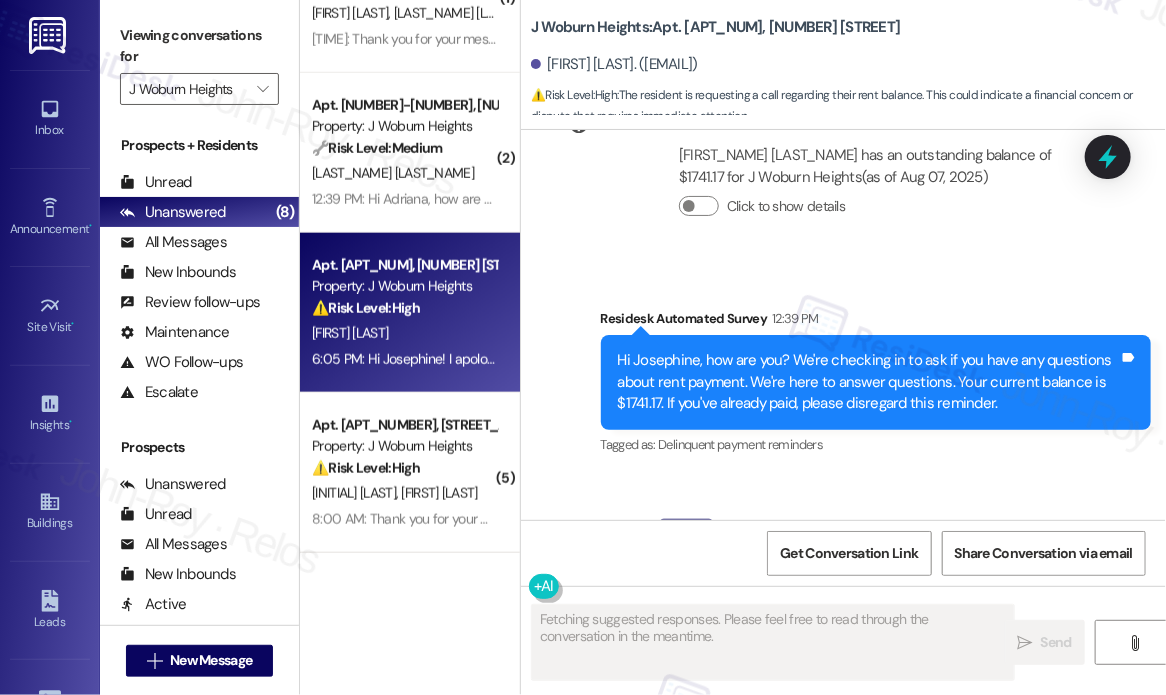 scroll, scrollTop: 14475, scrollLeft: 0, axis: vertical 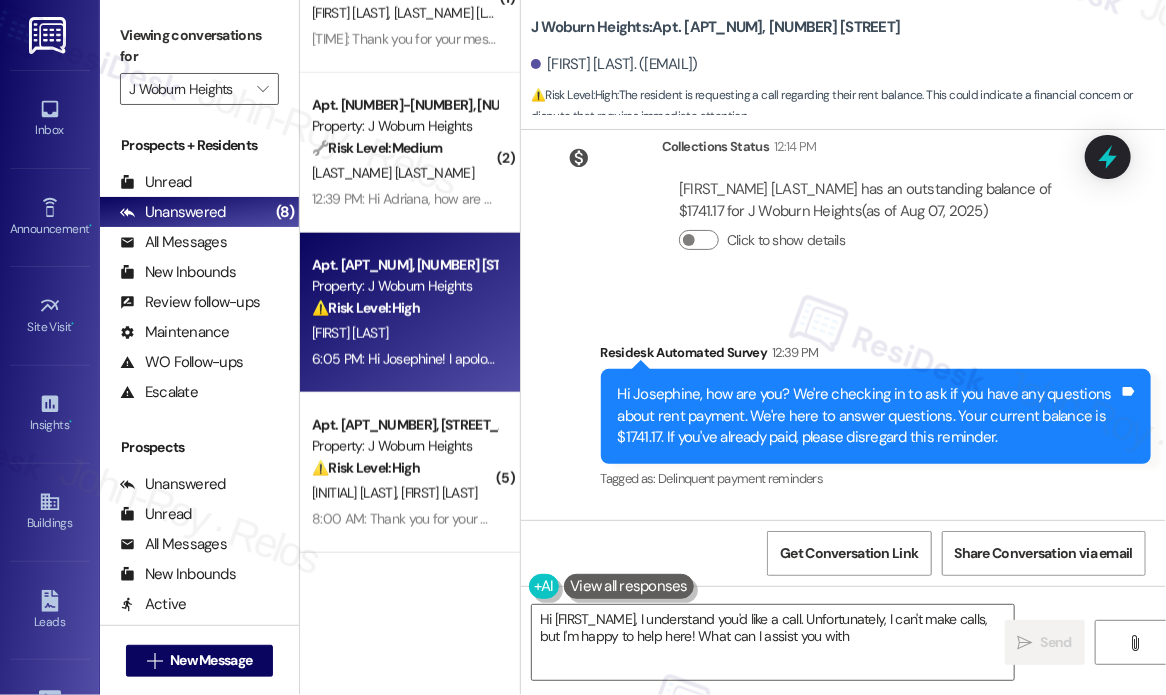 type on "Hi [FIRST_NAME], I understand you'd like a call. Unfortunately, I can't make calls, but I'm happy to help here! What can I assist you with?" 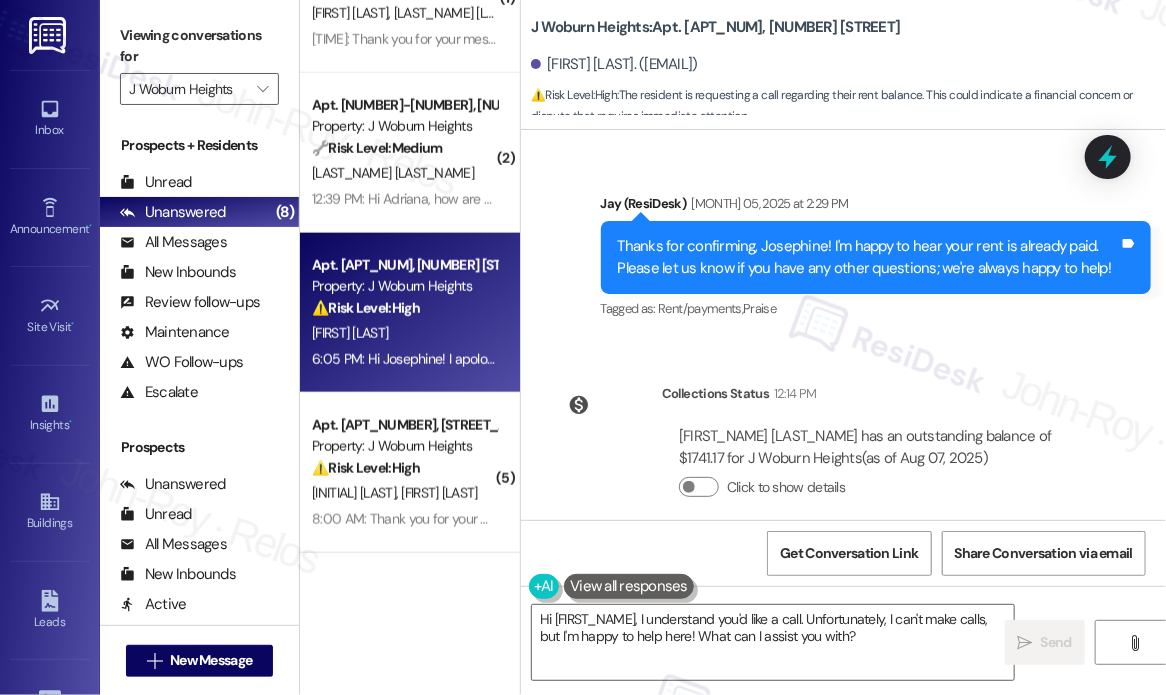 scroll, scrollTop: 14275, scrollLeft: 0, axis: vertical 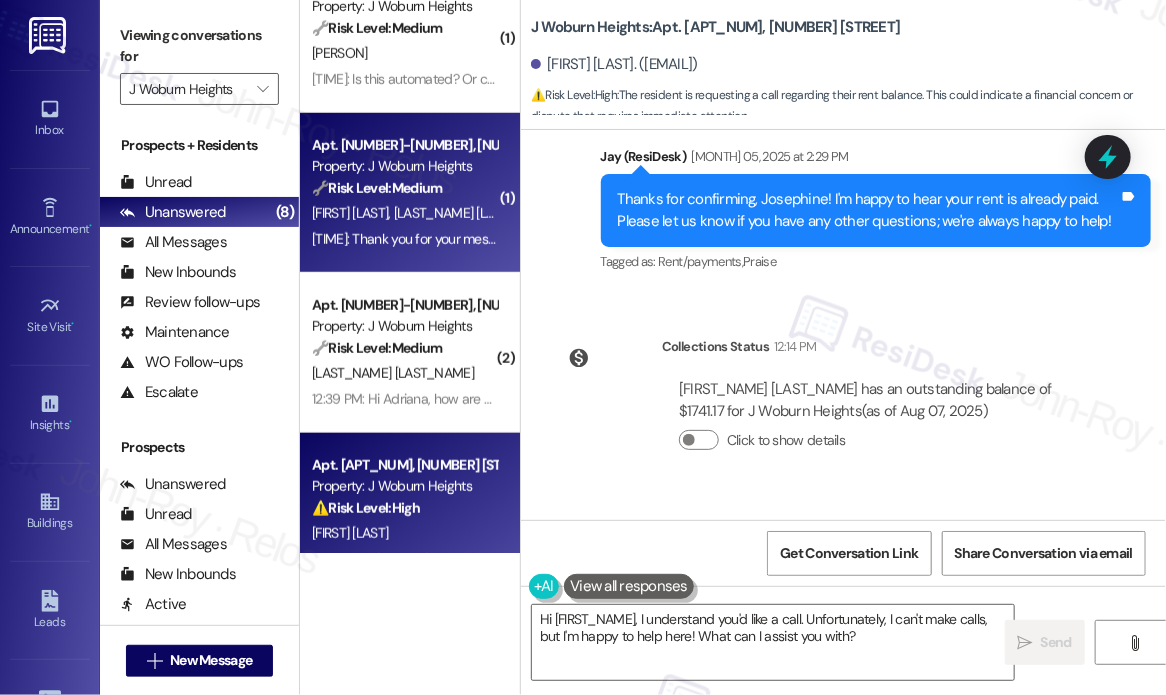 click on "Apt. [APT_NUM], [NUMBER] [STREET] Property: [NAME] 🔧 Risk Level: Medium The resident is responding to a rent reminder and outlining their payment plan (online or cheque). This is a routine update, and no immediate issues are apparent. [NAME] [NAME] [TIME]: Thank you for your message. We’re planning to make the payment online and will follow the steps [NAME] suggested later this evening. If we're unable to complete it today, we’ll make the payment by cheque tomorrow. Thanks again! [TIME]: Thank you for your message. We’re planning to make the payment online and will follow the steps [NAME] suggested later this evening. If we're unable to complete it today, we’ll make the payment by cheque tomorrow. Thanks again!" at bounding box center (410, 193) 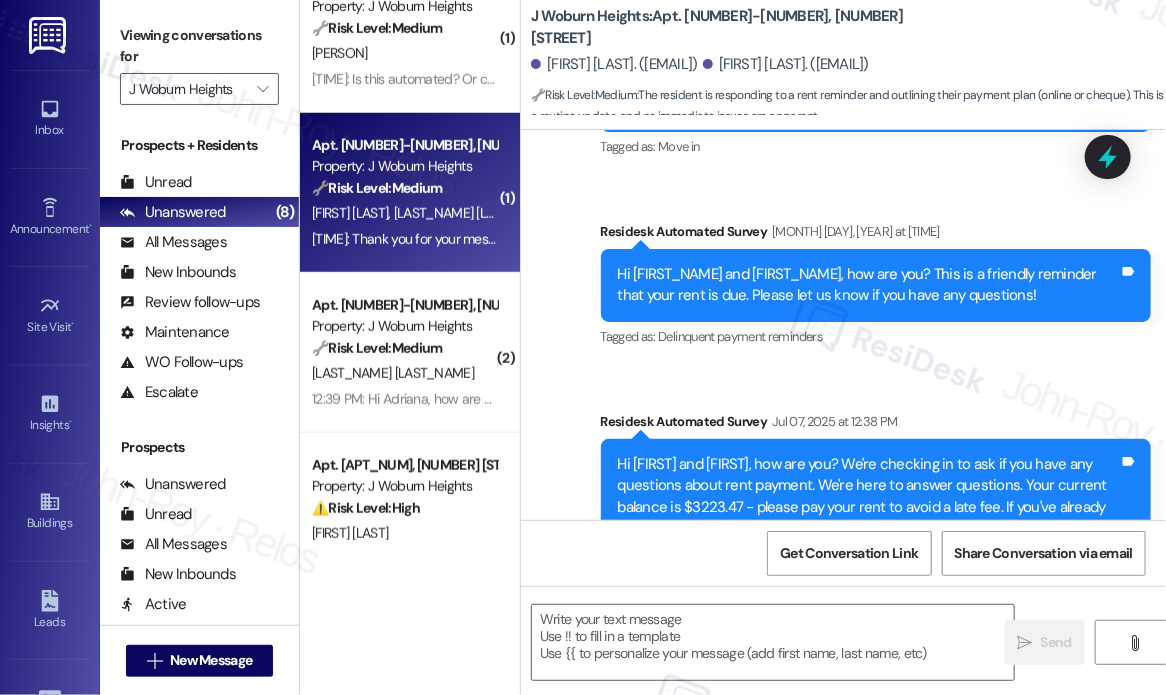 type on "Fetching suggested responses. Please feel free to read through the conversation in the meantime." 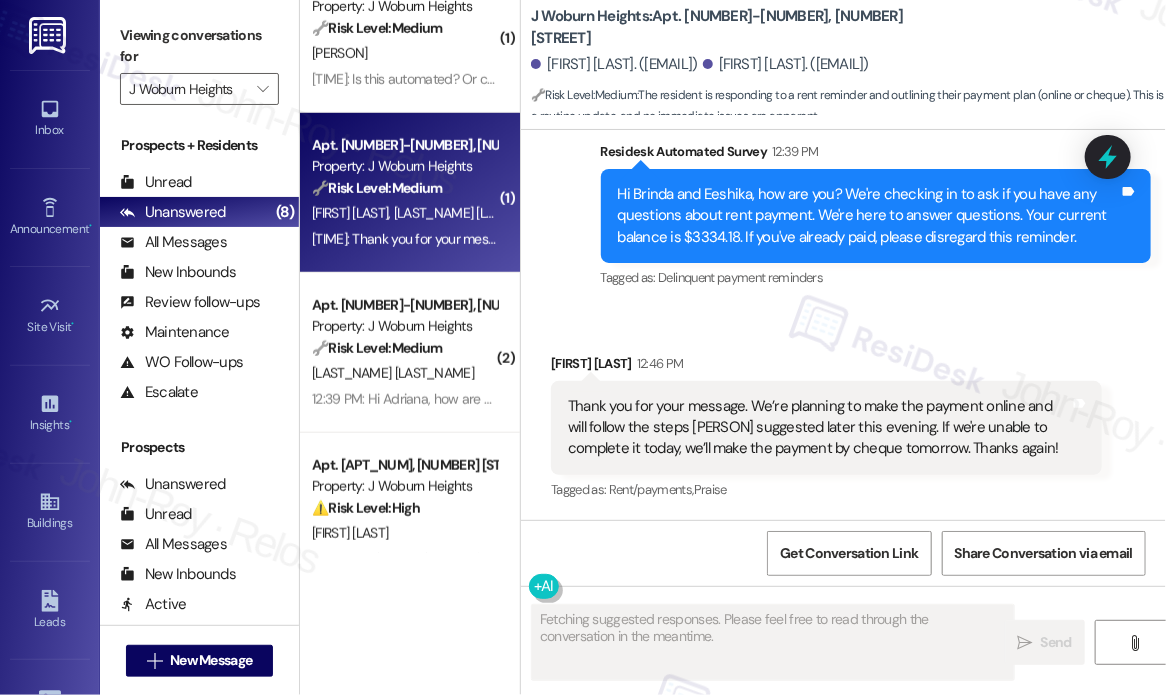 scroll, scrollTop: 2263, scrollLeft: 0, axis: vertical 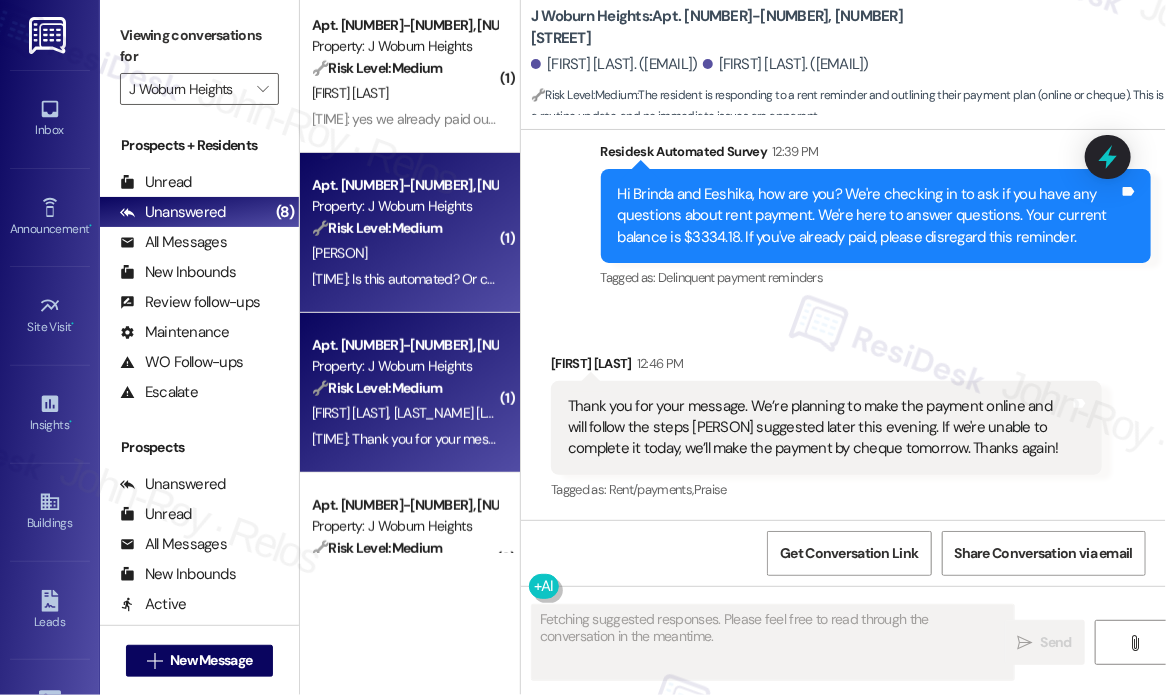 click on "Property: J Woburn Heights" at bounding box center [404, 206] 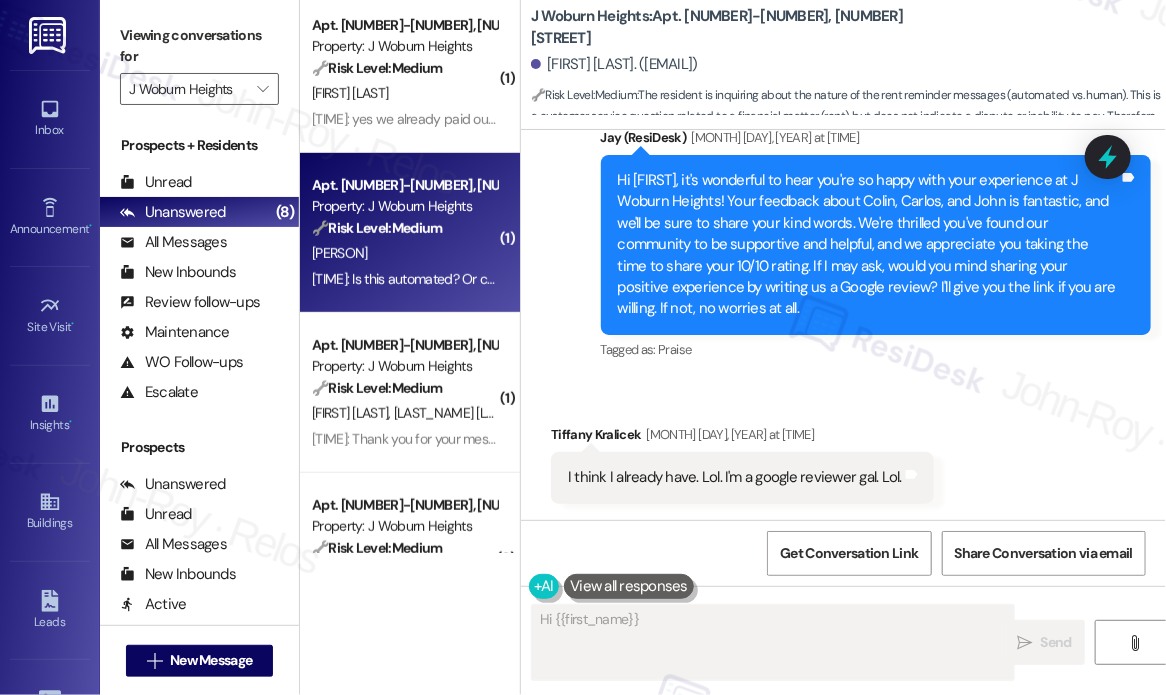 scroll, scrollTop: 12518, scrollLeft: 0, axis: vertical 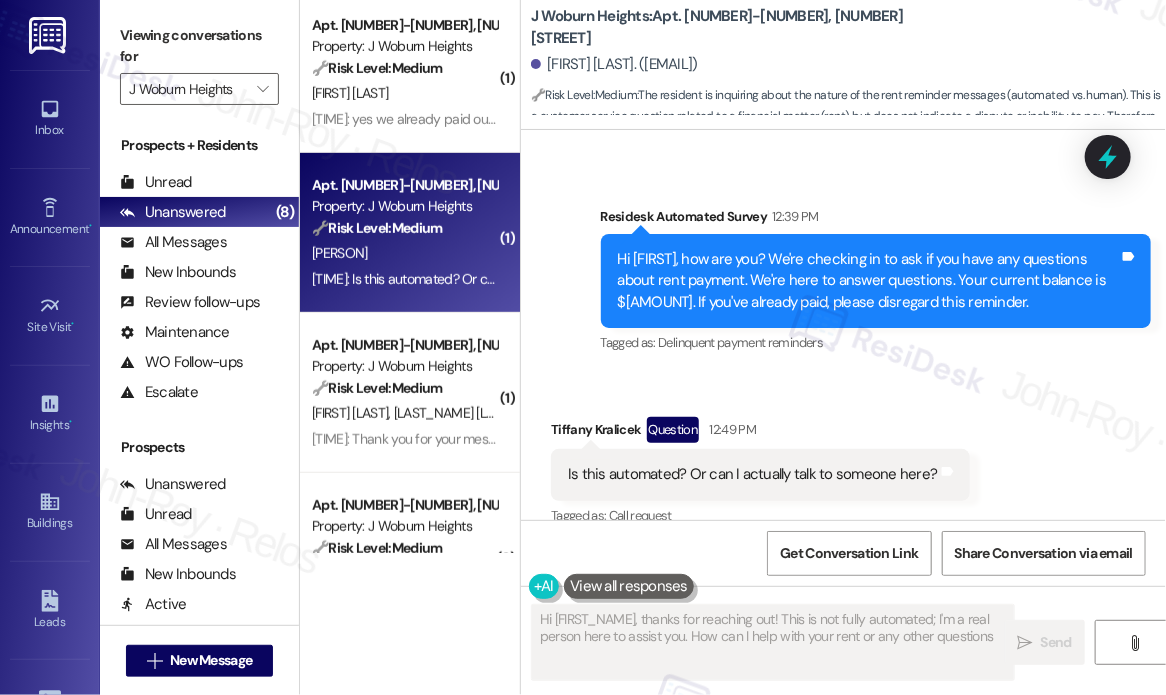type on "Hi [FIRST], thanks for reaching out! This is not fully automated; I'm a real person here to assist you. How can I help with your rent or any other questions?" 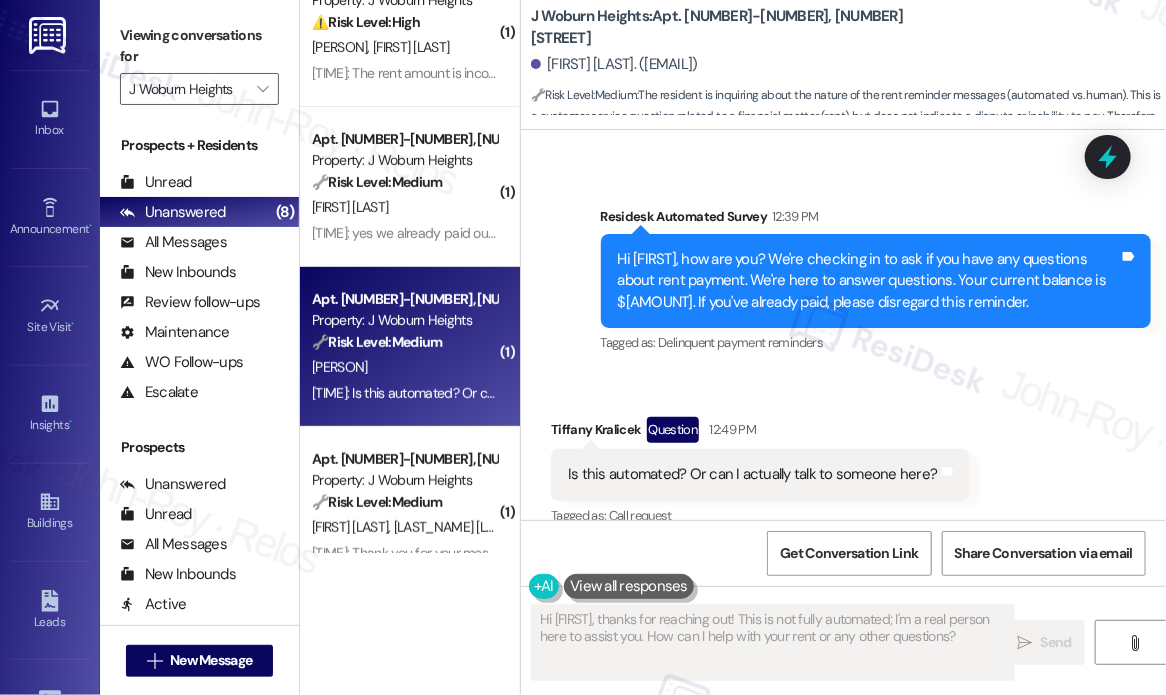 scroll, scrollTop: 127, scrollLeft: 0, axis: vertical 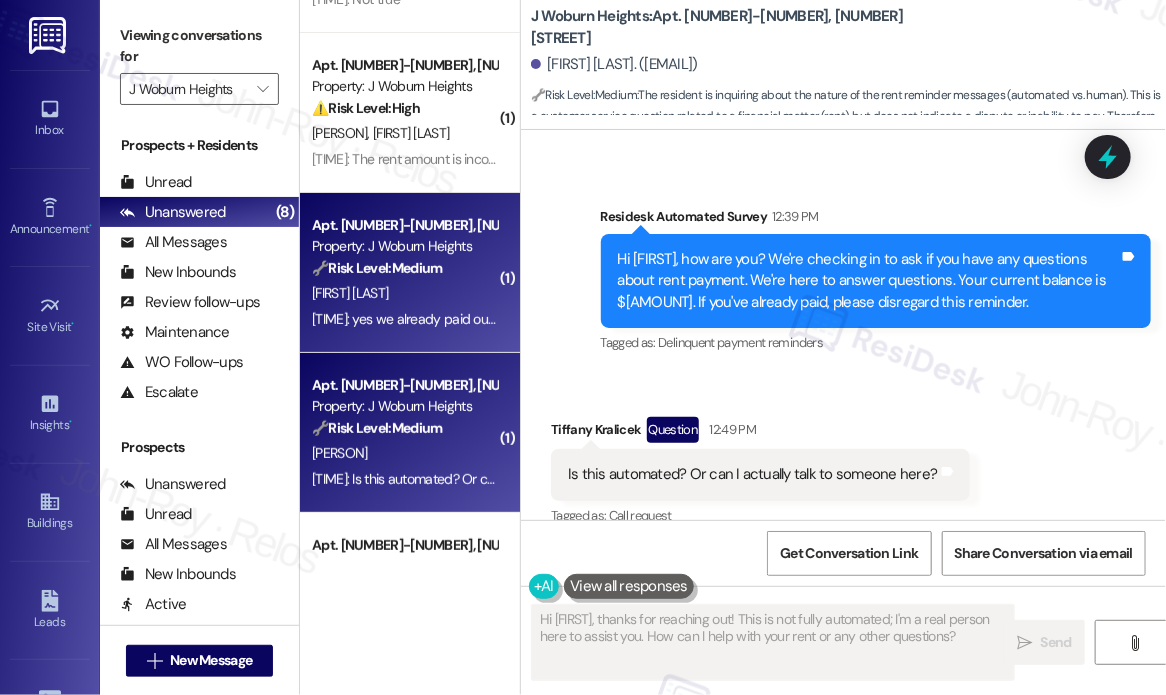 click on "Property: J Woburn Heights" at bounding box center [404, 246] 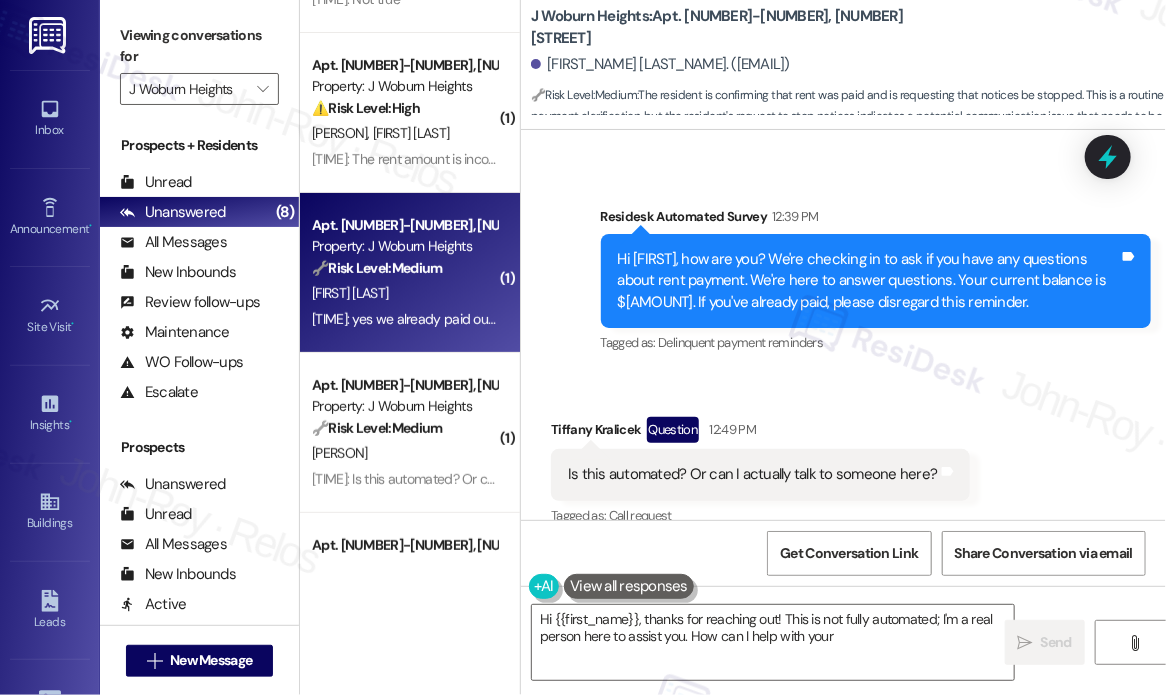 scroll, scrollTop: 481, scrollLeft: 0, axis: vertical 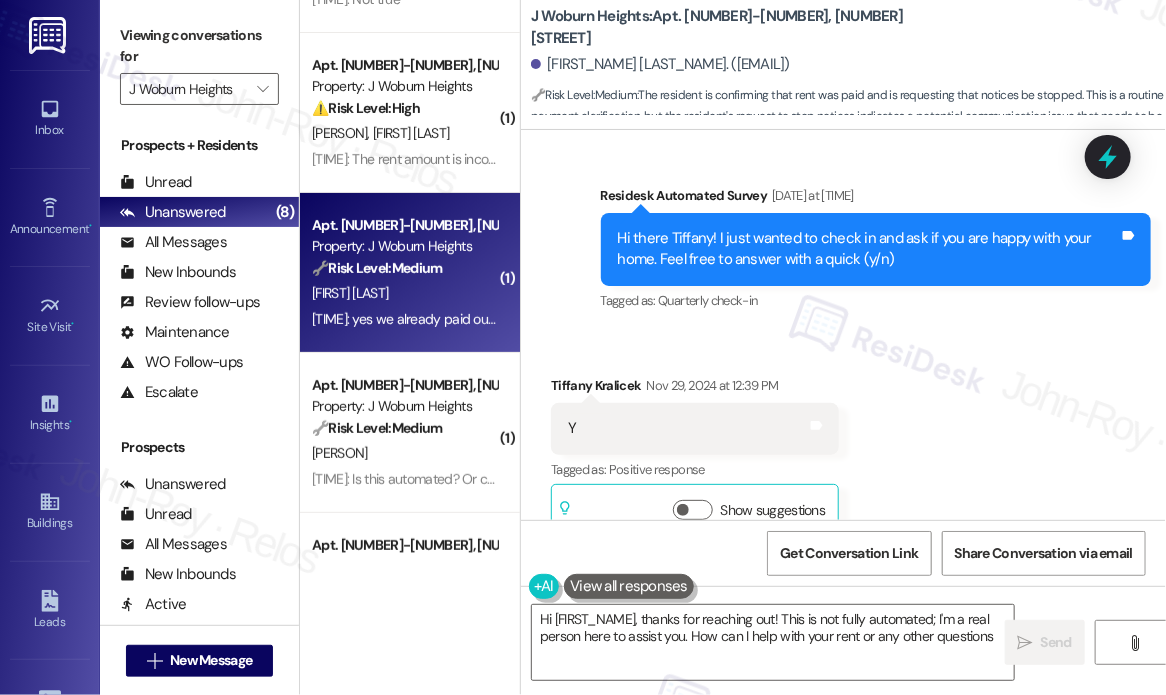 type on "Hi [FIRST], thanks for reaching out! This is not fully automated; I'm a real person here to assist you. How can I help with your rent or any other questions?" 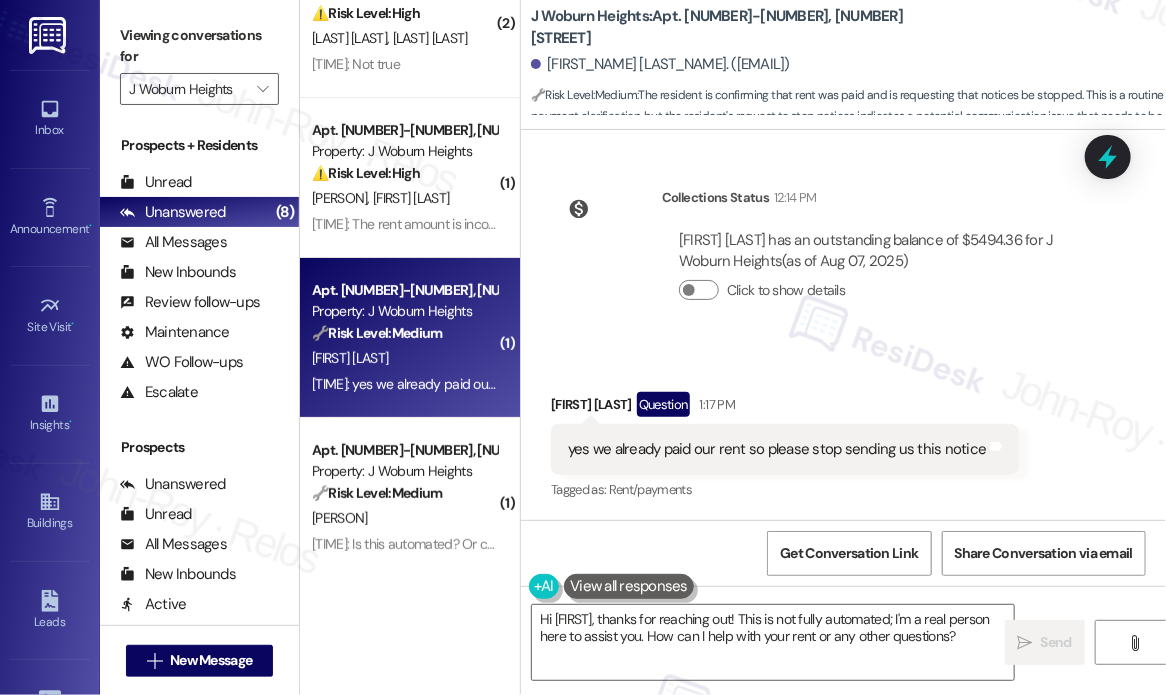 scroll, scrollTop: 27, scrollLeft: 0, axis: vertical 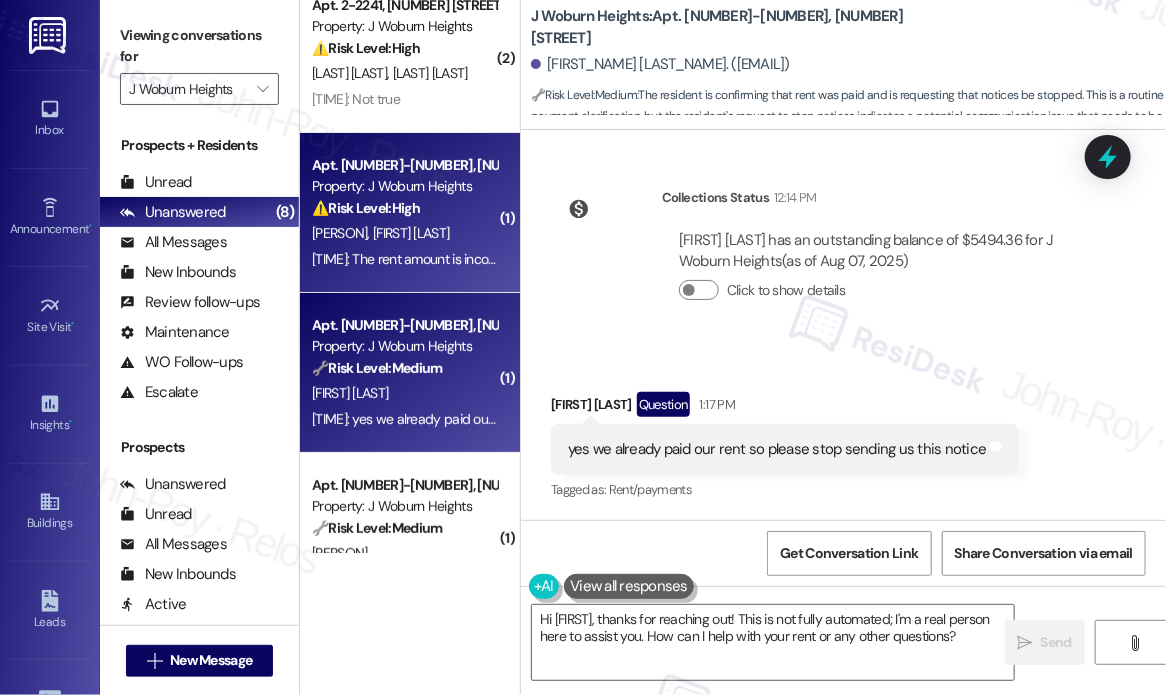click on "⚠️  Risk Level:  High The resident is disputing the rent amount, which constitutes a financial concern that needs to be addressed promptly." at bounding box center (404, 208) 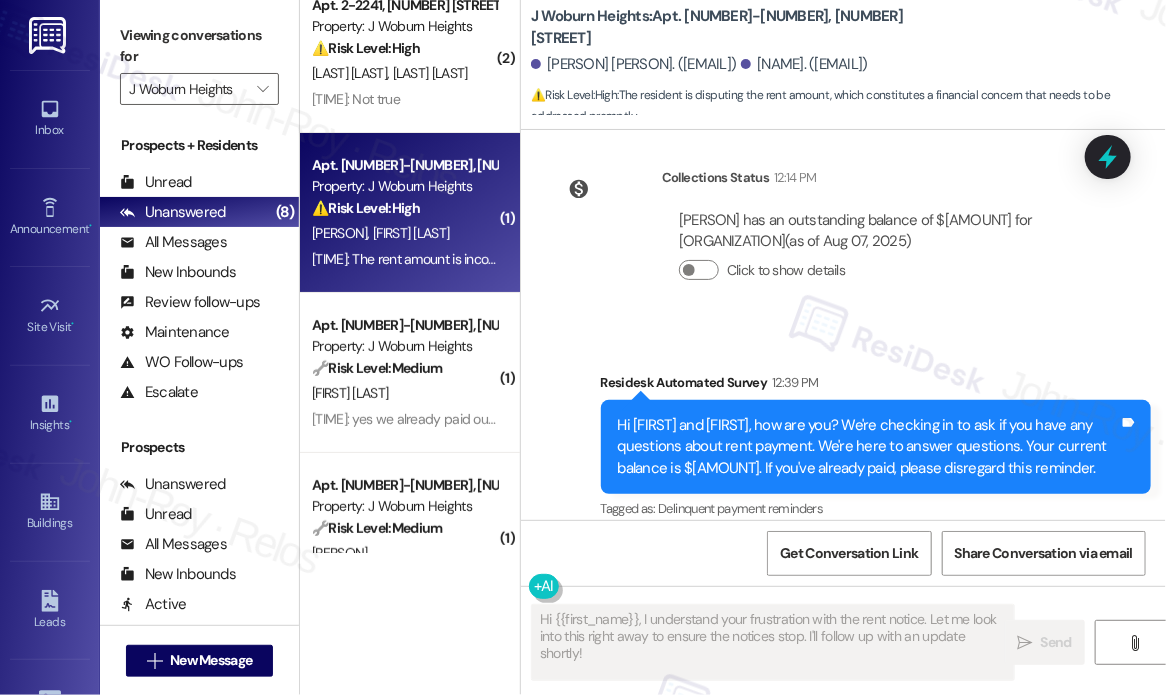 scroll, scrollTop: 3727, scrollLeft: 0, axis: vertical 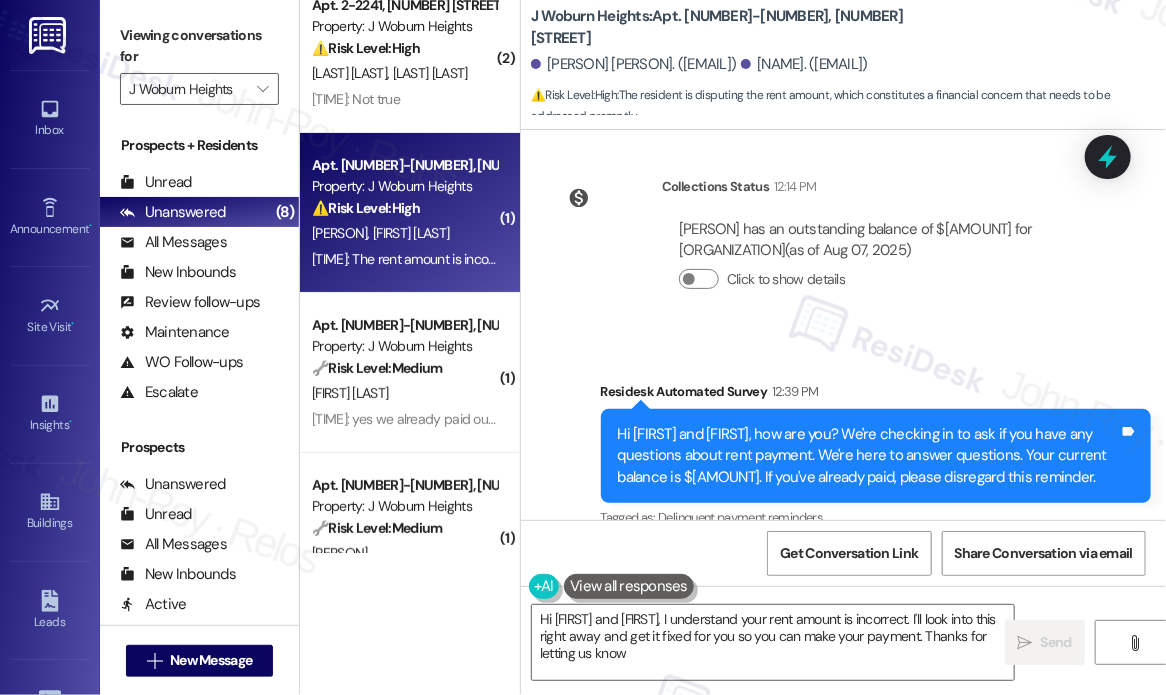 type on "Hi Abigail and Dawn, I understand your rent amount is incorrect. I'll look into this right away and get it fixed for you so you can make your payment. Thanks for letting us know!" 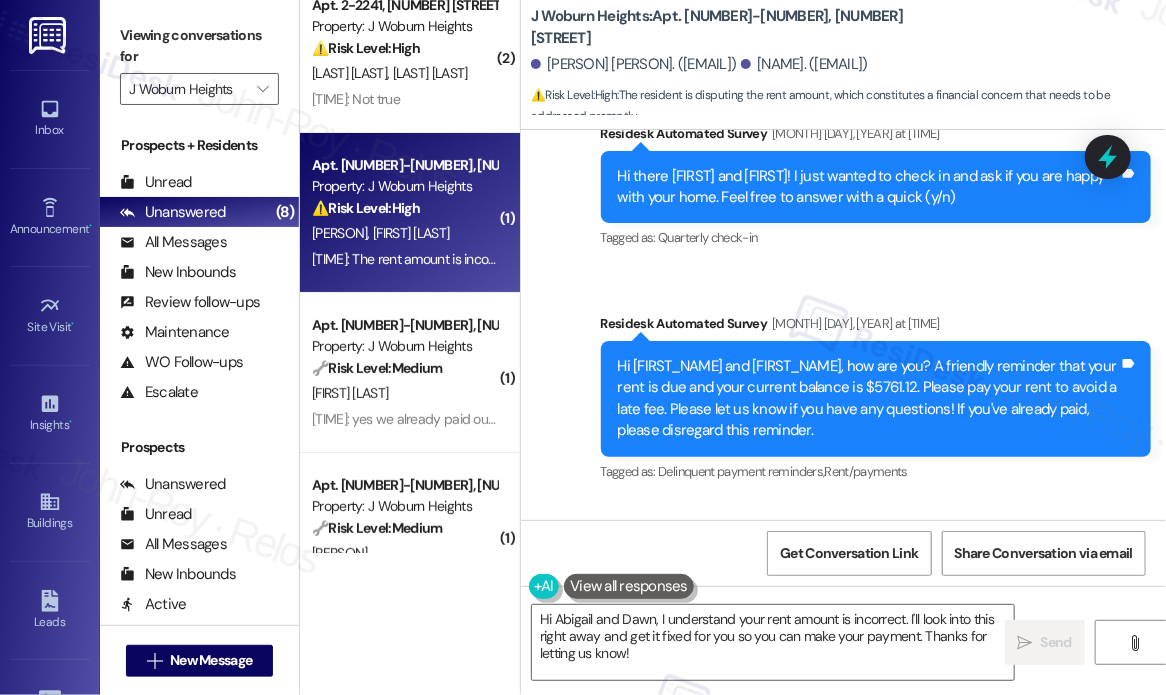 scroll, scrollTop: 3327, scrollLeft: 0, axis: vertical 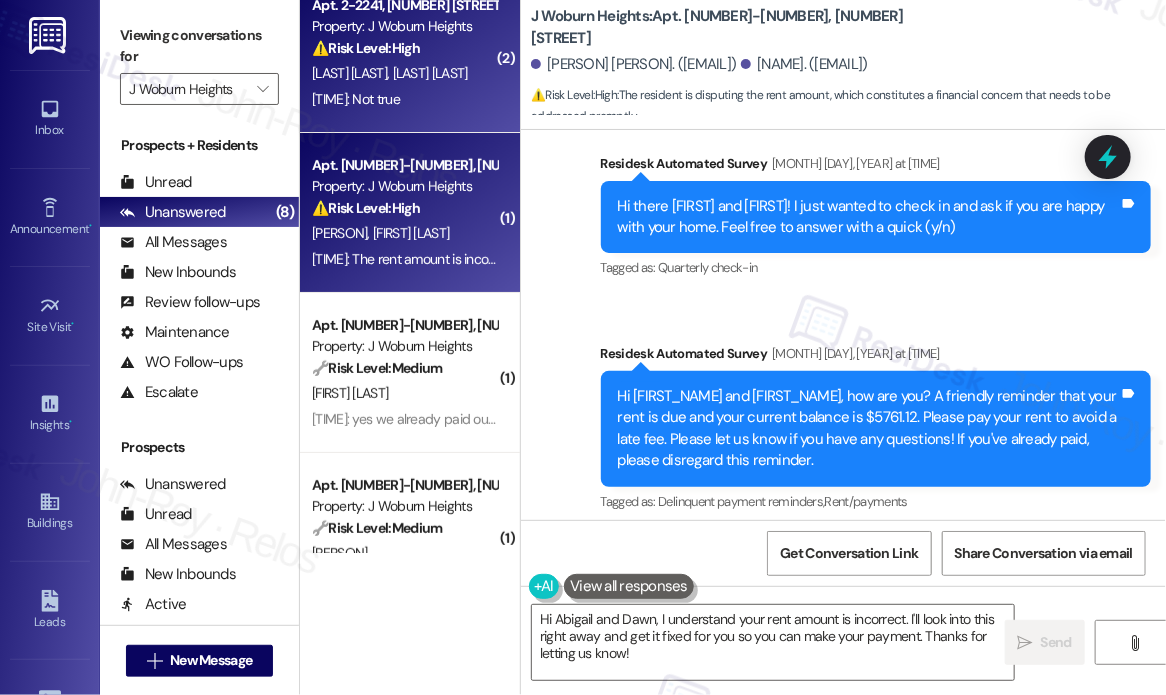 click on "[LAST_NAME] [LAST_NAME]" at bounding box center (404, 73) 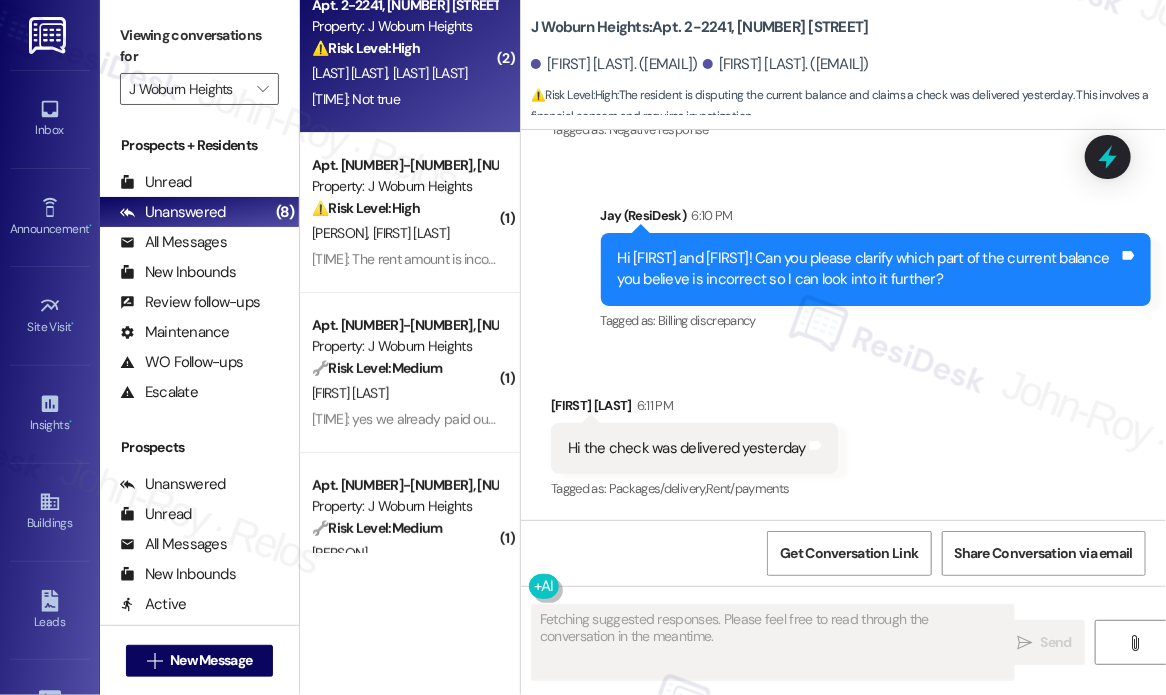 scroll, scrollTop: 6276, scrollLeft: 0, axis: vertical 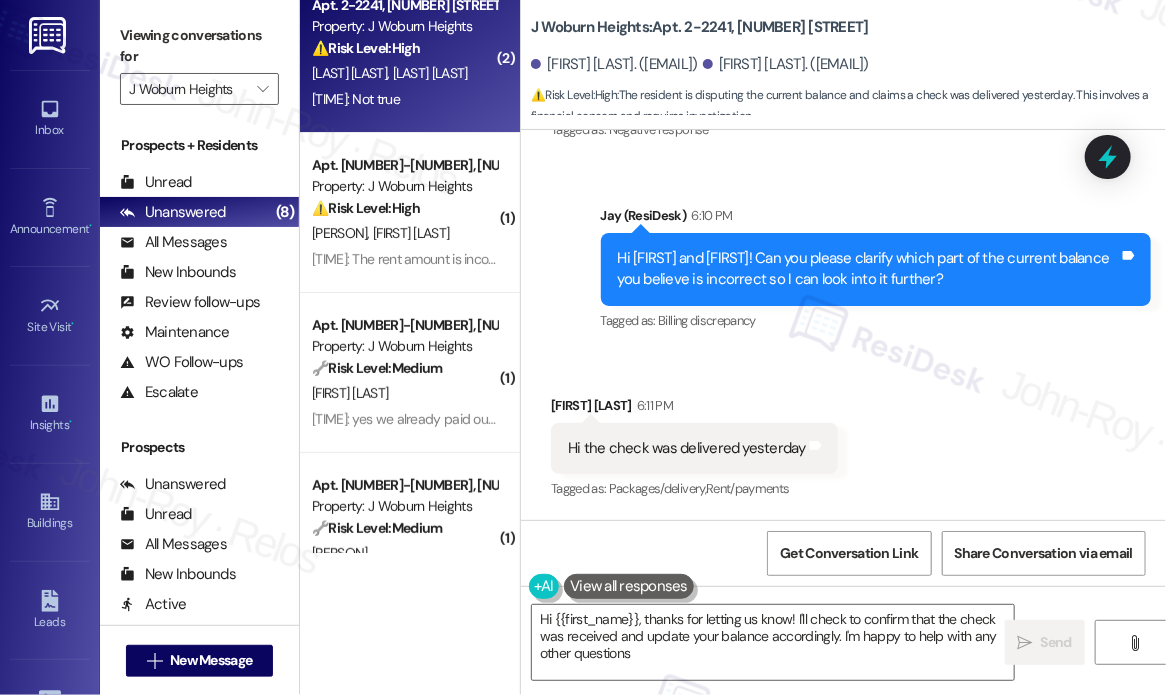 type on "Hi {{first_name}}, thanks for letting us know! I'll check to confirm that the check was received and update your balance accordingly. I'm happy to help with any other questions!" 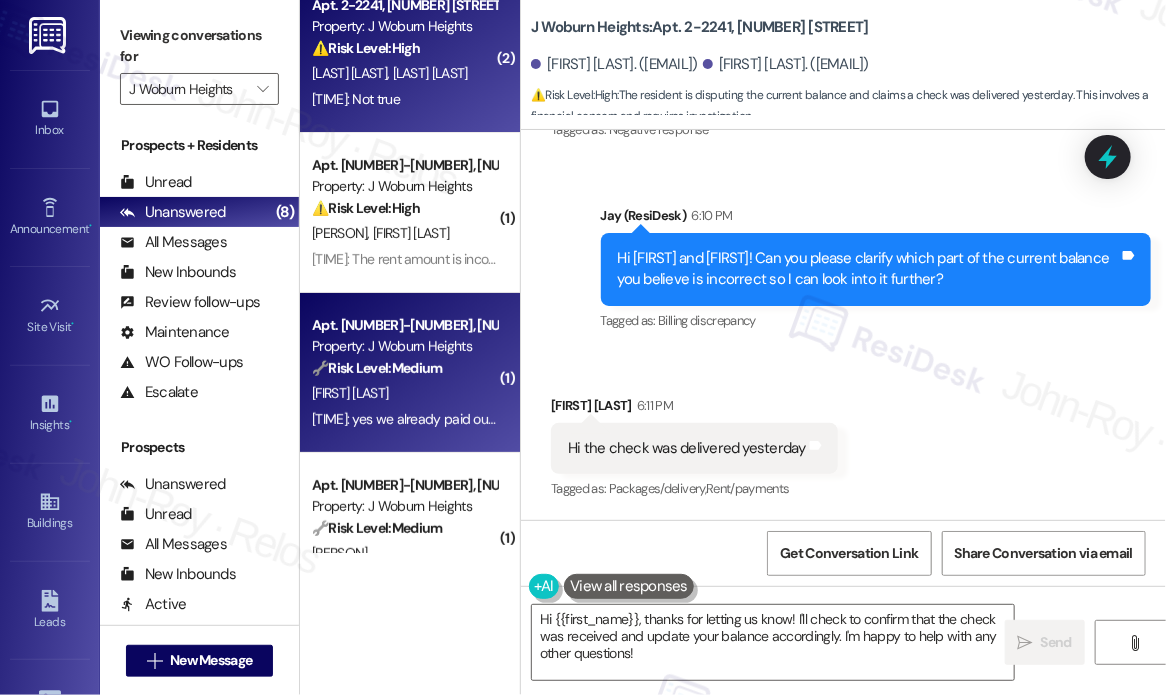click on "🔧  Risk Level:  Medium" at bounding box center (377, 368) 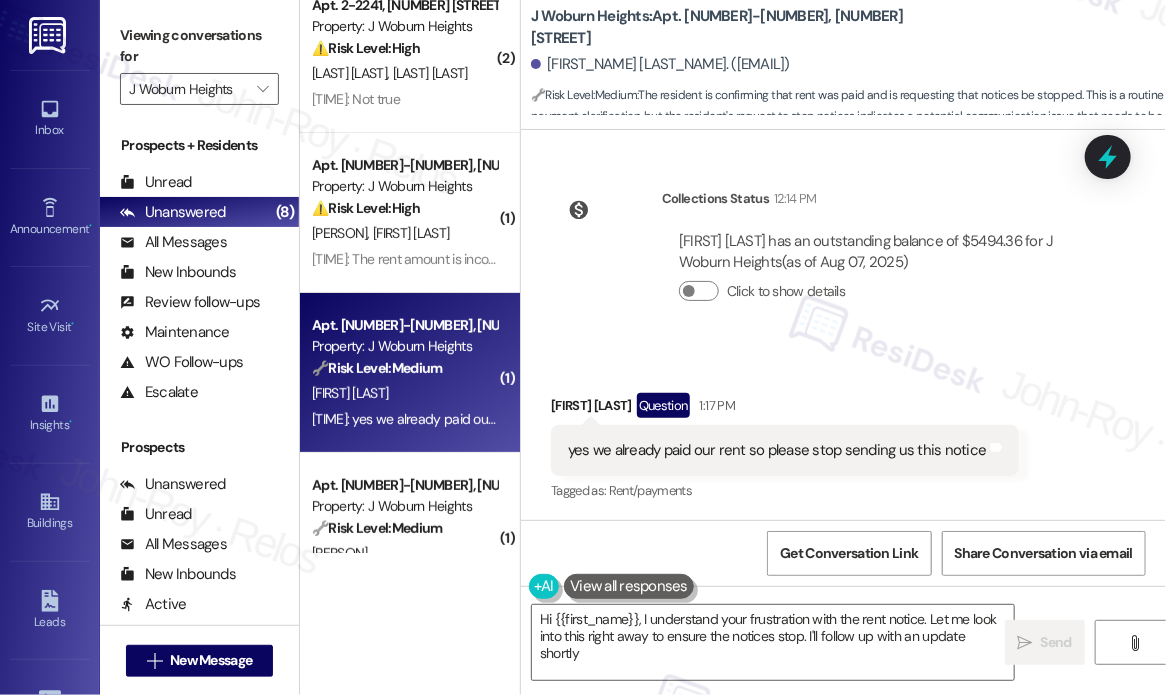 type on "Hi {{first_name}}, I understand your frustration with the rent notice. Let me look into this right away to ensure the notices stop. I'll follow up with an update shortly!" 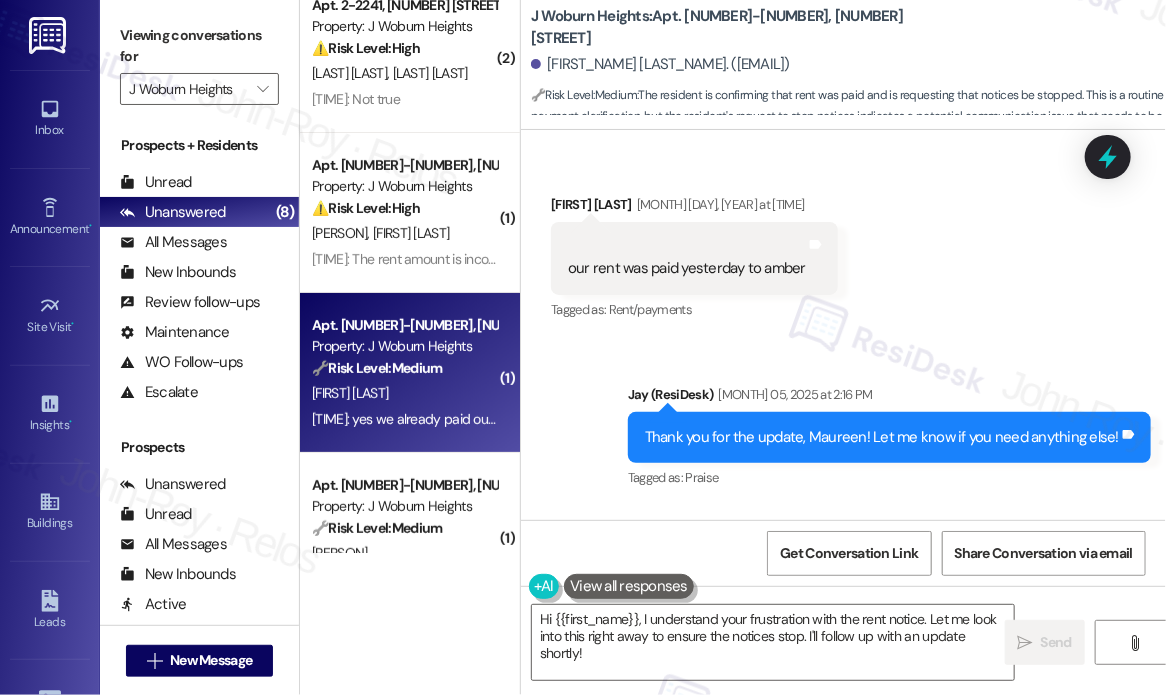 scroll, scrollTop: 80, scrollLeft: 0, axis: vertical 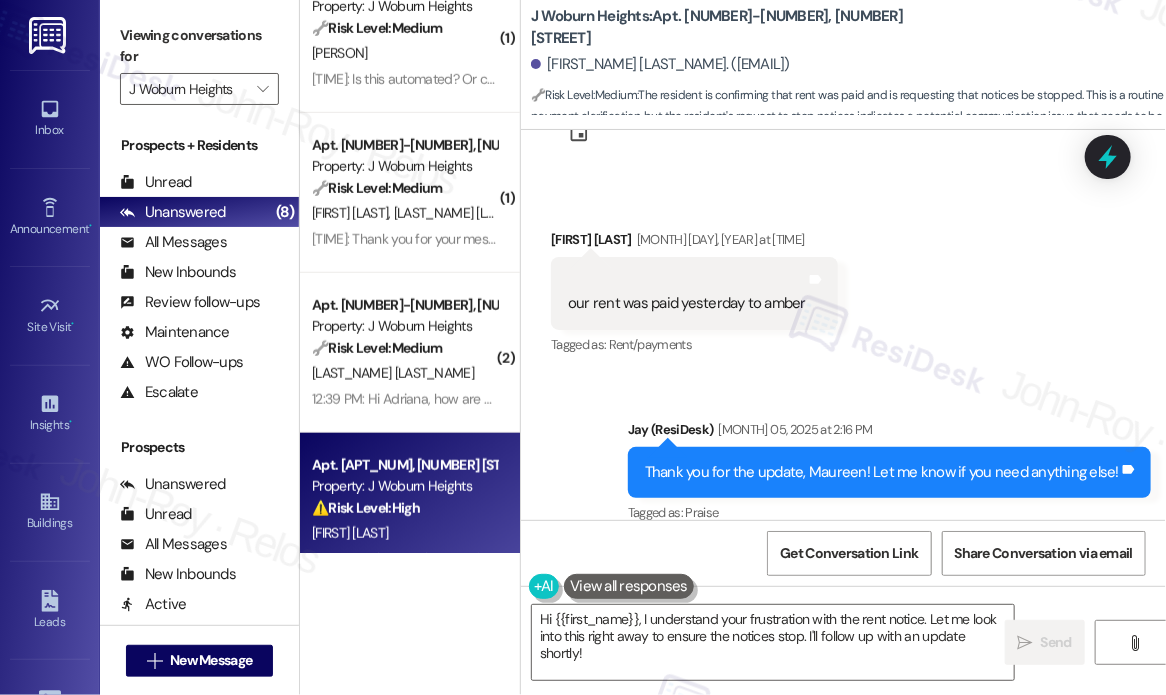 click on "Property: J Woburn Heights" at bounding box center (404, 486) 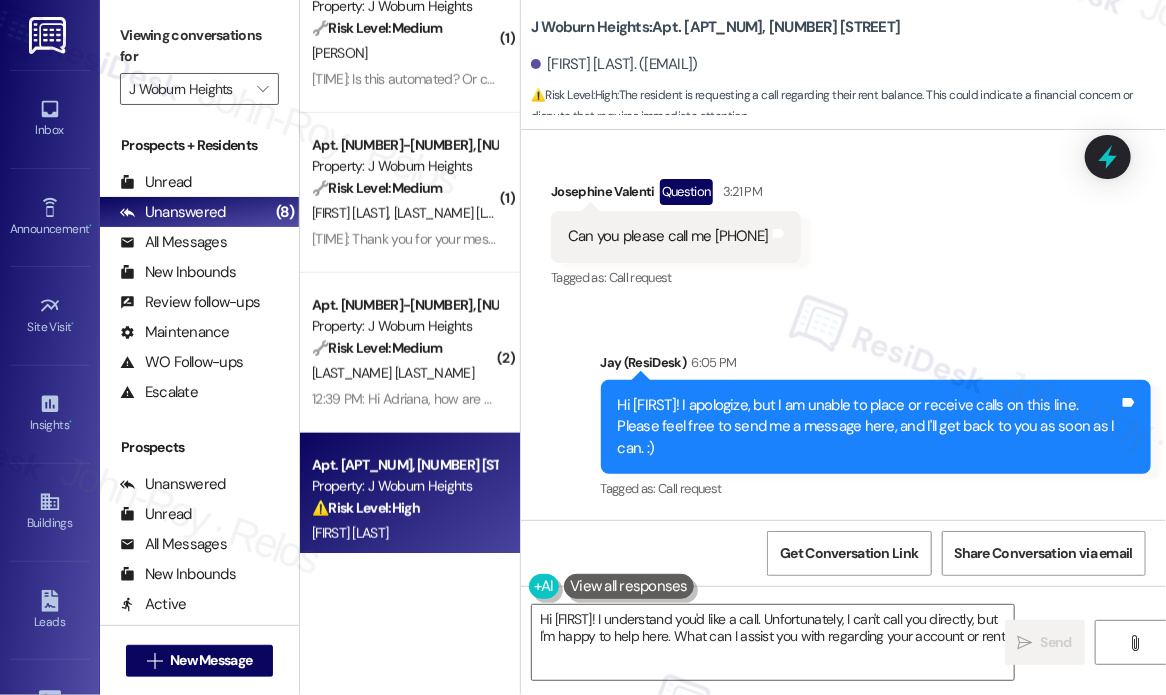 type on "Hi {{first_name}}! I understand you'd like a call. Unfortunately, I can't call you directly, but I'm happy to help here. What can I assist you with regarding your account or rent?" 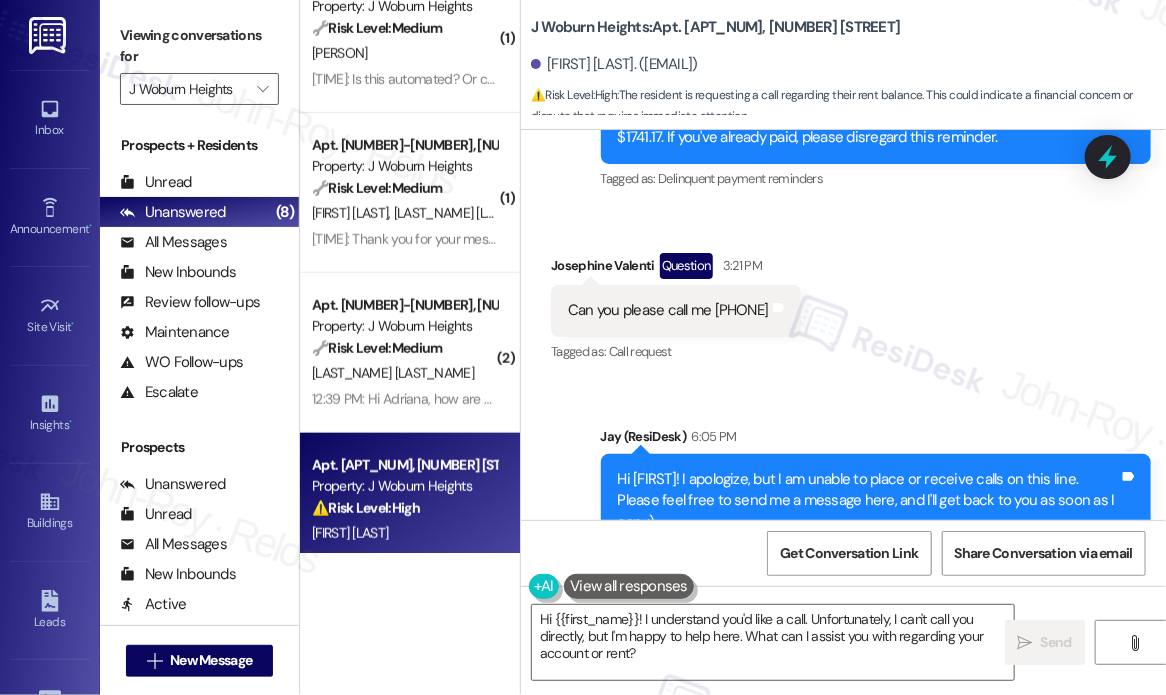 scroll, scrollTop: 14875, scrollLeft: 0, axis: vertical 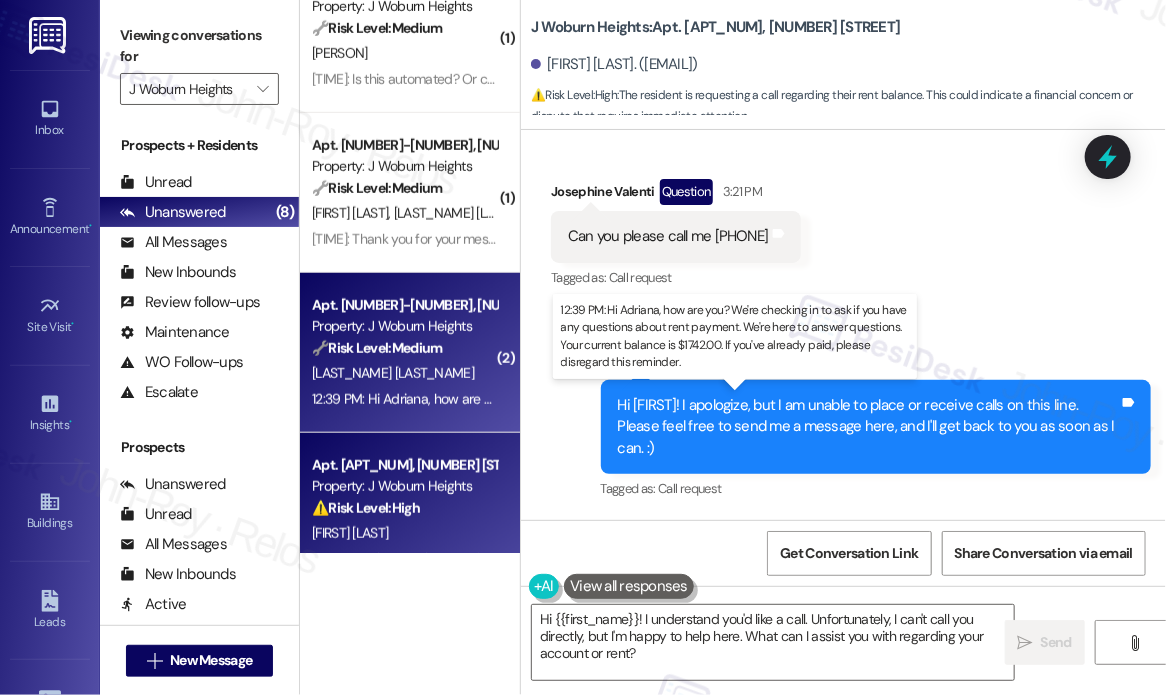 click on "[TIME]: Hi [FIRST_NAME], how are you? We're checking in to ask if you have any questions about rent payment. We're here to answer questions. Your current balance is $1742.00. If you've already paid, please disregard this reminder. [TIME]: Hi [FIRST_NAME], how are you? We're checking in to ask if you have any questions about rent payment. We're here to answer questions. Your current balance is $1742.00. If you've already paid, please disregard this reminder." at bounding box center [964, 399] 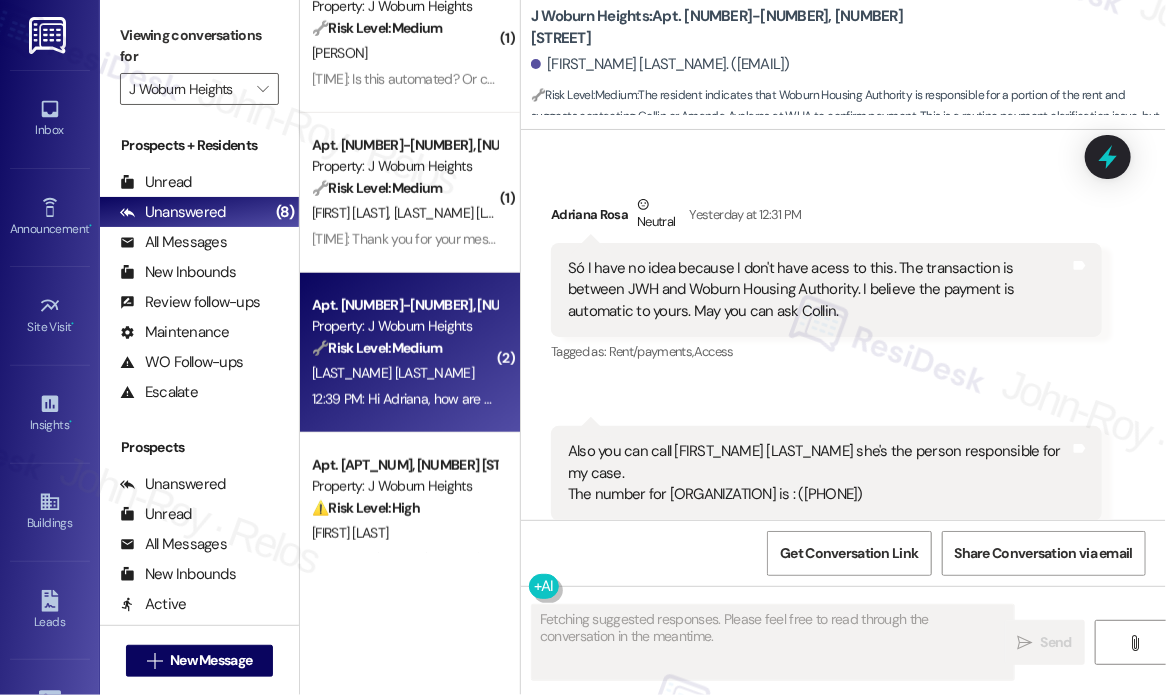 scroll, scrollTop: 13830, scrollLeft: 0, axis: vertical 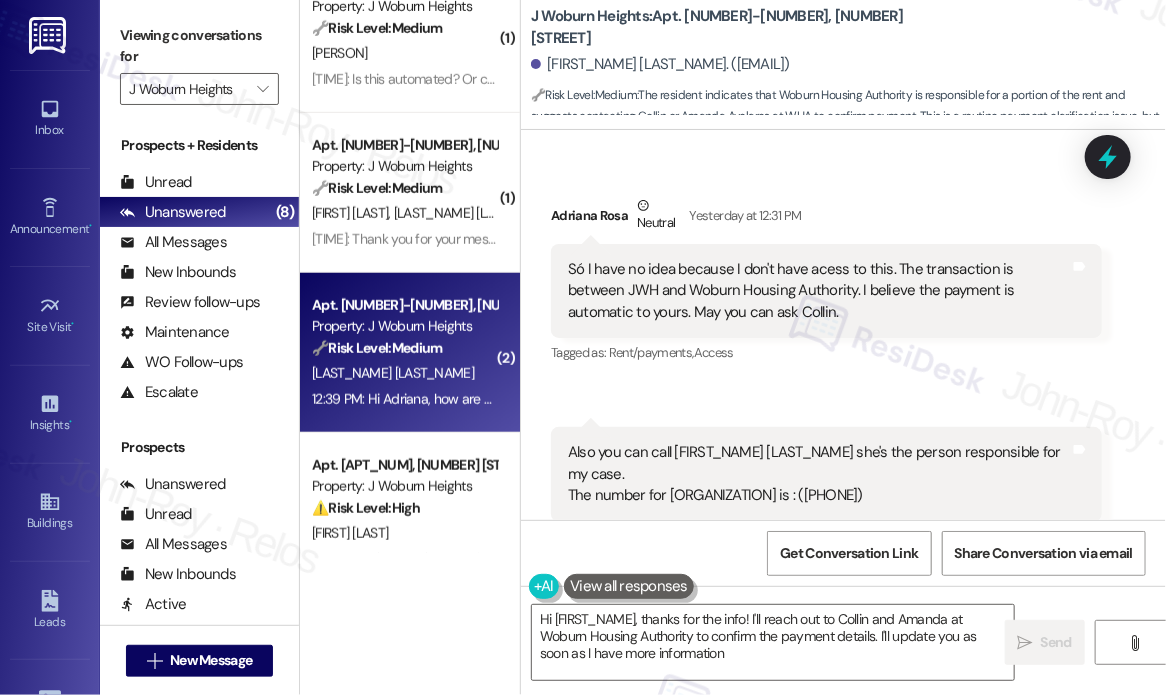 type on "Hi [FIRST], thanks for the info! I'll reach out to [NAME] and [NAME] at [ABBREVIATION] to confirm the payment details. I'll update you as soon as I have more information!" 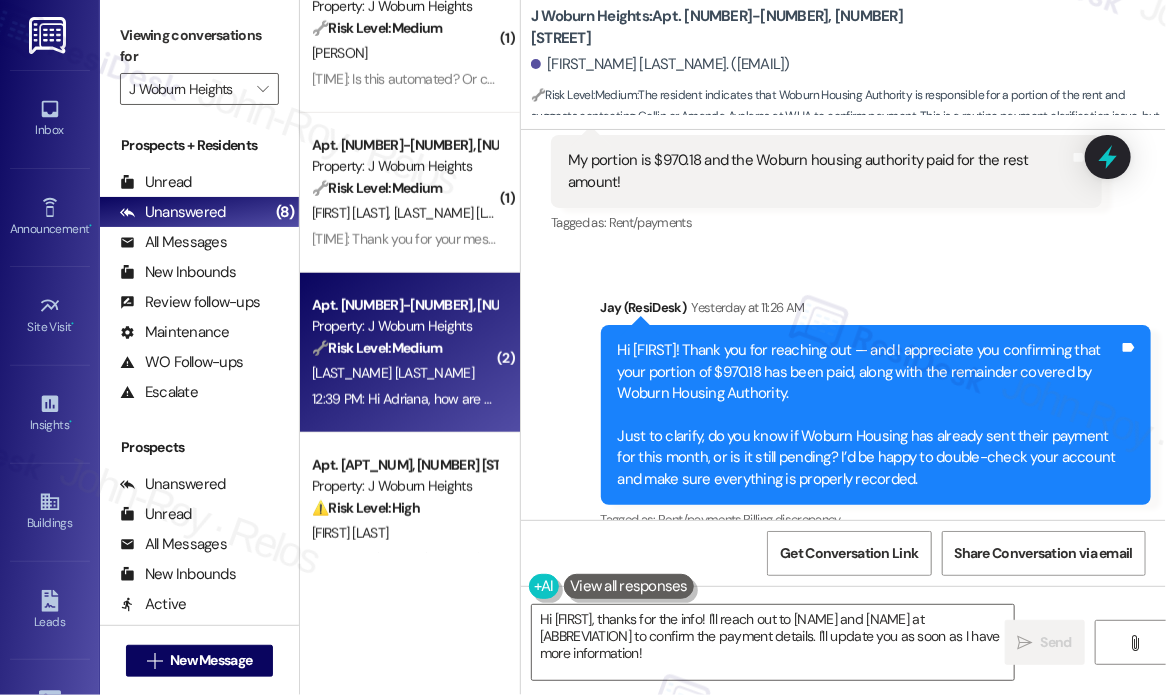scroll, scrollTop: 13230, scrollLeft: 0, axis: vertical 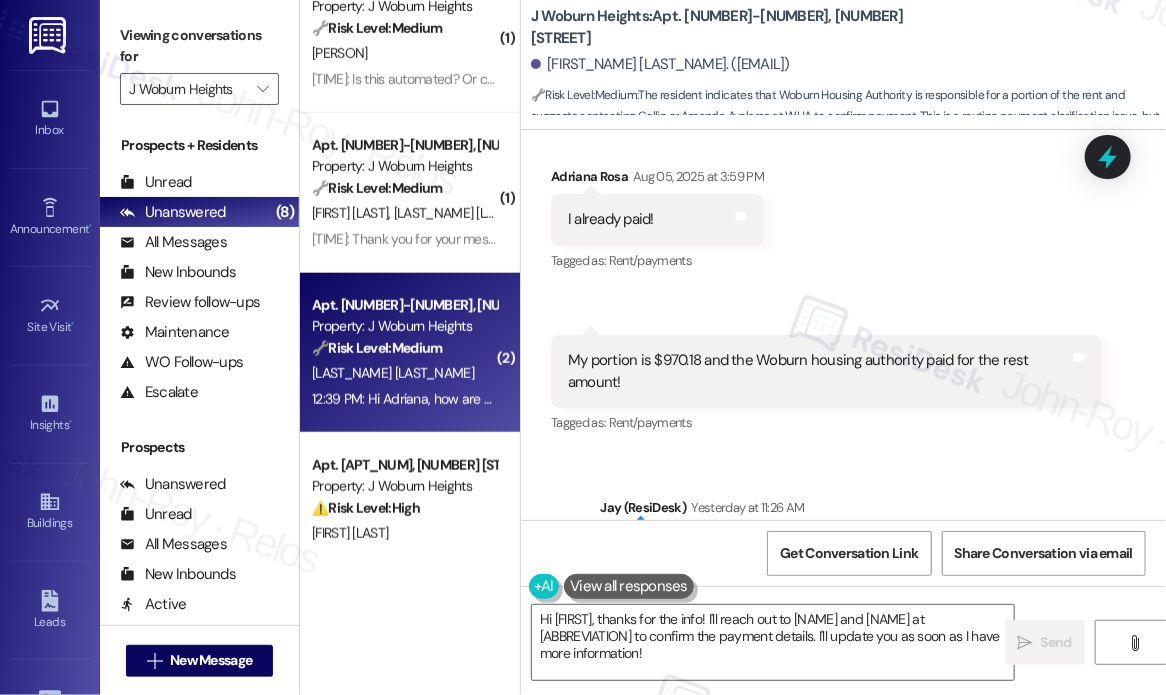 click on "Received via SMS [NAME] [MONTH] [DAY], [YEAR] at [TIME] I already paid! Tags and notes Tagged as: Rent/payments Click to highlight conversations about Rent/payments Received via SMS [TIME] [NAME] [MONTH] [DAY], [YEAR] at [TIME] My portion is $[AMOUNT] and the [NAME] housing authority paid for the rest amount! Tags and notes Tagged as: Rent/payments Click to highlight conversations about Rent/payments" at bounding box center [843, 286] 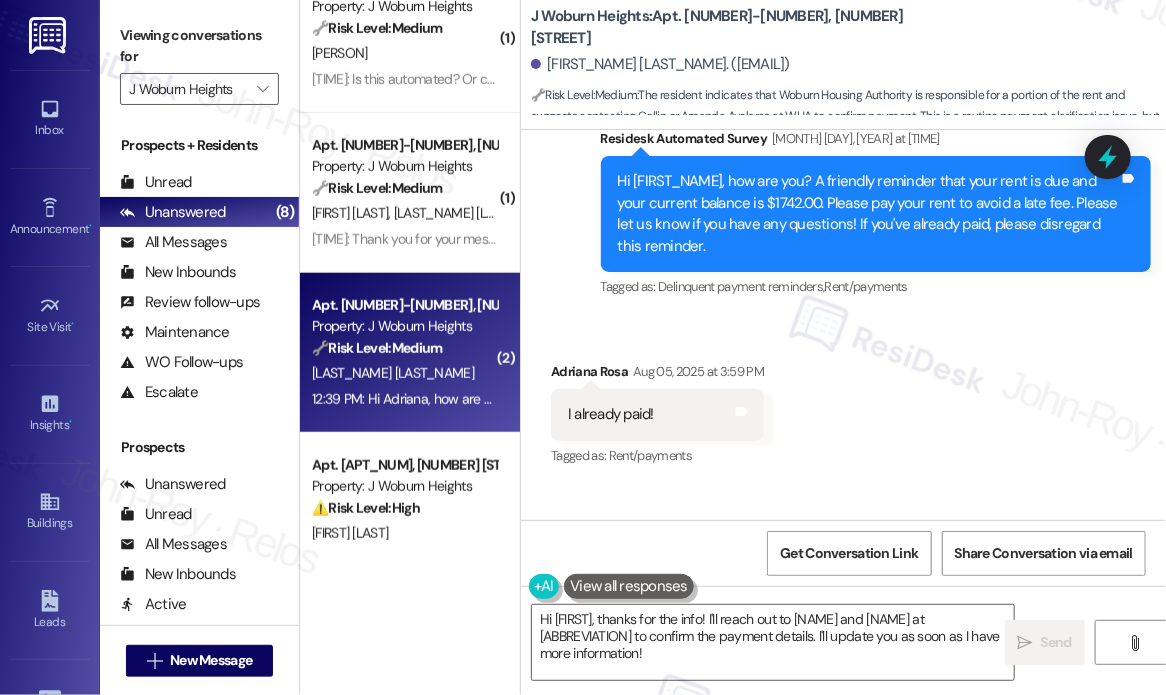 scroll, scrollTop: 13030, scrollLeft: 0, axis: vertical 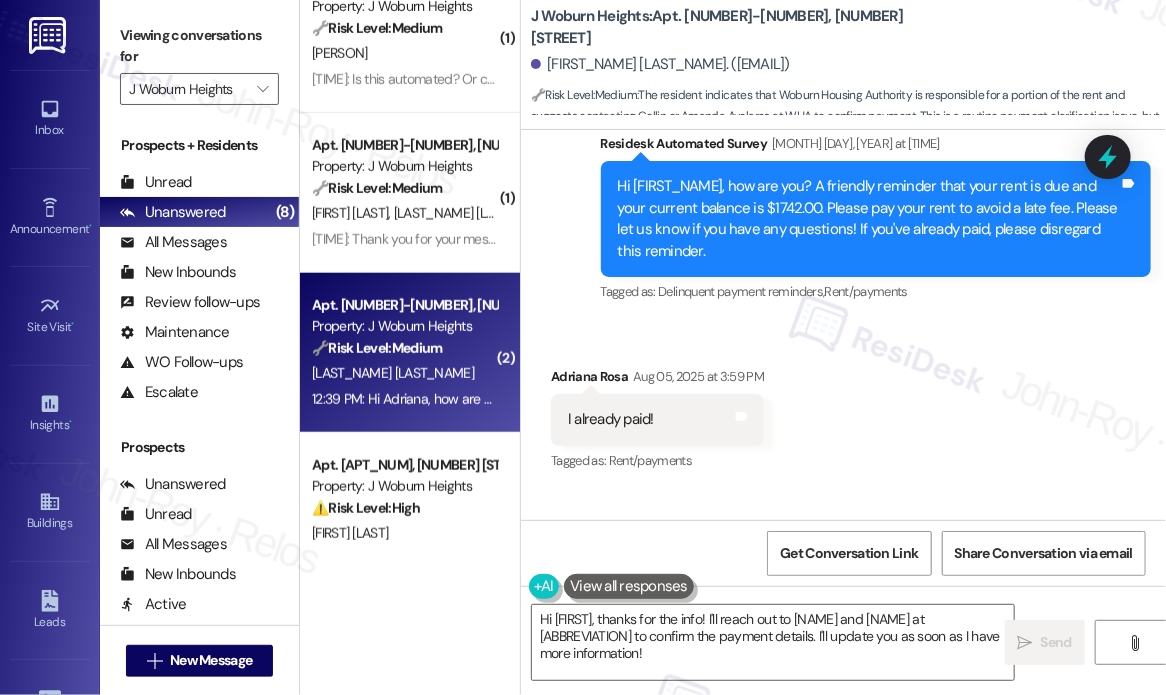 click on "I already paid!" at bounding box center (611, 419) 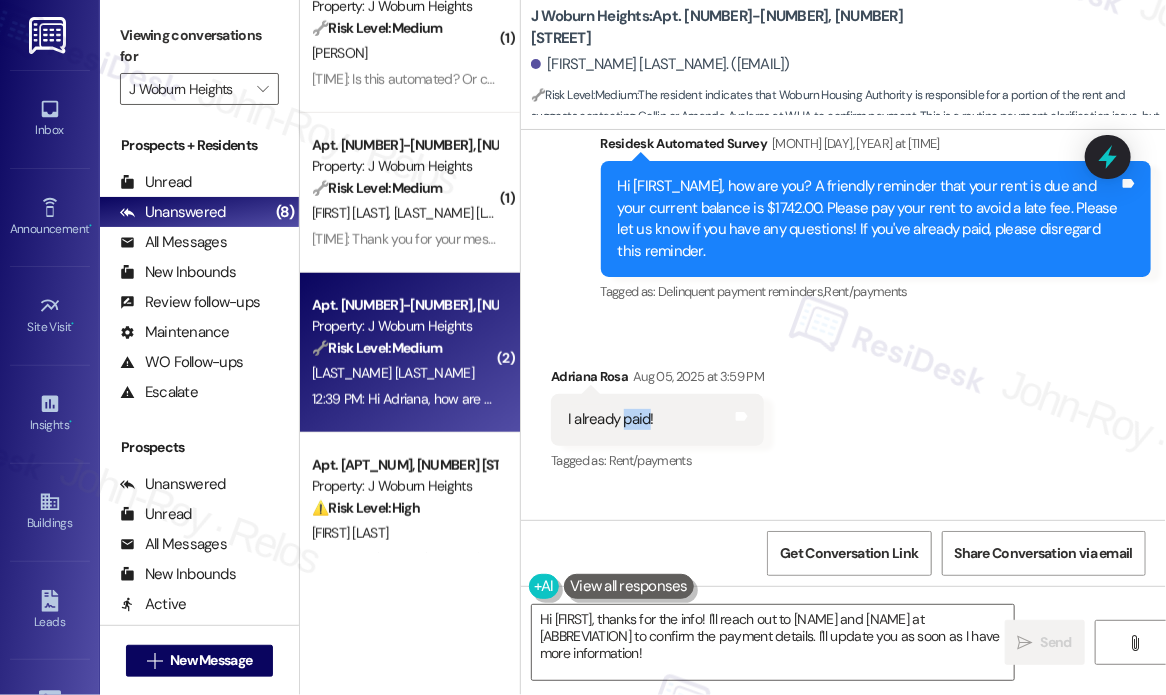 click on "I already paid!" at bounding box center (611, 419) 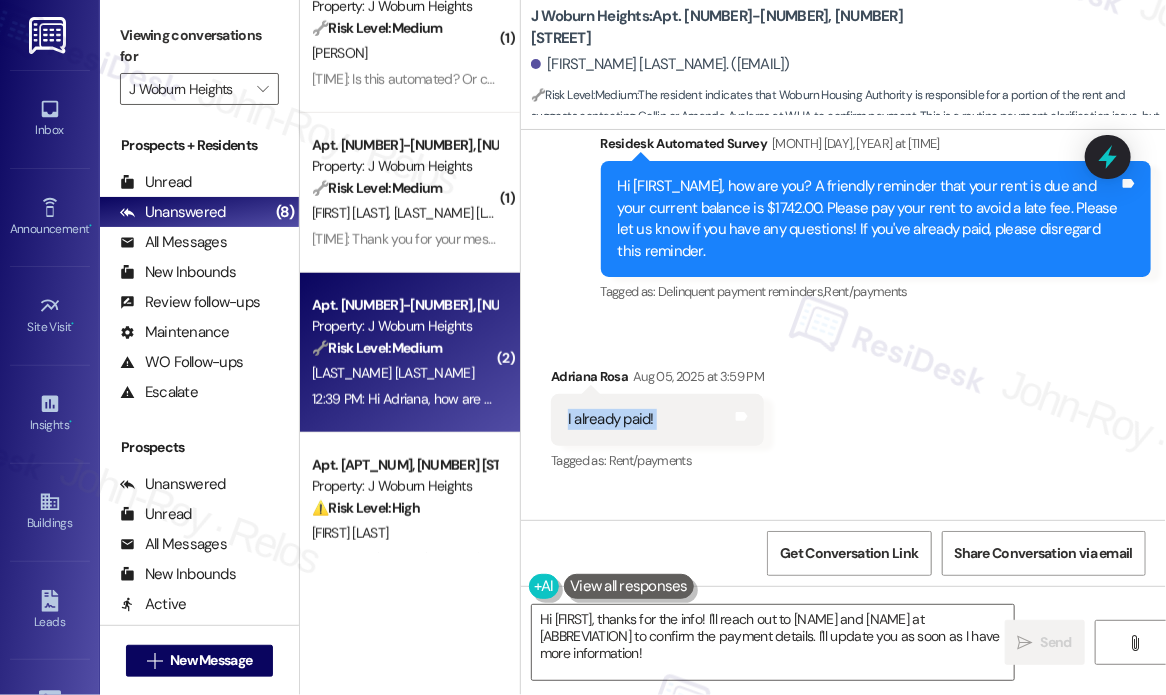 click on "I already paid!" at bounding box center (611, 419) 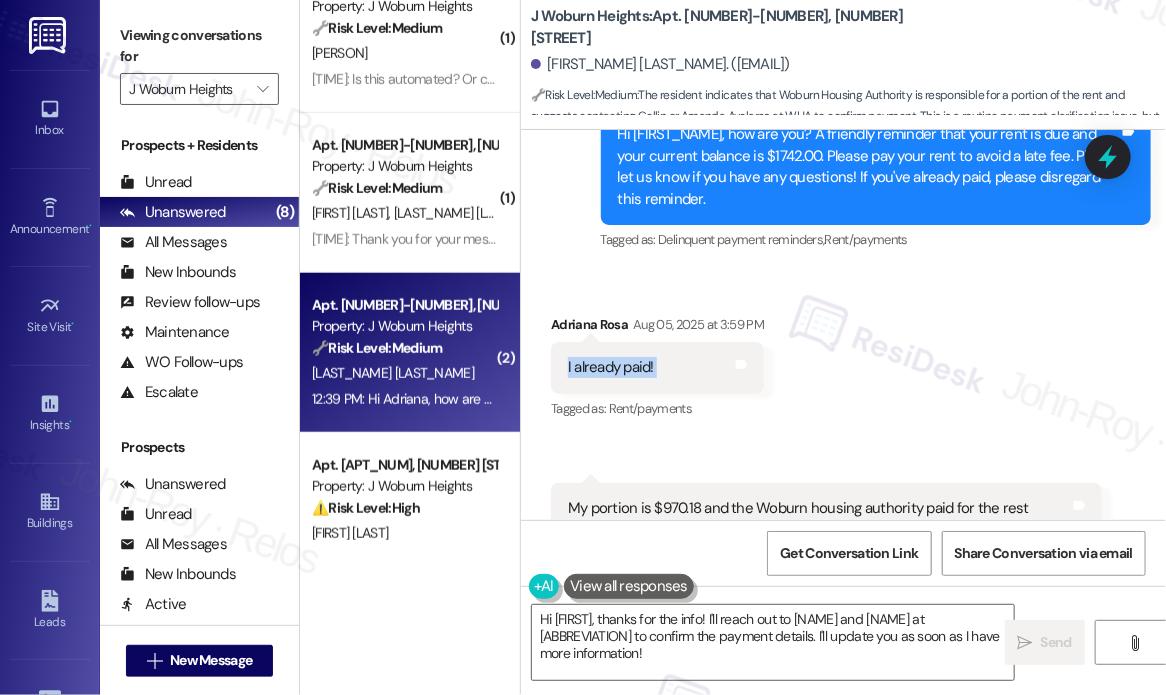 scroll, scrollTop: 13130, scrollLeft: 0, axis: vertical 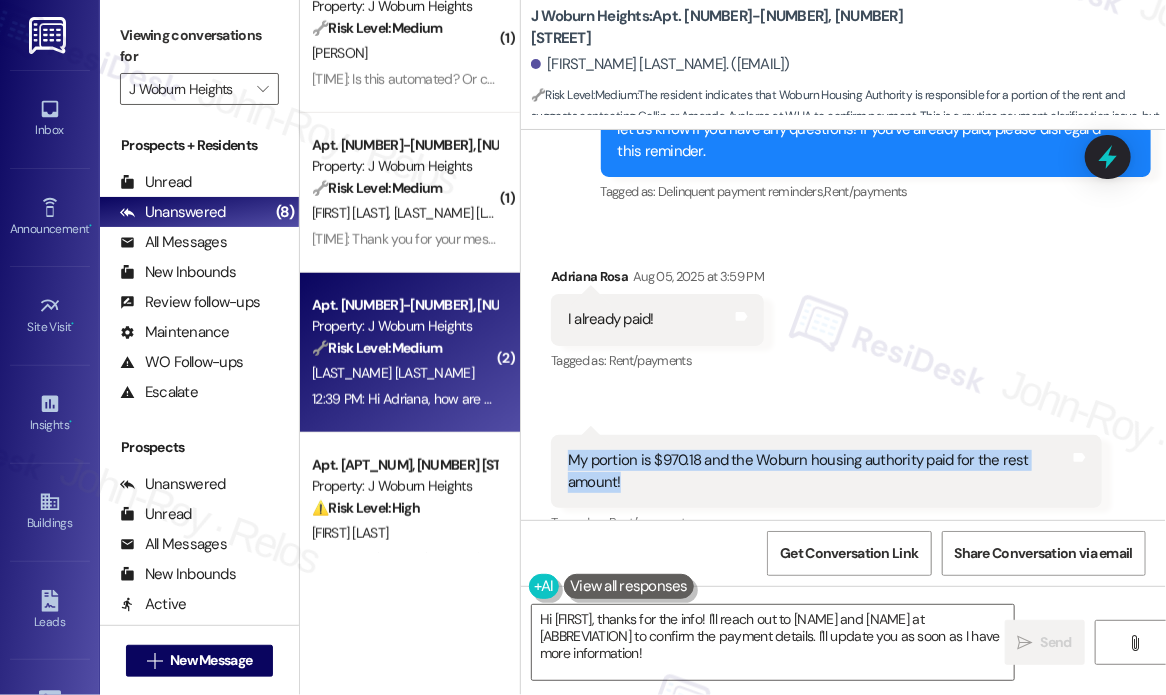 drag, startPoint x: 684, startPoint y: 466, endPoint x: 562, endPoint y: 433, distance: 126.38433 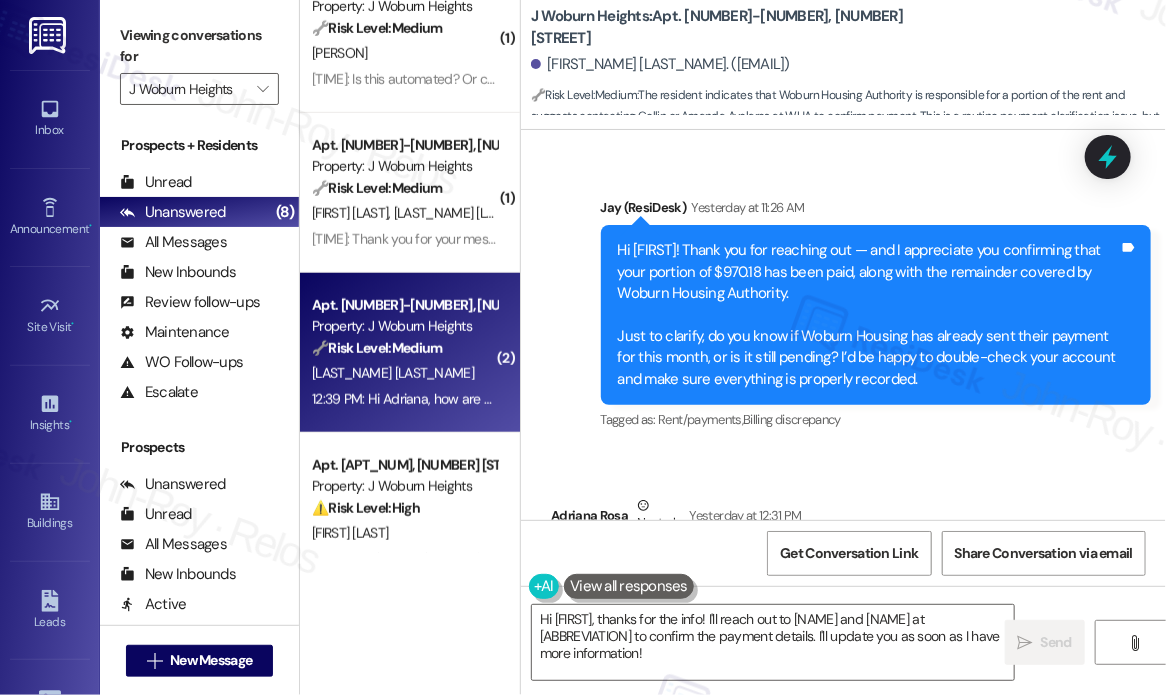 scroll, scrollTop: 13730, scrollLeft: 0, axis: vertical 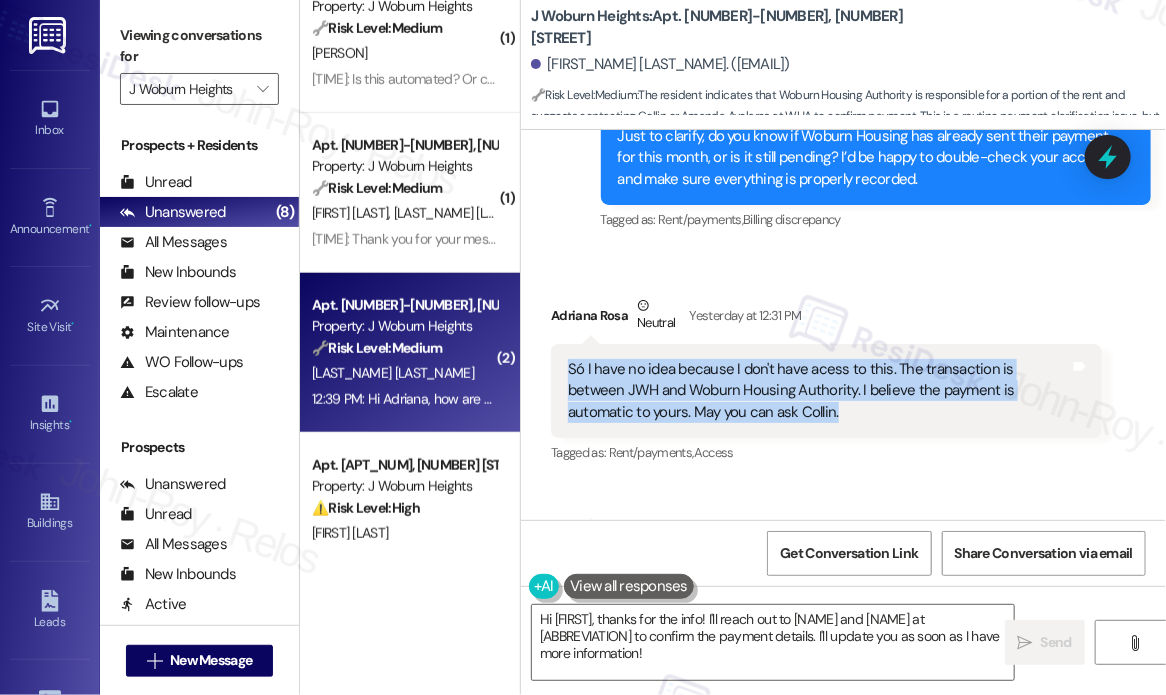 drag, startPoint x: 770, startPoint y: 384, endPoint x: 570, endPoint y: 347, distance: 203.3937 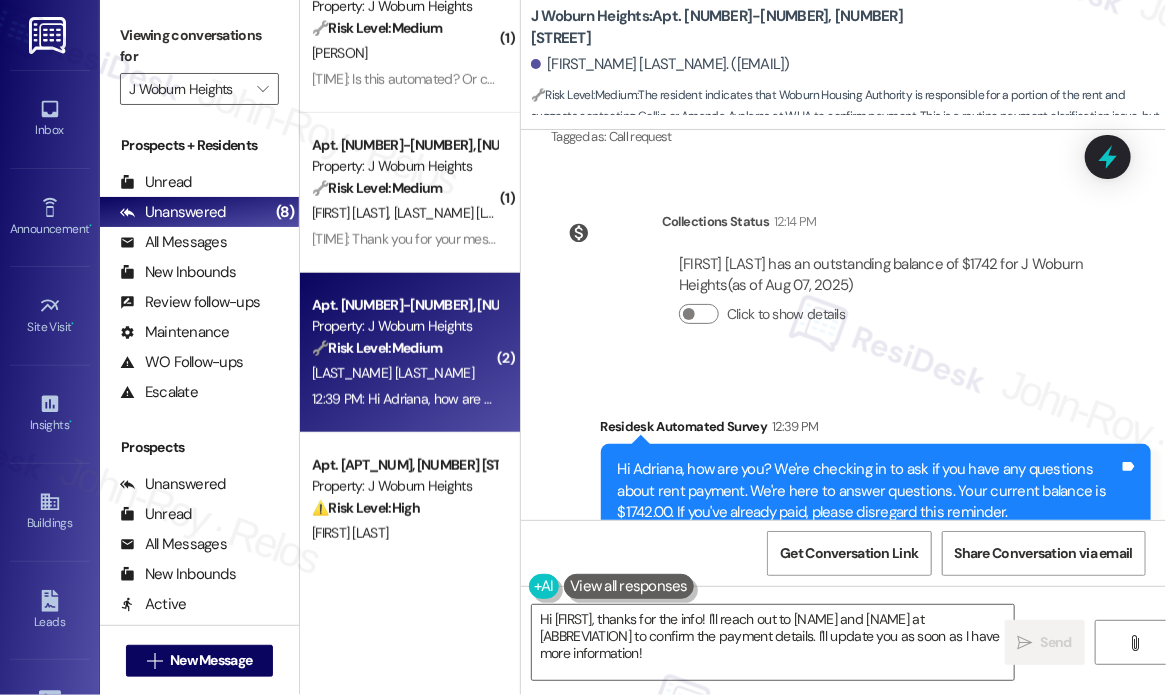 scroll, scrollTop: 14248, scrollLeft: 0, axis: vertical 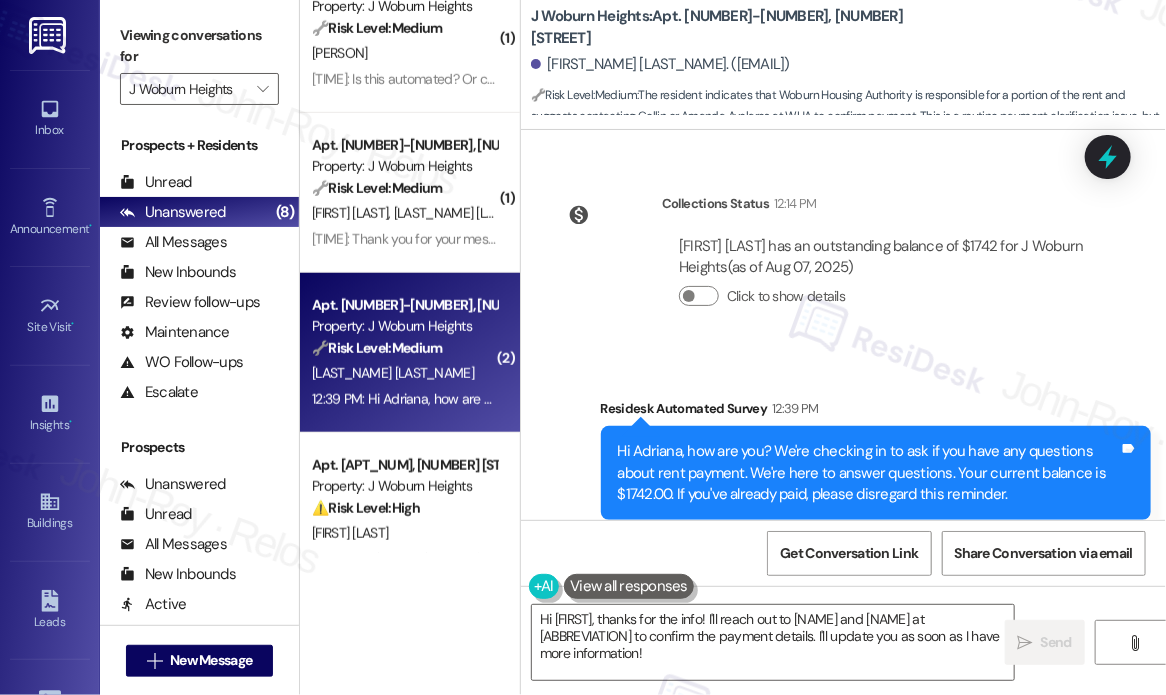 click on "Collections Status 12:14 PM Adriana Rosa has an outstanding balance of $1742 for J Woburn Heights  (as of [MONTH] 07, 2025) Click to show details" at bounding box center [826, 265] 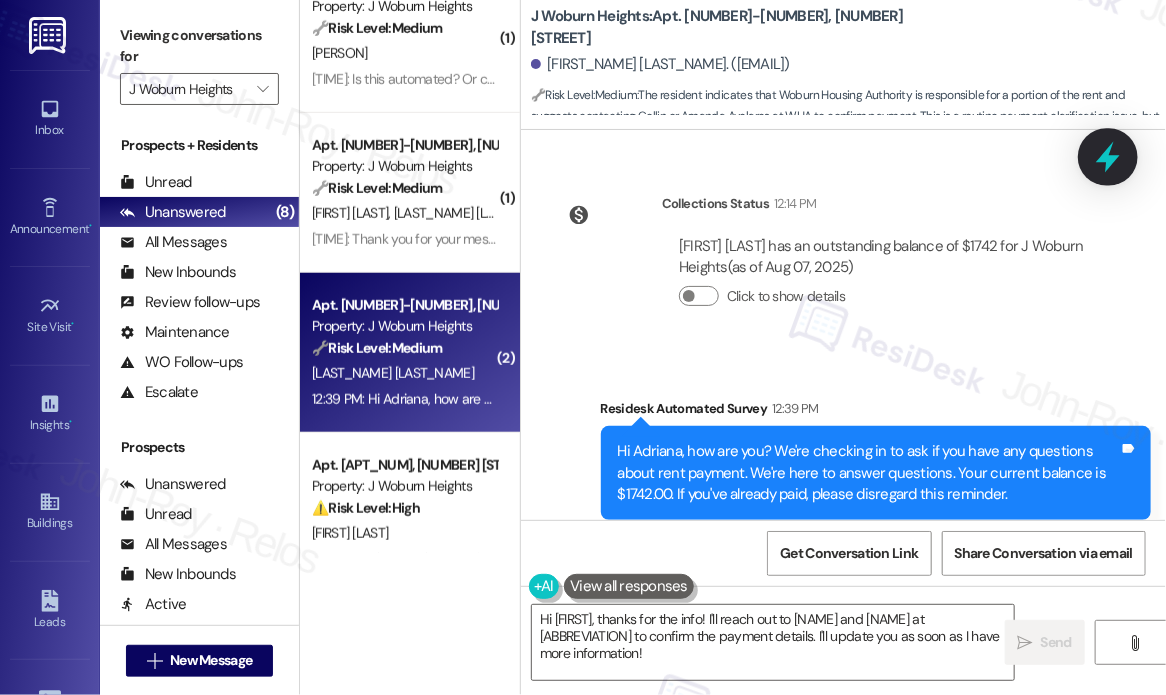 click 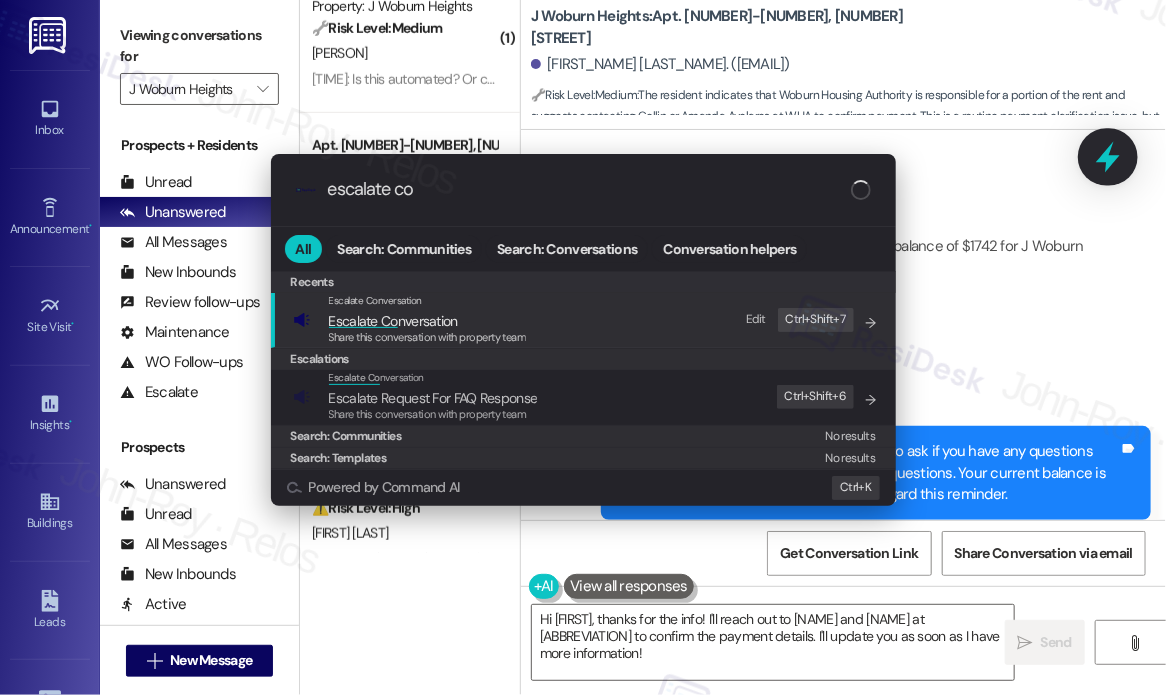 type on "escalate con" 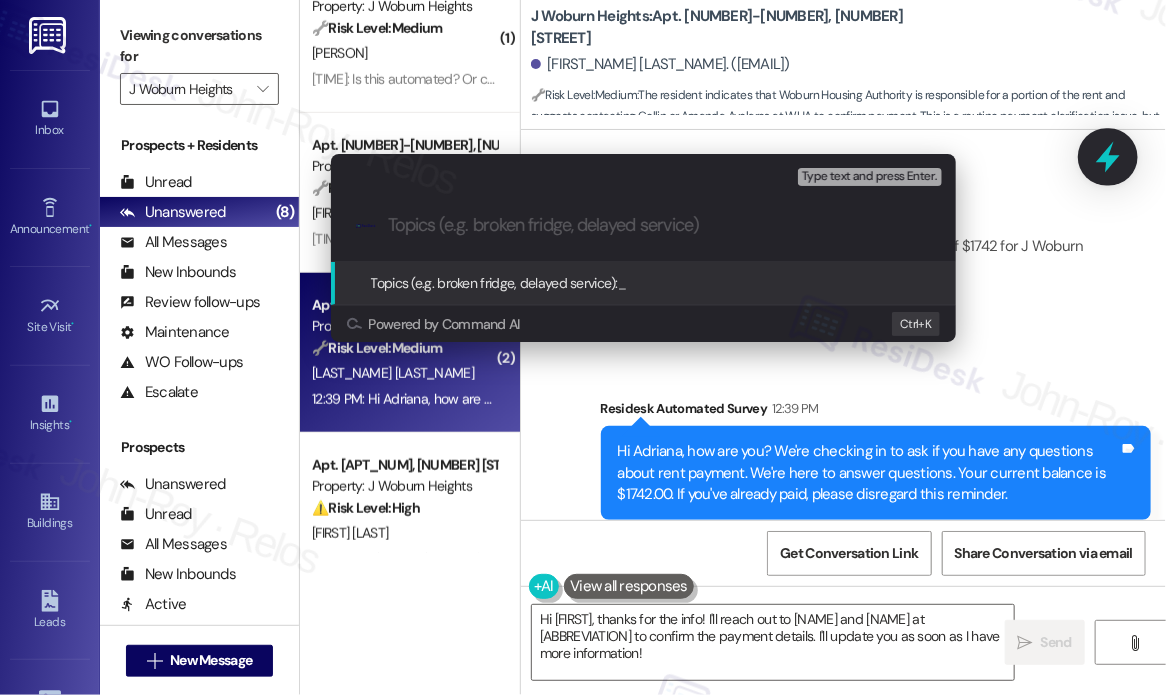 type on "Payment confirmation with Woburn Housing Authority involvement" 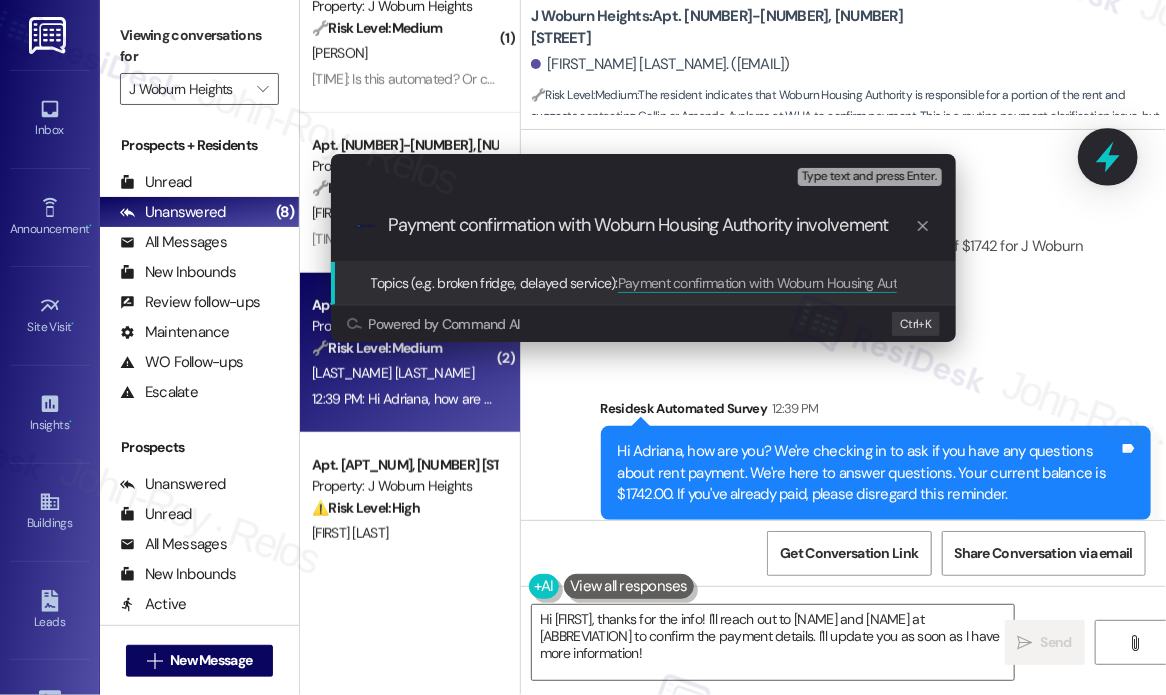 type 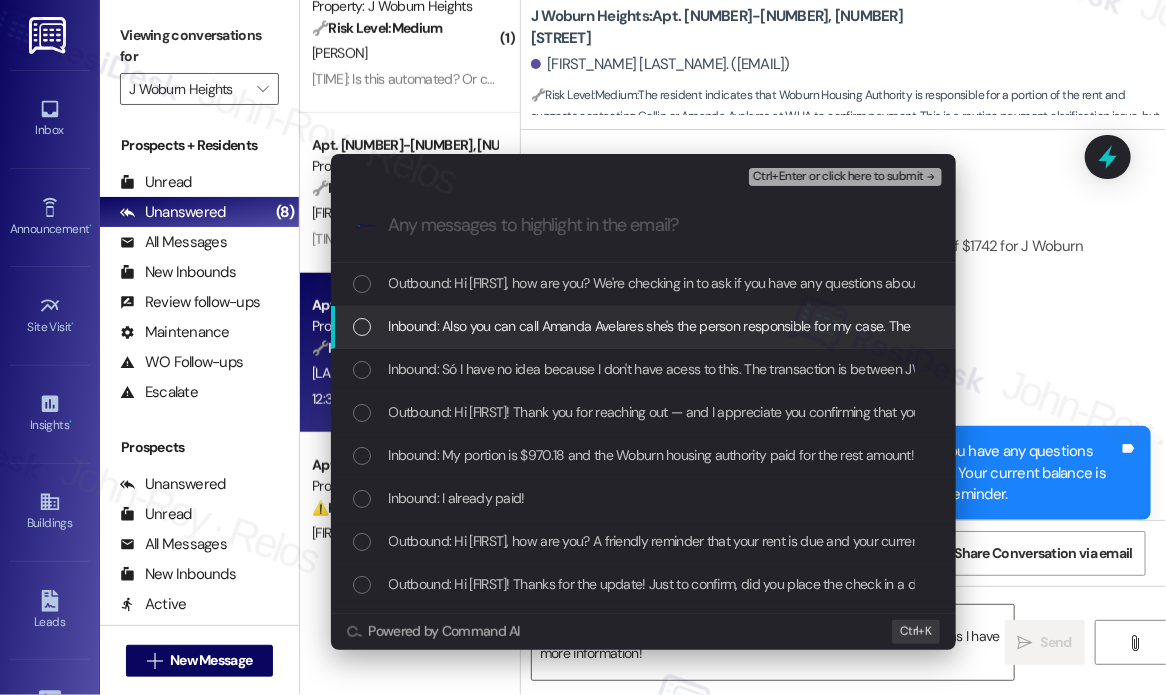 click on "Inbound: Also you can call Amanda Avelares she's the person responsible for my case.
The number for [ORGANIZATION] is : ([PHONE])" at bounding box center (775, 326) 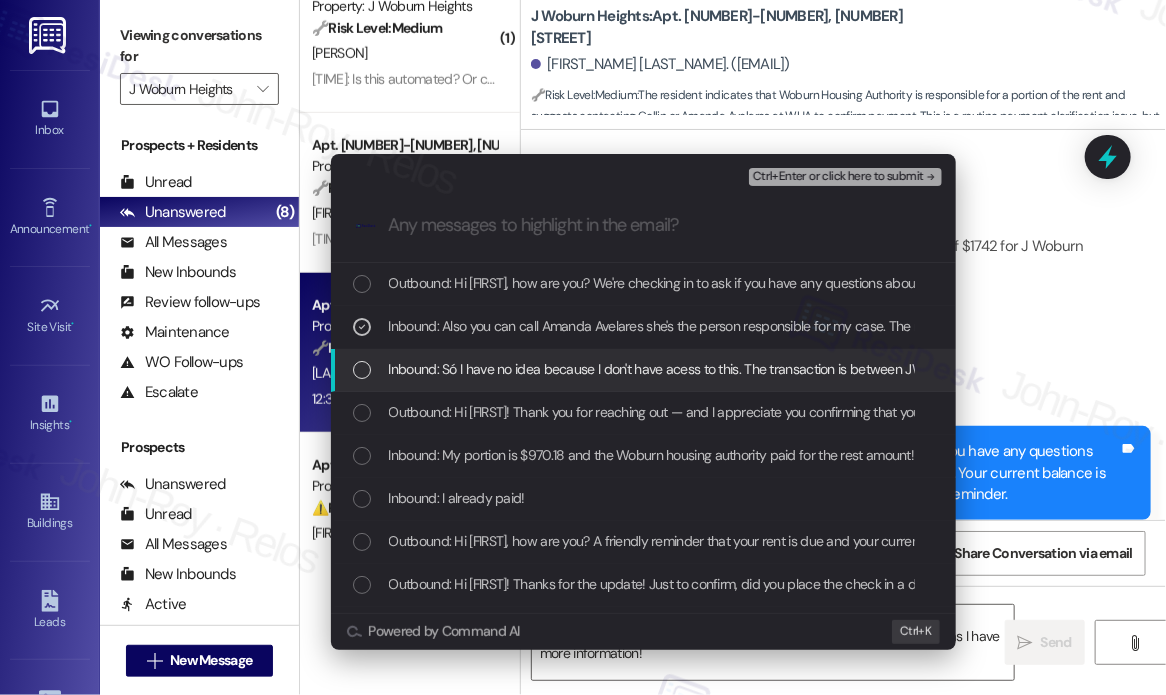 click on "Inbound: Só I have no idea because I don't have acess to this. The transaction is between JWH and Woburn Housing Authority. I believe the payment is automatic to yours. May you can ask [FIRST]." at bounding box center (953, 369) 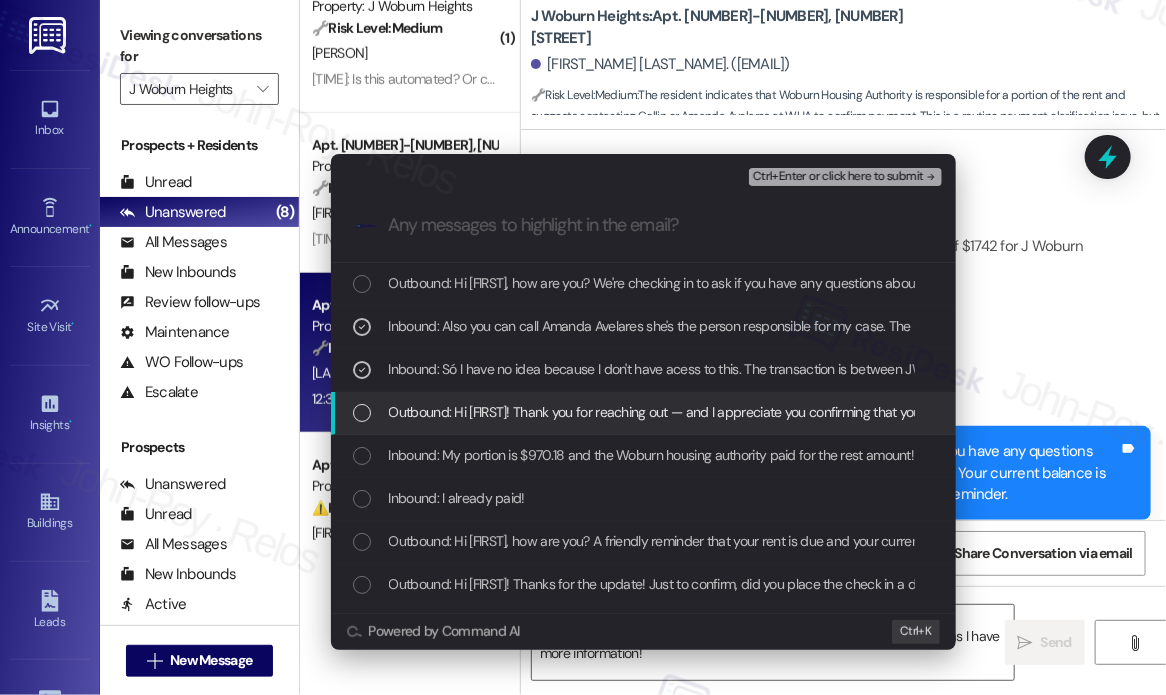 click on "Outbound: Hi Adriana! Thank you for reaching out — and I appreciate you confirming that your portion of $970.18 has been paid, along with the remainder covered by Woburn Housing Authority.
Just to clarify, do you know if Woburn Housing has already sent their payment for this month, or is it still pending? I’d be happy to double-check your account and make sure everything is properly recorded." at bounding box center [1539, 412] 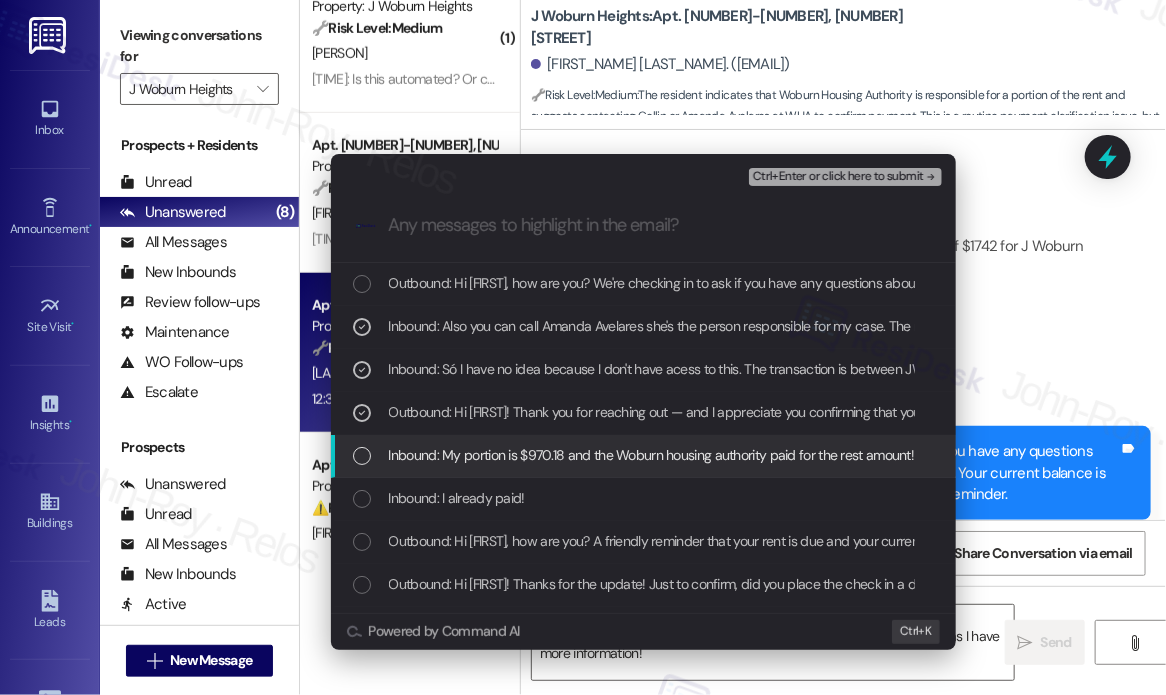 click on "Inbound: My portion is $970.18 and the Woburn housing authority paid for the rest amount!" at bounding box center (652, 455) 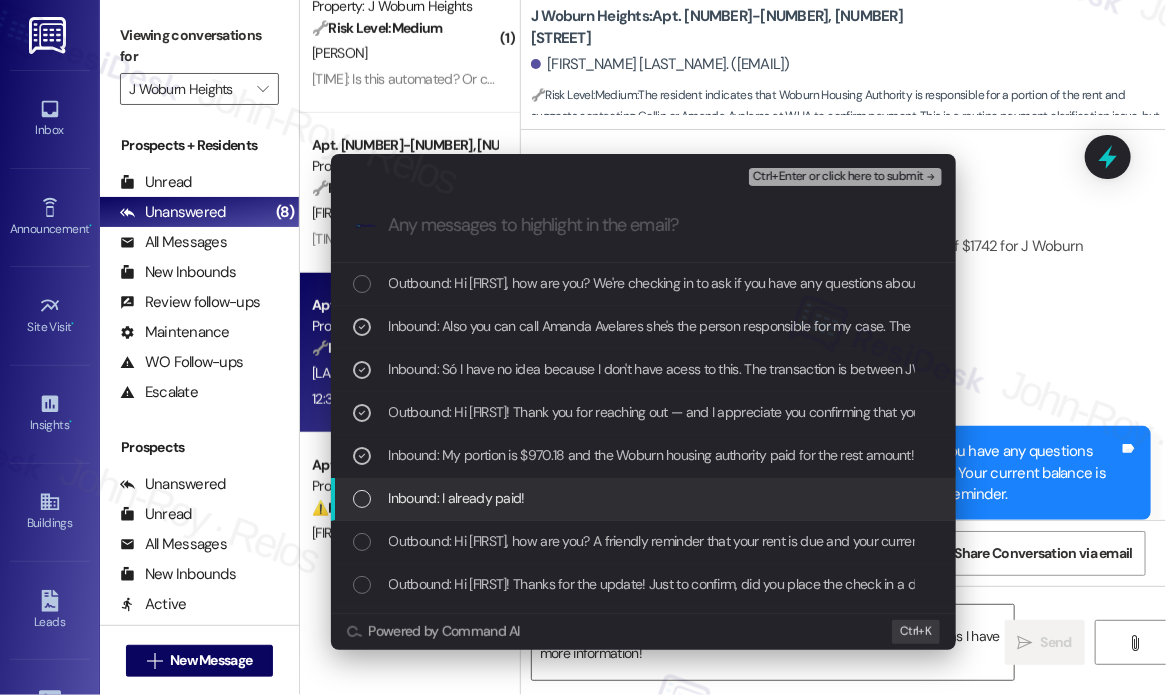 click on "Inbound: I already paid!" at bounding box center (645, 498) 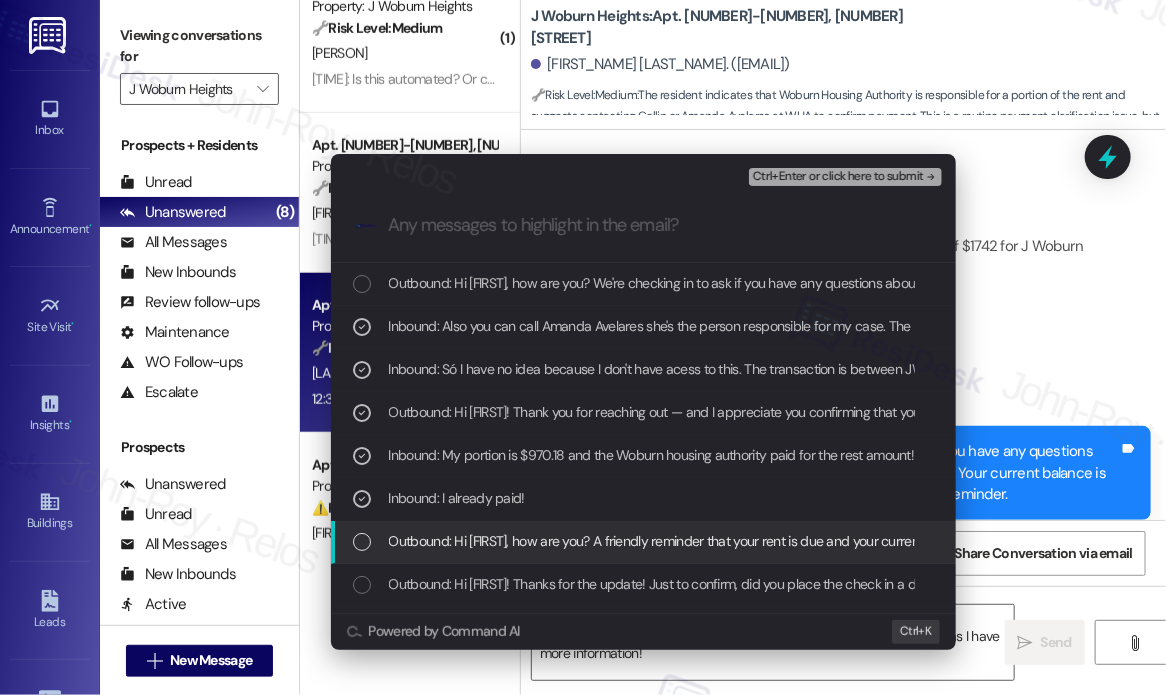 click on "Outbound: Hi Adriana, how are you? A friendly reminder that your rent is due and your current balance is $1742.00. Please pay your rent to avoid a late fee. Please let us know if you have any questions! If you've already paid, please disregard this reminder." at bounding box center [1118, 541] 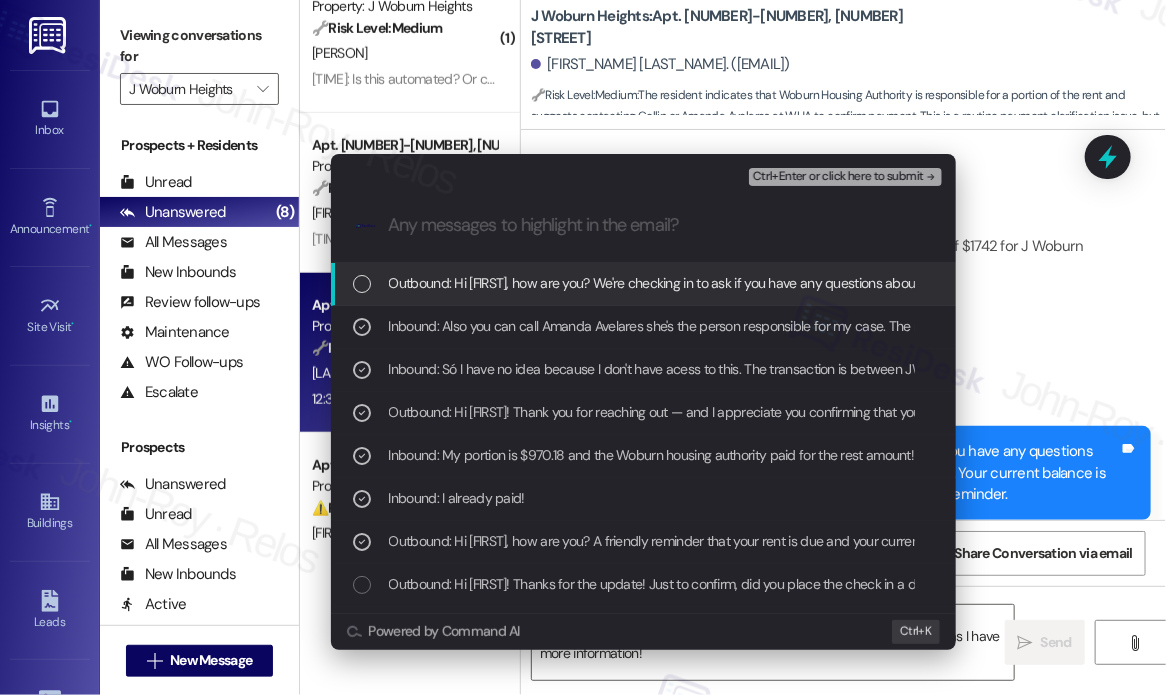 click on "Ctrl+Enter or click here to submit" at bounding box center (838, 177) 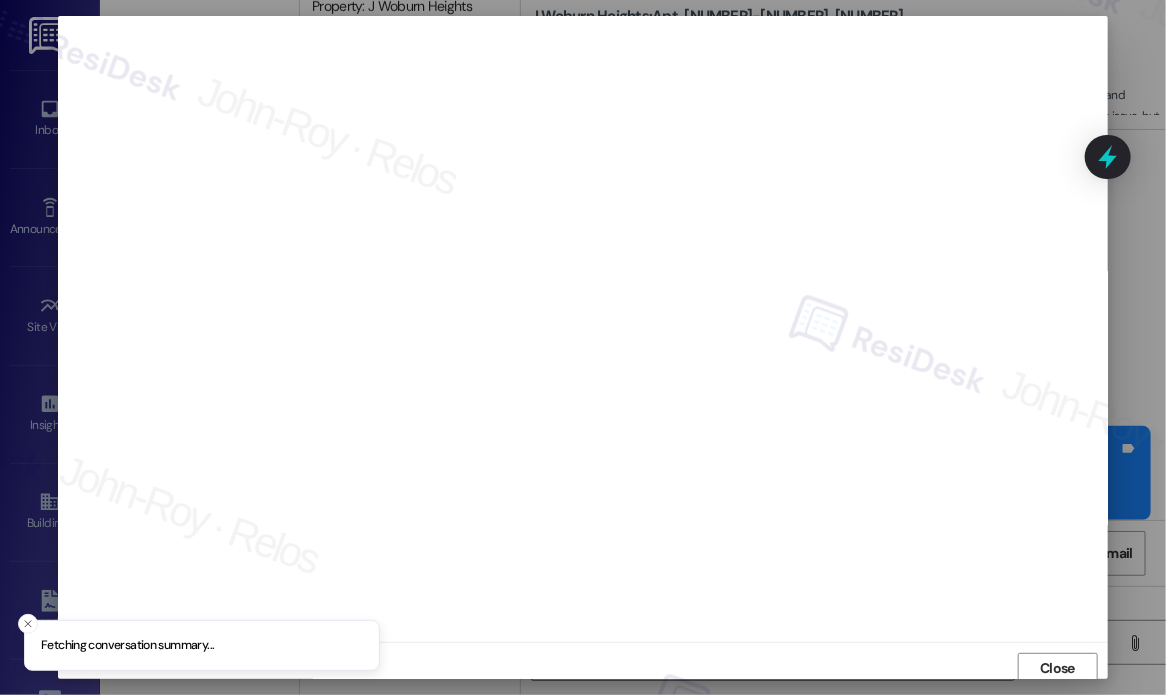 scroll, scrollTop: 5, scrollLeft: 0, axis: vertical 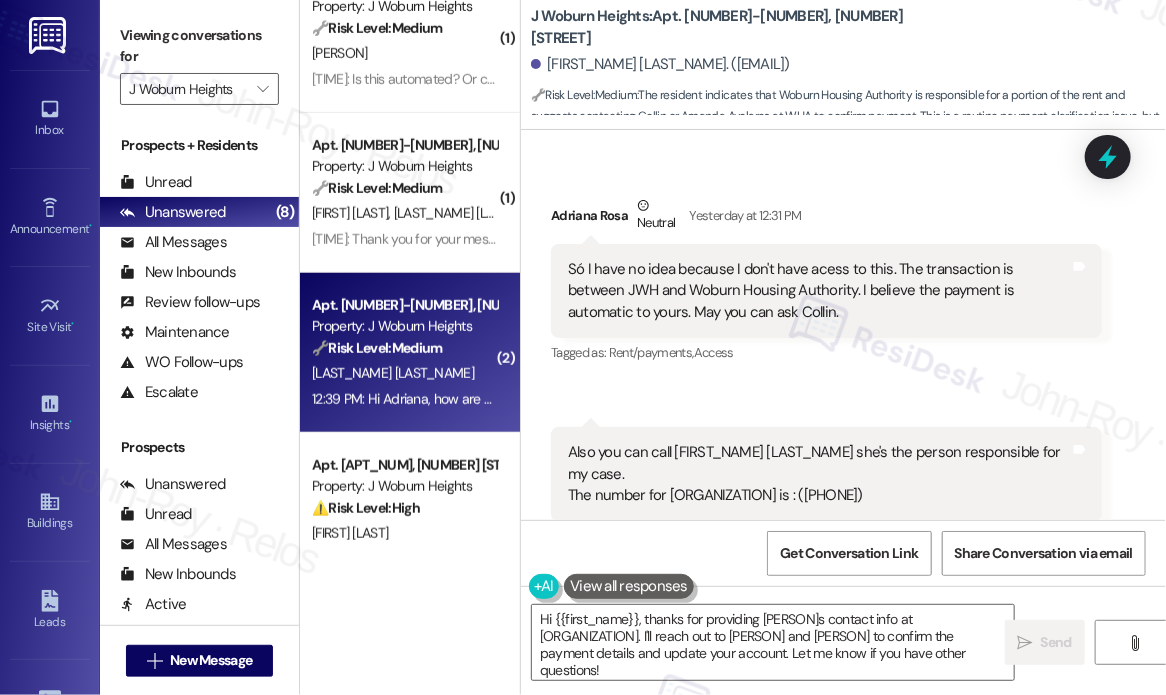 click on "Received via SMS Adriana Rosa   Neutral Yesterday at 12:31 PM Só I have no idea because I don't have acess to this. The transaction is between JWH and Woburn Housing Authority. I believe the payment is automatic to yours. May you can ask Collin. Tags and notes Tagged as:   Rent/payments ,  Click to highlight conversations about Rent/payments Access Click to highlight conversations about Access Received via SMS 12:37 PM Adriana Rosa Yesterday at 12:37 PM Also you can call Amanda Avelares she's the person responsible for my case.
The number for WHA is : (781)935-0818 Tags and notes Tagged as:   Call request ,  Click to highlight conversations about Call request Emailed client ,  Click to highlight conversations about Emailed client Escalation type escalation Click to highlight conversations about Escalation type escalation" at bounding box center (843, 358) 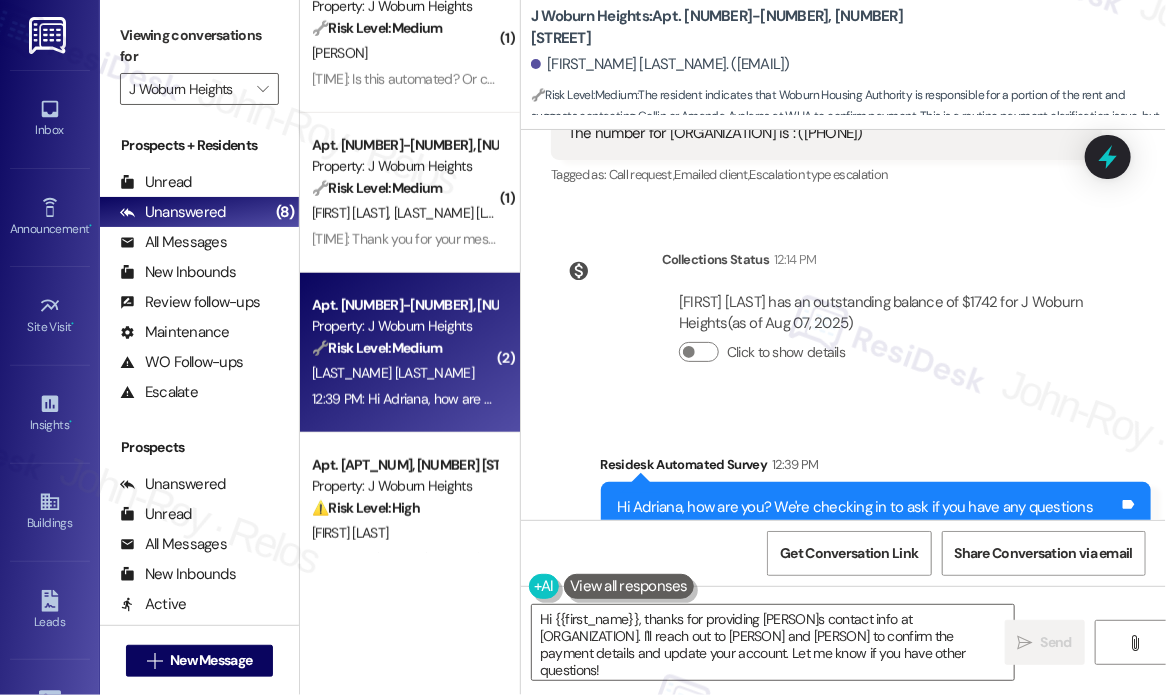 scroll, scrollTop: 14248, scrollLeft: 0, axis: vertical 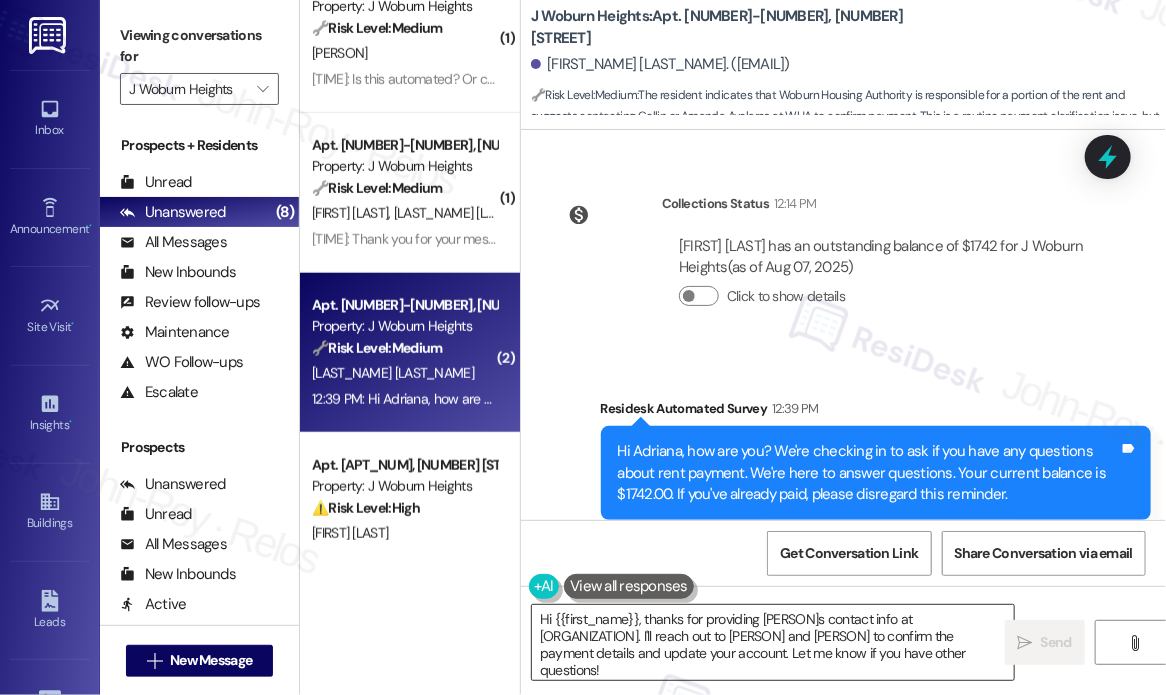 click on "Hi {{first_name}}, thanks for providing Amanda's contact info at Woburn Housing Authority. I'll reach out to Collin and Amanda to confirm the payment details and update your account. Let me know if you have other questions!" at bounding box center [773, 642] 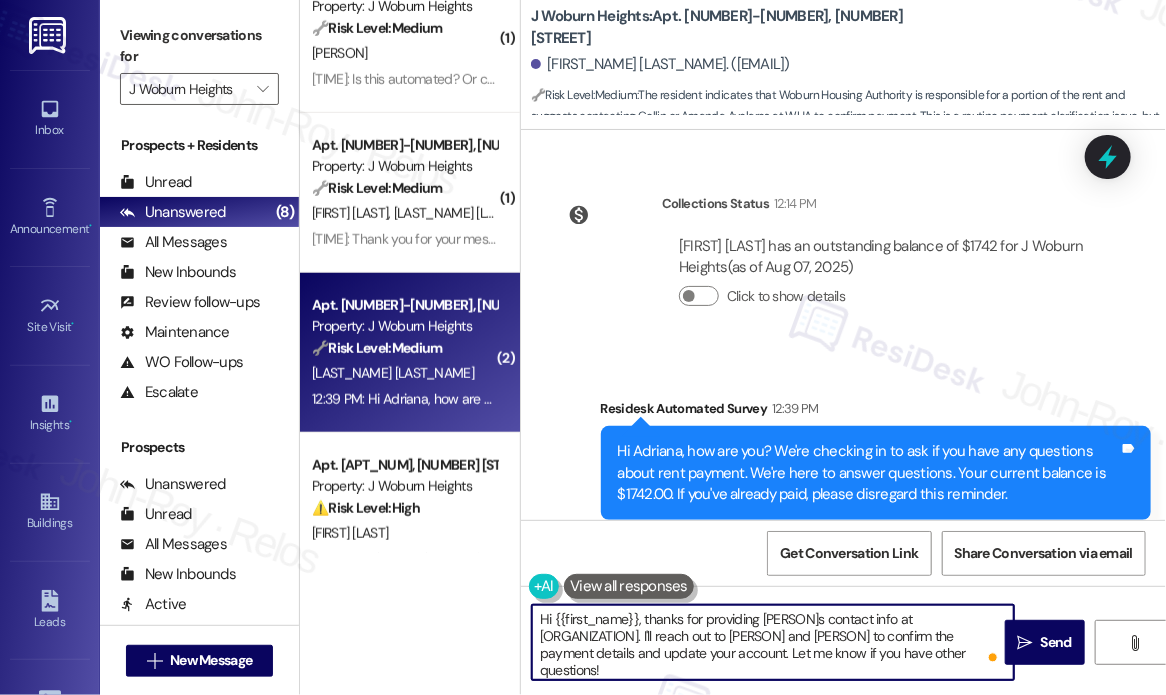 drag, startPoint x: 647, startPoint y: 641, endPoint x: 644, endPoint y: 621, distance: 20.22375 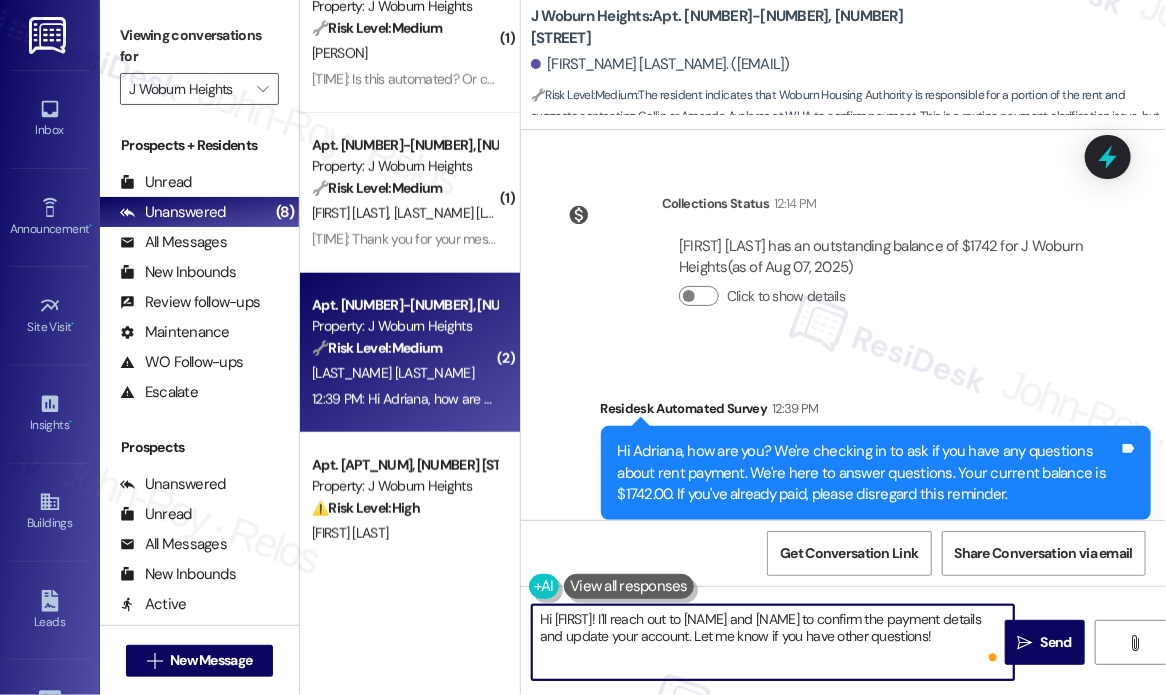 click on "Hi {{first_name}}! I'll reach out to Collin and Amanda to confirm the payment details and update your account. Let me know if you have other questions!" at bounding box center (773, 642) 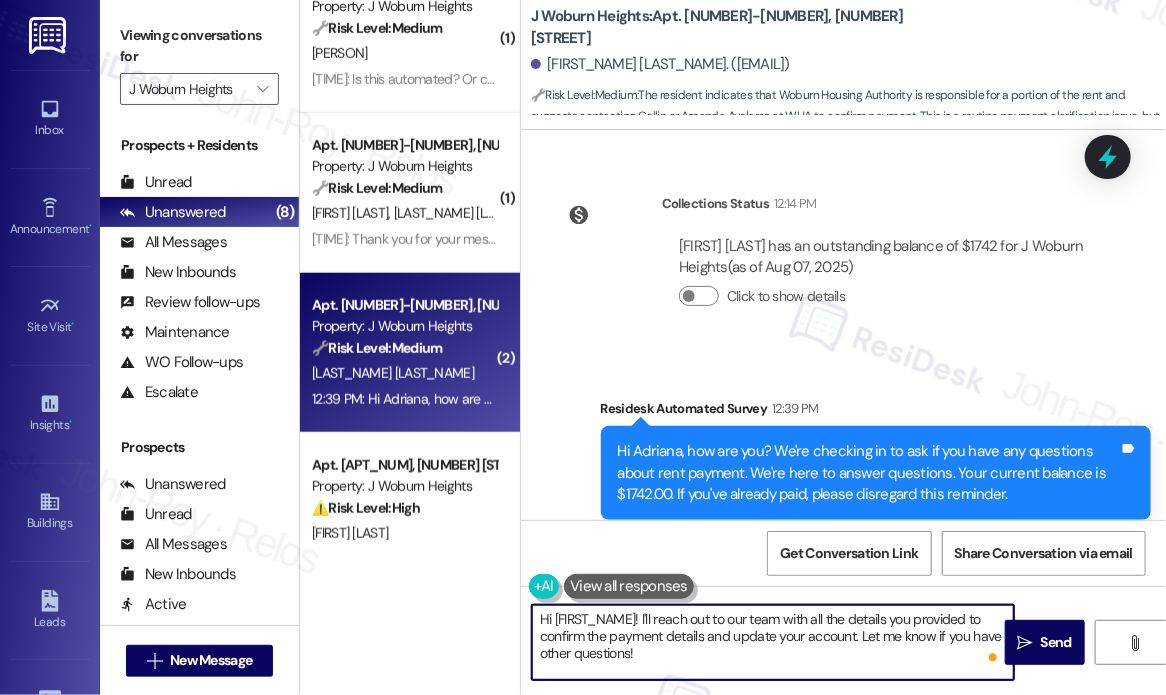 click on "Hi {{first_name}}! I'll reach out to our team with all the details you provided to confirm the payment details and update your account. Let me know if you have other questions!" at bounding box center [773, 642] 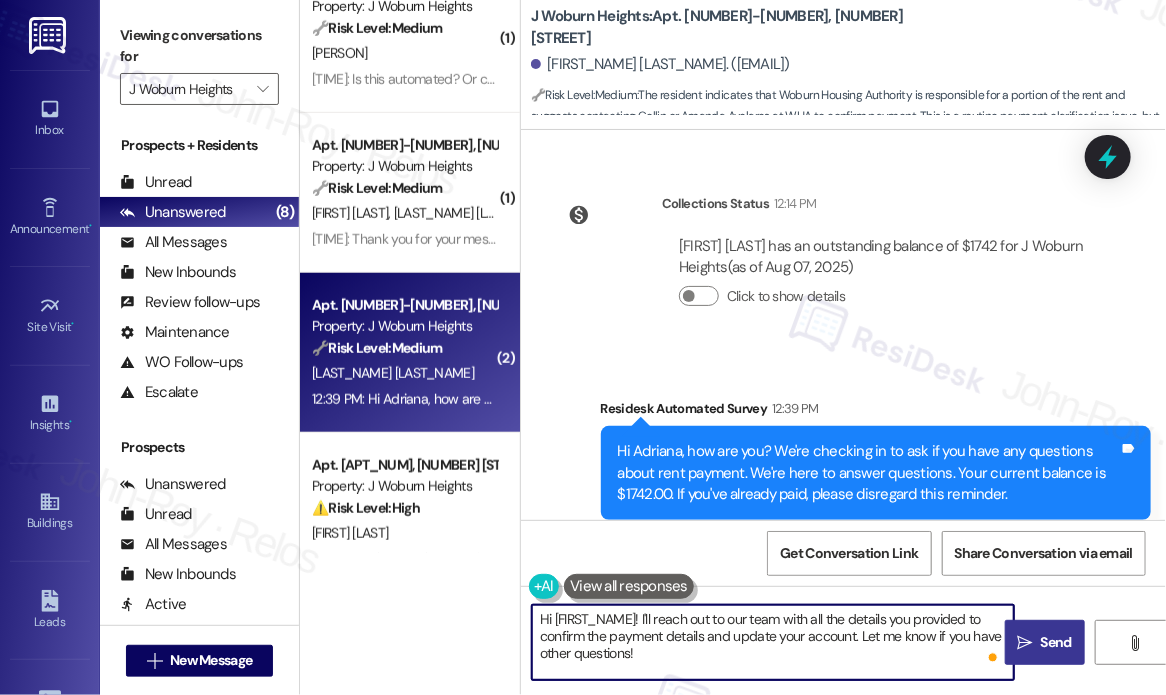 type on "Hi {{first_name}}! I'll reach out to our team with all the details you provided to confirm the payment details and update your account. Let me know if you have other questions!" 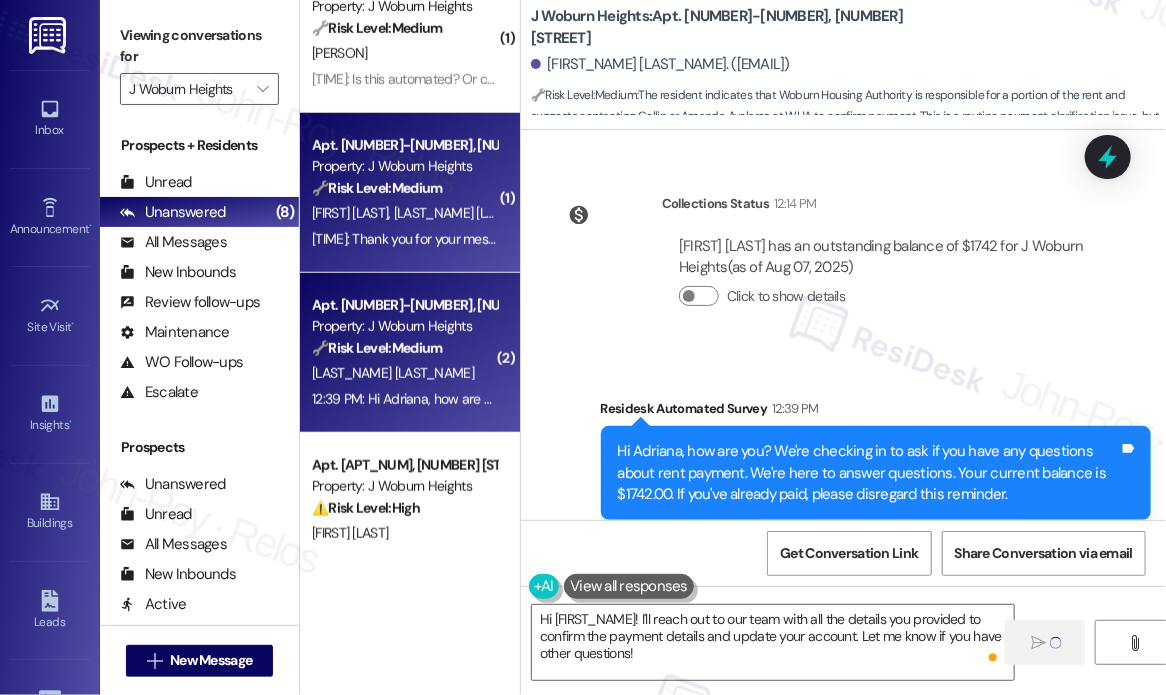 click on "12:46 PM: Thank you for your message. We’re planning to make the payment online and will follow the steps Amber suggested later this evening. If we're unable to complete it today, we’ll make the payment by cheque tomorrow. Thanks again! 12:46 PM: Thank you for your message. We’re planning to make the payment online and will follow the steps Amber suggested later this evening. If we're unable to complete it today, we’ll make the payment by cheque tomorrow. Thanks again!" at bounding box center (1001, 239) 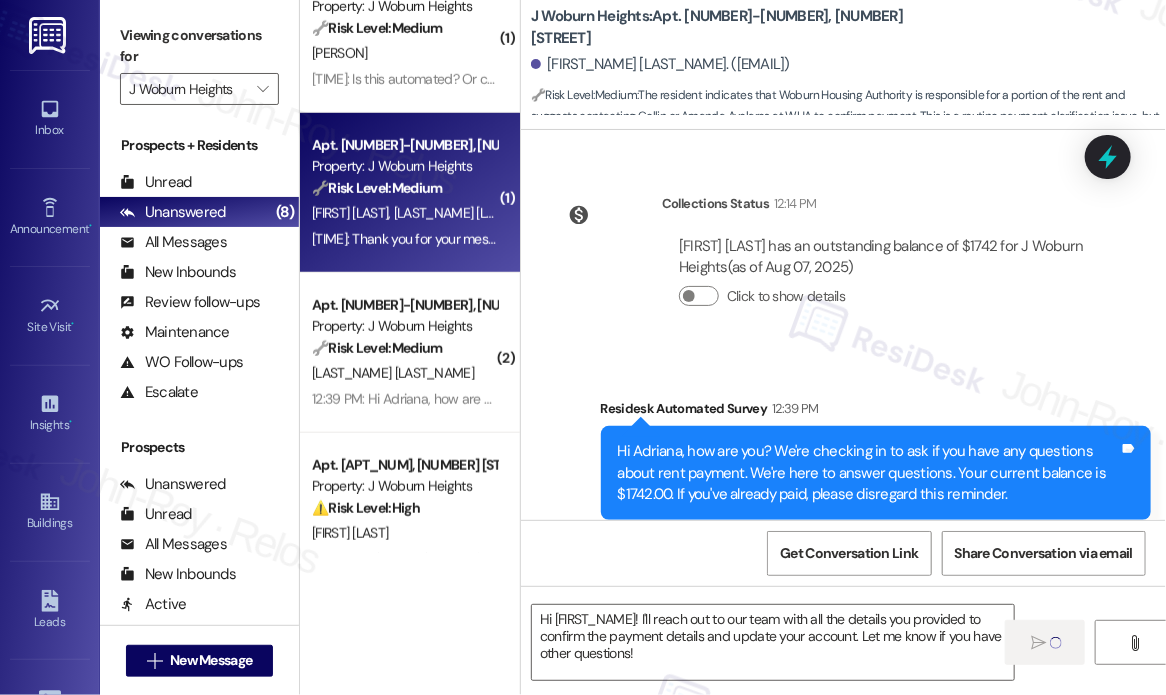 type on "Fetching suggested responses. Please feel free to read through the conversation in the meantime." 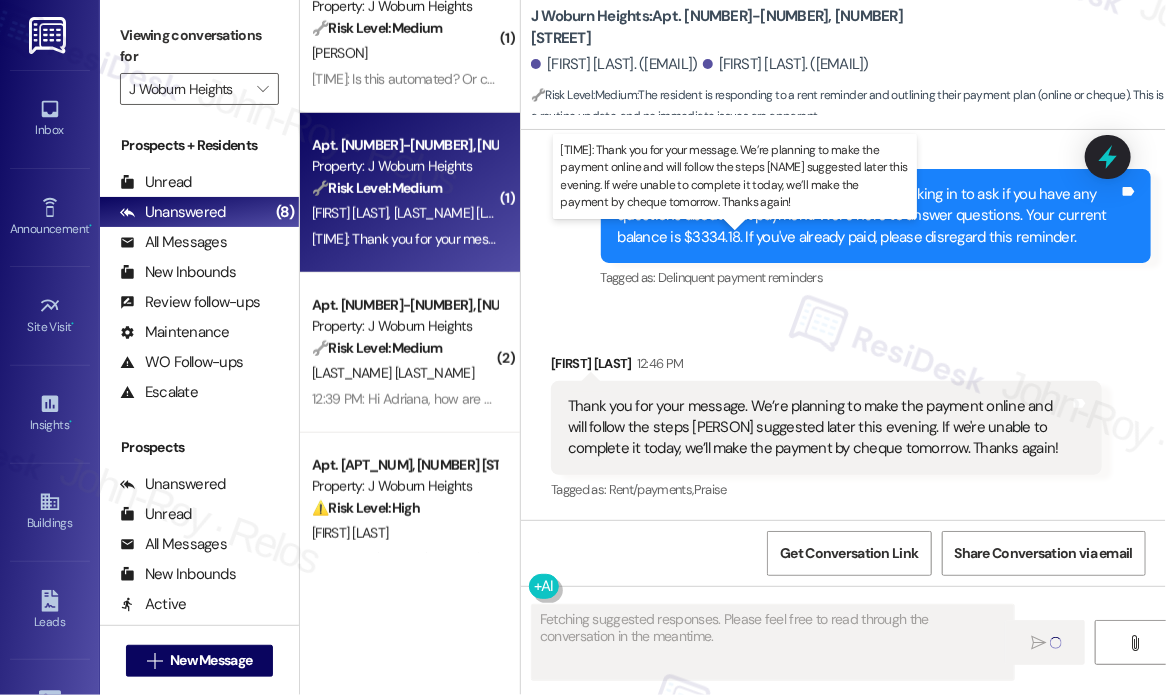 scroll, scrollTop: 2264, scrollLeft: 0, axis: vertical 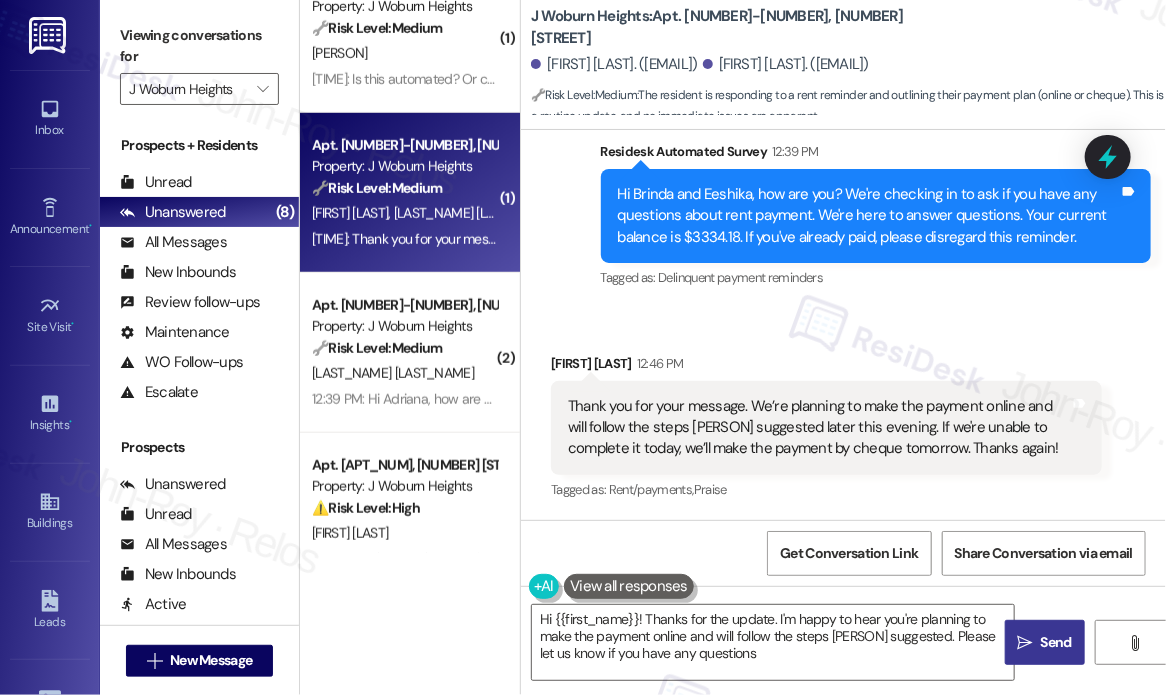 type on "Hi {{first_name}}! Thanks for the update. I'm happy to hear you're planning to make the payment online and will follow the steps Amber suggested. Please let us know if you have any questions!" 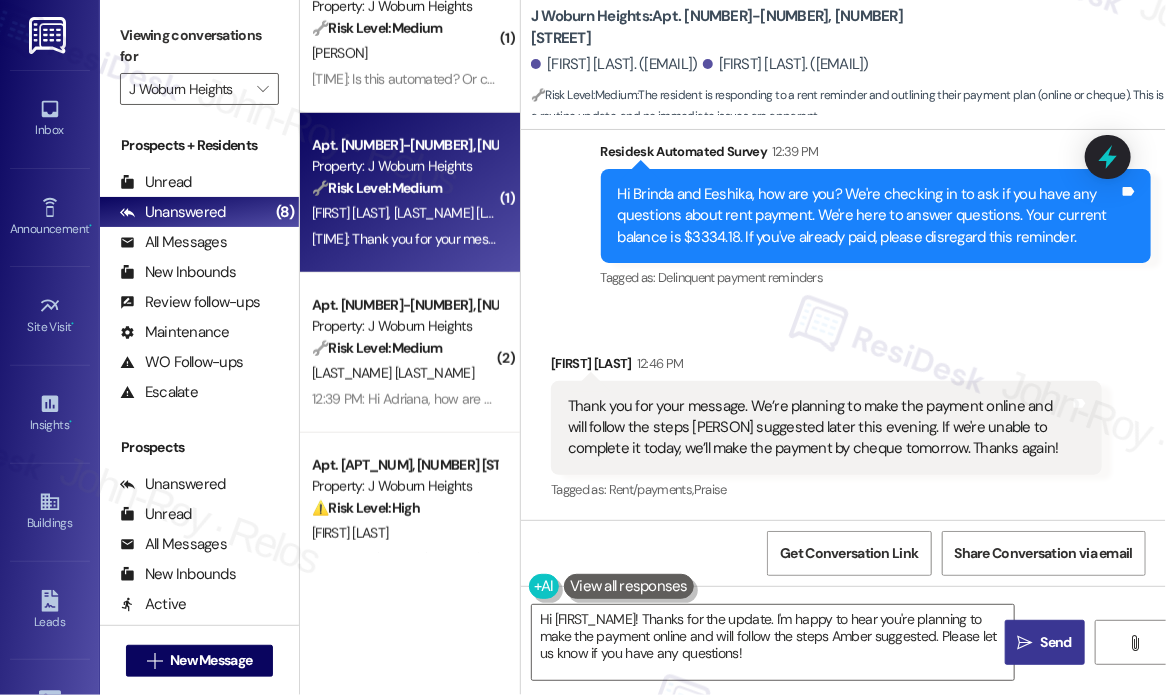 click on "Thank you for your message. We’re planning to make the payment online and will follow the steps Amber suggested later this evening. If we're unable to complete it today, we’ll make the payment by cheque tomorrow. Thanks again!" at bounding box center [819, 428] 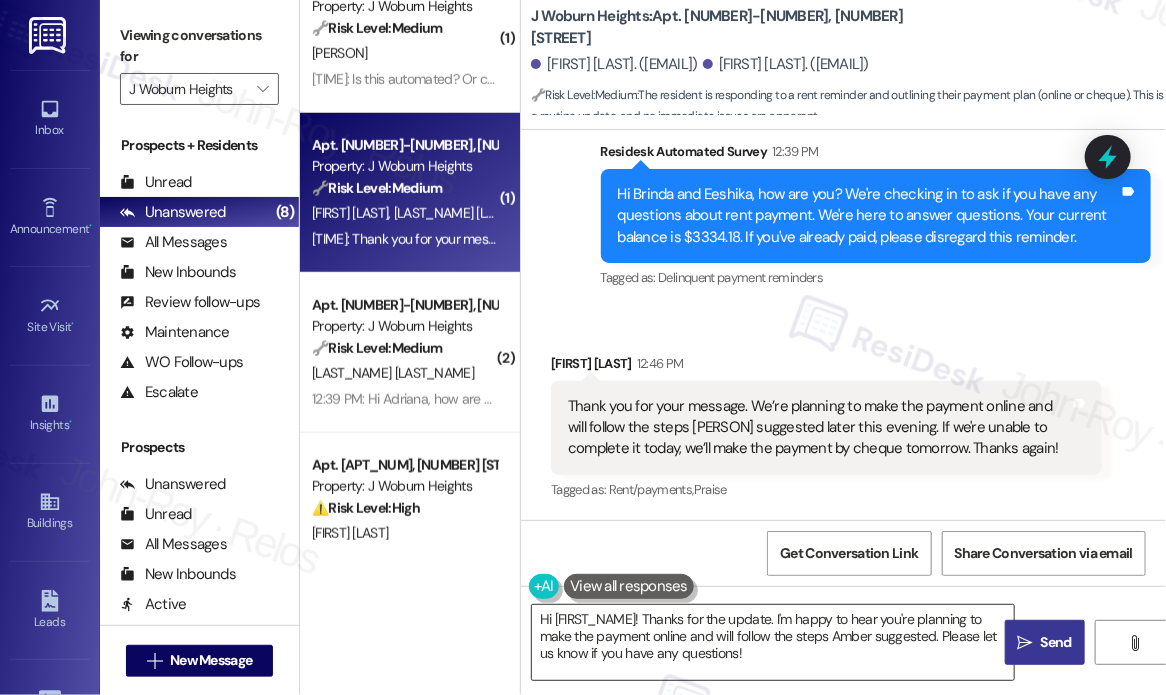 click on "Hi {{first_name}}! Thanks for the update. I'm happy to hear you're planning to make the payment online and will follow the steps Amber suggested. Please let us know if you have any questions!" at bounding box center (773, 642) 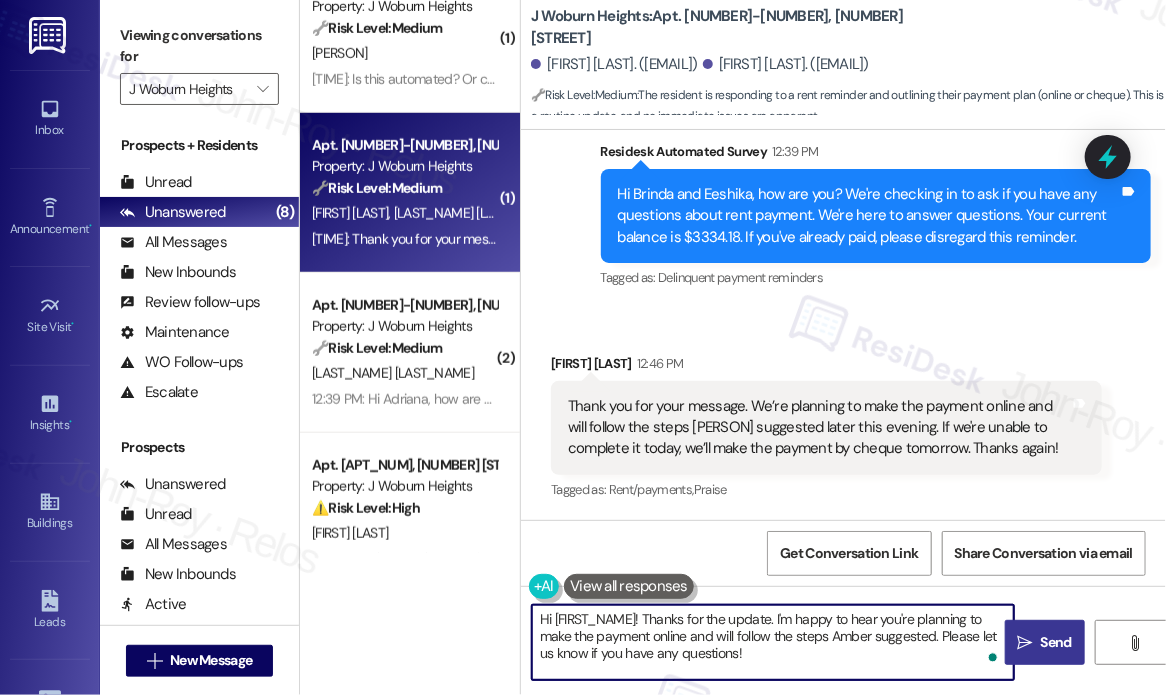click on "Hi {{first_name}}! Thanks for the update. I'm happy to hear you're planning to make the payment online and will follow the steps Amber suggested. Please let us know if you have any questions!" at bounding box center (773, 642) 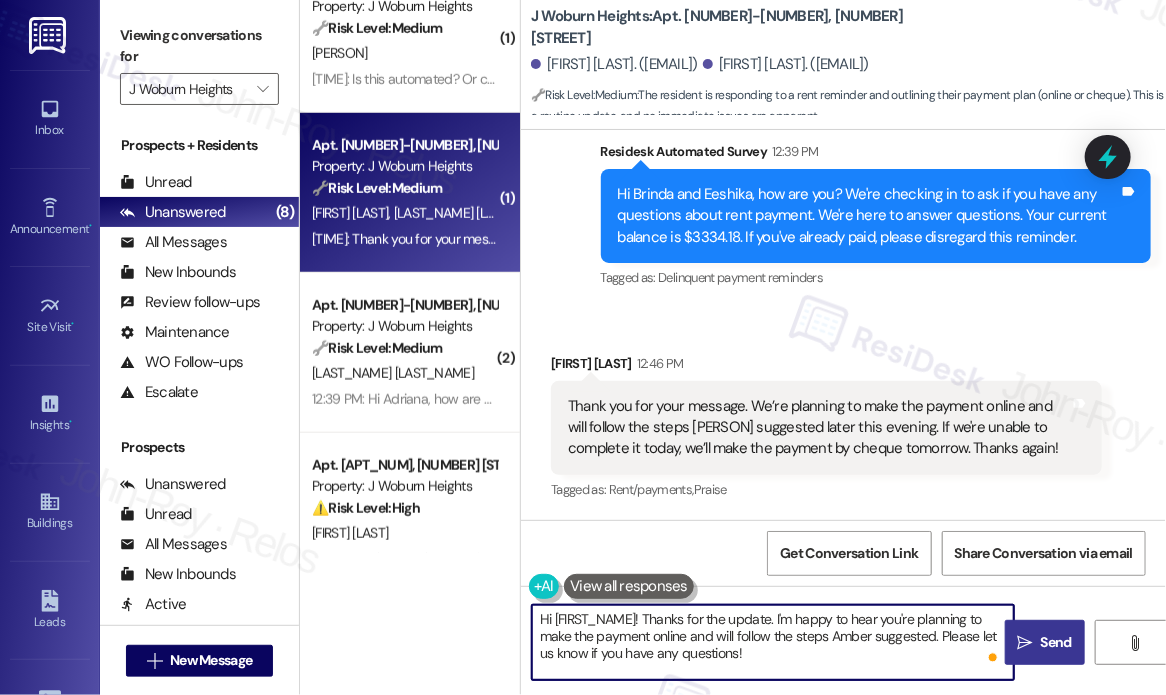 click on "Hi {{first_name}}! Thanks for the update. I'm happy to hear you're planning to make the payment online and will follow the steps Amber suggested. Please let us know if you have any questions!" at bounding box center [773, 642] 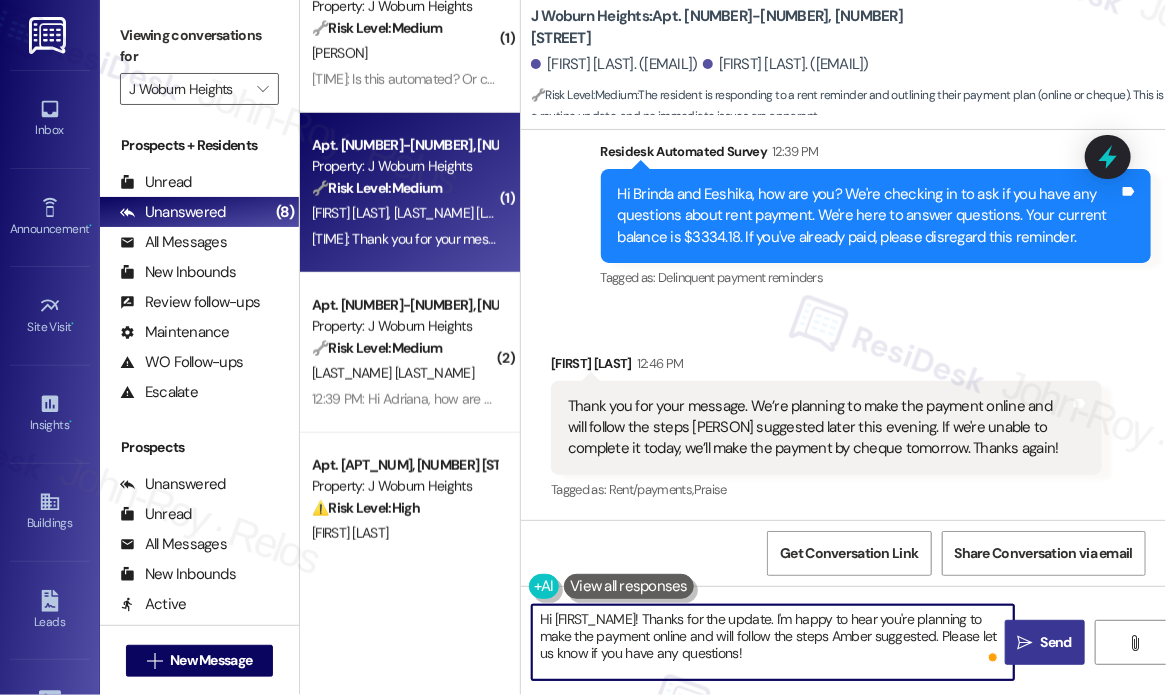 click on "Send" at bounding box center (1056, 642) 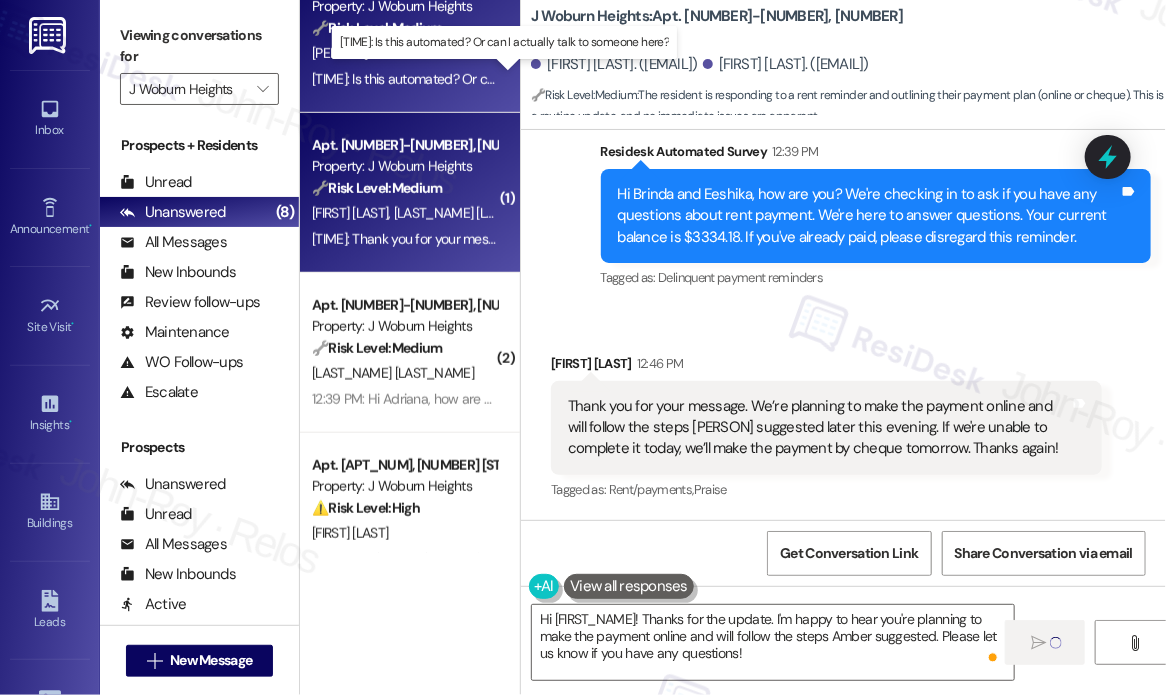 click on "12:49 PM: Is this automated? Or can I actually talk to someone here? 12:49 PM: Is this automated? Or can I actually talk to someone here?" at bounding box center [500, 79] 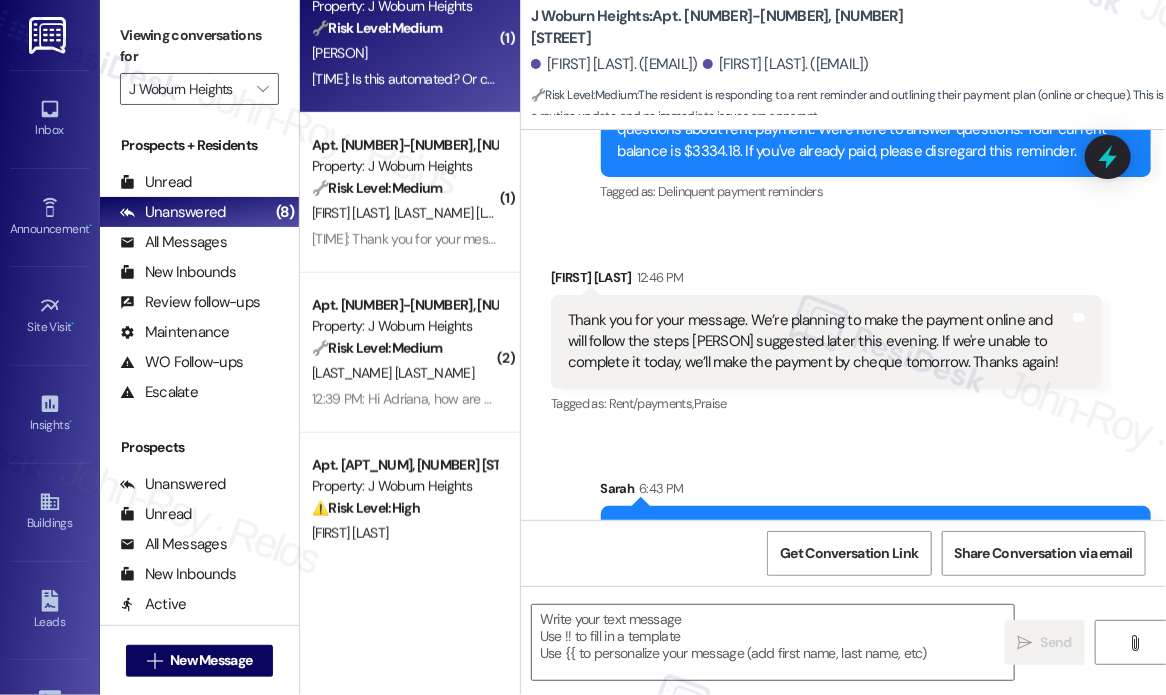 type on "Fetching suggested responses. Please feel free to read through the conversation in the meantime." 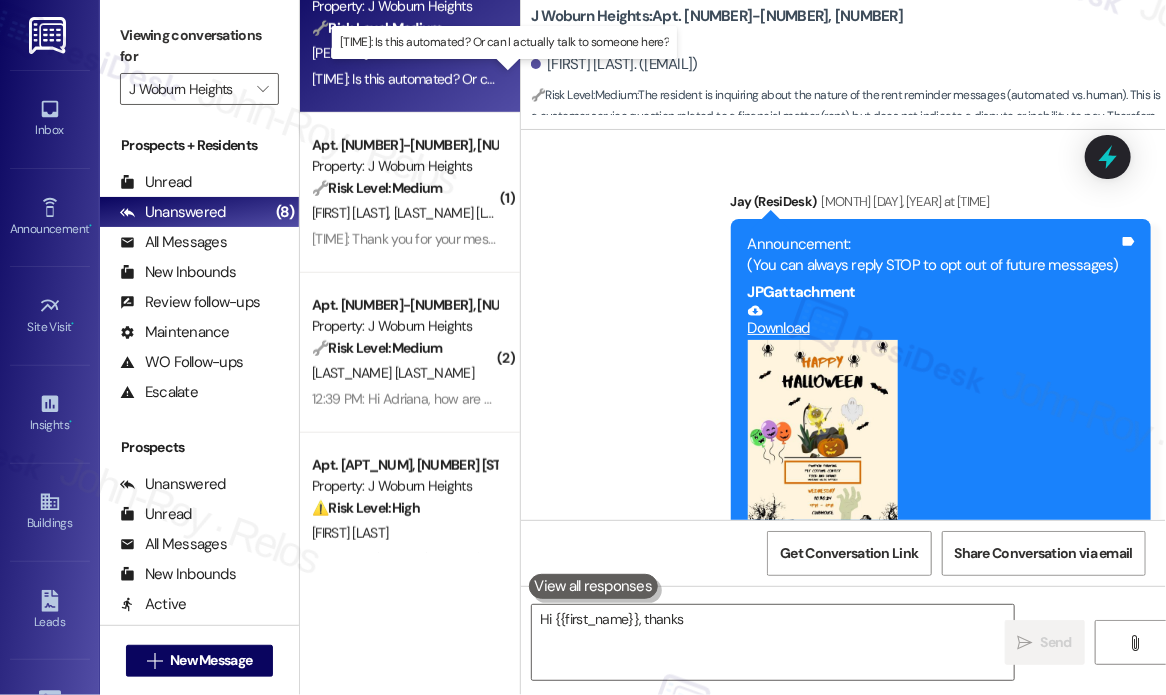 scroll, scrollTop: 12519, scrollLeft: 0, axis: vertical 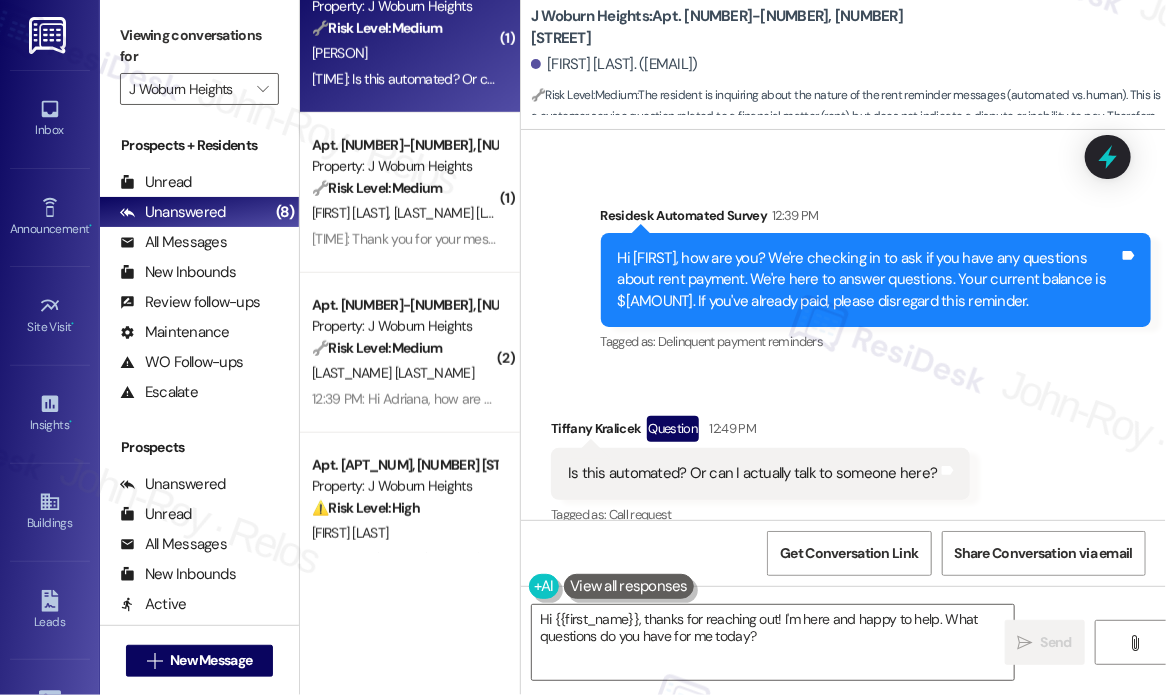 click on "Received via SMS Tiffany Kralicek Question 12:49 PM Is this automated? Or can I actually talk to someone here? Tags and notes Tagged as:   Call request Click to highlight conversations about Call request" at bounding box center (843, 457) 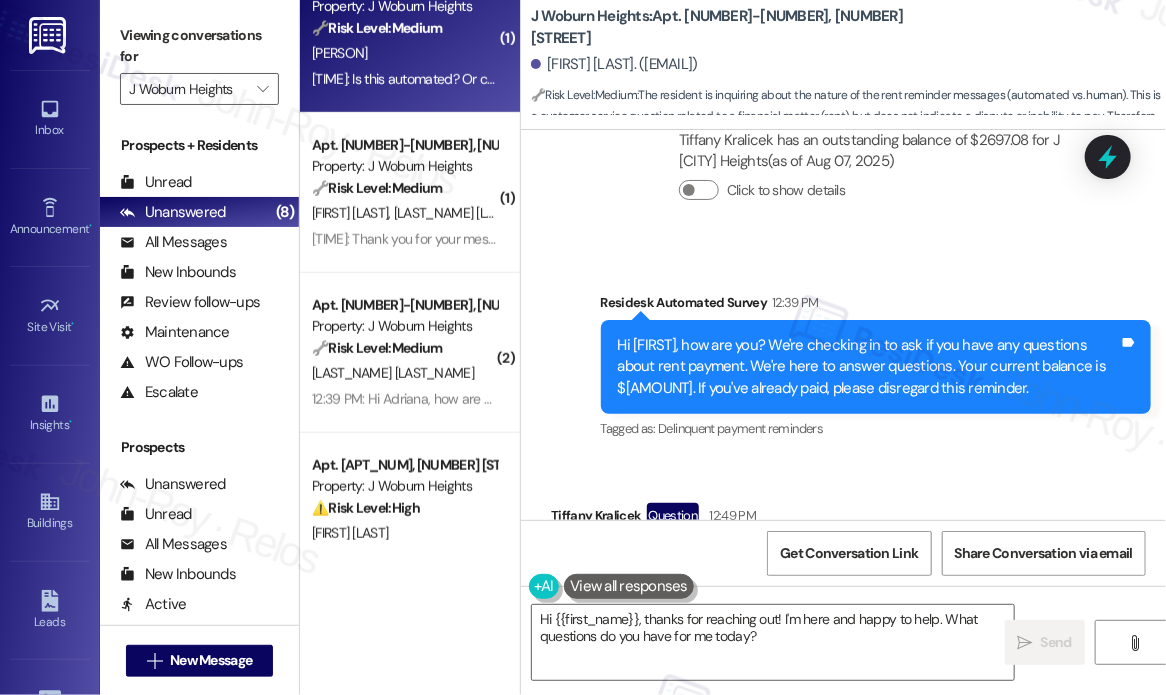 scroll, scrollTop: 12519, scrollLeft: 0, axis: vertical 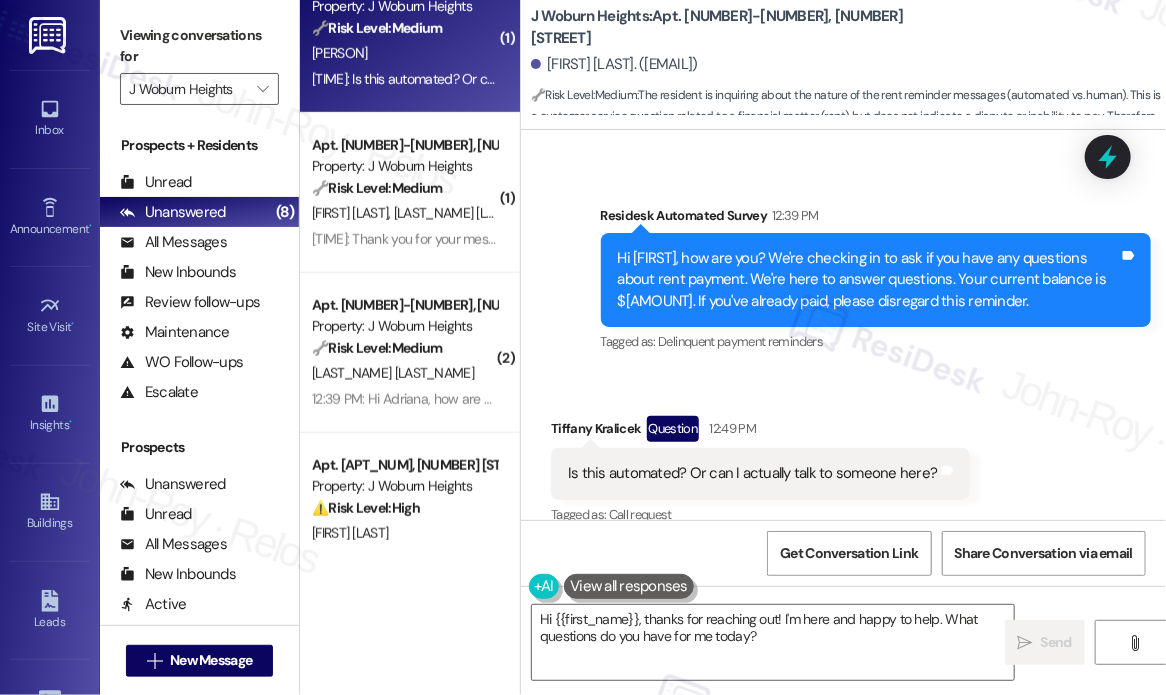 click on "Is this automated? Or can I actually talk to someone here?" at bounding box center (753, 473) 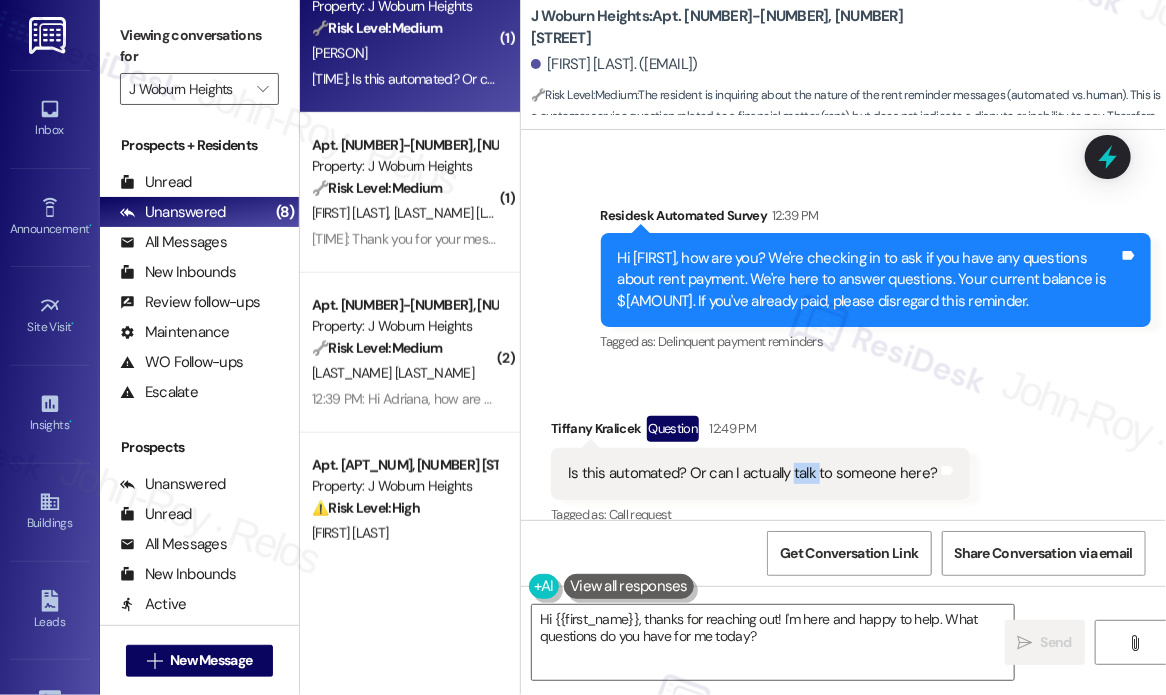 click on "Is this automated? Or can I actually talk to someone here?" at bounding box center (753, 473) 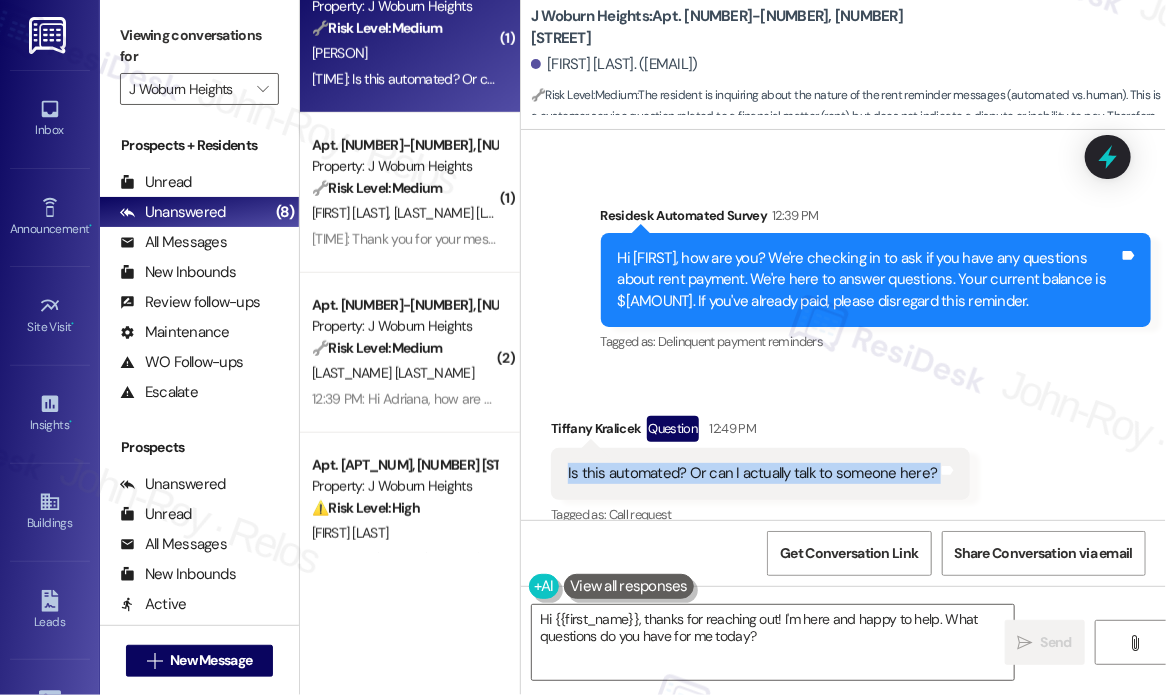 click on "Is this automated? Or can I actually talk to someone here?" at bounding box center [753, 473] 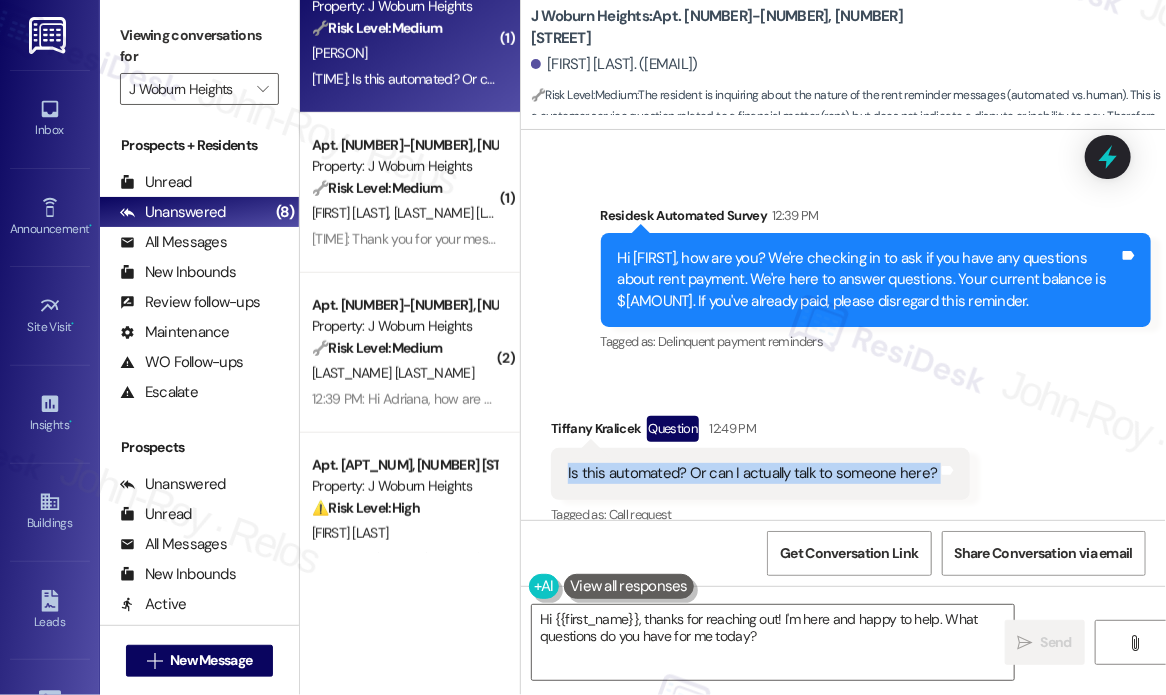 copy on "Is this automated? Or can I actually talk to someone here? Tags and notes" 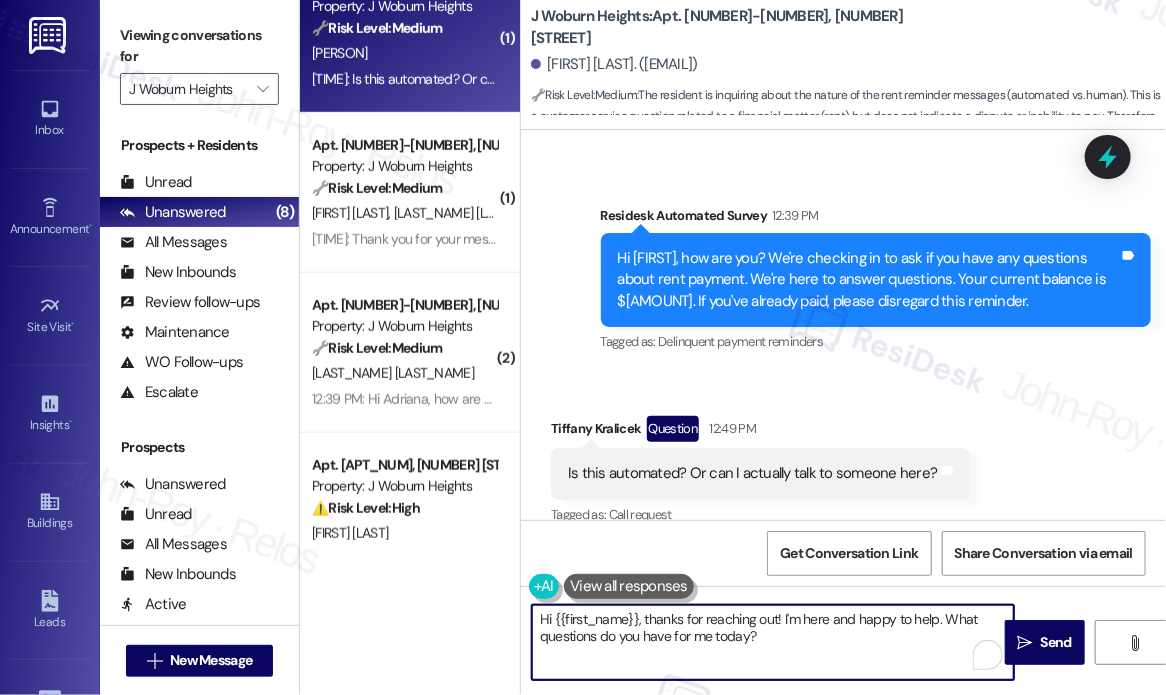 drag, startPoint x: 791, startPoint y: 637, endPoint x: 641, endPoint y: 620, distance: 150.96027 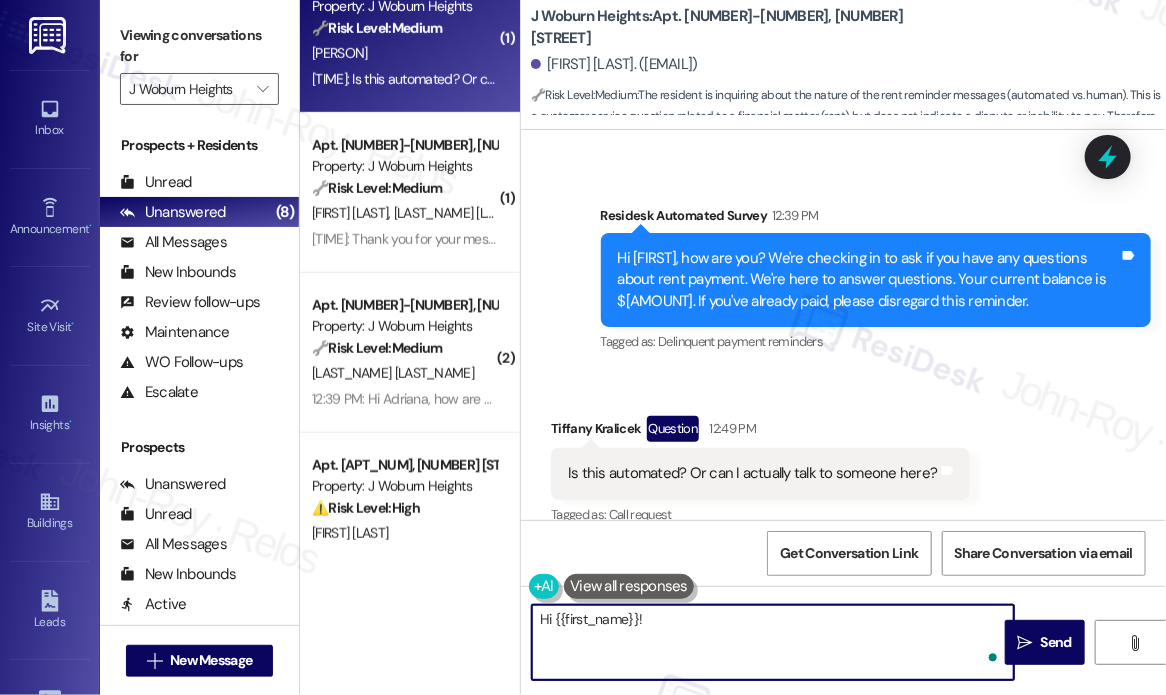 paste on "The earlier message you received was system generated, but if you have any questions, please feel free to reply here in this thread so I can assist you directly." 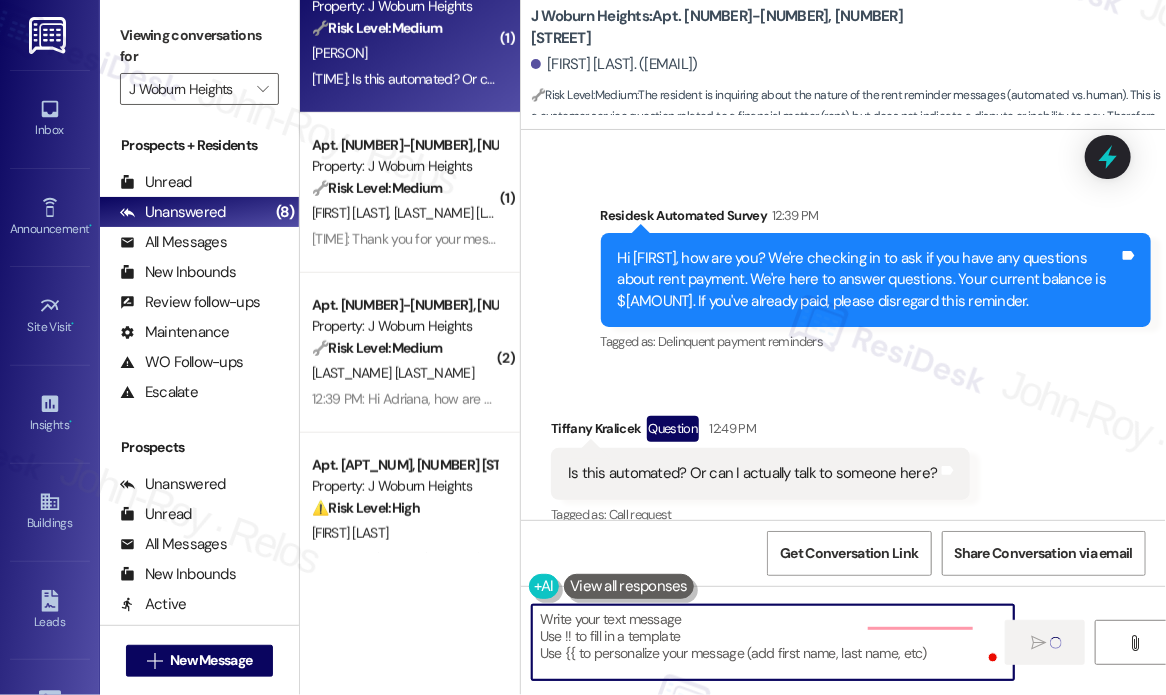 type on "Fetching suggested responses. Please feel free to read through the conversation in the meantime." 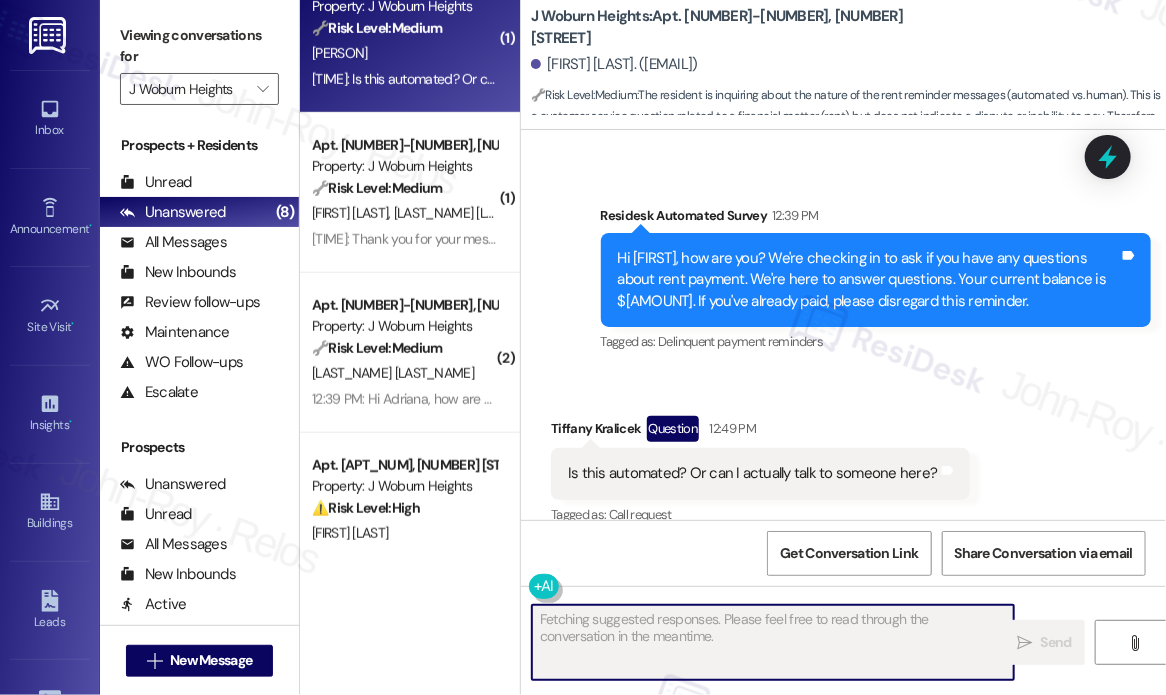 scroll, scrollTop: 12518, scrollLeft: 0, axis: vertical 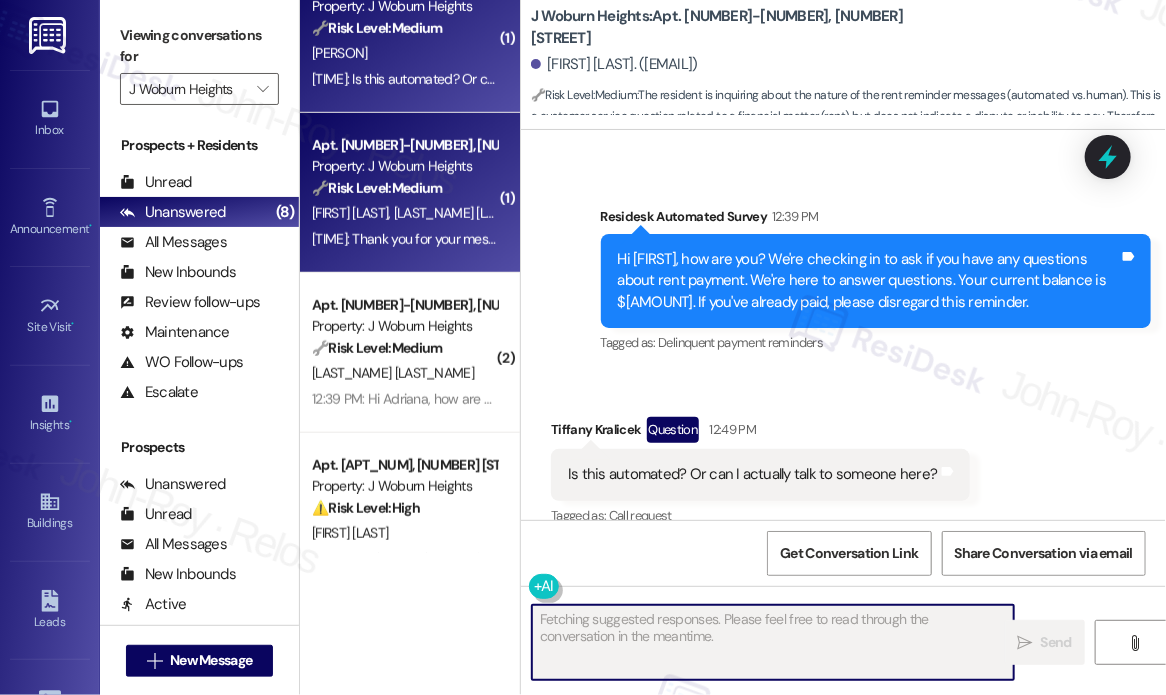 click on "12:46 PM: Thank you for your message. We’re planning to make the payment online and will follow the steps Amber suggested later this evening. If we're unable to complete it today, we’ll make the payment by cheque tomorrow. Thanks again! 12:46 PM: Thank you for your message. We’re planning to make the payment online and will follow the steps Amber suggested later this evening. If we're unable to complete it today, we’ll make the payment by cheque tomorrow. Thanks again!" at bounding box center [1001, 239] 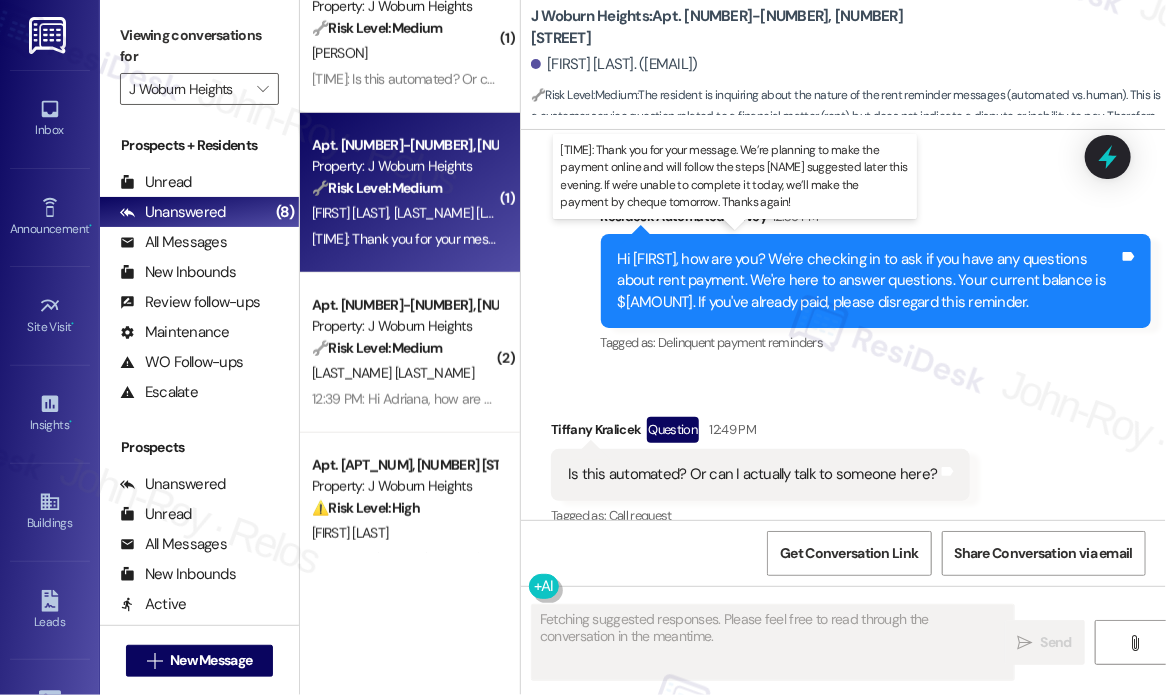 scroll, scrollTop: 2475, scrollLeft: 0, axis: vertical 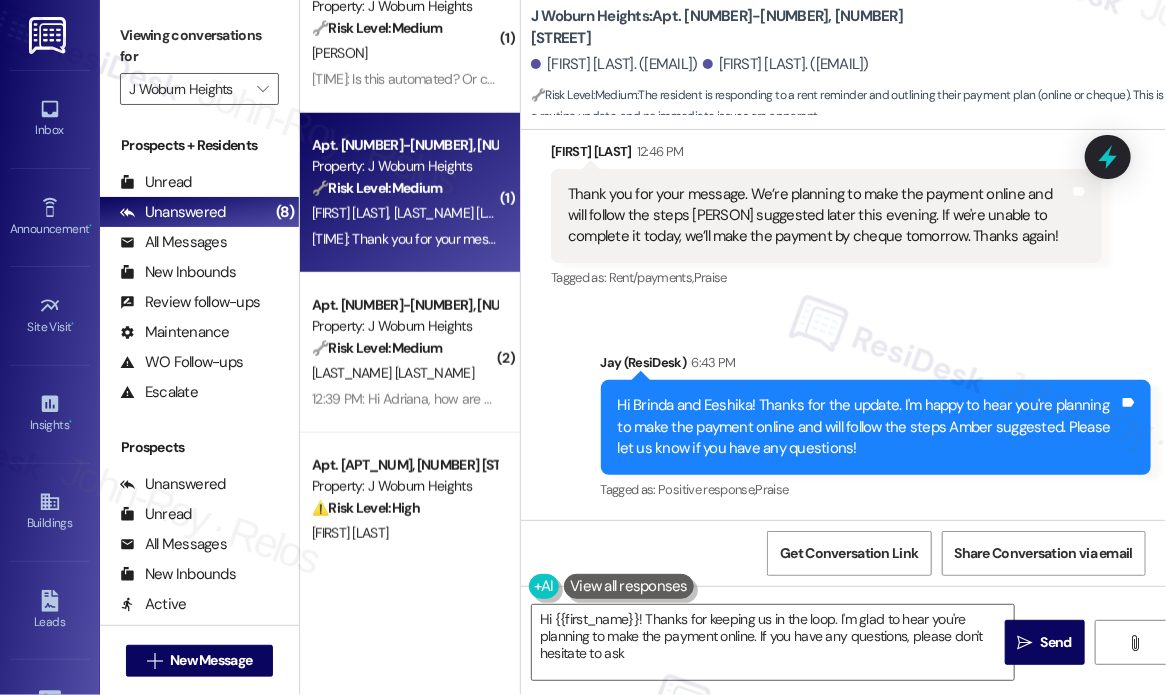 type on "Hi {{first_name}}! Thanks for keeping us in the loop. I'm glad to hear you're planning to make the payment online. If you have any questions, please don't hesitate to ask!" 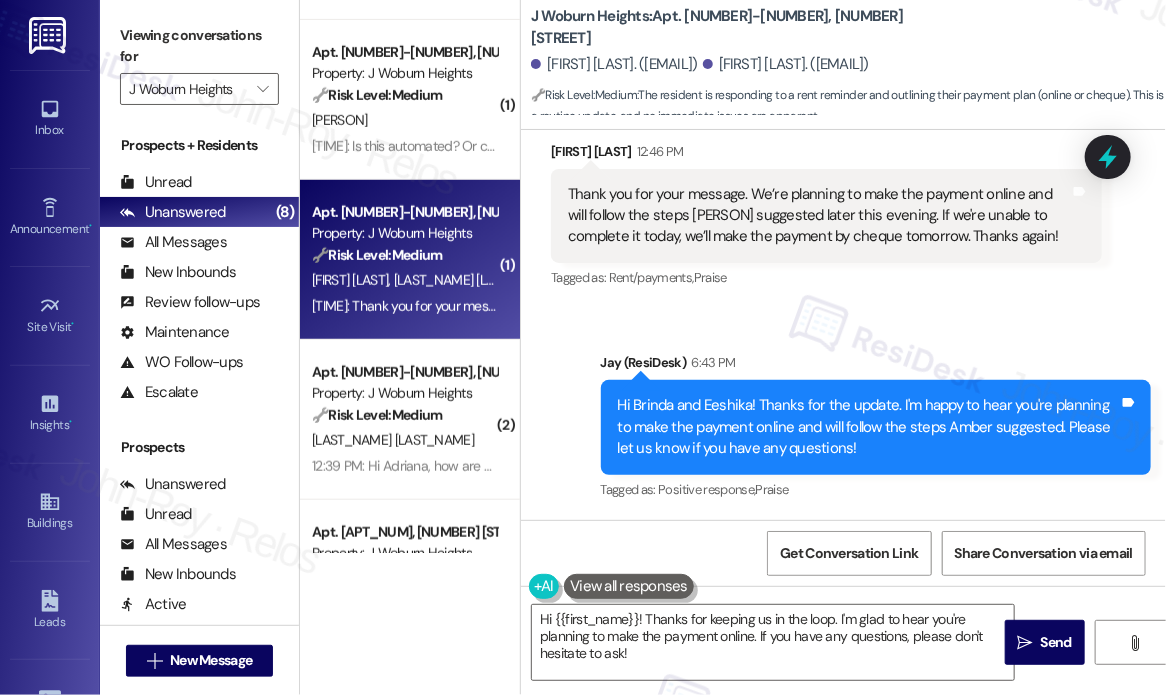 scroll, scrollTop: 327, scrollLeft: 0, axis: vertical 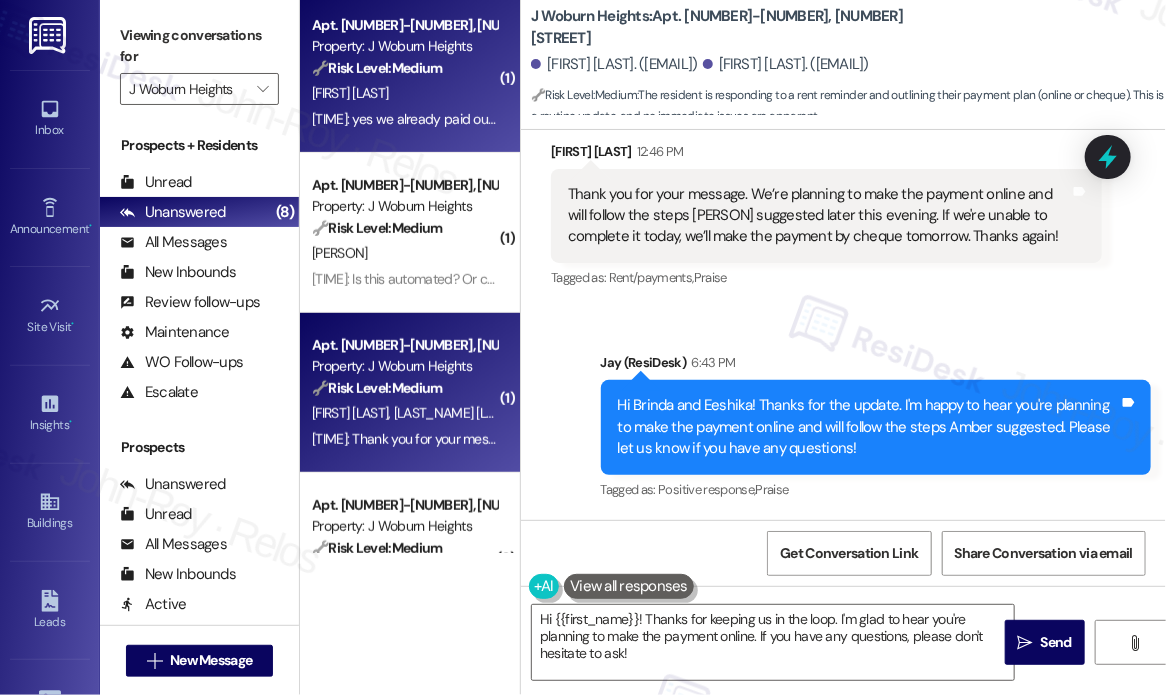 click on "1:17 PM: yes we already paid our rent so please stop sending us this notice 1:17 PM: yes we already paid our rent so please stop sending us this notice" at bounding box center (524, 119) 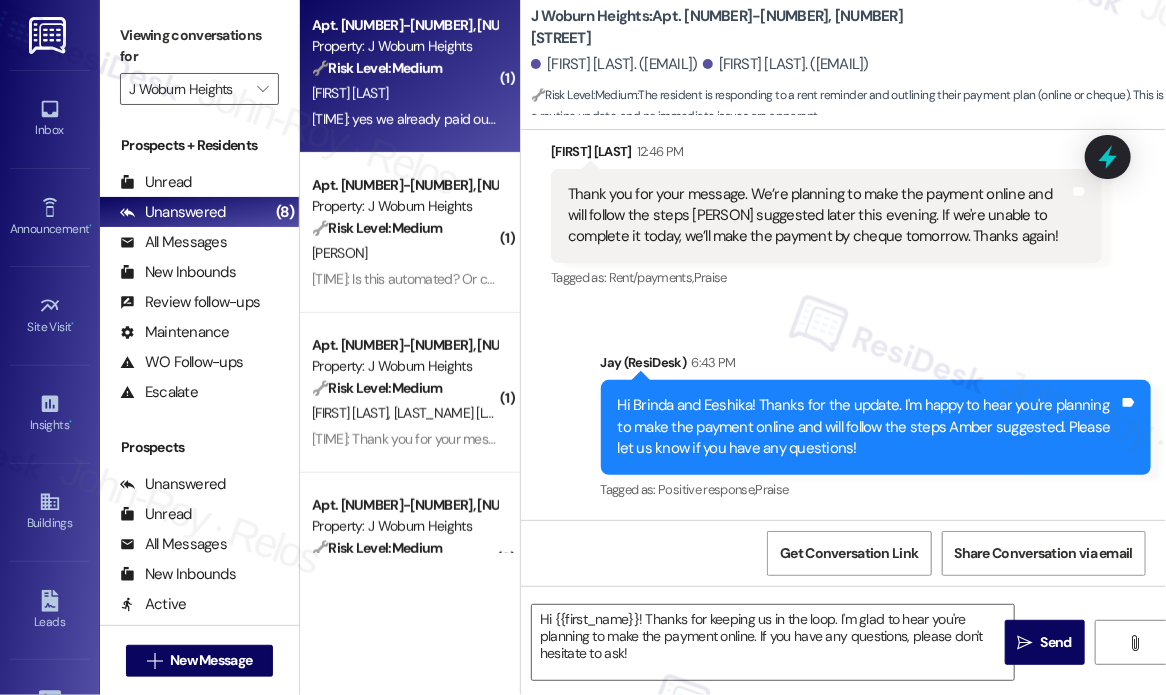 type on "Fetching suggested responses. Please feel free to read through the conversation in the meantime." 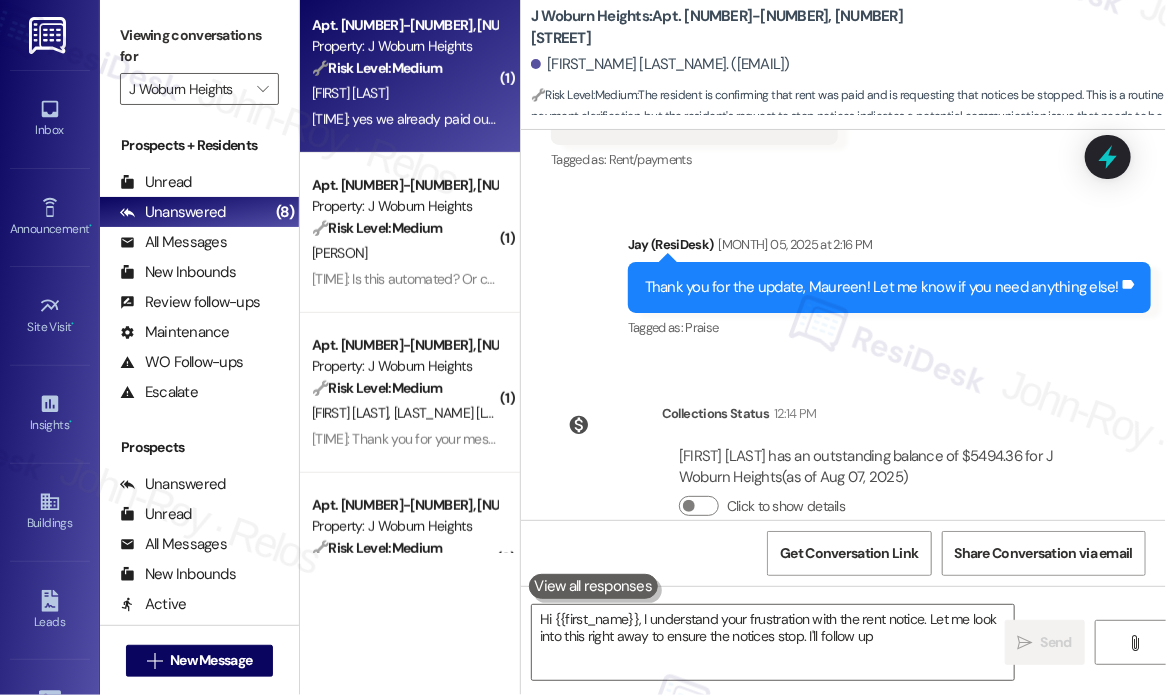 scroll, scrollTop: 480, scrollLeft: 0, axis: vertical 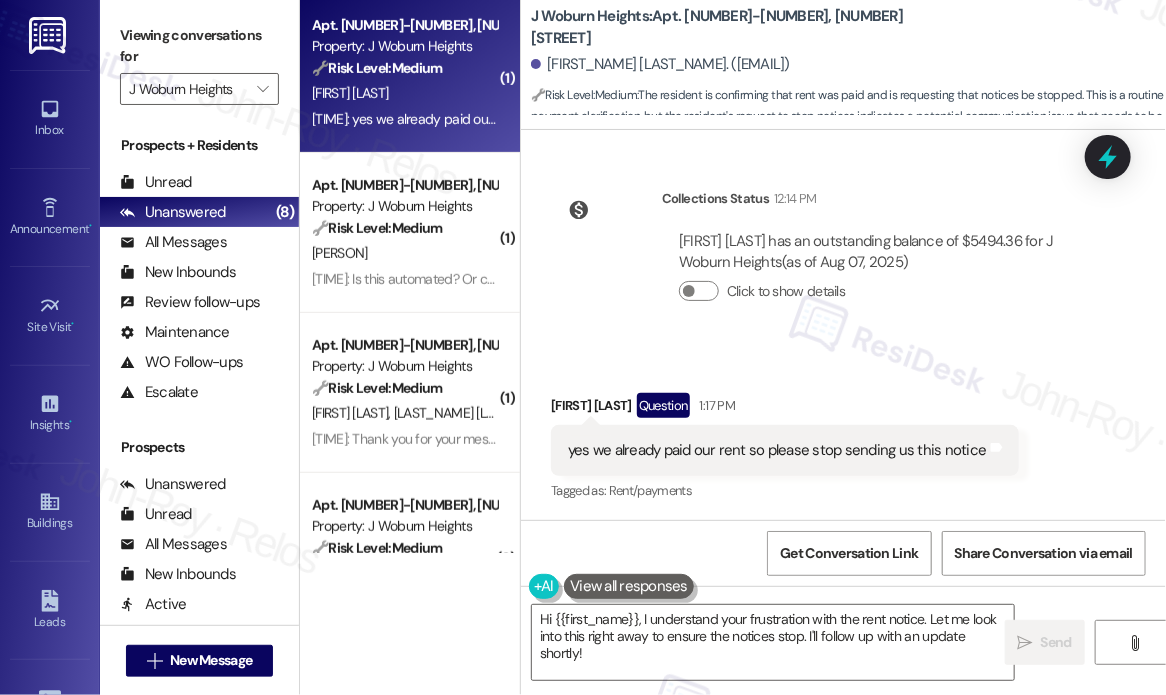 click on "Collections Status 12:14 PM Maureen Fannon has an outstanding balance of $5494.36 for J Woburn Heights  (as of Aug 07, 2025) Click to show details" at bounding box center (826, 260) 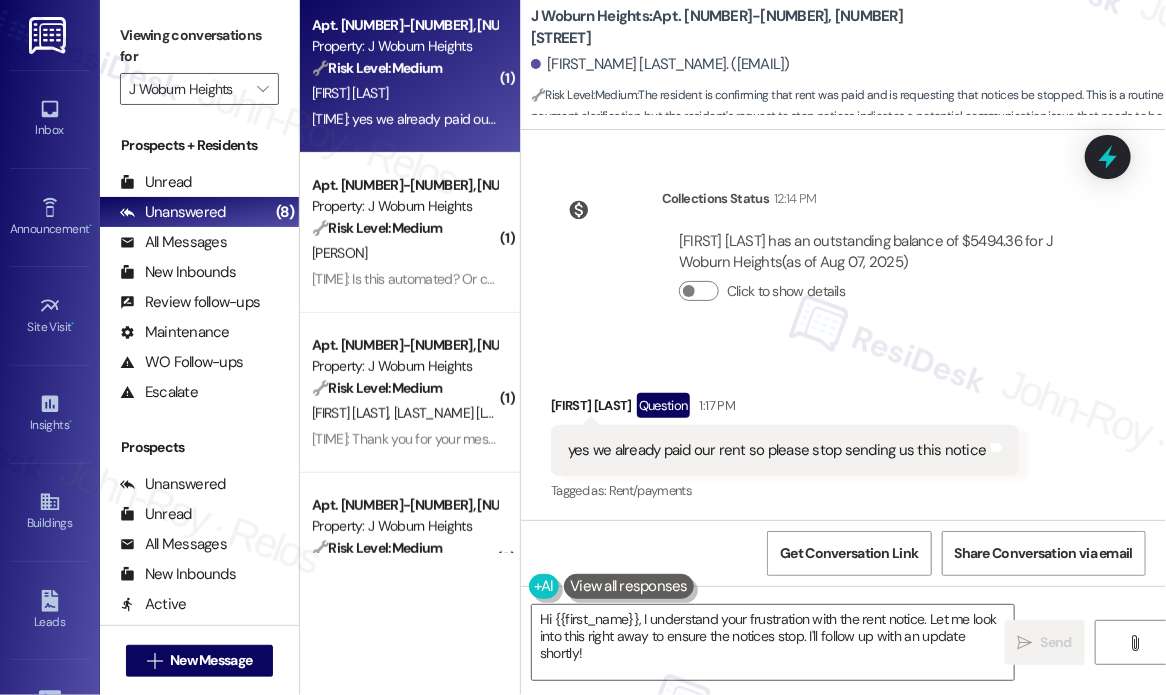click on "Collections Status 12:14 PM Maureen Fannon has an outstanding balance of $5494.36 for J Woburn Heights  (as of Aug 07, 2025) Click to show details" at bounding box center [826, 260] 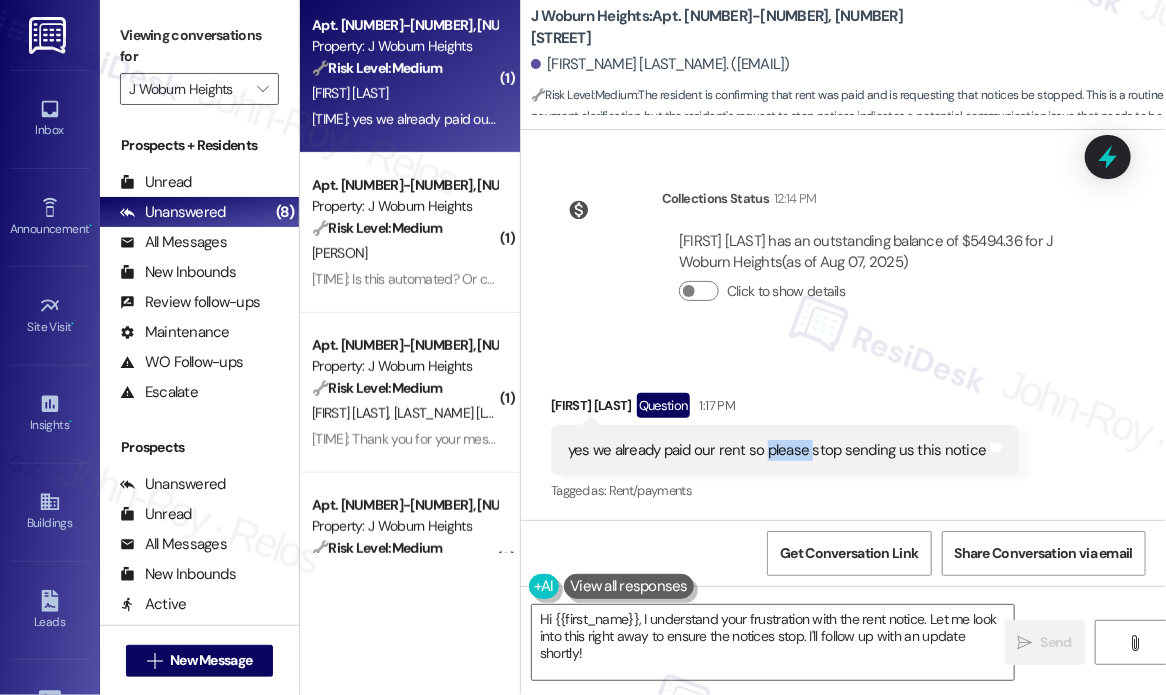 click on "yes we already paid our rent so please stop sending us this notice" at bounding box center (777, 450) 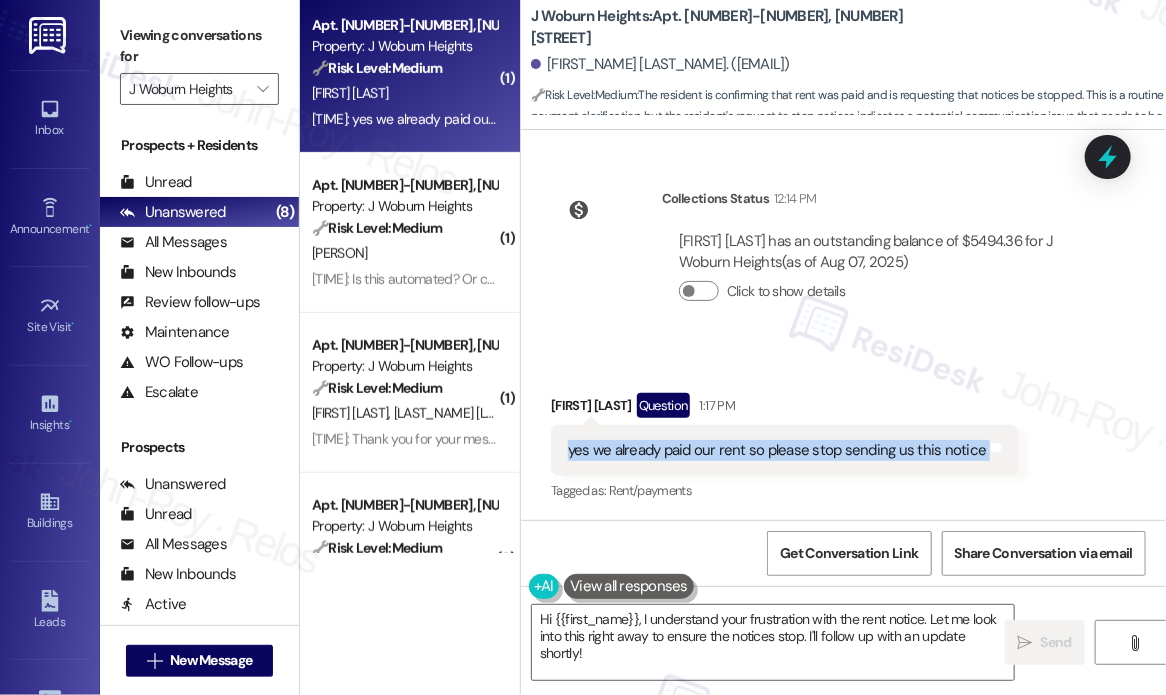 click on "yes we already paid our rent so please stop sending us this notice" at bounding box center [777, 450] 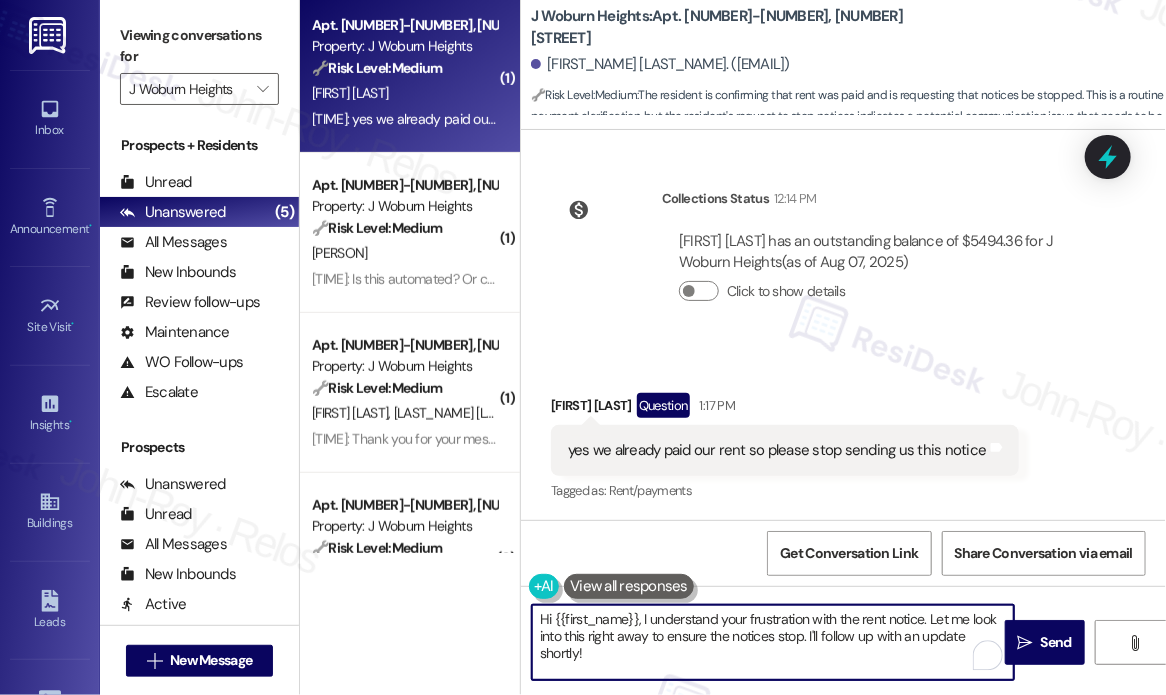 drag, startPoint x: 675, startPoint y: 654, endPoint x: 639, endPoint y: 623, distance: 47.507893 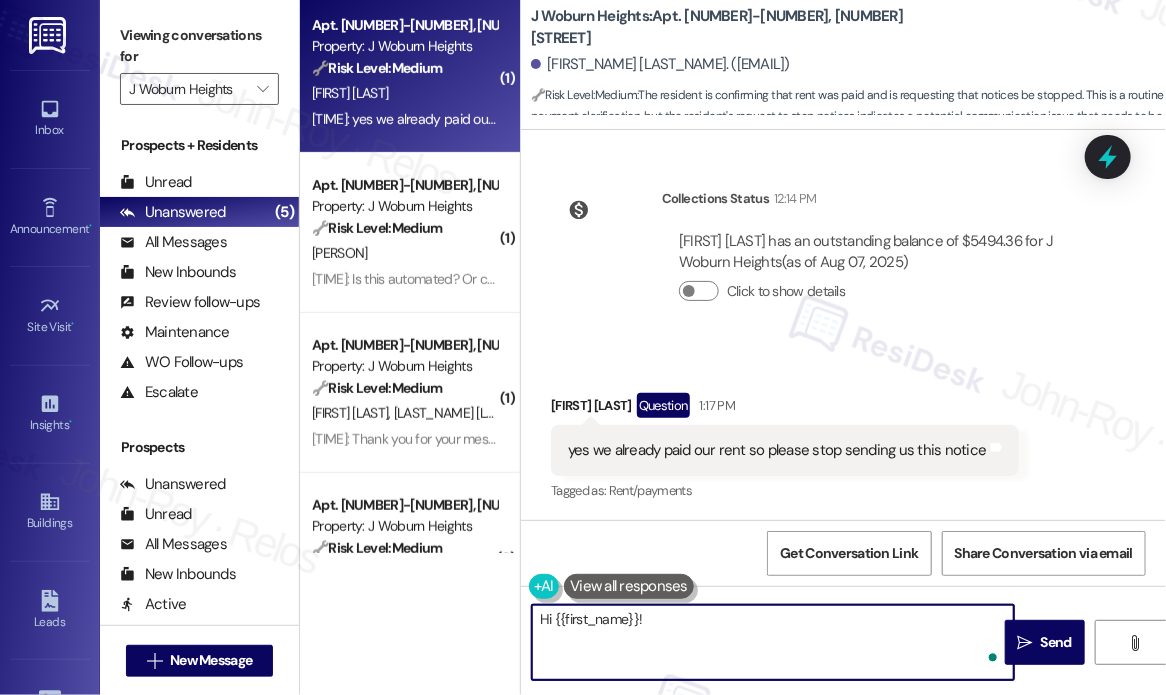 paste on "I’m sorry for the inconvenience. Please disregard the rent reminder since your payment has already been made. It’s possible that your payment hasn’t reflected in our system yet, which is why the reminder was sent. If you have any concerns, feel free to reply here so I can assist you." 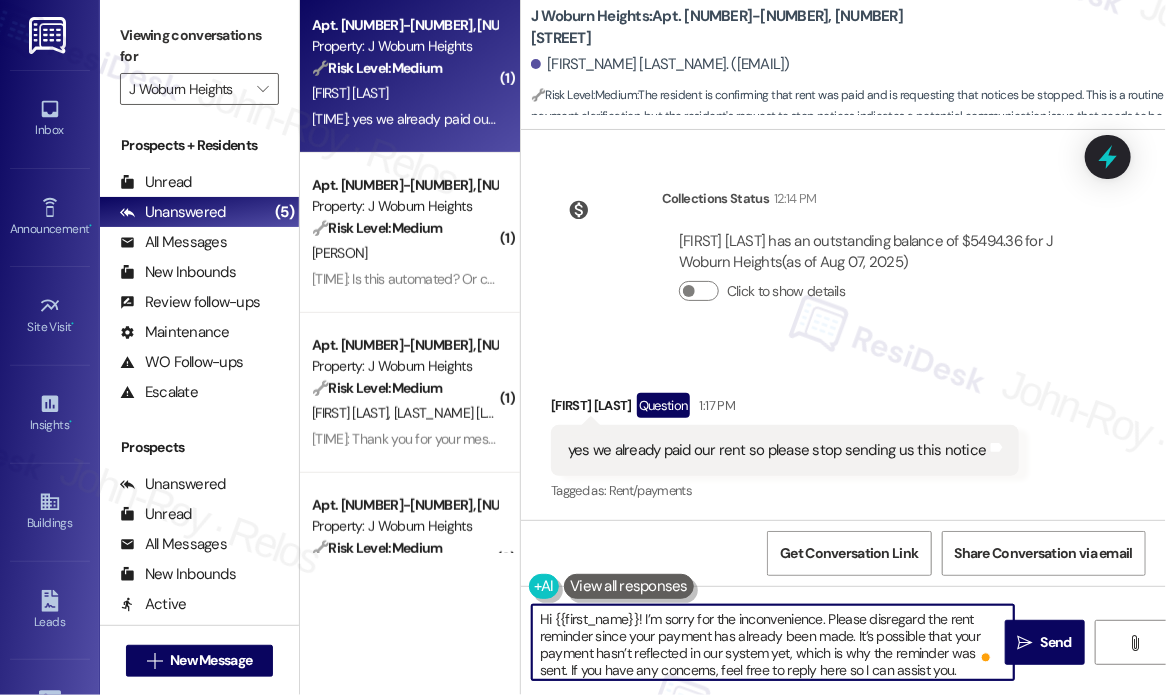 click on "Hi {{first_name}}! I’m sorry for the inconvenience. Please disregard the rent reminder since your payment has already been made. It’s possible that your payment hasn’t reflected in our system yet, which is why the reminder was sent. If you have any concerns, feel free to reply here so I can assist you." at bounding box center (773, 642) 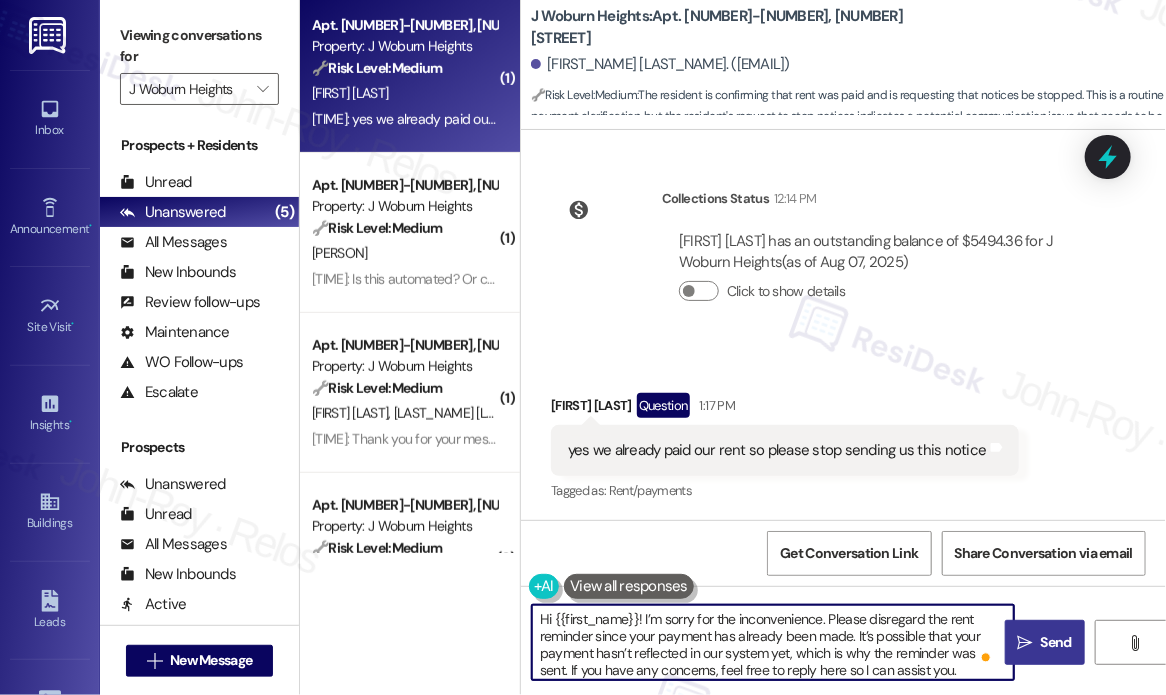 type on "Hi {{first_name}}! I’m sorry for the inconvenience. Please disregard the rent reminder since your payment has already been made. It’s possible that your payment hasn’t reflected in our system yet, which is why the reminder was sent. If you have any concerns, feel free to reply here so I can assist you." 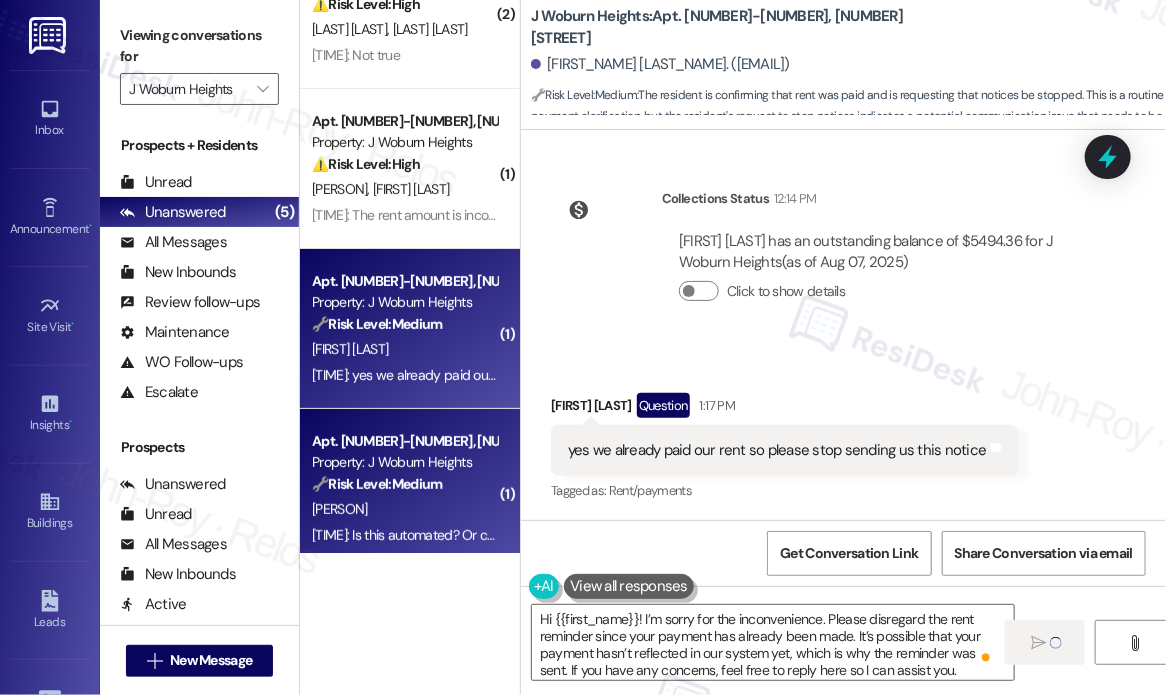 scroll, scrollTop: 27, scrollLeft: 0, axis: vertical 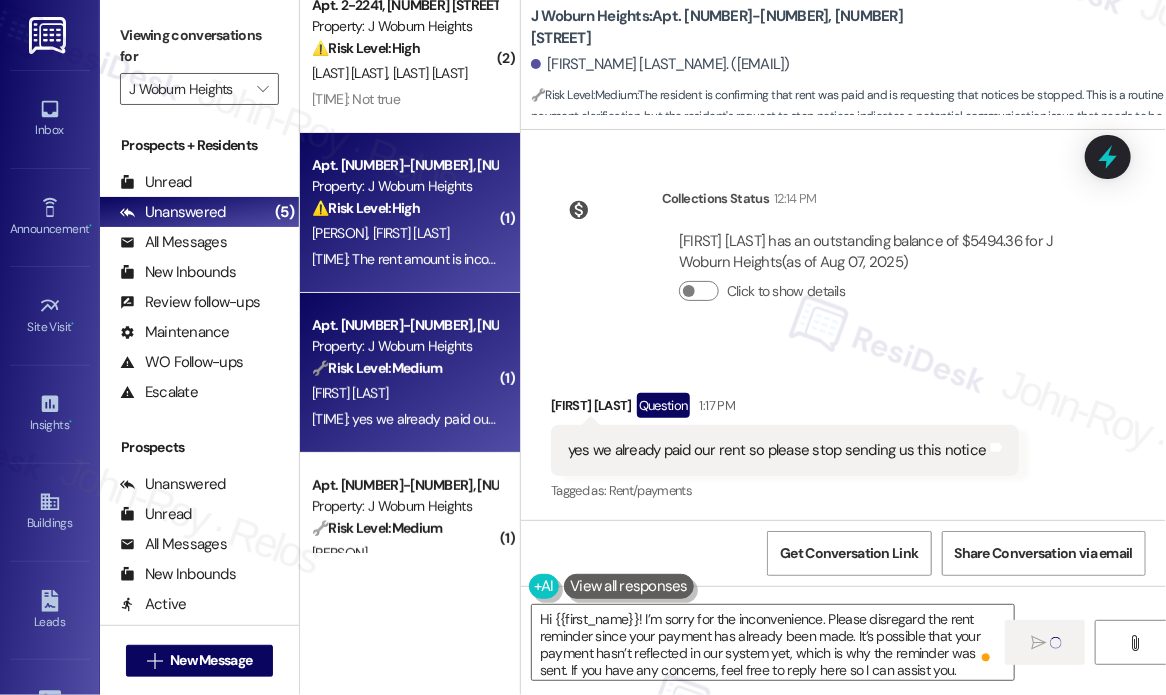 click on "⚠️  Risk Level:  High The resident is disputing the rent amount, which constitutes a financial concern that needs to be addressed promptly." at bounding box center [404, 208] 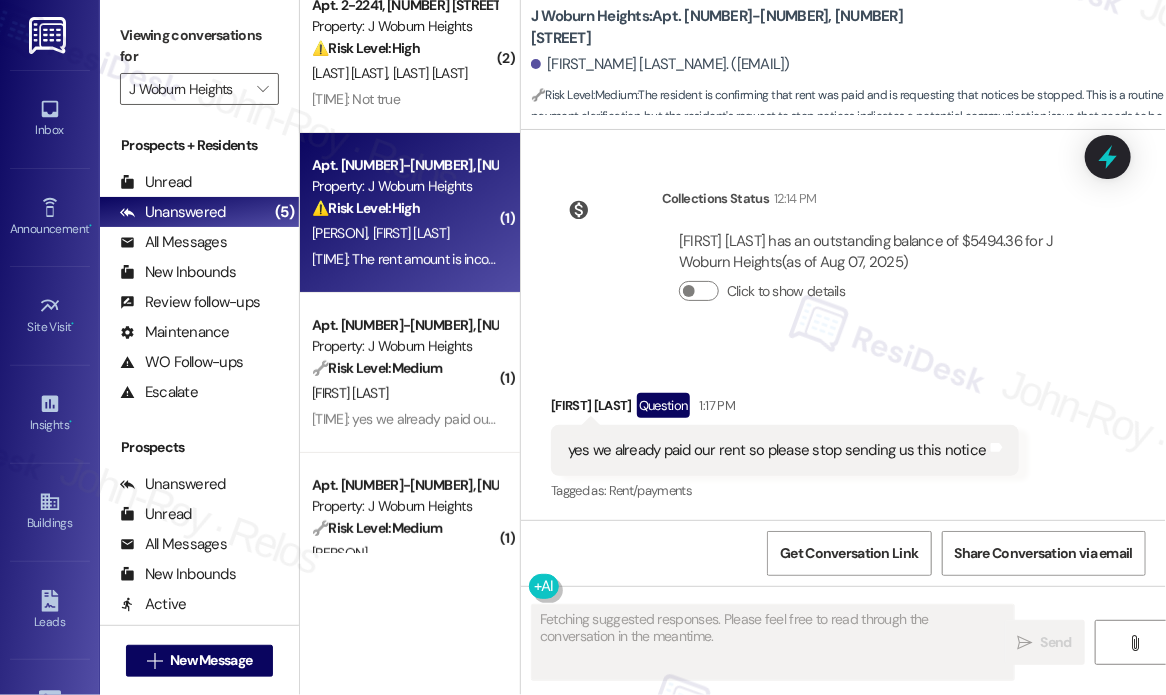 type on "Hi {{first_name}}, I understand your frustration with the rent notice. Let me look into this right away to ensure the notices stop. I'll follow up with an update shortly!" 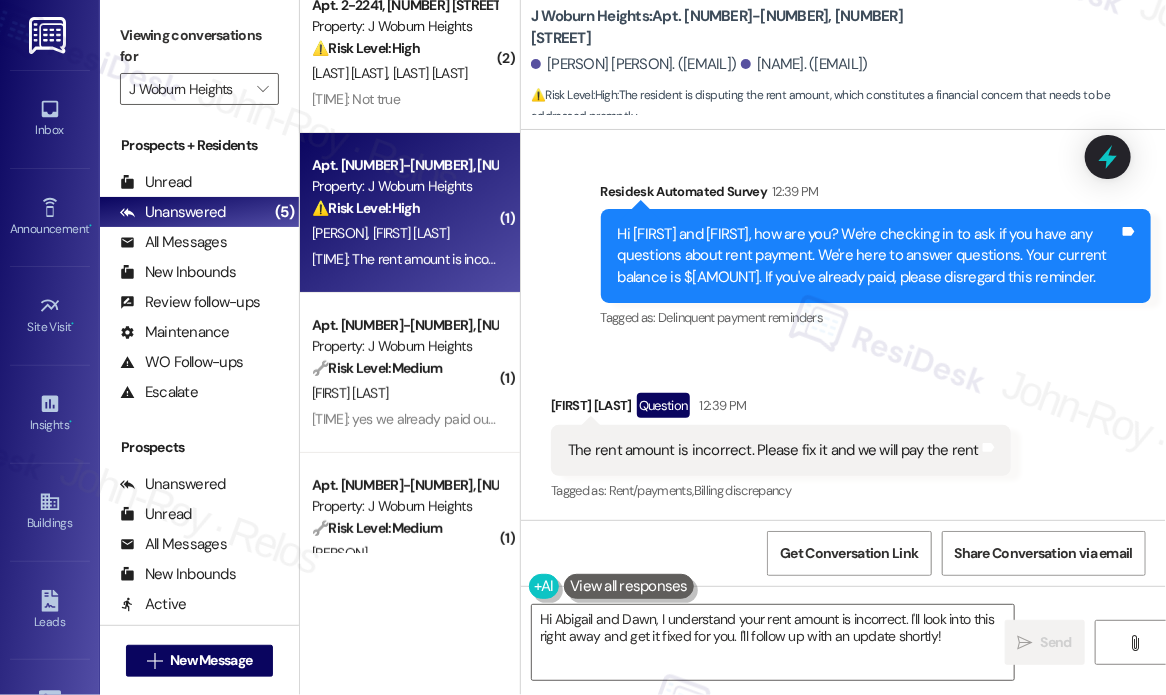 scroll, scrollTop: 3928, scrollLeft: 0, axis: vertical 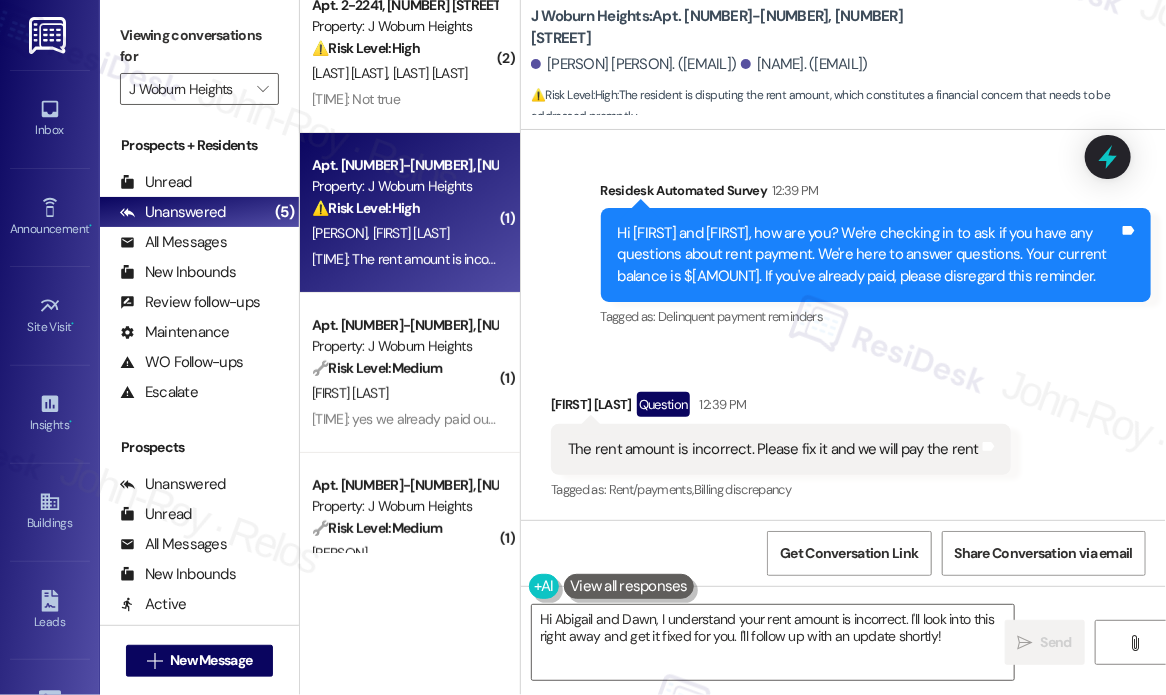 click on "The rent amount is incorrect. Please fix it and we will pay the rent" at bounding box center [773, 449] 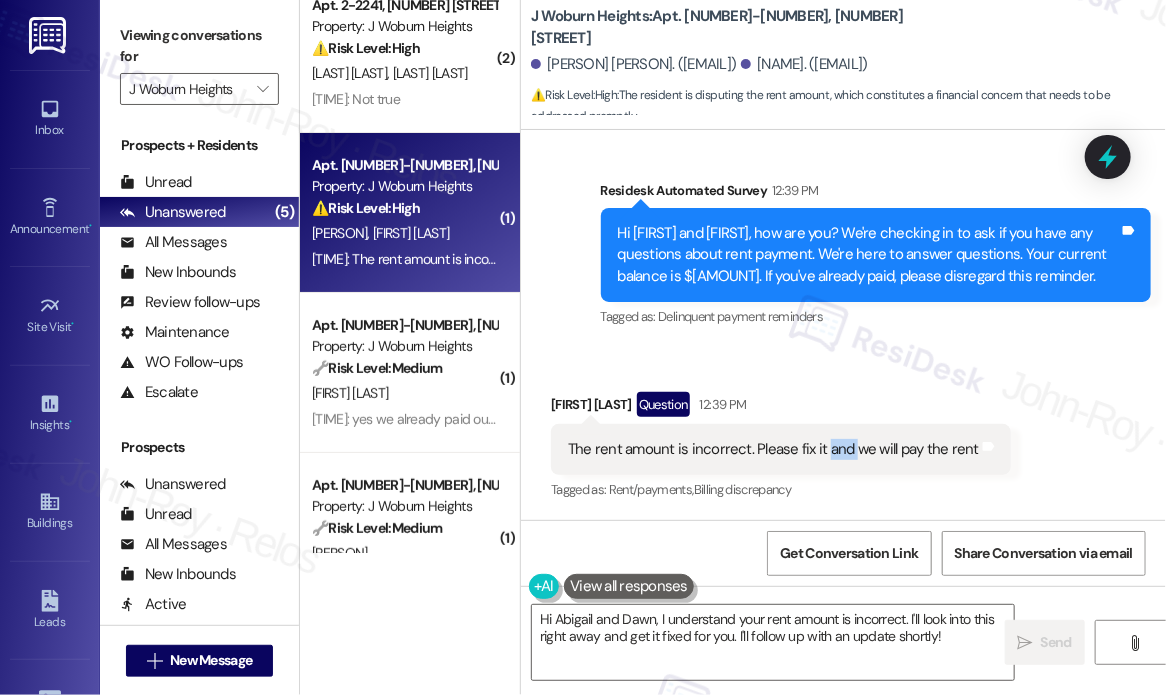 click on "The rent amount is incorrect. Please fix it and we will pay the rent" at bounding box center [773, 449] 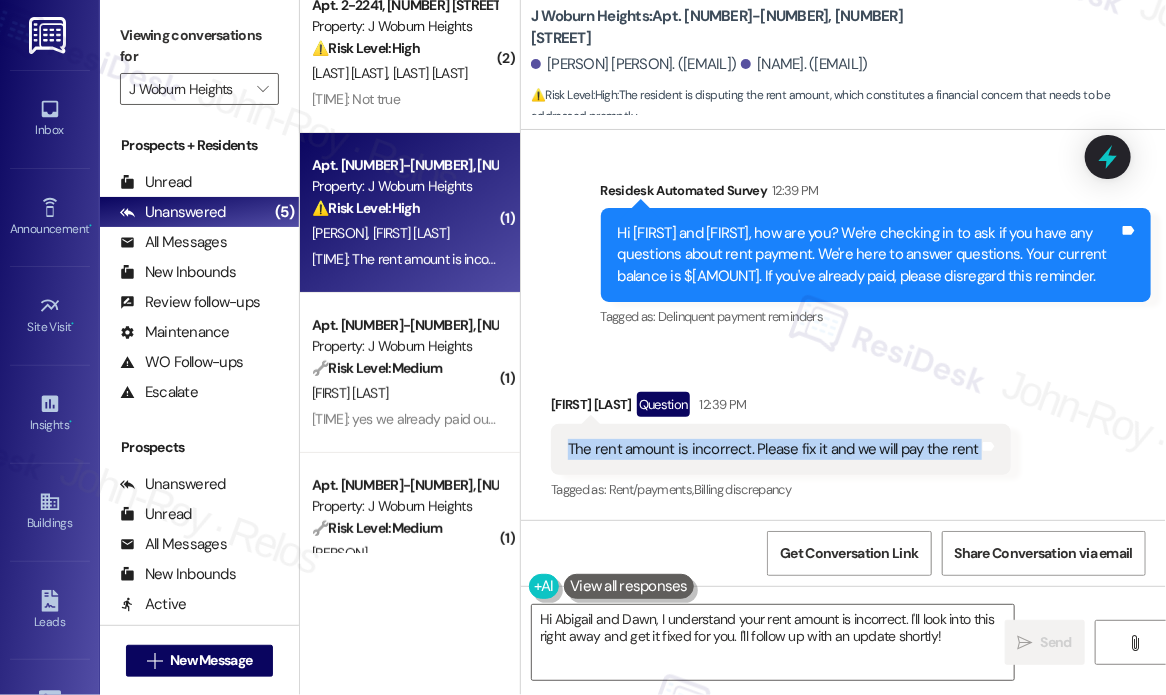 click on "The rent amount is incorrect. Please fix it and we will pay the rent" at bounding box center [773, 449] 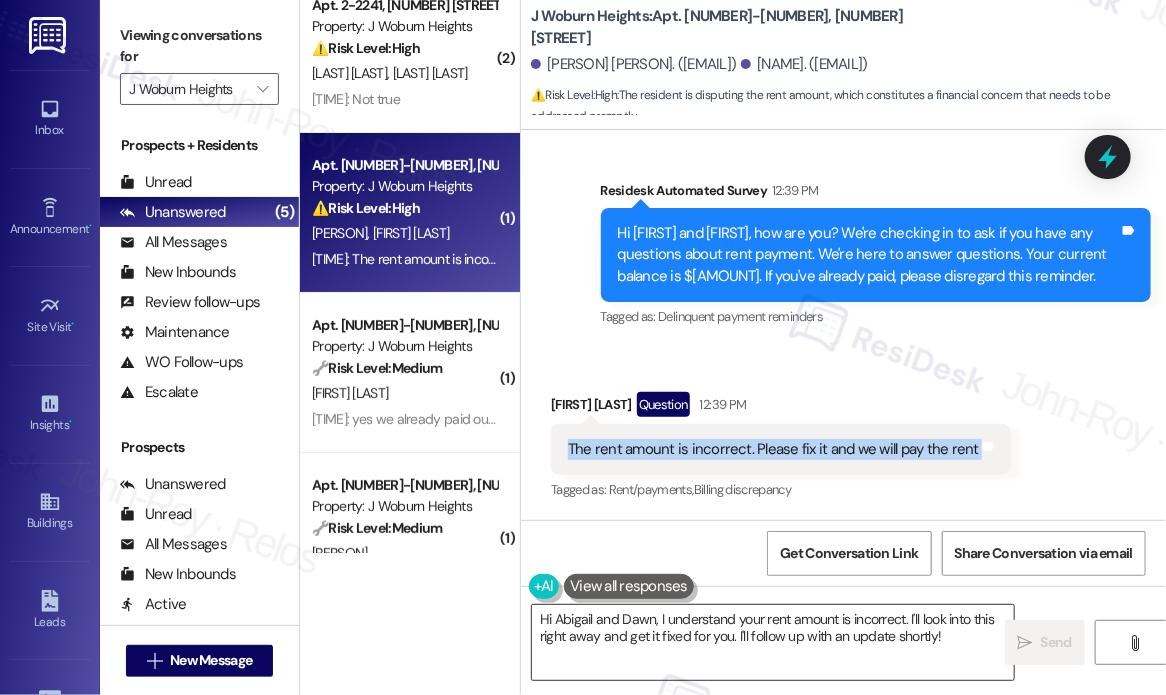 click on "Hi Abigail and Dawn, I understand your rent amount is incorrect. I'll look into this right away and get it fixed for you. I'll follow up with an update shortly!" at bounding box center (773, 642) 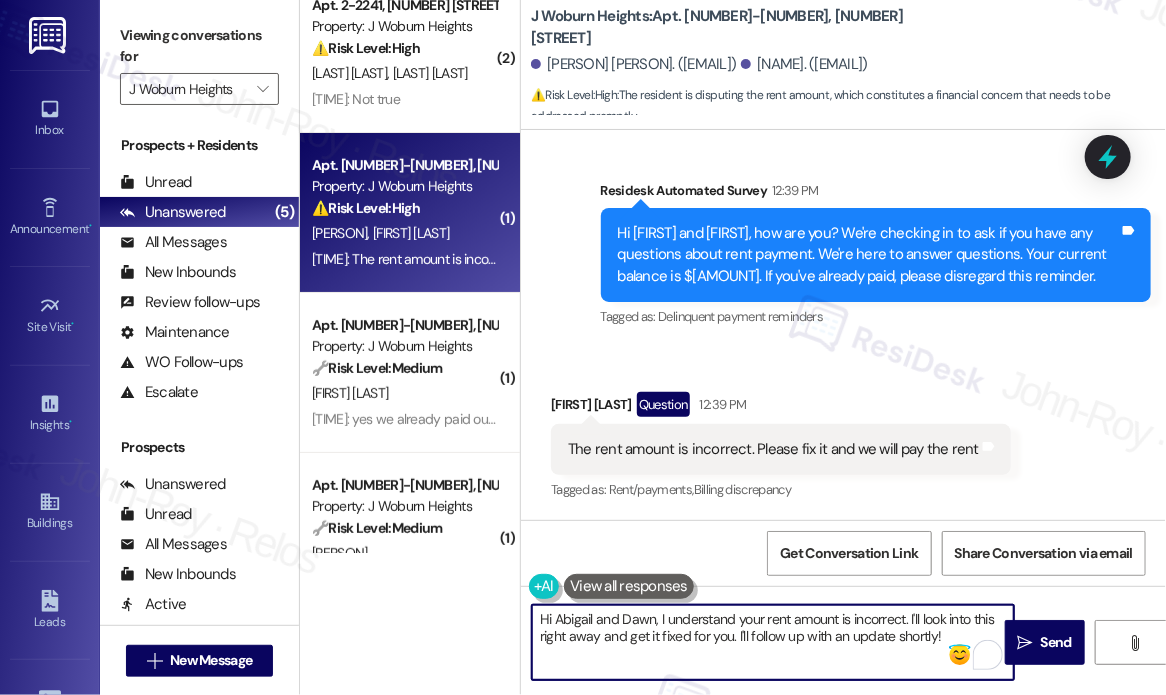drag, startPoint x: 966, startPoint y: 634, endPoint x: 658, endPoint y: 623, distance: 308.19638 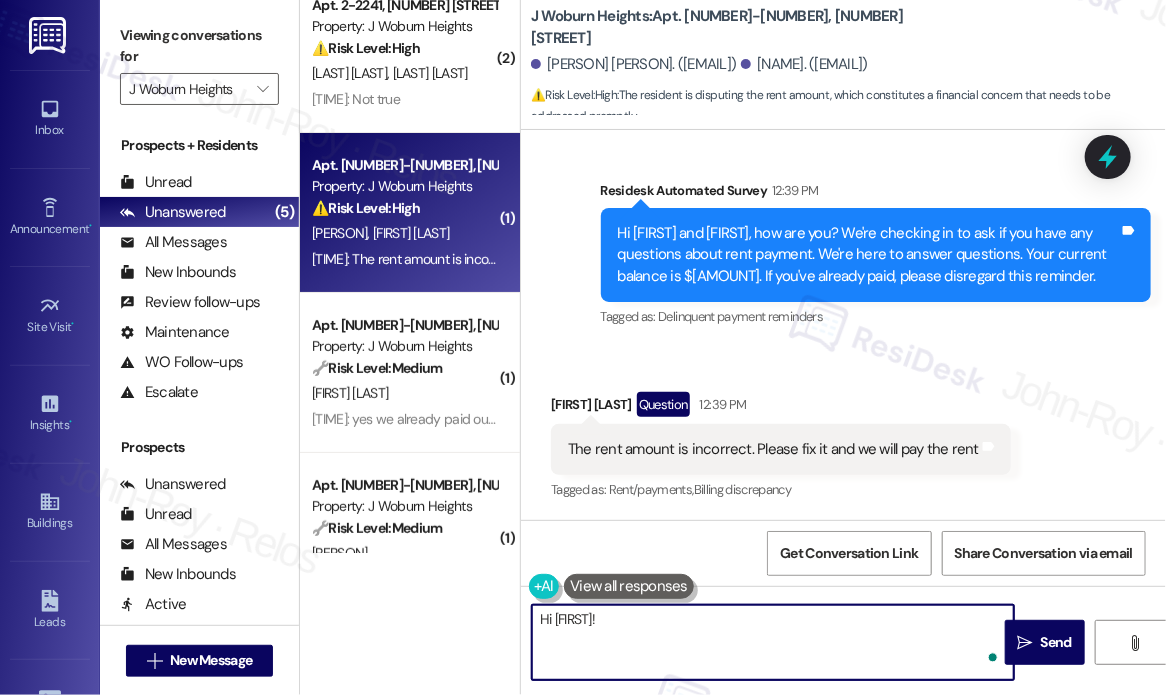paste on "Thank you for reaching out — I’m sorry the rent amount looks incorrect. What amount should it be per your lease, and where are you seeing the higher charge (portal or statement)? I’ll get it reviewed and corrected so you can pay." 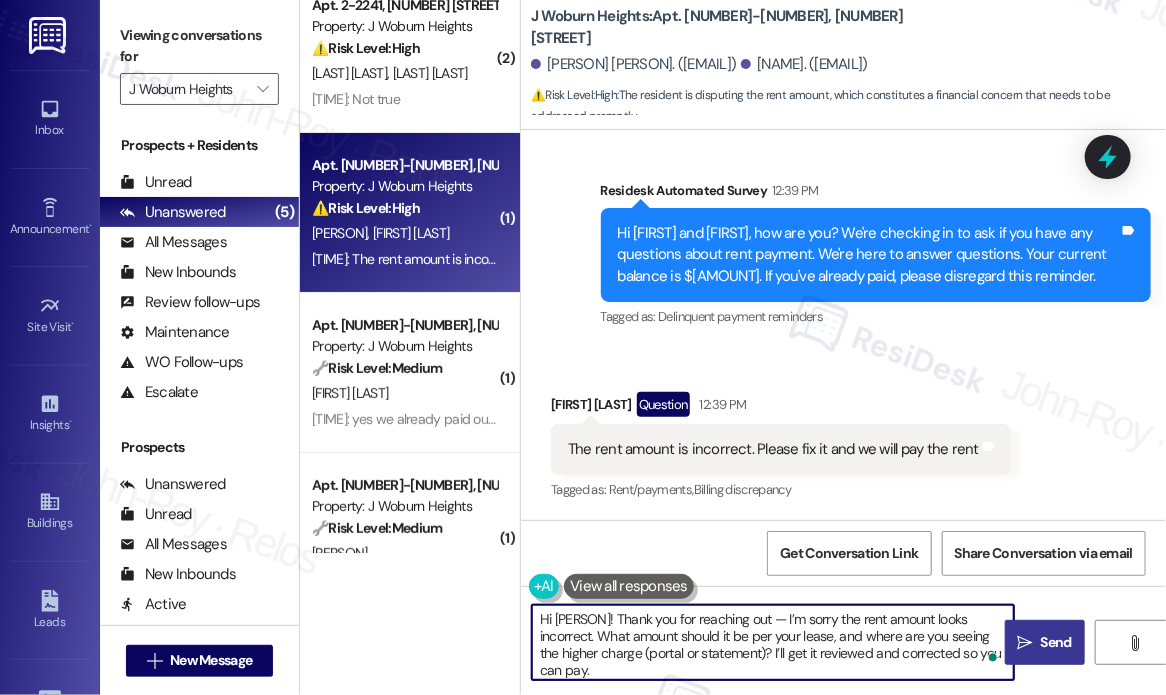 type on "Hi Dawn! Thank you for reaching out — I’m sorry the rent amount looks incorrect. What amount should it be per your lease, and where are you seeing the higher charge (portal or statement)? I’ll get it reviewed and corrected so you can pay." 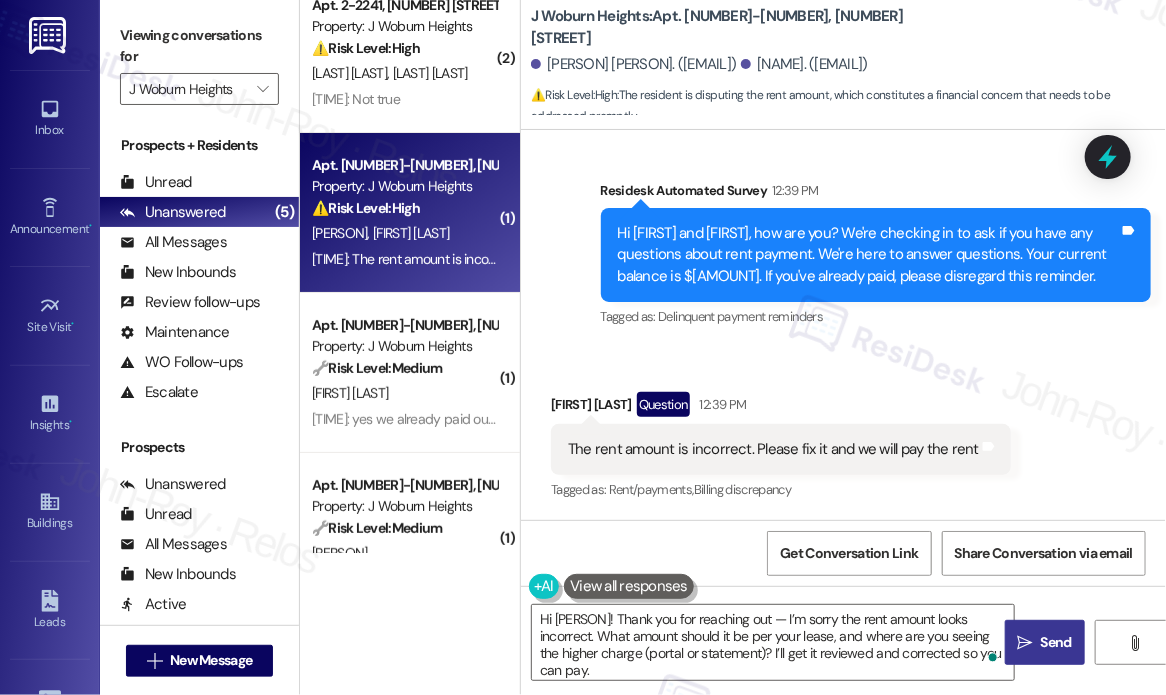 click on "Send" at bounding box center (1056, 642) 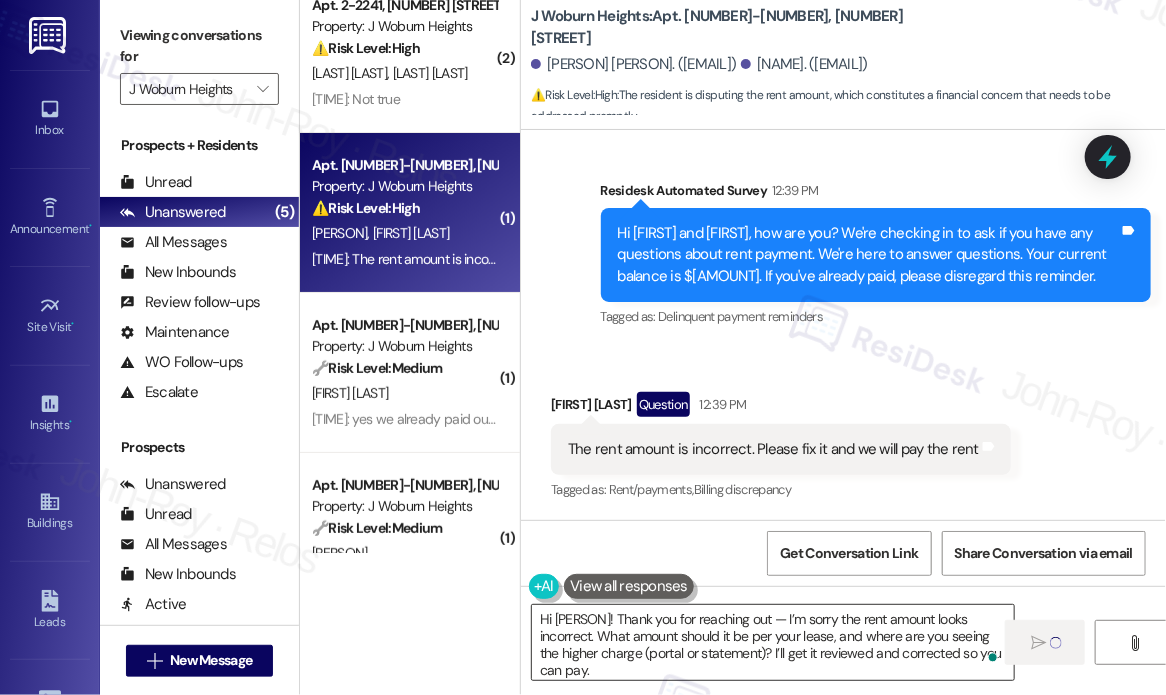 type 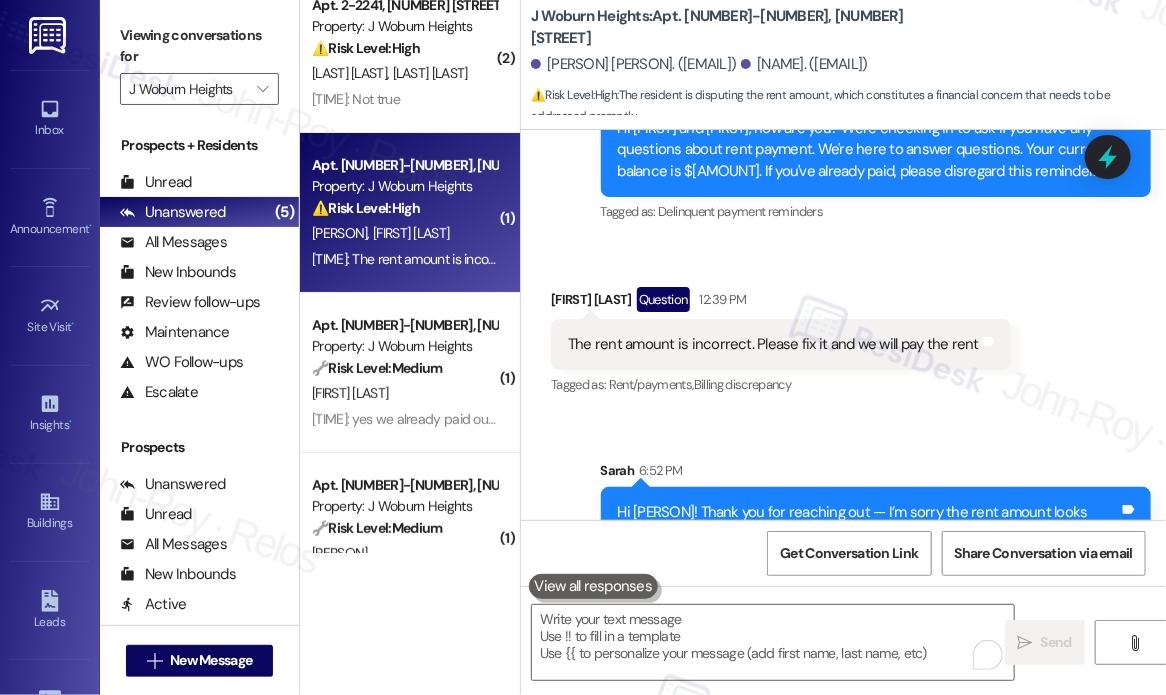 scroll, scrollTop: 4132, scrollLeft: 0, axis: vertical 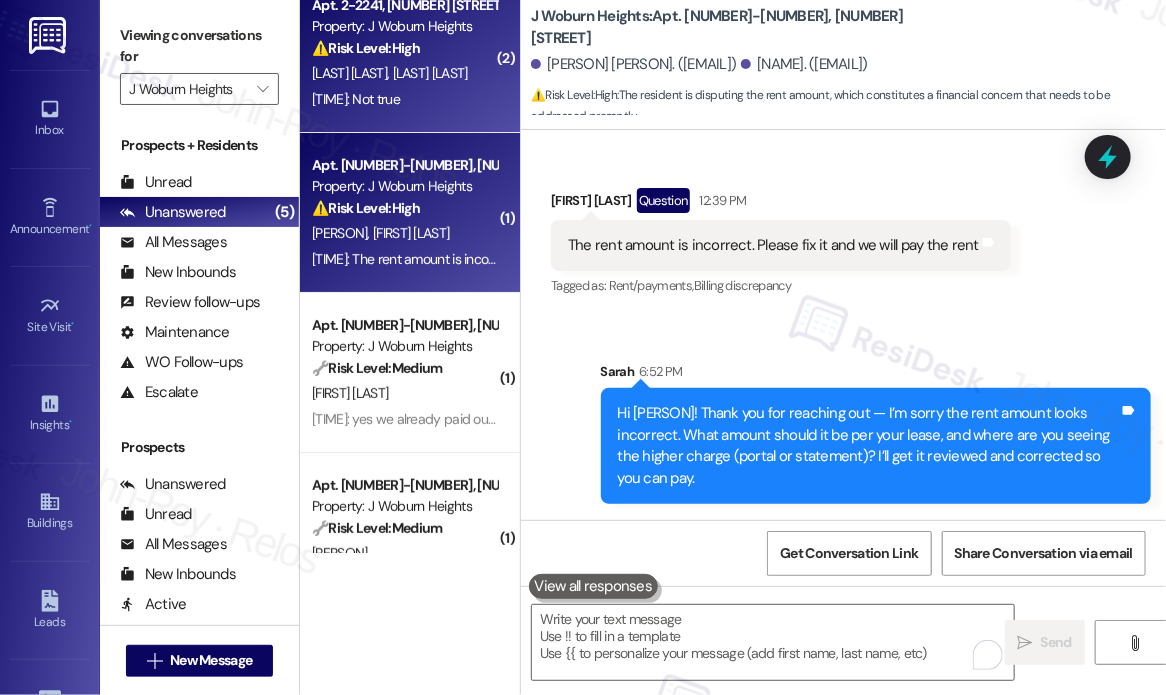click on "12:40 PM: Not true  12:40 PM: Not true" at bounding box center [356, 99] 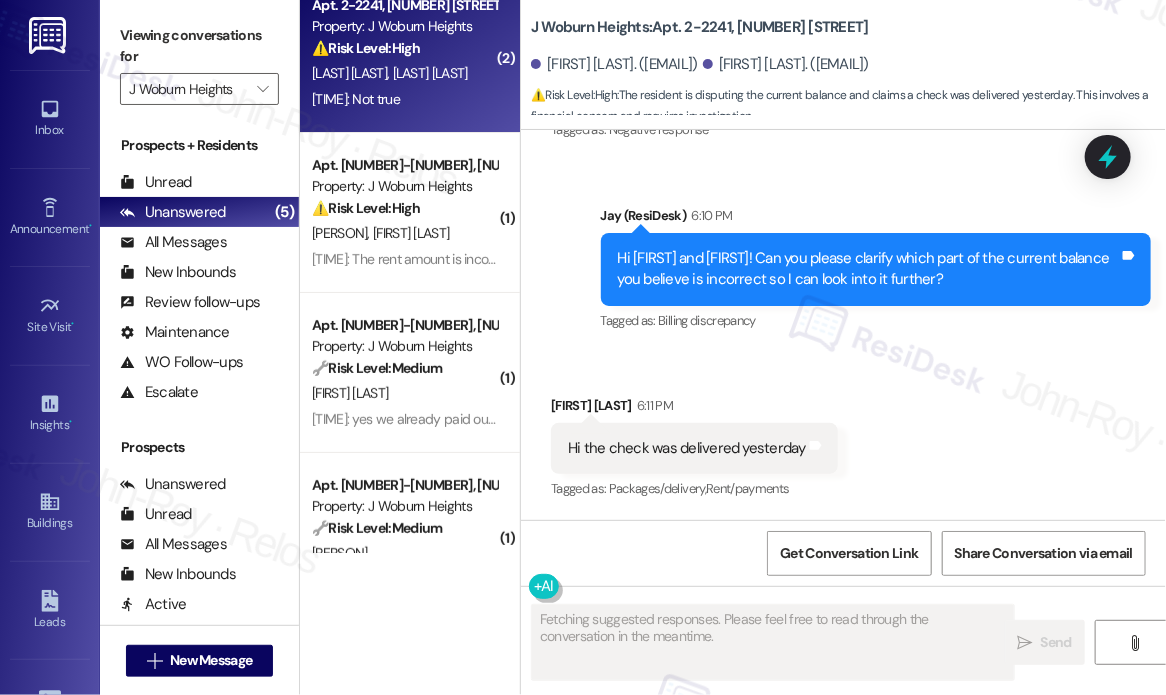 scroll, scrollTop: 6276, scrollLeft: 0, axis: vertical 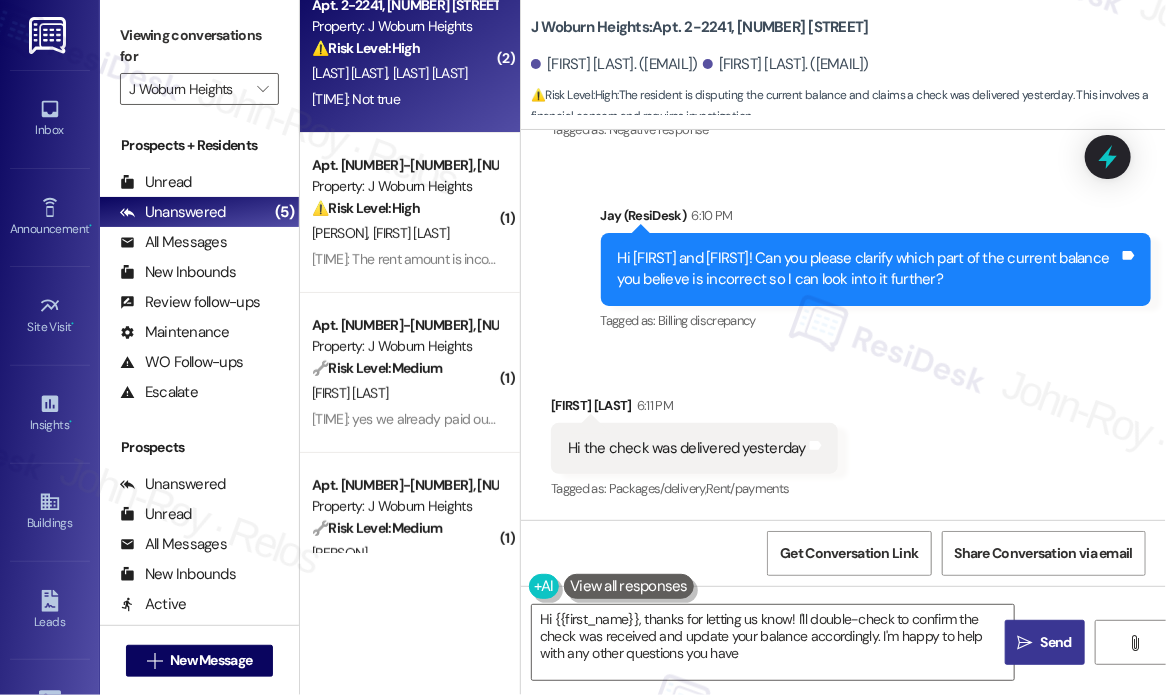 type on "Hi {{first_name}}, thanks for letting us know! I'll double-check to confirm the check was received and update your balance accordingly. I'm happy to help with any other questions you have!" 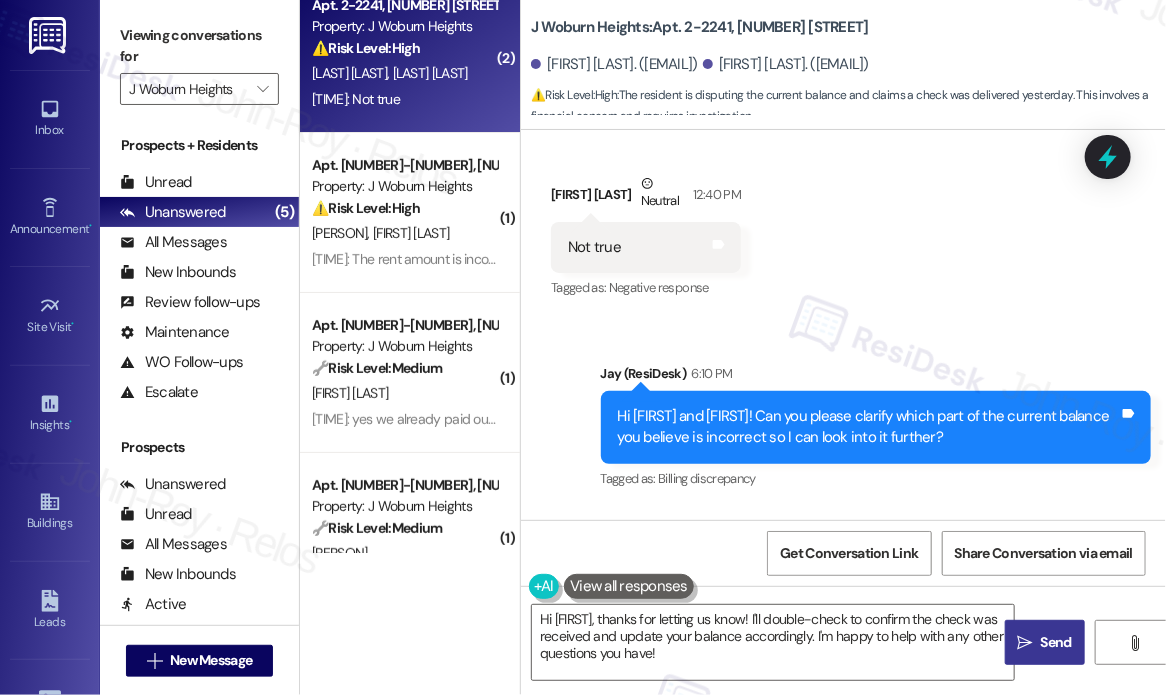 scroll, scrollTop: 6276, scrollLeft: 0, axis: vertical 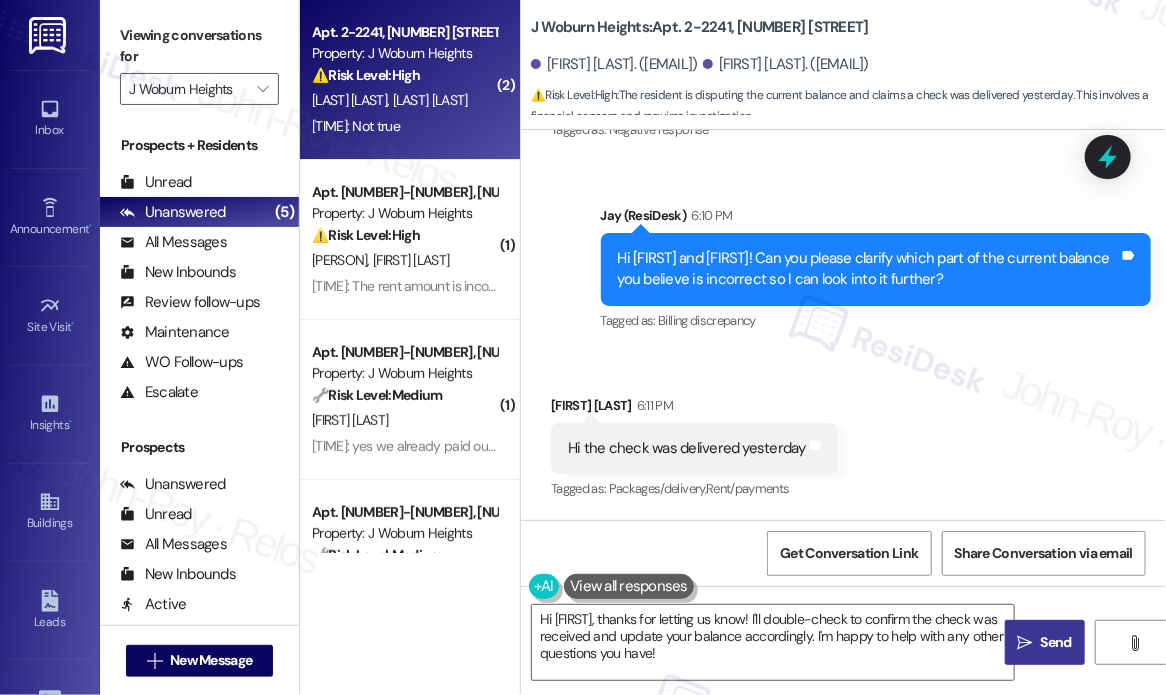 click on "Received via SMS Winnie Nikimuli 6:11 PM Hi the check was delivered yesterday Tags and notes Tagged as:   Packages/delivery ,  Click to highlight conversations about Packages/delivery Rent/payments Click to highlight conversations about Rent/payments" at bounding box center [843, 434] 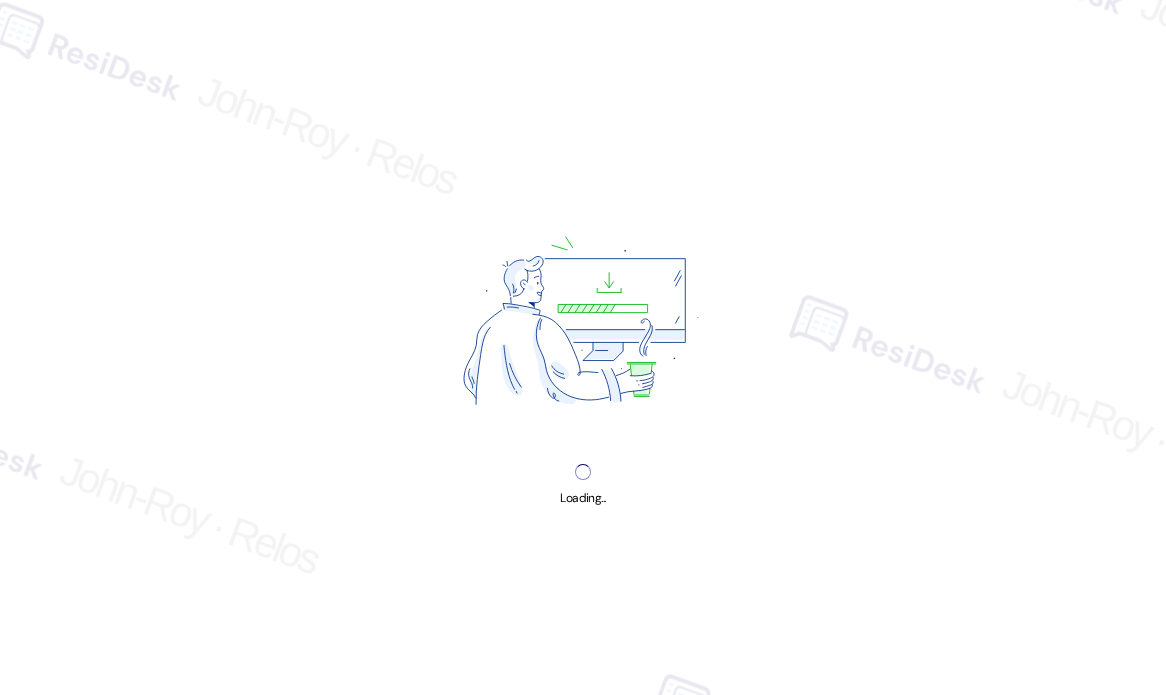 scroll, scrollTop: 0, scrollLeft: 0, axis: both 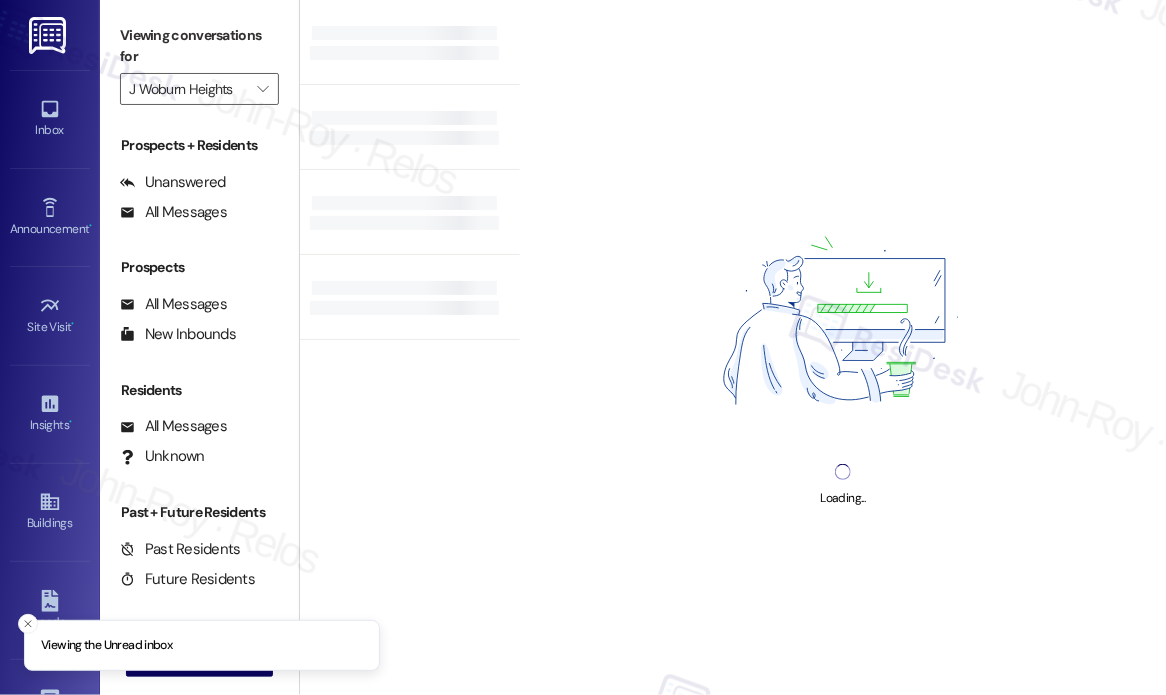 type on "J Woburn Heights" 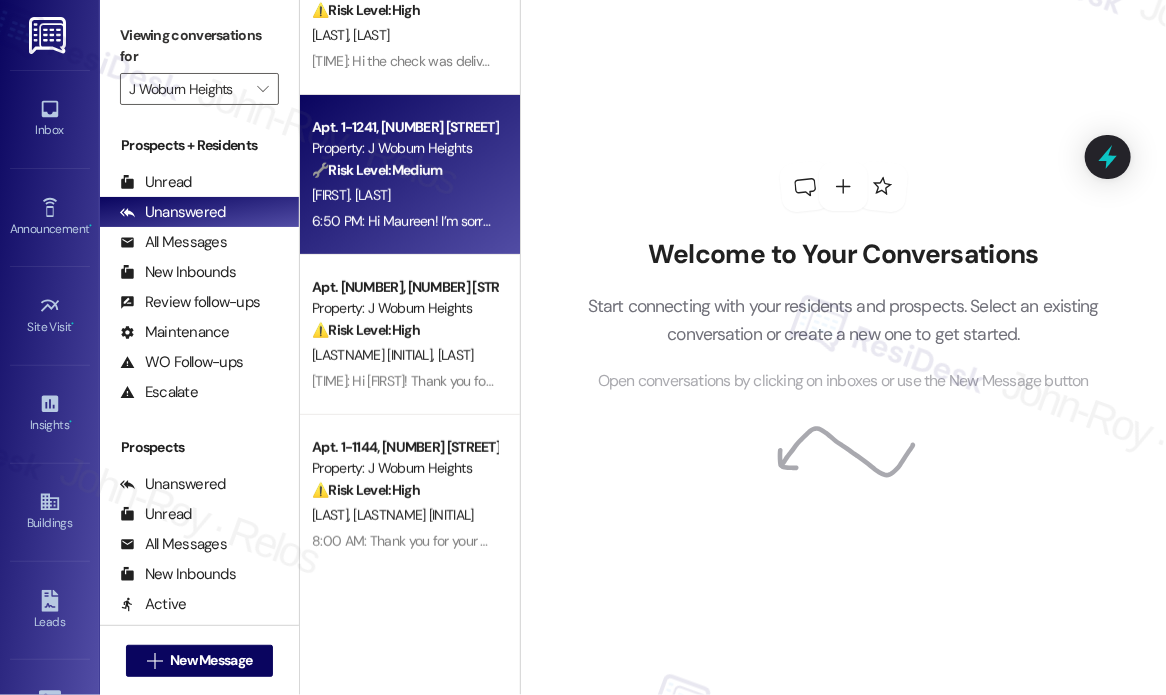 scroll, scrollTop: 247, scrollLeft: 0, axis: vertical 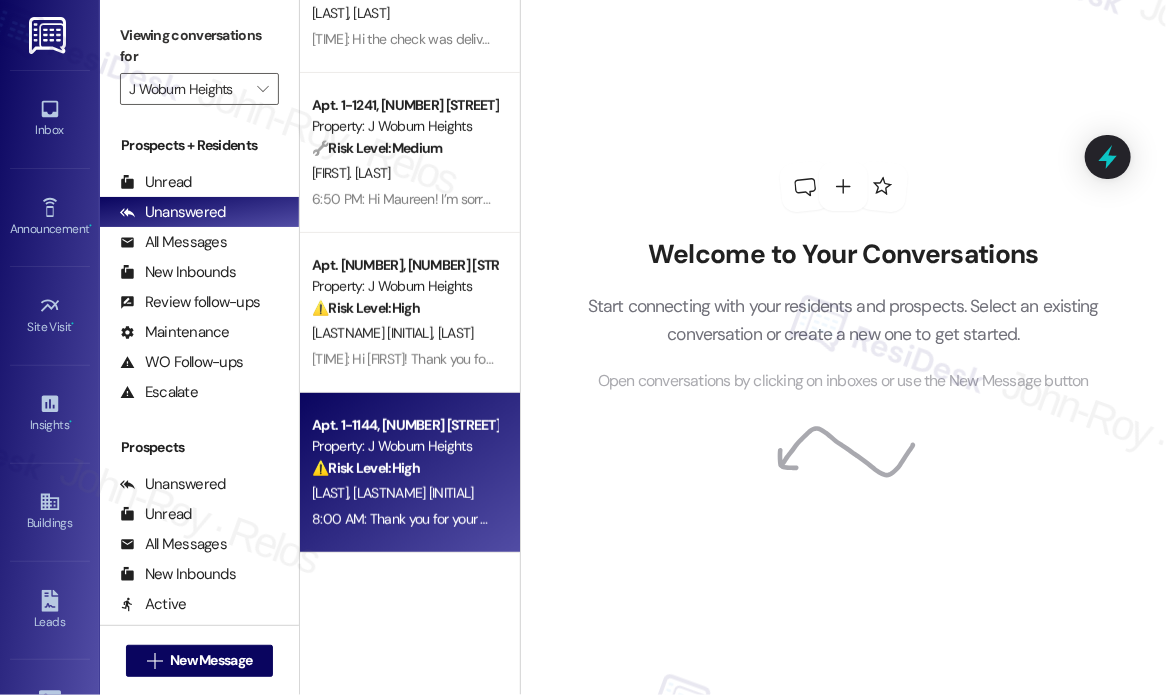 click on "[FIRST]. [FIRST] [FIRST]" at bounding box center (404, 493) 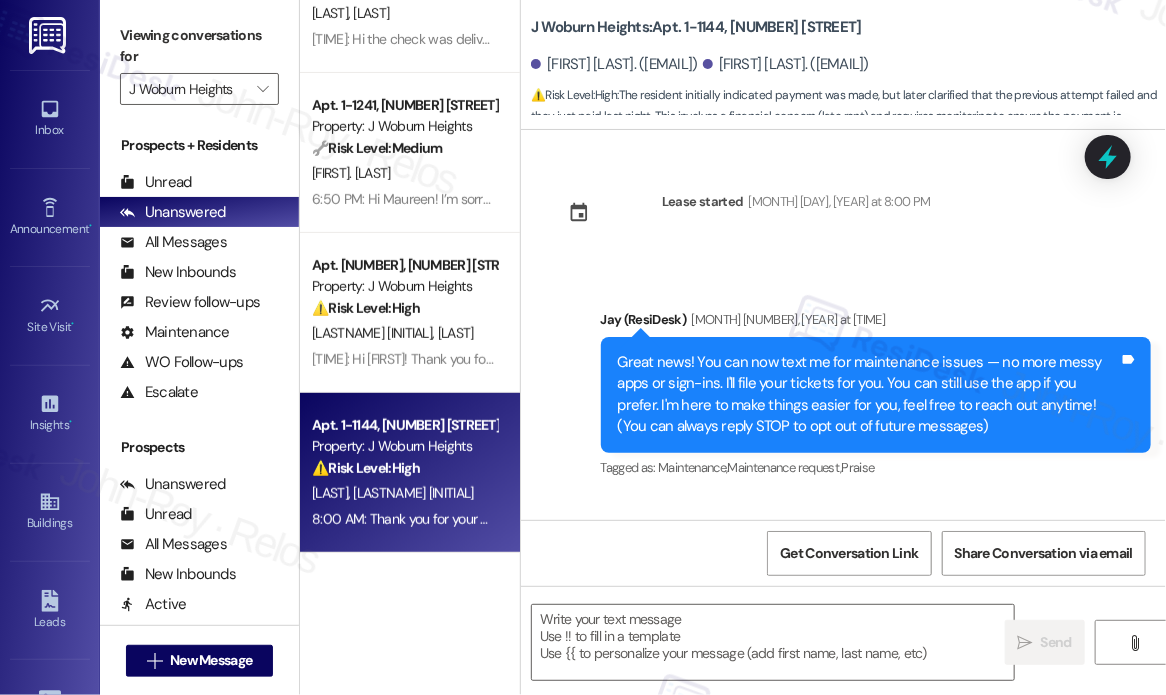 scroll, scrollTop: 4172, scrollLeft: 0, axis: vertical 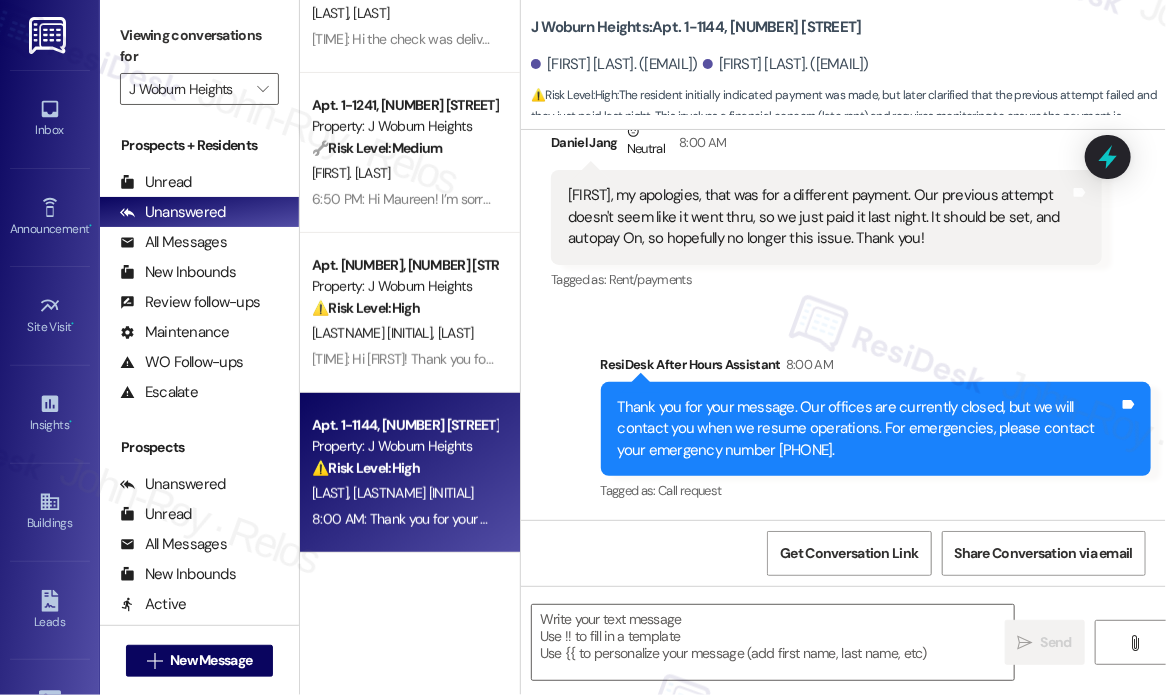 click on "[FIRST]. [FIRST] [FIRST]" at bounding box center [404, 493] 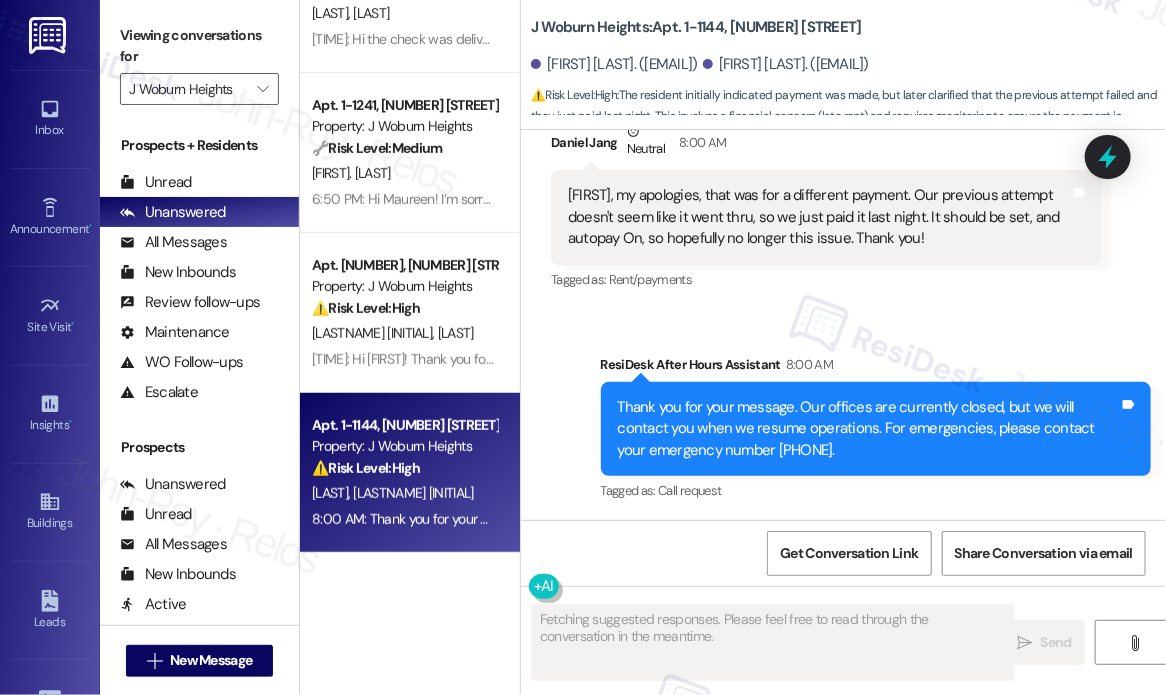 click on "Sent via SMS ResiDesk After Hours Assistant 8:00 AM Thank you for your message. Our offices are currently closed, but we will contact you when we resume operations. For emergencies, please contact your emergency number [PHONE]. Tags and notes Tagged as: Call request Click to highlight conversations about Call request" at bounding box center (876, 430) 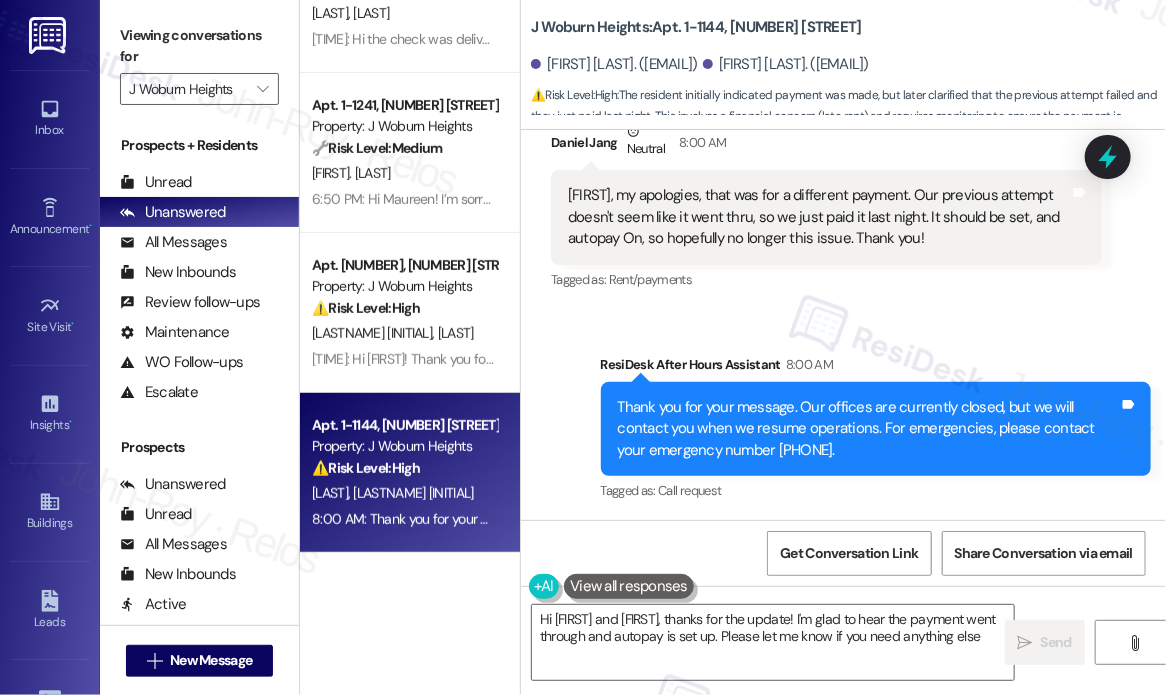 type on "Hi Daniel and Grace, thanks for the update! I'm glad to hear the payment went through and autopay is set up. Please let me know if you need anything else!" 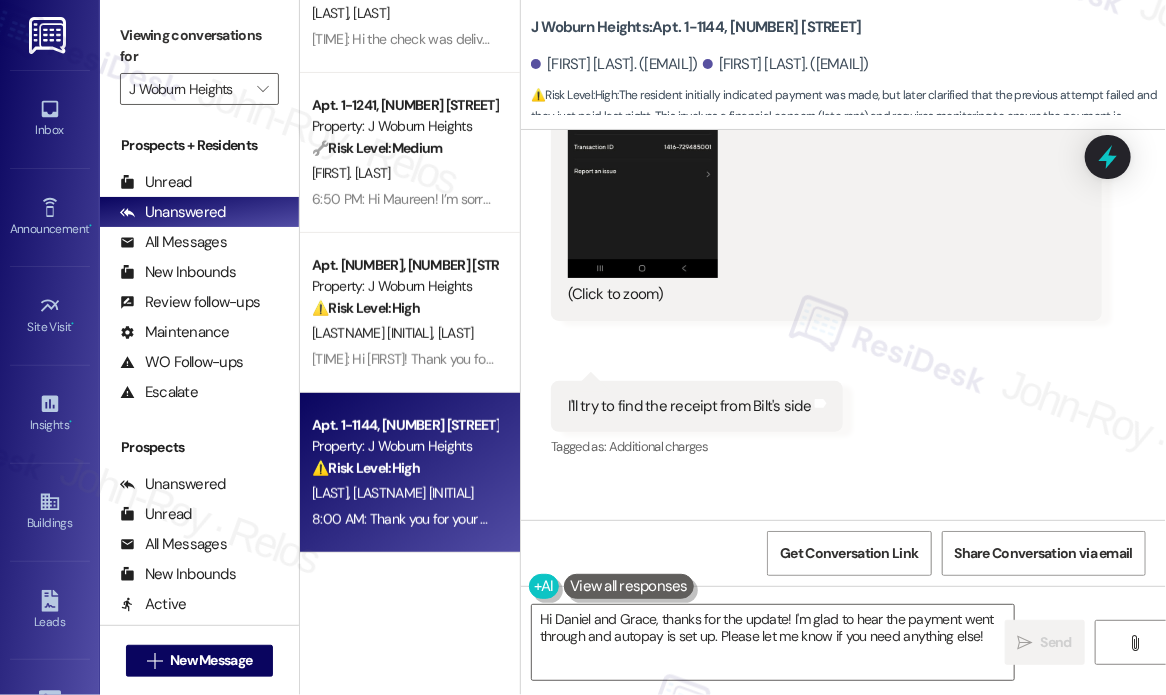 scroll, scrollTop: 3572, scrollLeft: 0, axis: vertical 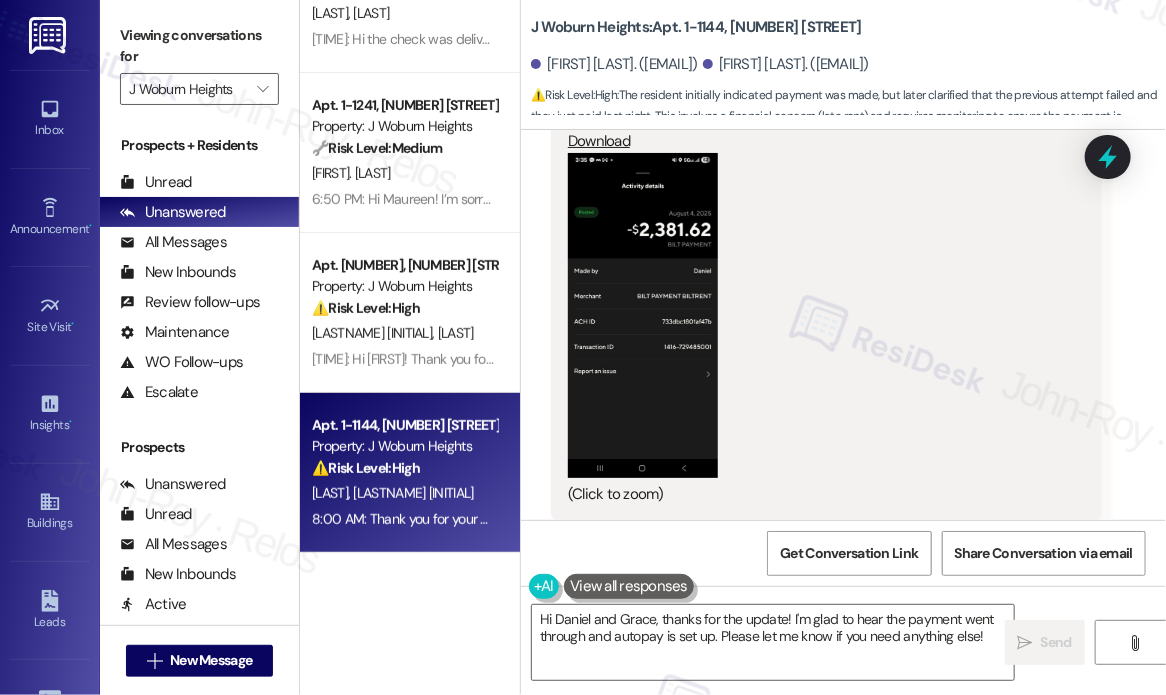 click at bounding box center [643, 315] 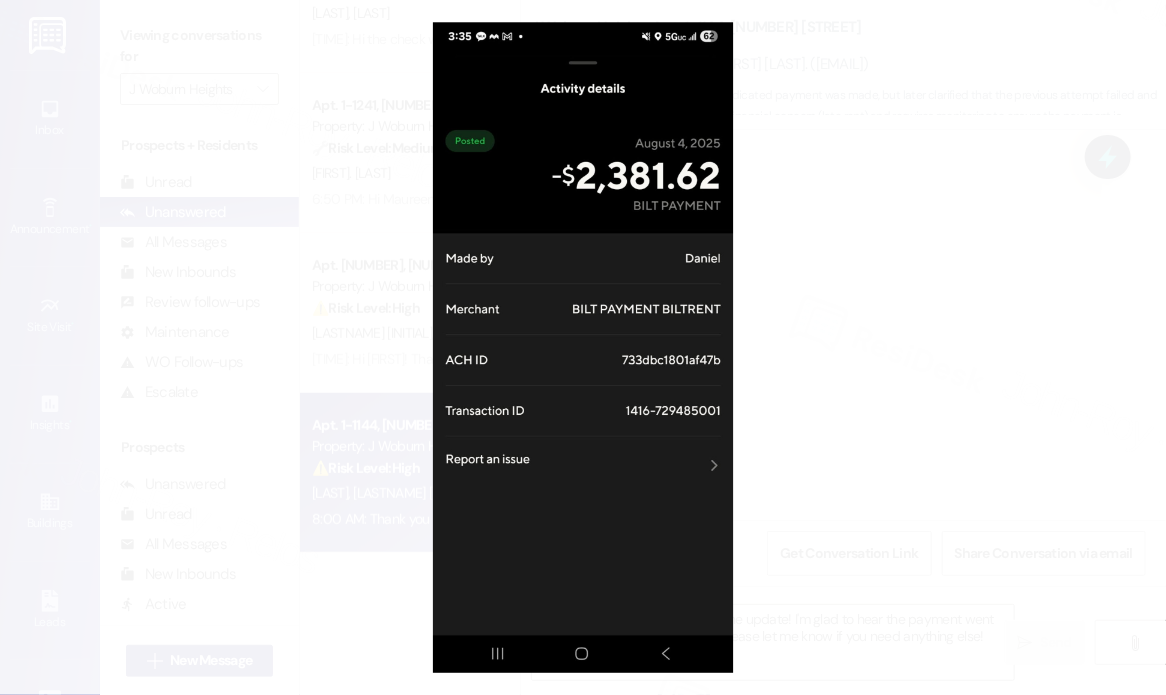 click at bounding box center (583, 347) 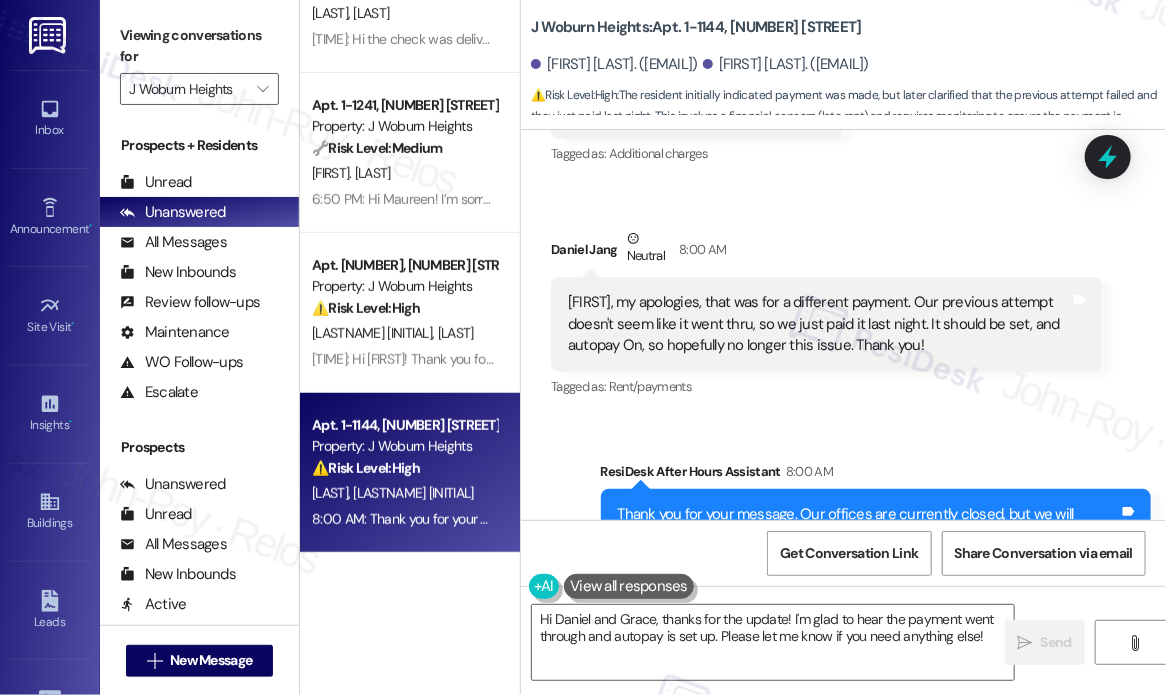 scroll, scrollTop: 4072, scrollLeft: 0, axis: vertical 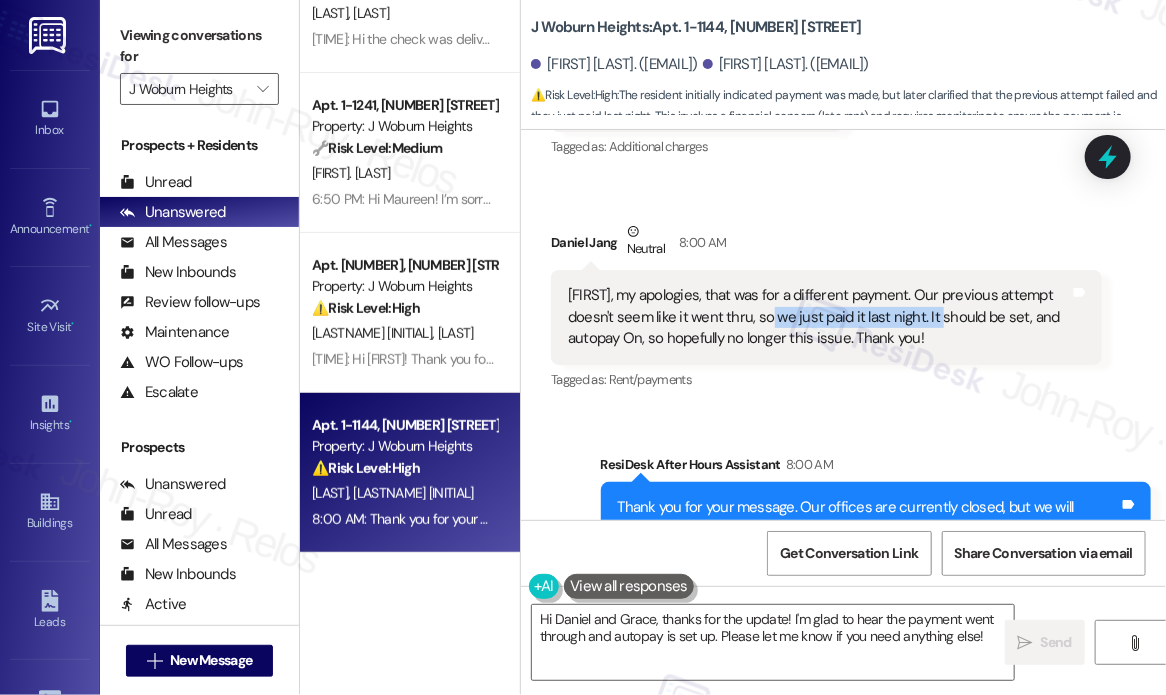 drag, startPoint x: 952, startPoint y: 325, endPoint x: 784, endPoint y: 325, distance: 168 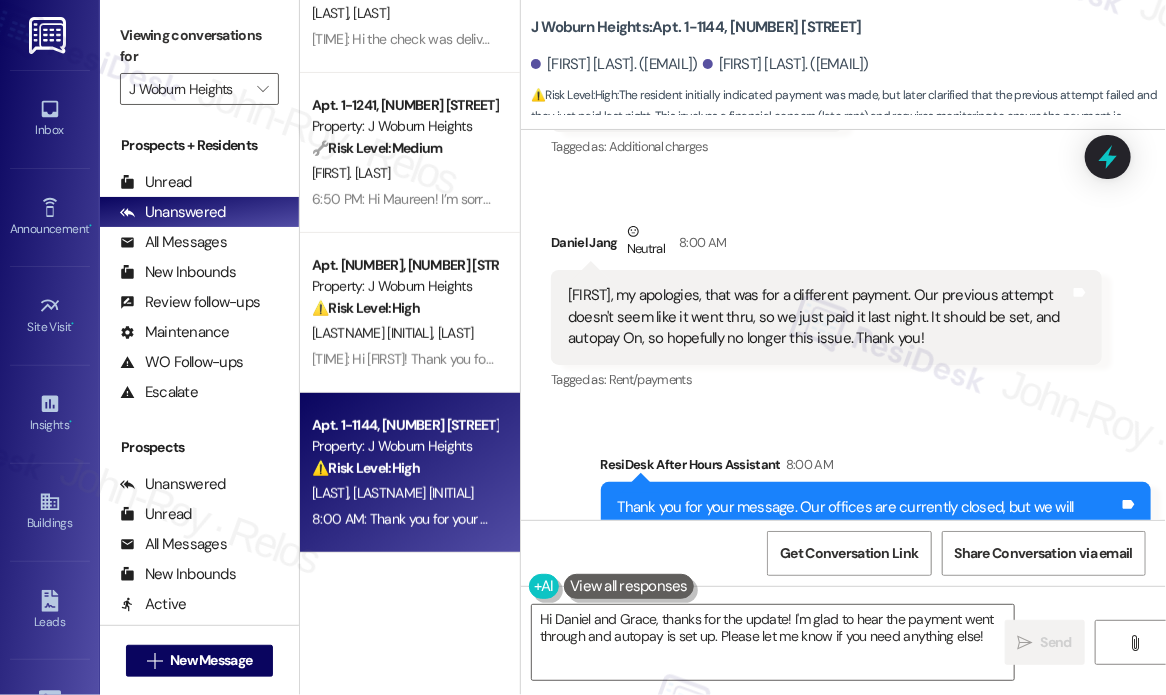click on "[FIRST], my apologies, that was for a different payment. Our previous attempt doesn't seem like it went thru, so we just paid it last night. It should be set, and autopay On, so hopefully no longer this issue. Thank you!" at bounding box center [819, 317] 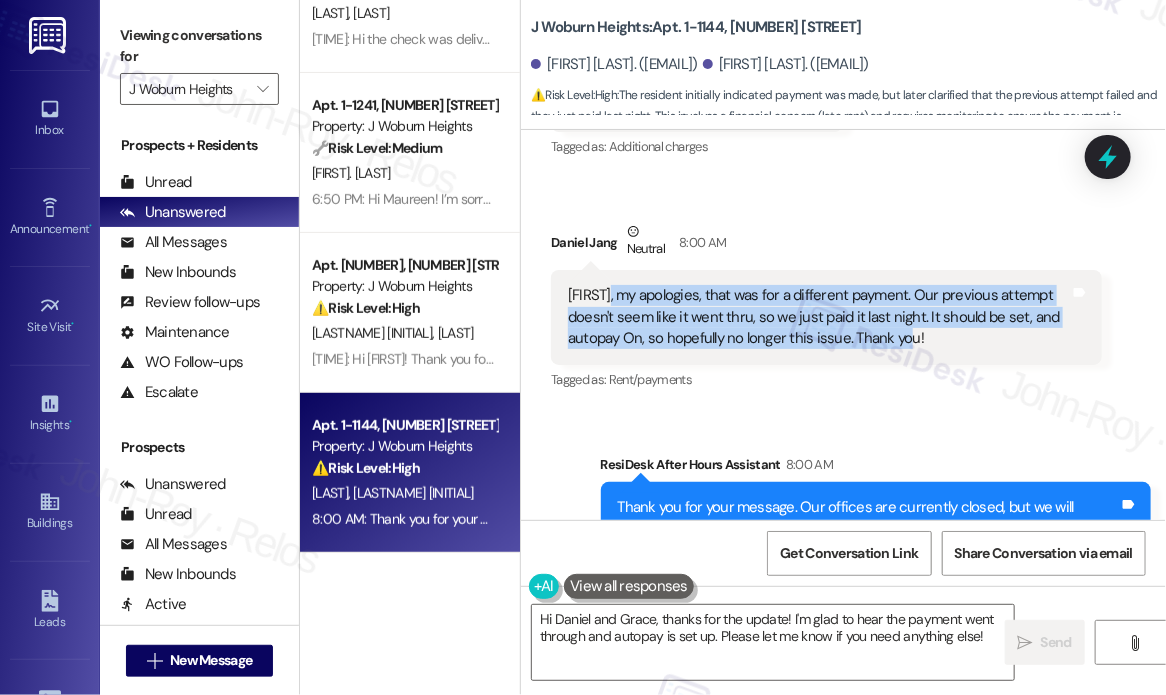 drag, startPoint x: 929, startPoint y: 338, endPoint x: 619, endPoint y: 298, distance: 312.57 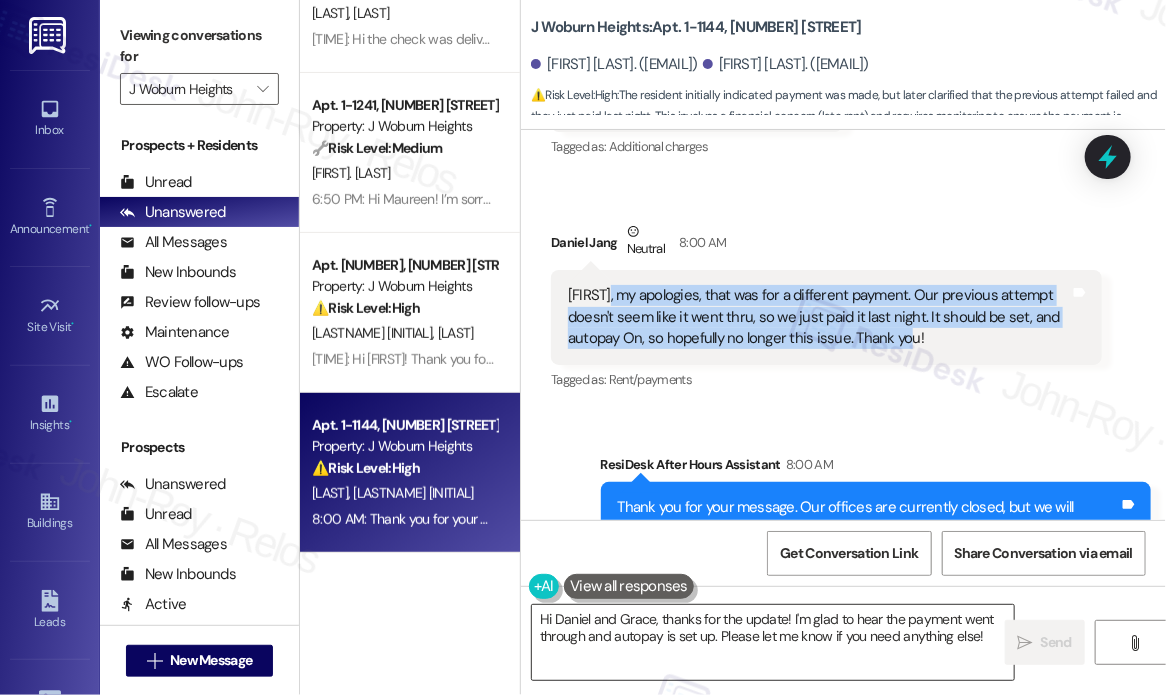 click on "Hi Daniel and Grace, thanks for the update! I'm glad to hear the payment went through and autopay is set up. Please let me know if you need anything else!" at bounding box center [773, 642] 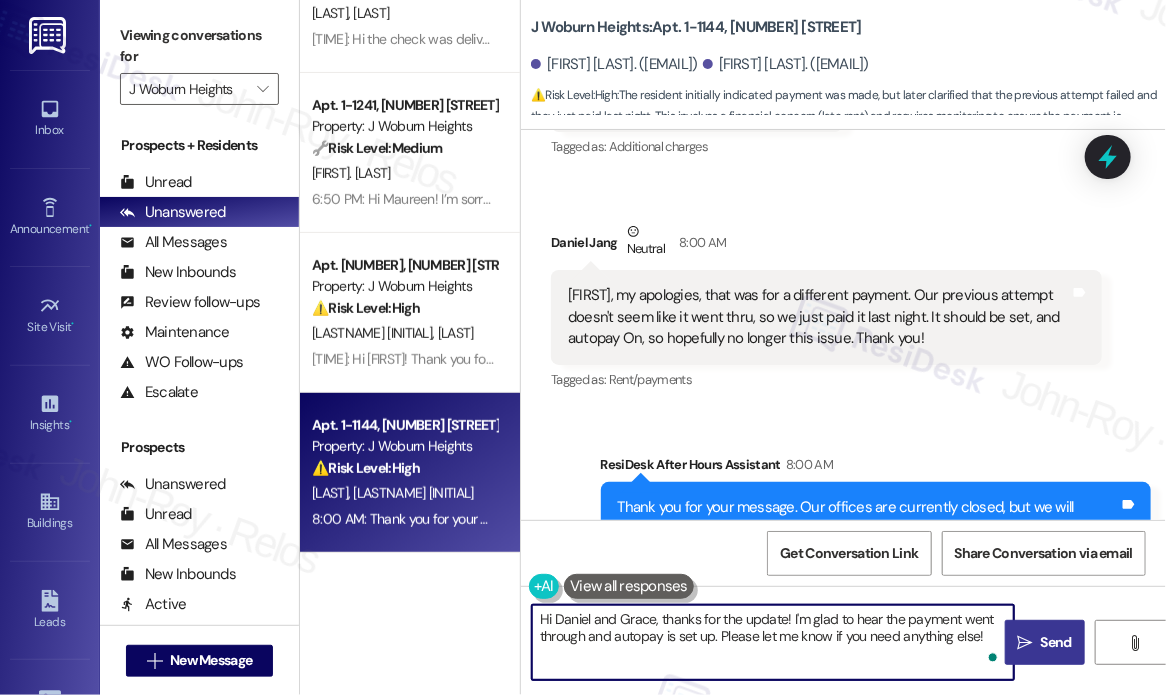 click on "Send" at bounding box center [1056, 642] 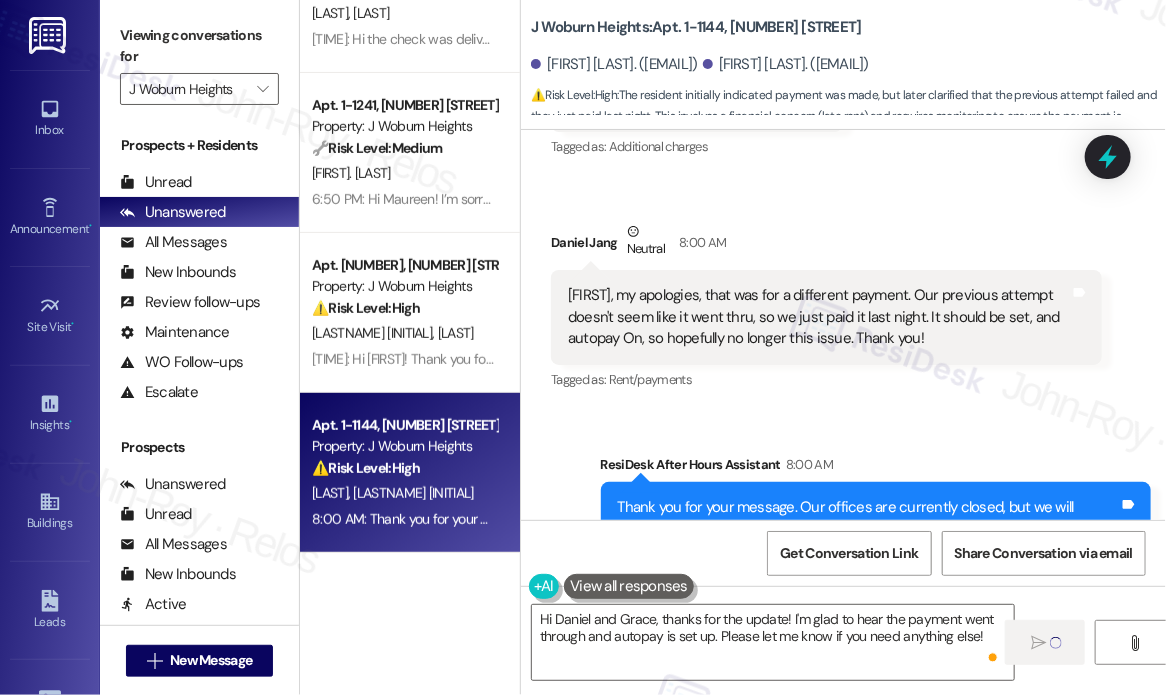 type 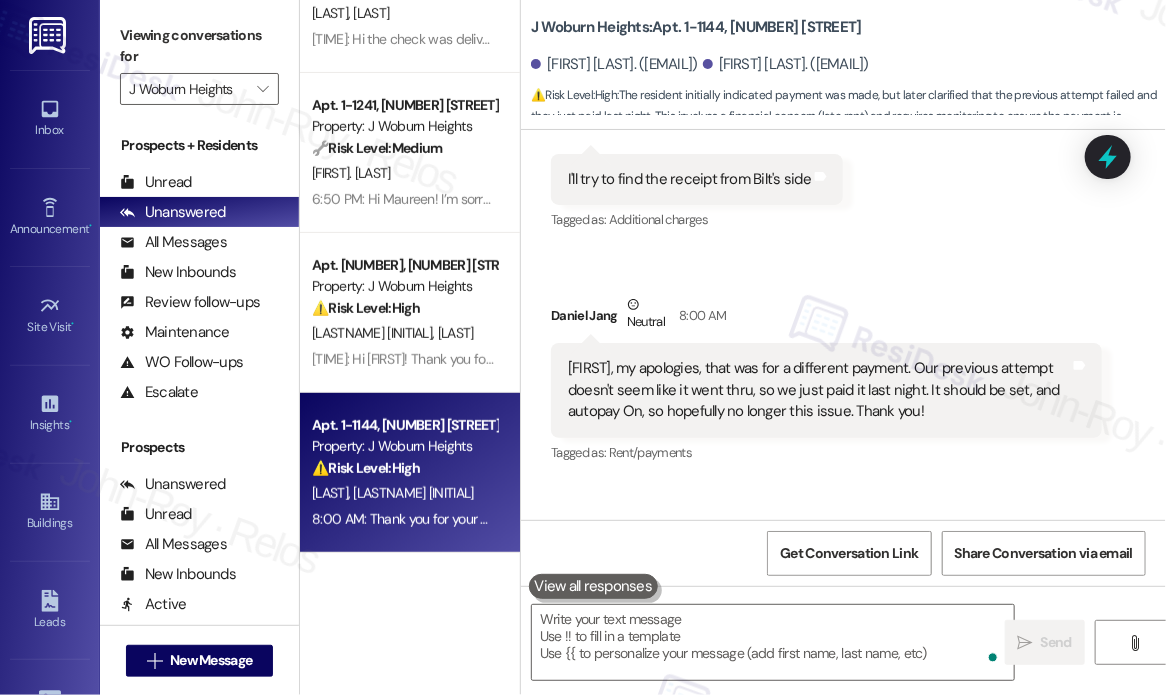 scroll, scrollTop: 3960, scrollLeft: 0, axis: vertical 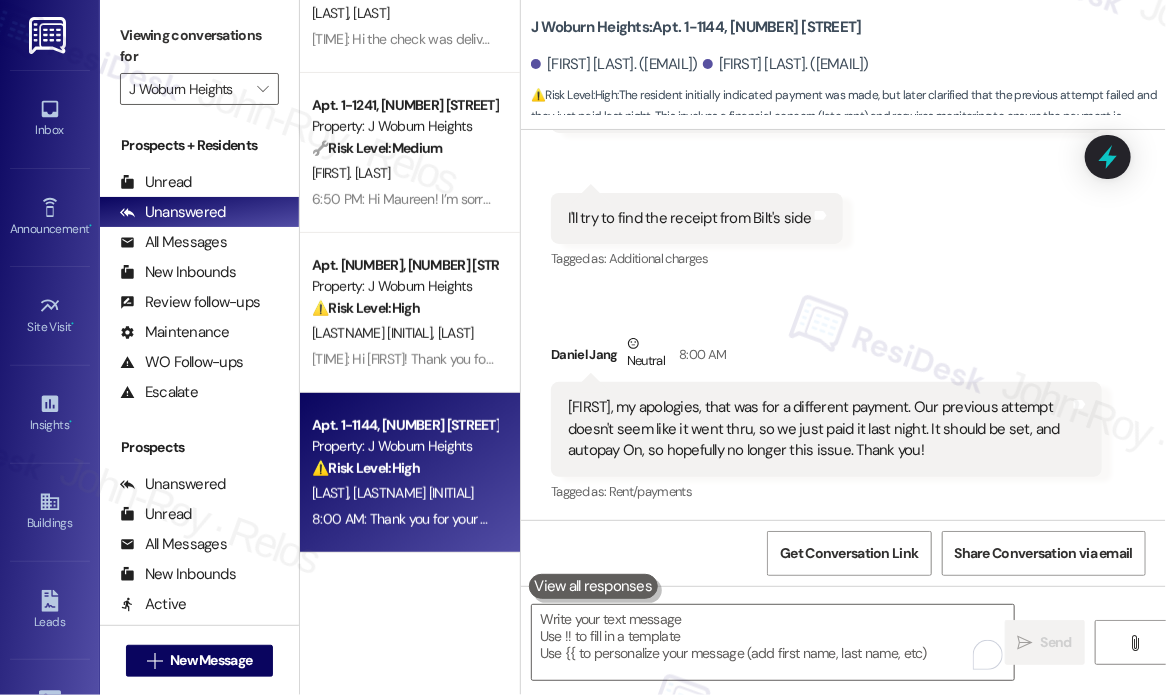 click on "Daniel Jang   Neutral 8:00 AM" at bounding box center (826, 357) 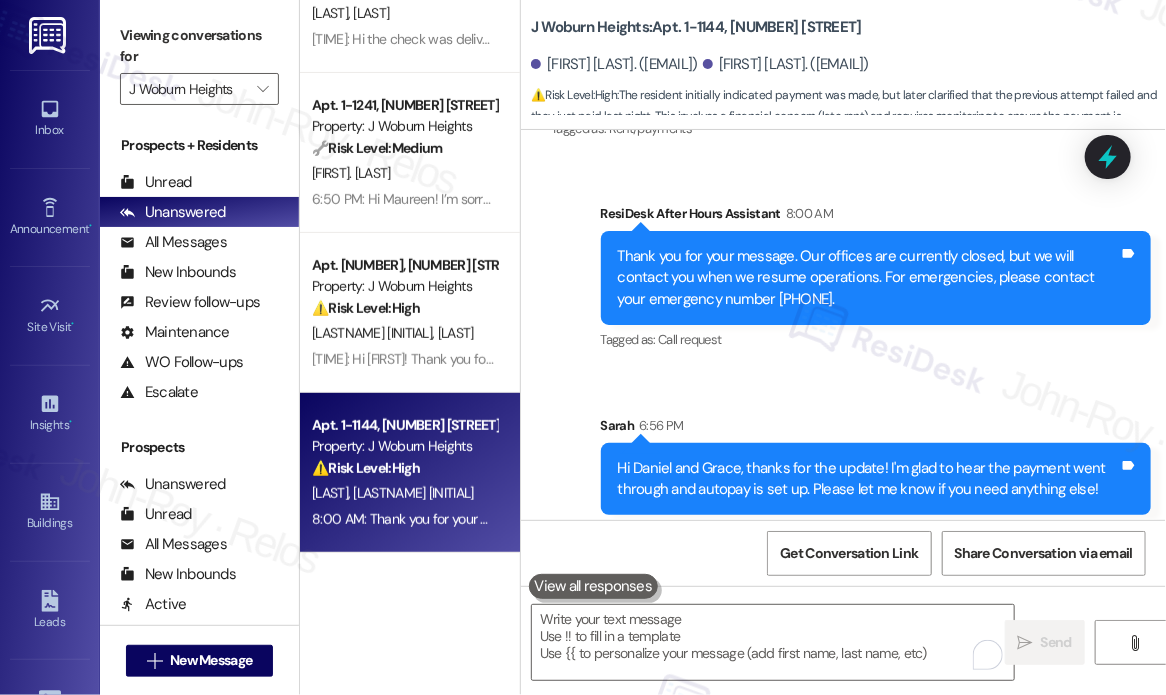 scroll, scrollTop: 4333, scrollLeft: 0, axis: vertical 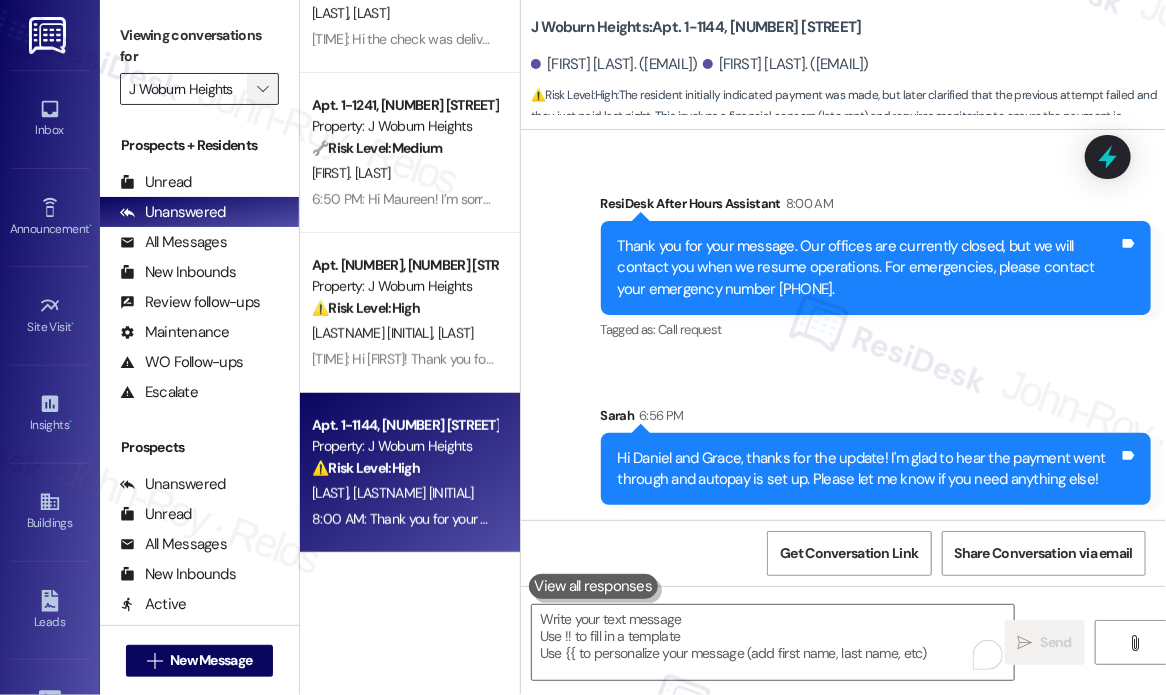 click on "" at bounding box center [262, 89] 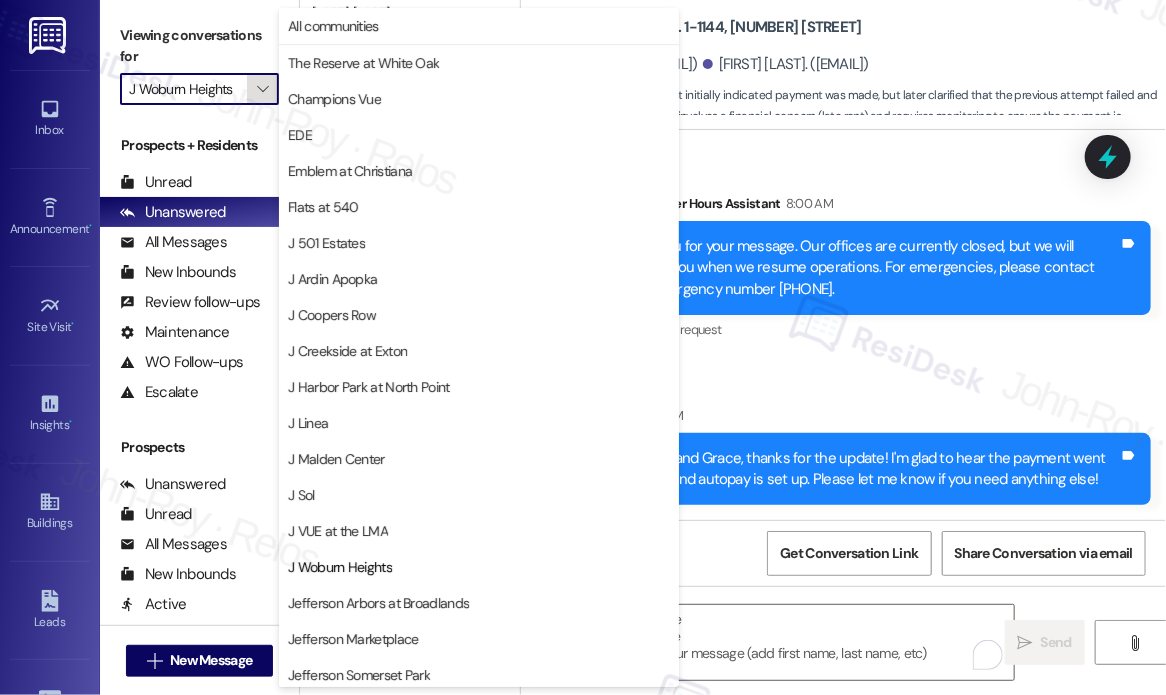 scroll, scrollTop: 324, scrollLeft: 0, axis: vertical 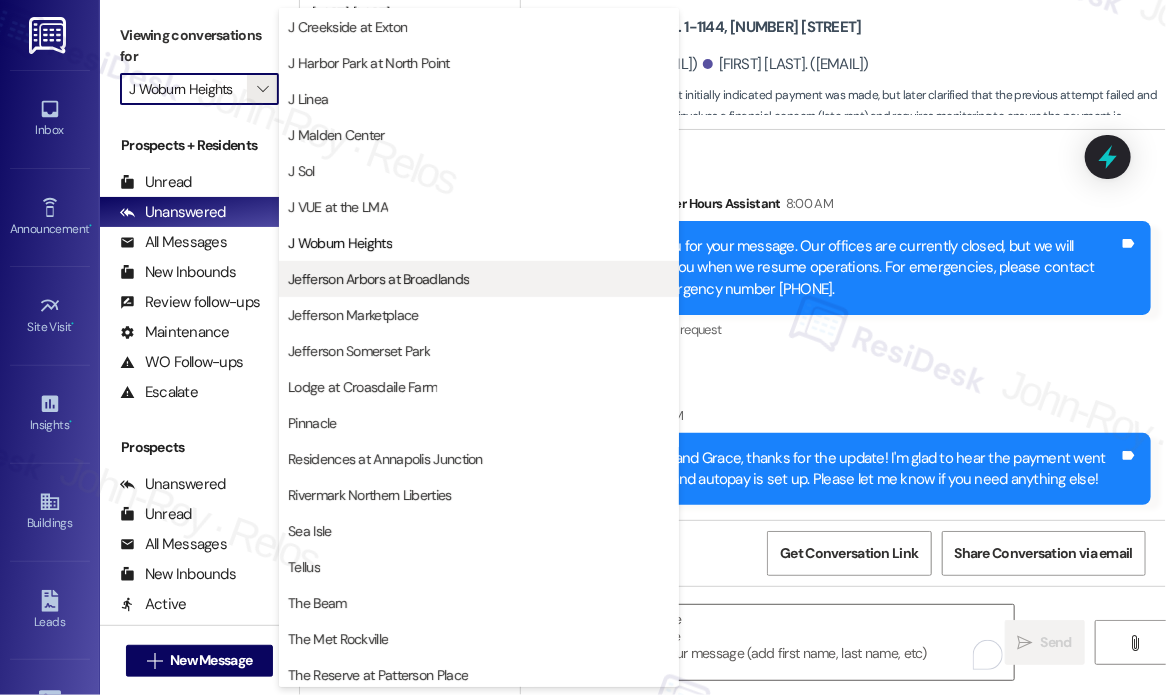 click on "Jefferson Arbors at Broadlands" at bounding box center (378, 279) 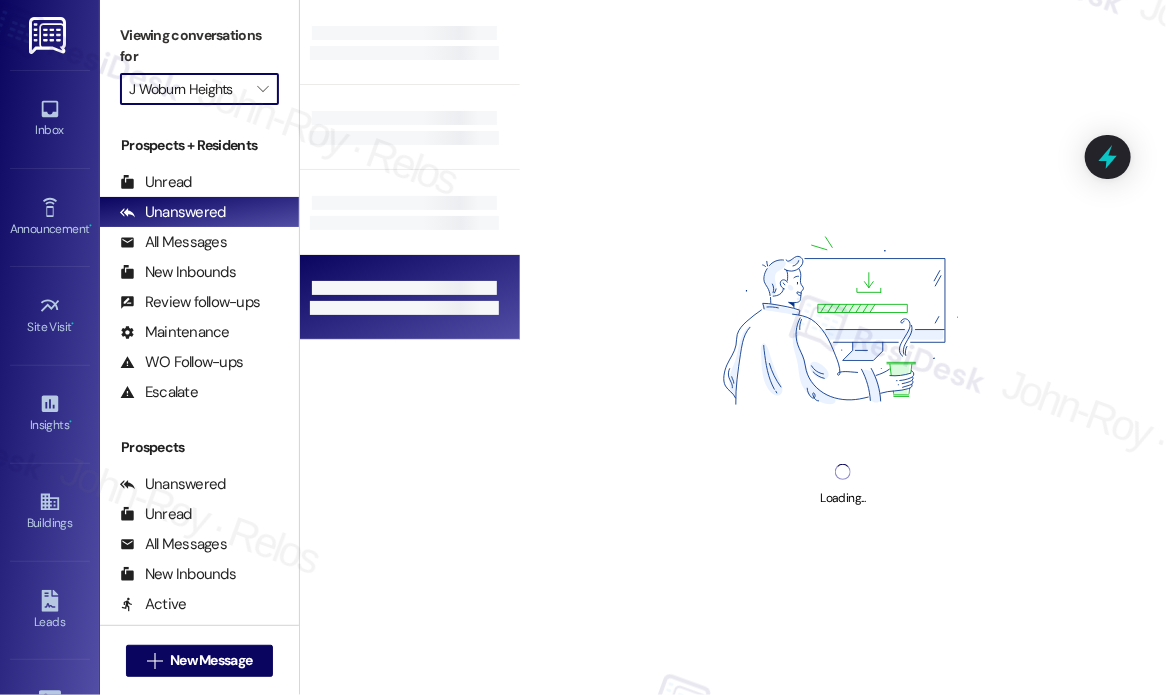 type on "Jefferson Arbors at Broadlands" 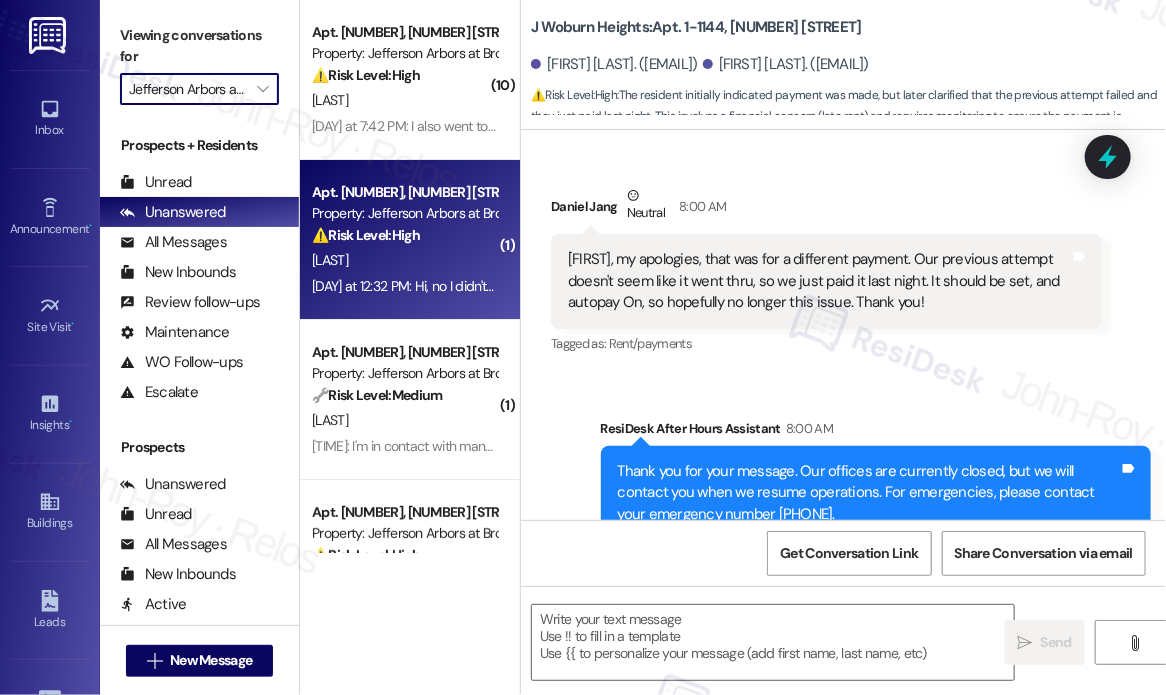 type on "Fetching suggested responses. Please feel free to read through the conversation in the meantime." 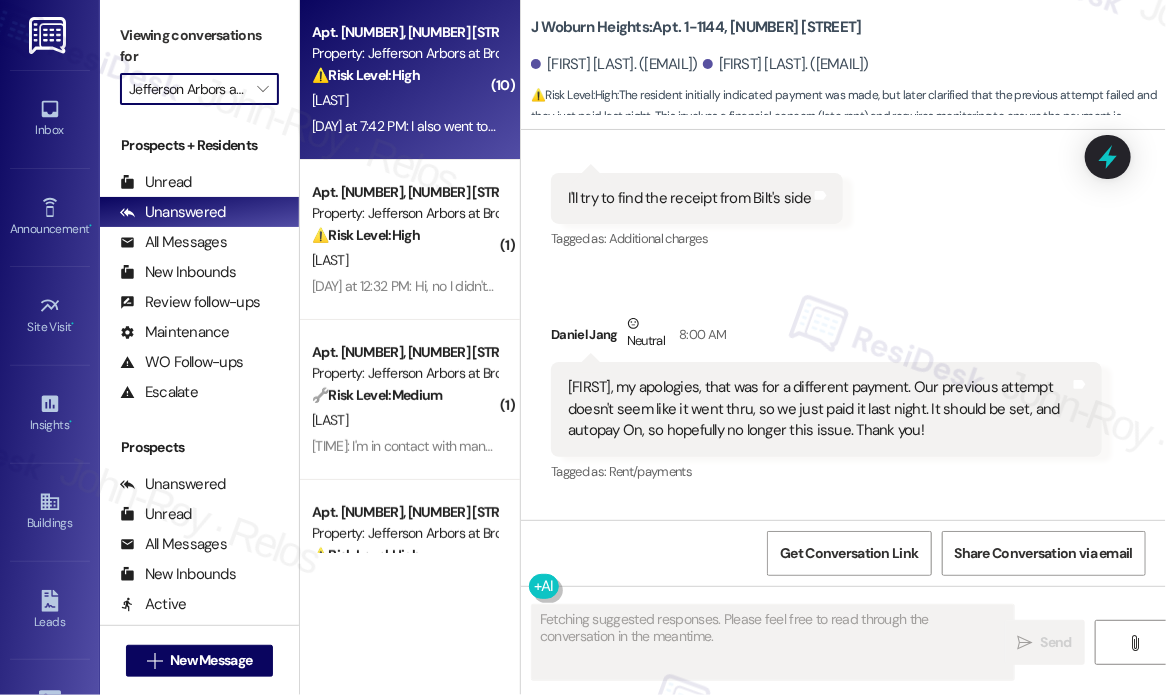 scroll, scrollTop: 3960, scrollLeft: 0, axis: vertical 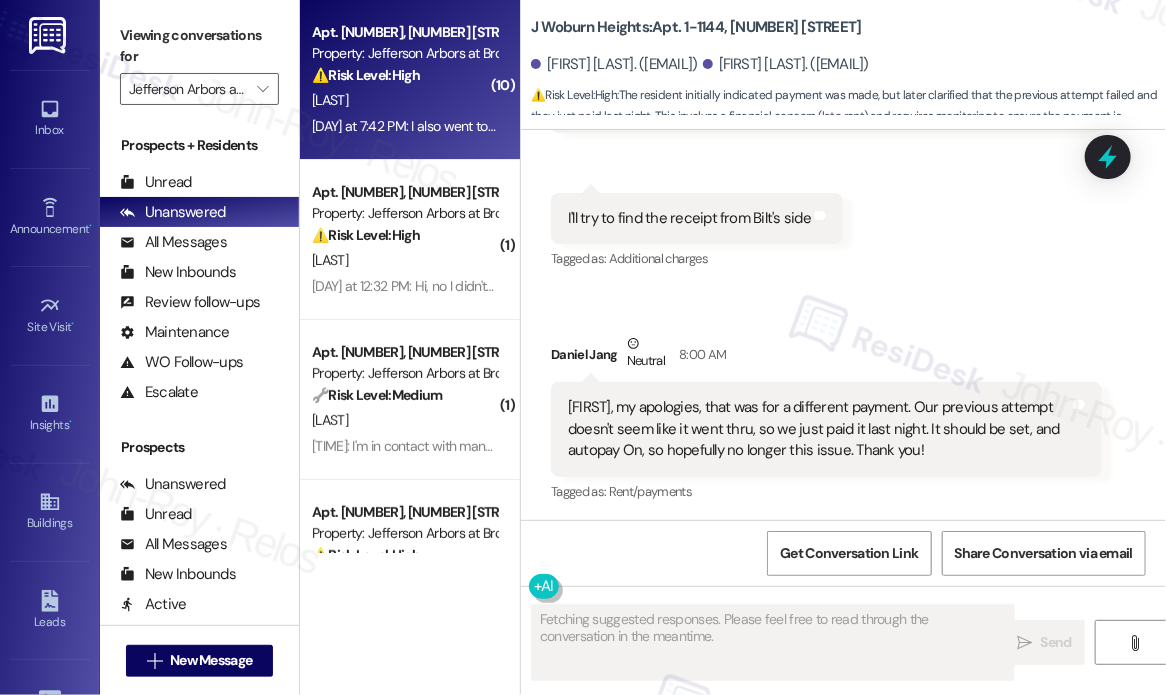 click on "Apt. 433, 43170 Thistledown Ter Property: Jefferson Arbors at Broadlands ⚠️  Risk Level:  High The resident's autopay failed due to insufficient funds, resulting in late fees. They contacted the office previously and were told they would be contacted, but they were not. This indicates a financial concern and a breakdown in communication, requiring urgent attention to resolve the payment issue and prevent further charges. K. Scott Yesterday at 7:42 PM: I also went to the office in person on Saturday to see why my autopay was not pulled and was told I would be contacted on Monday. I did not want to sent another payment as I've had history of paying my rent twice by accident. I was never contacted Monday. Or today as I was told." at bounding box center [410, 80] 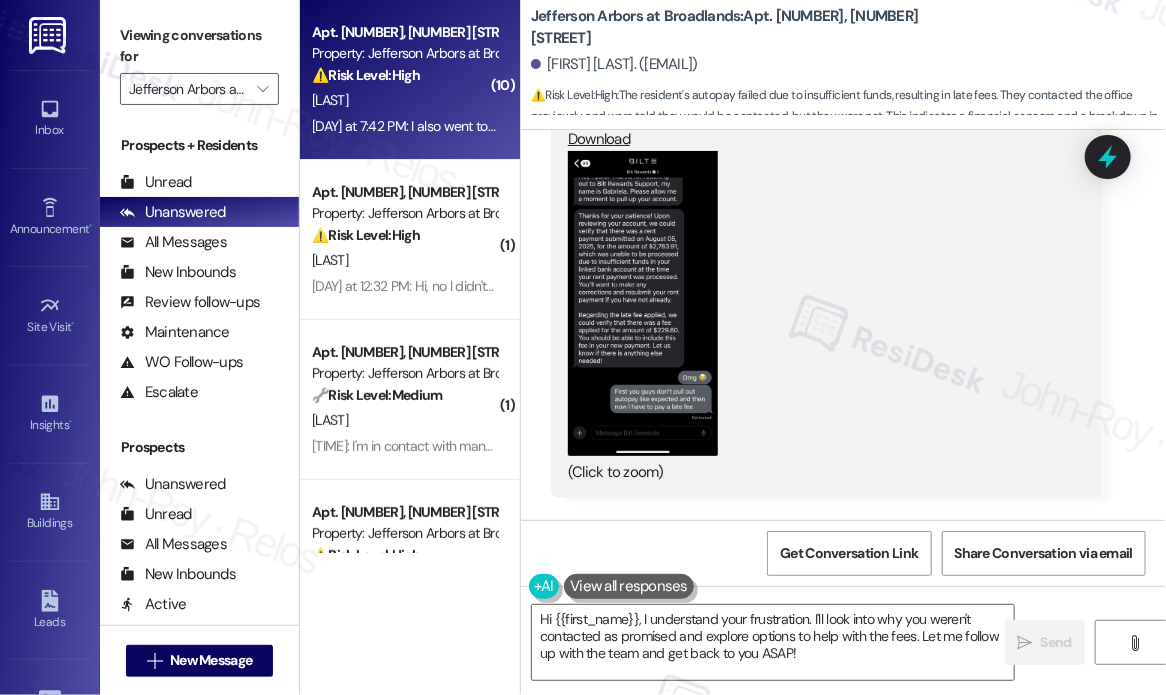 scroll, scrollTop: 23387, scrollLeft: 0, axis: vertical 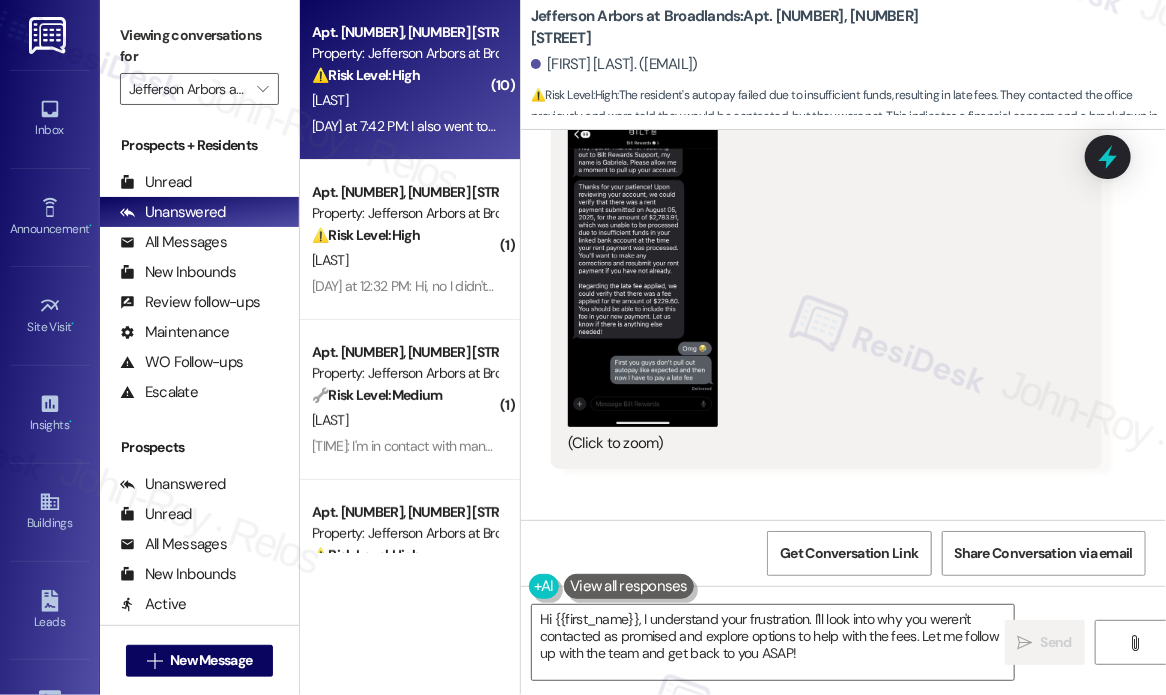 click at bounding box center (643, 274) 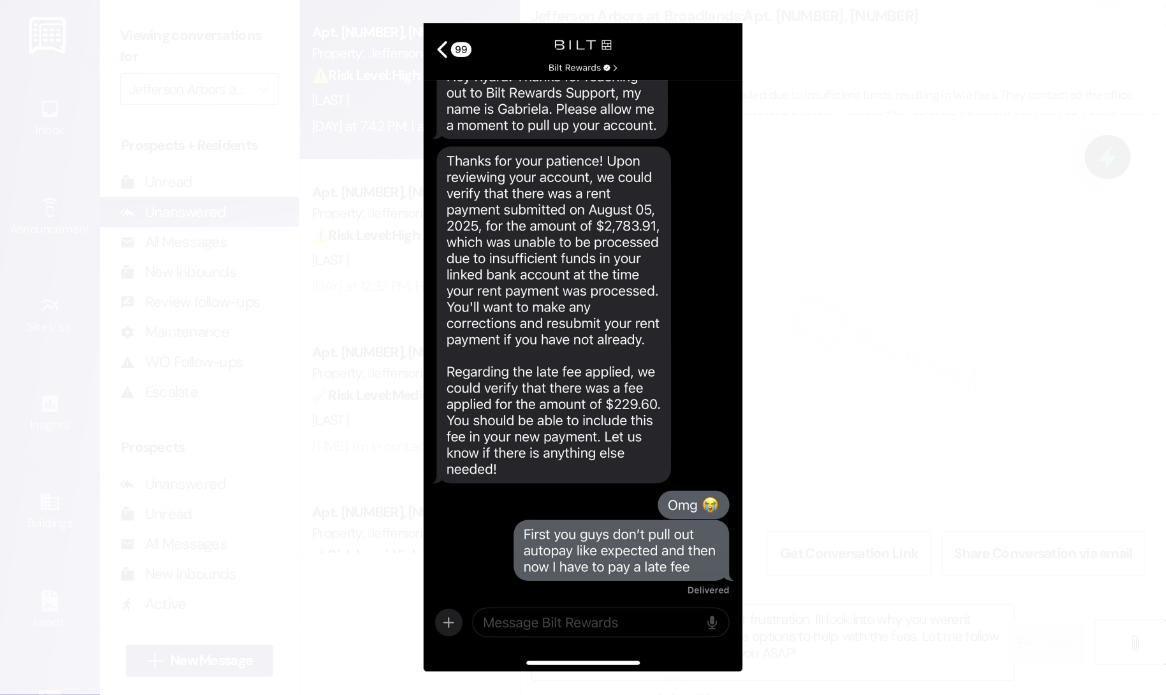 click at bounding box center (583, 347) 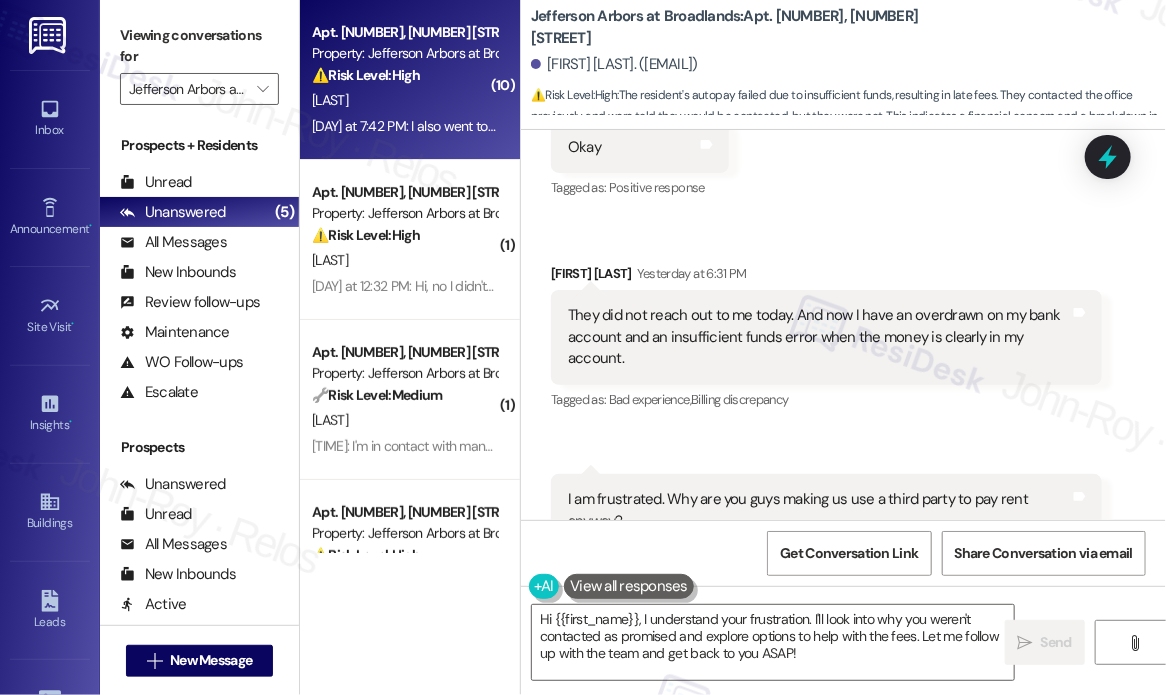 scroll, scrollTop: 21687, scrollLeft: 0, axis: vertical 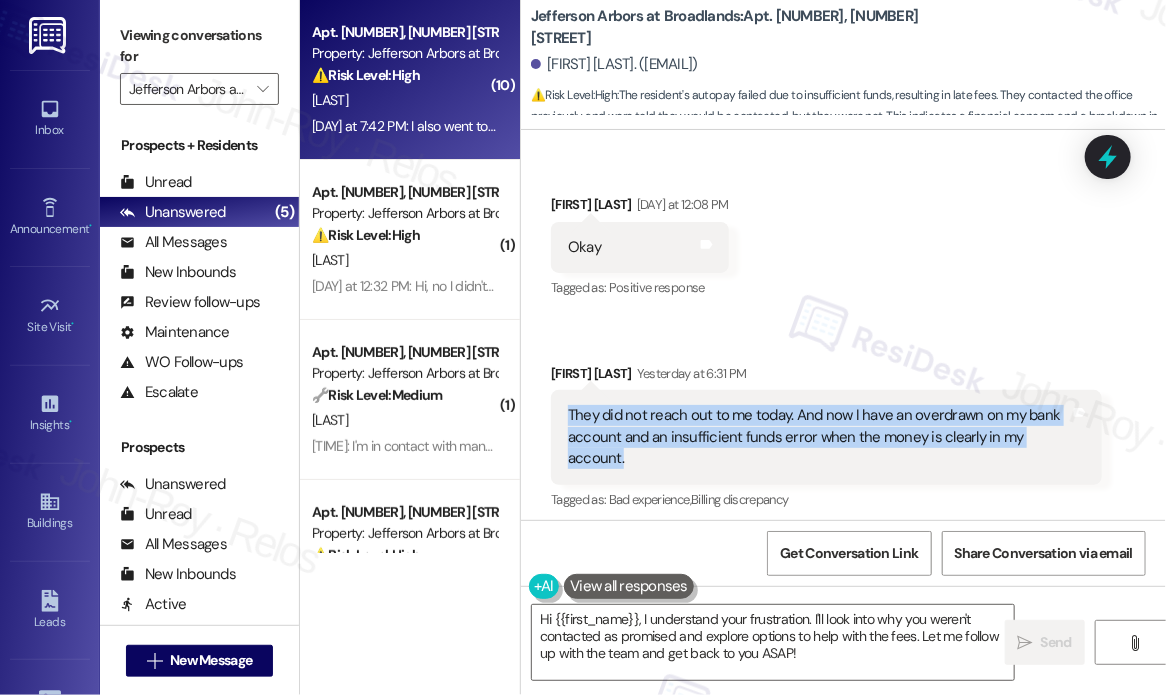 drag, startPoint x: 710, startPoint y: 434, endPoint x: 570, endPoint y: 394, distance: 145.6022 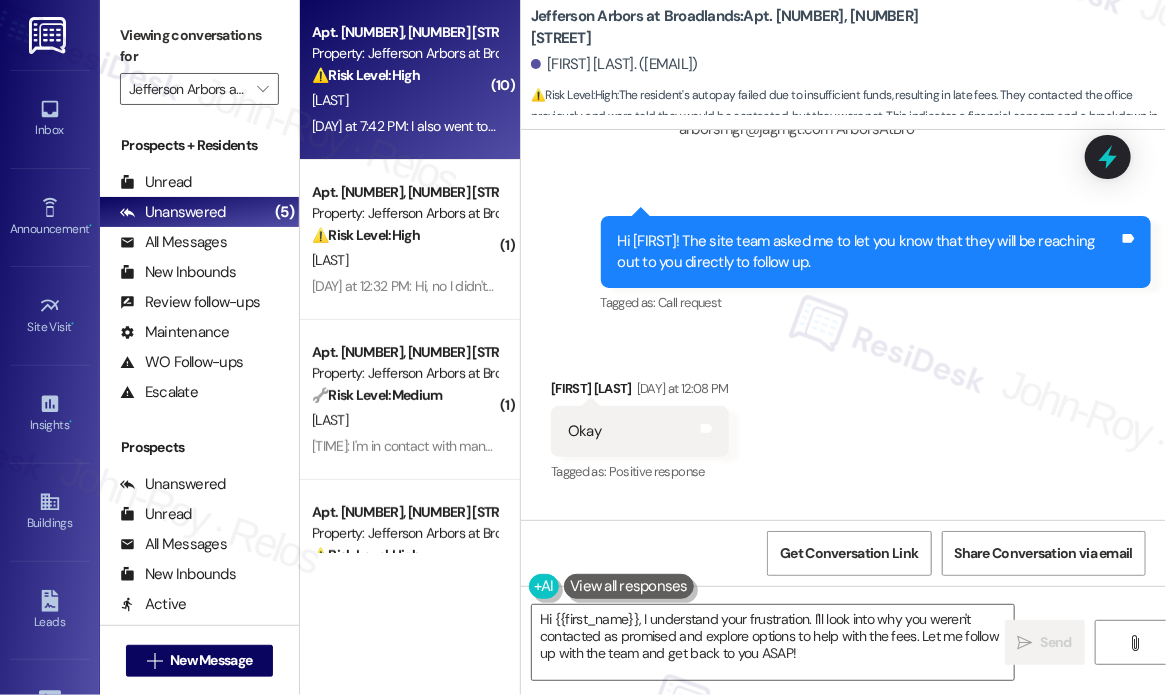 scroll, scrollTop: 21387, scrollLeft: 0, axis: vertical 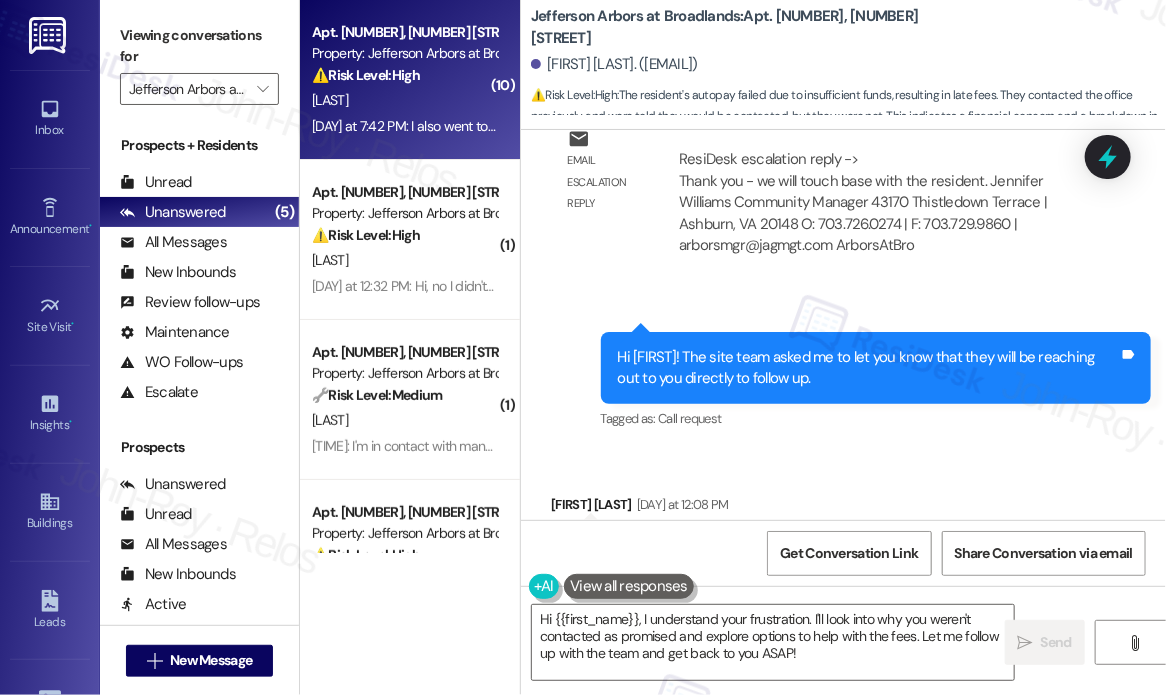 click on "Sent via SMS 12:02 PM Jay  (ResiDesk) Yesterday at 12:02 PM Hi Kyara! The site team asked me to let you know that they will be reaching out to you directly to follow up. Tags and notes Tagged as:   Call request Click to highlight conversations about Call request" at bounding box center [876, 383] 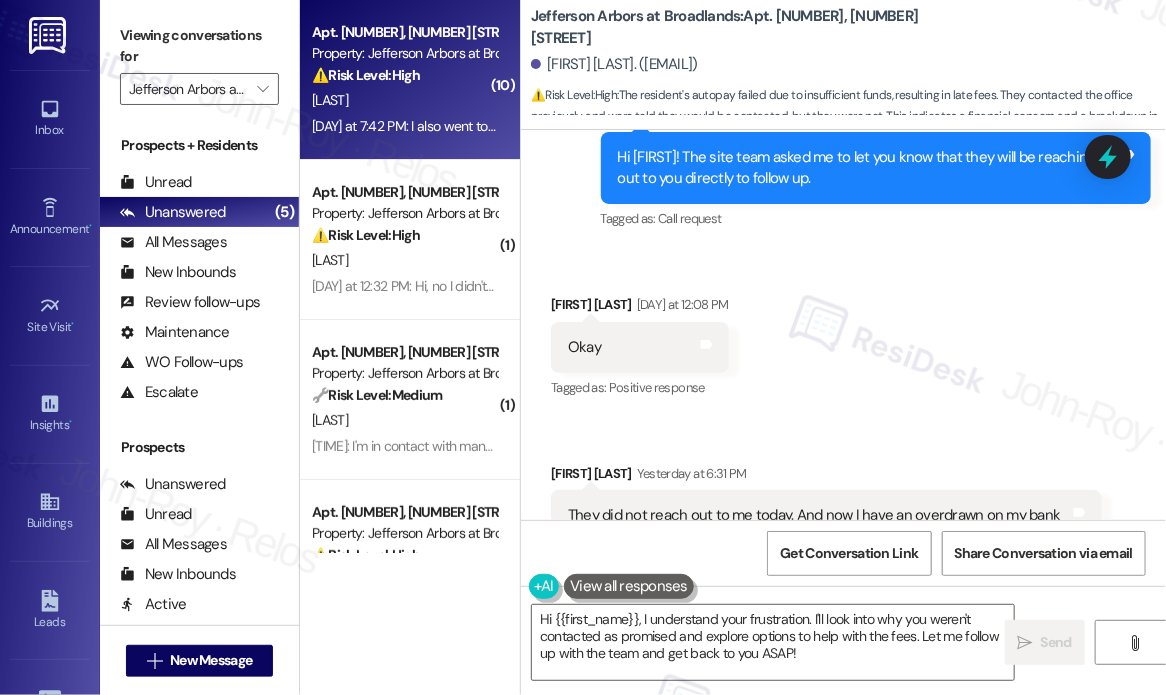 scroll, scrollTop: 21887, scrollLeft: 0, axis: vertical 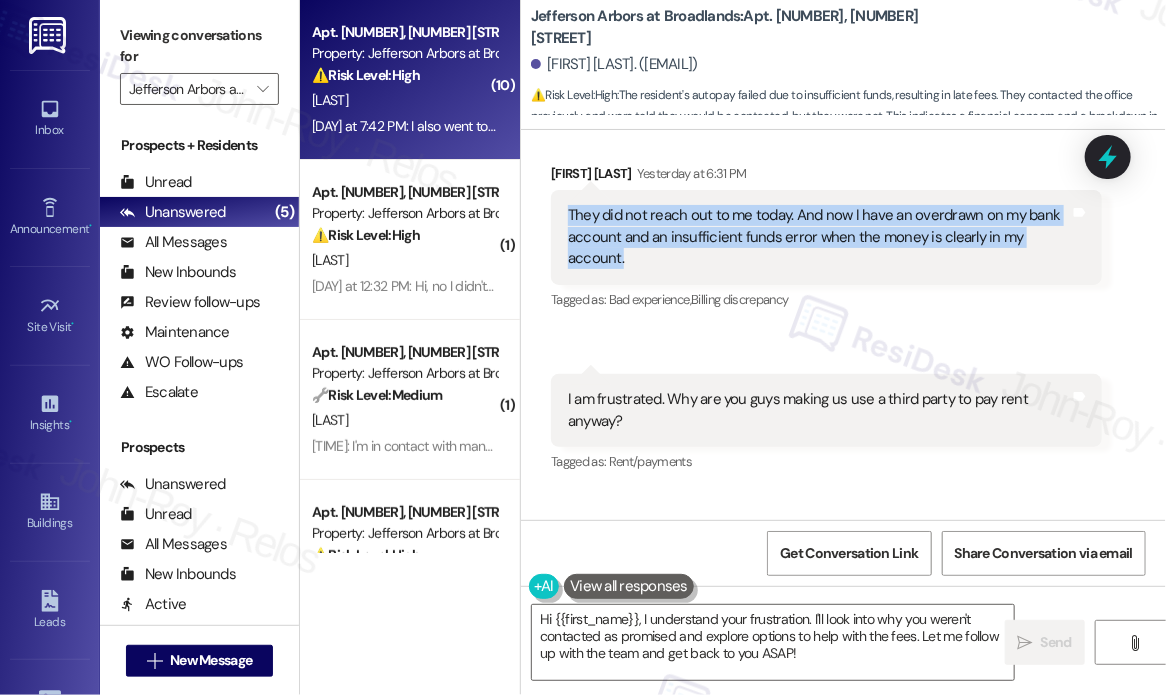 drag, startPoint x: 671, startPoint y: 234, endPoint x: 565, endPoint y: 191, distance: 114.38969 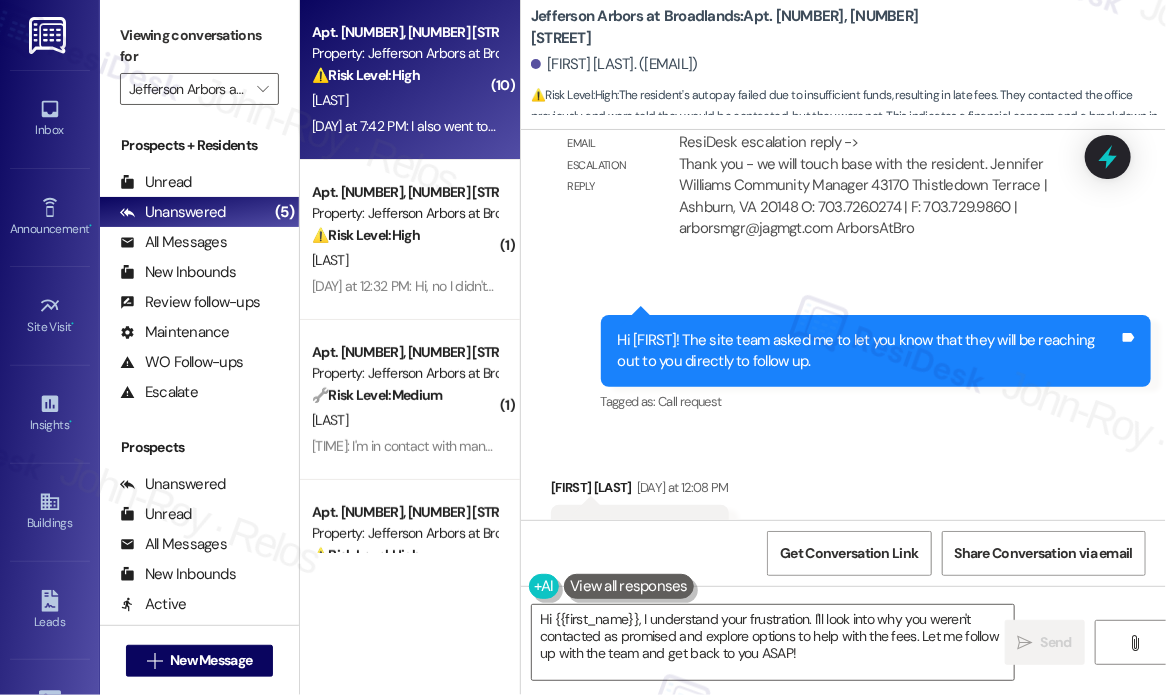 scroll, scrollTop: 21287, scrollLeft: 0, axis: vertical 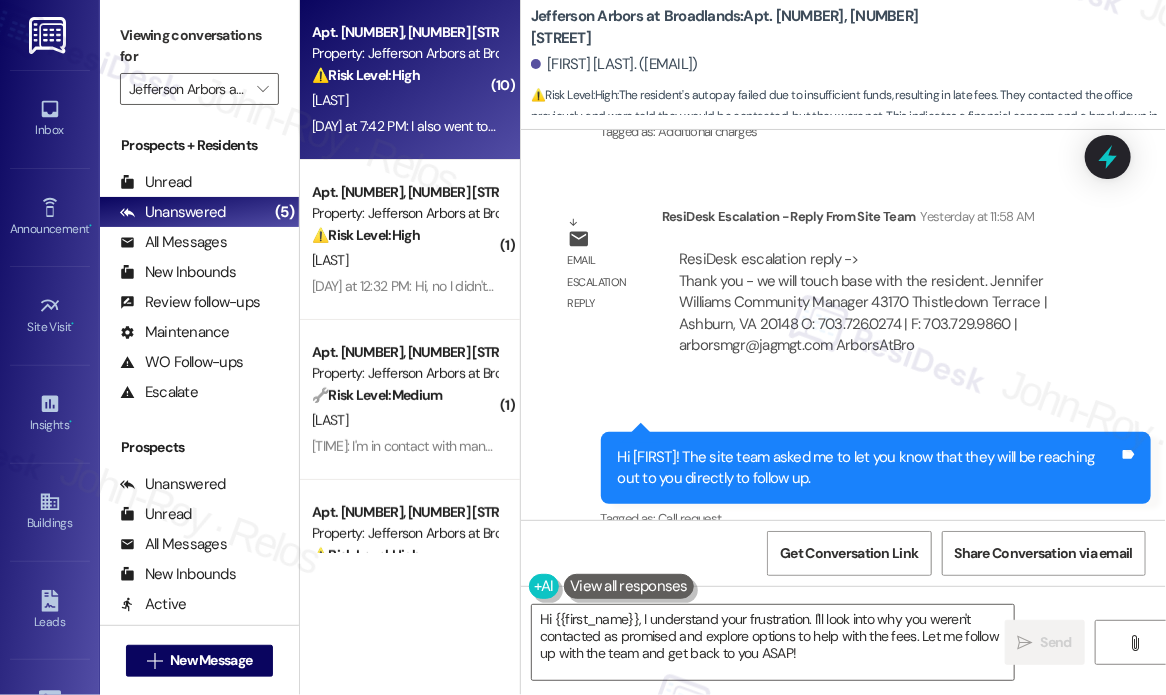 click on "Sent via SMS 12:02 PM Jay  (ResiDesk) Yesterday at 12:02 PM Hi Kyara! The site team asked me to let you know that they will be reaching out to you directly to follow up. Tags and notes Tagged as:   Call request Click to highlight conversations about Call request" at bounding box center [876, 483] 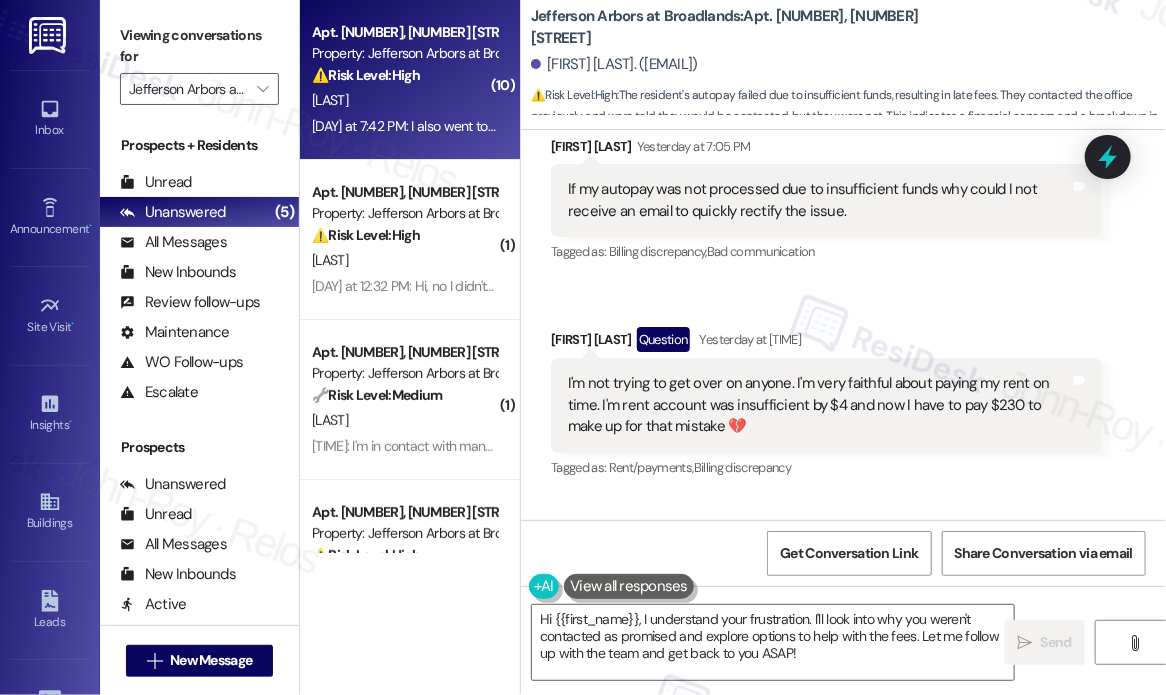 scroll, scrollTop: 23787, scrollLeft: 0, axis: vertical 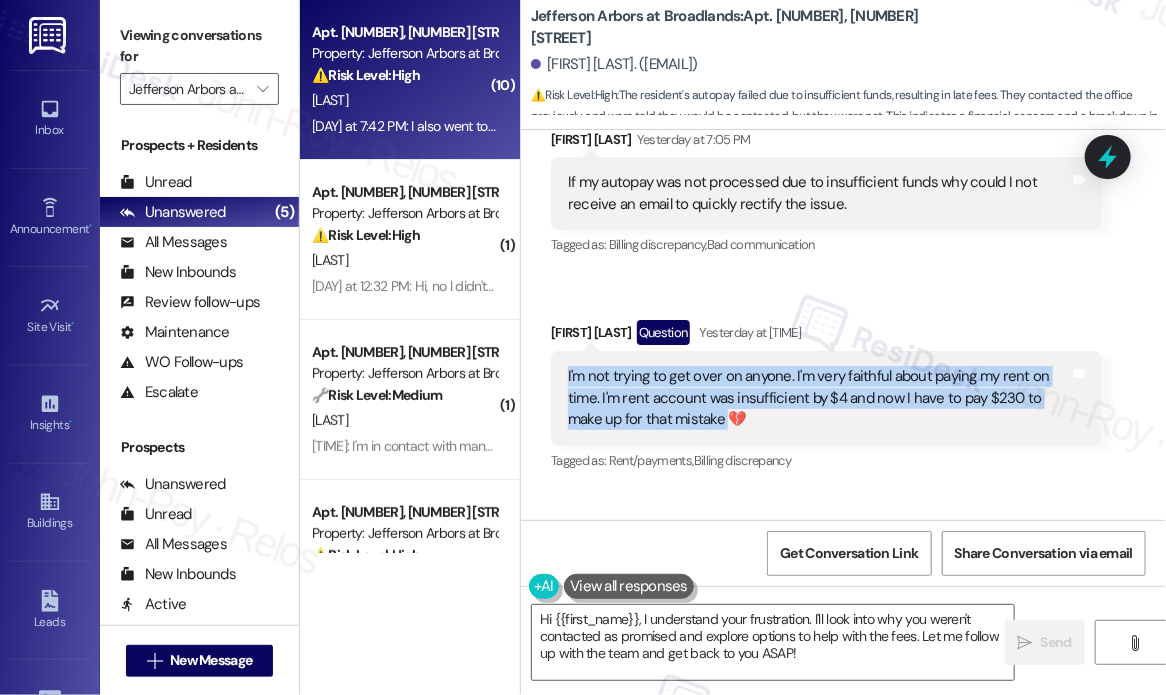 drag, startPoint x: 728, startPoint y: 396, endPoint x: 563, endPoint y: 354, distance: 170.26157 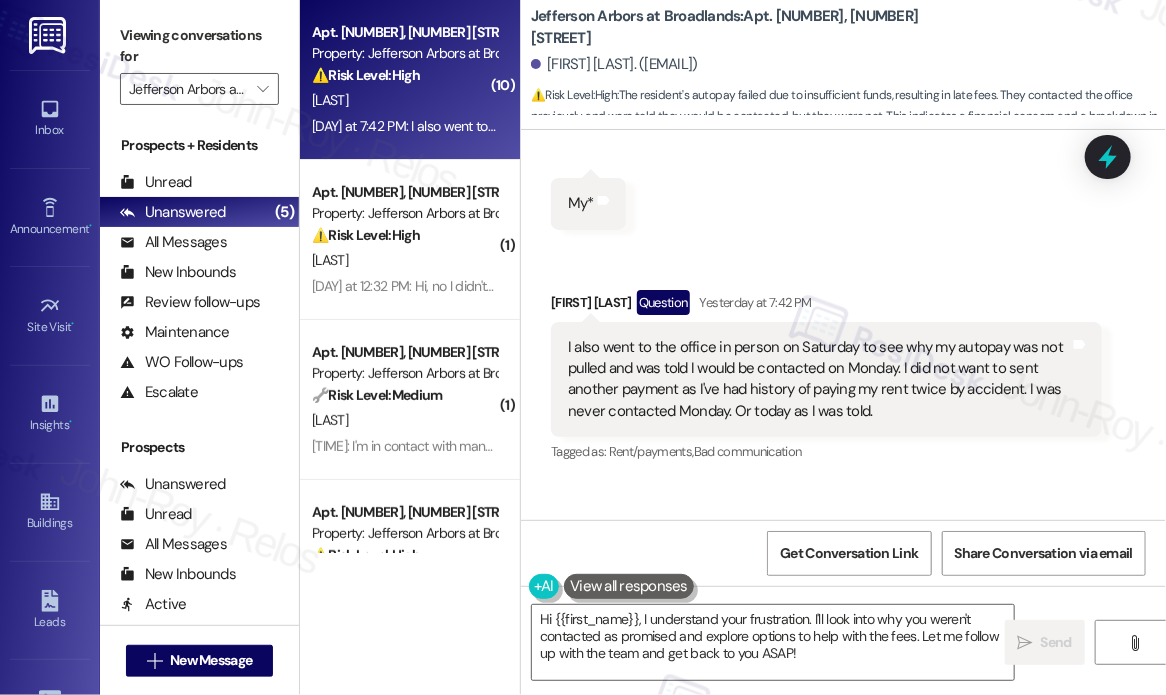 scroll, scrollTop: 24287, scrollLeft: 0, axis: vertical 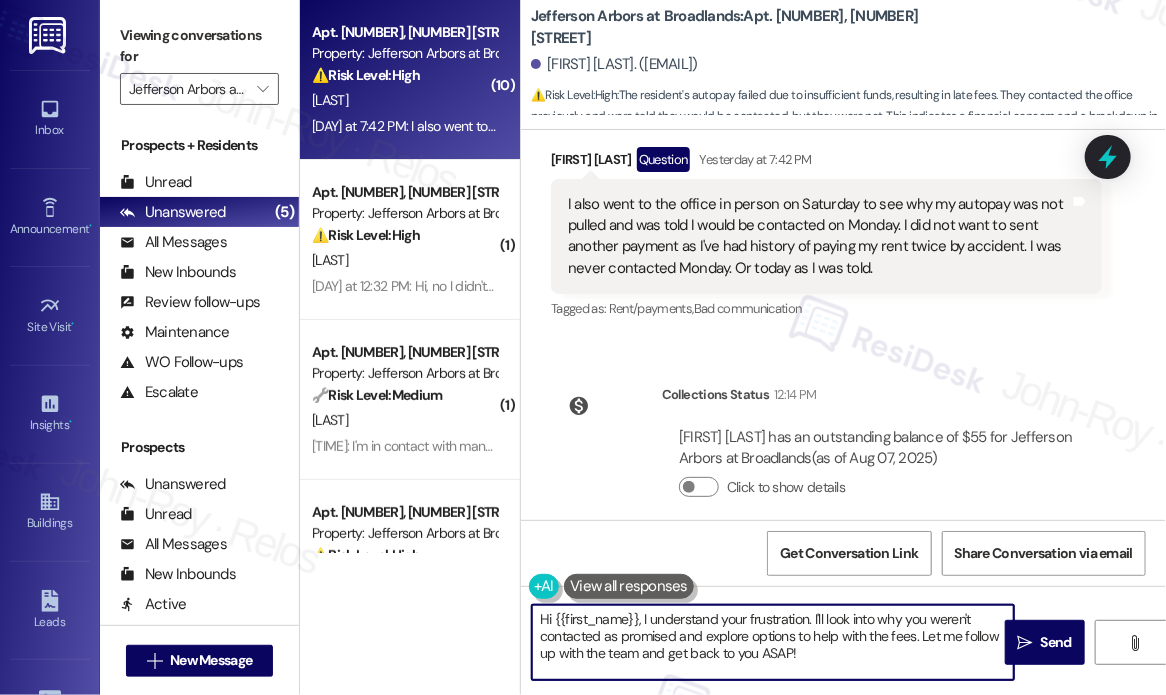 click on "Hi {{first_name}}, I understand your frustration. I'll look into why you weren't contacted as promised and explore options to help with the fees. Let me follow up with the team and get back to you ASAP!" at bounding box center (773, 642) 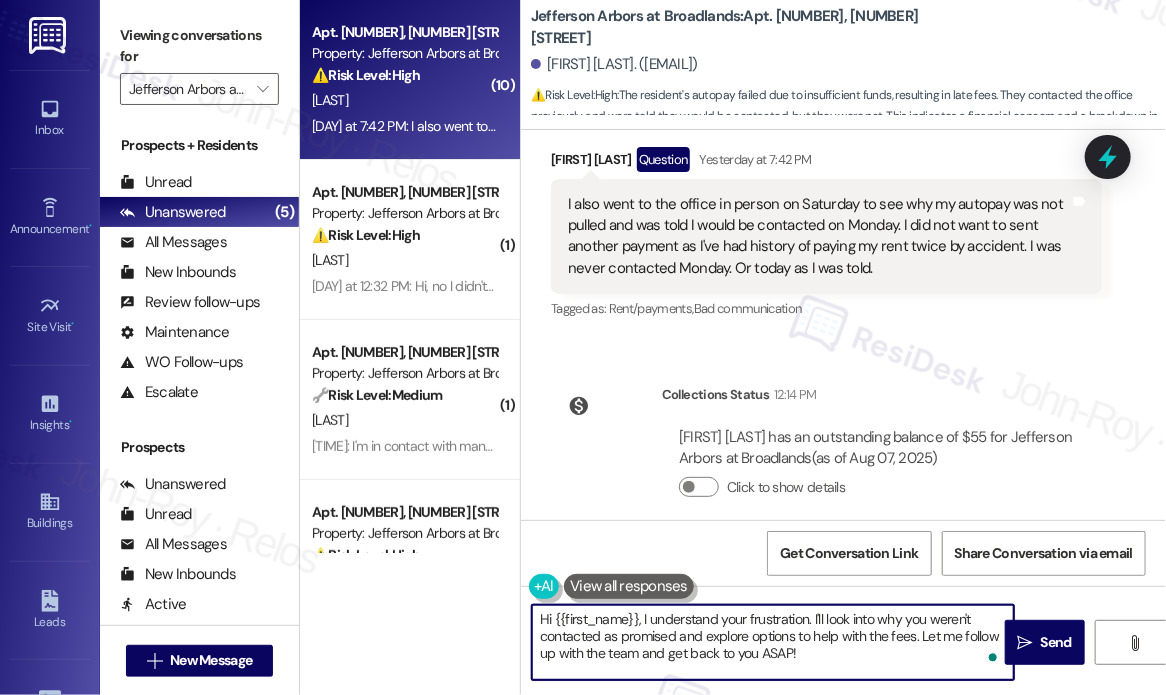 click on "Hi {{first_name}}, I understand your frustration. I'll look into why you weren't contacted as promised and explore options to help with the fees. Let me follow up with the team and get back to you ASAP!" at bounding box center (773, 642) 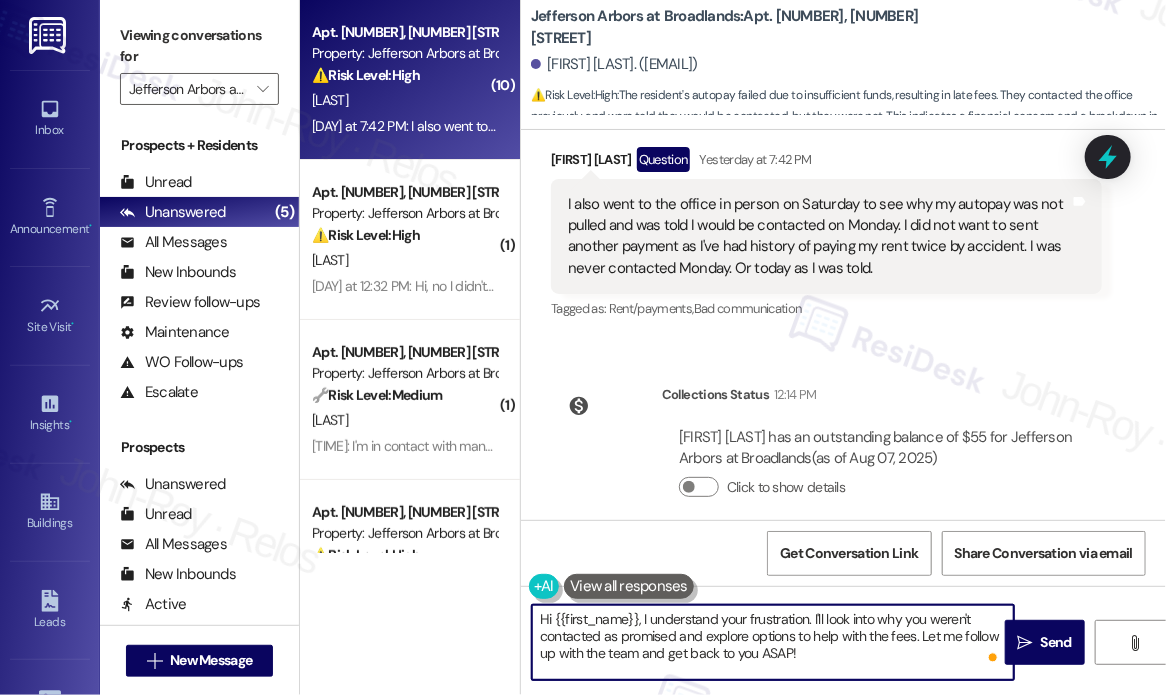 click on "Hi {{first_name}}, I understand your frustration. I'll look into why you weren't contacted as promised and explore options to help with the fees. Let me follow up with the team and get back to you ASAP!" at bounding box center [773, 642] 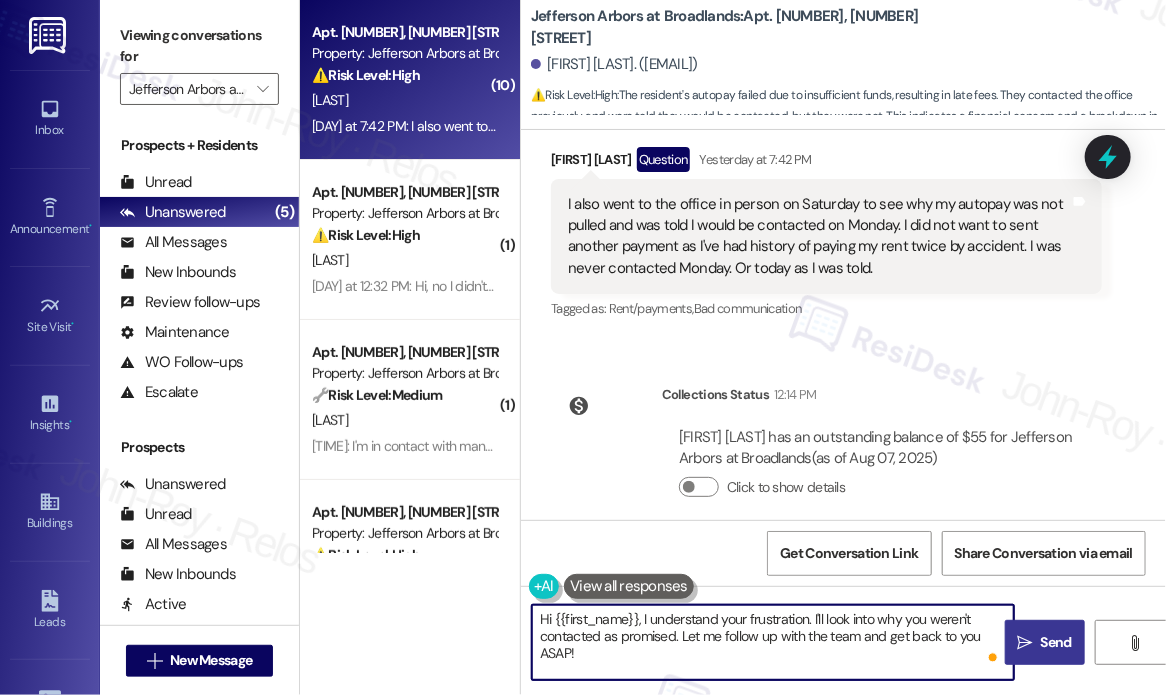 type on "Hi {{first_name}}, I understand your frustration. I'll look into why you weren't contacted as promised. Let me follow up with the team and get back to you ASAP!" 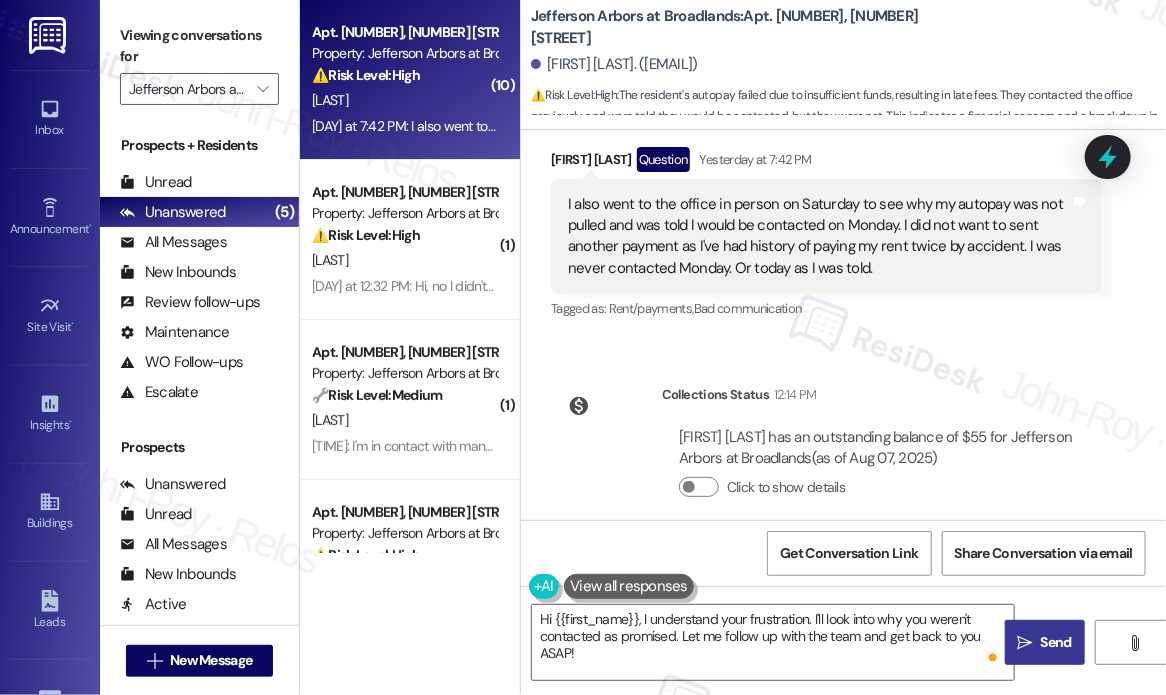 click on "Send" at bounding box center [1056, 642] 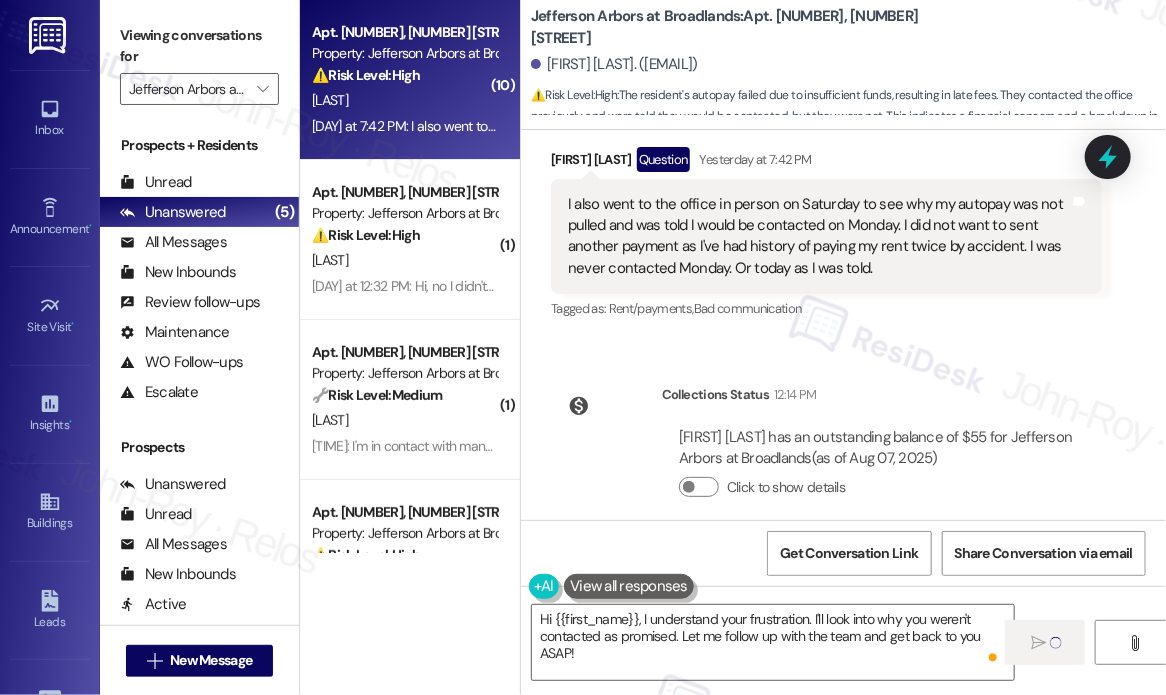 type 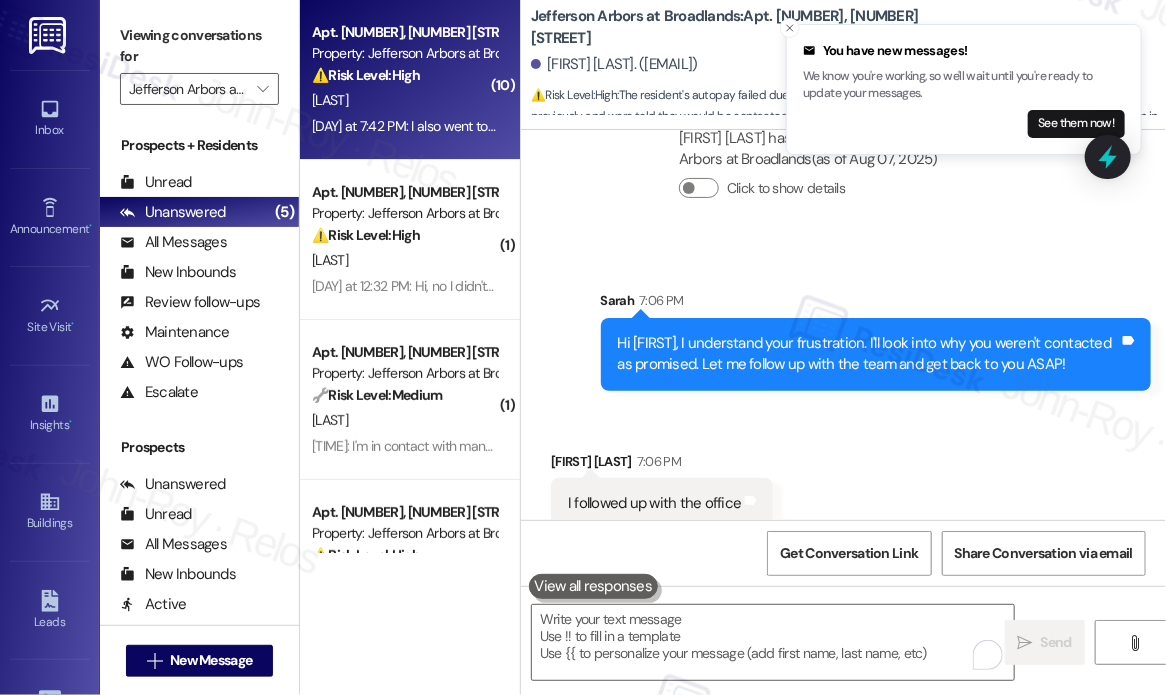 scroll, scrollTop: 24587, scrollLeft: 0, axis: vertical 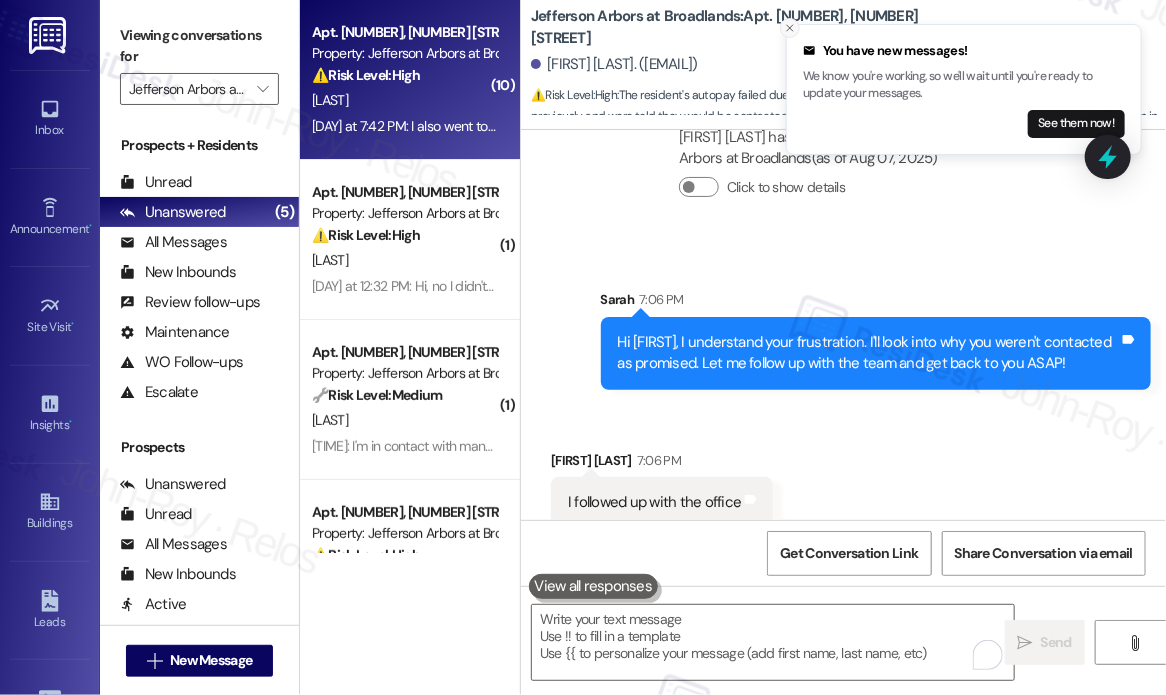 click 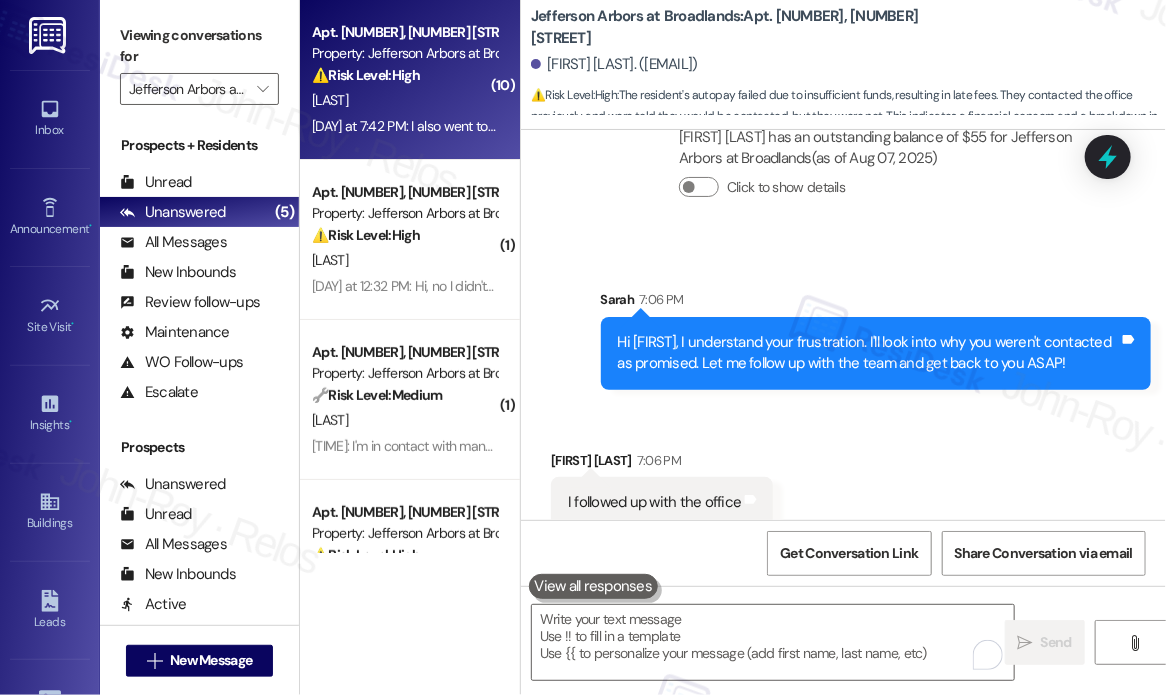 scroll, scrollTop: 24586, scrollLeft: 0, axis: vertical 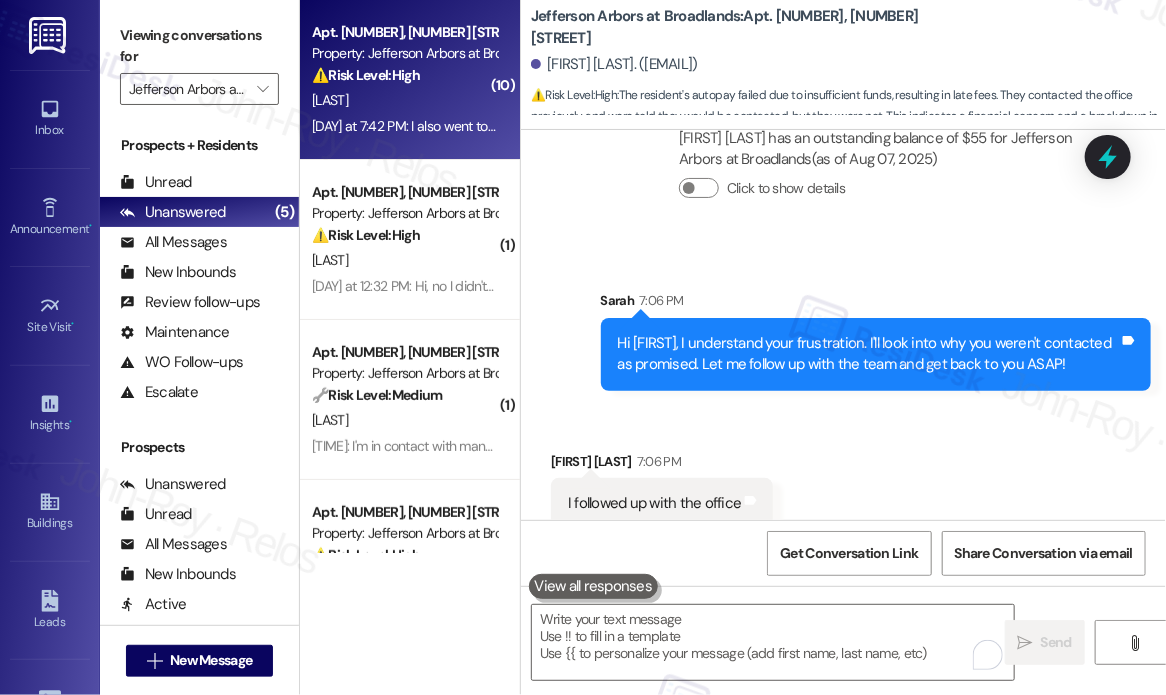 click on "Received via SMS Kyara Scott 7:06 PM I followed up with the office Tags and notes Received via SMS Kyara Scott 7:06 PM I'm getting a one time forgiveness for my lateness Tags and notes" at bounding box center (843, 545) 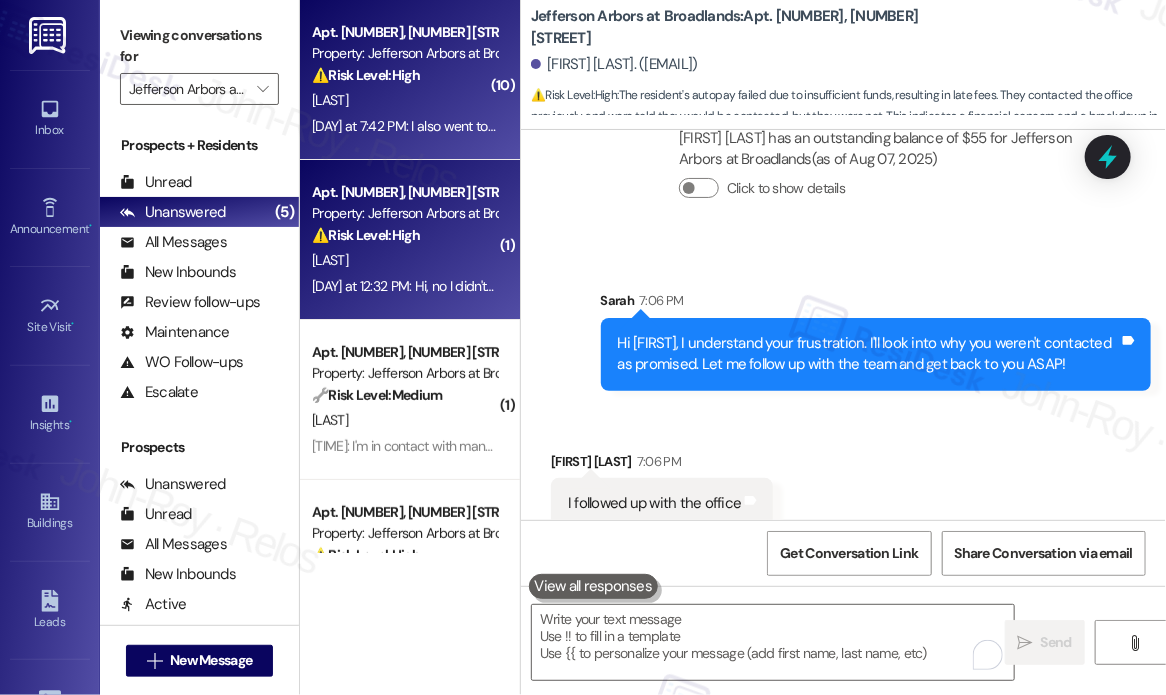 click on "Yesterday at 12:32 PM: Hi, no I didn't receive any notice. My lease should have been expiring on August 25. Yesterday at 12:32 PM: Hi, no I didn't receive any notice. My lease should have been expiring on August 25." at bounding box center (404, 286) 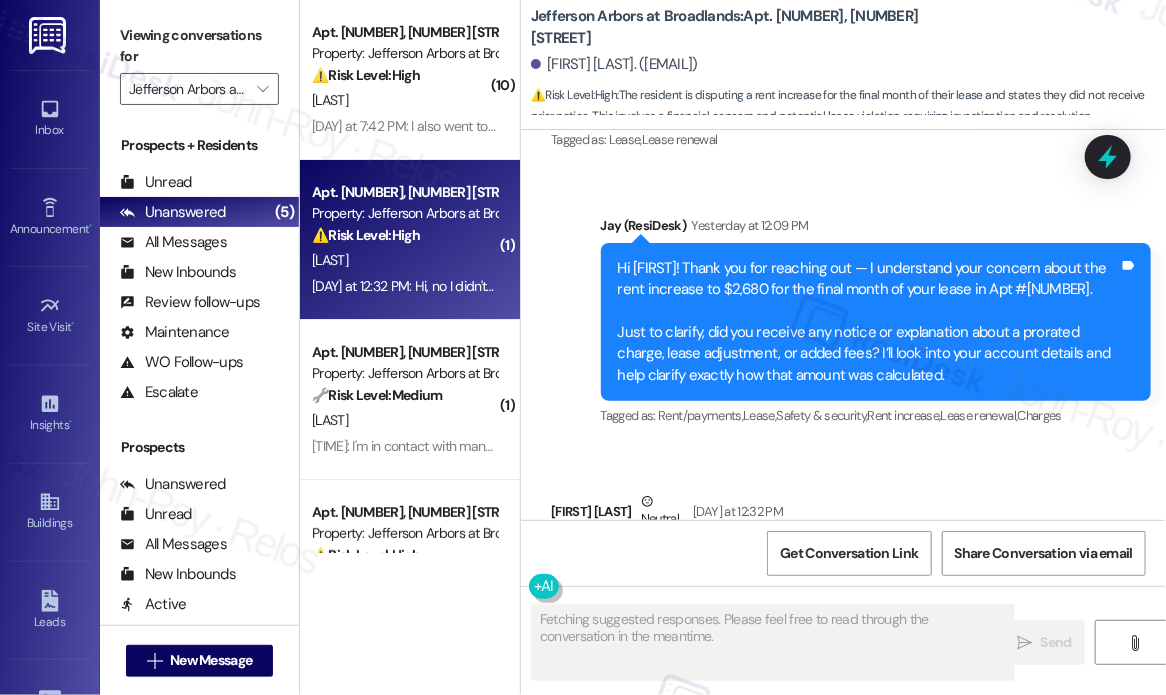 scroll, scrollTop: 4075, scrollLeft: 0, axis: vertical 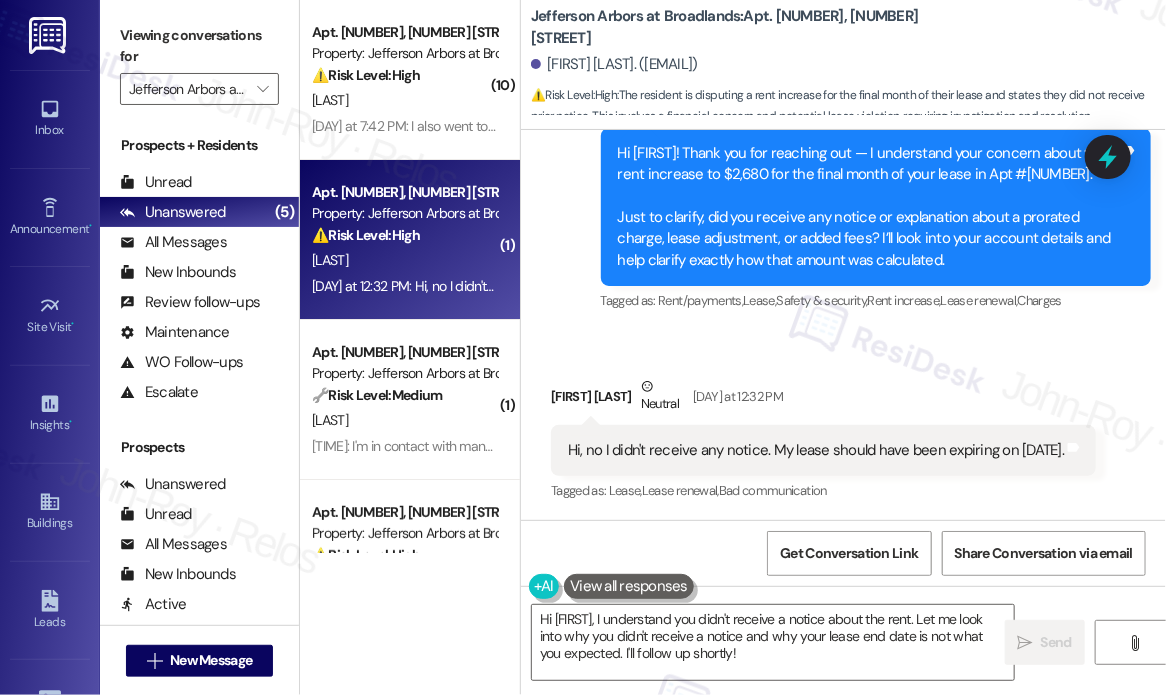 click on "Received via SMS Ryan Page   Neutral Yesterday at 12:32 PM Hi, no I didn't receive any notice. My lease should have been expiring on August 25. Tags and notes Tagged as:   Lease ,  Click to highlight conversations about Lease Lease renewal ,  Click to highlight conversations about Lease renewal Bad communication Click to highlight conversations about Bad communication" at bounding box center [823, 441] 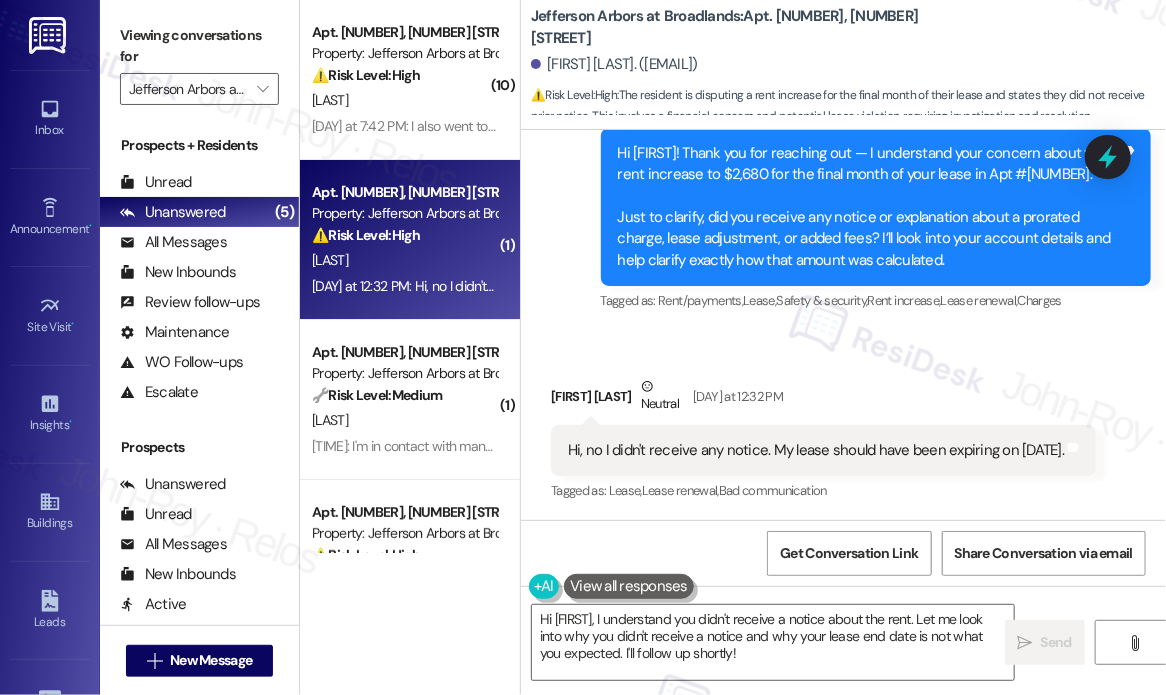 click on "Ryan Page   Neutral Yesterday at 12:32 PM" at bounding box center (823, 400) 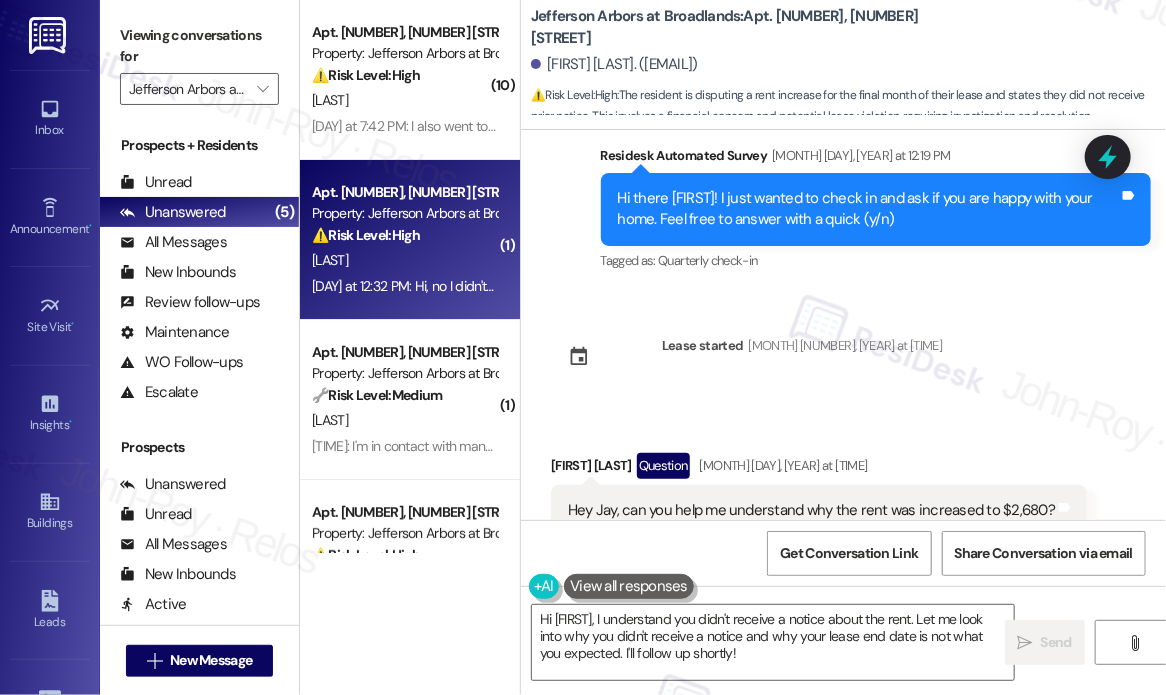 scroll, scrollTop: 3376, scrollLeft: 0, axis: vertical 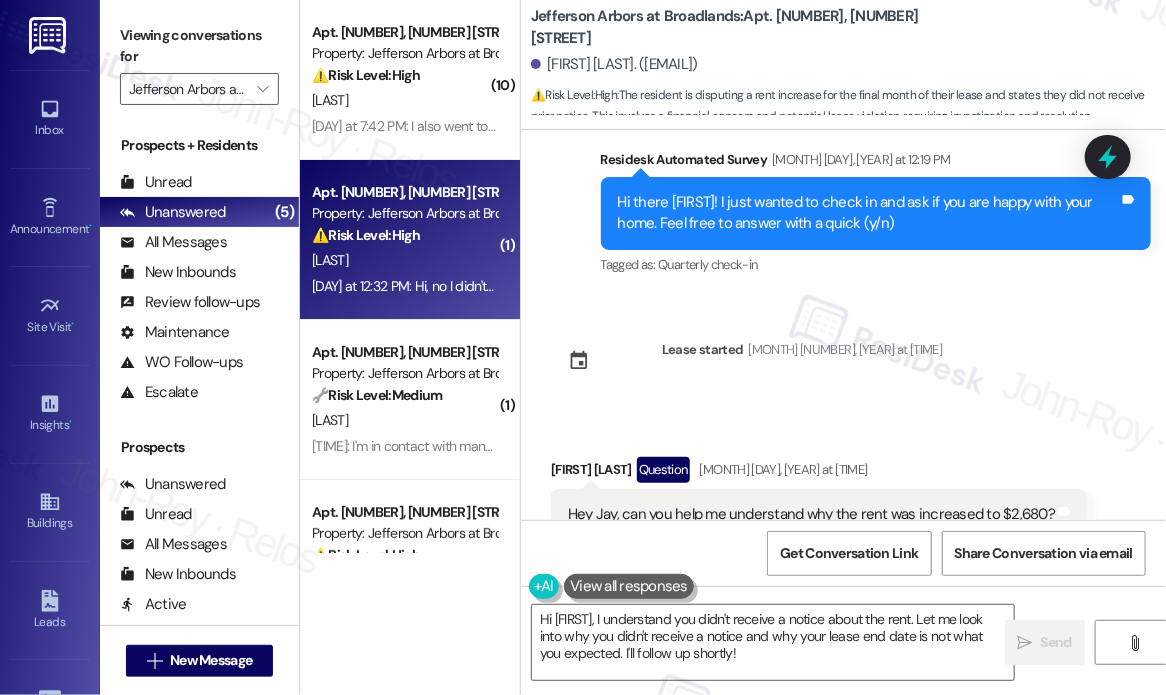 click on "Hey Jay, can you help me understand why the rent was increased to $2,680?" at bounding box center [811, 514] 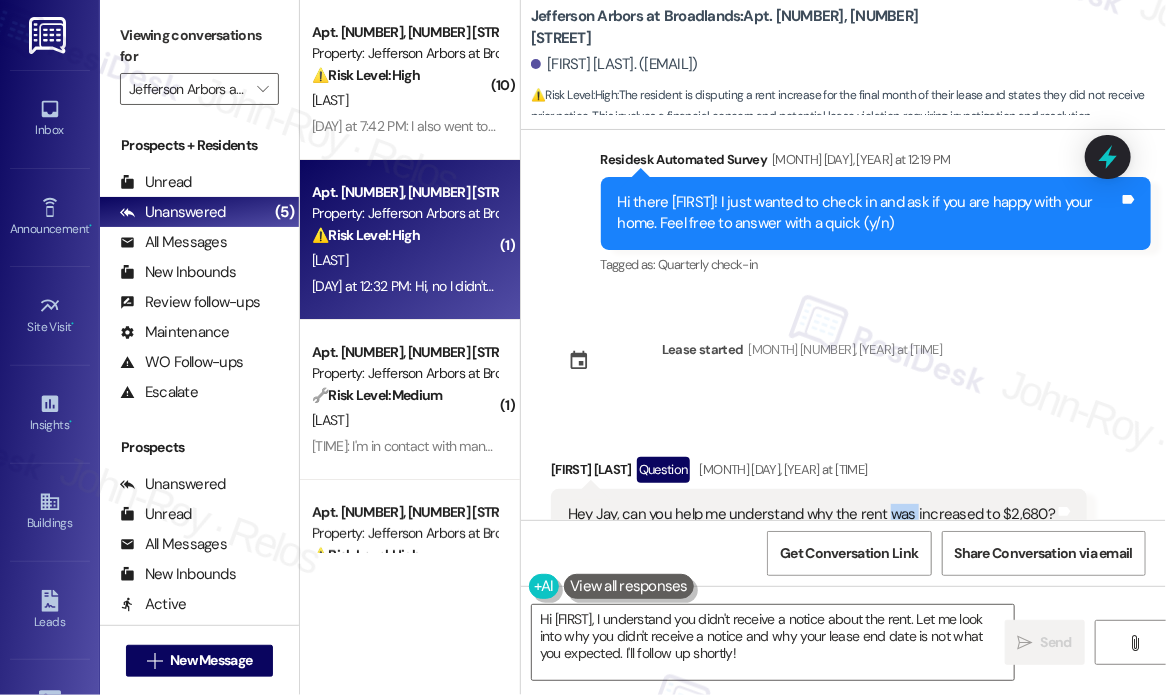click on "Hey Jay, can you help me understand why the rent was increased to $2,680?" at bounding box center [811, 514] 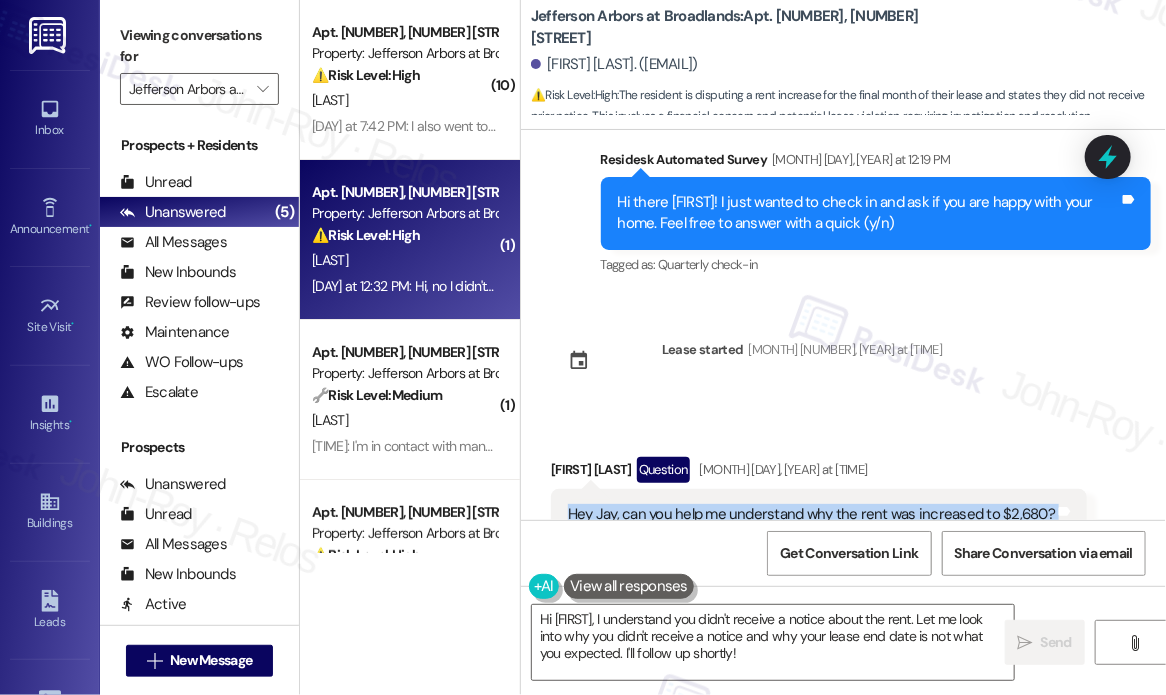 click on "Hey Jay, can you help me understand why the rent was increased to $2,680?" at bounding box center (811, 514) 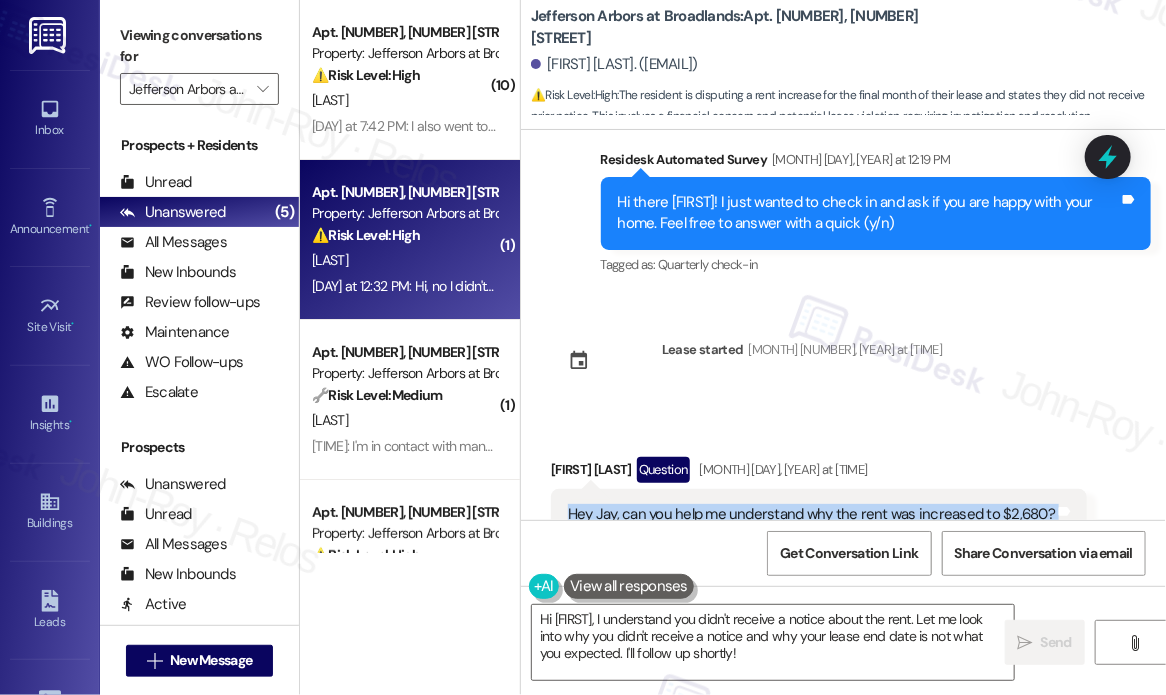 click on "Hey Jay, can you help me understand why the rent was increased to $2,680?" at bounding box center [811, 514] 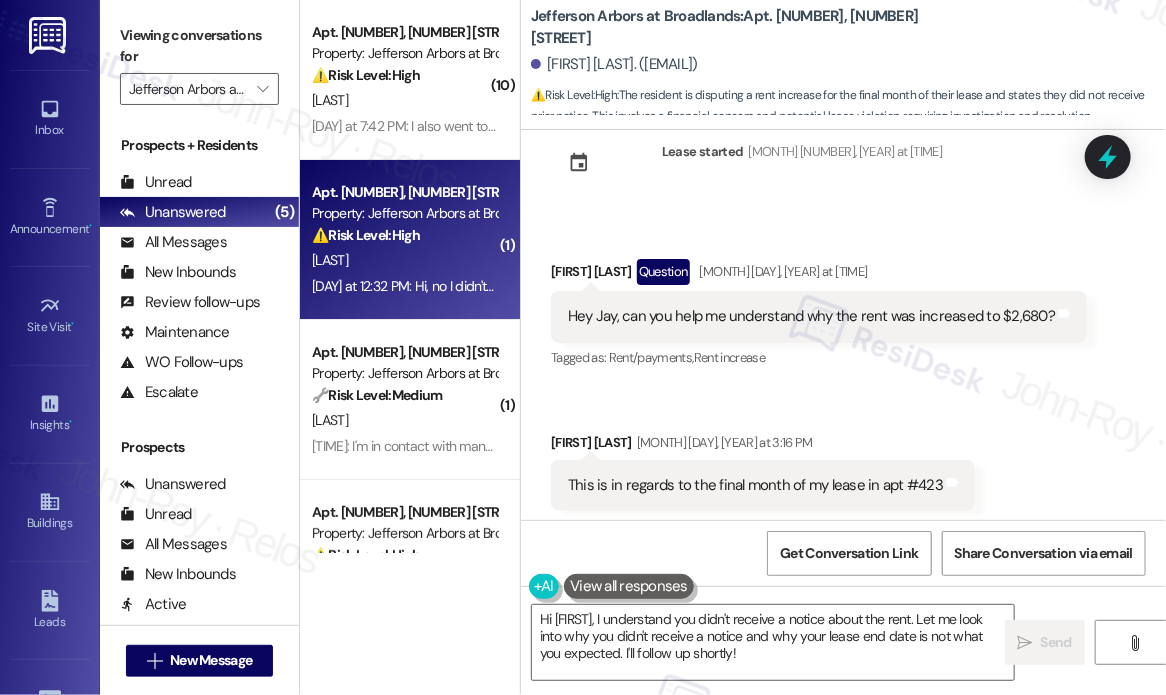 scroll, scrollTop: 3576, scrollLeft: 0, axis: vertical 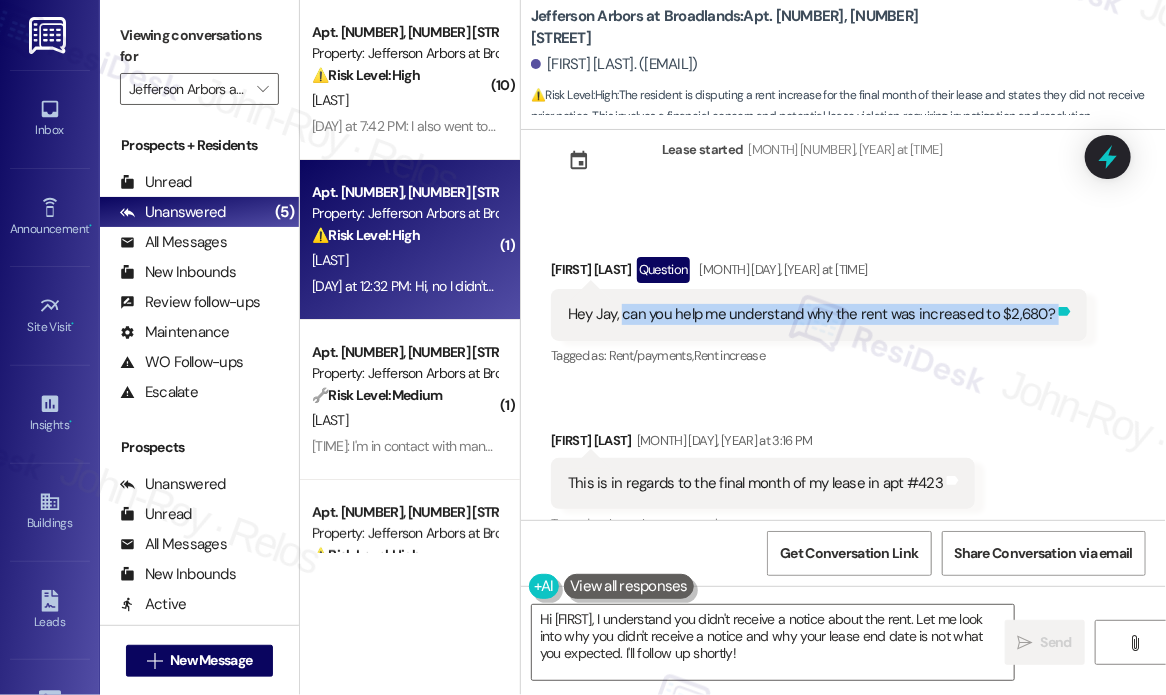 drag, startPoint x: 624, startPoint y: 295, endPoint x: 1052, endPoint y: 300, distance: 428.0292 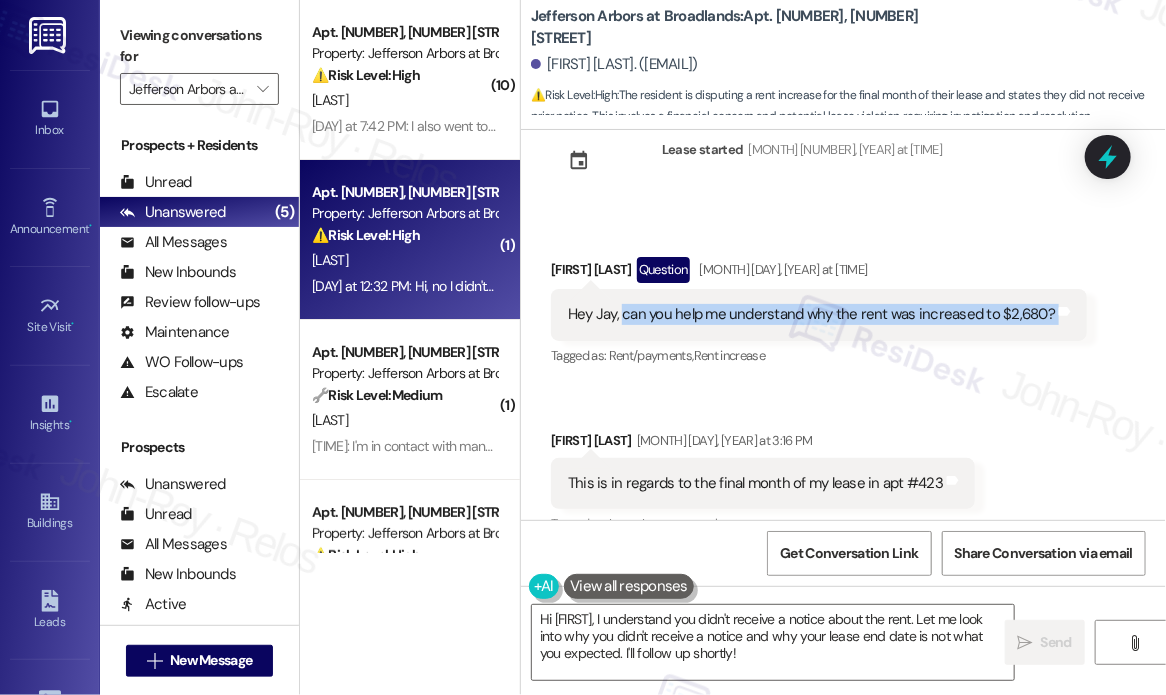 copy on "can you help me understand why the rent was increased to $2,680? Tags and notes" 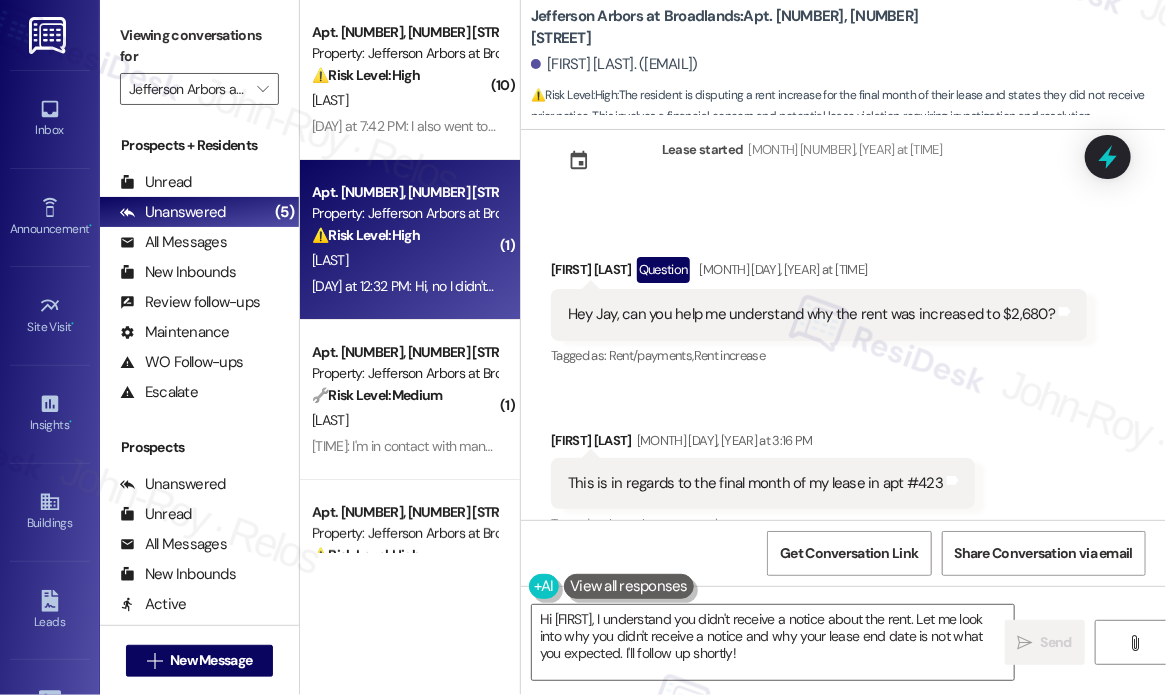 click on "This is in regards to the final month of my lease in apt #423" at bounding box center (755, 483) 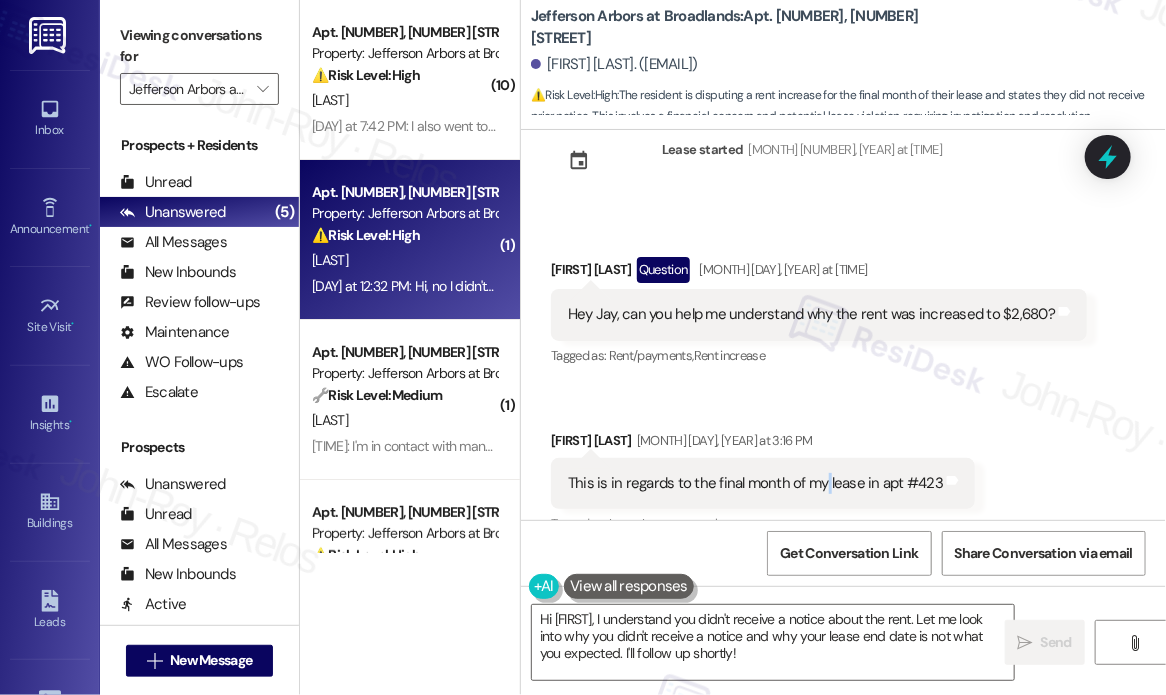 click on "This is in regards to the final month of my lease in apt #423" at bounding box center (755, 483) 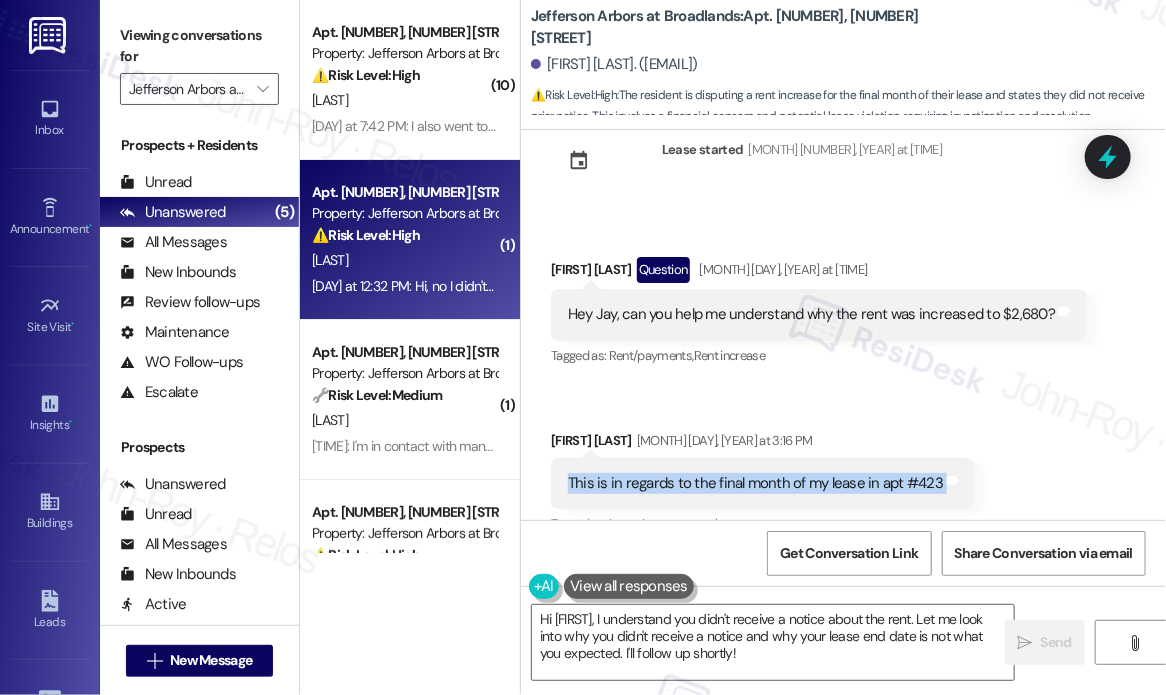 click on "This is in regards to the final month of my lease in apt #423" at bounding box center [755, 483] 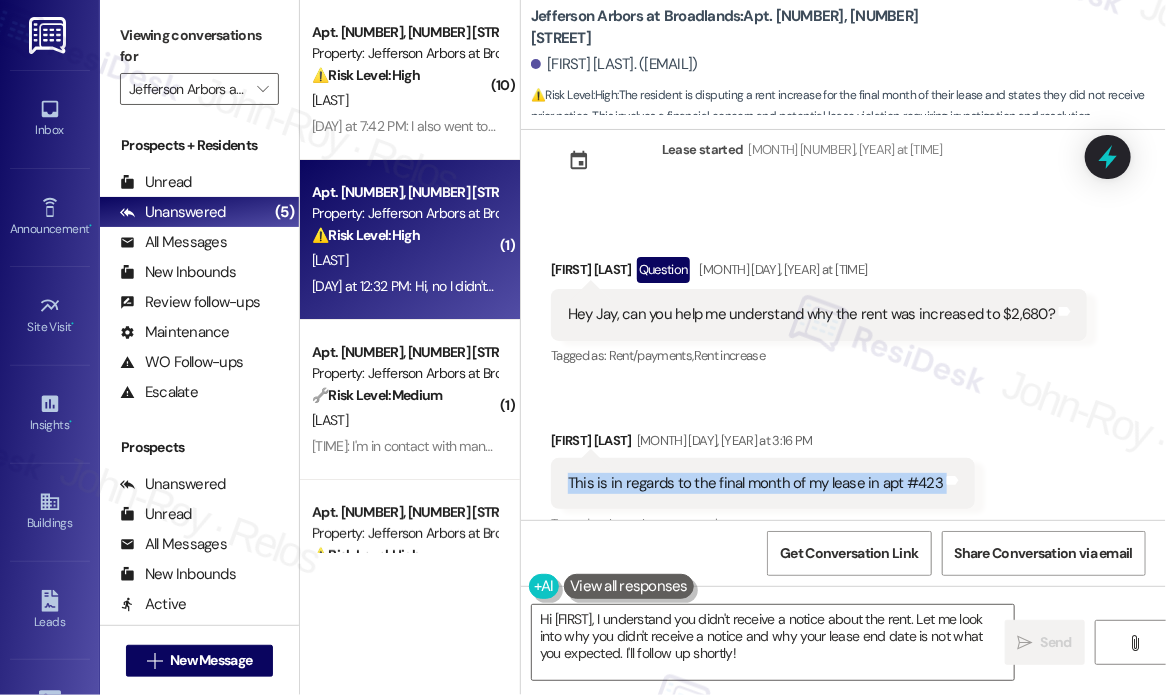 copy on "This is in regards to the final month of my lease in apt #423 Tags and notes" 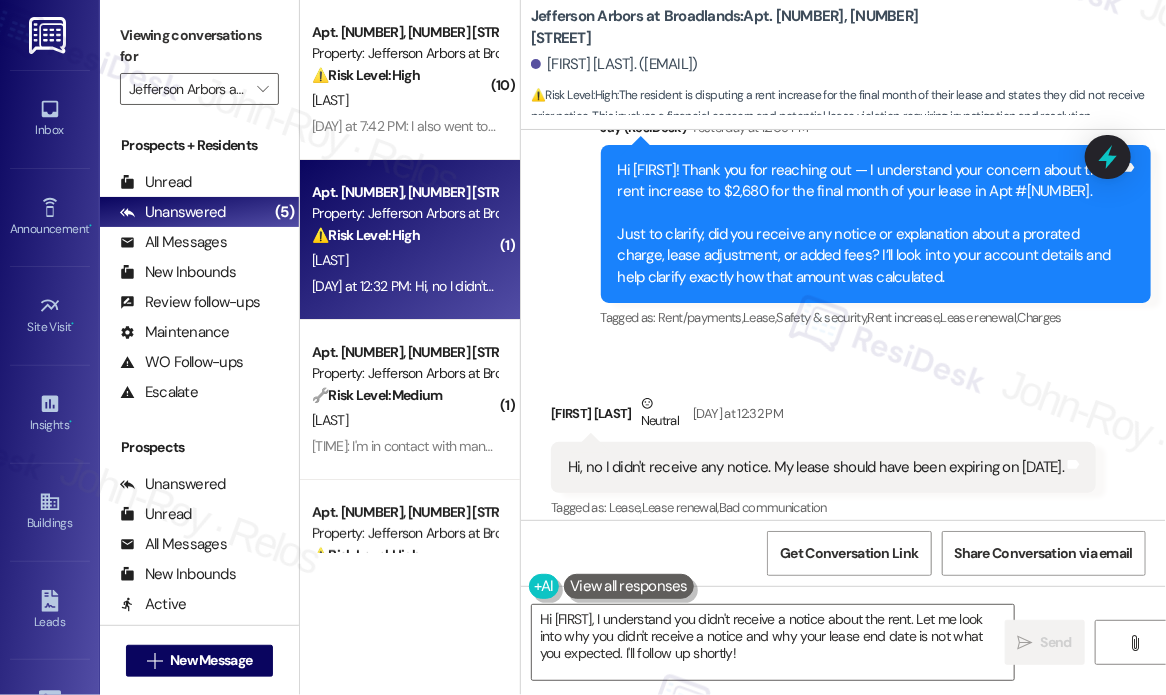 scroll, scrollTop: 4076, scrollLeft: 0, axis: vertical 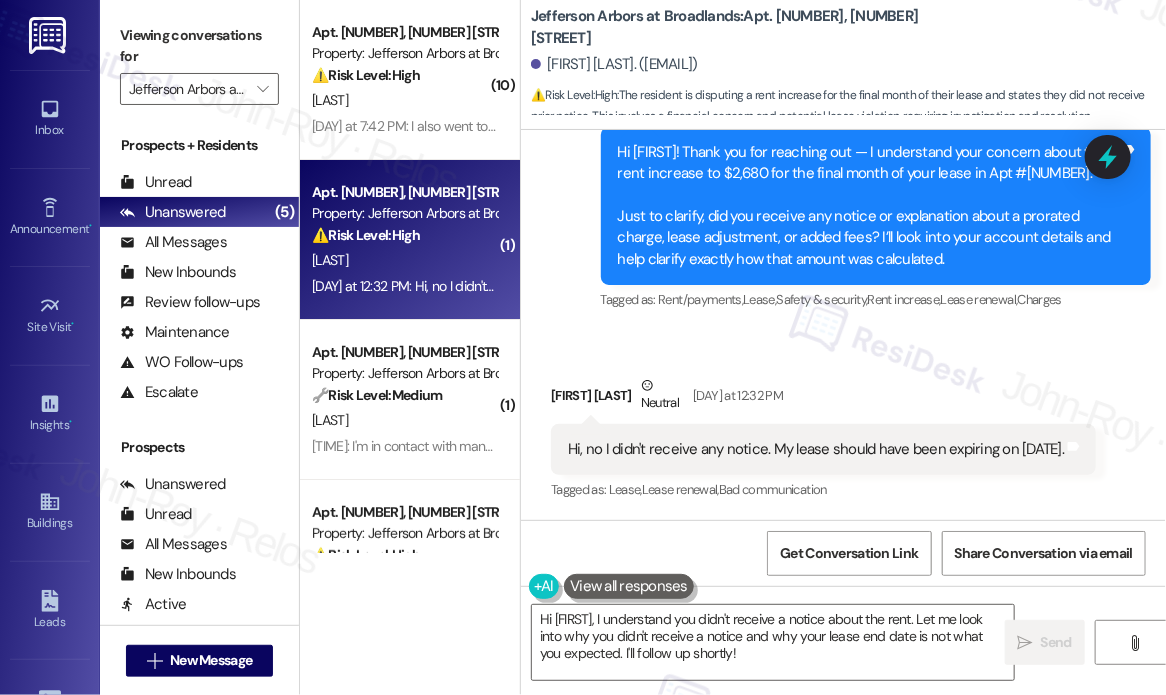 drag, startPoint x: 708, startPoint y: 451, endPoint x: 587, endPoint y: 429, distance: 122.98374 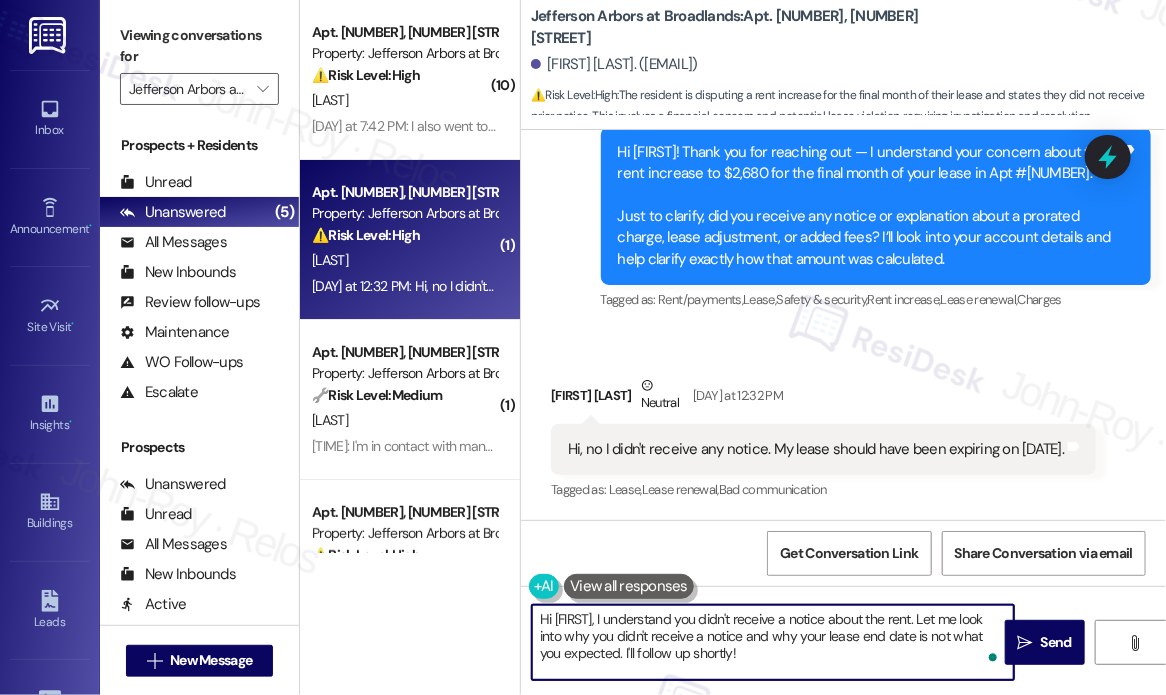 drag, startPoint x: 792, startPoint y: 664, endPoint x: 584, endPoint y: 611, distance: 214.64622 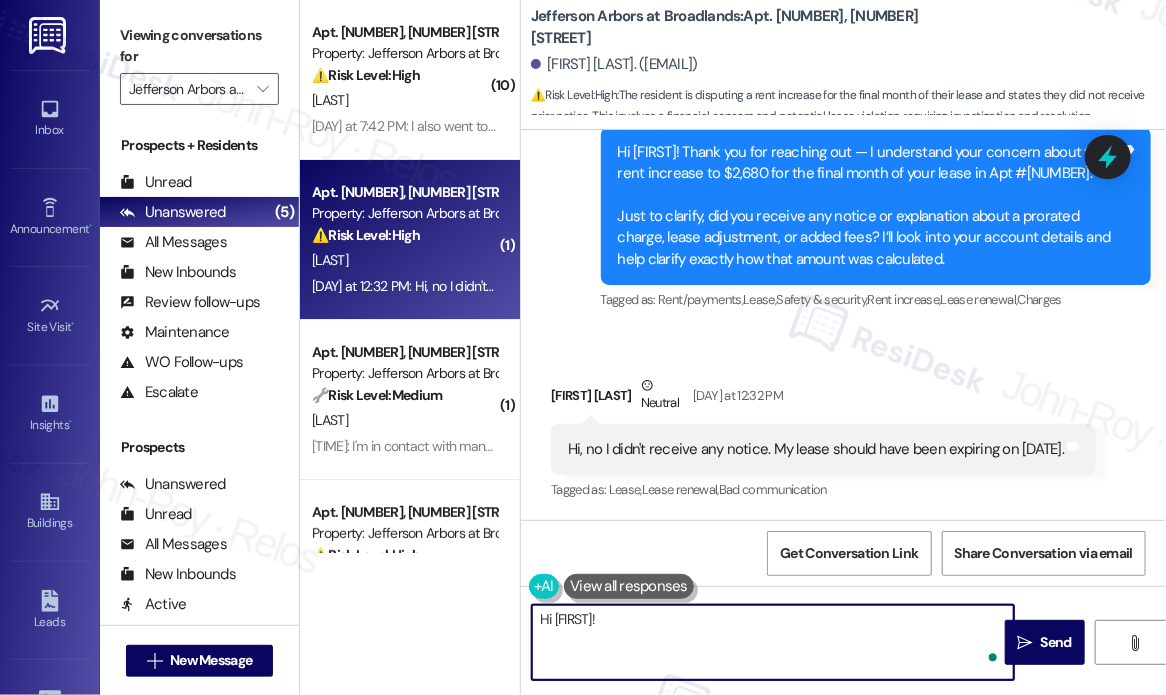 paste on "Why rent increase for final month of lease in Apt #423" 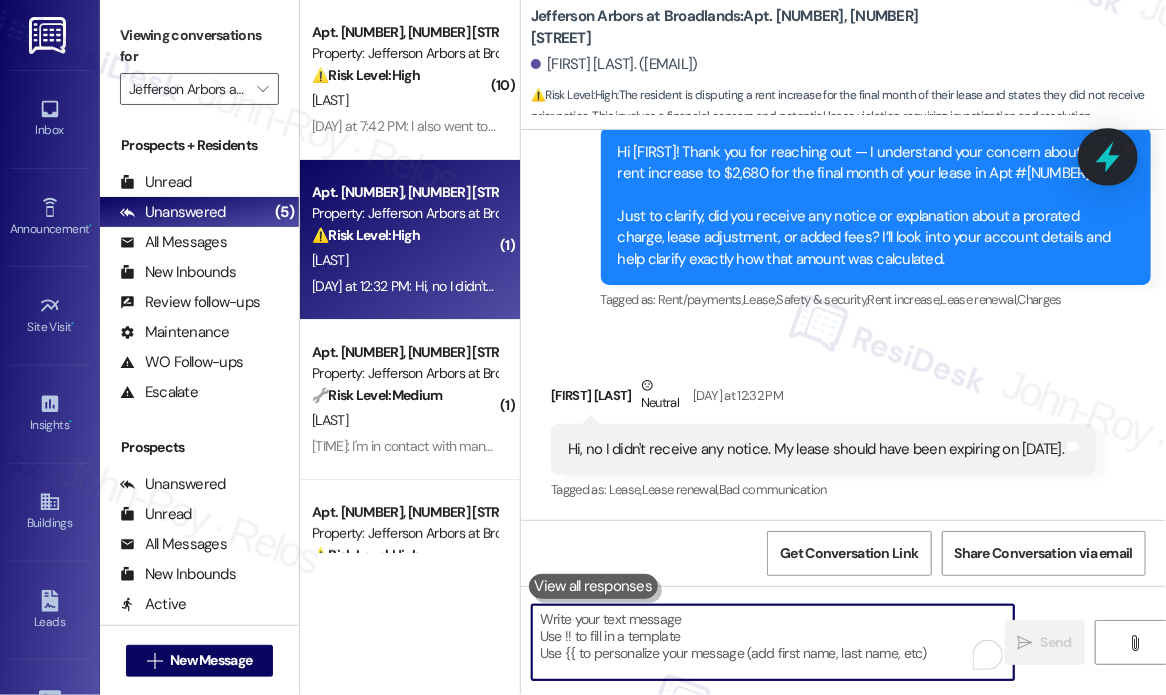 type 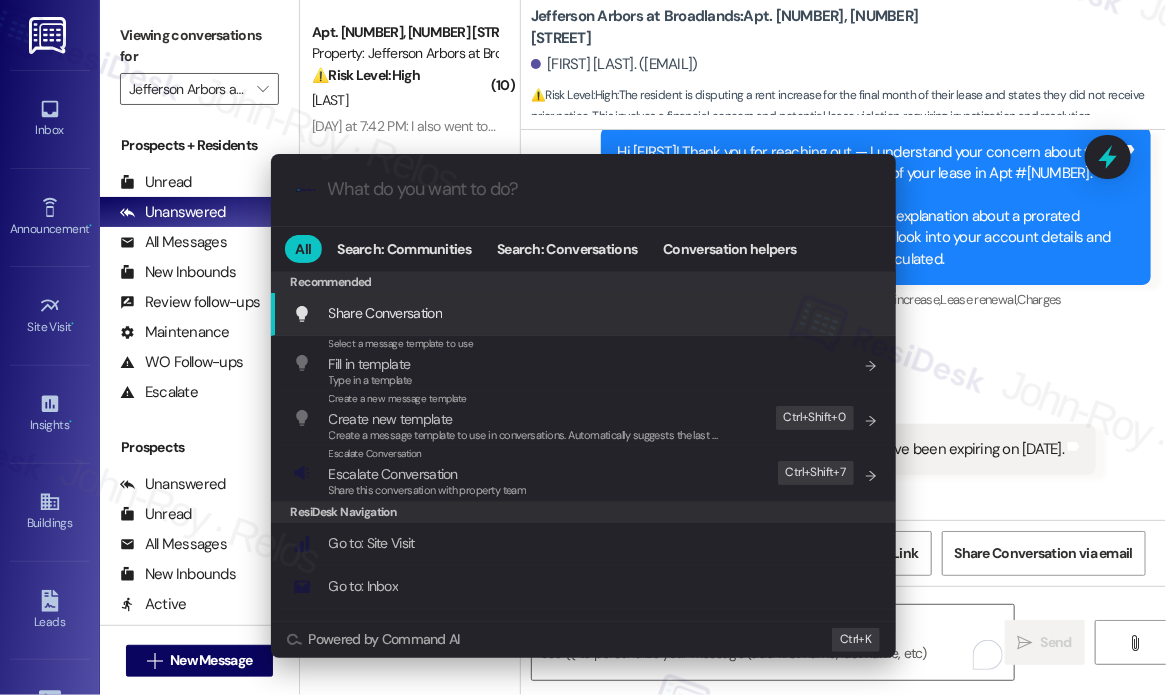 click at bounding box center [599, 189] 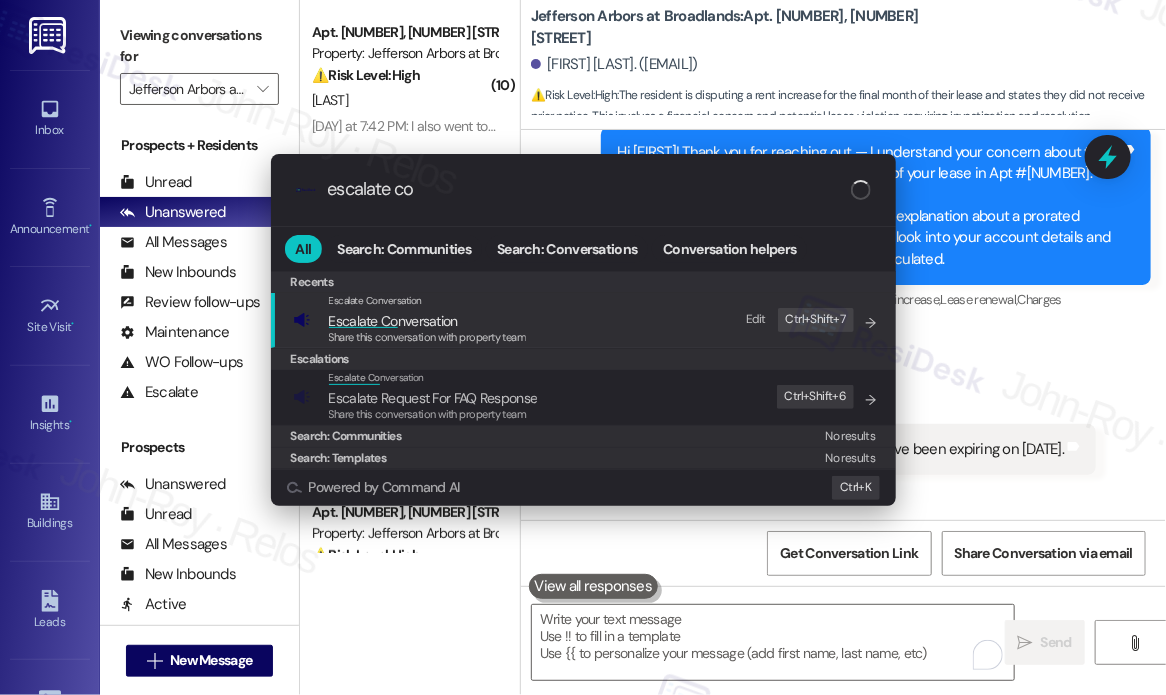 type on "escalate con" 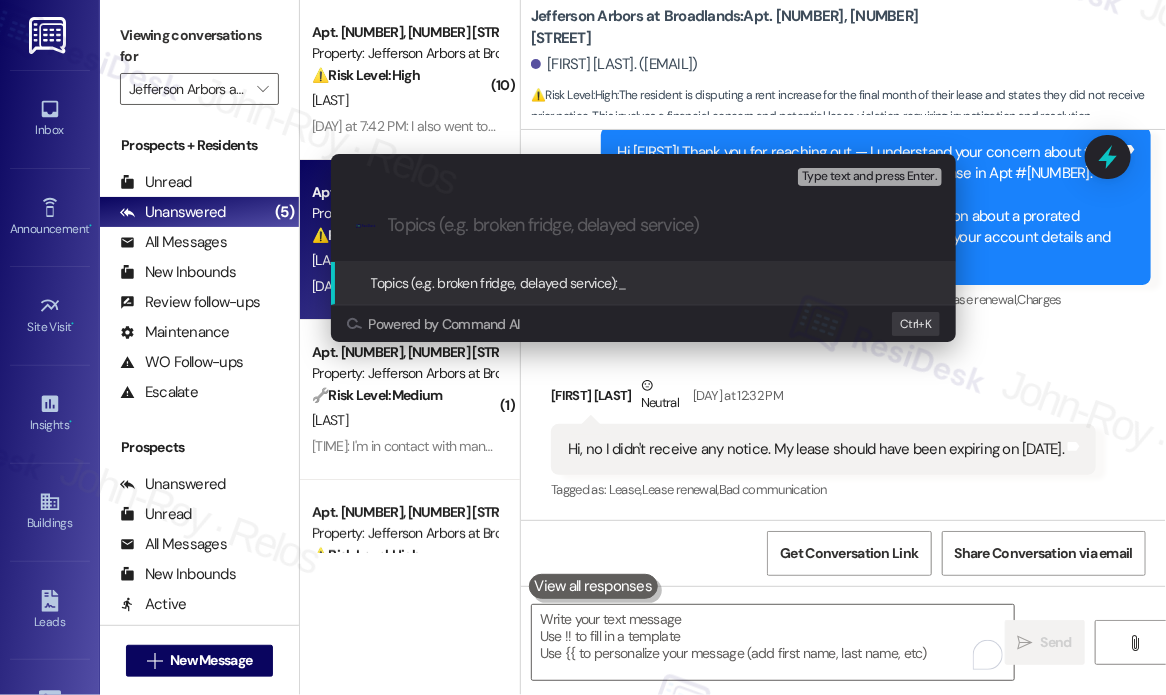 type on "Why rent increase for final month of lease in Apt #423" 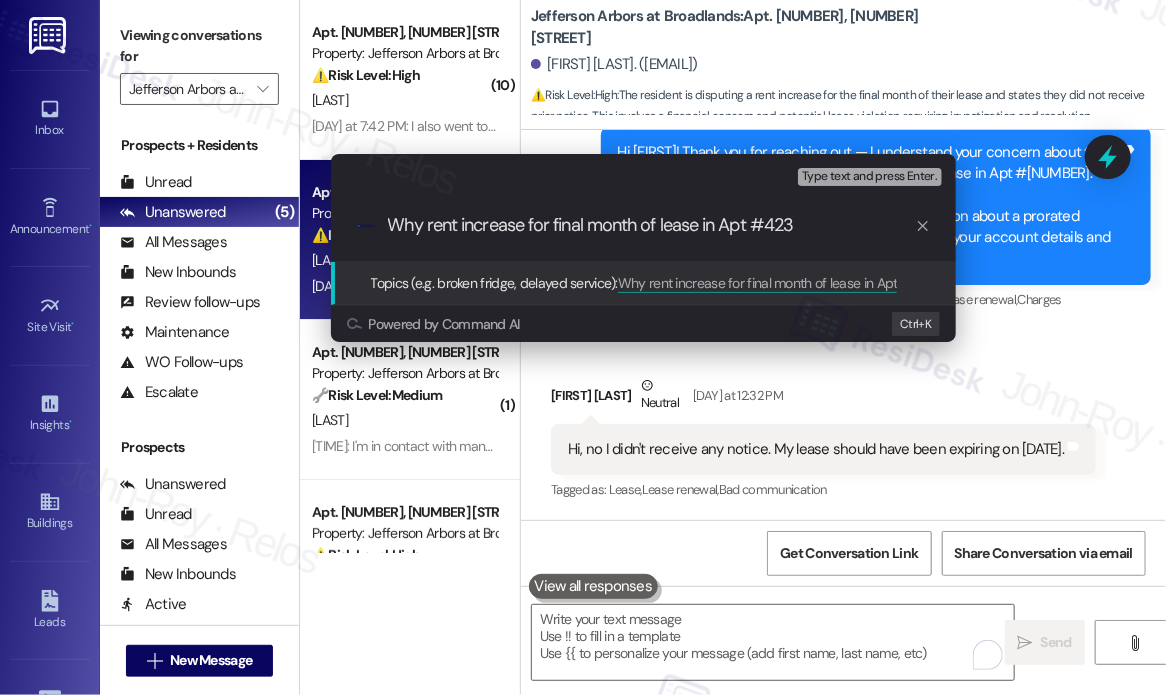 type 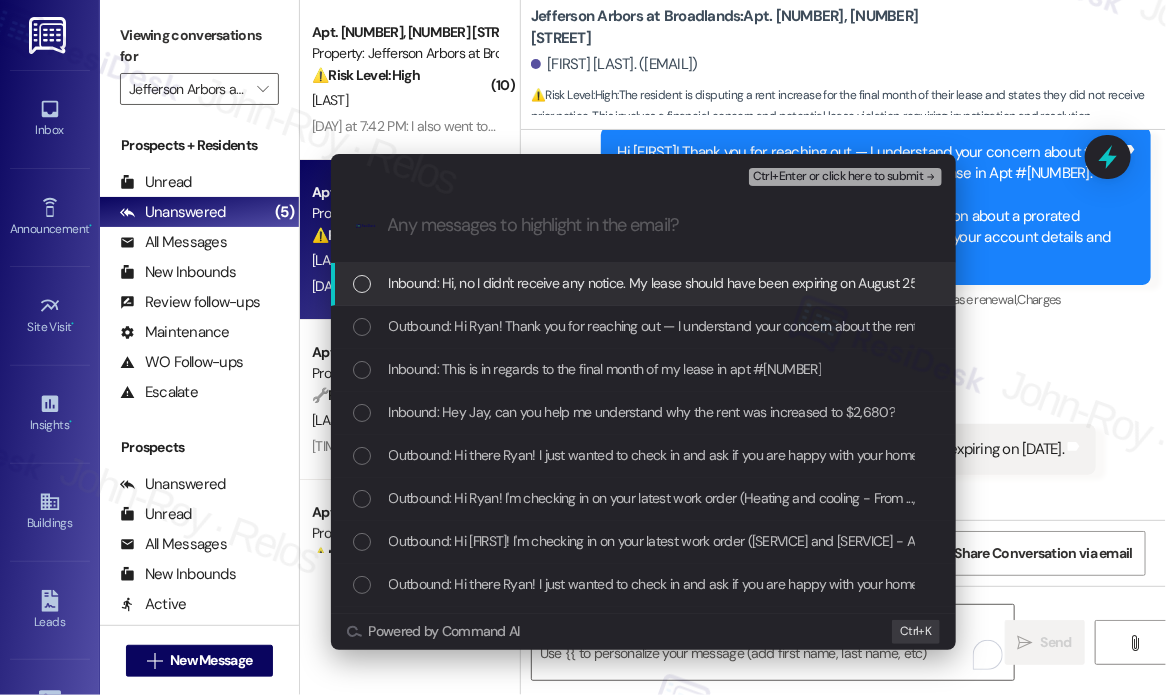 click on "Inbound: Hi, no I didn't receive any notice. My lease should have been expiring on August 25." at bounding box center [655, 283] 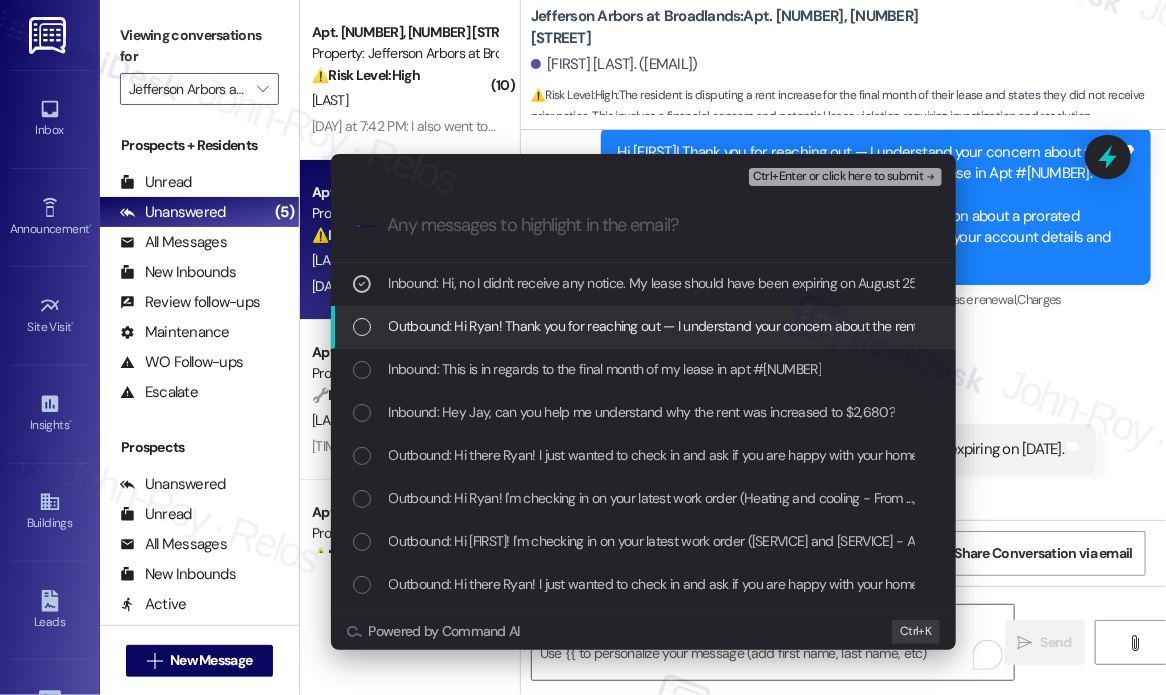 click on "Outbound: Hi Ryan! Thank you for reaching out — I understand your concern about the rent increase to $2,680 for the final month of your lease in Apt #423.
Just to clarify, did you receive any notice or explanation about a prorated charge, lease adjustment, or added fees? I’ll look into your account details and help clarify exactly how that amount was calculated." at bounding box center [1437, 326] 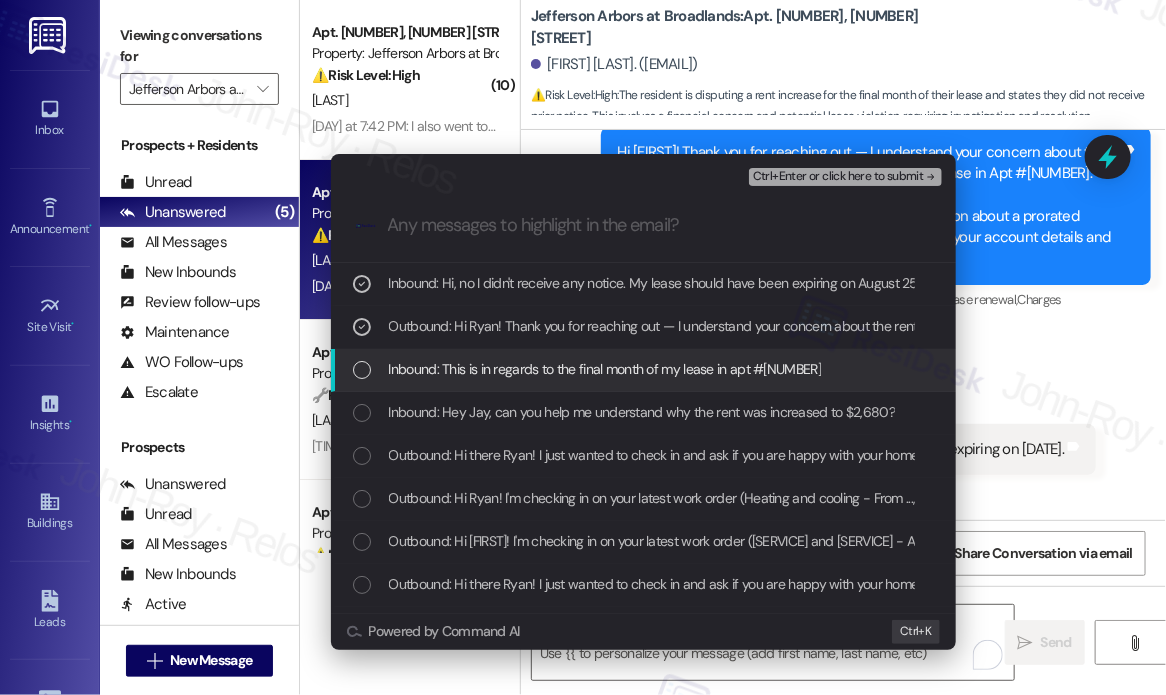 click on "Inbound: This is in regards to the final month of my lease in apt #423" at bounding box center [605, 369] 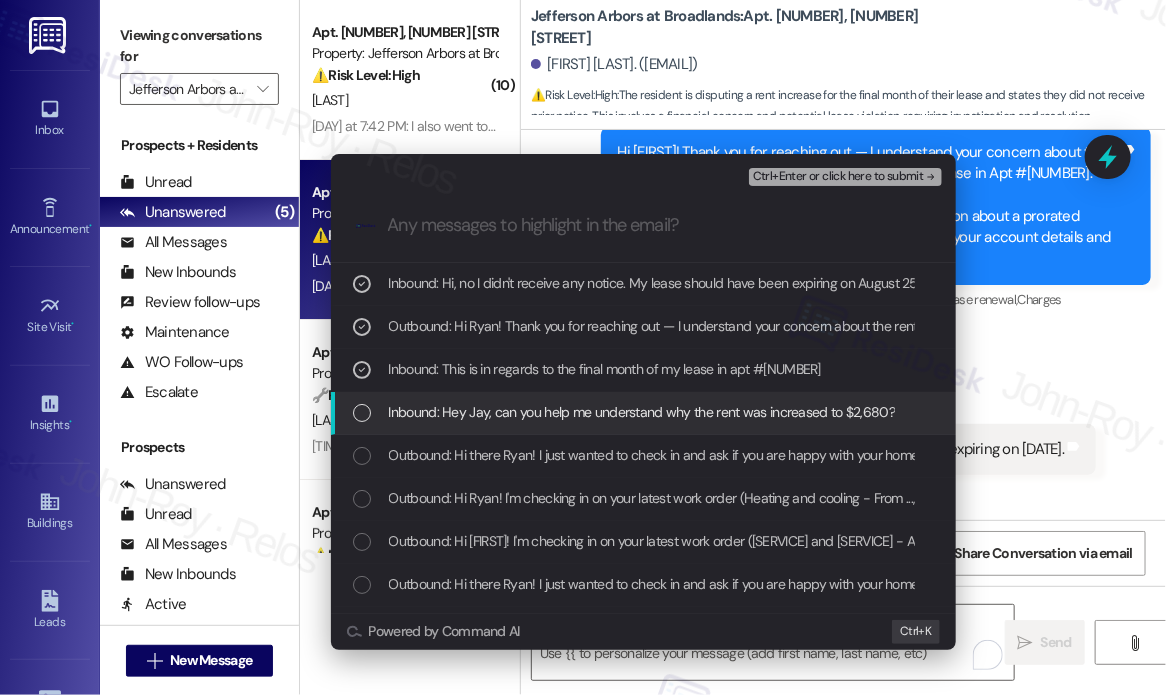 click on "Inbound: Hey Jay, can you help me understand why the rent was increased to $2,680?" at bounding box center [642, 412] 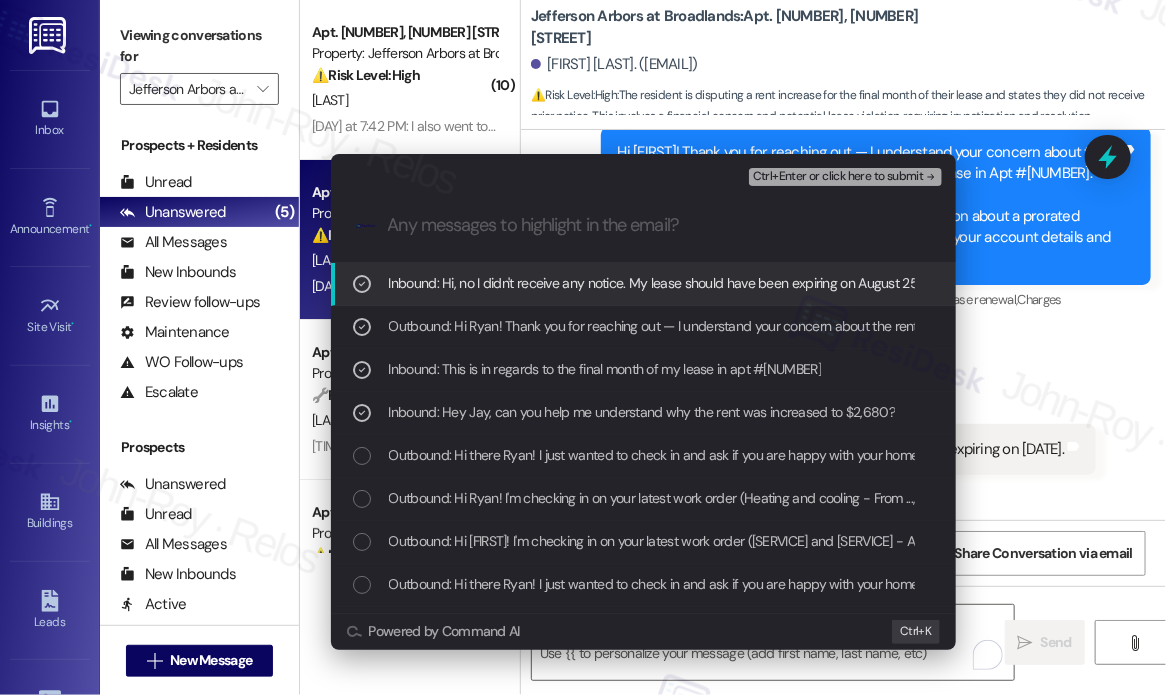 click on "Ctrl+Enter or click here to submit" at bounding box center (838, 177) 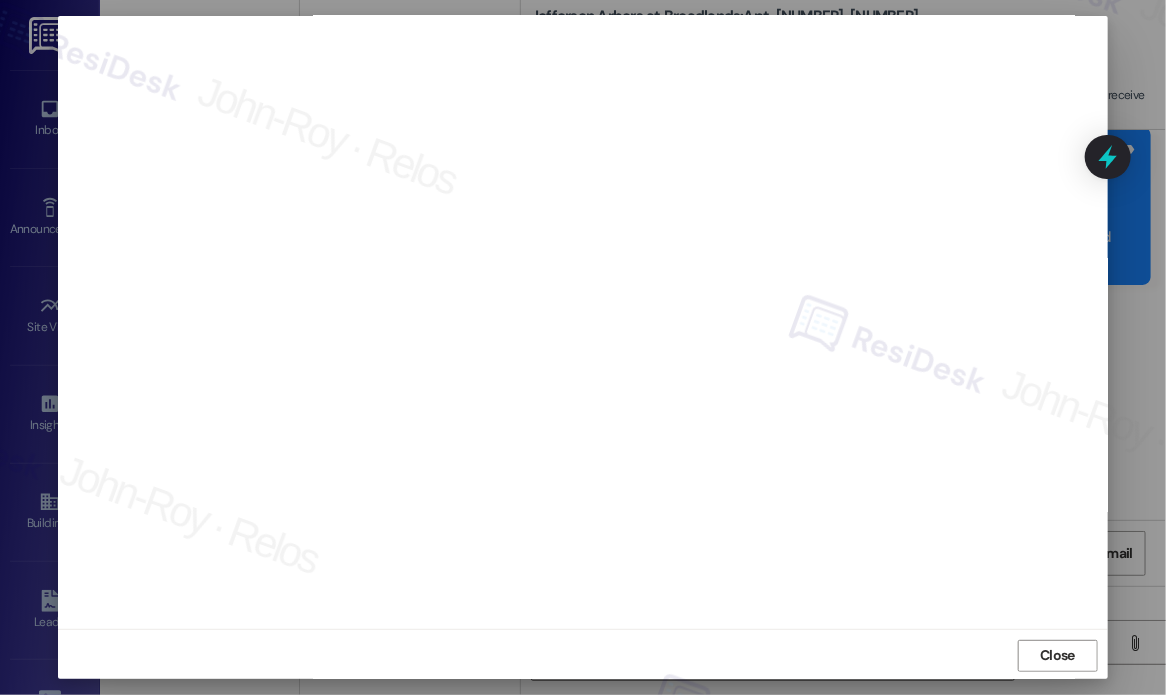 scroll, scrollTop: 15, scrollLeft: 0, axis: vertical 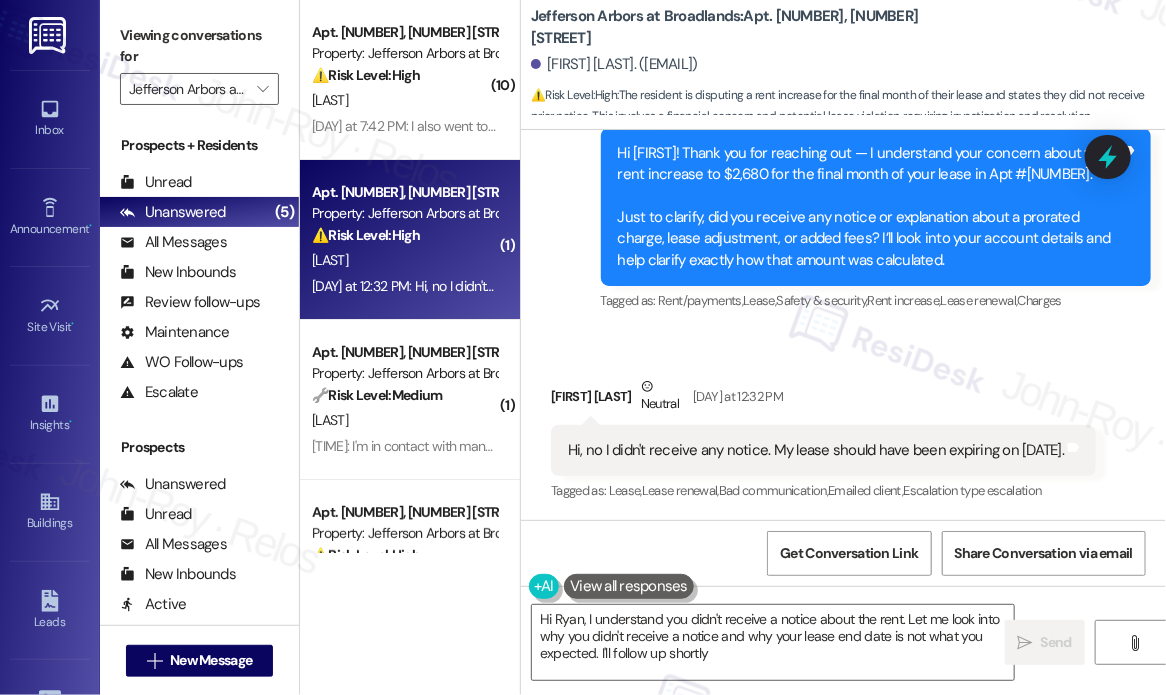 type on "Hi Ryan, I understand you didn't receive a notice about the rent. Let me look into why you didn't receive a notice and why your lease end date is not what you expected. I'll follow up shortly!" 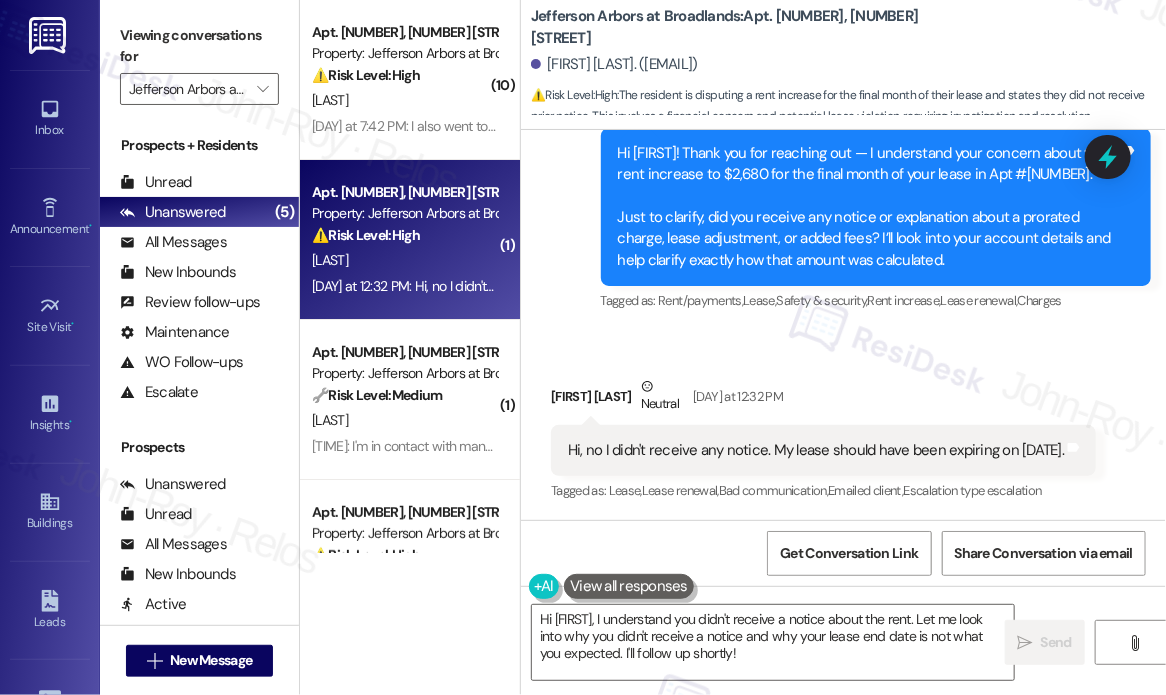 click on "Received via SMS Ryan Page   Neutral Yesterday at 12:32 PM Hi, no I didn't receive any notice. My lease should have been expiring on August 25. Tags and notes Tagged as:   Lease ,  Click to highlight conversations about Lease Lease renewal ,  Click to highlight conversations about Lease renewal Bad communication ,  Click to highlight conversations about Bad communication Emailed client ,  Click to highlight conversations about Emailed client Escalation type escalation Click to highlight conversations about Escalation type escalation" at bounding box center [843, 426] 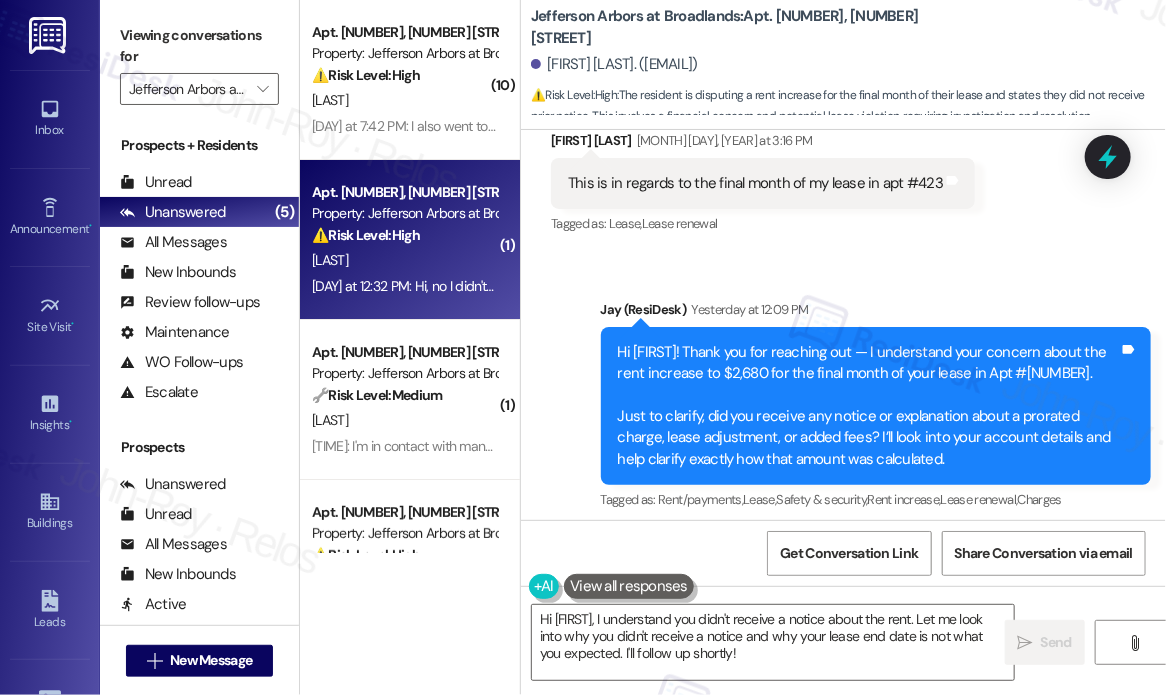 scroll, scrollTop: 4076, scrollLeft: 0, axis: vertical 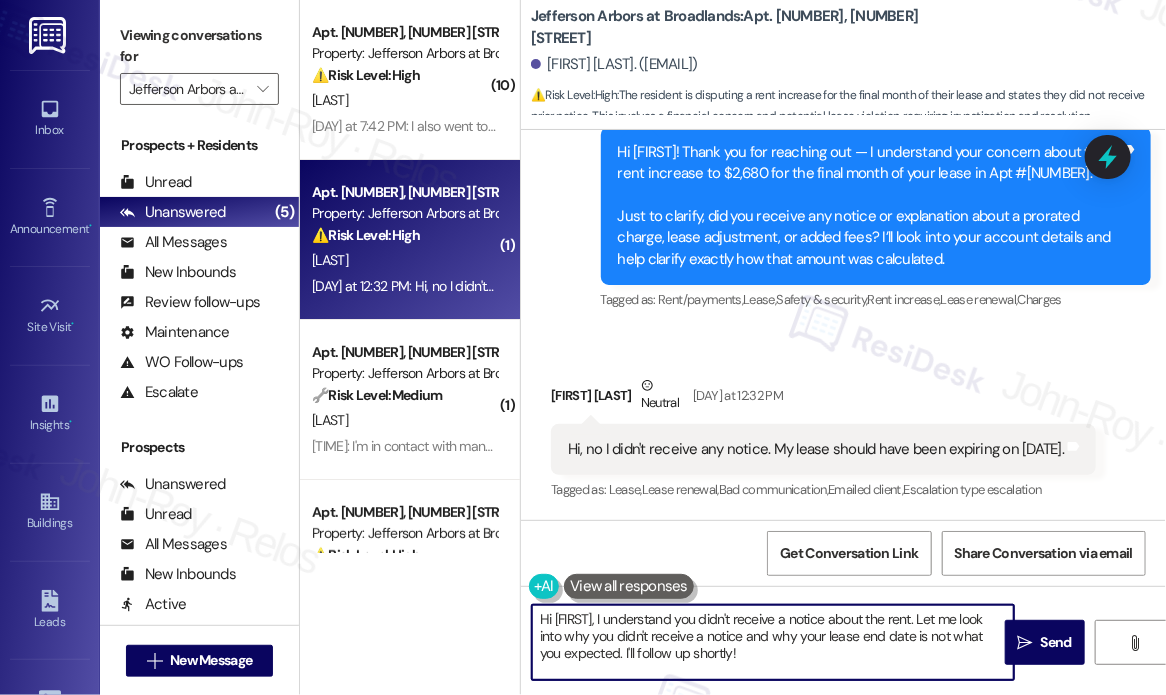 click on "Hi Ryan, I understand you didn't receive a notice about the rent. Let me look into why you didn't receive a notice and why your lease end date is not what you expected. I'll follow up shortly!" at bounding box center (773, 642) 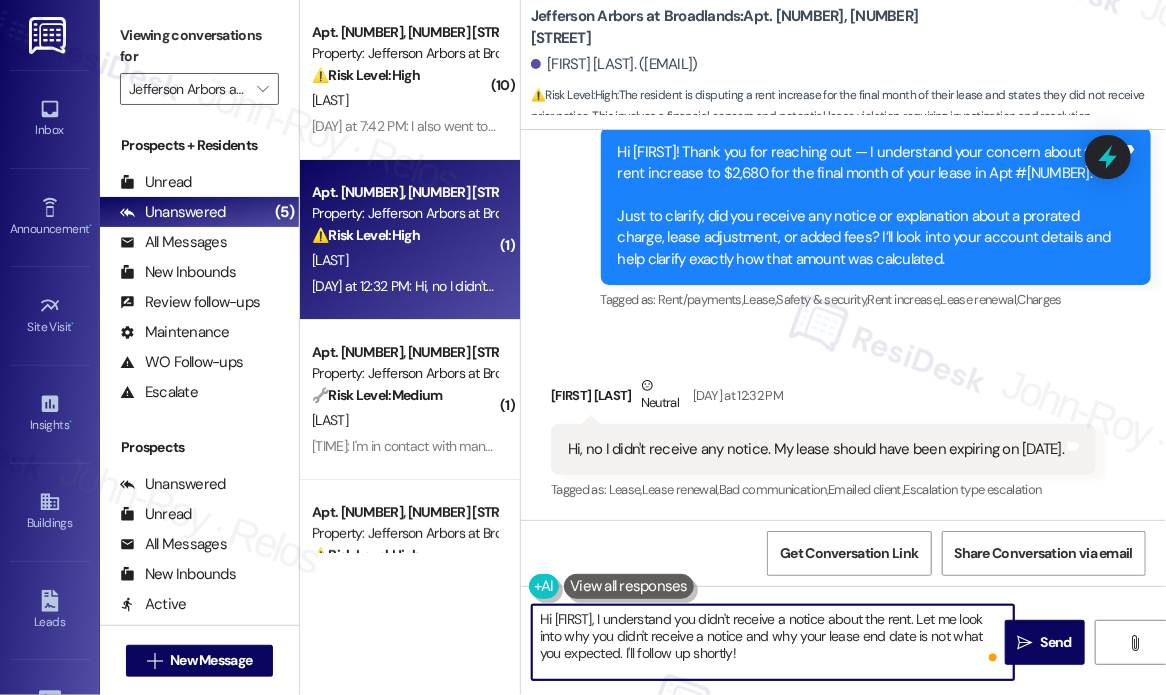 click on "Hi Ryan, I understand you didn't receive a notice about the rent. Let me look into why you didn't receive a notice and why your lease end date is not what you expected. I'll follow up shortly!" at bounding box center (773, 642) 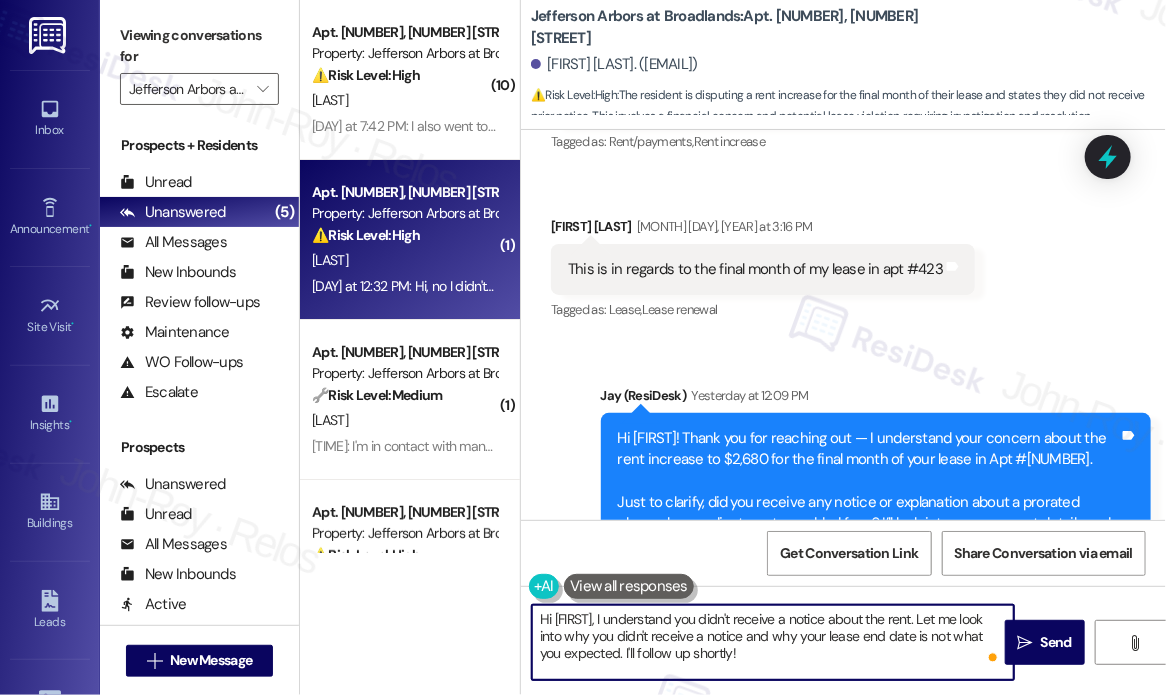 scroll, scrollTop: 3776, scrollLeft: 0, axis: vertical 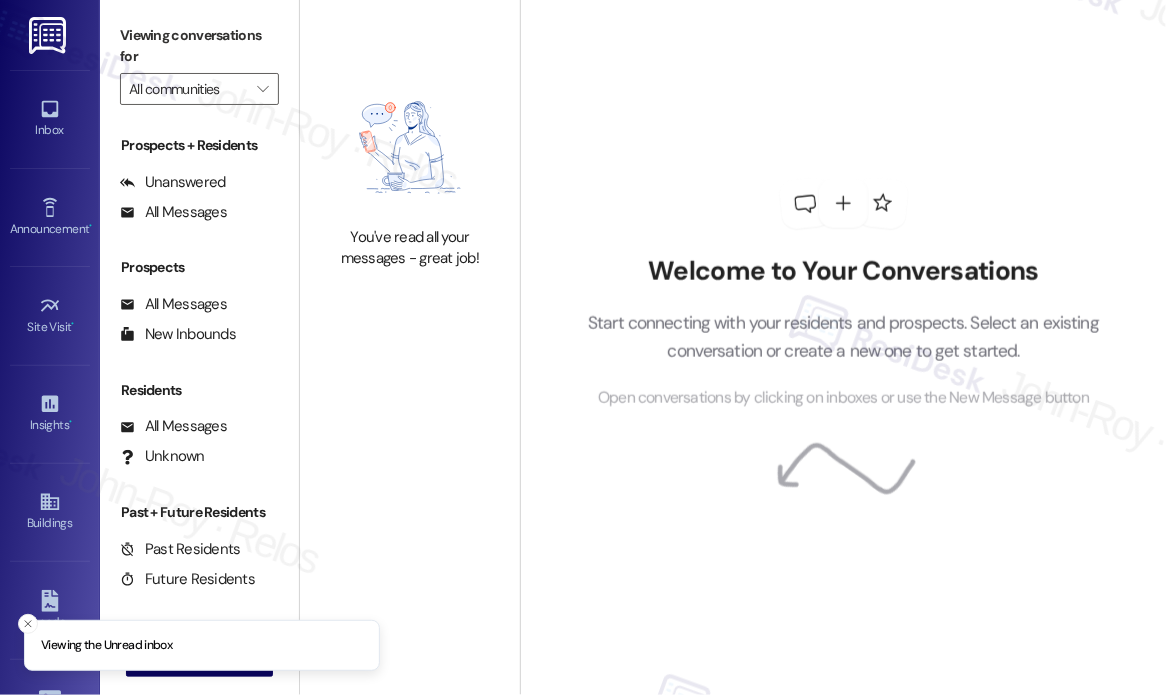 type on "Jefferson Arbors at Broadlands" 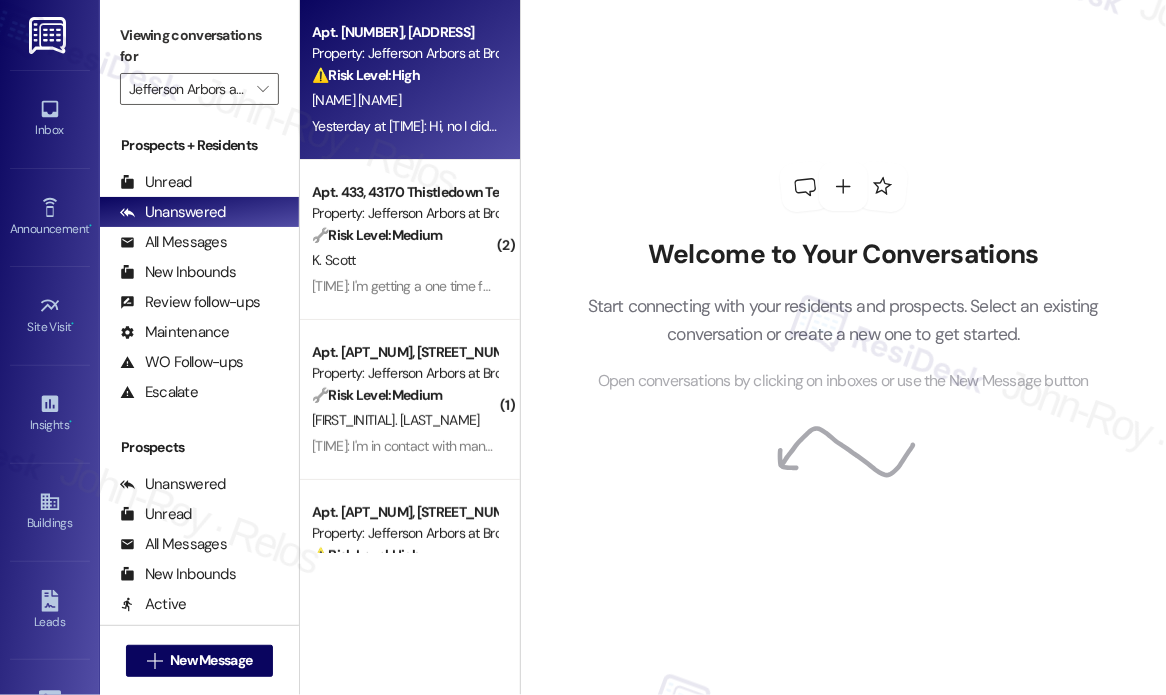 click on "Yesterday at [TIME]: Hi, no I didn't receive any notice. My lease should have been expiring on August 25. Yesterday at [TIME]: Hi, no I didn't receive any notice. My lease should have been expiring on August 25." at bounding box center (623, 126) 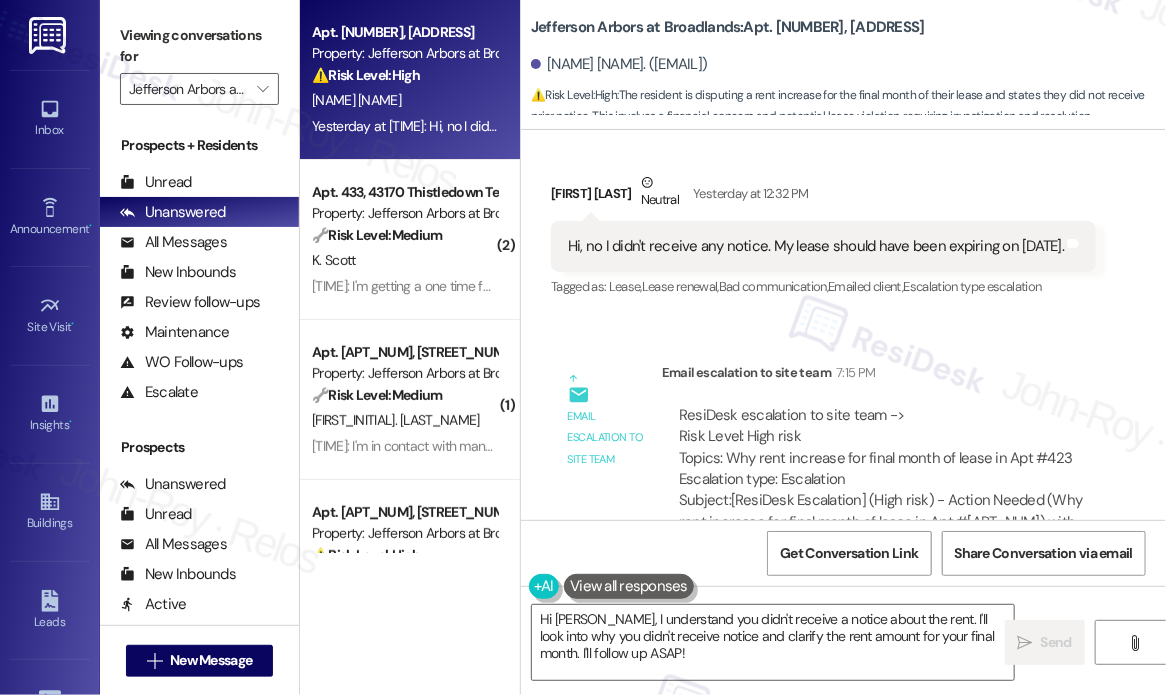 scroll, scrollTop: 4265, scrollLeft: 0, axis: vertical 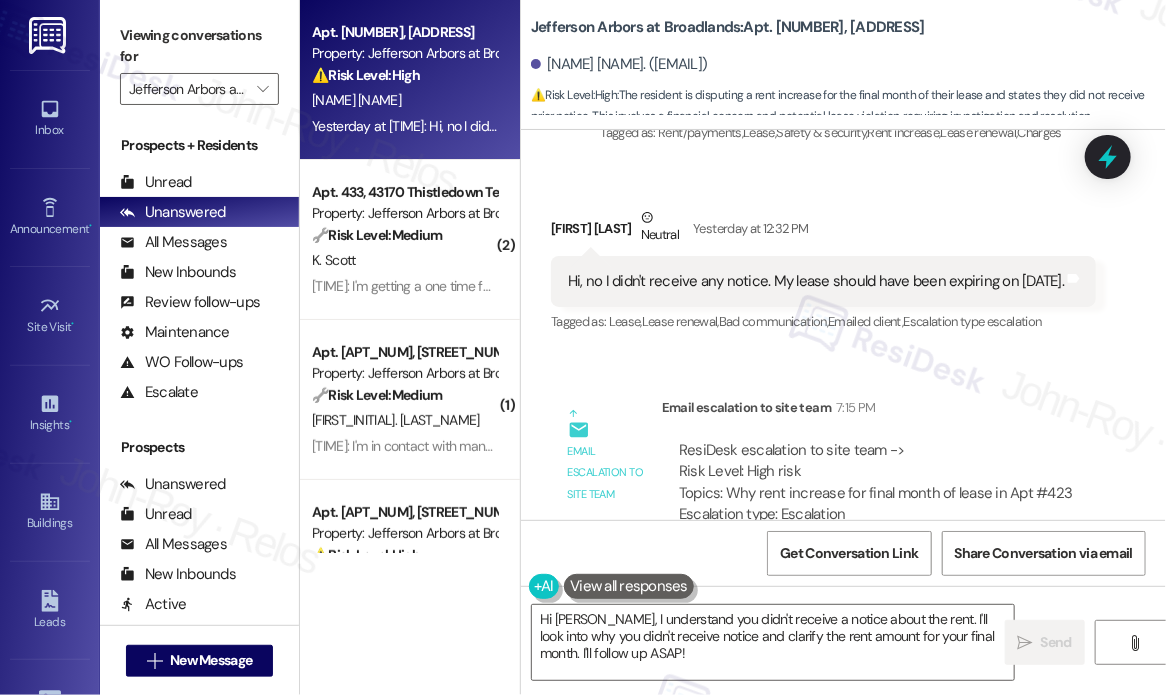 click on "Received via SMS Ryan Page   Neutral Yesterday at [TIME] Hi, no I didn't receive any notice. My lease should have been expiring on August 25. Tags and notes Tagged as:   Lease ,  Click to highlight conversations about Lease Lease renewal ,  Click to highlight conversations about Lease renewal Bad communication ,  Click to highlight conversations about Bad communication Emailed client ,  Click to highlight conversations about Emailed client Escalation type escalation Click to highlight conversations about Escalation type escalation" at bounding box center [823, 272] 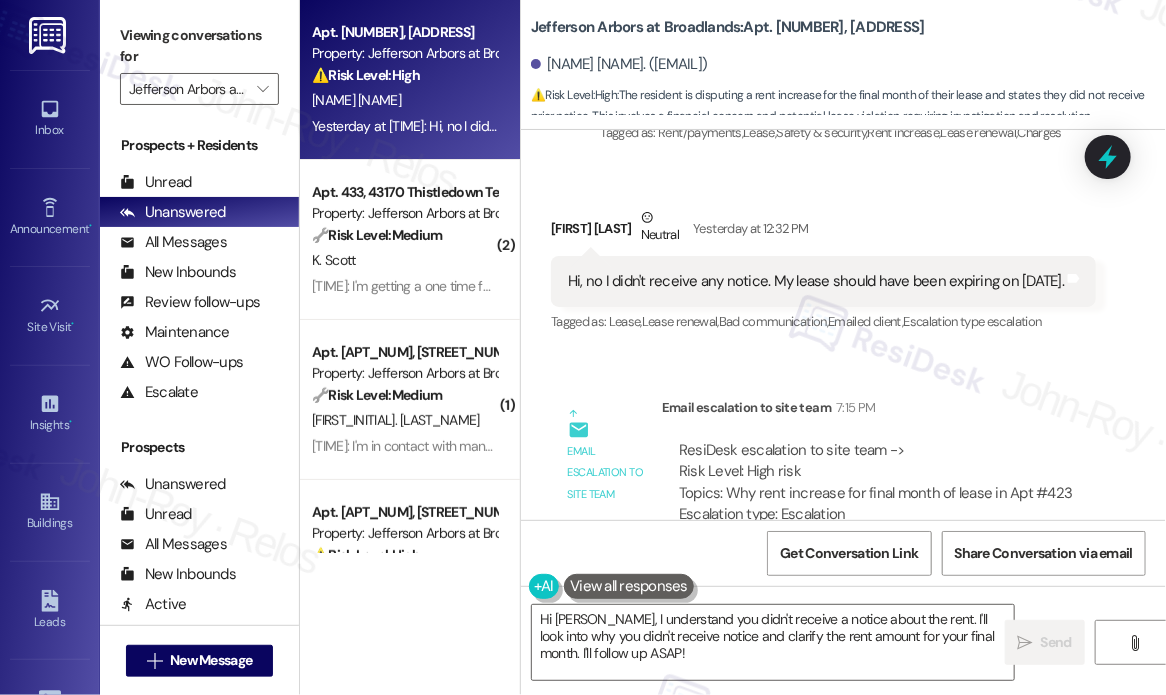 click on "Received via SMS Ryan Page   Neutral Yesterday at [TIME] Hi, no I didn't receive any notice. My lease should have been expiring on August 25. Tags and notes Tagged as:   Lease ,  Click to highlight conversations about Lease Lease renewal ,  Click to highlight conversations about Lease renewal Bad communication ,  Click to highlight conversations about Bad communication Emailed client ,  Click to highlight conversations about Emailed client Escalation type escalation Click to highlight conversations about Escalation type escalation" at bounding box center (823, 272) 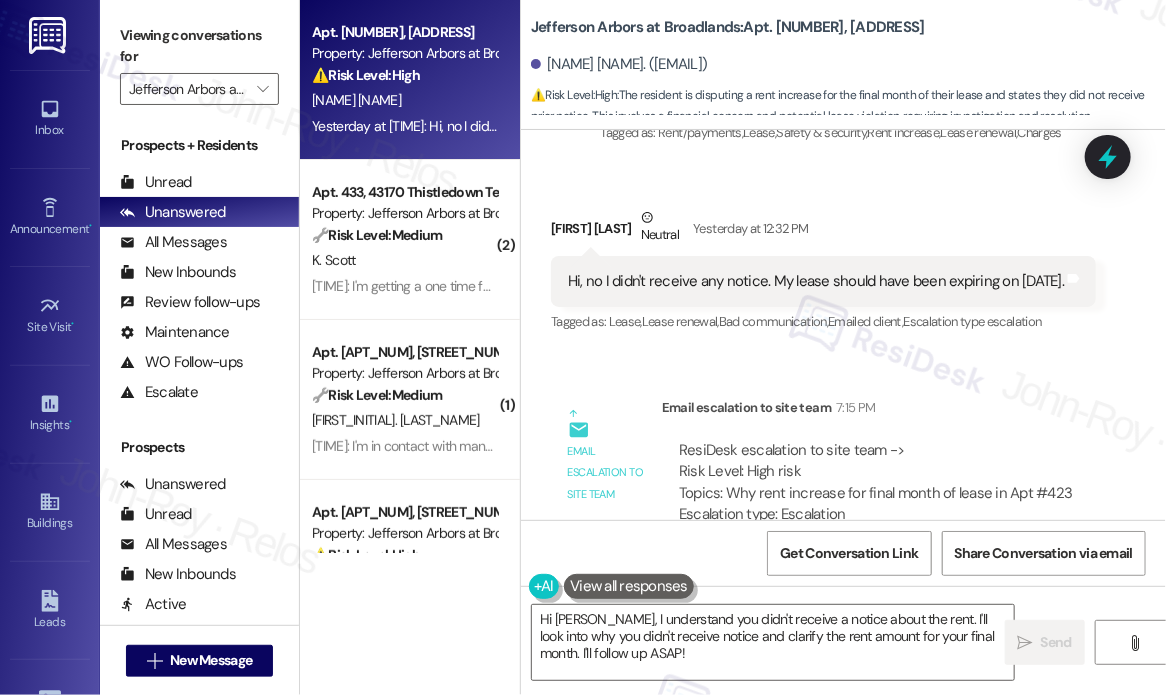 click on "[PERSON_NAME] [PERSON_NAME]  Neutral Yesterday at [TIME]" at bounding box center [823, 231] 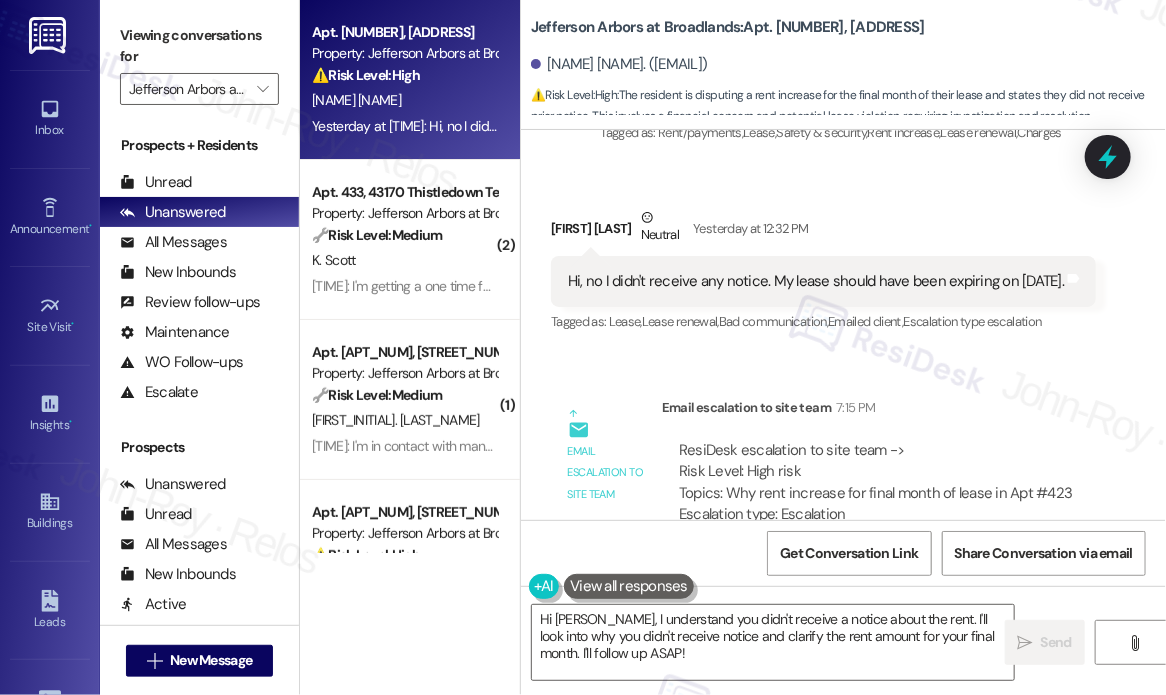 click on "Survey, sent via SMS Residesk Automated Survey [DATE] at [TIME] Hi there [NAME]! I just wanted to check in and ask if you are happy with your apartment.  Feel free to answer with a quick (y/n) (You can always reply STOP to opt out of future messages) Tags and notes Tagged as:   Quarterly check-in Click to highlight conversations about Quarterly check-in Received via SMS [NAME]   Positive [DATE] at [TIME] Yes we're absolutely loving it! I was actually going to swing by to see you guys and see when the earliest we could extend was :)  Tags and notes Tagged as:   Positive response ,  Click to highlight conversations about Positive response Praise ,  Click to highlight conversations about Praise Lease renewal Click to highlight conversations about Lease renewal Sent via SMS [NAME]  (ResiDesk) [DATE] at [TIME] Hi [NAME]! It's a pleasure to meet you Tags and notes Tagged as:   Positive response Click to highlight conversations about Positive response Received via SMS [NAME]   Positive Tagged as:" at bounding box center [843, 325] 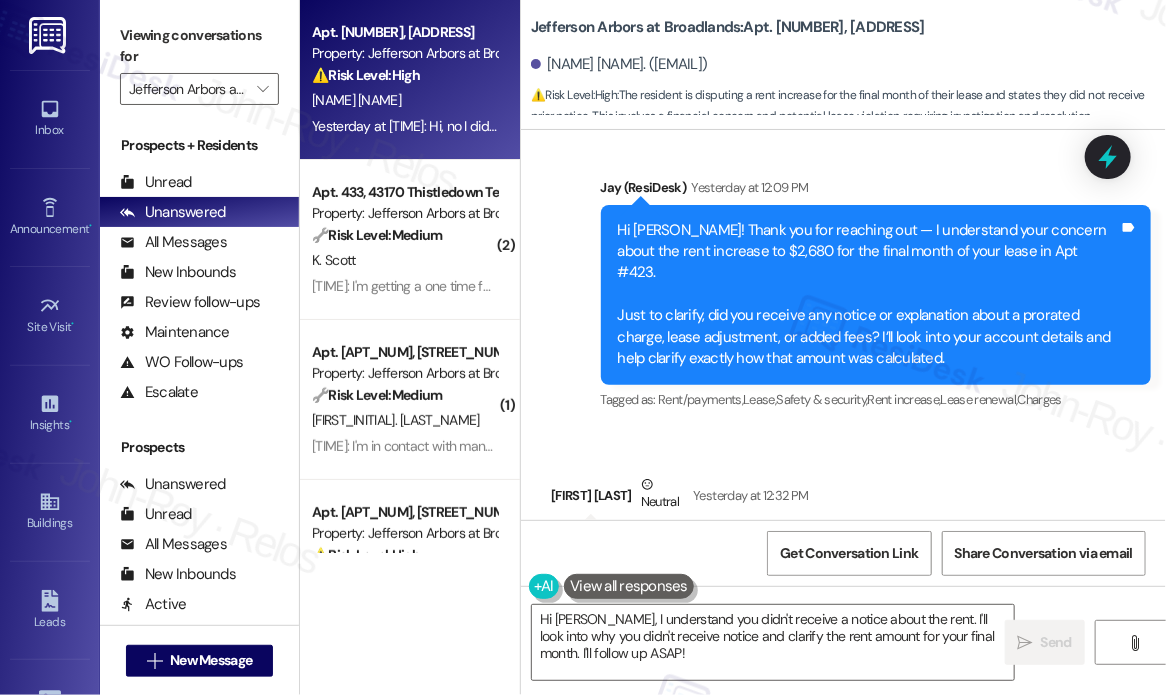 scroll, scrollTop: 3965, scrollLeft: 0, axis: vertical 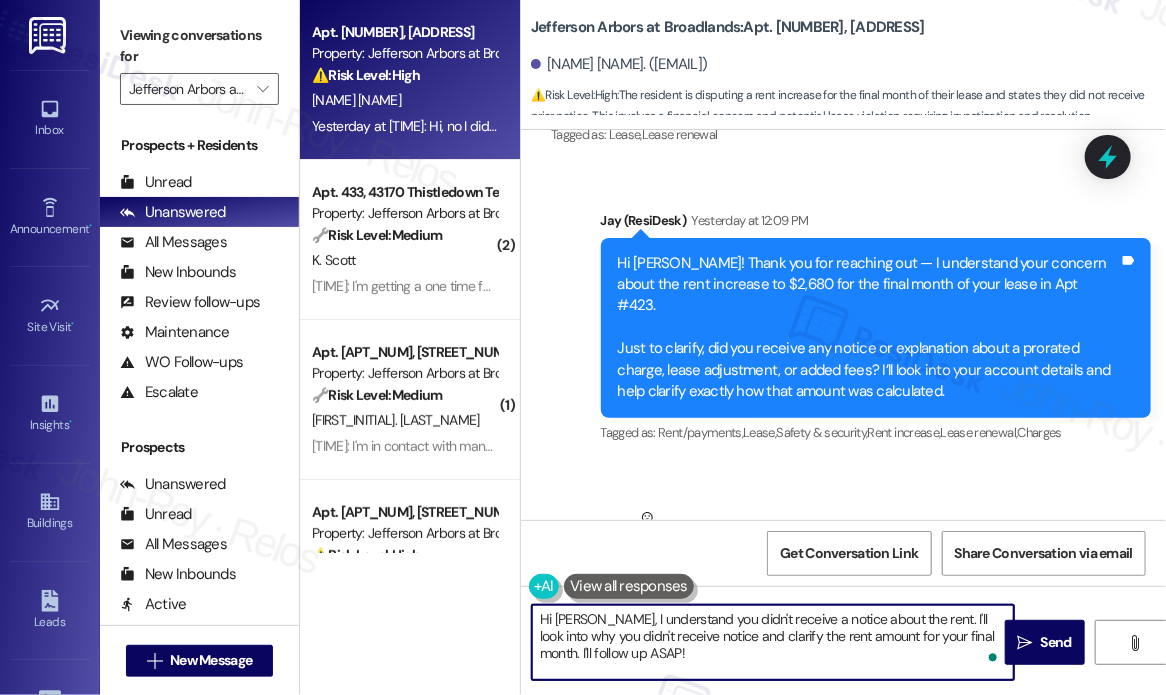 drag, startPoint x: 682, startPoint y: 654, endPoint x: 582, endPoint y: 616, distance: 106.97663 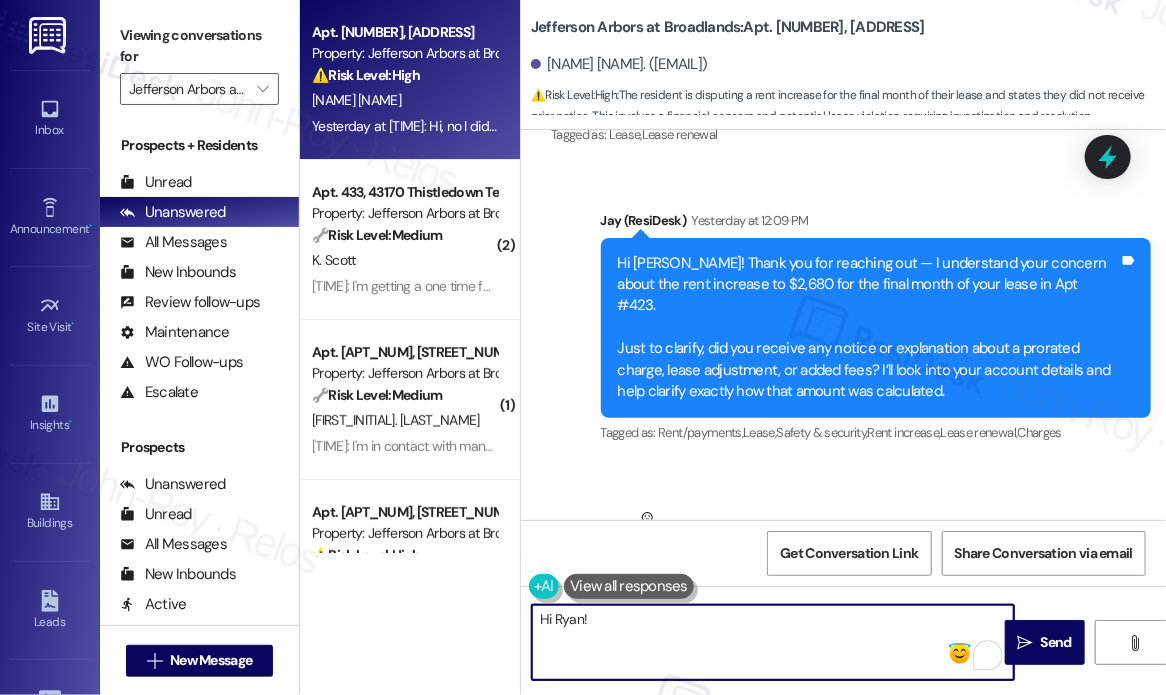 paste on "Thank you for reaching out — I understand you’re concerned about the rent increase for your final month in Apt #423. I’ve already reached out to the site team to ask for clarity on this and will follow up with you as soon as I hear back." 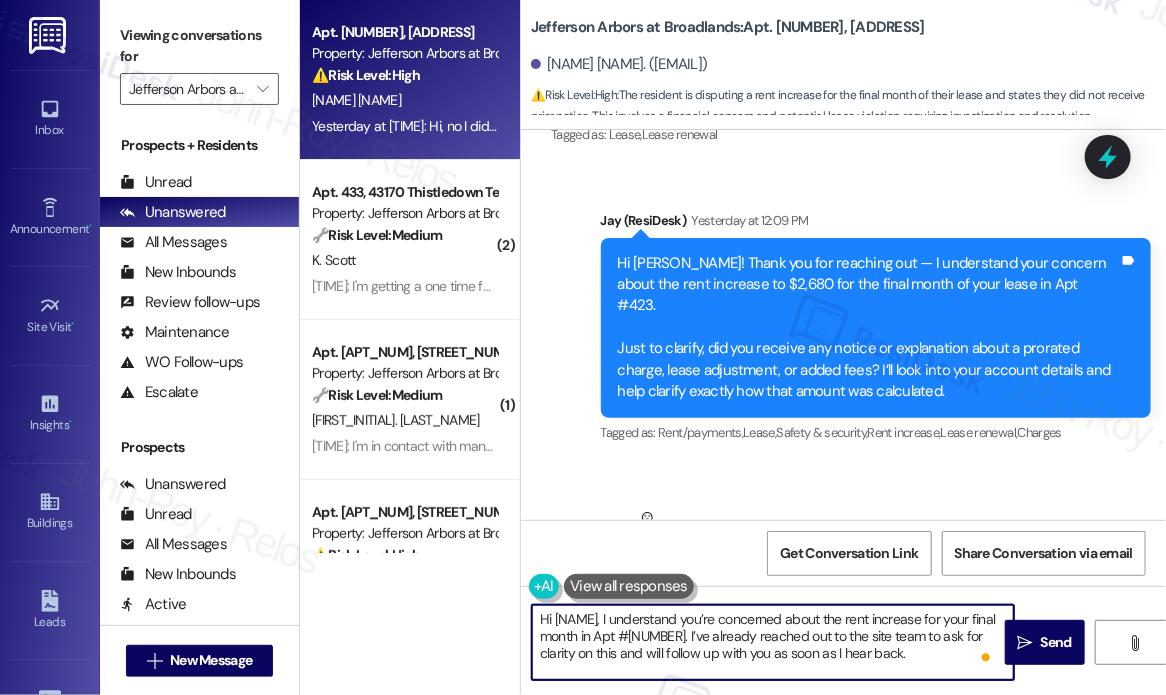 click on "Hi Ryan! Thank you for reaching out — I understand you’re concerned about the rent increase for your final month in Apt #423. I’ve already reached out to the site team to ask for clarity on this and will follow up with you as soon as I hear back." at bounding box center [773, 642] 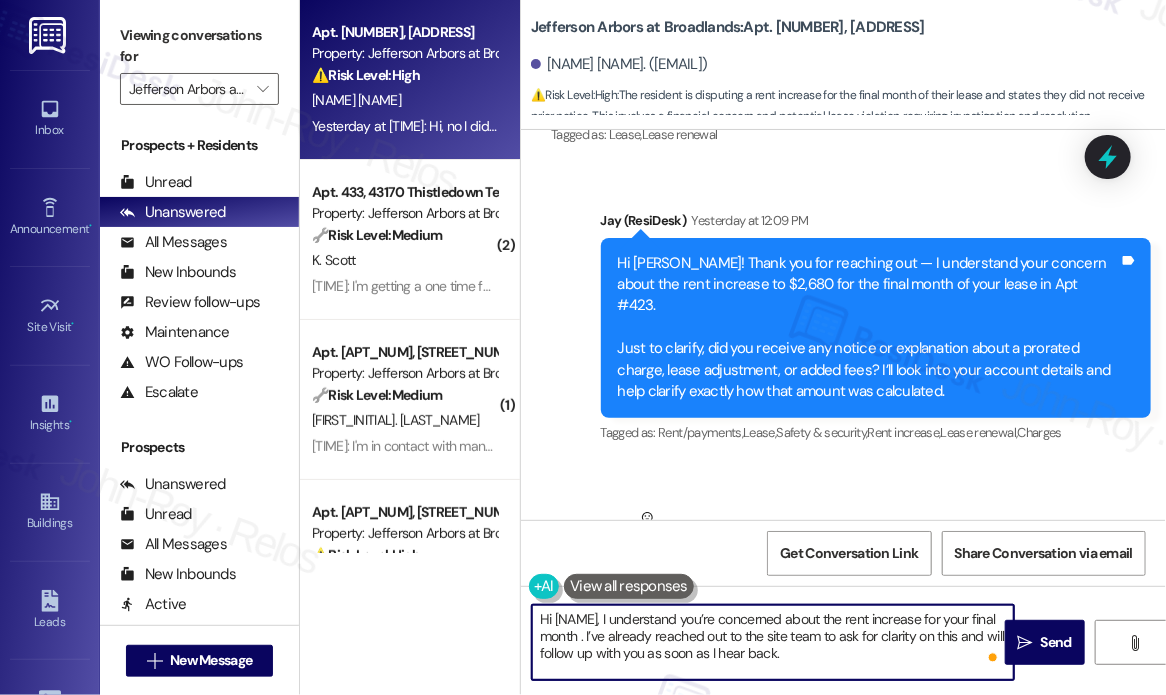 type on "Hi Ryan! Thank you for reaching out — I understand you’re concerned about the rent increase for your final month. I’ve already reached out to the site team to ask for clarity on this and will follow up with you as soon as I hear back." 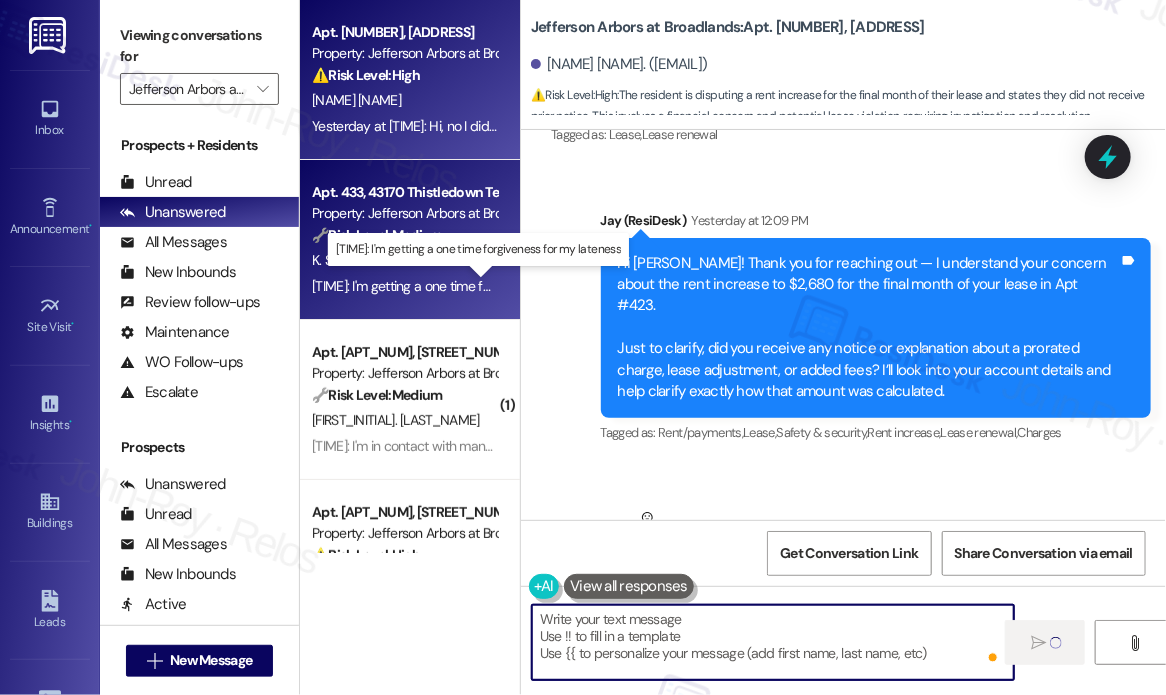 scroll, scrollTop: 148, scrollLeft: 0, axis: vertical 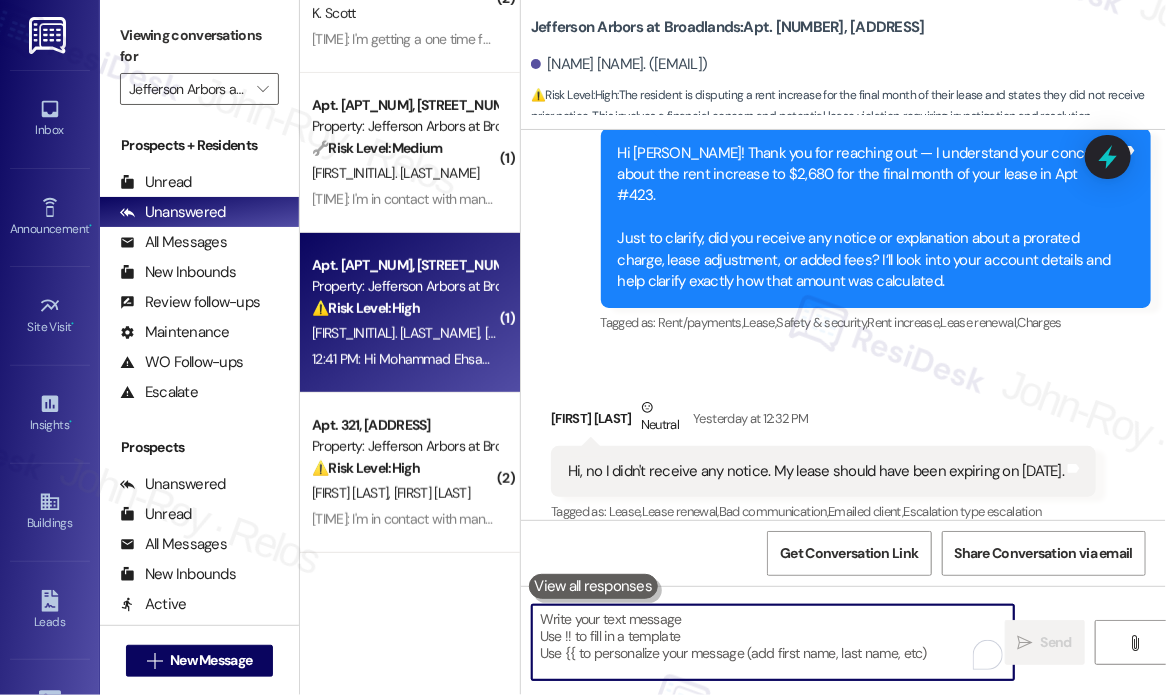 type 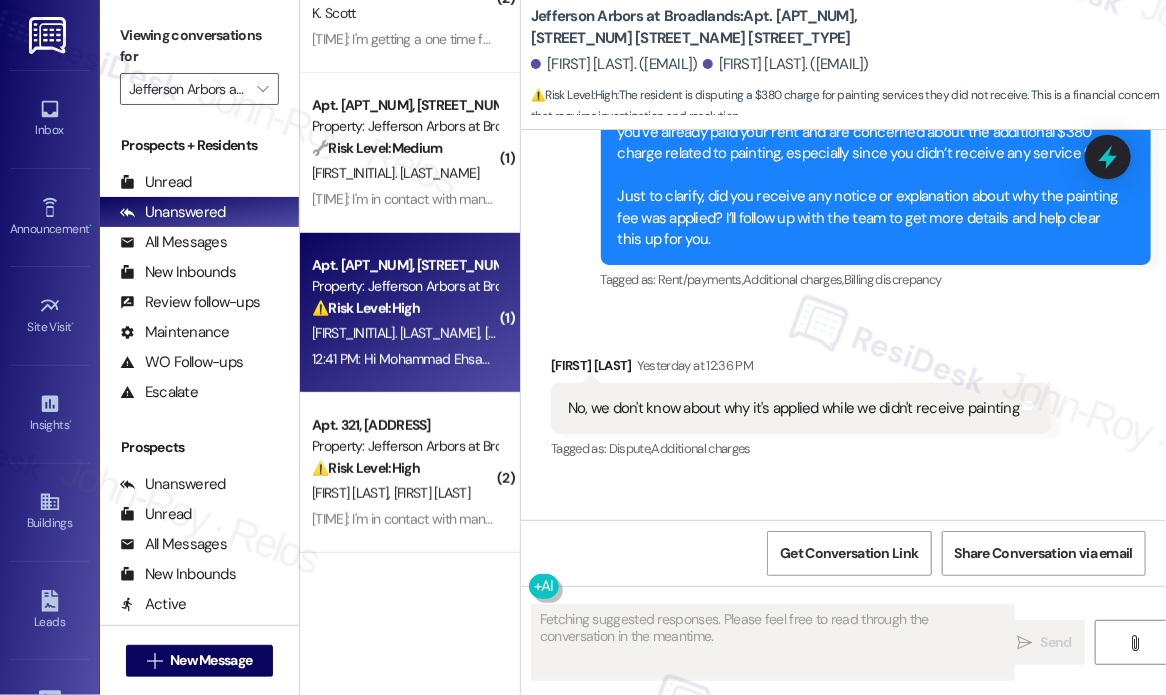 scroll, scrollTop: 3914, scrollLeft: 0, axis: vertical 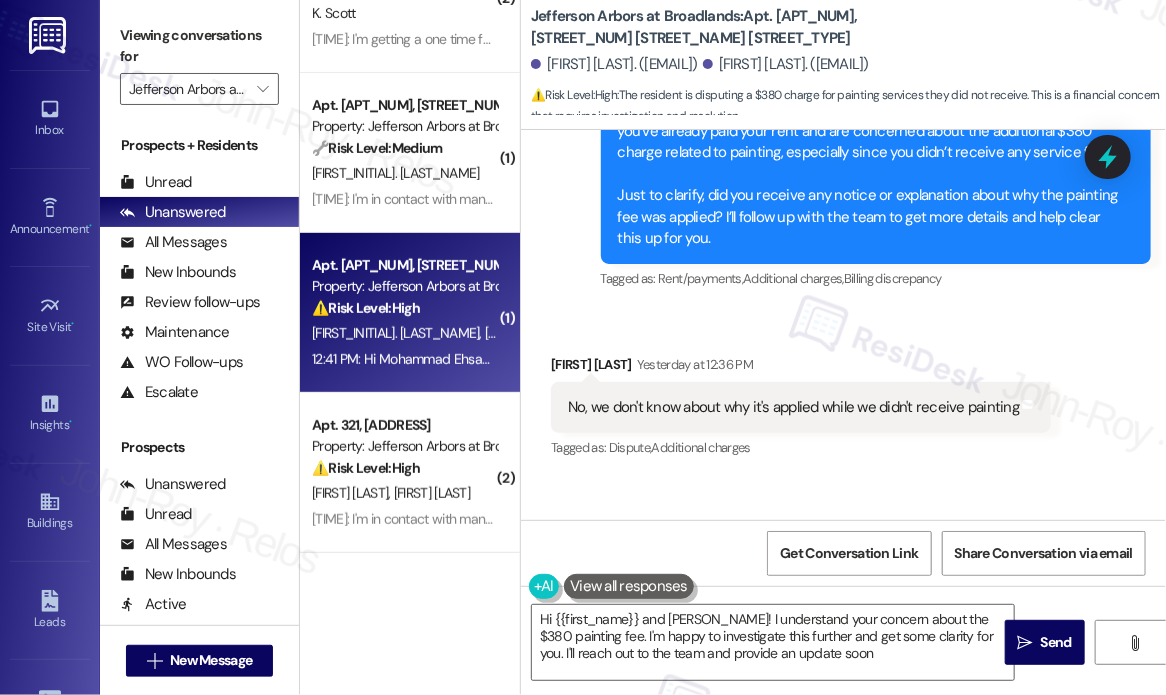type on "Hi {{first_name}} and Nilofar! I understand your concern about the $380 painting fee. I'm happy to investigate this further and get some clarity for you. I'll reach out to the team and provide an update soon!" 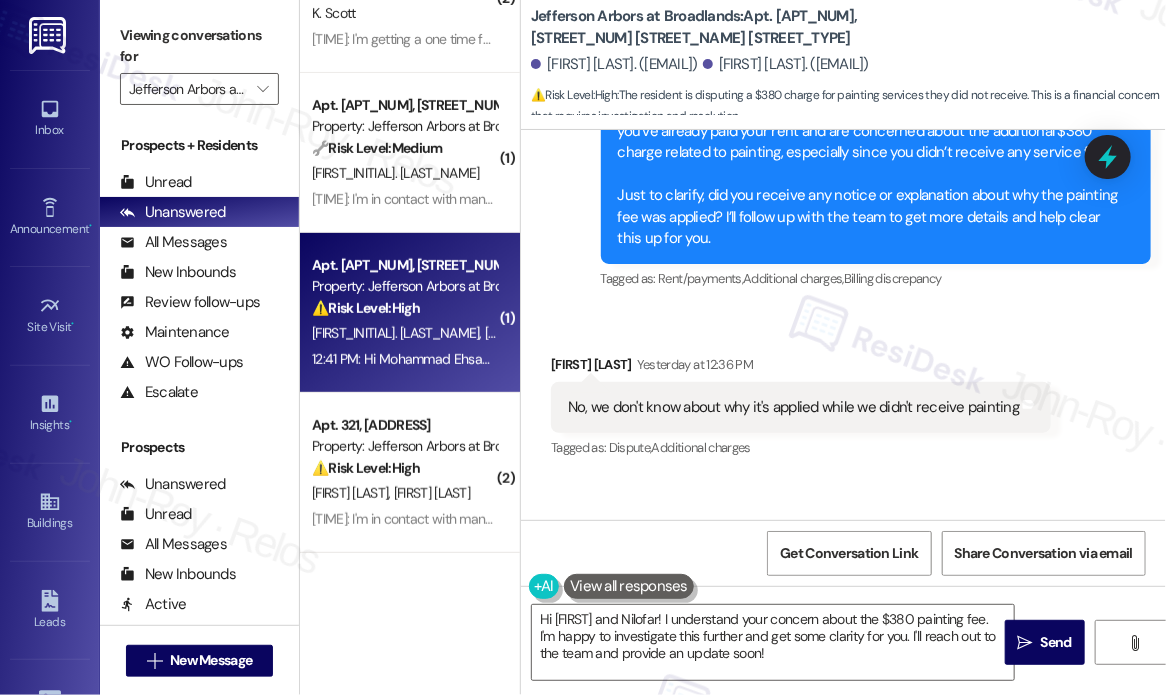 click on "Received via SMS Mohammad Ehsan Roman Yesterday at 12:36 PM No, we don't know about why it's applied while we didn't receive painting Tags and notes Tagged as:   Dispute ,  Click to highlight conversations about Dispute Additional charges Click to highlight conversations about Additional charges" at bounding box center [801, 408] 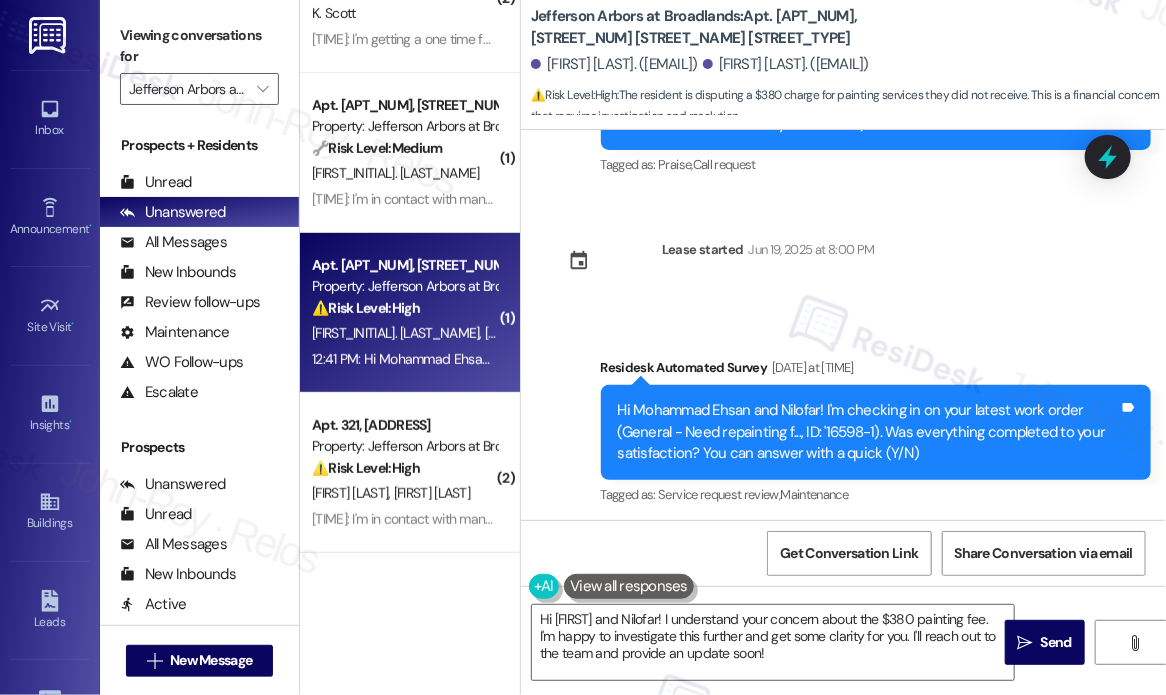 scroll, scrollTop: 2414, scrollLeft: 0, axis: vertical 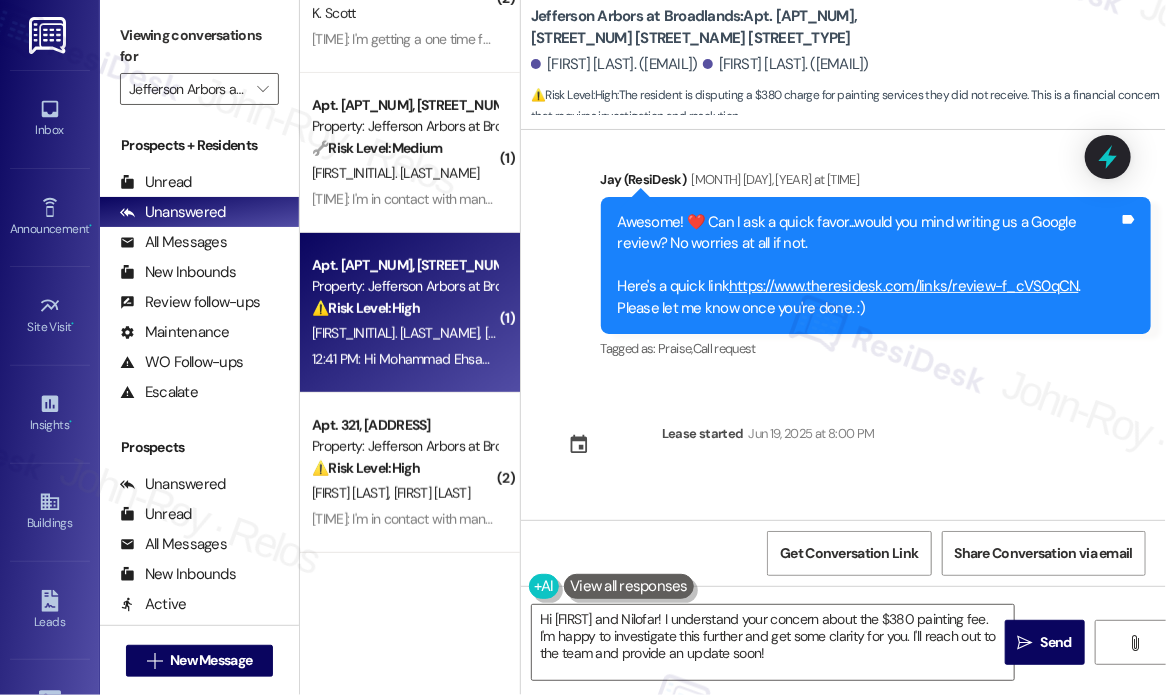 click on "Sent via SMS Jay  (ResiDesk) May 30, 2025 at 11:50 AM Awesome! ❤️ Can I ask a quick favor...would you mind writing us a Google review? No worries at all if not.
Here's a quick link  https://www.theresidesk.com/links/review-f_cVS0qCN . Please let me know once you're done. :) Tags and notes Tagged as:   Praise ,  Click to highlight conversations about Praise Call request Click to highlight conversations about Call request" at bounding box center (876, 266) 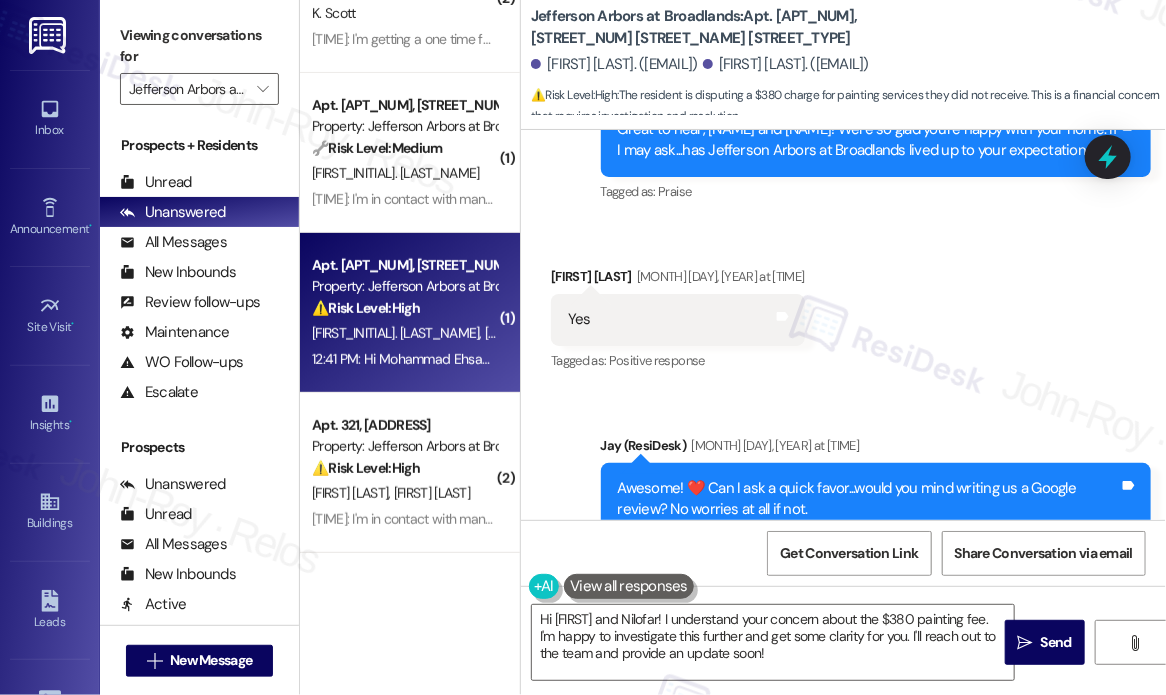 scroll, scrollTop: 2114, scrollLeft: 0, axis: vertical 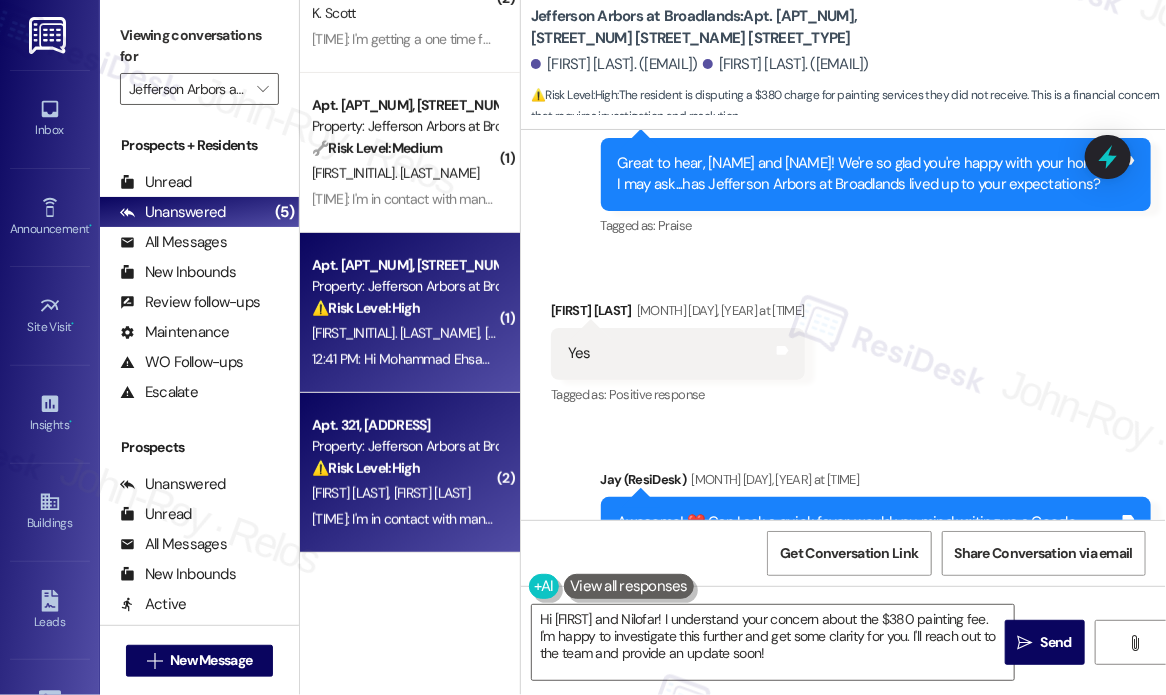 click on "Property: Jefferson Arbors at Broadlands" at bounding box center (404, 446) 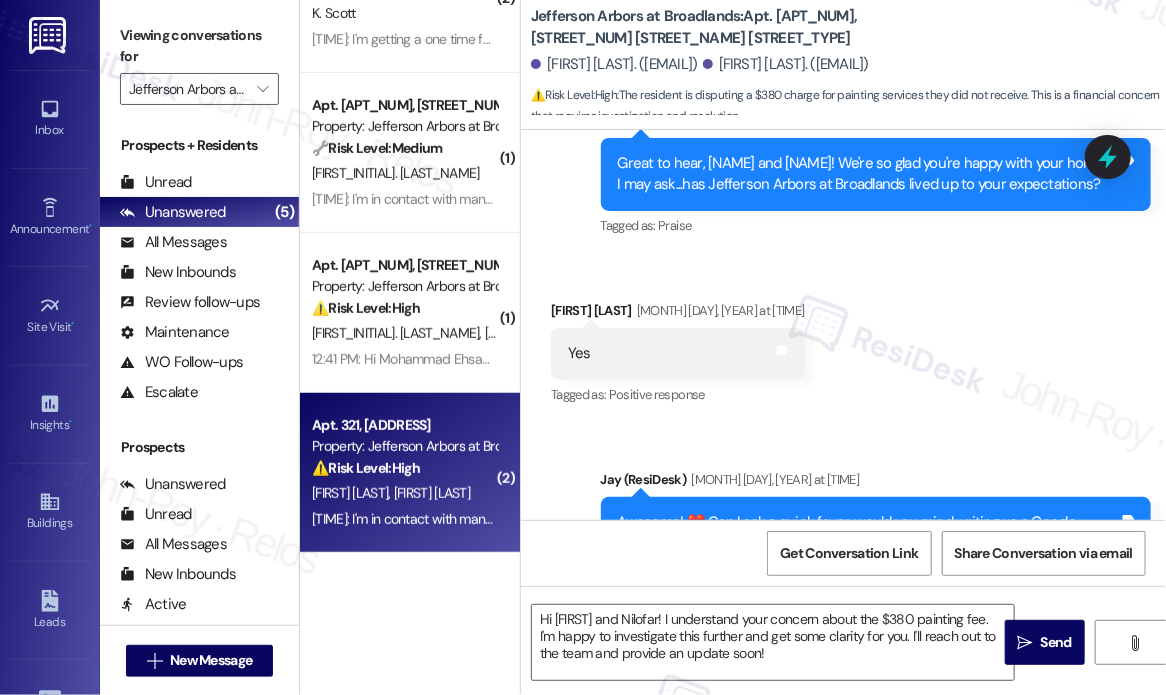 type on "Fetching suggested responses. Please feel free to read through the conversation in the meantime." 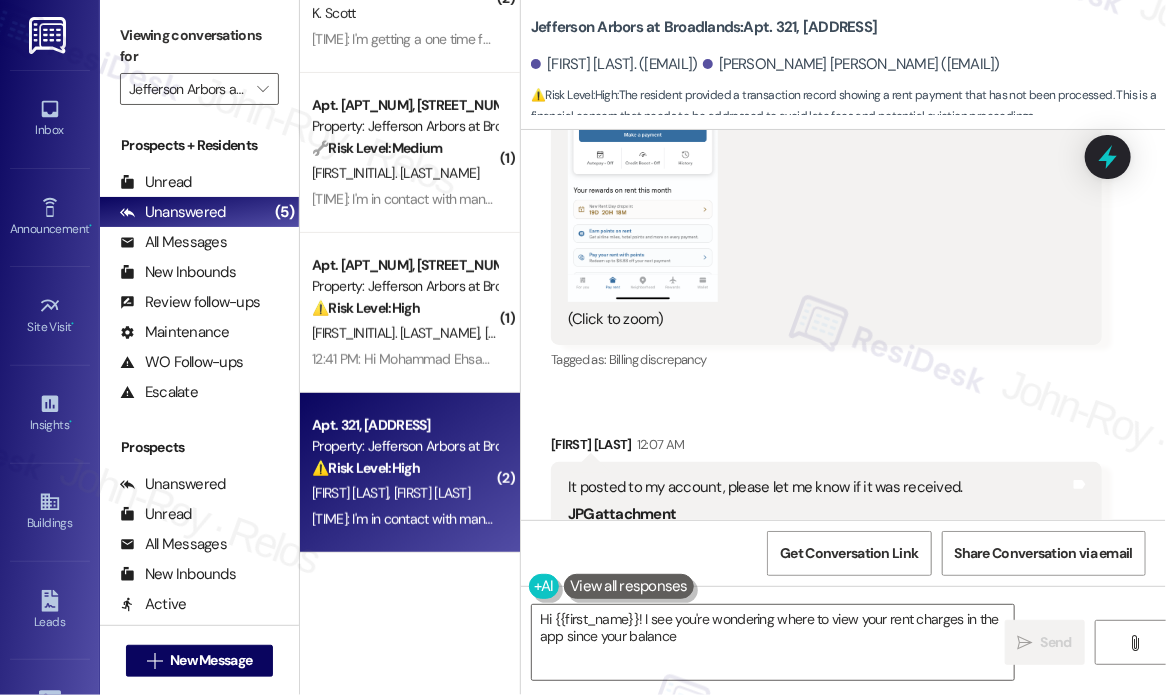 scroll, scrollTop: 1920, scrollLeft: 0, axis: vertical 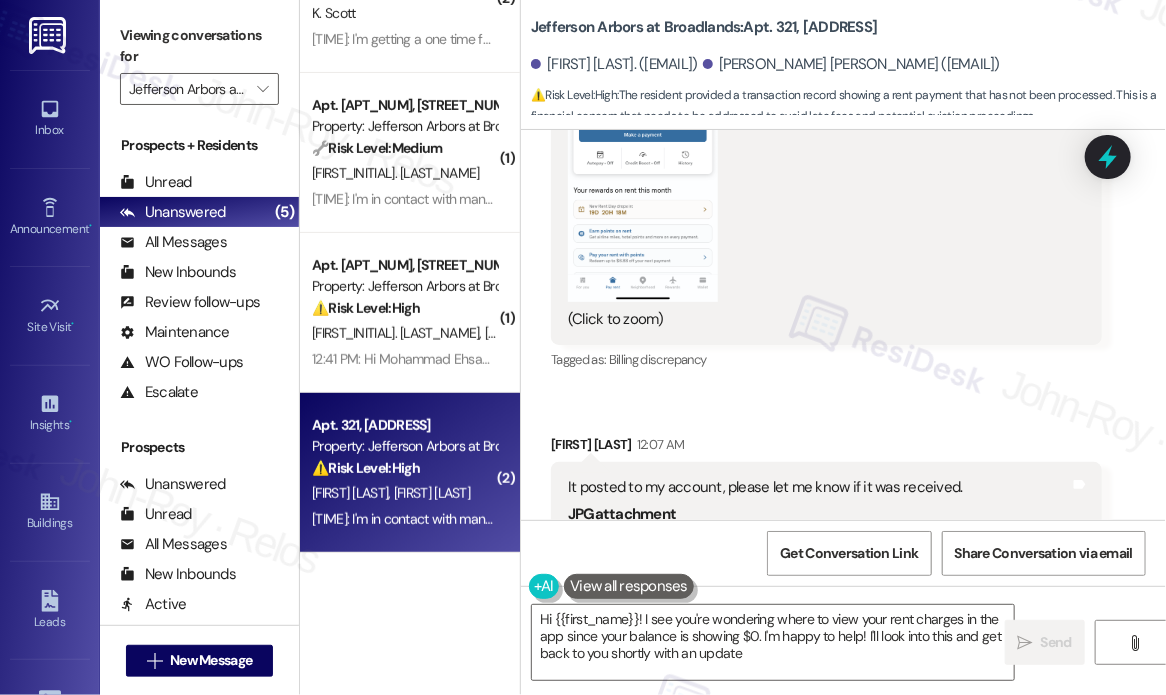 type on "Hi {{first_name}}! I see you're wondering where to view your rent charges in the app since your balance is showing $0. I'm happy to help! I'll look into this and get back to you shortly with an update." 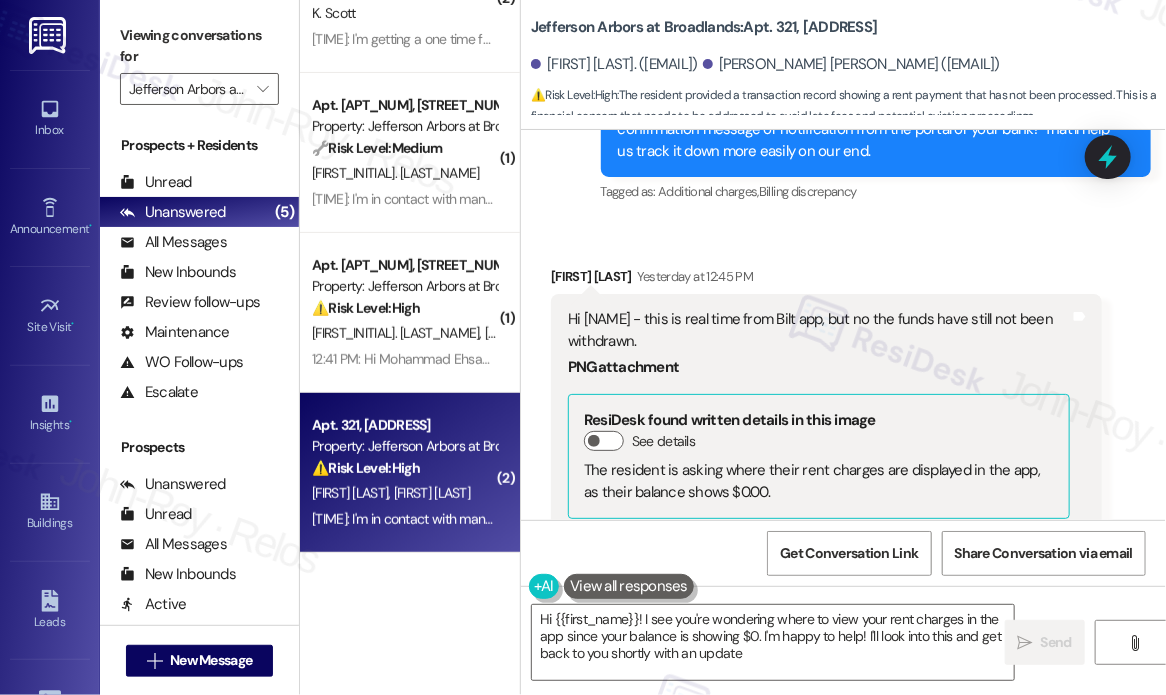scroll, scrollTop: 1320, scrollLeft: 0, axis: vertical 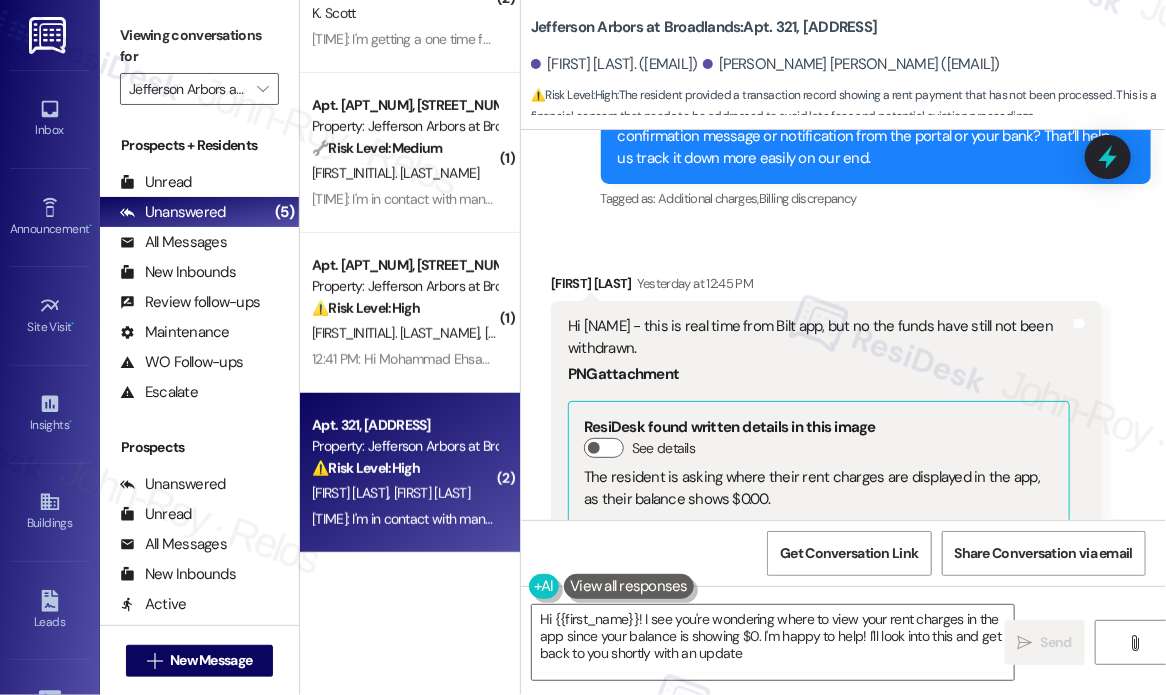 click on "Received via SMS [FIRST] [LAST] Yesterday at [TIME] Hi [FIRST] - this is real time from Bilt app, but no the funds have still not been withdrawn. PNG attachment ResiDesk found written details in this image See details The resident is asking where their rent charges are displayed in the app, as their balance shows $0.00. Download (Click to zoom) Tags and notes Tagged as: Billing discrepancy Click to highlight conversations about Billing discrepancy Received via SMS [FIRST] [LAST] [TIME] It posted to my account, please let me know if it was received. JPG attachment ResiDesk found written details in this image See details The resident sent a transaction record showing a $[PRICE] rent payment to Bilt Rewards via ACH debit on [DATE]. Download (Click to zoom) Tags and notes Tagged as: Billing discrepancy Click to highlight conversations about Billing discrepancy" at bounding box center [843, 879] 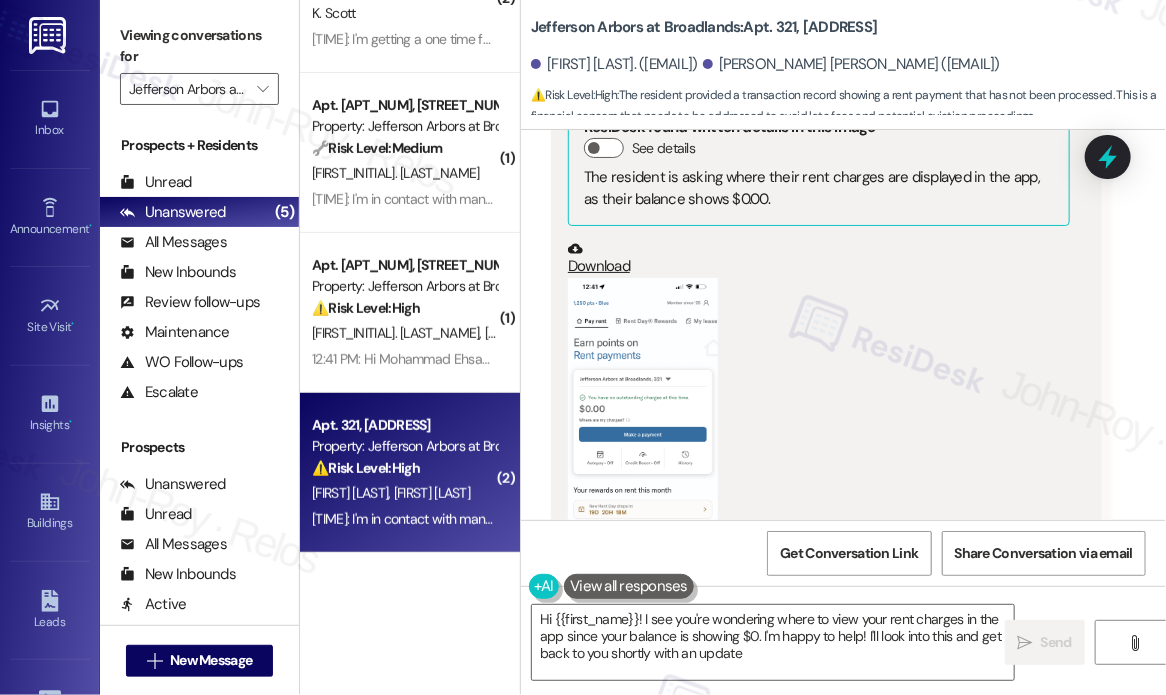 scroll, scrollTop: 1720, scrollLeft: 0, axis: vertical 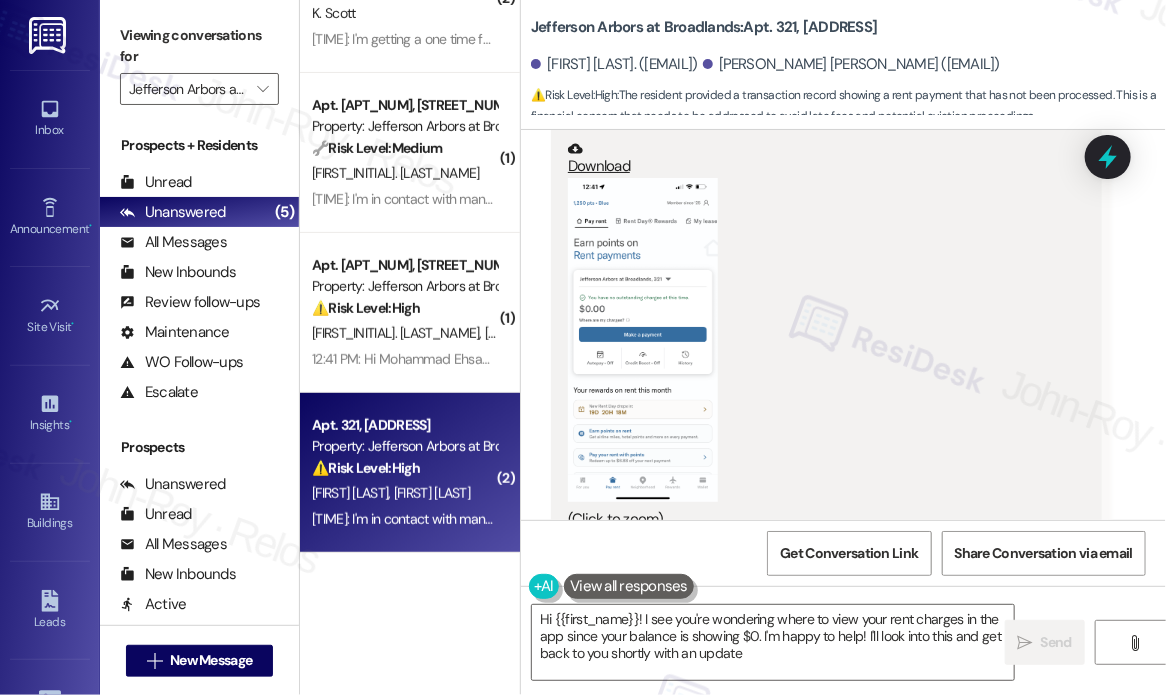 click at bounding box center (643, 340) 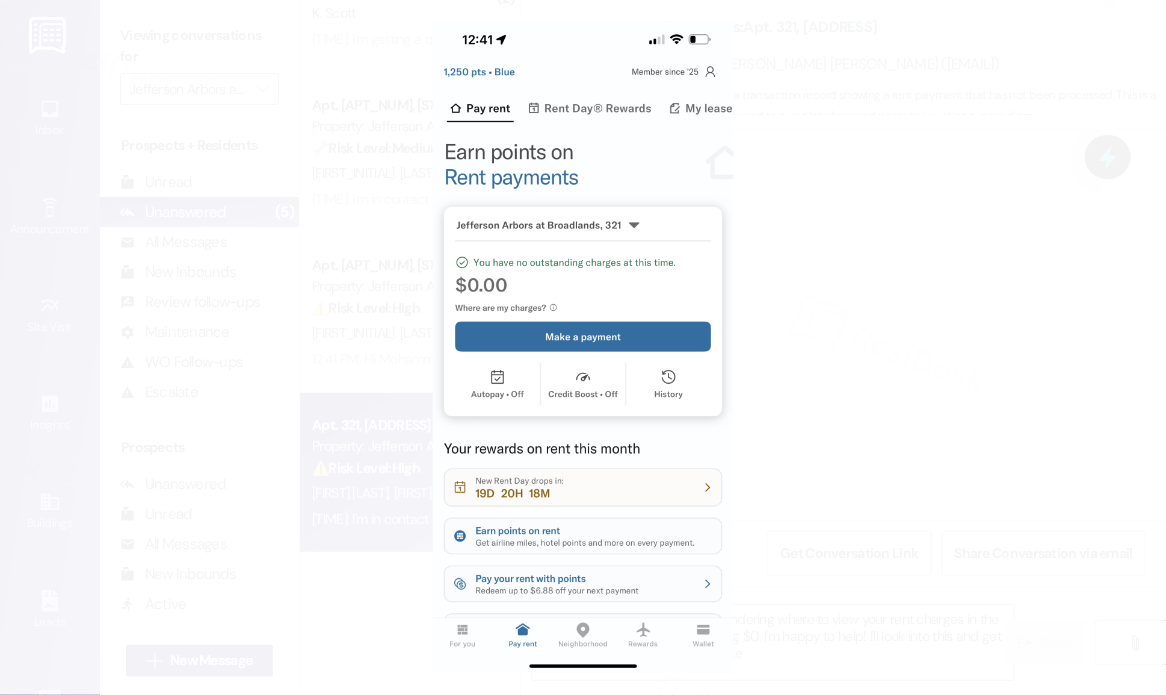 click at bounding box center [583, 347] 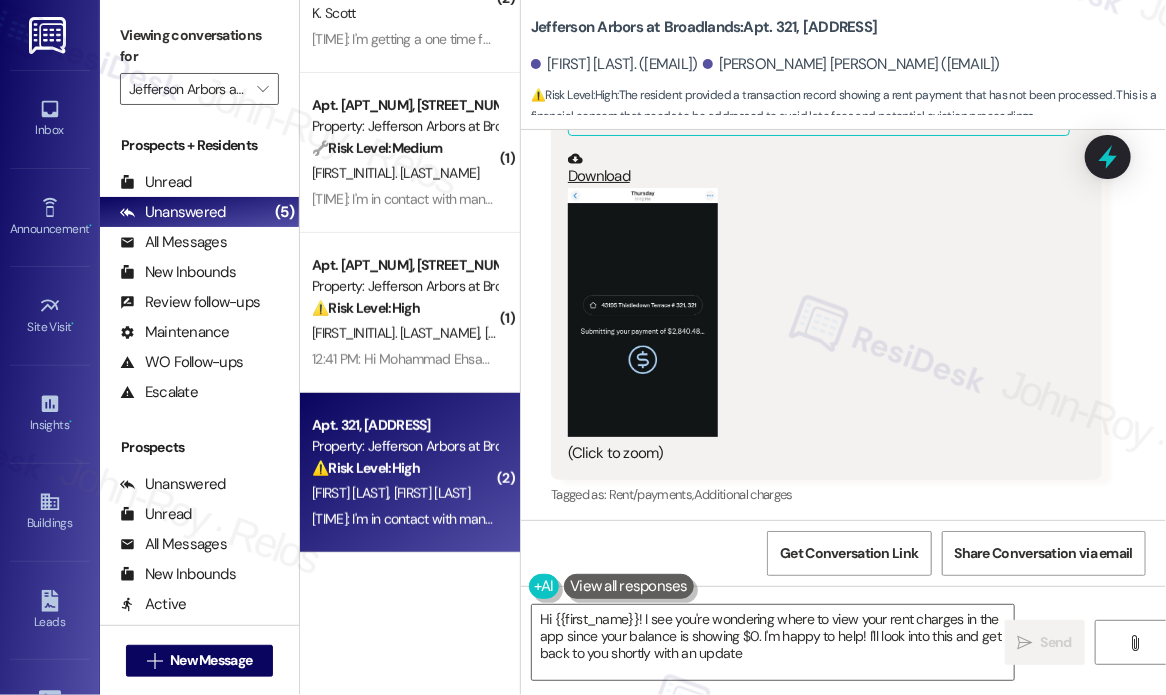 scroll, scrollTop: 720, scrollLeft: 0, axis: vertical 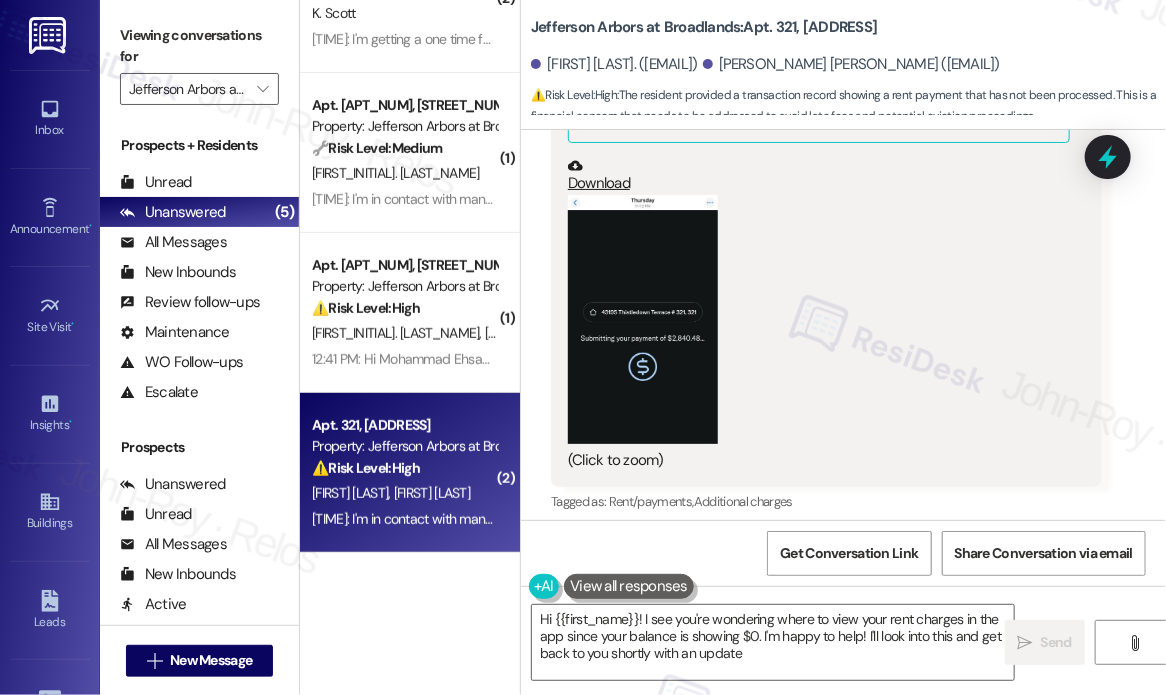 click at bounding box center [643, 319] 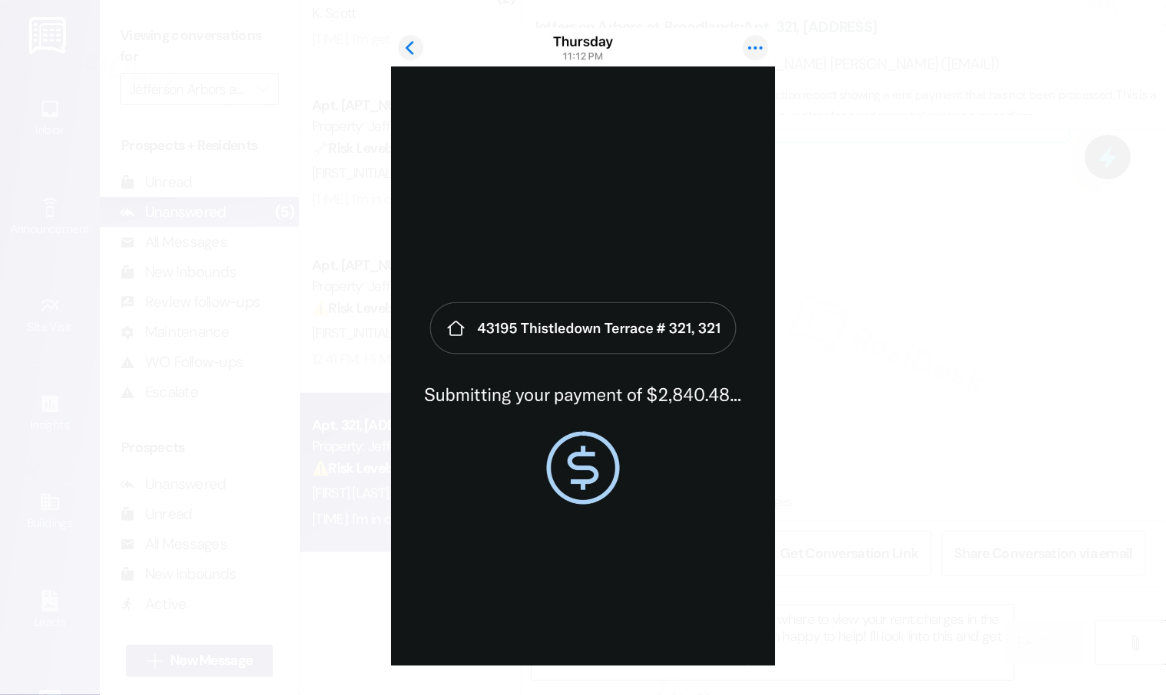 click at bounding box center [583, 347] 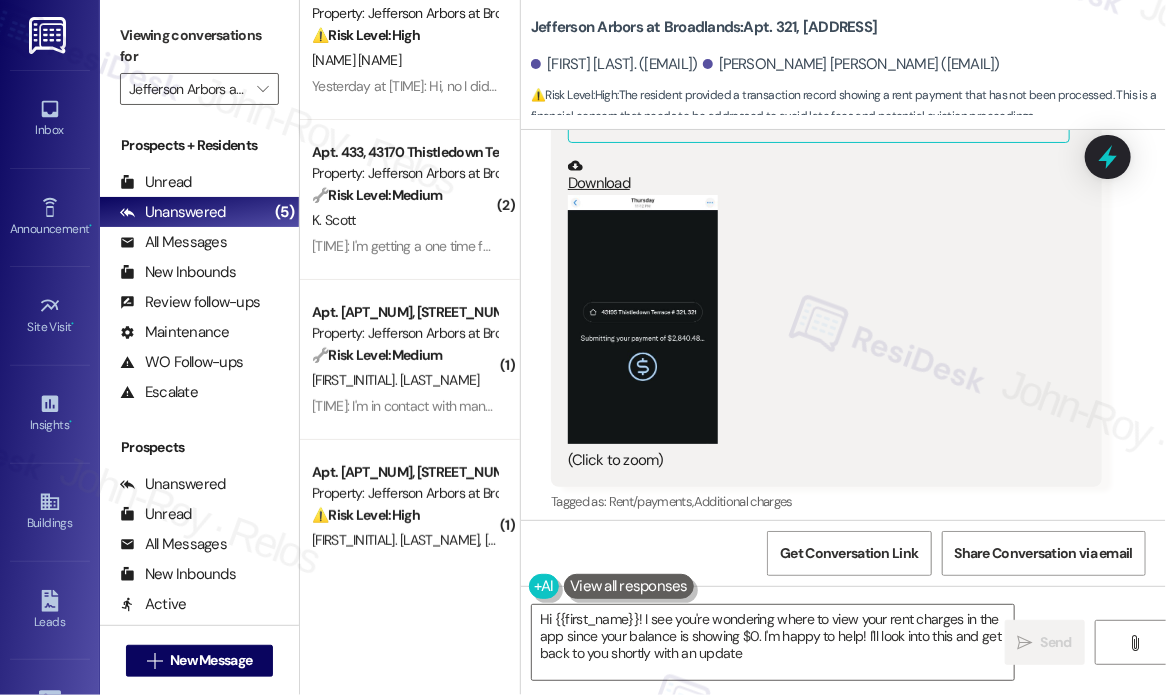 scroll, scrollTop: 0, scrollLeft: 0, axis: both 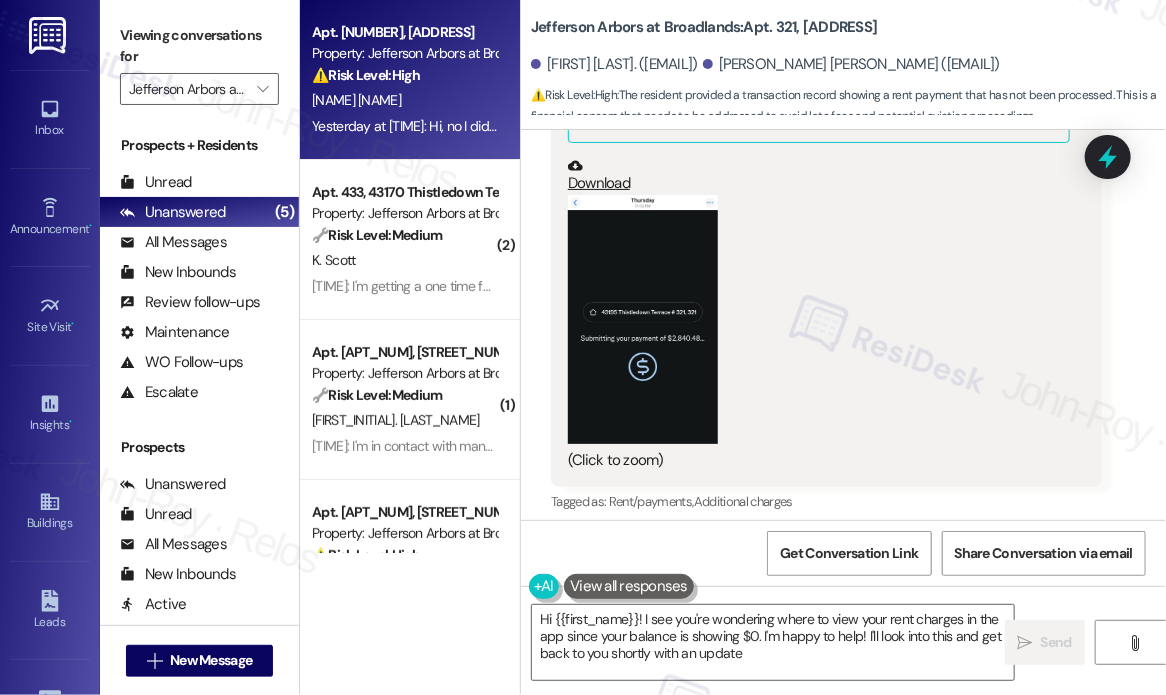 click on "[FIRST] [LAST]" at bounding box center (404, 100) 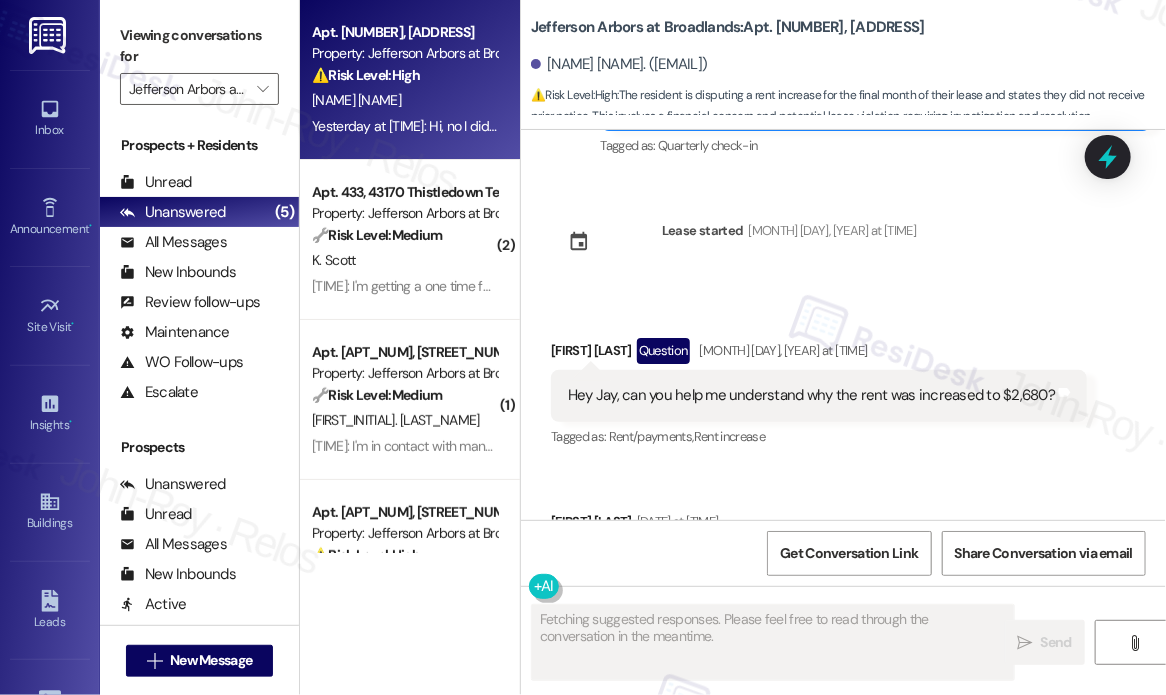 scroll, scrollTop: 4075, scrollLeft: 0, axis: vertical 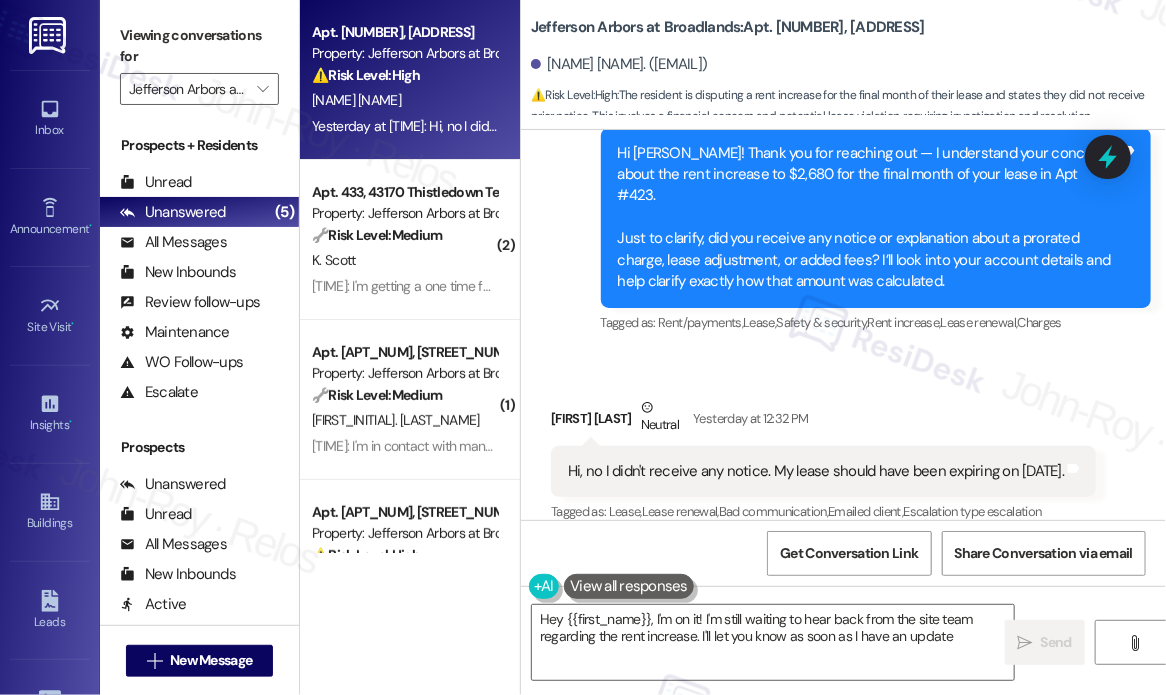 type on "Hey {{first_name}}, I'm on it! I'm still waiting to hear back from the site team regarding the rent increase. I'll let you know as soon as I have an update!" 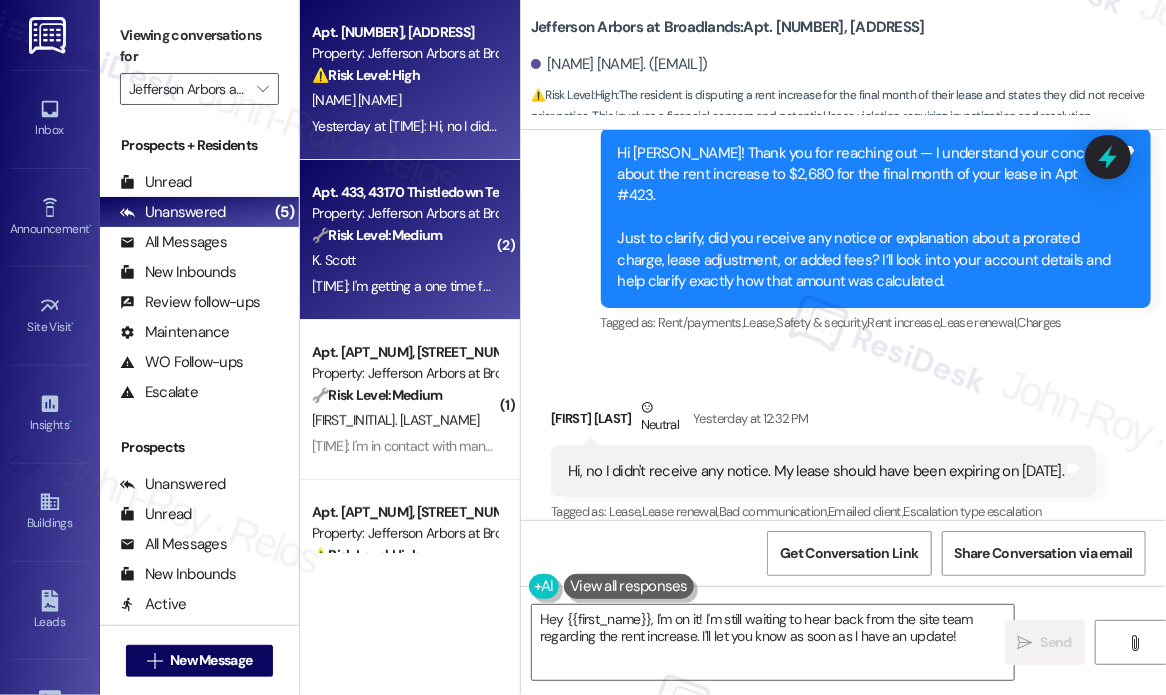 click on "7:06 PM: I'm getting a one time forgiveness for my lateness 7:06 PM: I'm getting a one time forgiveness for my lateness" at bounding box center (474, 286) 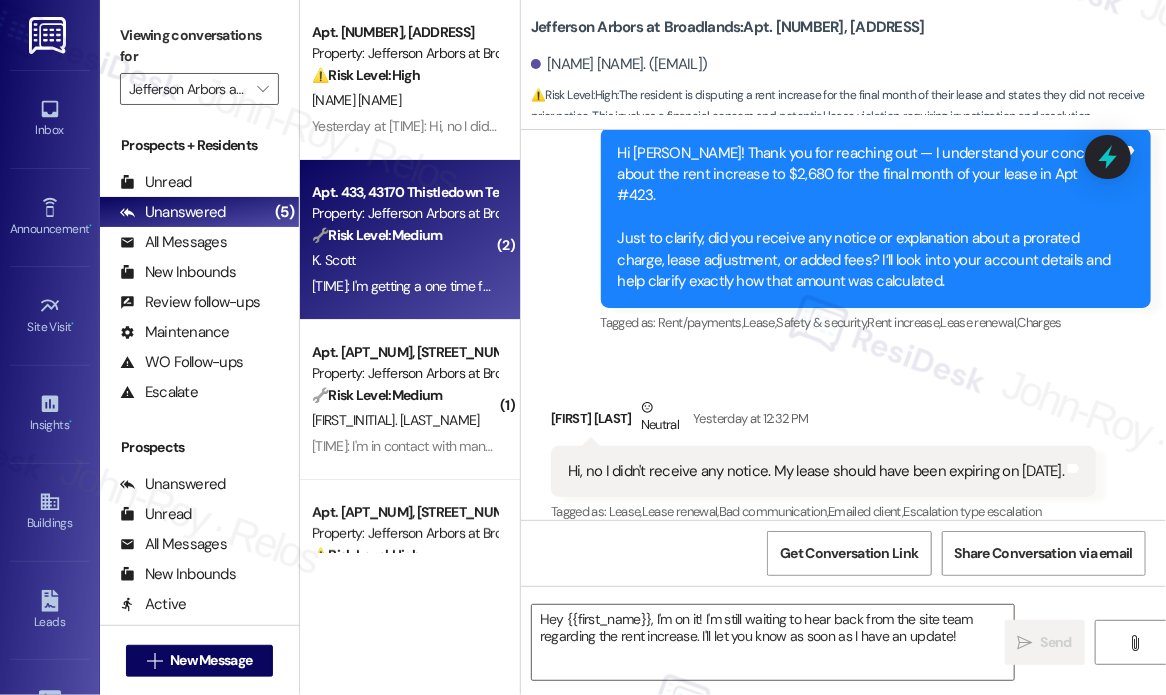 type on "Fetching suggested responses. Please feel free to read through the conversation in the meantime." 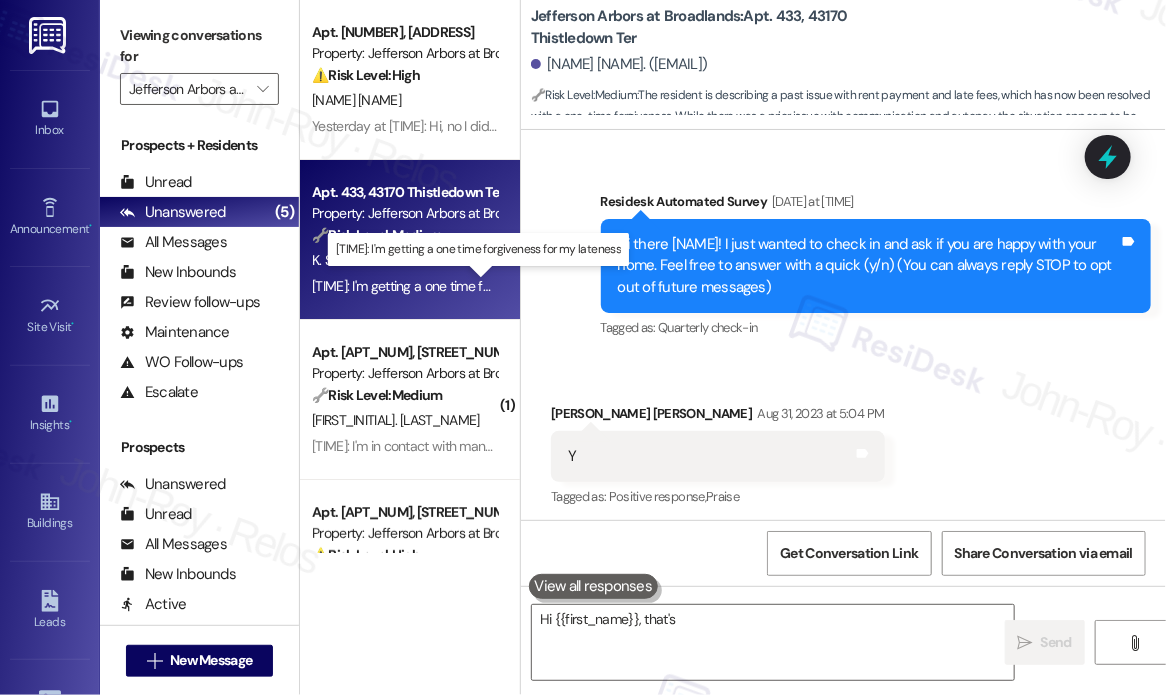 scroll, scrollTop: 24787, scrollLeft: 0, axis: vertical 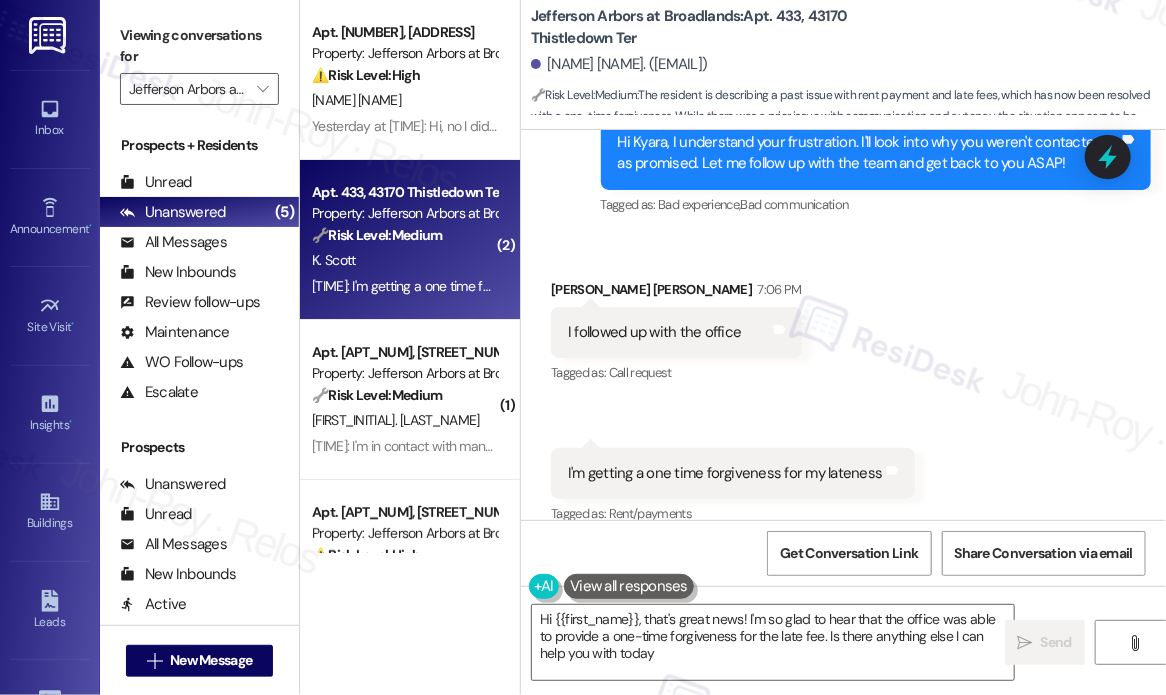 type on "Hi {{first_name}}, that's great news! I'm so glad to hear that the office was able to provide a one-time forgiveness for the late fee. Is there anything else I can help you with today?" 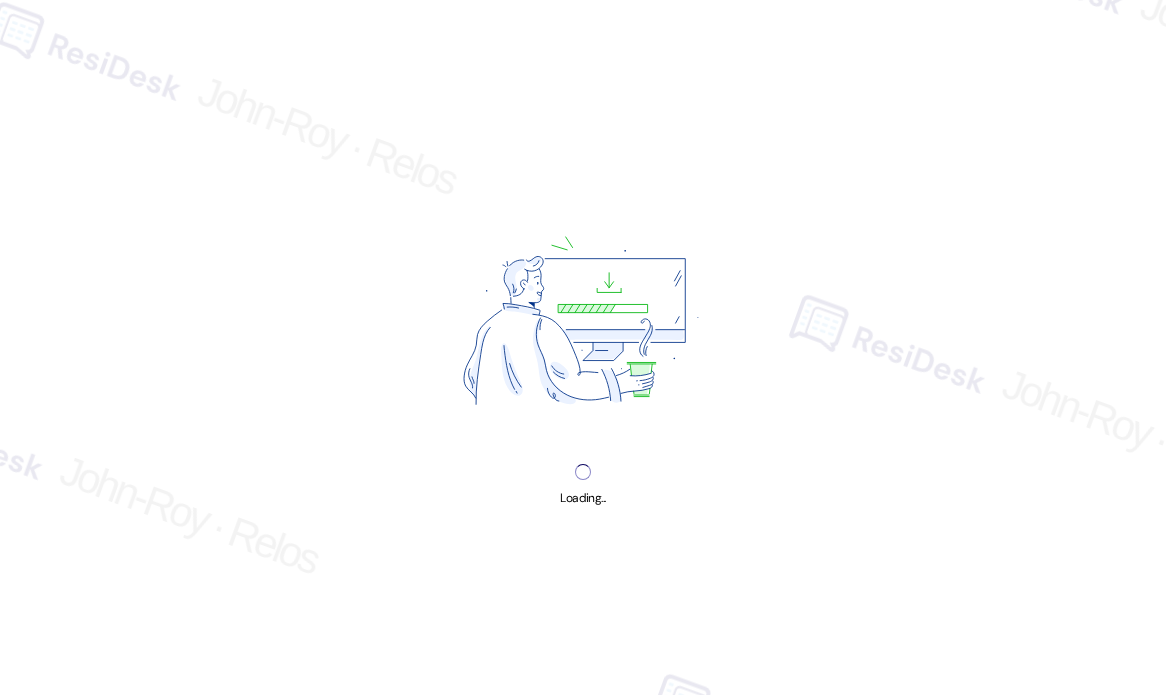scroll, scrollTop: 0, scrollLeft: 0, axis: both 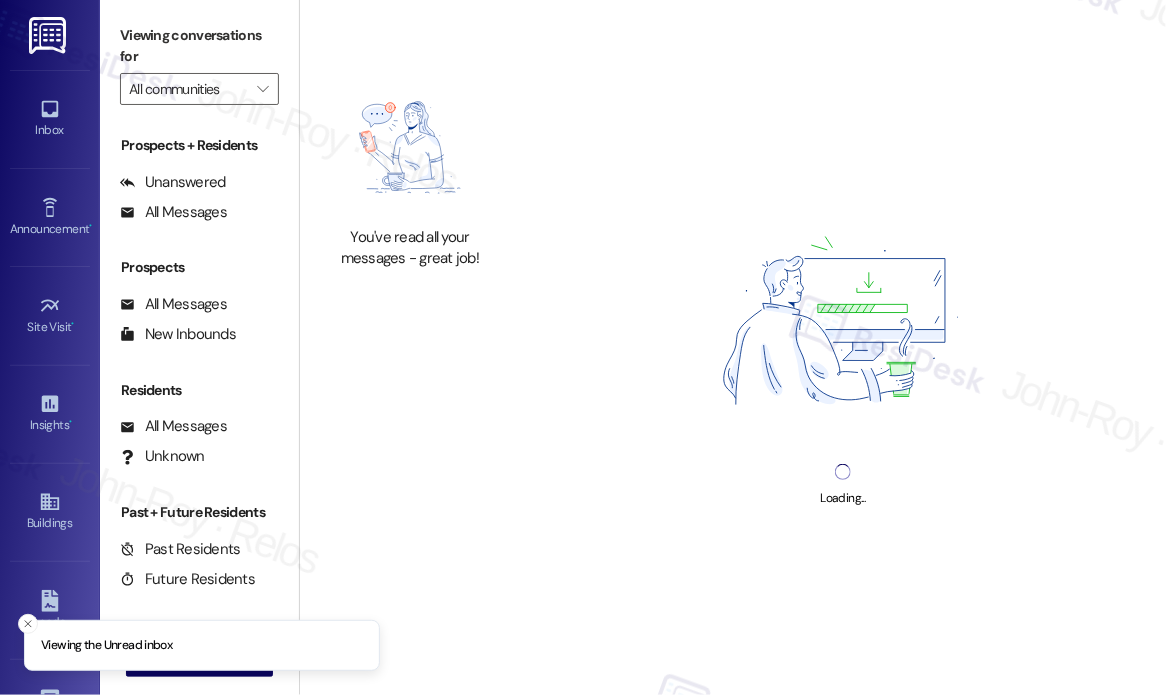 type on "Jefferson Arbors at Broadlands" 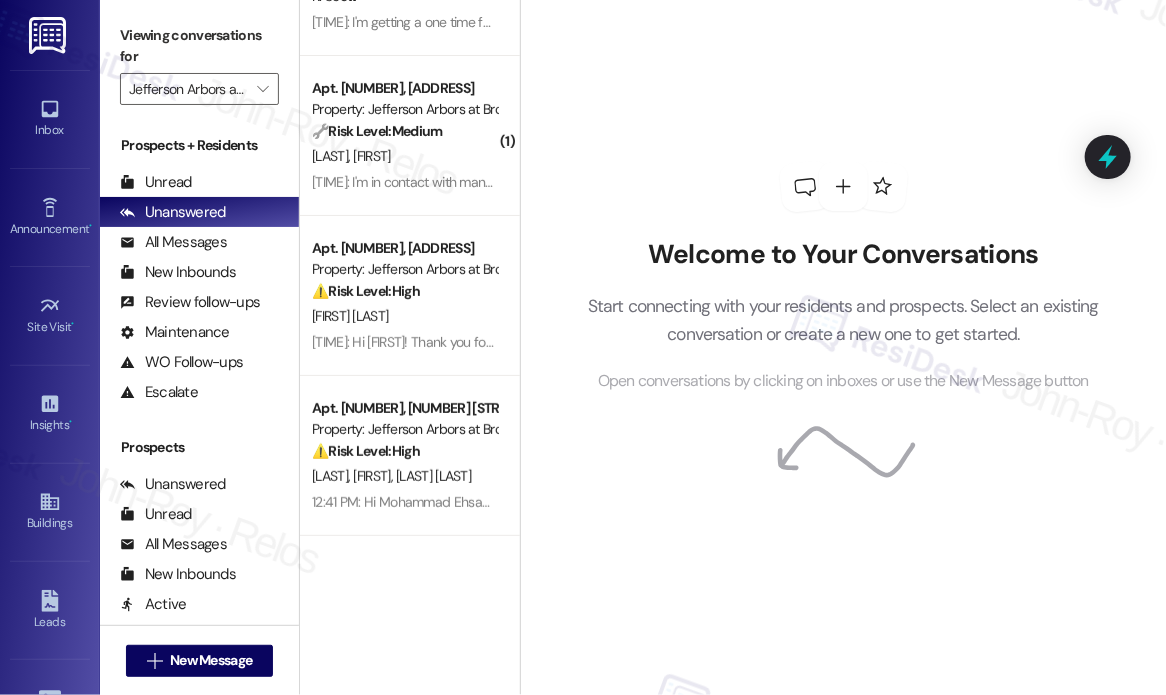 scroll, scrollTop: 247, scrollLeft: 0, axis: vertical 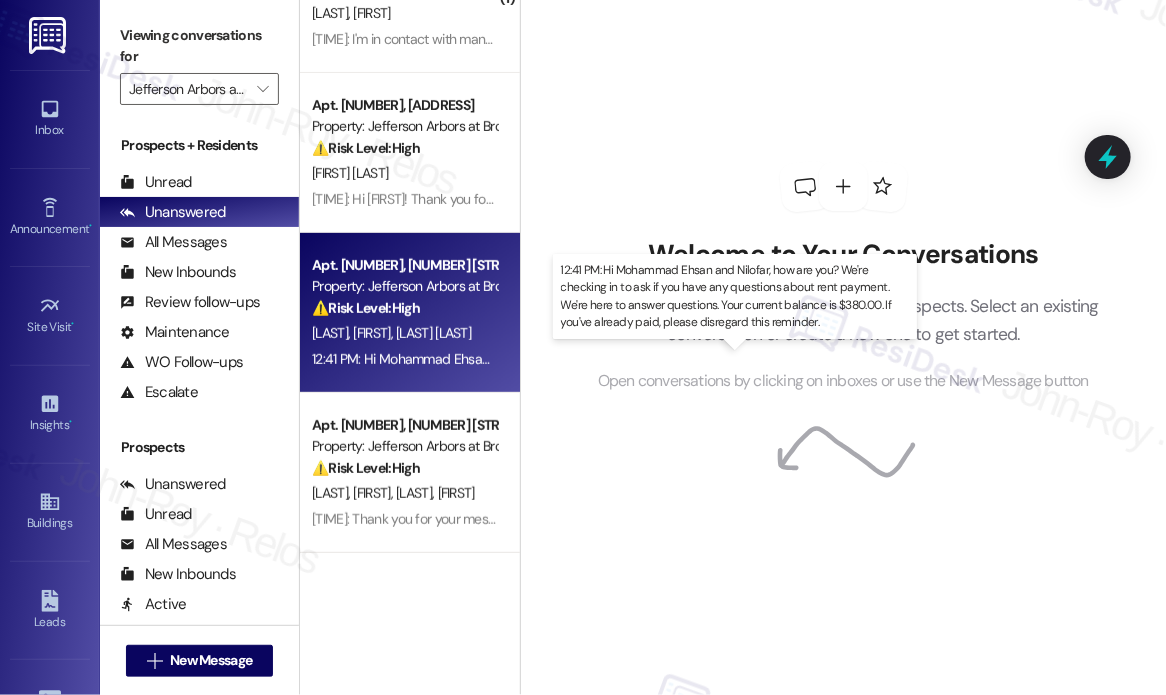 click on "[TIME]: Hi [FIRST] [LAST] and [FIRST], how are you? We're checking in to ask if you have any questions about rent payment. We're here to answer questions. Your current balance is $380.00. If you've already paid, please disregard this reminder. [TIME]: Hi [FIRST] [LAST] and [FIRST], how are you? We're checking in to ask if you have any questions about rent payment. We're here to answer questions. Your current balance is $380.00. If you've already paid, please disregard this reminder." at bounding box center (1028, 359) 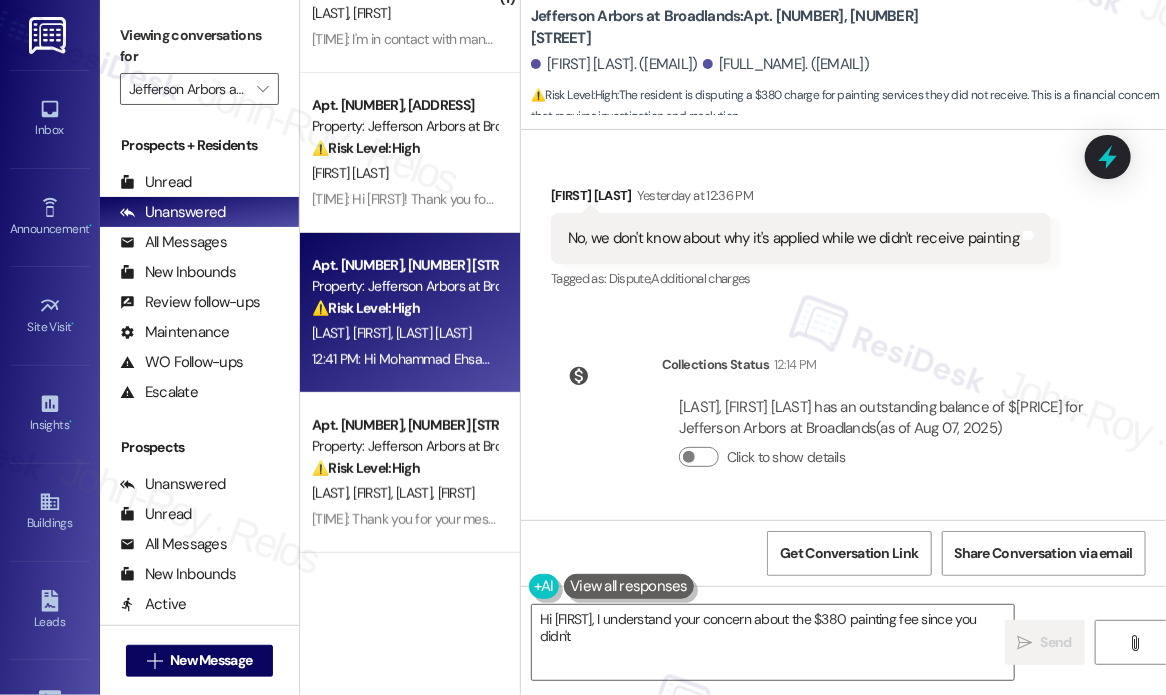 scroll, scrollTop: 4114, scrollLeft: 0, axis: vertical 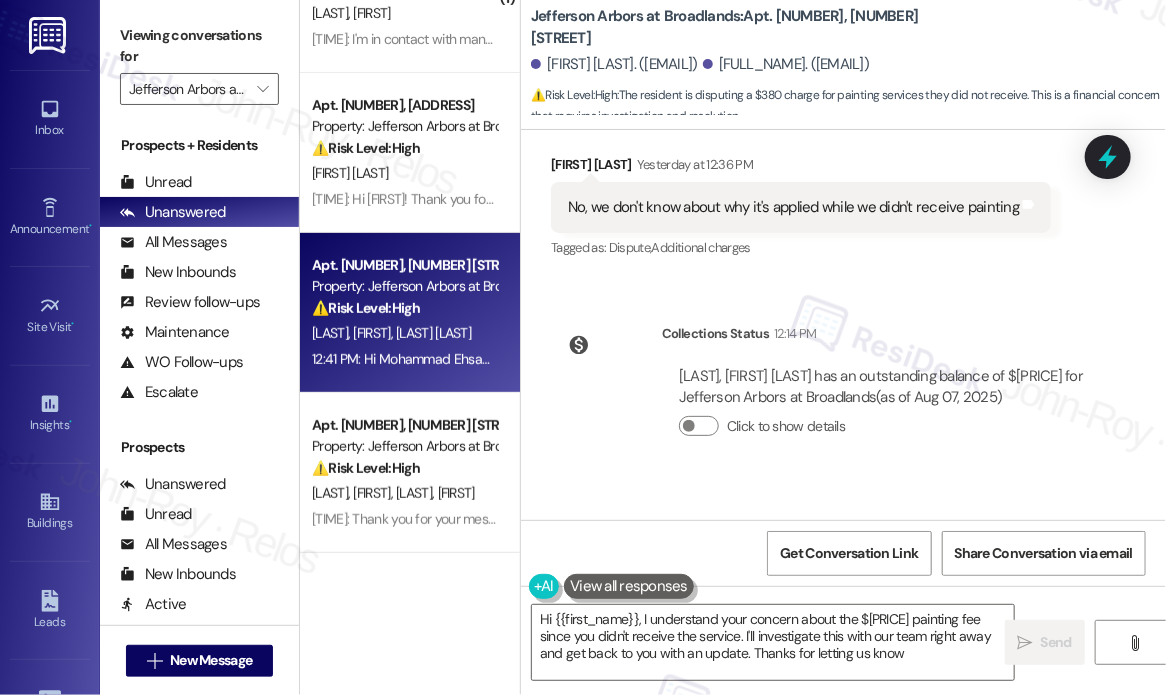 type on "Hi {{first_name}}, I understand your concern about the $380 painting fee since you didn't receive the service. I'll investigate this with our team right away and get back to you with an update. Thanks for letting us know!" 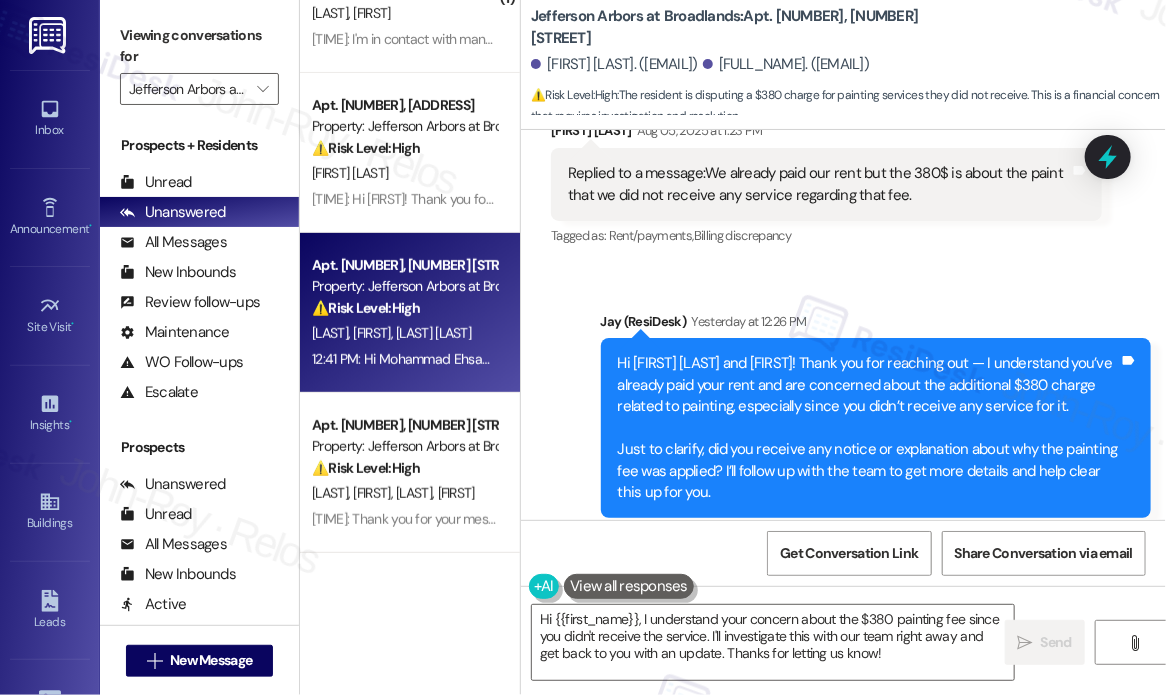 scroll, scrollTop: 3653, scrollLeft: 0, axis: vertical 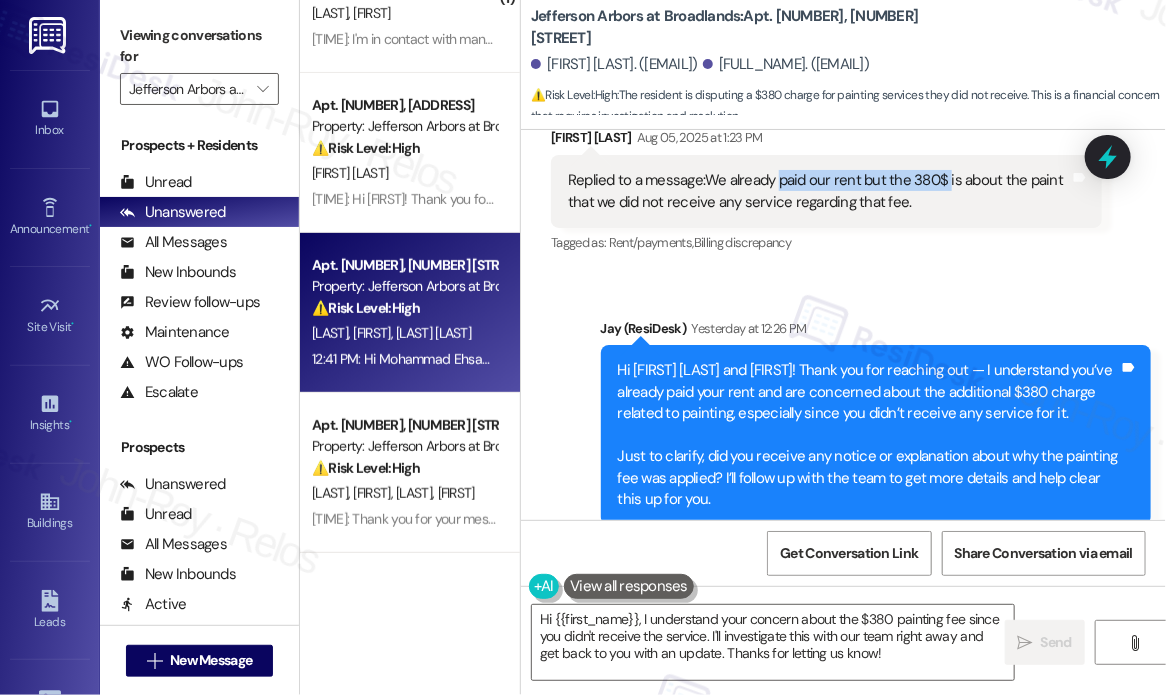 drag, startPoint x: 945, startPoint y: 210, endPoint x: 778, endPoint y: 212, distance: 167.01198 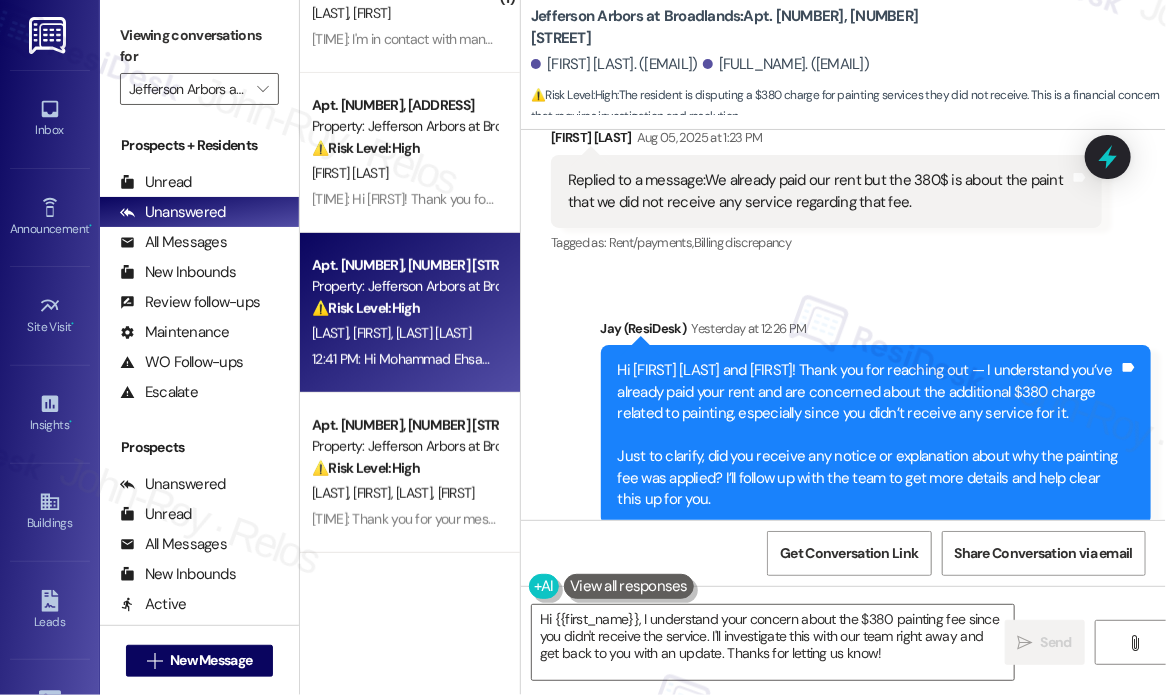 click on "Replied to a message:We already paid our rent but the 380$ is about the paint that we did not receive any service regarding that fee." at bounding box center [819, 191] 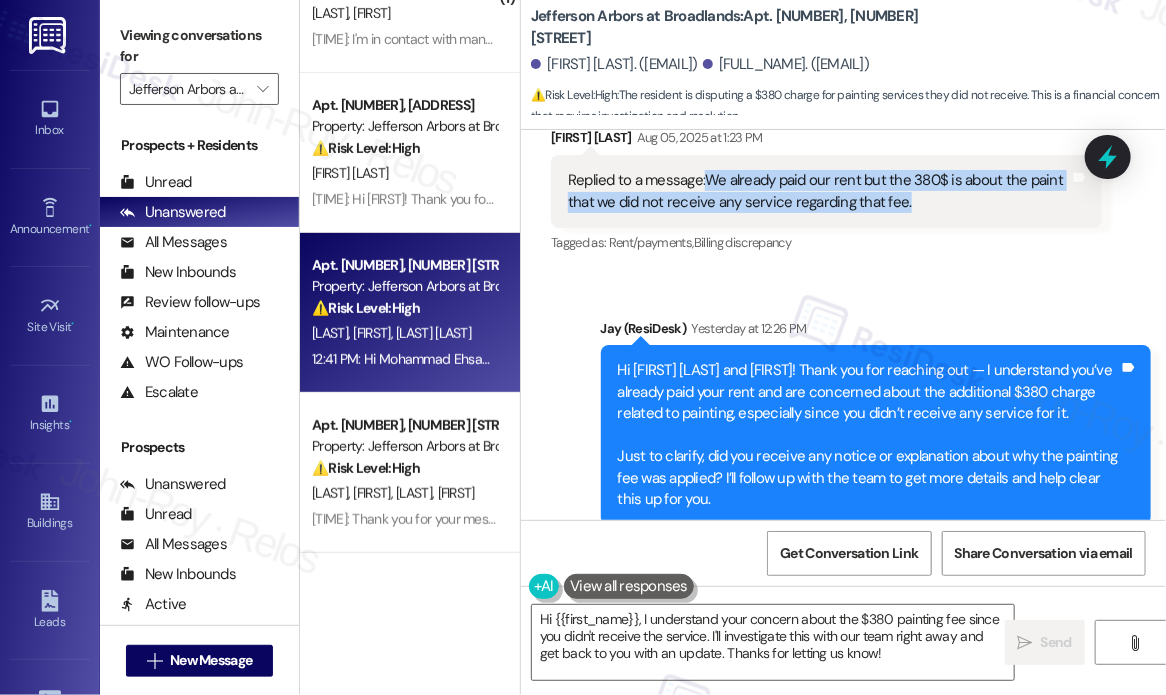 drag, startPoint x: 927, startPoint y: 223, endPoint x: 707, endPoint y: 202, distance: 221 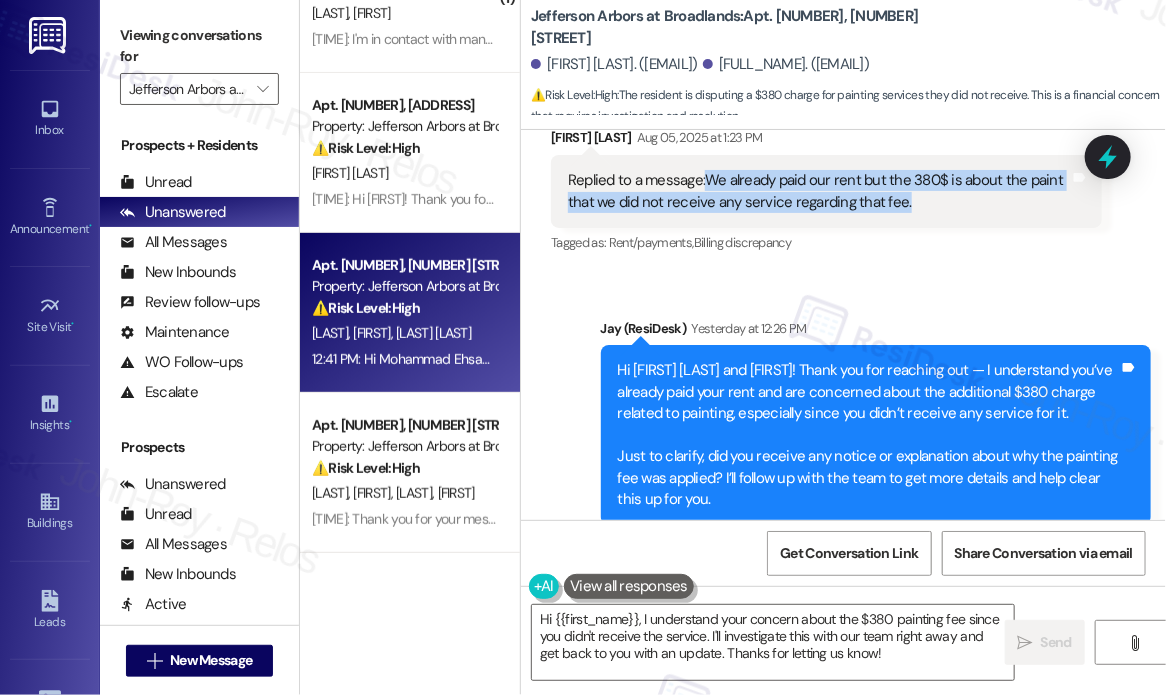 copy on "We already paid our rent but the 380$ is about the paint that we did not receive any service regarding that fee." 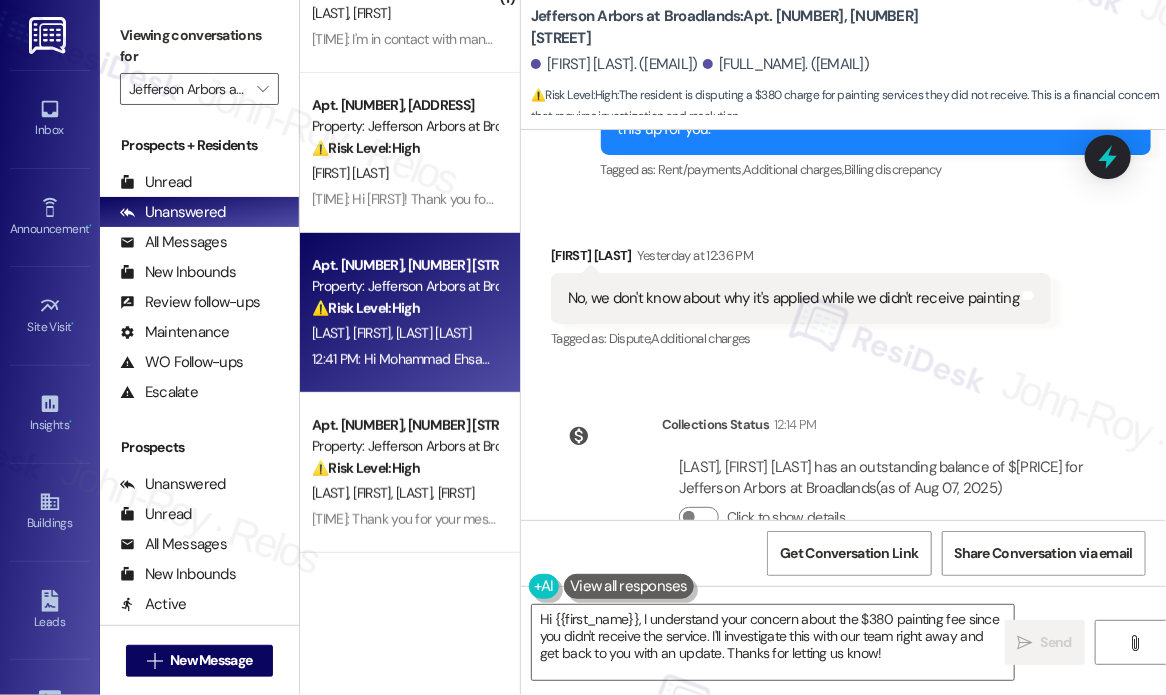 scroll, scrollTop: 4053, scrollLeft: 0, axis: vertical 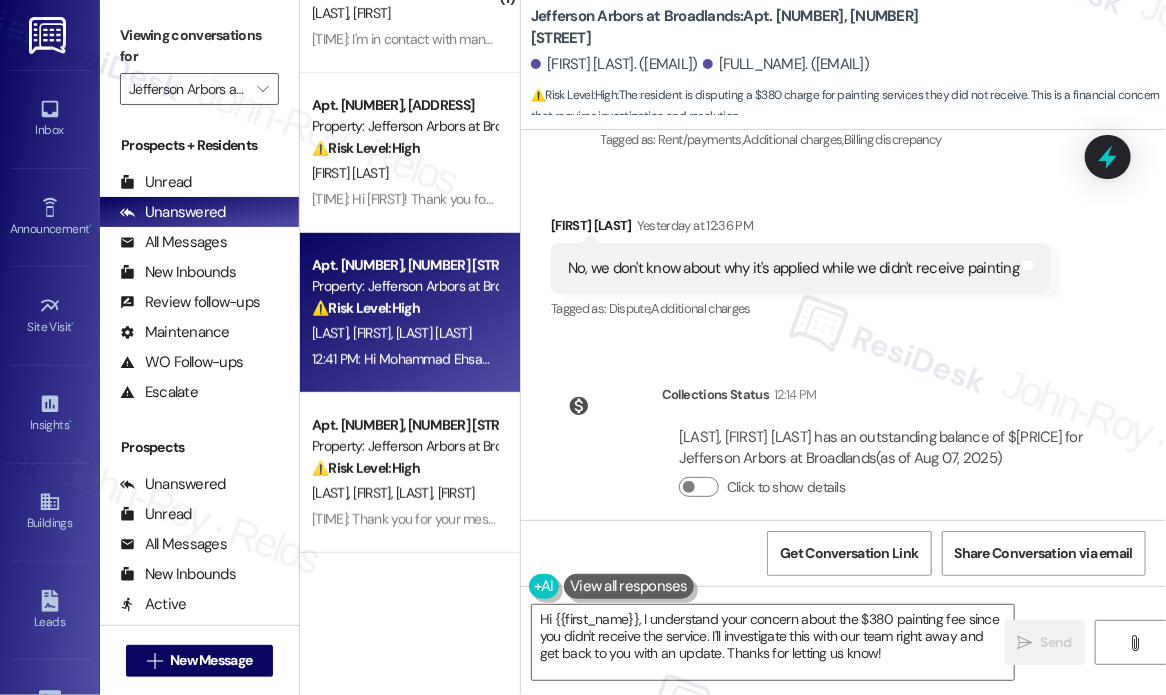 click on "No, we don't know about why it's applied while we didn't receive painting" at bounding box center [793, 268] 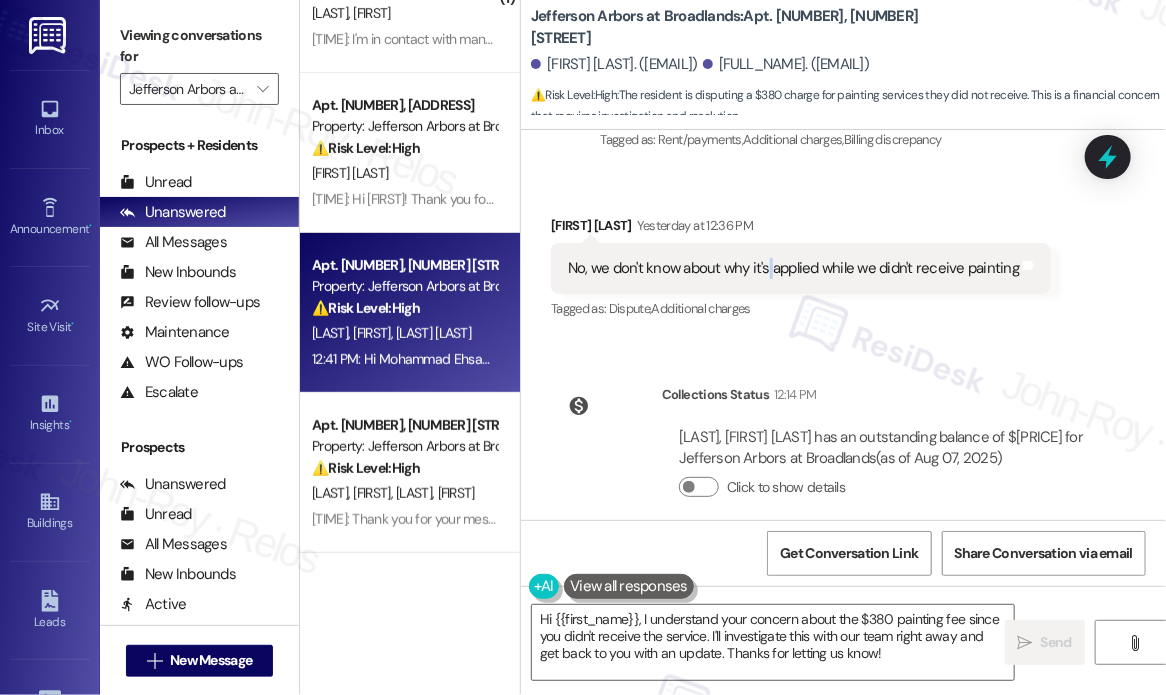 click on "No, we don't know about why it's applied while we didn't receive painting" at bounding box center (793, 268) 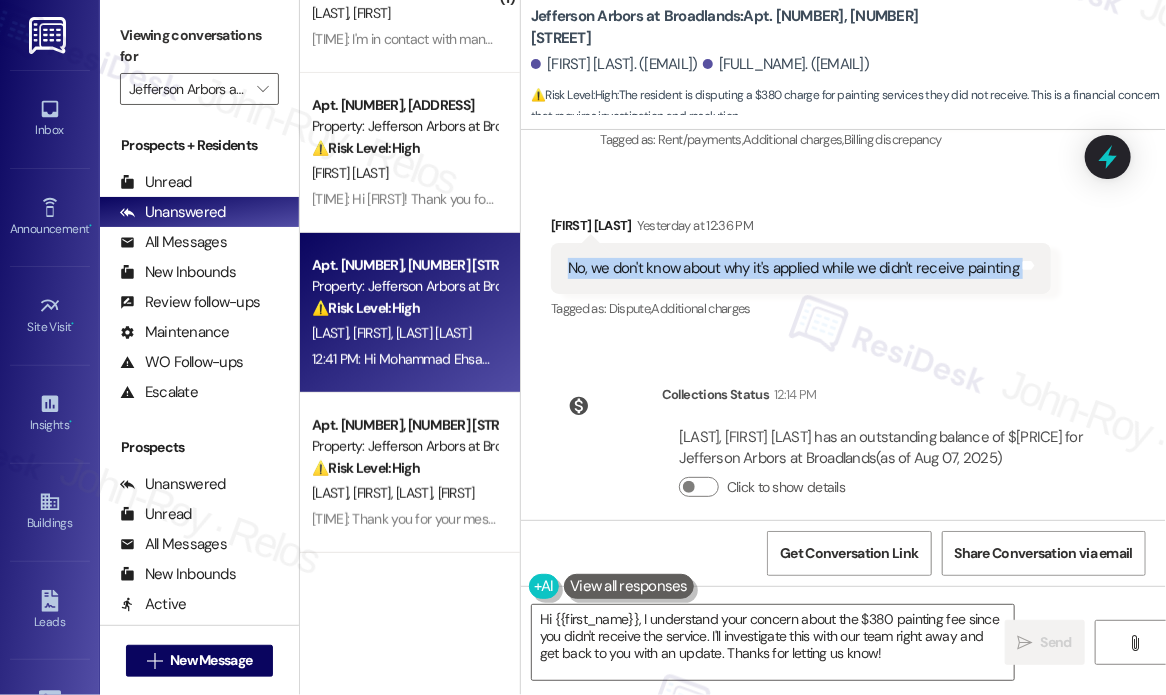 click on "No, we don't know about why it's applied while we didn't receive painting" at bounding box center [793, 268] 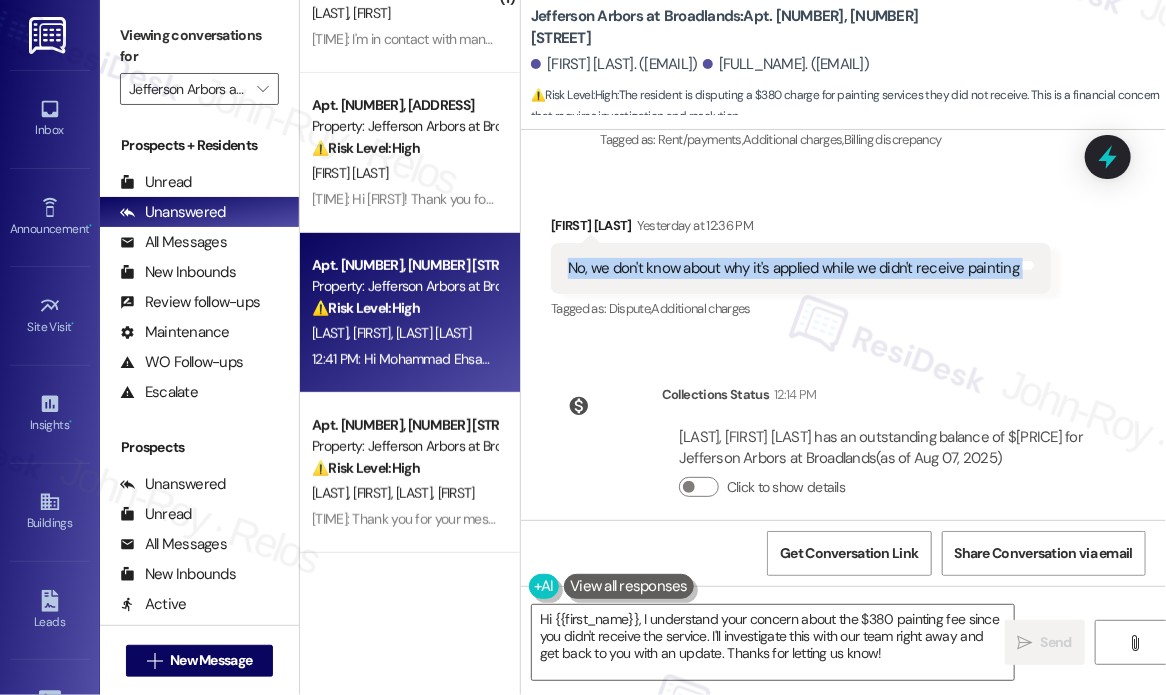 copy on "No, we don't know about why it's applied while we didn't receive painting Tags and notes" 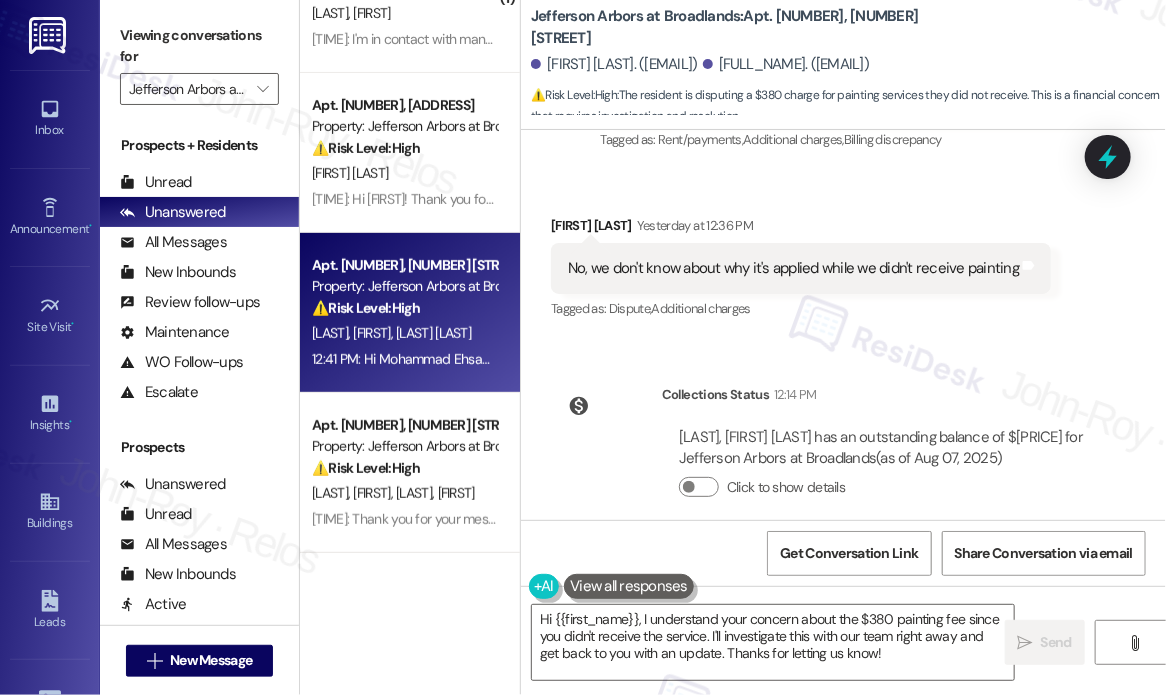 click on "Collections Status [TIME] [FIRST] [LAST] has an outstanding balance of $380 for Jefferson Arbors at Broadlands  (as of [MONTH], [YEAR]) Click to show details" at bounding box center [826, 456] 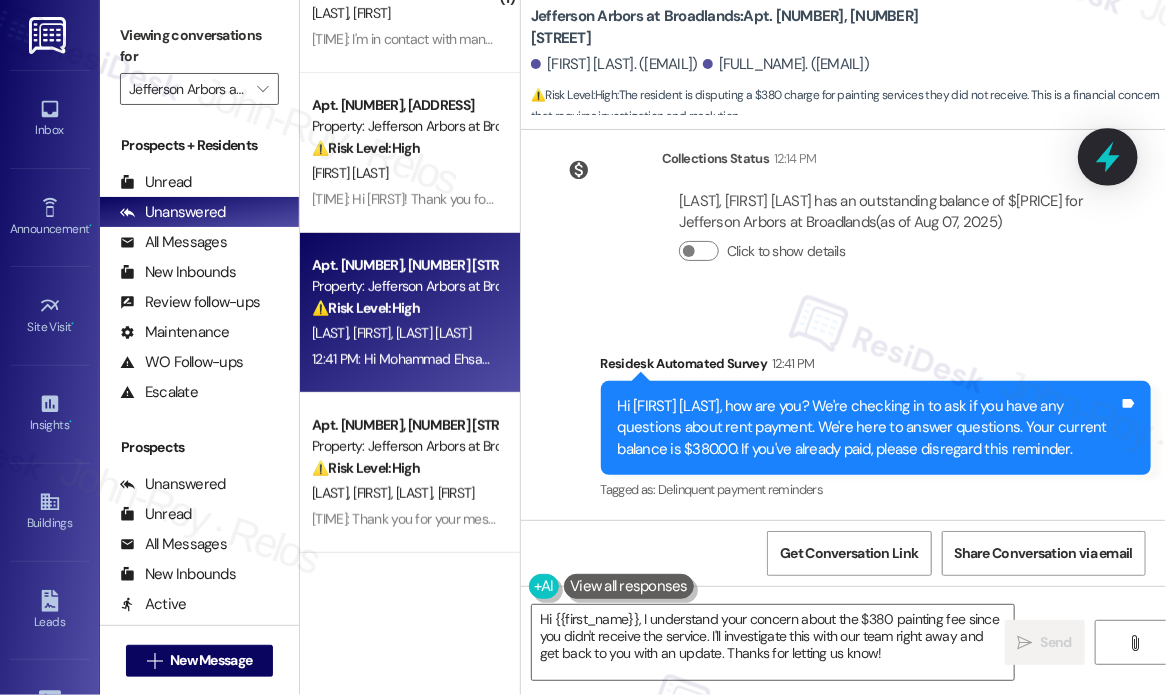 click 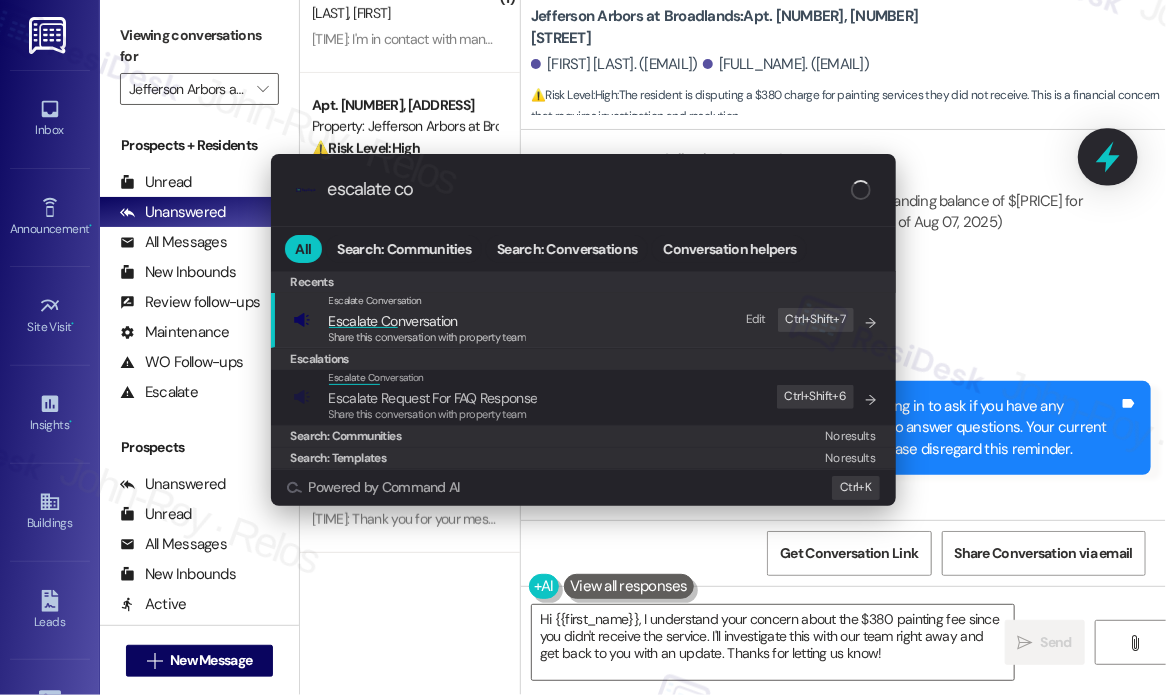 type on "escalate con" 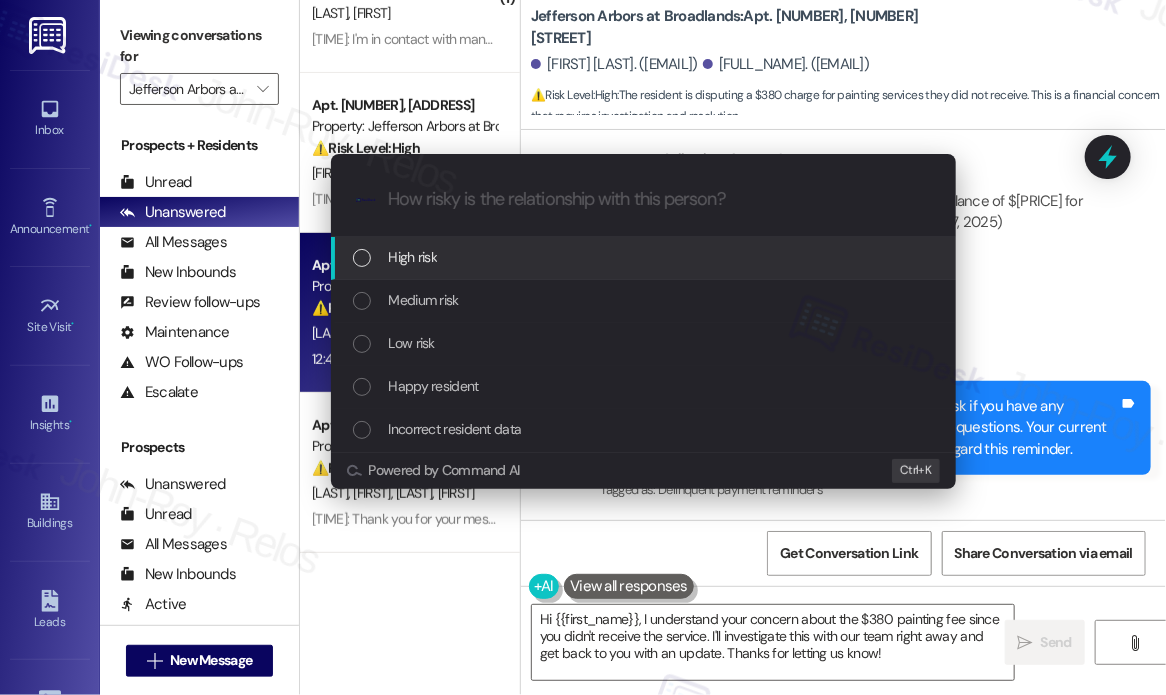 click on "High risk" at bounding box center [645, 257] 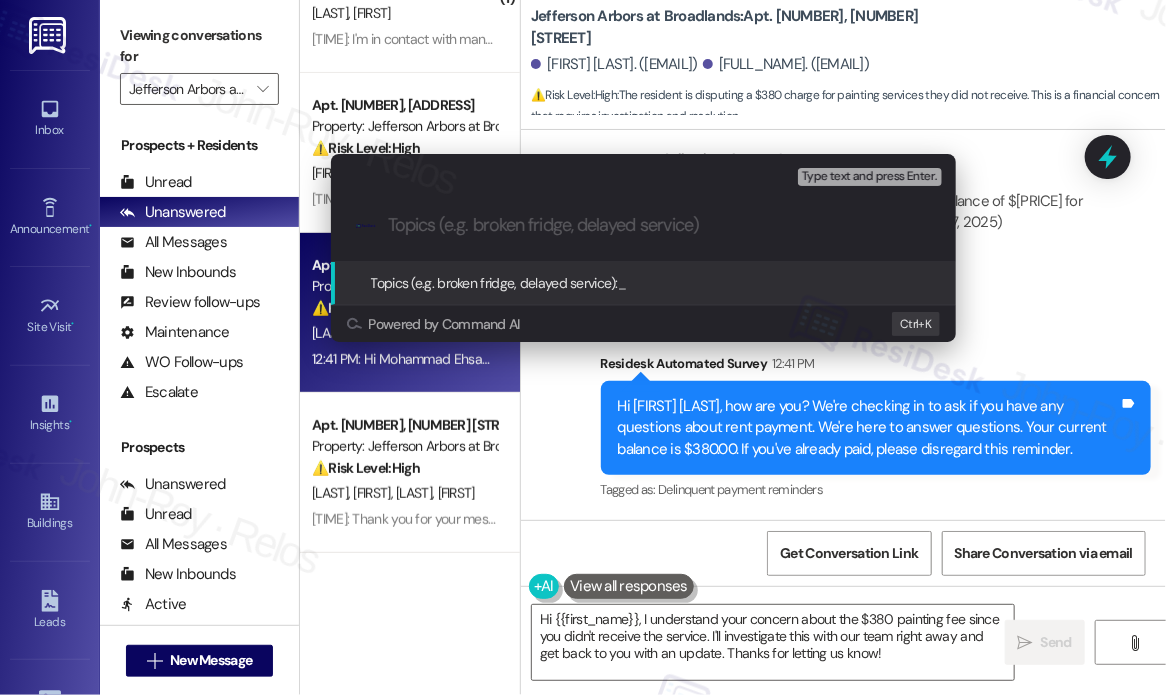 paste on "$380 Paint Fee Dispute — No Service Received" 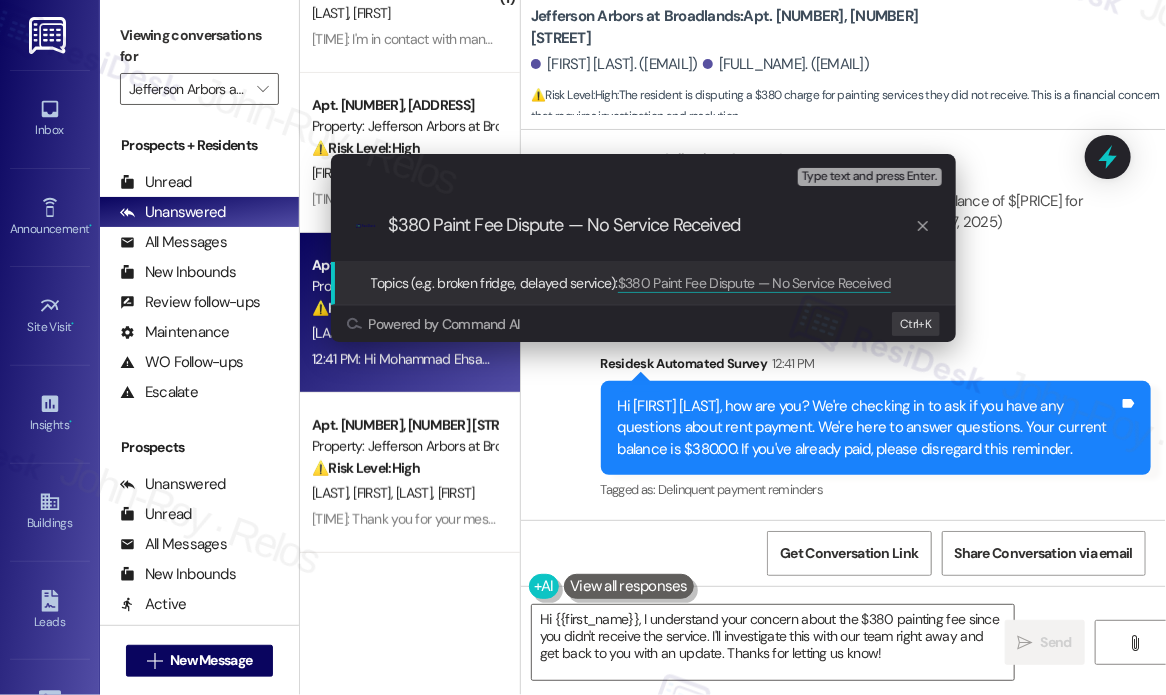 type 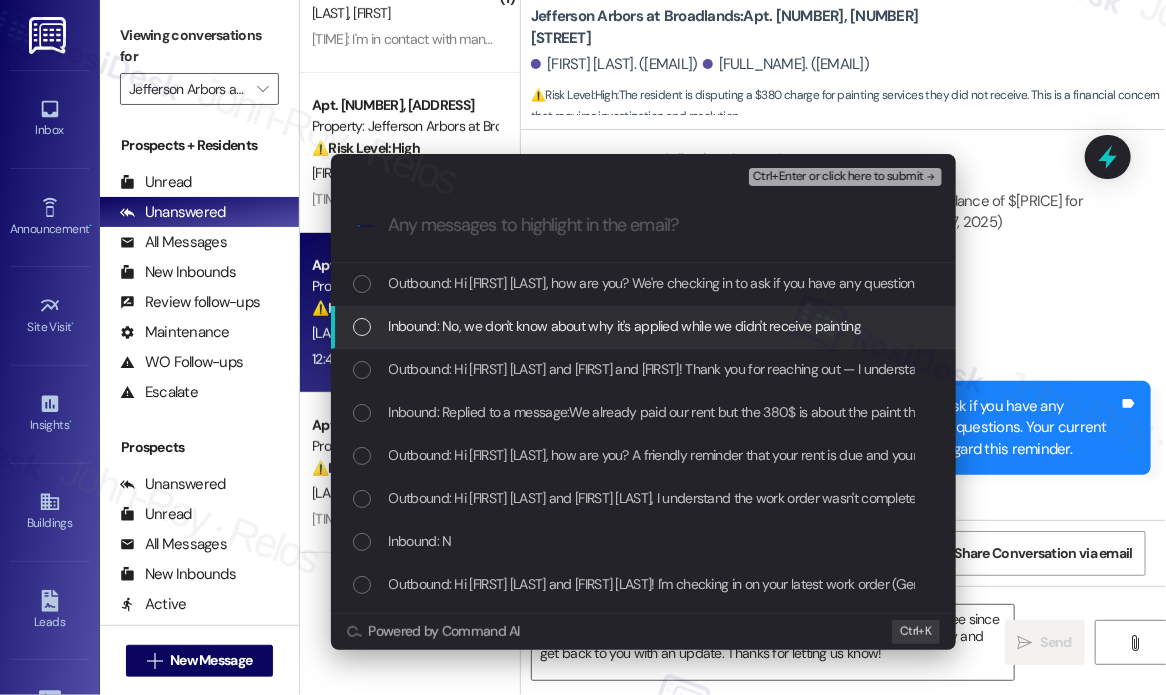 click on "Inbound: No, we don't know about why it's applied while we didn't receive painting" at bounding box center (625, 326) 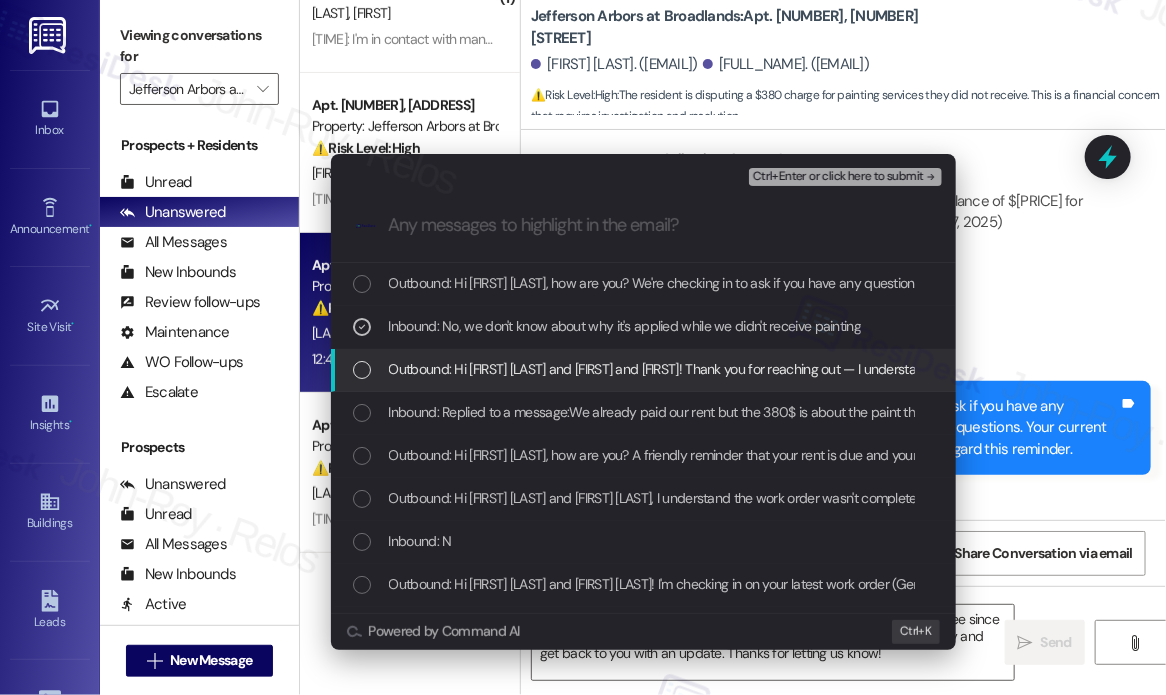 click on "Outbound: Hi [FIRST] [LAST] and [FIRST] and [FIRST]! Thank you for reaching out — I understand you’ve already paid your rent and are concerned about the additional $380 charge related to painting, especially since you didn’t receive any service for it.
Just to clarify, did you receive any notice or explanation about why the painting fee was applied? I’ll follow up with the team to get more details and help clear this up for you." at bounding box center [1612, 369] 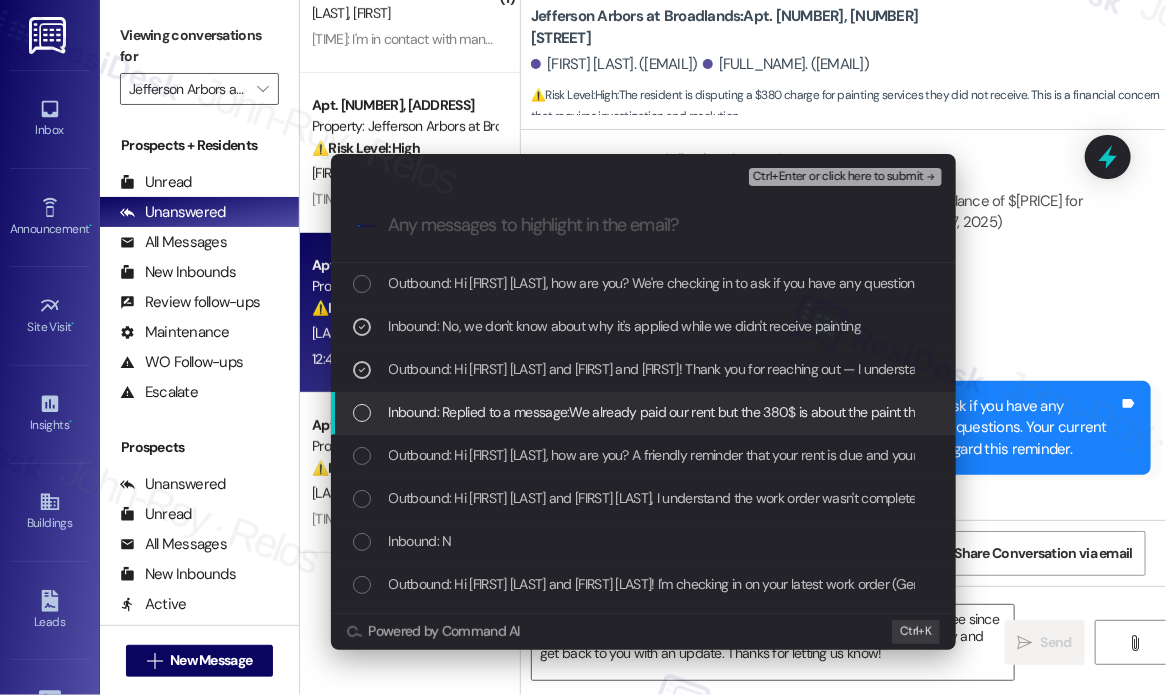 click on "Inbound: Replied to a message:We already paid our rent but the 380$ is about the paint that we did not receive any service regarding that fee." at bounding box center (803, 412) 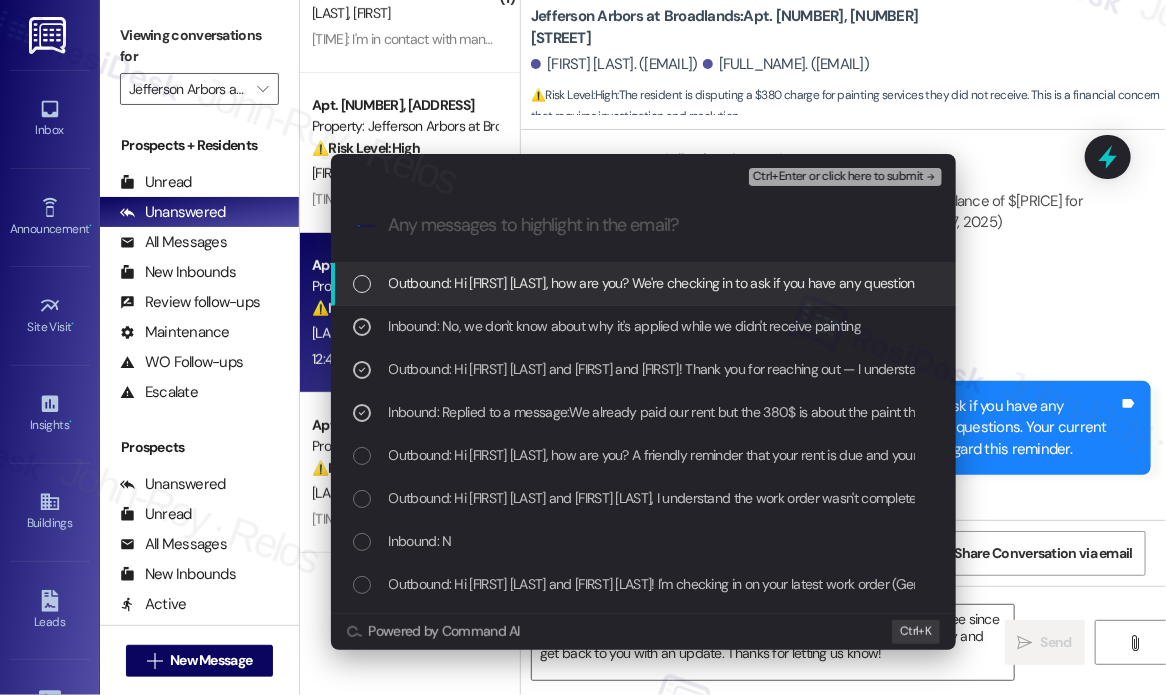 click on "Ctrl+Enter or click here to submit" at bounding box center [838, 177] 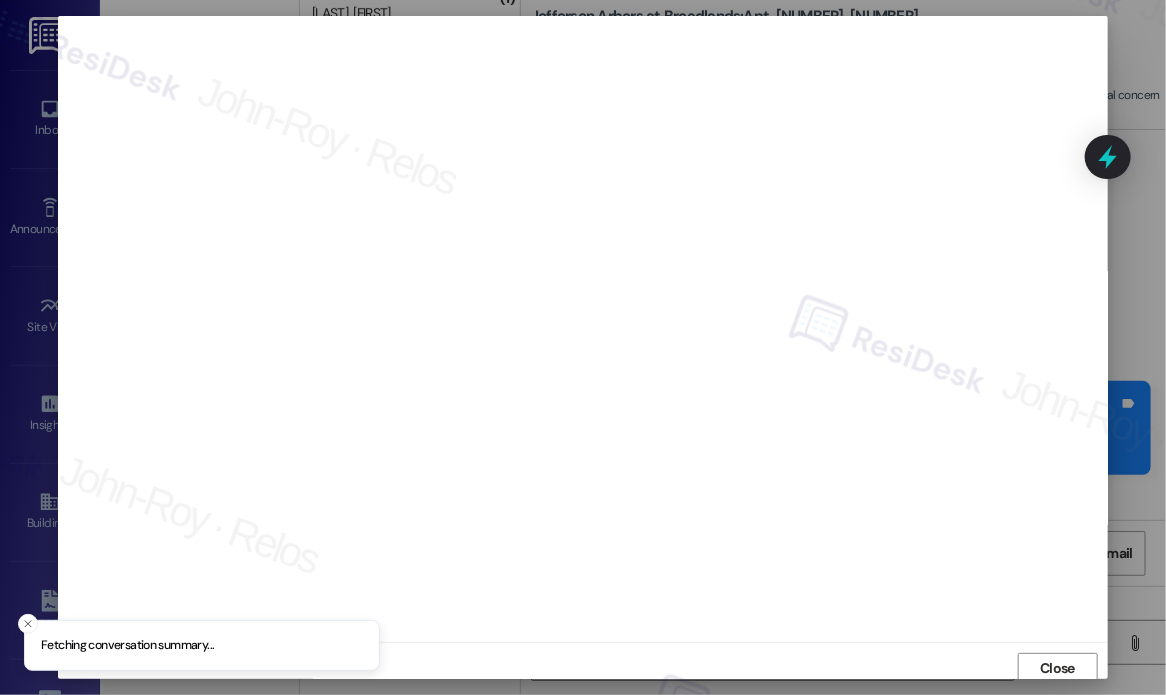 scroll, scrollTop: 5, scrollLeft: 0, axis: vertical 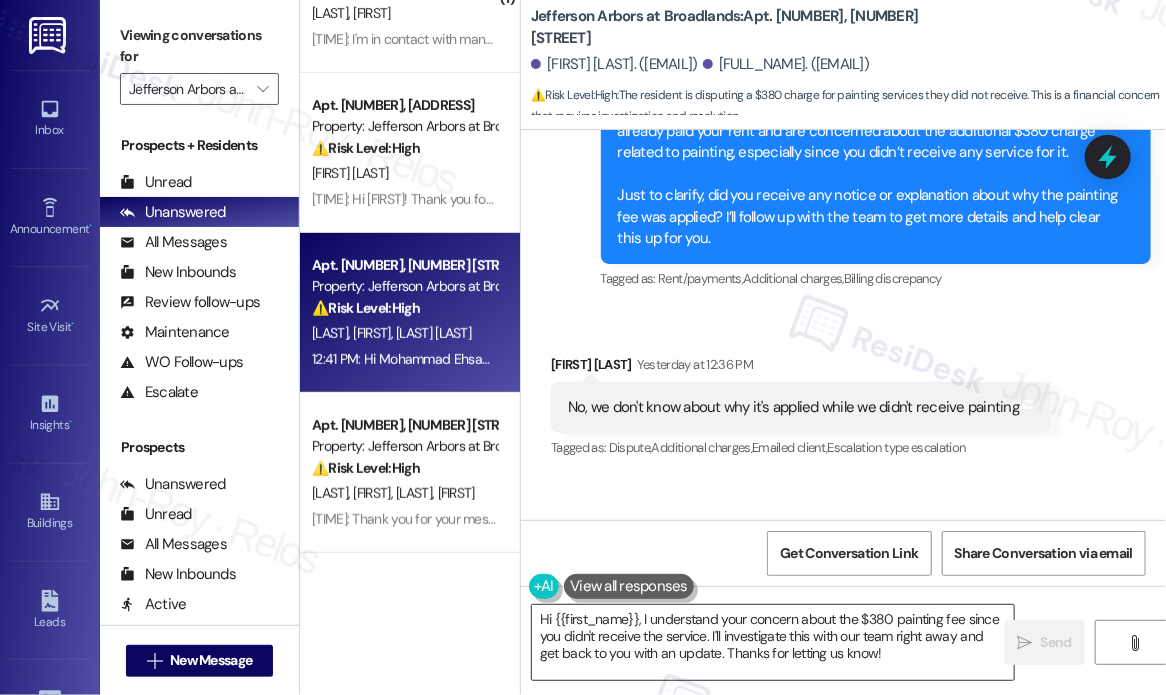 click on "Hi {{first_name}}, I understand your concern about the $380 painting fee since you didn't receive the service. I'll investigate this with our team right away and get back to you with an update. Thanks for letting us know!" at bounding box center [773, 642] 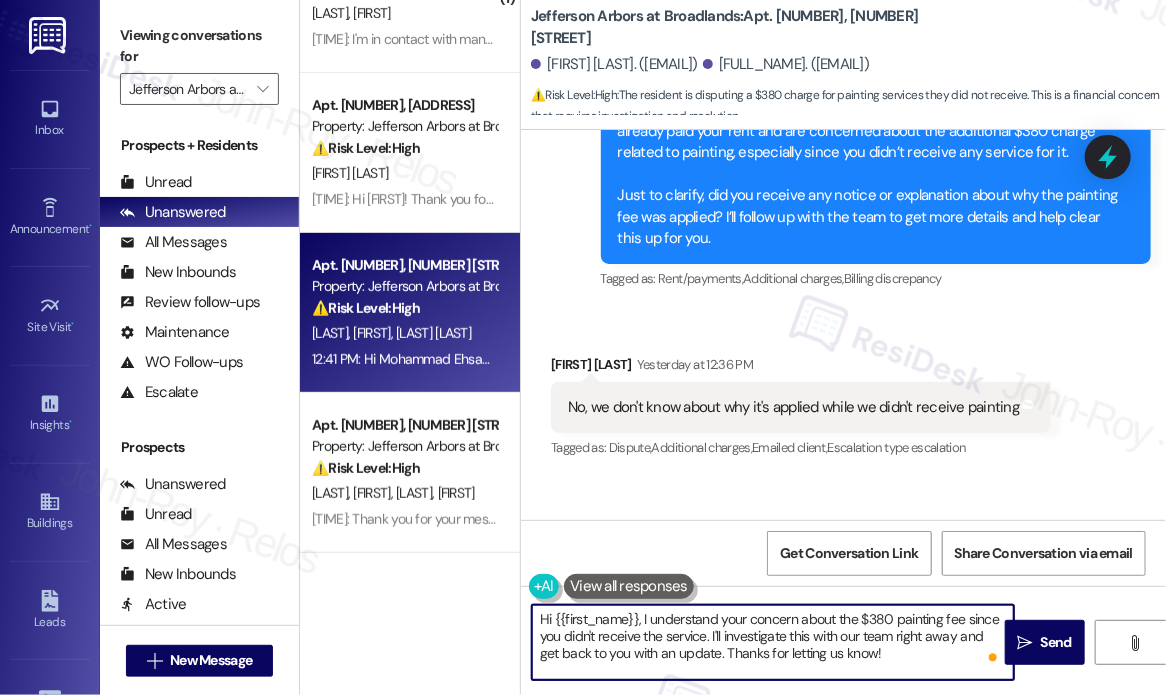 click on "Hi {{first_name}}, I understand your concern about the $380 painting fee since you didn't receive the service. I'll investigate this with our team right away and get back to you with an update. Thanks for letting us know!" at bounding box center [773, 642] 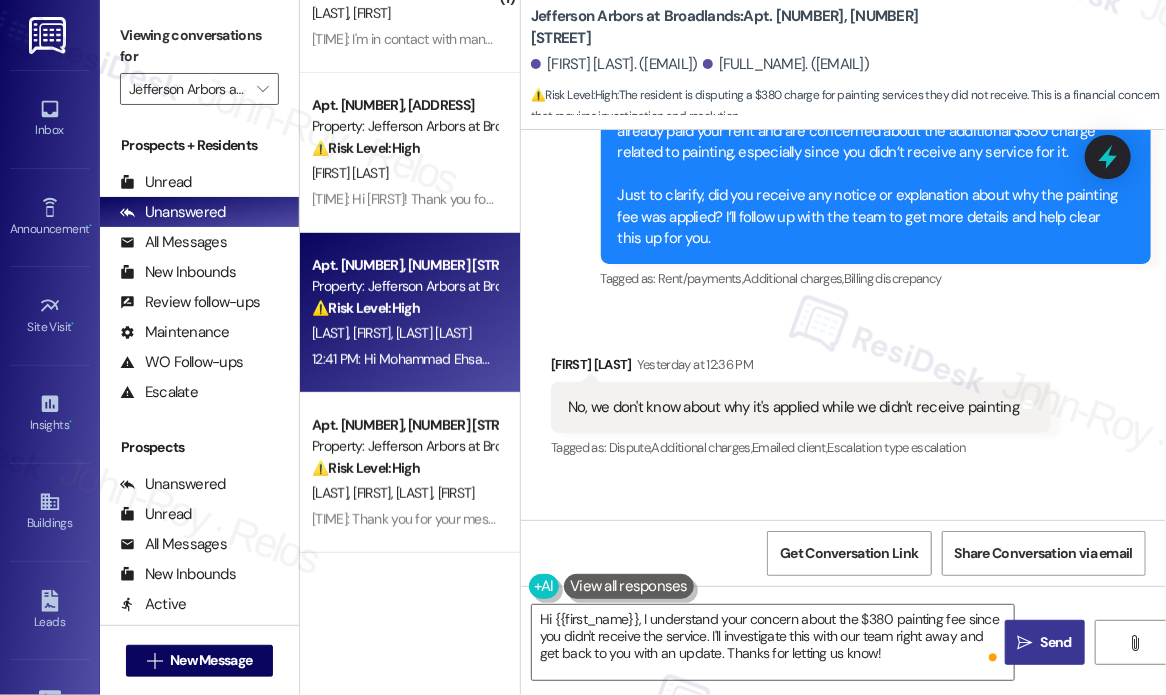 click on "Send" at bounding box center [1056, 642] 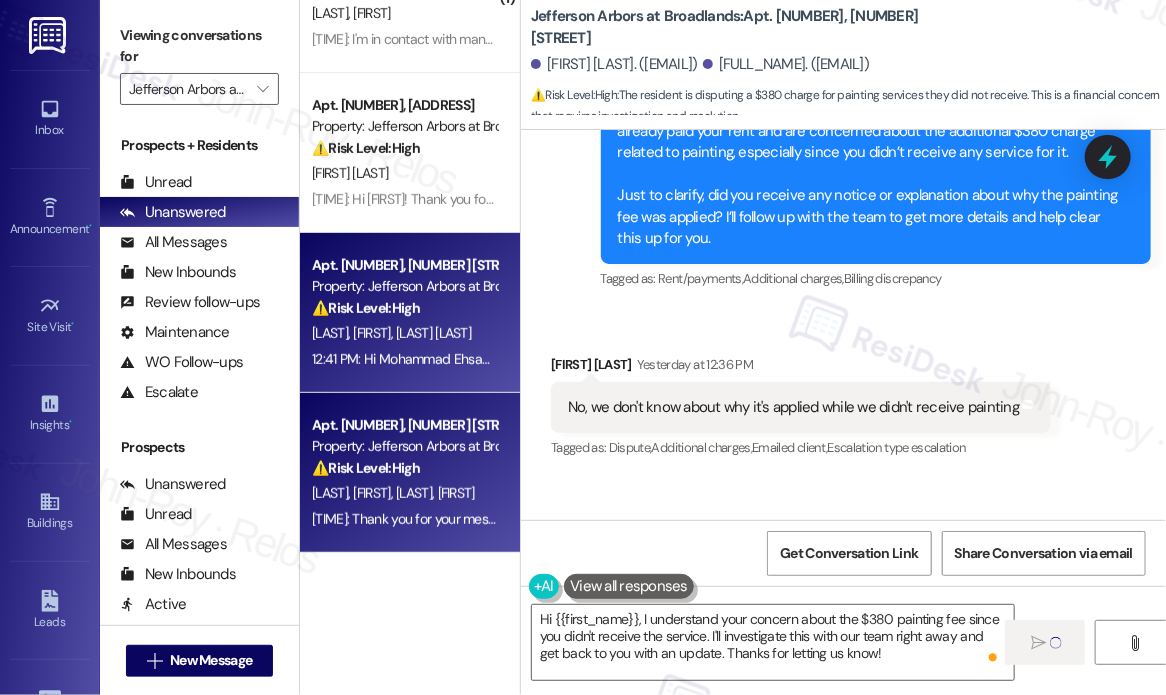 type 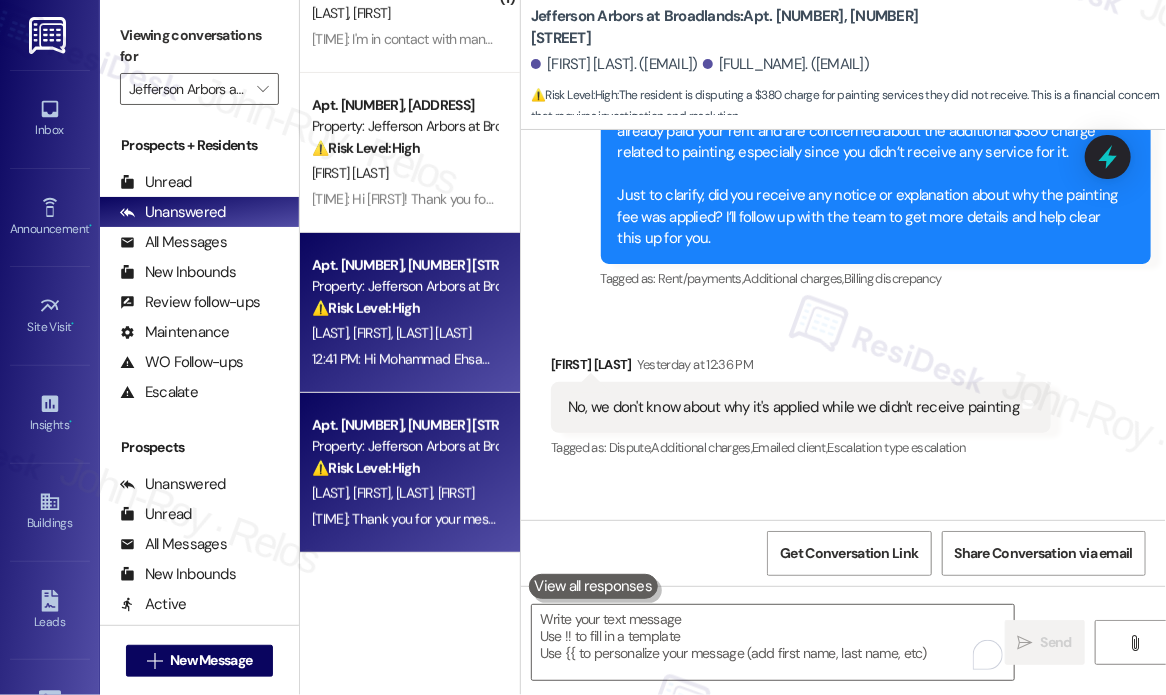 click on "⚠️  Risk Level:  High" at bounding box center [366, 468] 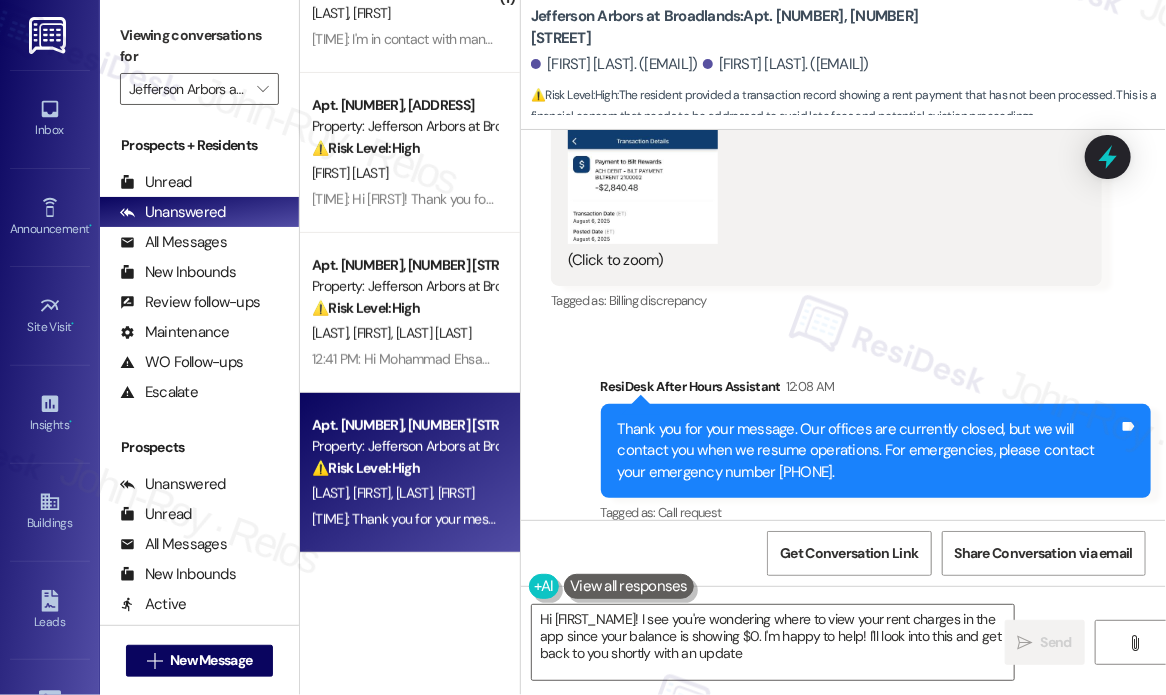 type on "Hi {{first_name}}! I see you're wondering where to view your rent charges in the app since your balance is showing $0. I'm happy to help! I'll look into this and get back to you shortly with an update." 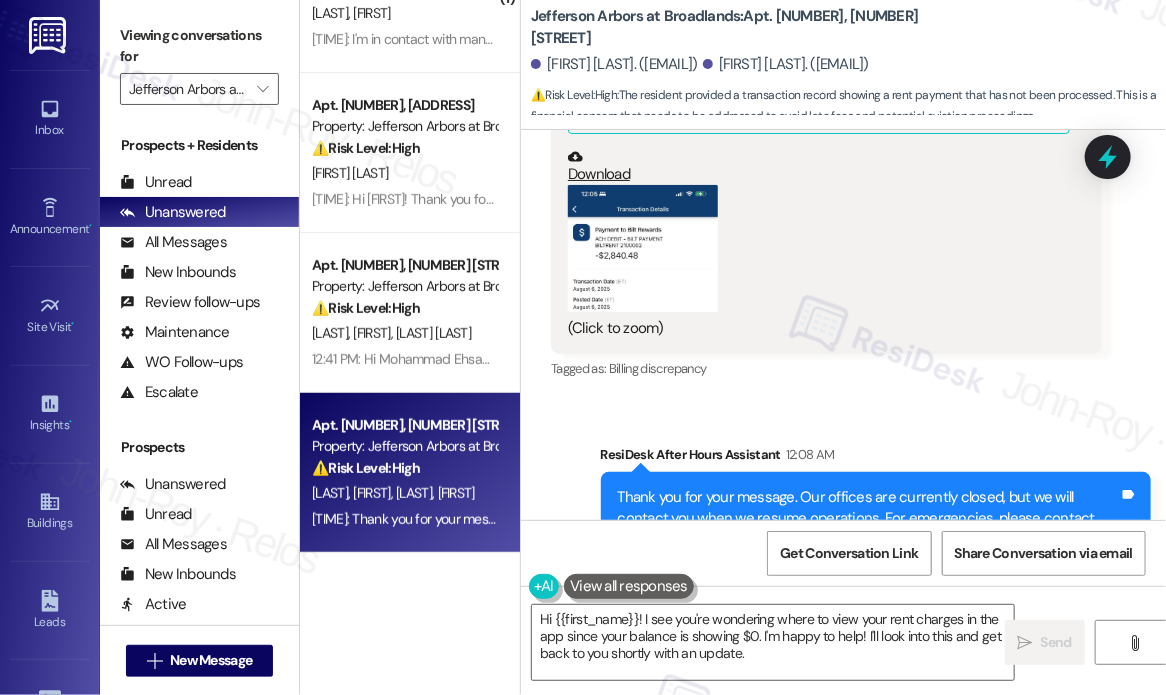 scroll, scrollTop: 2220, scrollLeft: 0, axis: vertical 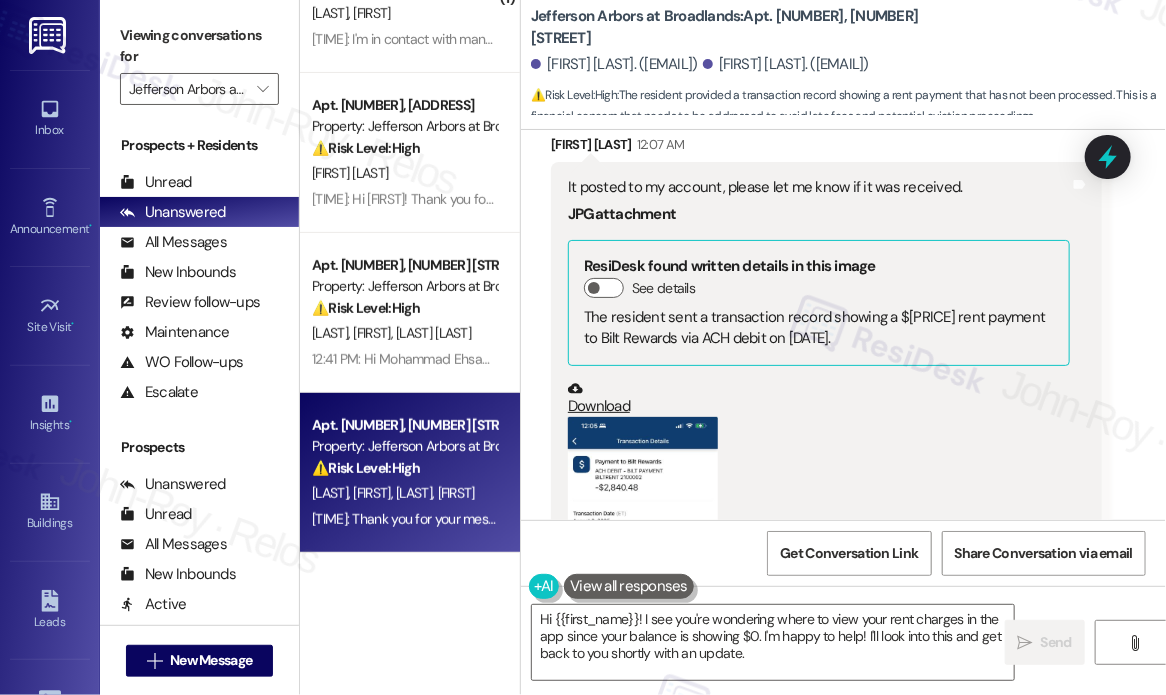 click on "It posted to my account, please let me know if it was received." at bounding box center [819, 187] 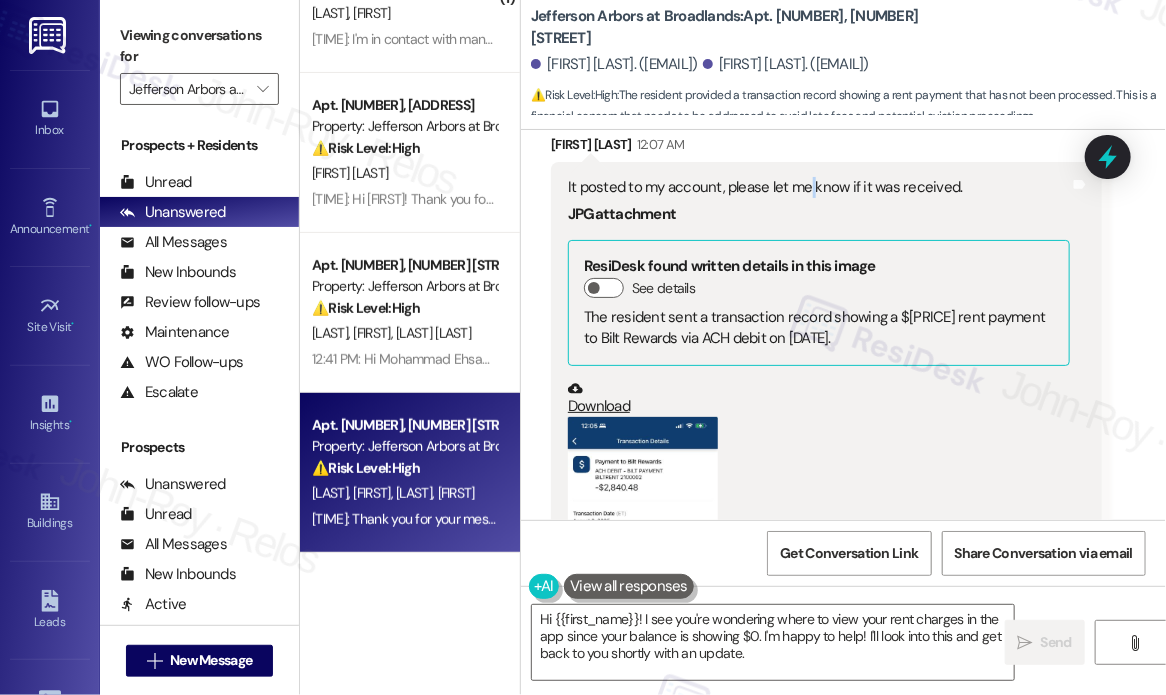 click on "It posted to my account, please let me know if it was received." at bounding box center (819, 187) 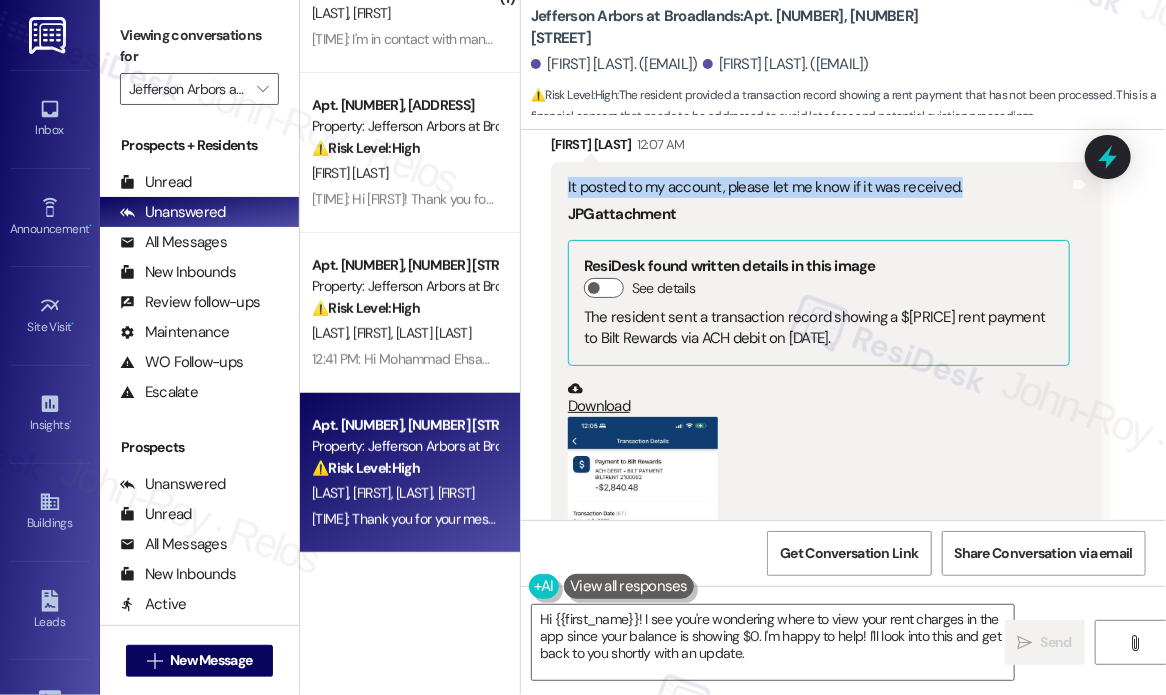 click on "It posted to my account, please let me know if it was received." at bounding box center [819, 187] 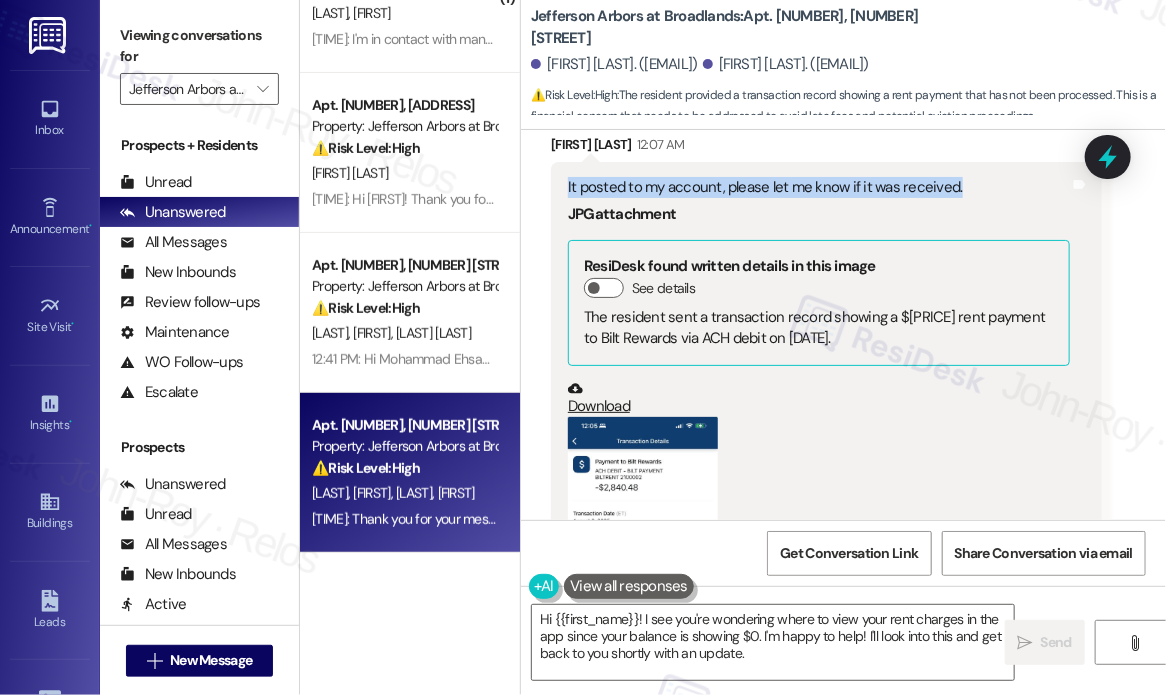 copy on "It posted to my account, please let me know if it was received." 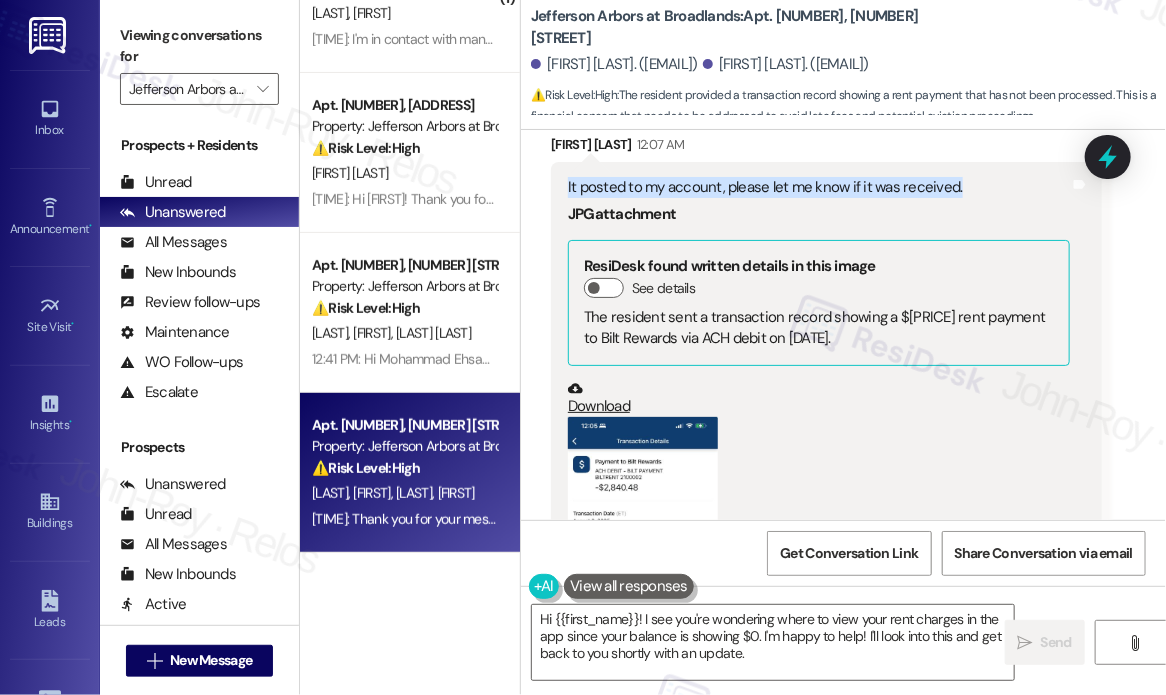 scroll, scrollTop: 87, scrollLeft: 0, axis: vertical 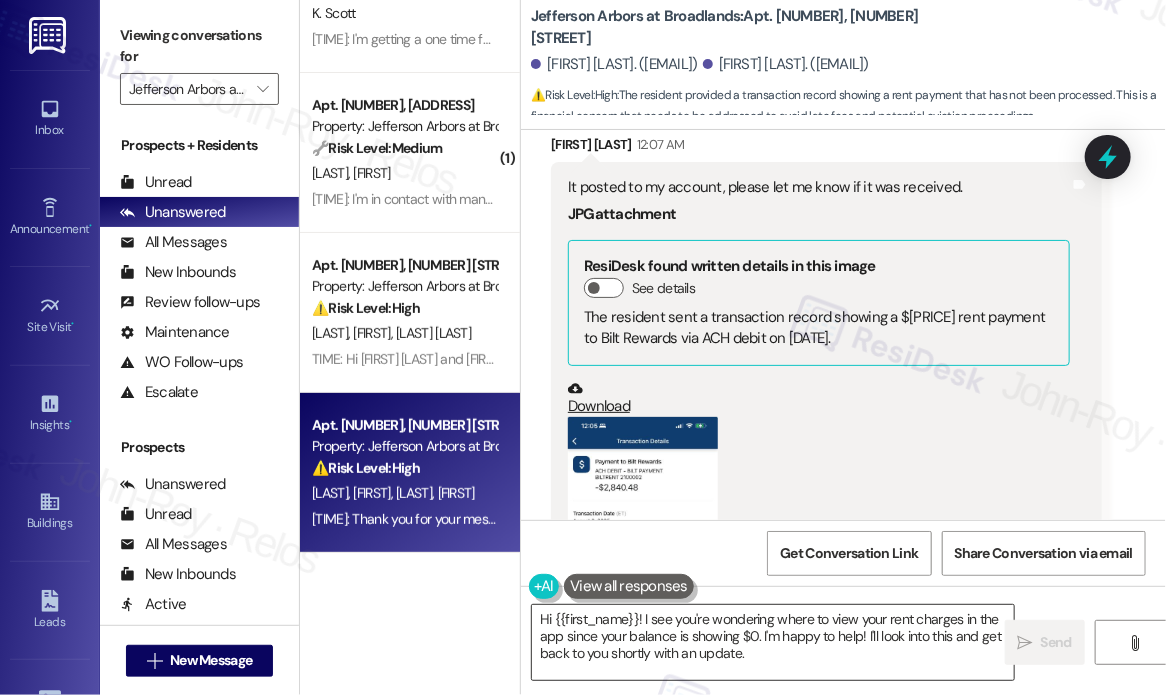 click on "Hi {{first_name}}! I see you're wondering where to view your rent charges in the app since your balance is showing $0. I'm happy to help! I'll look into this and get back to you shortly with an update." at bounding box center (773, 642) 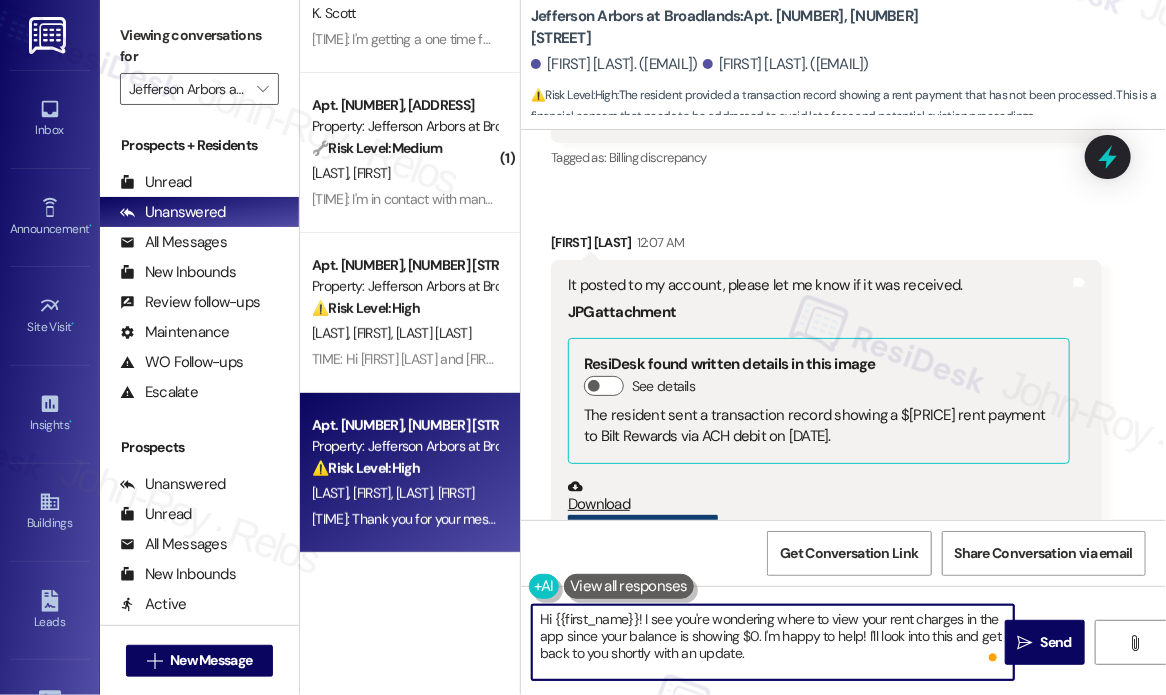scroll, scrollTop: 2120, scrollLeft: 0, axis: vertical 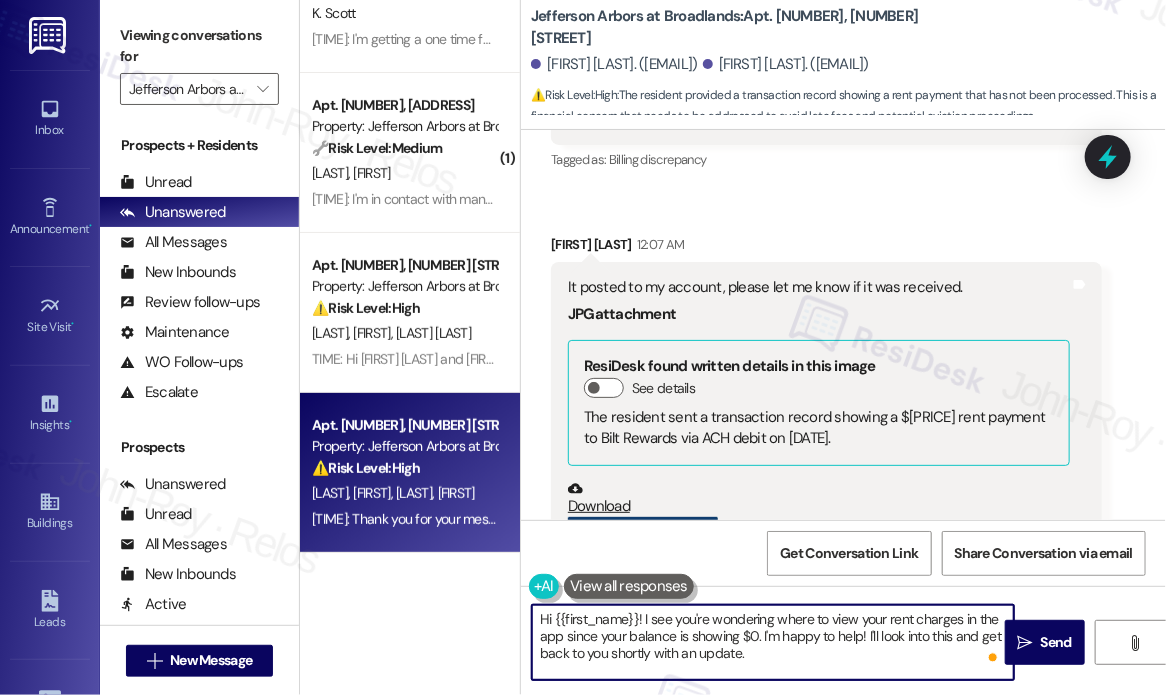 click on "It posted to my account, please let me know if it was received." at bounding box center (819, 287) 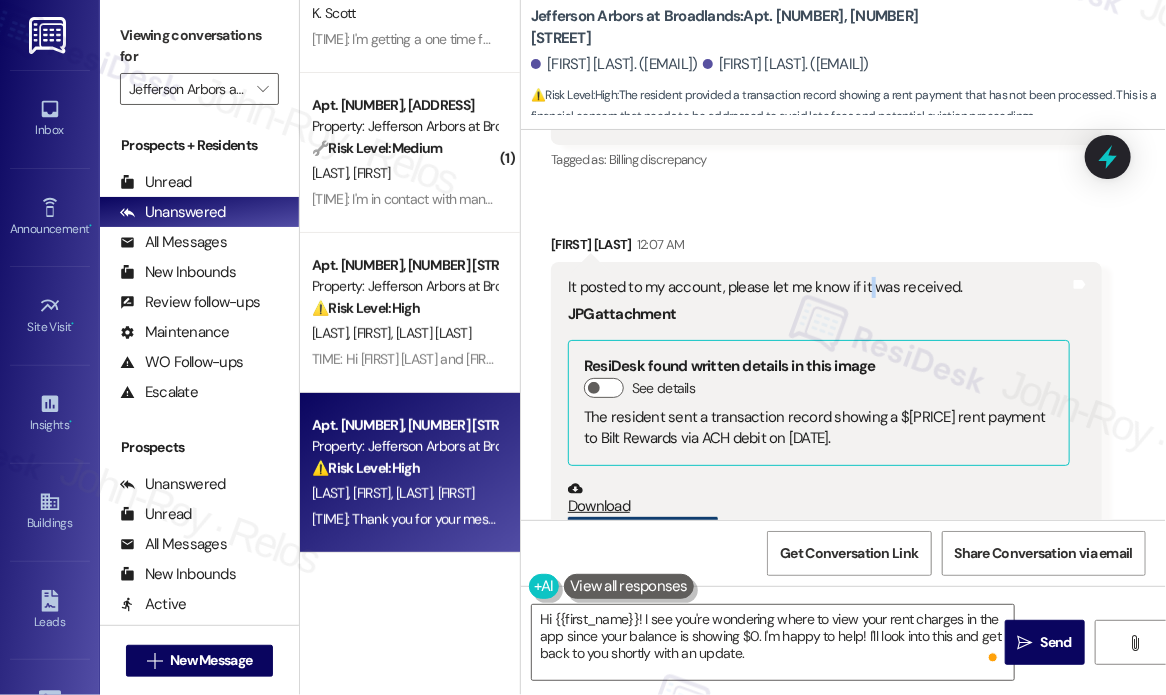 click on "It posted to my account, please let me know if it was received." at bounding box center (819, 287) 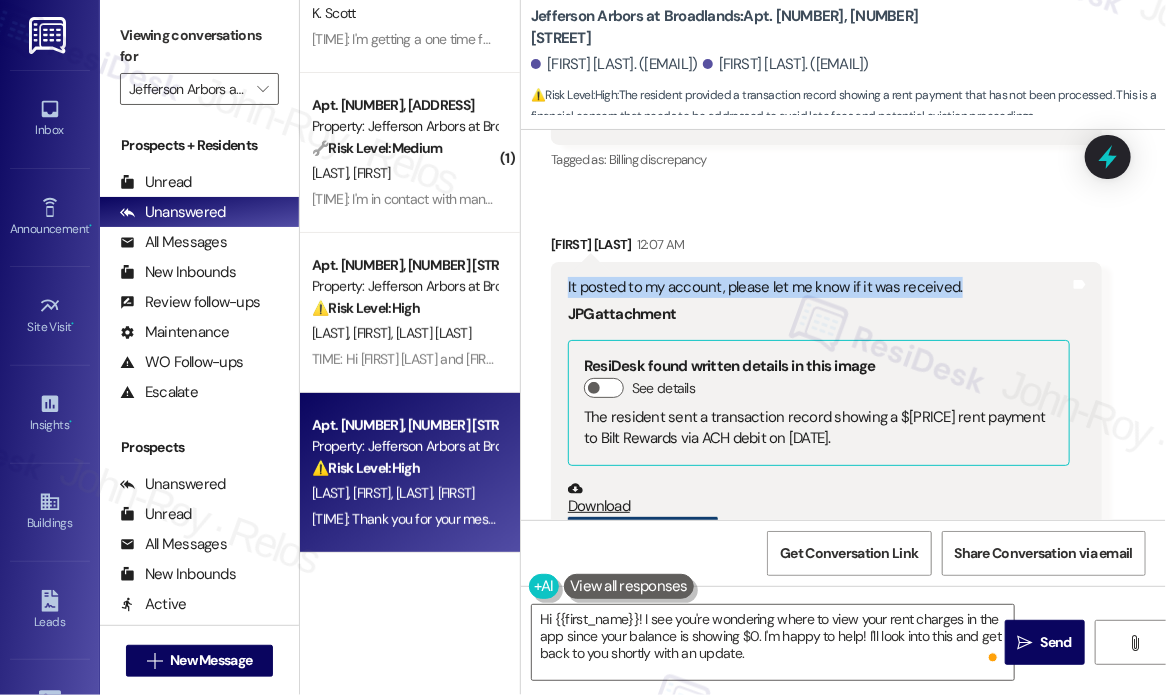 click on "It posted to my account, please let me know if it was received." at bounding box center (819, 287) 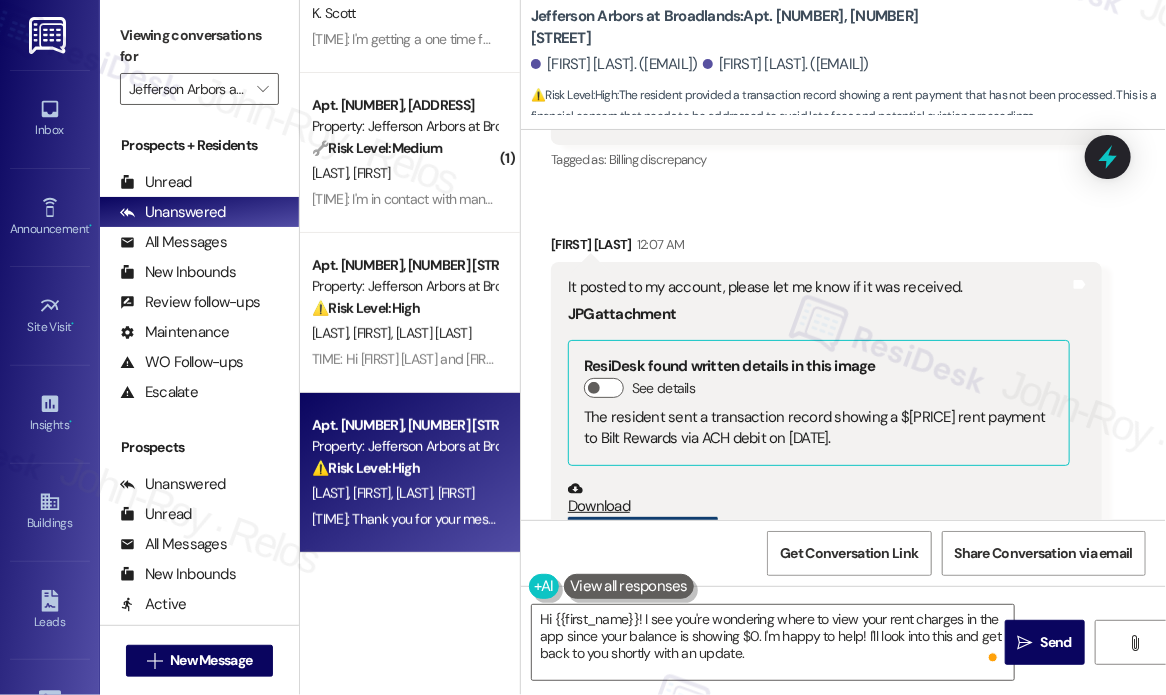click on "Received via SMS Jana Walchak Yesterday at 12:45 PM Hi Jay - this is real time from Bilt app, but no the funds have still not been withdrawn. PNG  attachment ResiDesk found written details in this image   See details The resident is asking where their rent charges are displayed in the app, as their balance shows $0.00.
Download   (Click to zoom) Tags and notes Tagged as:   Billing discrepancy Click to highlight conversations about Billing discrepancy Received via SMS Jana Walchak 12:07 AM It posted to my account, please let me know if it was received.  JPG  attachment ResiDesk found written details in this image   See details The resident sent a transaction record showing a $2,840.48 rent payment to Bilt Rewards via ACH debit on August 6, 2025.
Download   (Click to zoom) Tags and notes Tagged as:   Billing discrepancy Click to highlight conversations about Billing discrepancy" at bounding box center [843, 79] 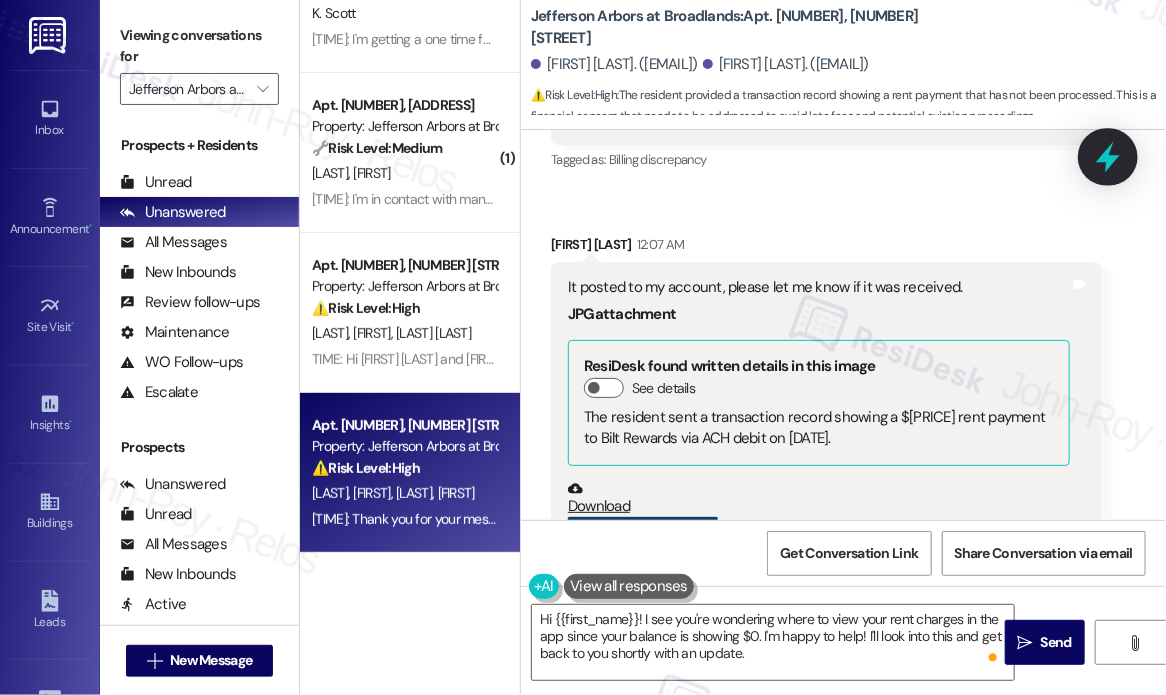 click 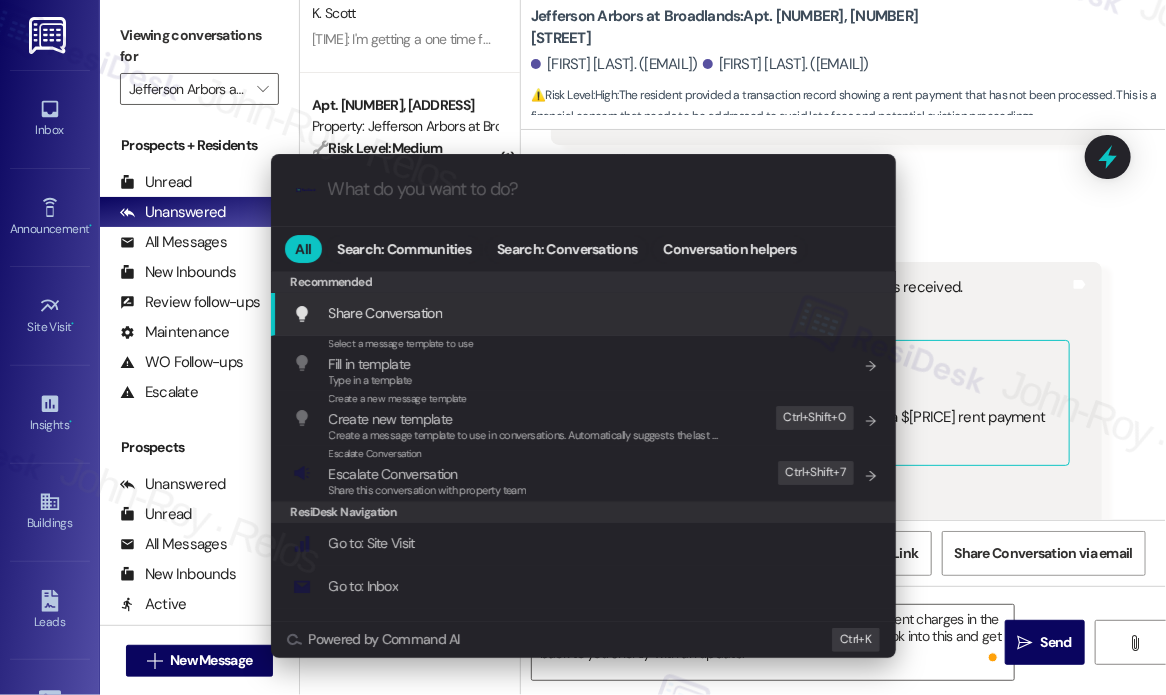 click at bounding box center (599, 189) 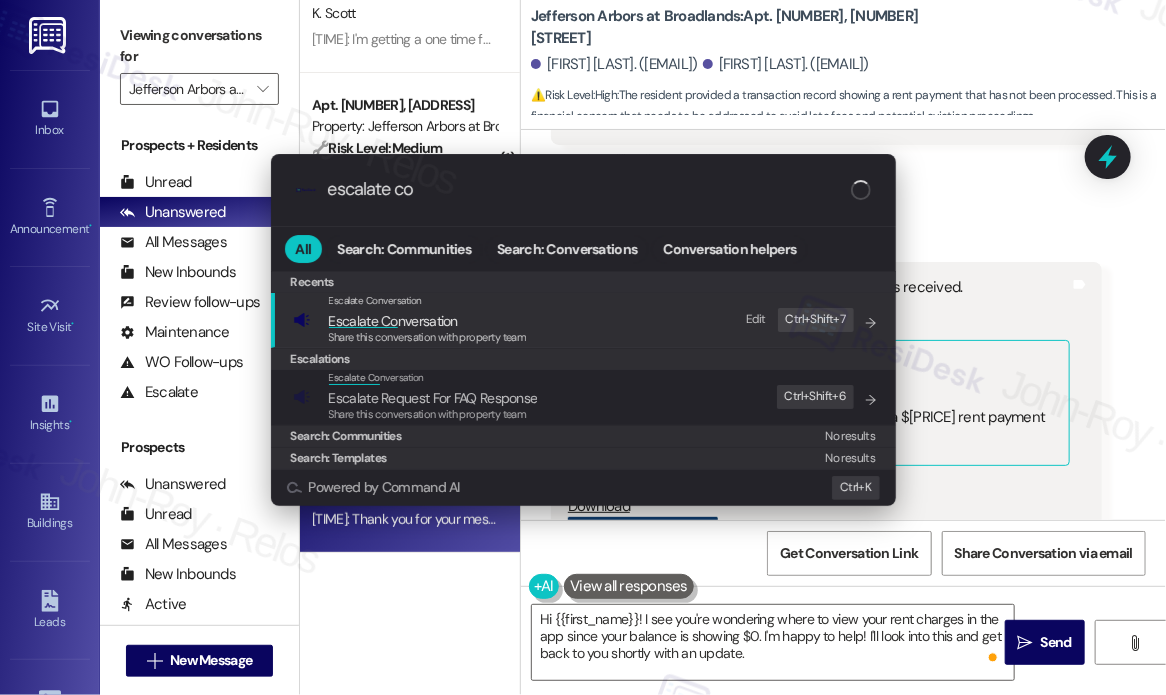 type on "escalate con" 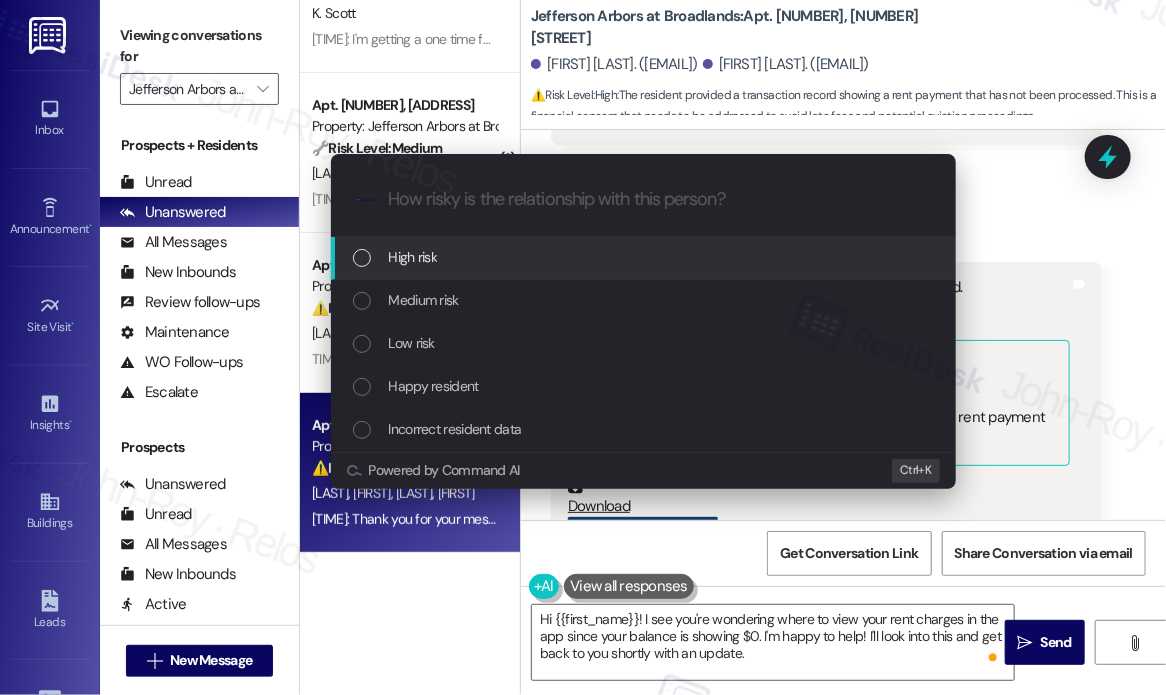 click on "High risk" at bounding box center (413, 257) 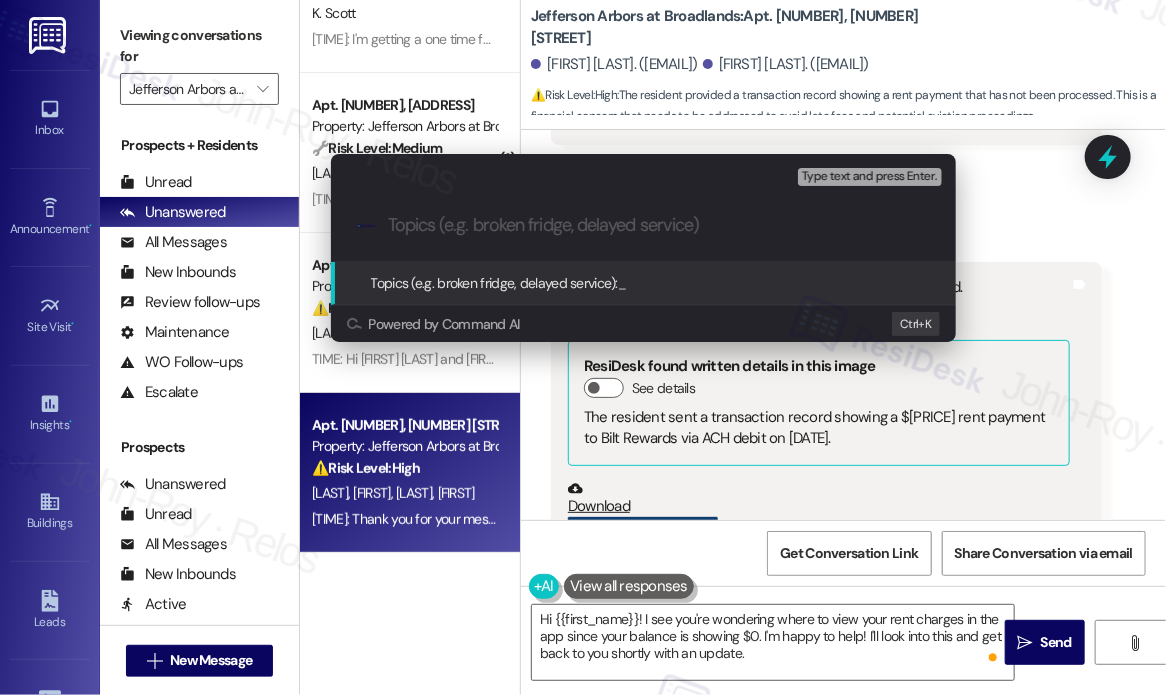 click at bounding box center [659, 225] 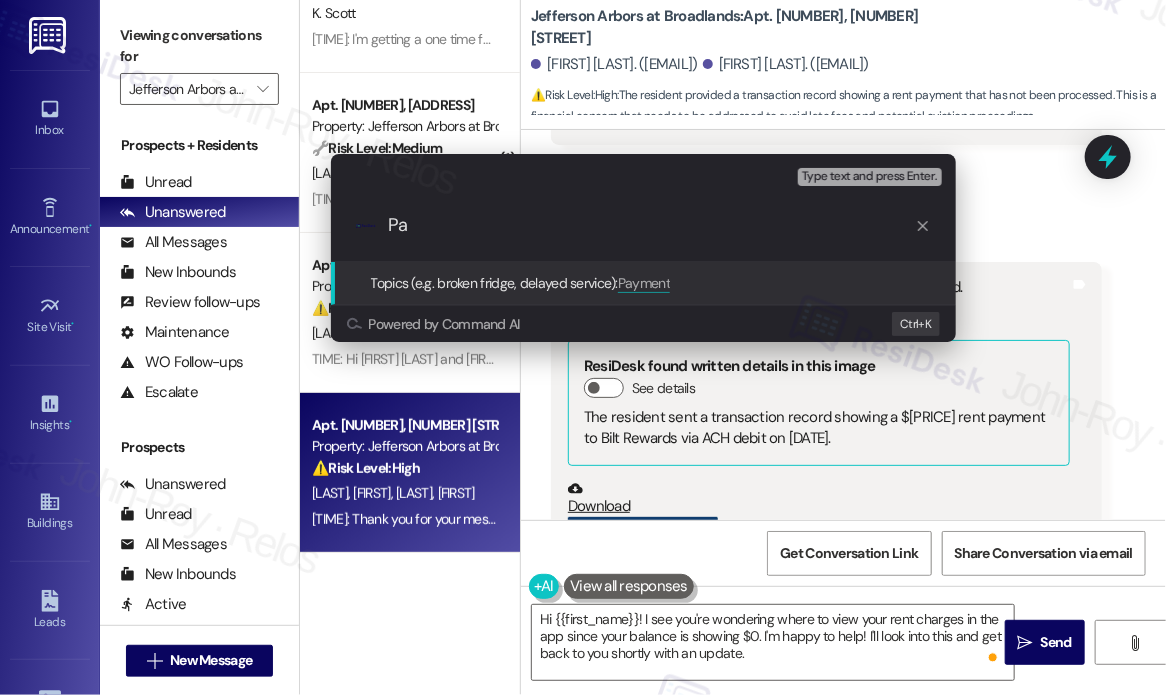 type on "P" 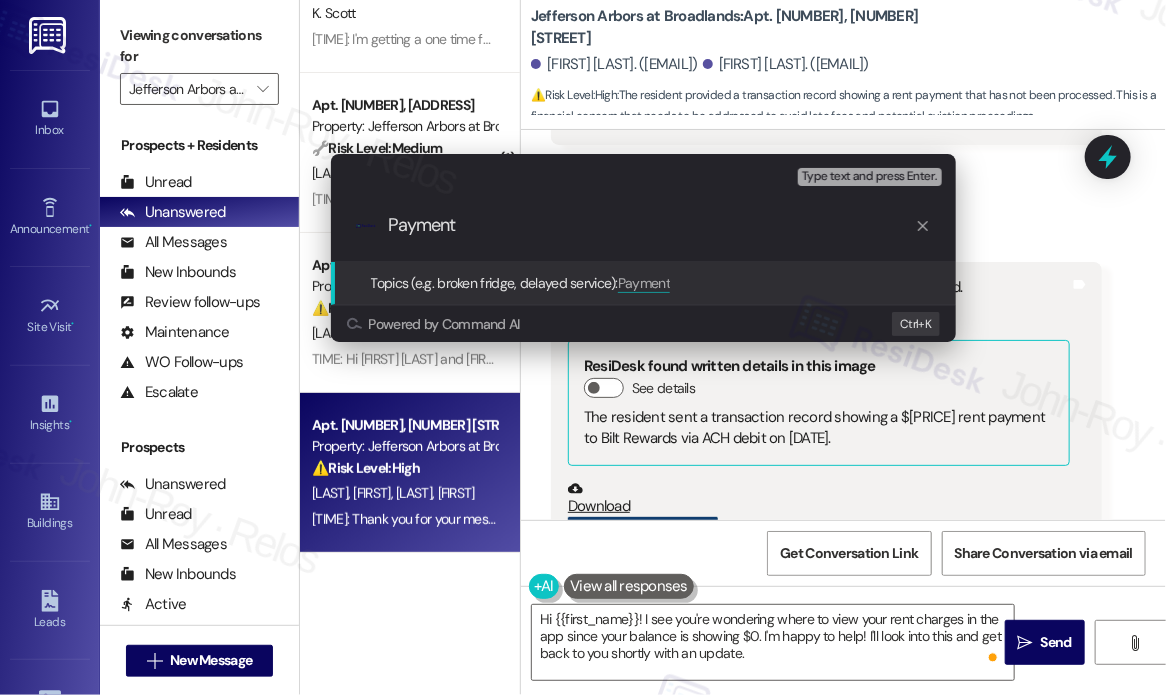 click on "Payment" at bounding box center [651, 225] 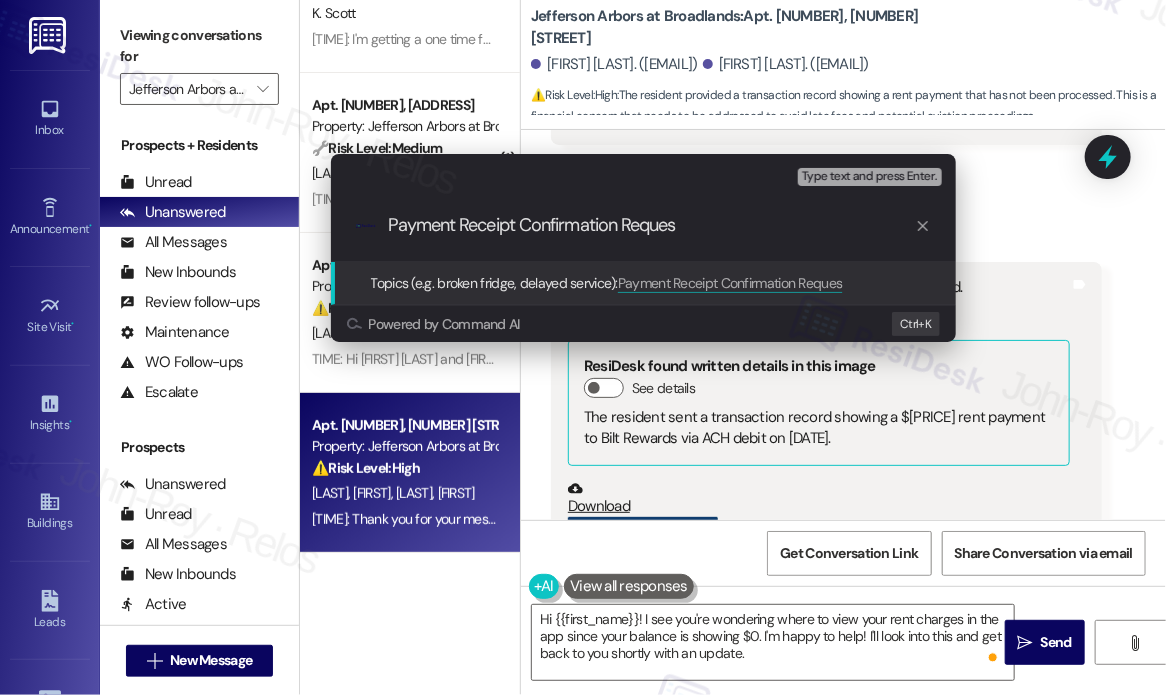 type on "Payment Receipt Confirmation Request" 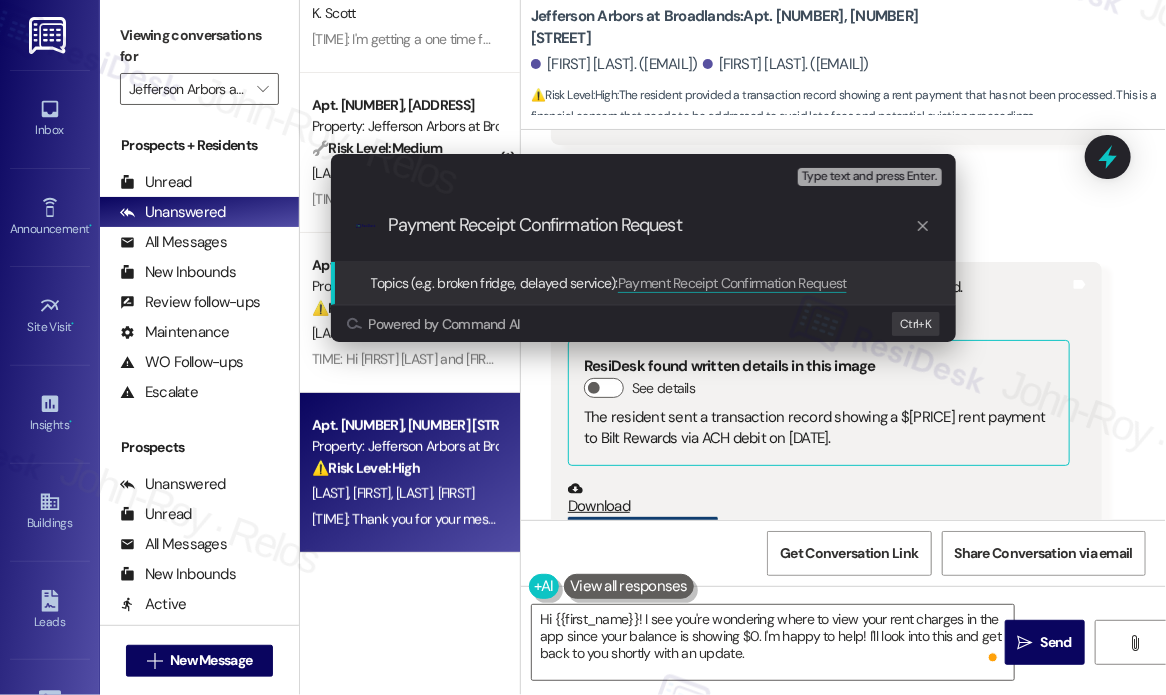 type 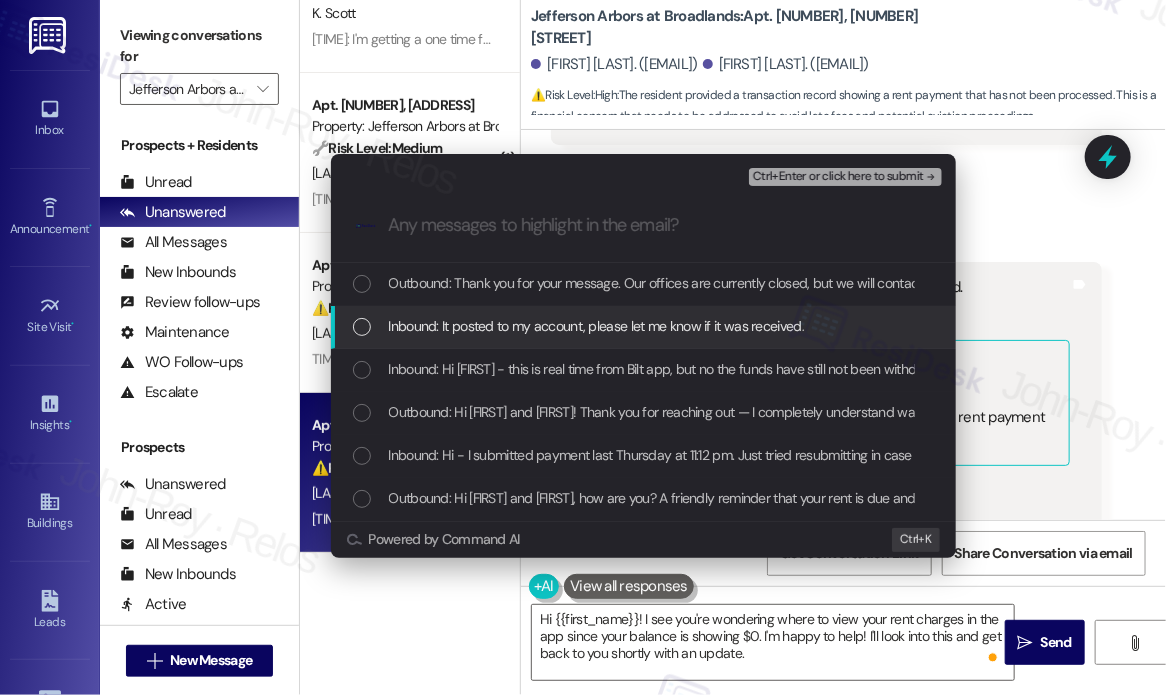 click on "Inbound: It posted to my account, please let me know if it was received." at bounding box center (597, 326) 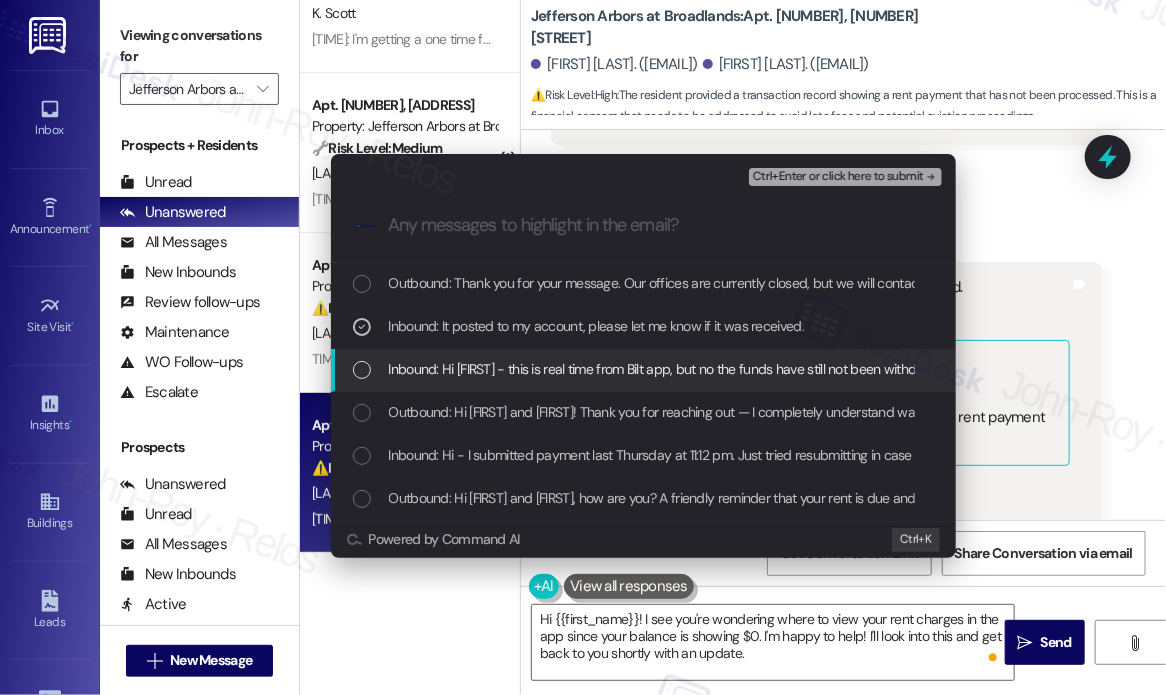 click on "Inbound: Hi Jay - this is real time from Bilt app, but no the funds have still not been withdrawn." at bounding box center [669, 369] 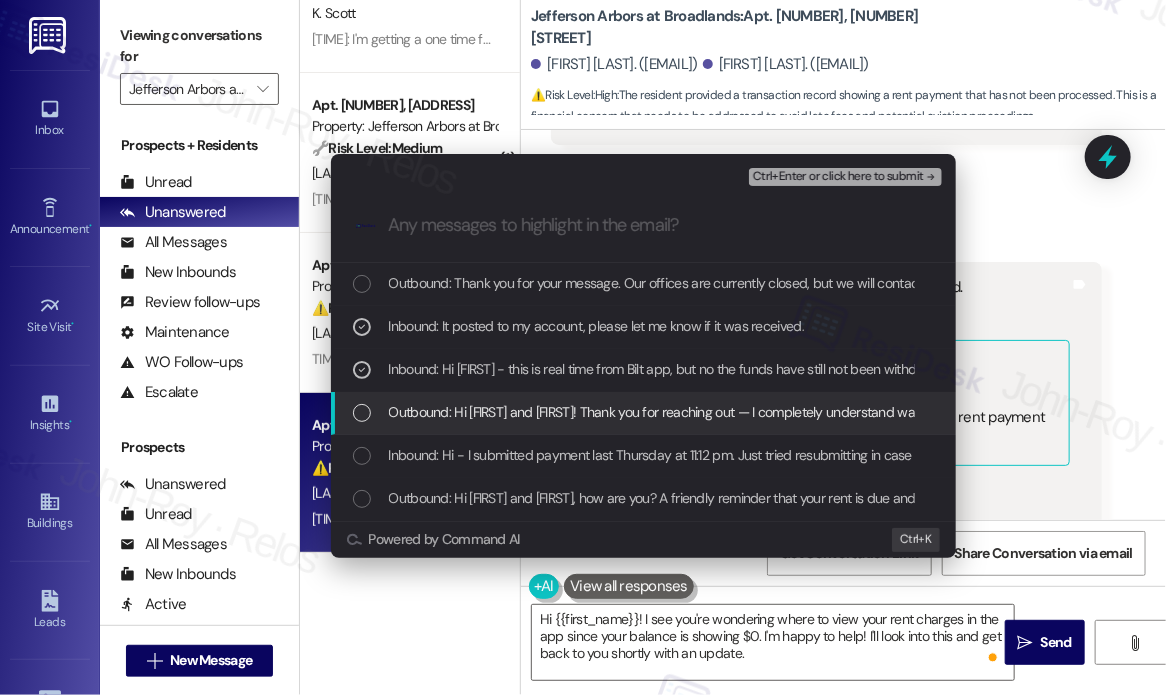 click on "Outbound: Hi Jana and Maximillian! Thank you for reaching out — I completely understand wanting to make sure everything is squared away to avoid any extra fees.
Just to confirm, when you resubmitted the payment, did you receive any confirmation message or notification from the portal or your bank? That’ll help us track it down more easily on our end." at bounding box center [1412, 412] 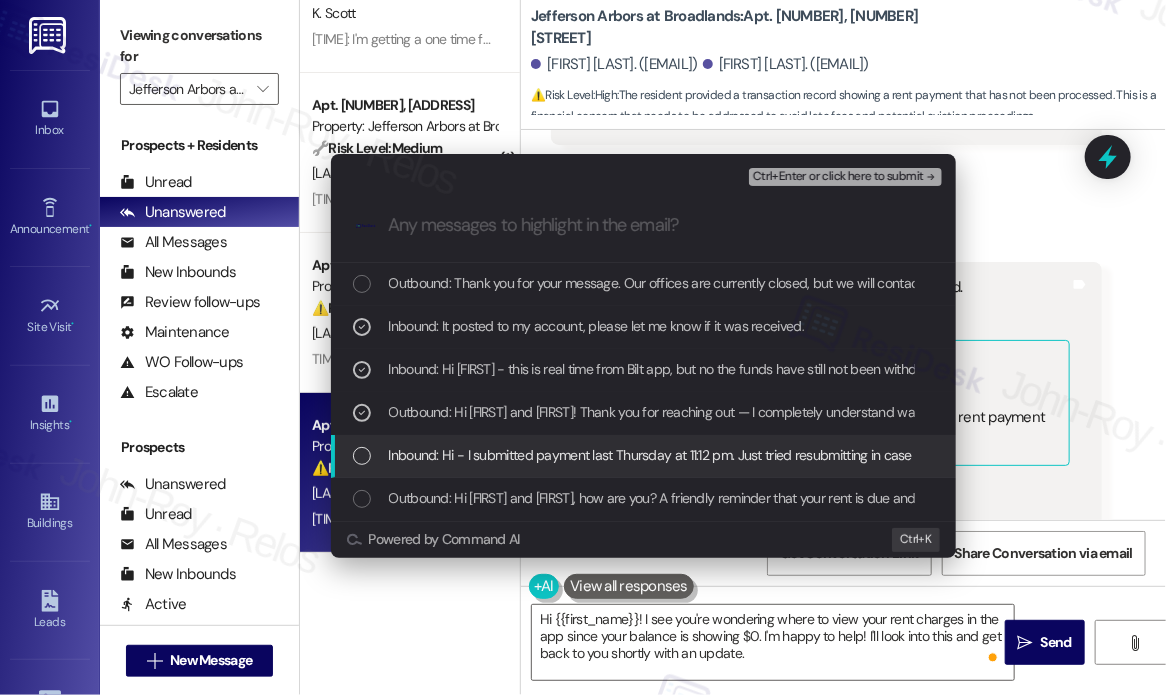 click on "Inbound: Hi - I submitted payment last Thursday at 11:12 pm. Just tried resubmitting in case there's a glitch in the system. Can you please confirm if you see a pending payment on your end? We want to make sure this is resolved and no additional fees incurred. Thanks!" at bounding box center [1161, 455] 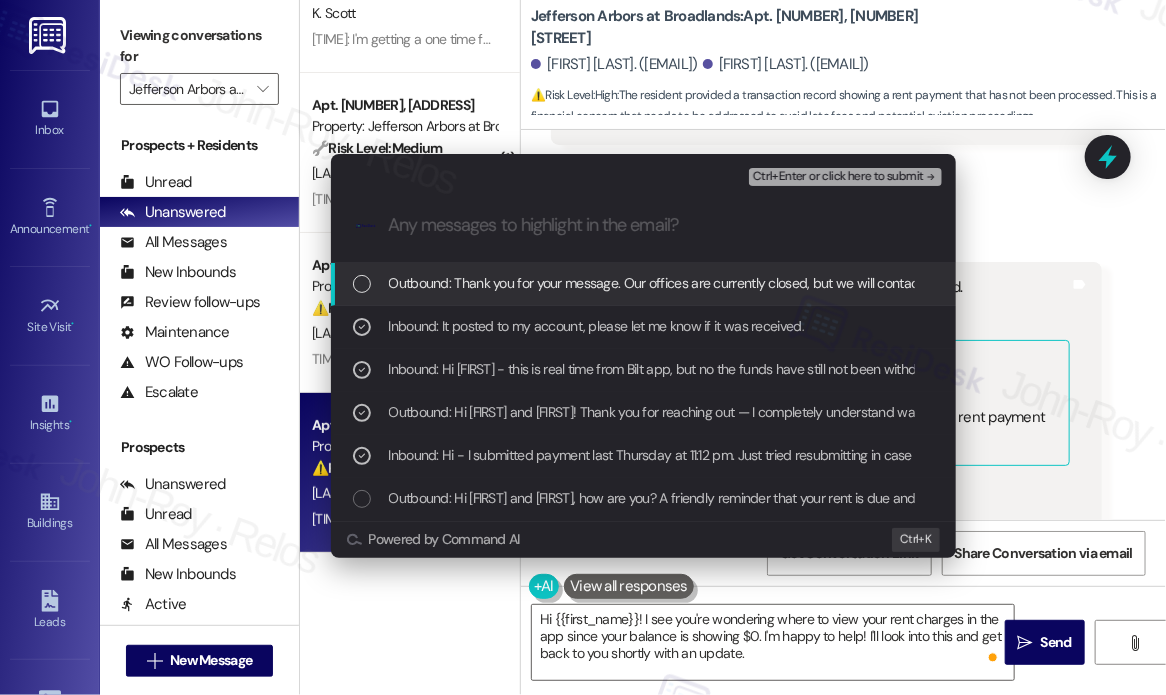 click on "Ctrl+Enter or click here to submit" at bounding box center [838, 177] 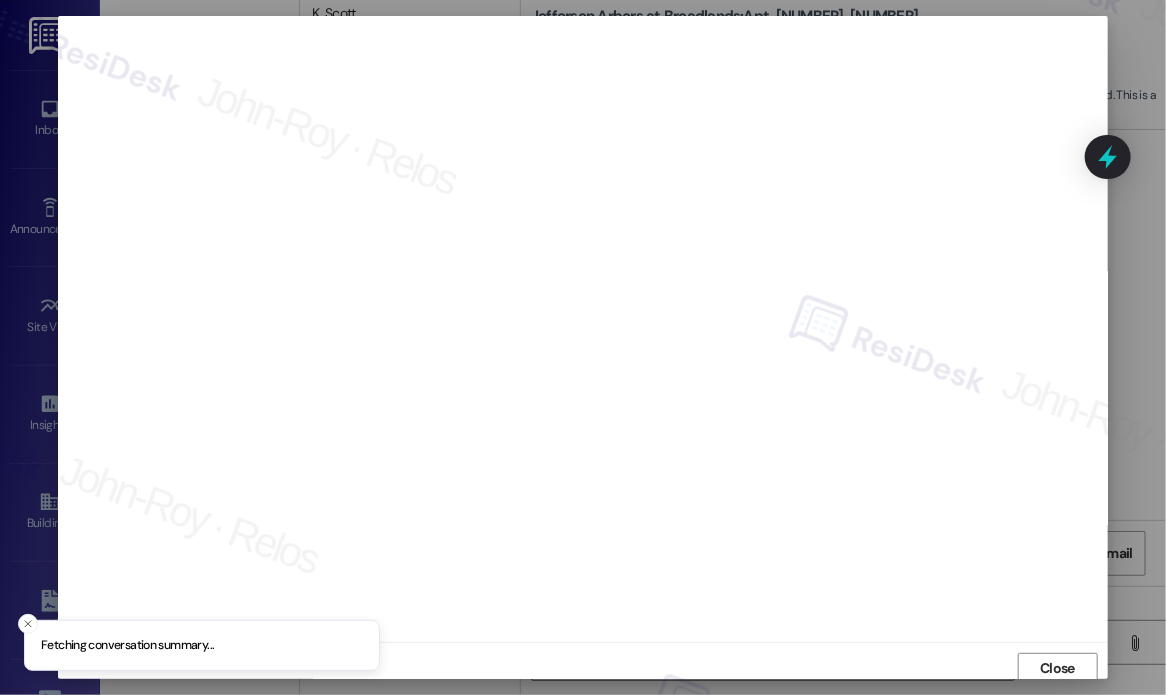 scroll, scrollTop: 5, scrollLeft: 0, axis: vertical 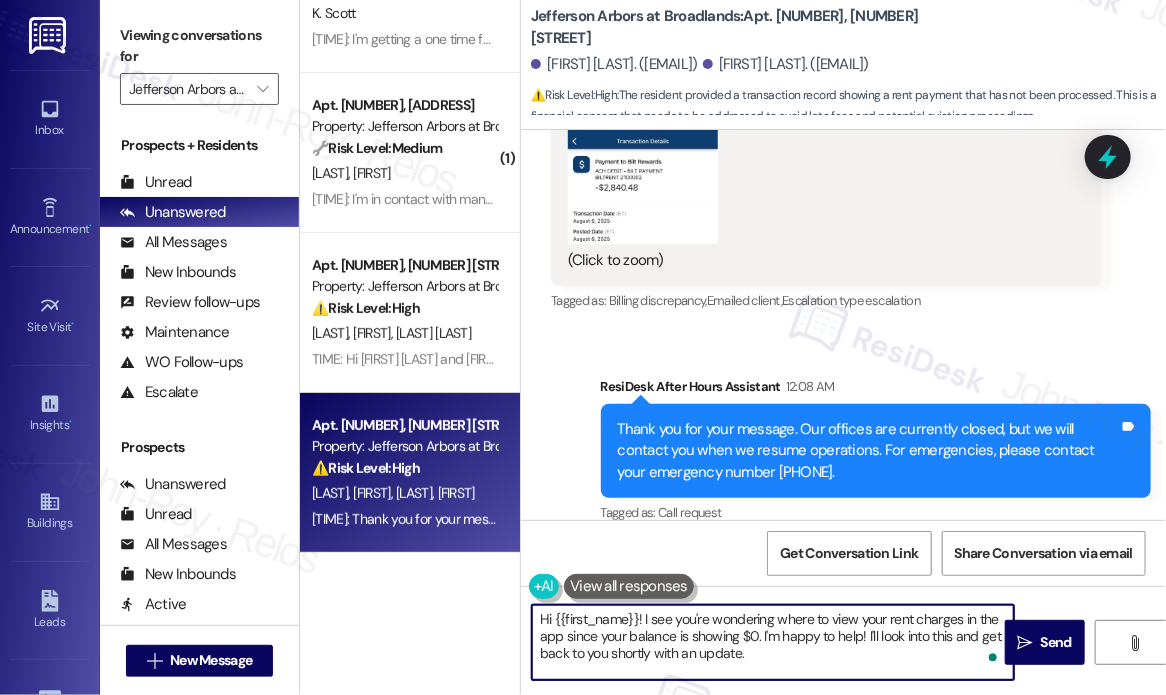 drag, startPoint x: 768, startPoint y: 661, endPoint x: 644, endPoint y: 614, distance: 132.60844 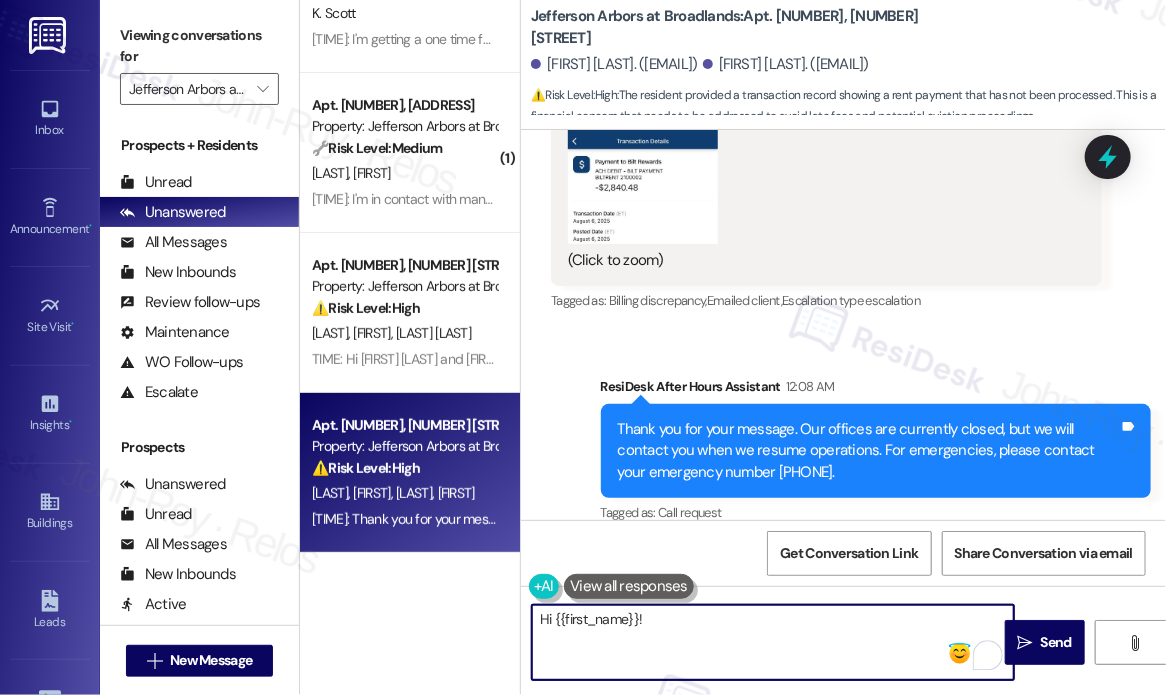 paste on "Thank you for making the payment — I’ll reach out to the site team to confirm if it has already reflected on our end and get back to you once I have an update." 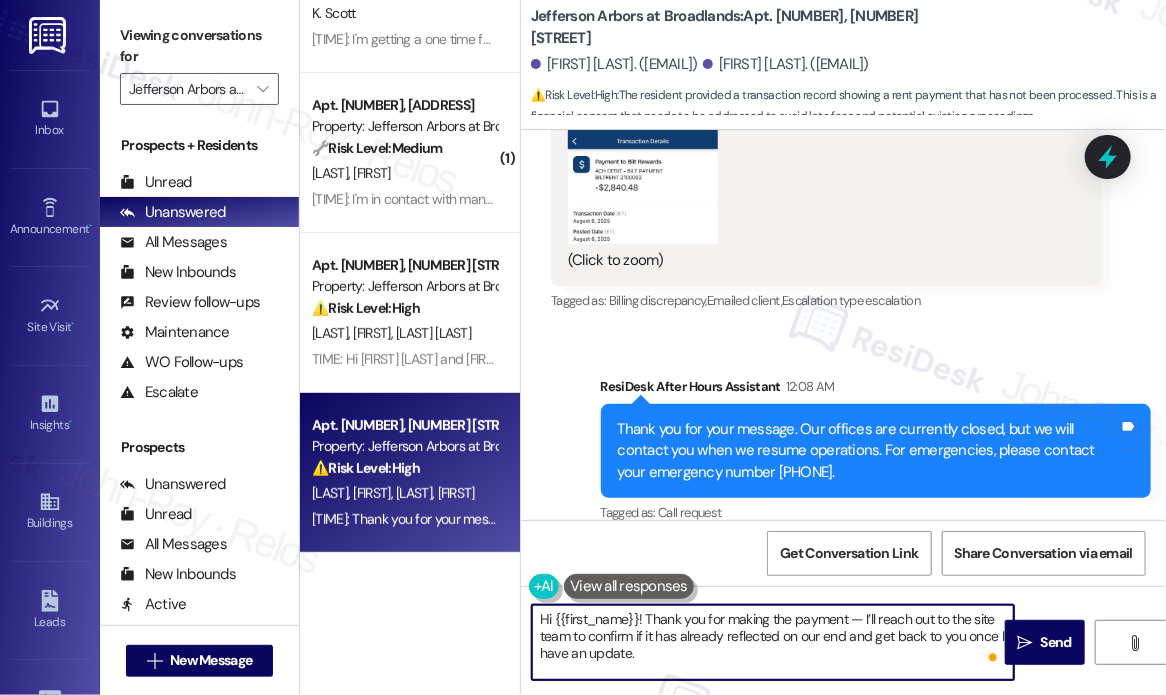 click on "Hi {{first_name}}! Thank you for making the payment — I’ll reach out to the site team to confirm if it has already reflected on our end and get back to you once I have an update." at bounding box center [773, 642] 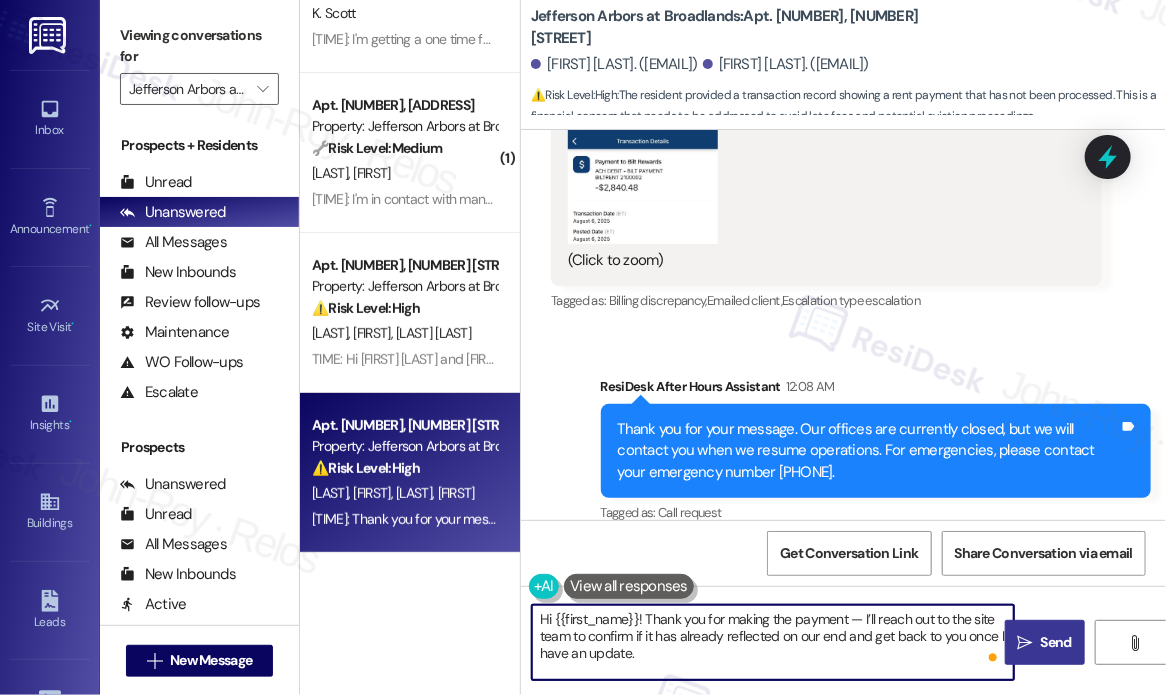 type on "Hi {{first_name}}! Thank you for making the payment — I’ll reach out to the site team to confirm if it has already reflected on our end and get back to you once I have an update." 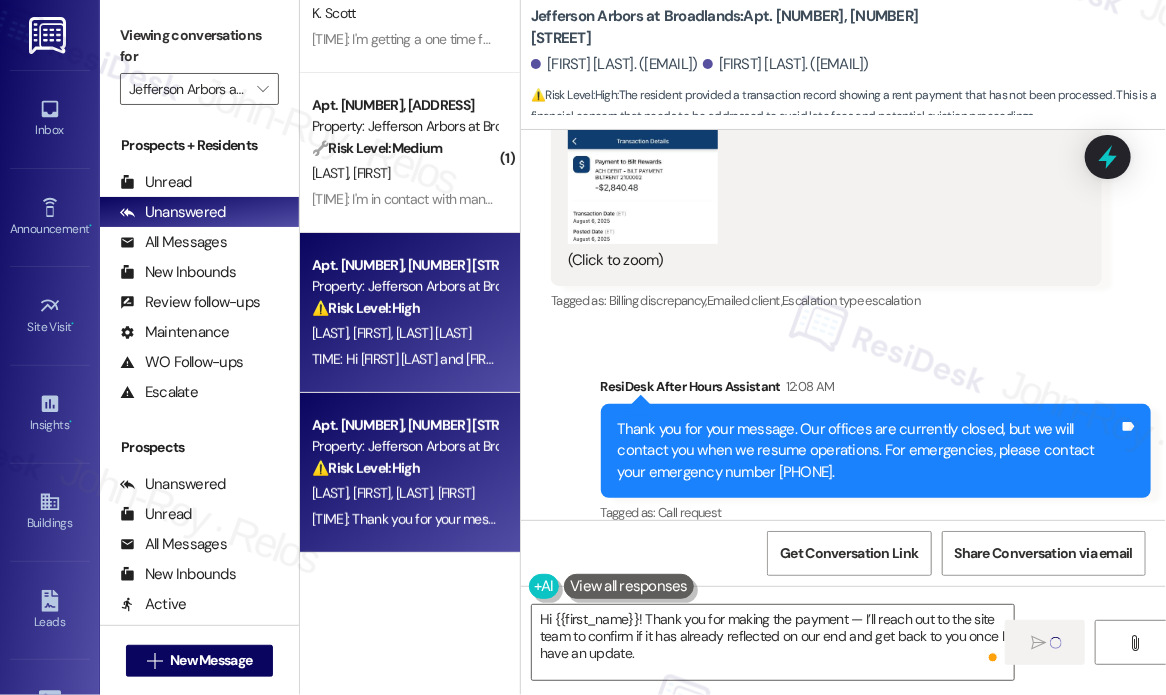 scroll, scrollTop: 0, scrollLeft: 0, axis: both 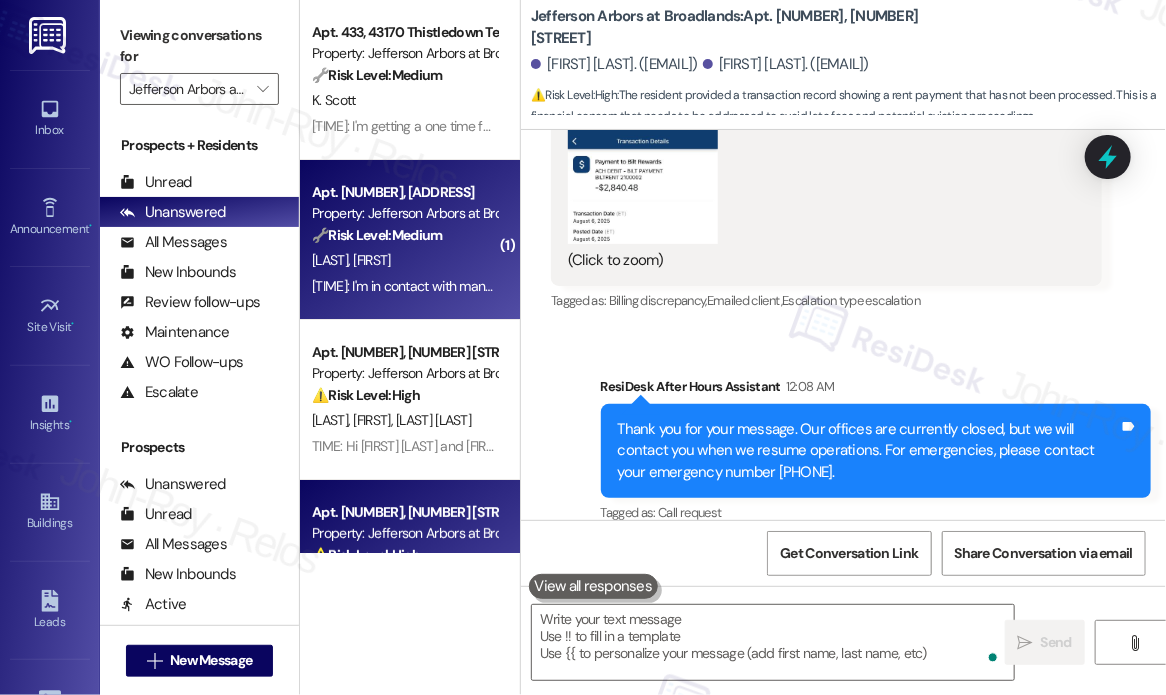 type on "Fetching suggested responses. Please feel free to read through the conversation in the meantime." 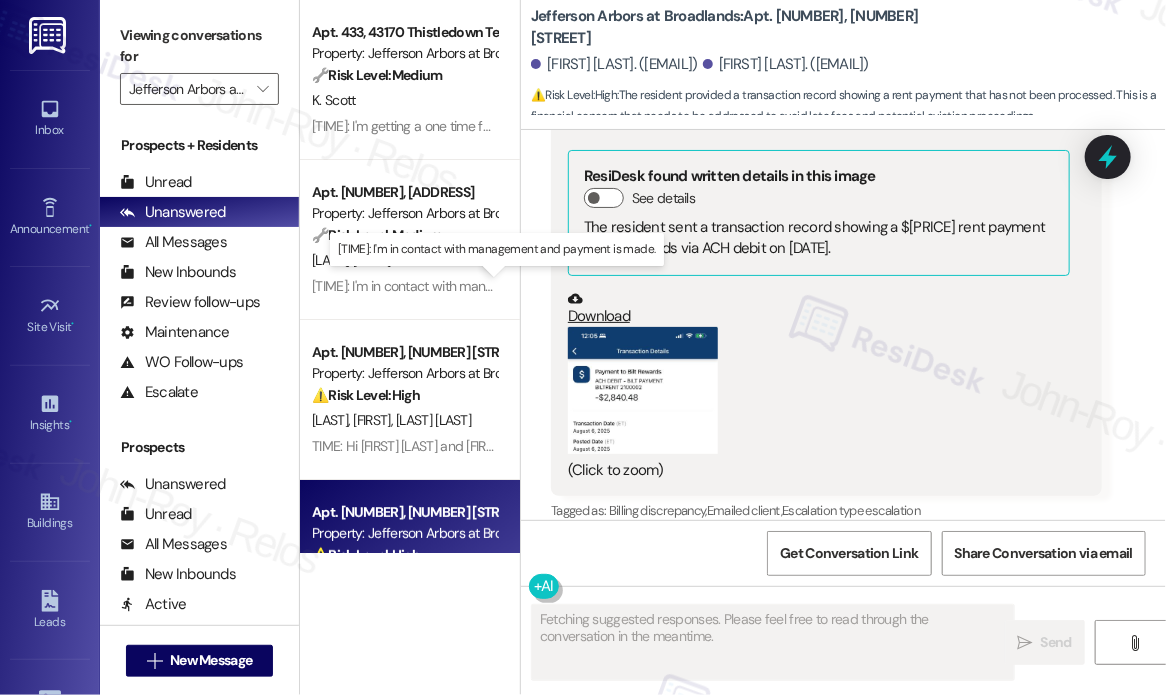 scroll, scrollTop: 2308, scrollLeft: 0, axis: vertical 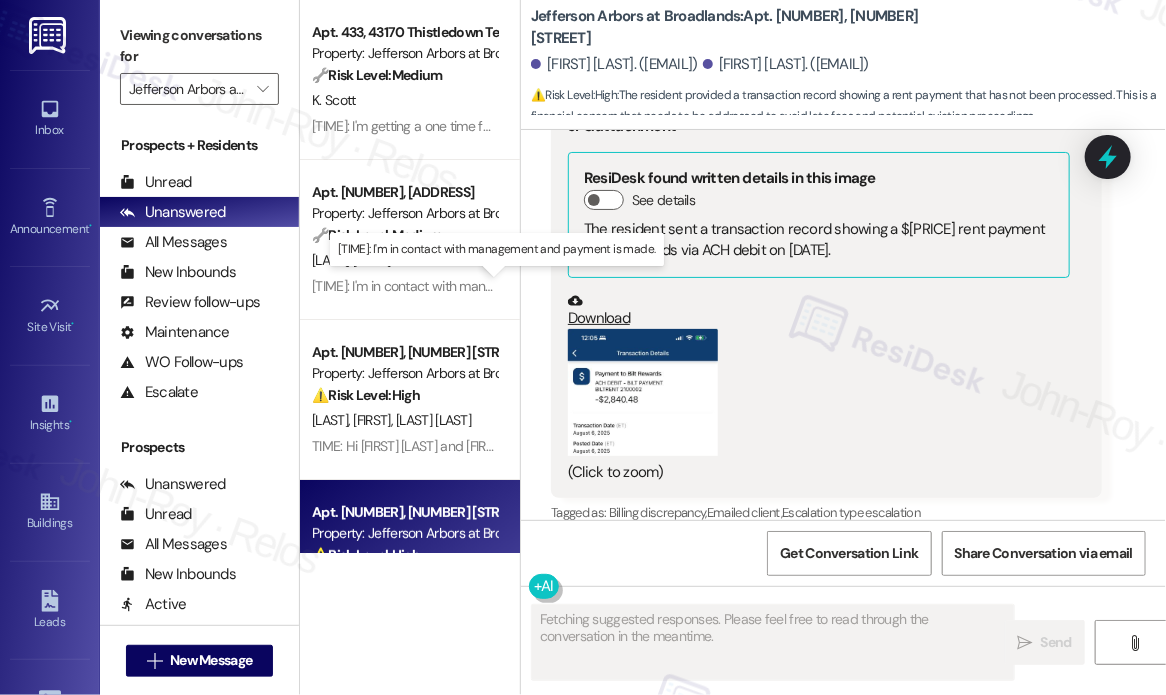 click on "1:01 PM: I'm in contact with management and payment is made. 1:01 PM: I'm in contact with management and payment is made." at bounding box center (492, 286) 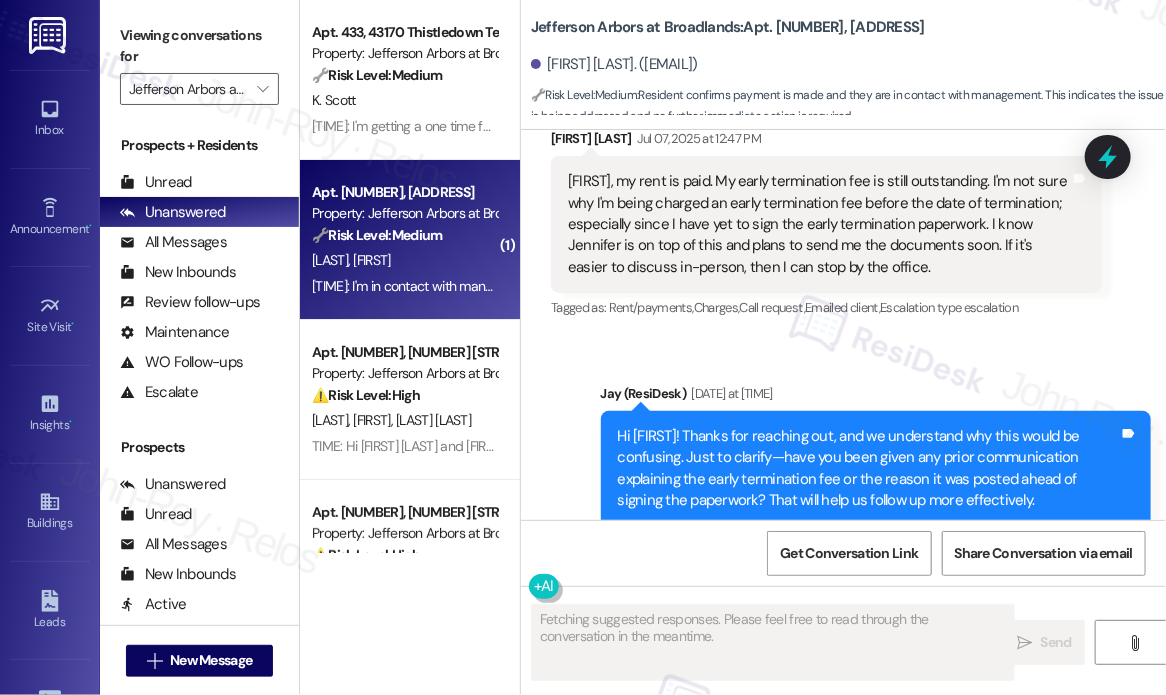 scroll, scrollTop: 10394, scrollLeft: 0, axis: vertical 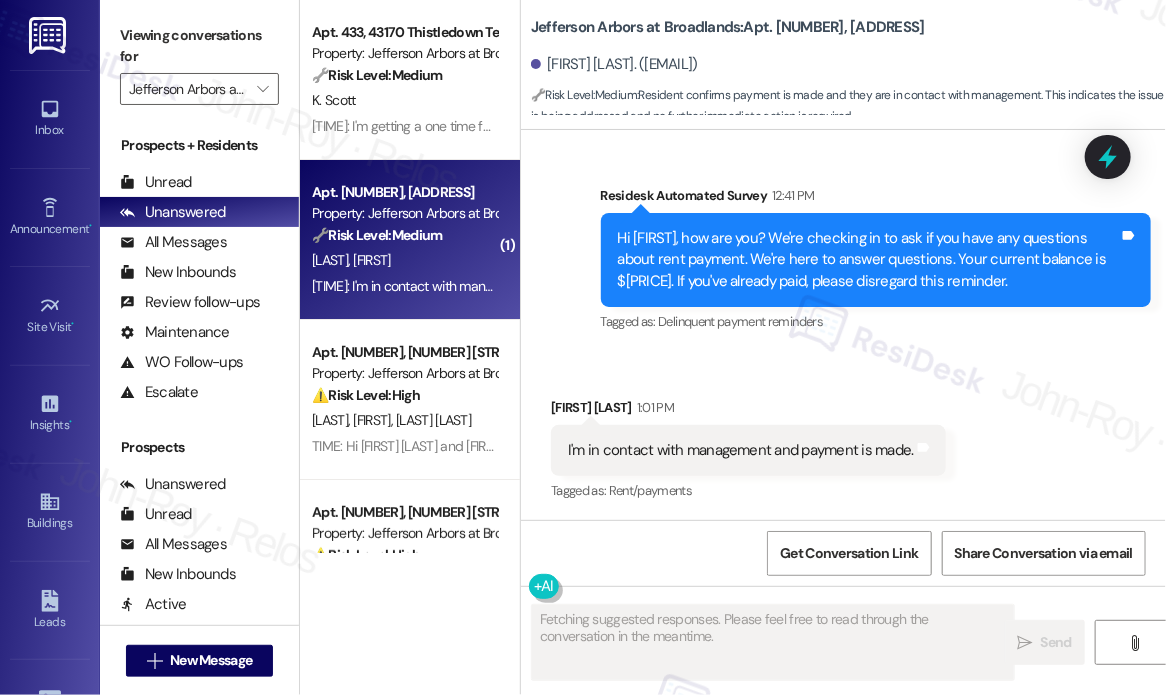 click on "Received via SMS Anthony Triviso 1:01 PM I'm in contact with management and payment is made. Tags and notes Tagged as:   Rent/payments Click to highlight conversations about Rent/payments" at bounding box center (843, 436) 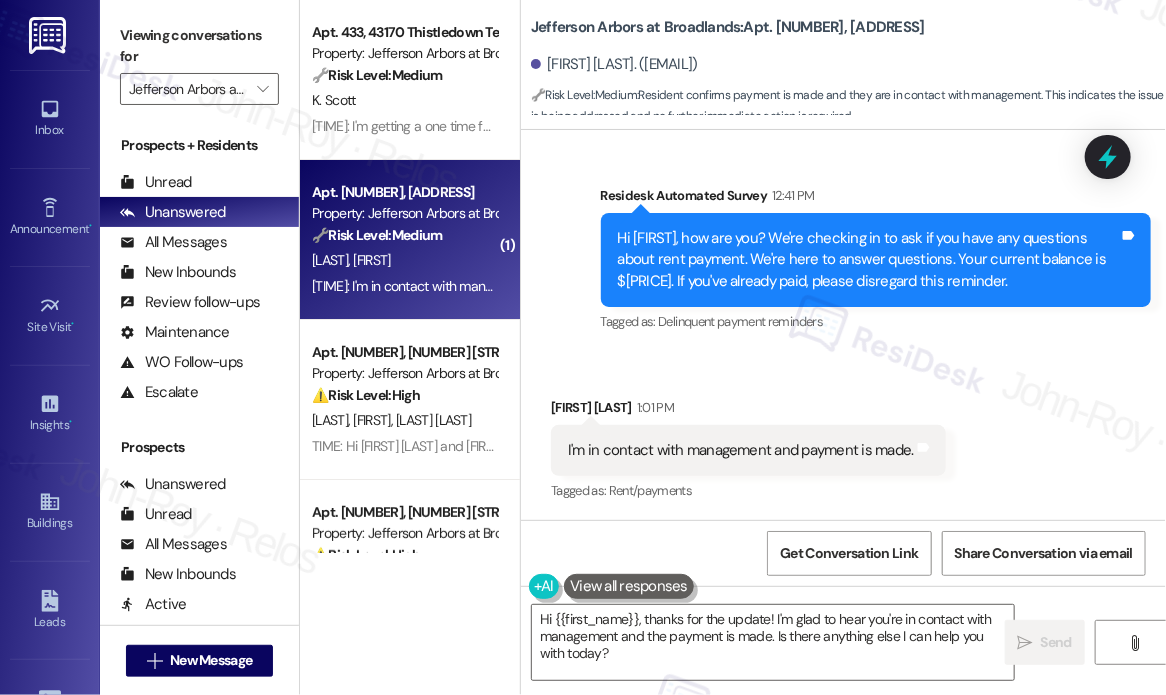 click on "Received via SMS Anthony Triviso 1:01 PM I'm in contact with management and payment is made. Tags and notes Tagged as:   Rent/payments Click to highlight conversations about Rent/payments" at bounding box center [843, 436] 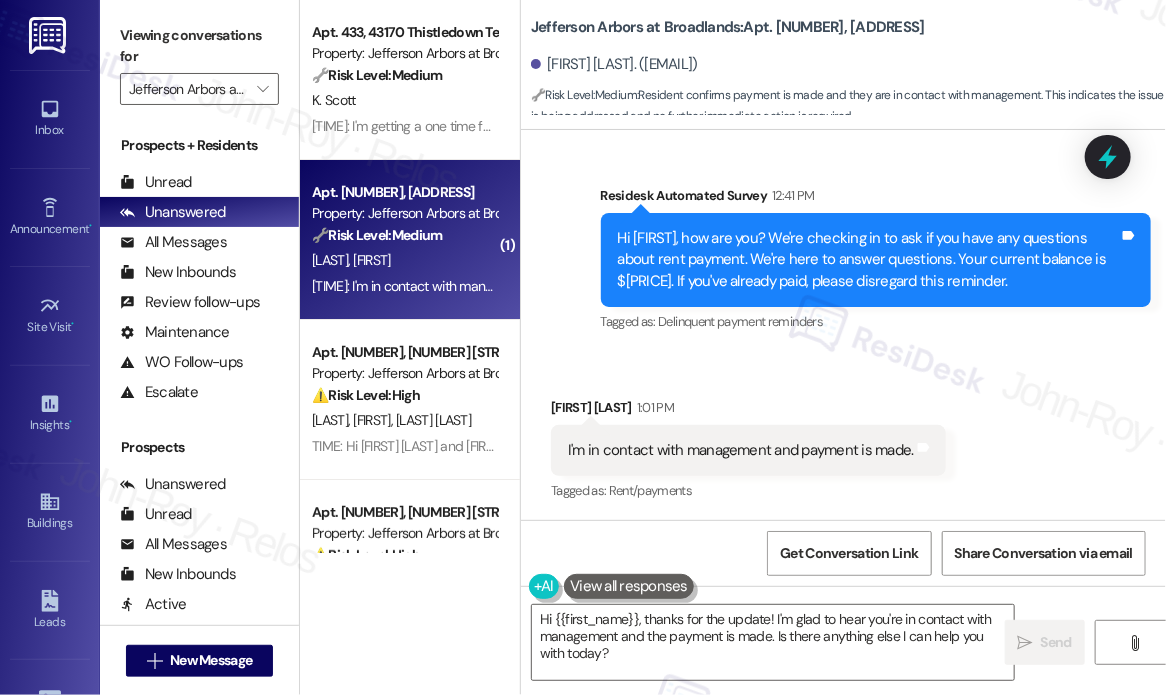scroll, scrollTop: 10395, scrollLeft: 0, axis: vertical 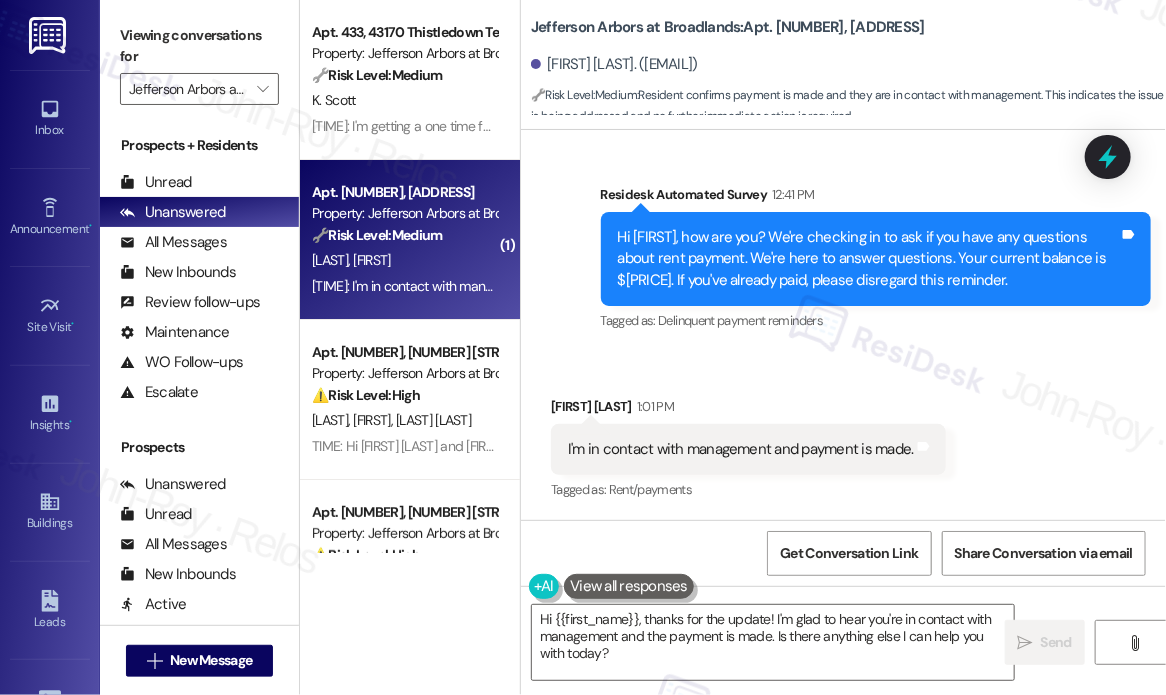 click on "Received via SMS Anthony Triviso 1:01 PM I'm in contact with management and payment is made. Tags and notes Tagged as:   Rent/payments Click to highlight conversations about Rent/payments" at bounding box center [843, 435] 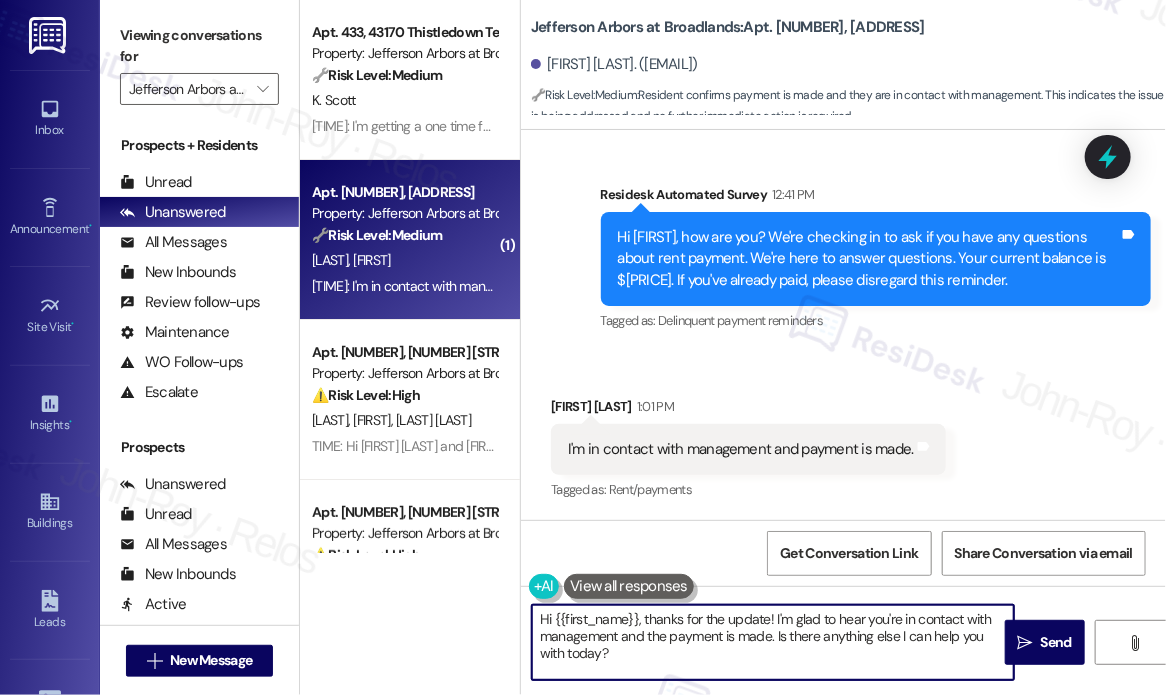 click on "Hi {{first_name}}, thanks for the update! I'm glad to hear you're in contact with management and the payment is made. Is there anything else I can help you with today?" at bounding box center [773, 642] 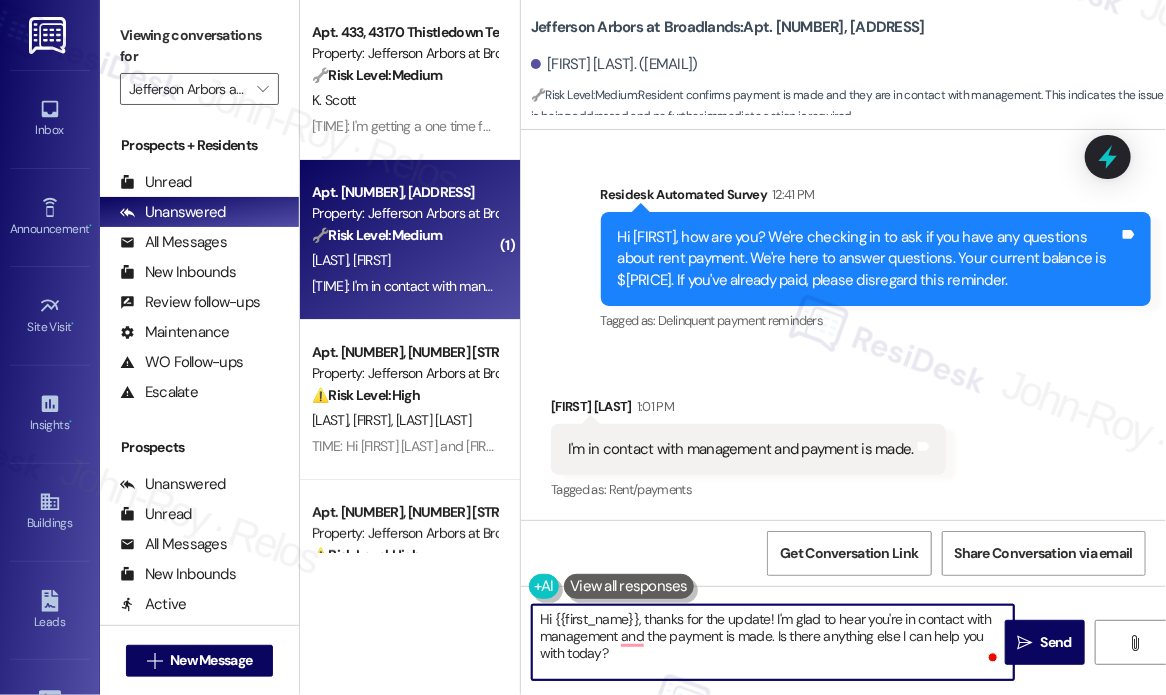 drag, startPoint x: 776, startPoint y: 633, endPoint x: 780, endPoint y: 665, distance: 32.24903 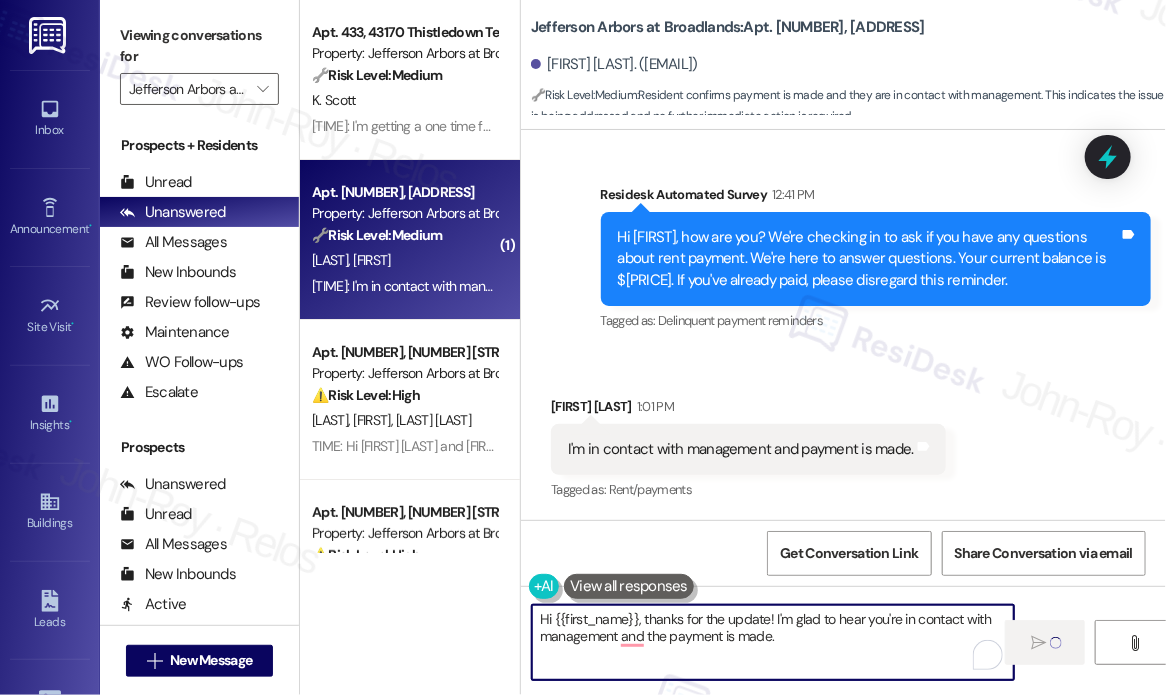 type 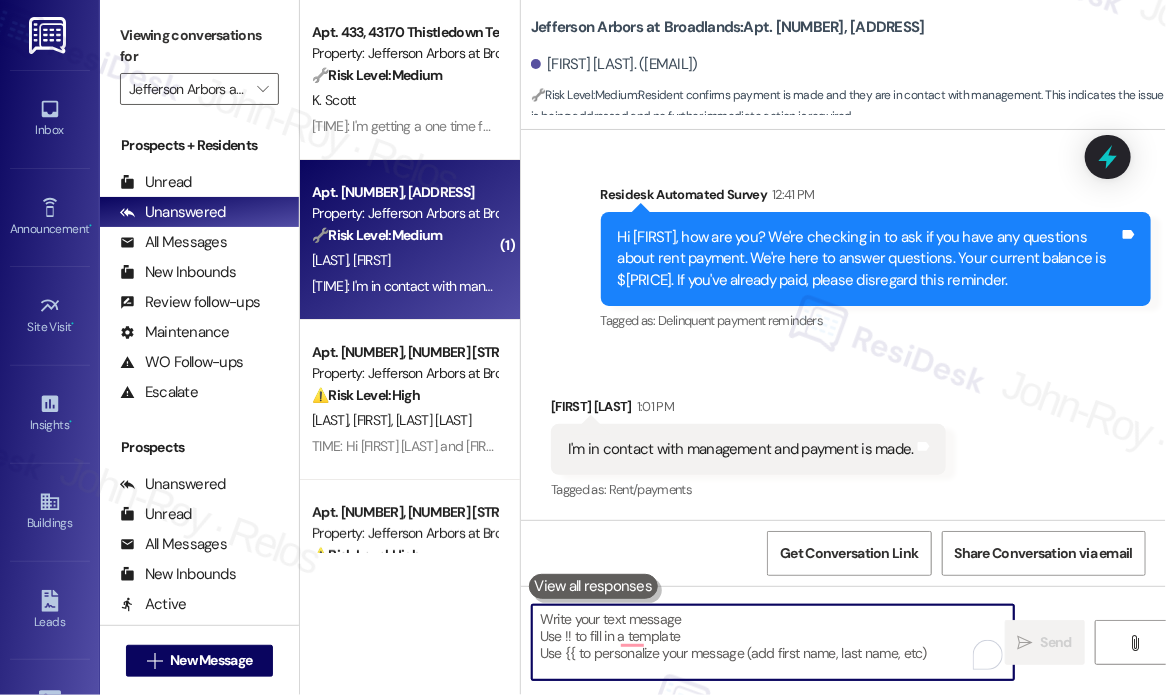 scroll, scrollTop: 10394, scrollLeft: 0, axis: vertical 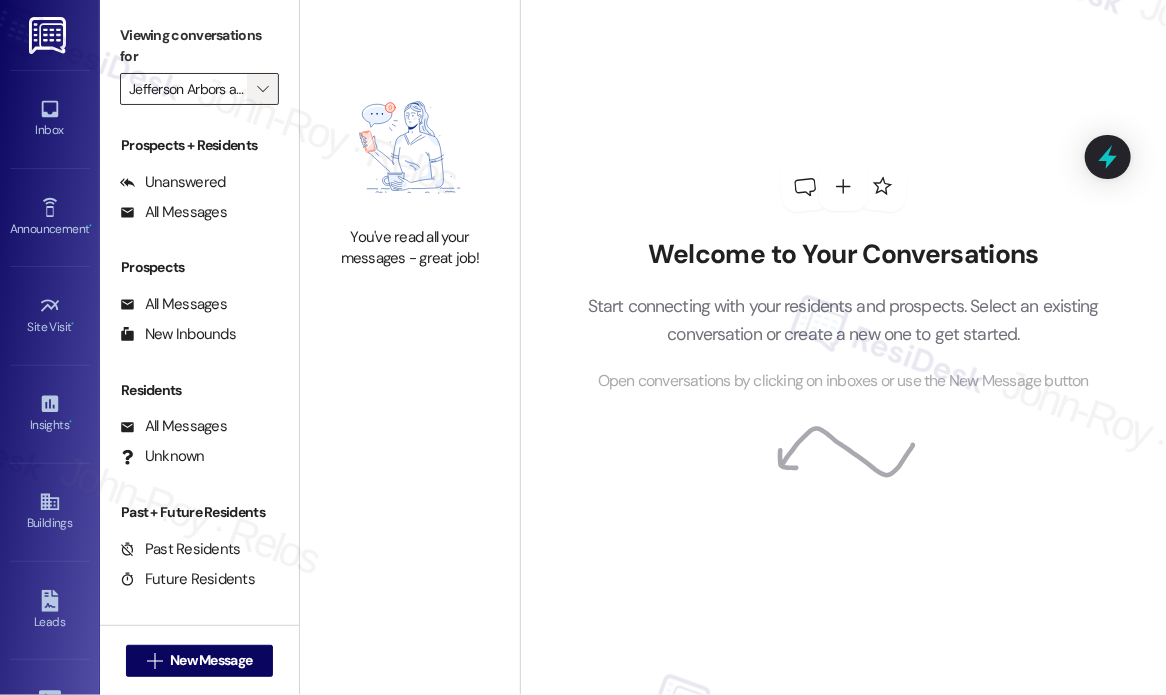 click on "" at bounding box center [262, 89] 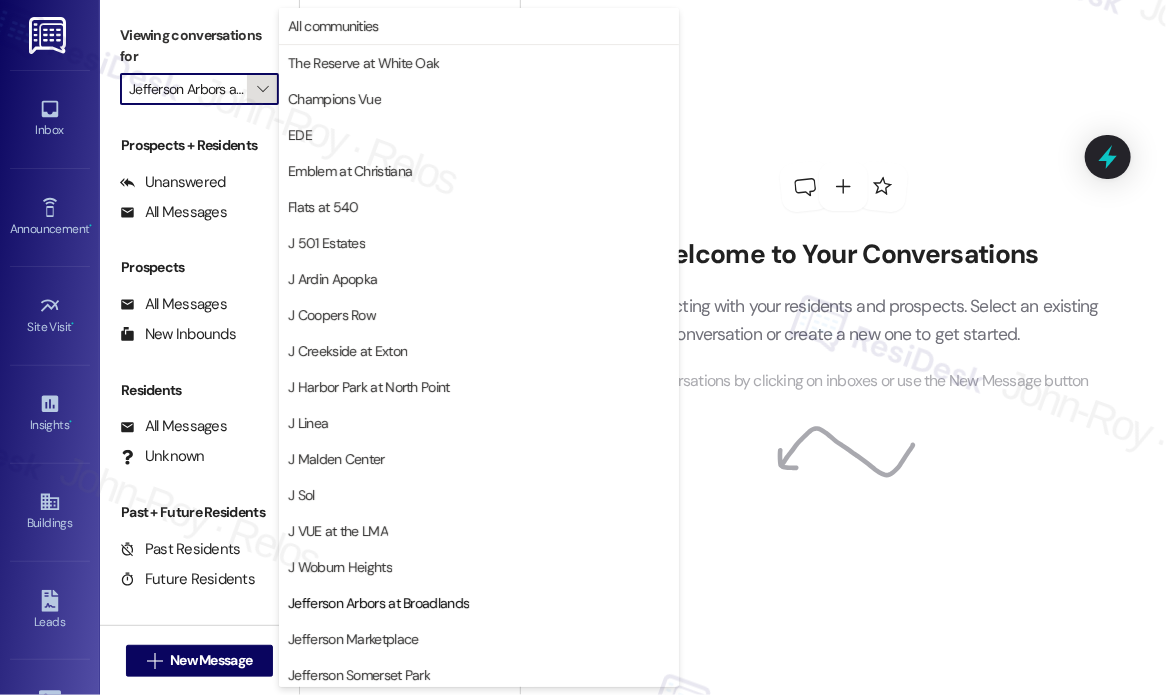 scroll, scrollTop: 0, scrollLeft: 61, axis: horizontal 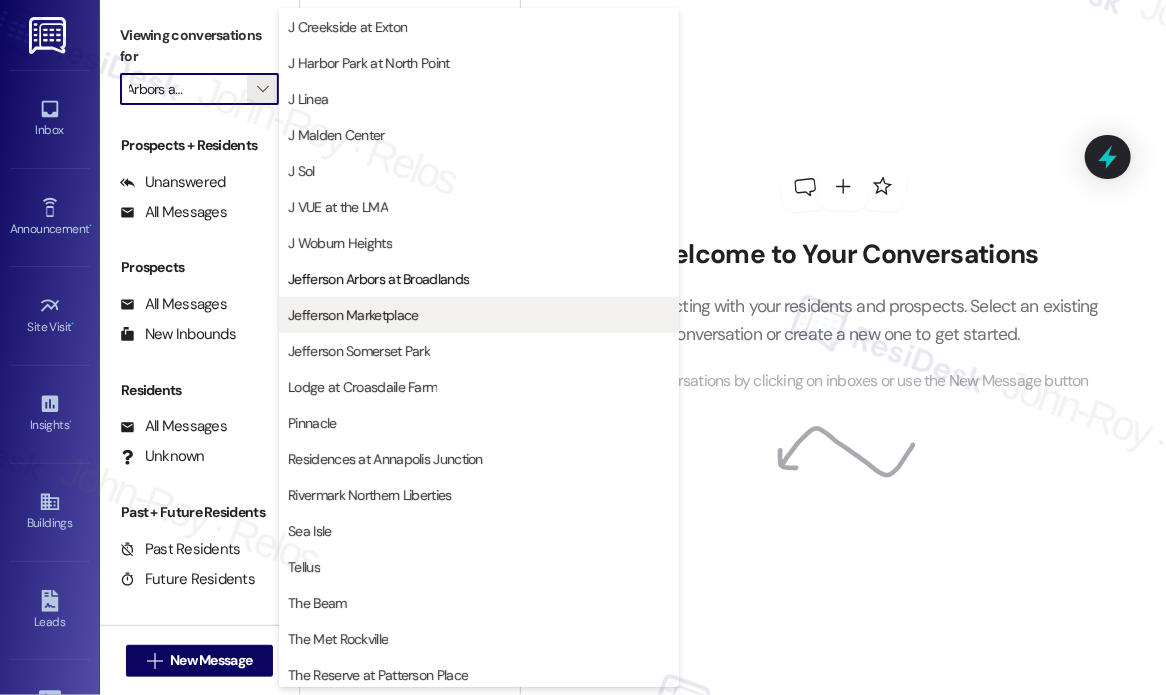 click on "Jefferson Marketplace" at bounding box center [353, 315] 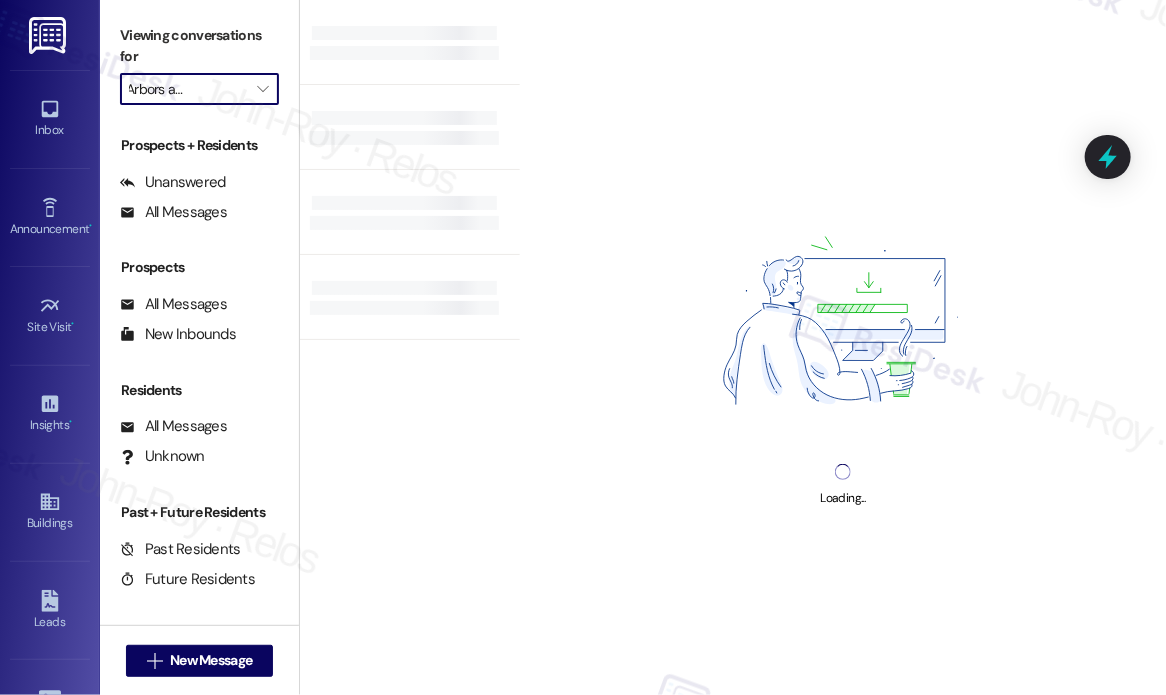 type on "Jefferson Marketplace" 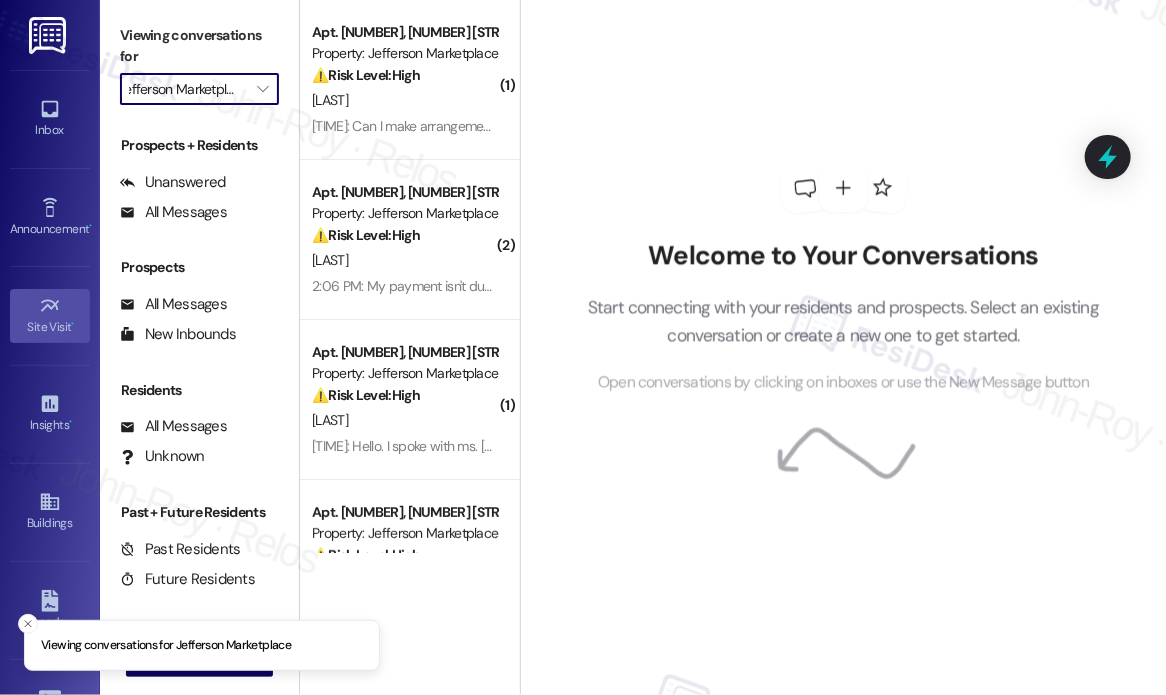 scroll, scrollTop: 0, scrollLeft: 0, axis: both 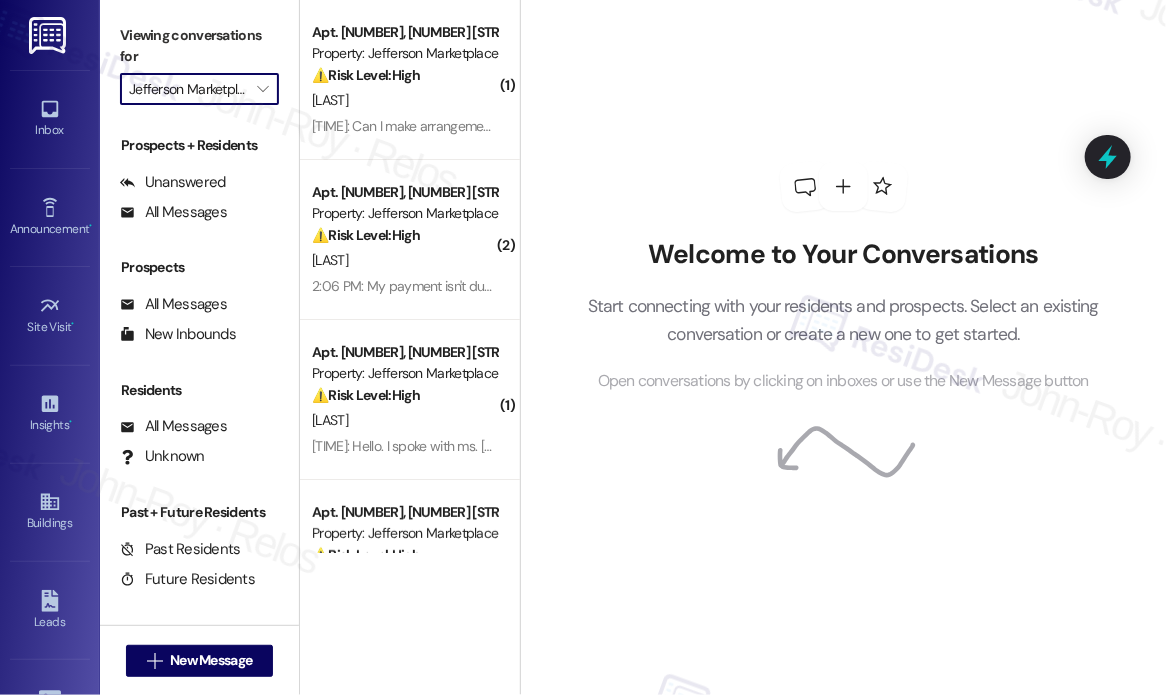 click on "Welcome to Your Conversations Start connecting with your residents and prospects. Select an existing conversation or create a new one to get started. Open conversations by clicking on inboxes or use the New Message button" at bounding box center [844, 278] 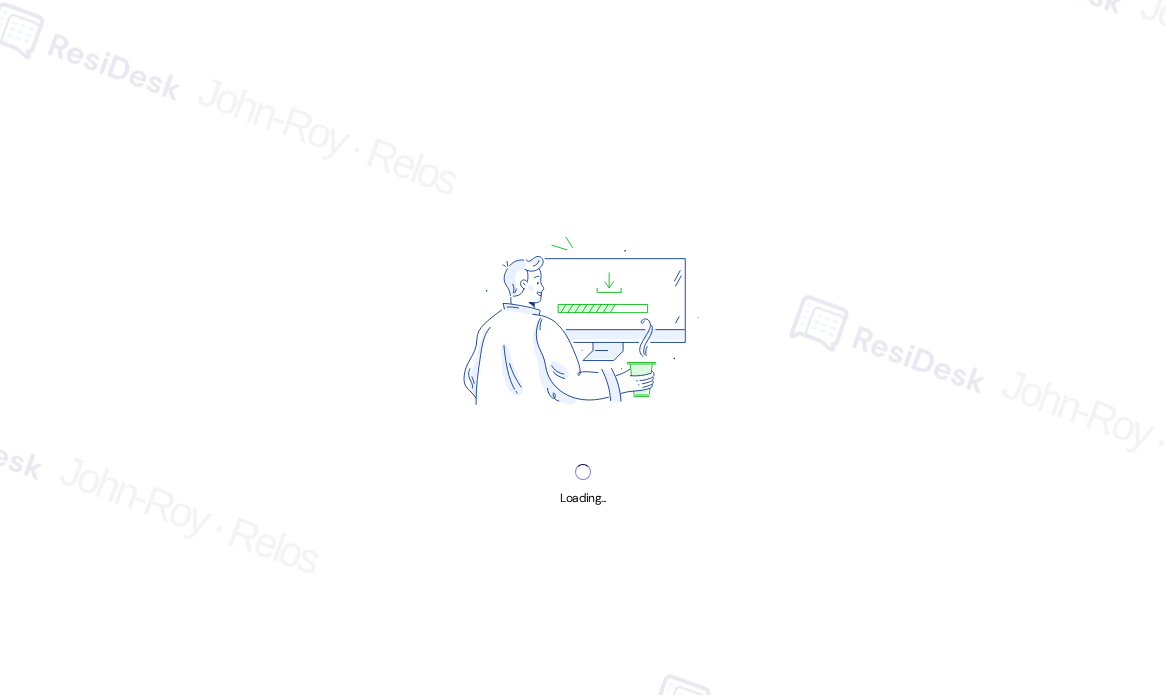scroll, scrollTop: 0, scrollLeft: 0, axis: both 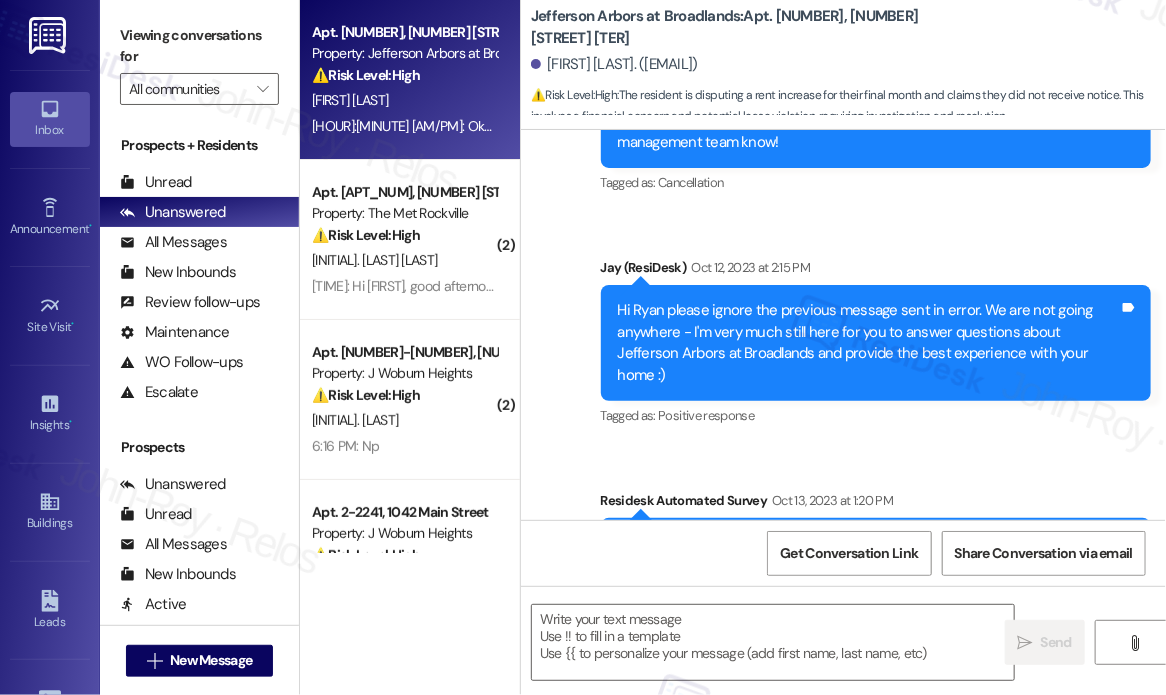 type on "Fetching suggested responses. Please feel free to read through the conversation in the meantime." 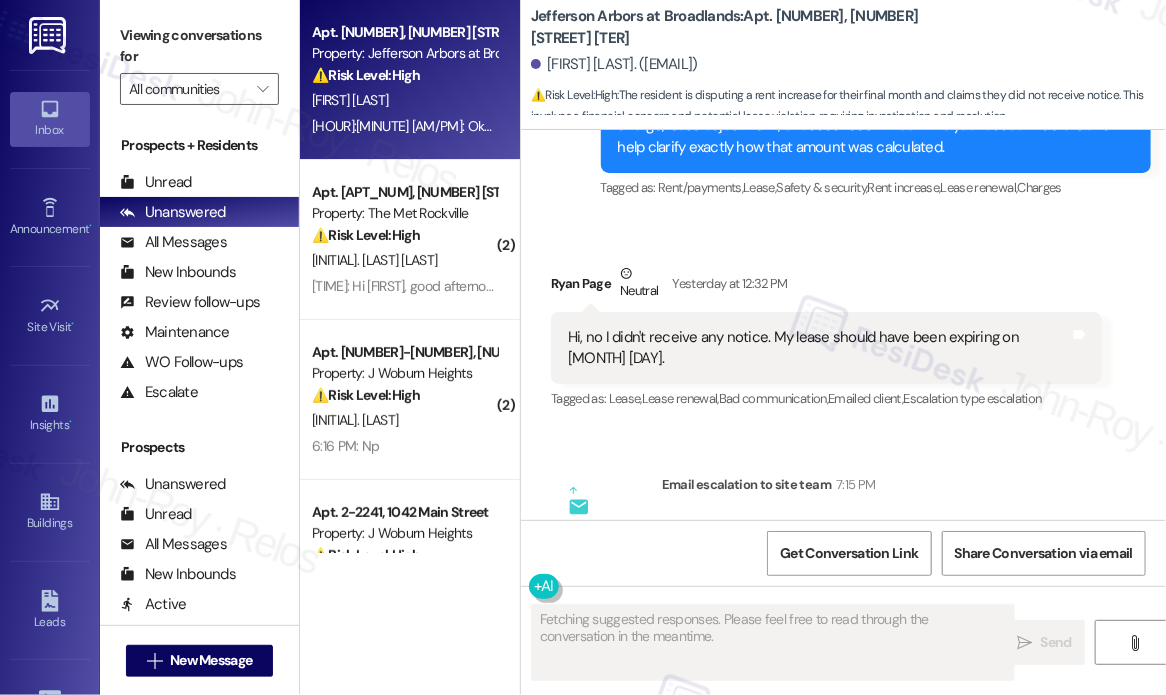scroll, scrollTop: 4744, scrollLeft: 0, axis: vertical 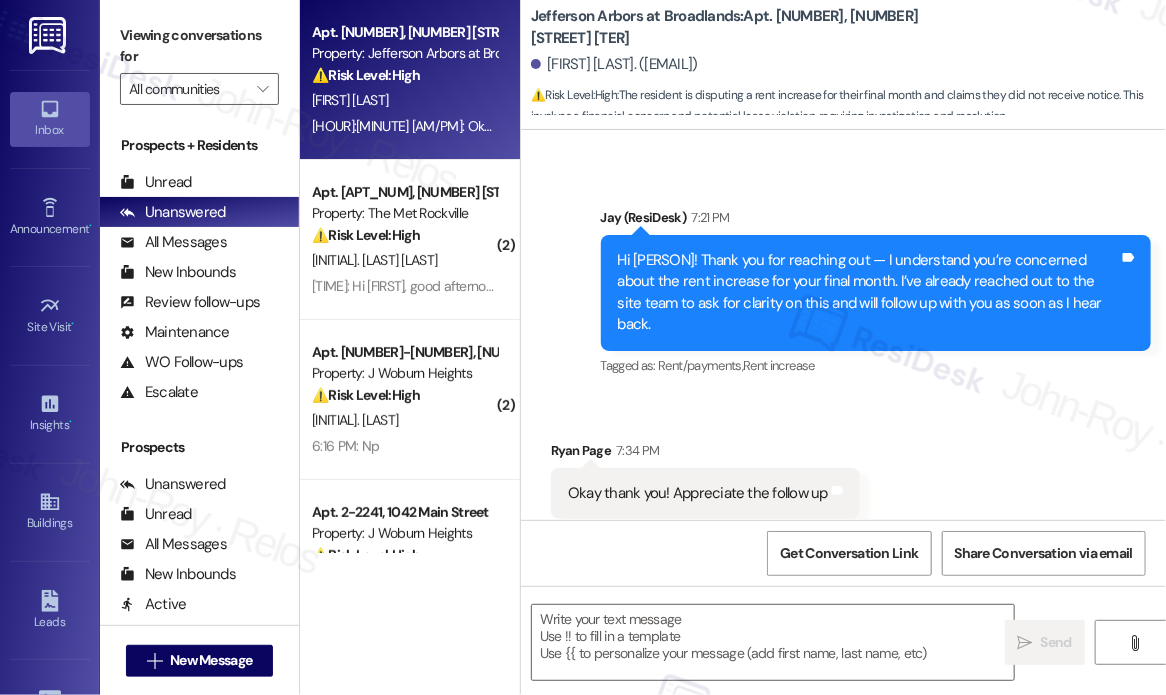 click on "Received via SMS Ryan Page [TIME]: Okay thank you! Appreciate the follow up Tags and notes Tagged as: Praise , Click to highlight conversations about Praise Positive response Click to highlight conversations about Positive response" at bounding box center [843, 479] 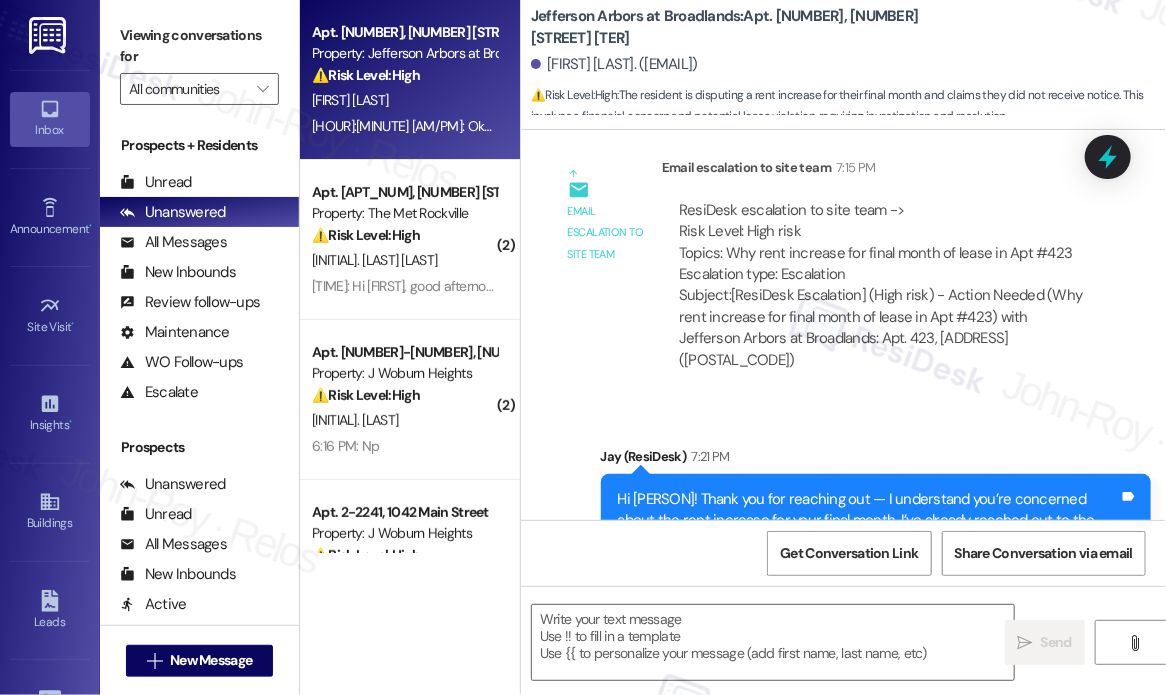 scroll, scrollTop: 4471, scrollLeft: 0, axis: vertical 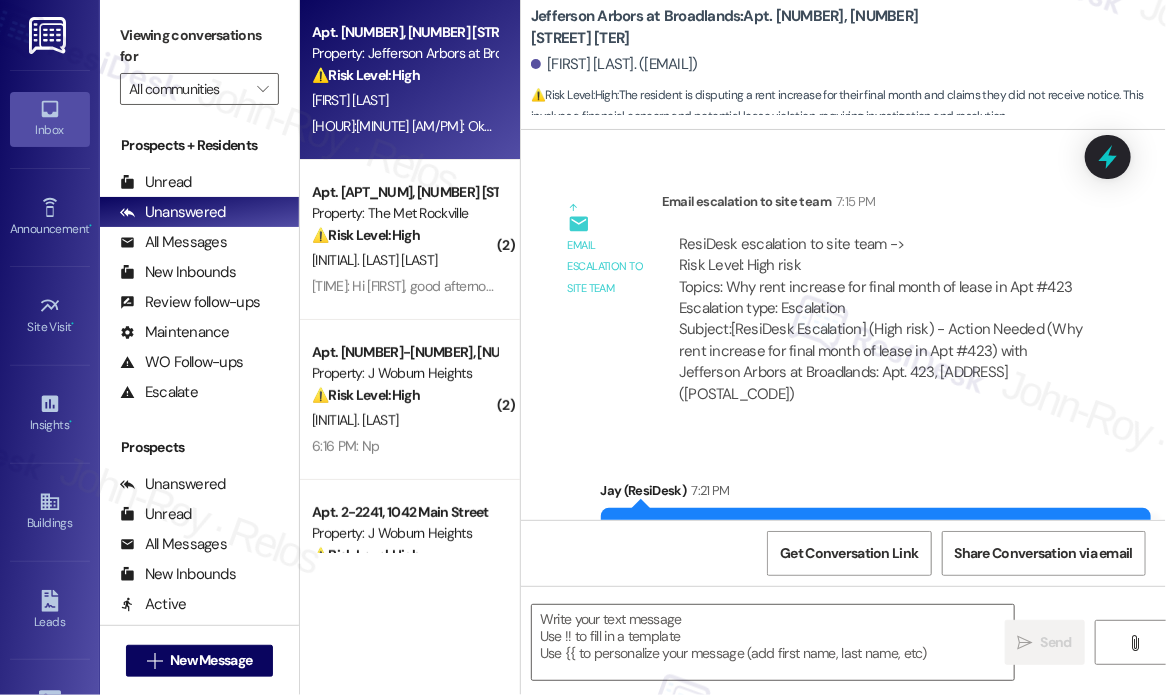 click on "Sent via SMS Jay  (ResiDesk) [HOUR]:[MINUTE] [AM/PM] Hi Ryan! Thank you for reaching out — I understand you’re concerned about the rent increase for your final month. I’ve already reached out to the site team to ask for clarity on this and will follow up with you as soon as I hear back. Tags and notes Tagged as:   Rent/payments ,  Click to highlight conversations about Rent/payments Rent increase Click to highlight conversations about Rent increase" at bounding box center [876, 566] 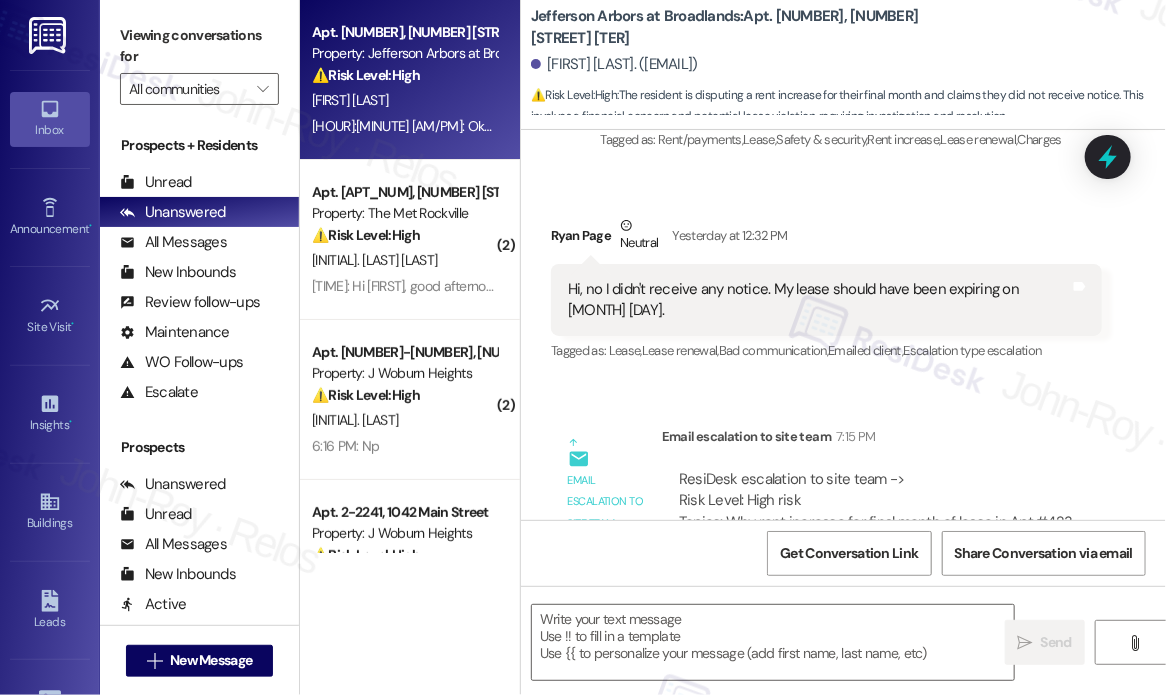scroll, scrollTop: 4271, scrollLeft: 0, axis: vertical 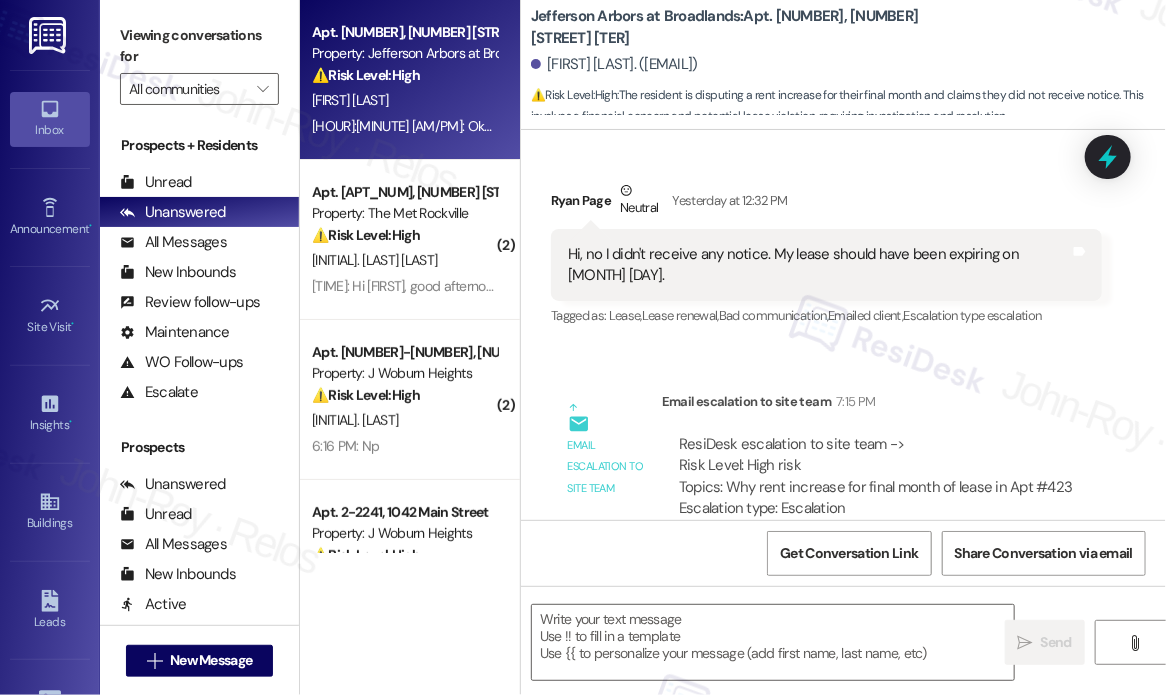 click on "Survey, sent via SMS Residesk Automated Survey [MONTH] [DAY], [YEAR] at [HOUR]:[MINUTE] [AM/PM] Hi there Ryan! I just wanted to check in and ask if you are happy with your apartment.  Feel free to answer with a quick (y/n) (You can always reply STOP to opt out of future messages) Tags and notes Tagged as:   Quarterly check-in Click to highlight conversations about Quarterly check-in Received via SMS Ryan Page   Positive [MONTH] [DAY], [YEAR] at [HOUR]:[MINUTE] [AM/PM] Yes we're absolutely loving it! I was actually going to swing by to see you guys and see when the earliest we could extend was :)  Tags and notes Tagged as:   Positive response ,  Click to highlight conversations about Positive response Praise ,  Click to highlight conversations about Praise Lease renewal Click to highlight conversations about Lease renewal Sent via SMS Jay  (ResiDesk) [MONTH] [DAY], [YEAR] at [HOUR]:[MINUTE] [AM/PM] Hi Ryan! It's a pleasure to meet you Tags and notes Tagged as:   Positive response Click to highlight conversations about Positive response Received via SMS Ryan Page   Positive Tagged as:" at bounding box center (843, 325) 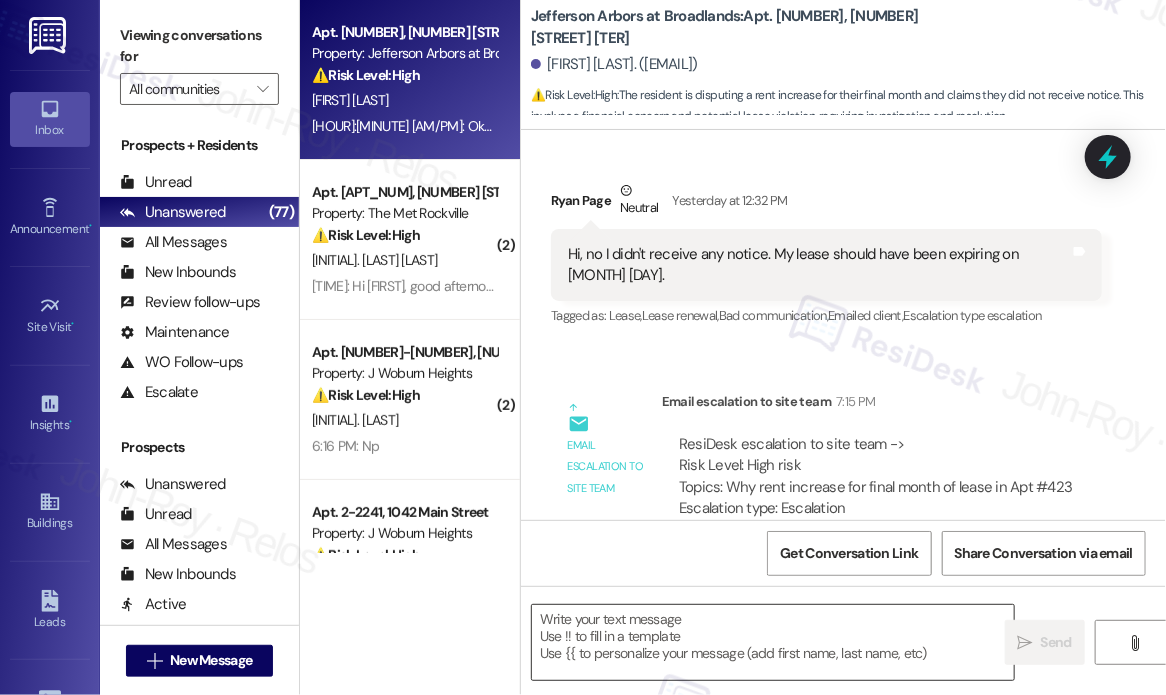 click at bounding box center [773, 642] 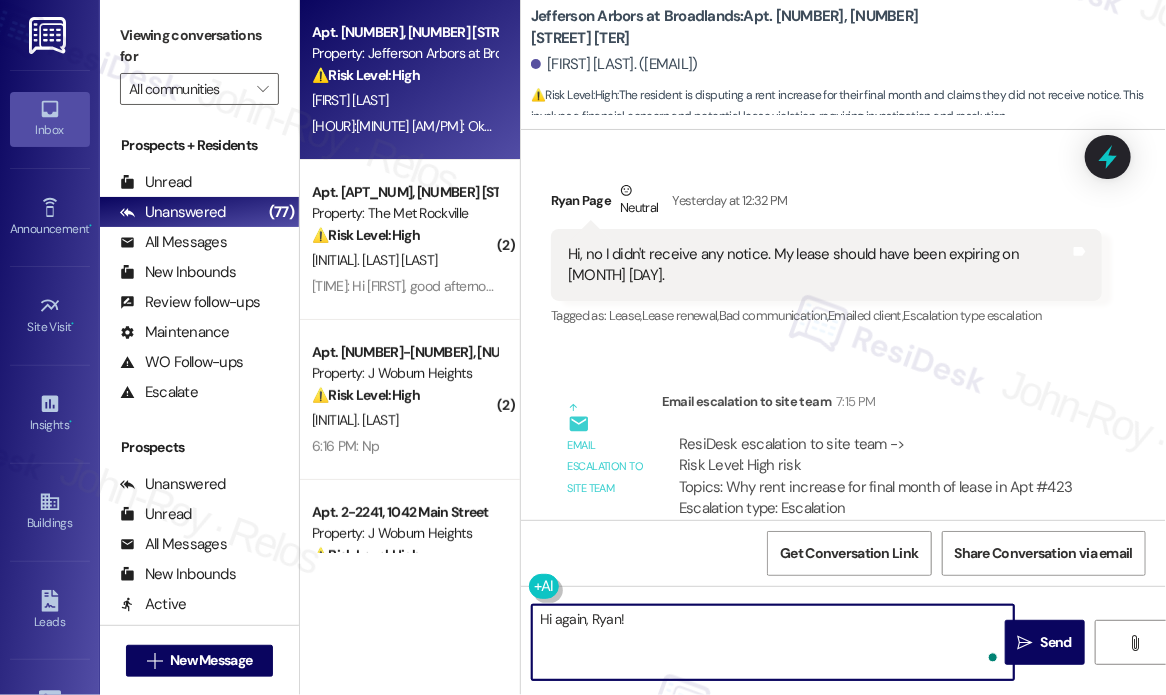 paste on "The site team has received my message and will be contacting you directly." 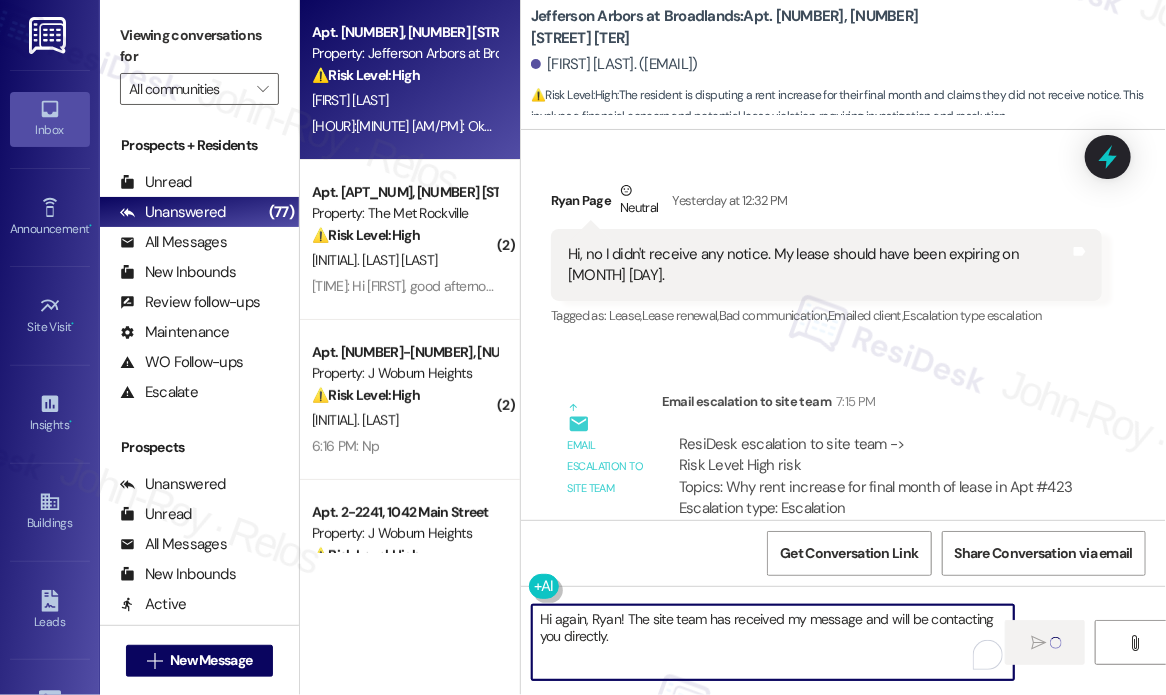 type 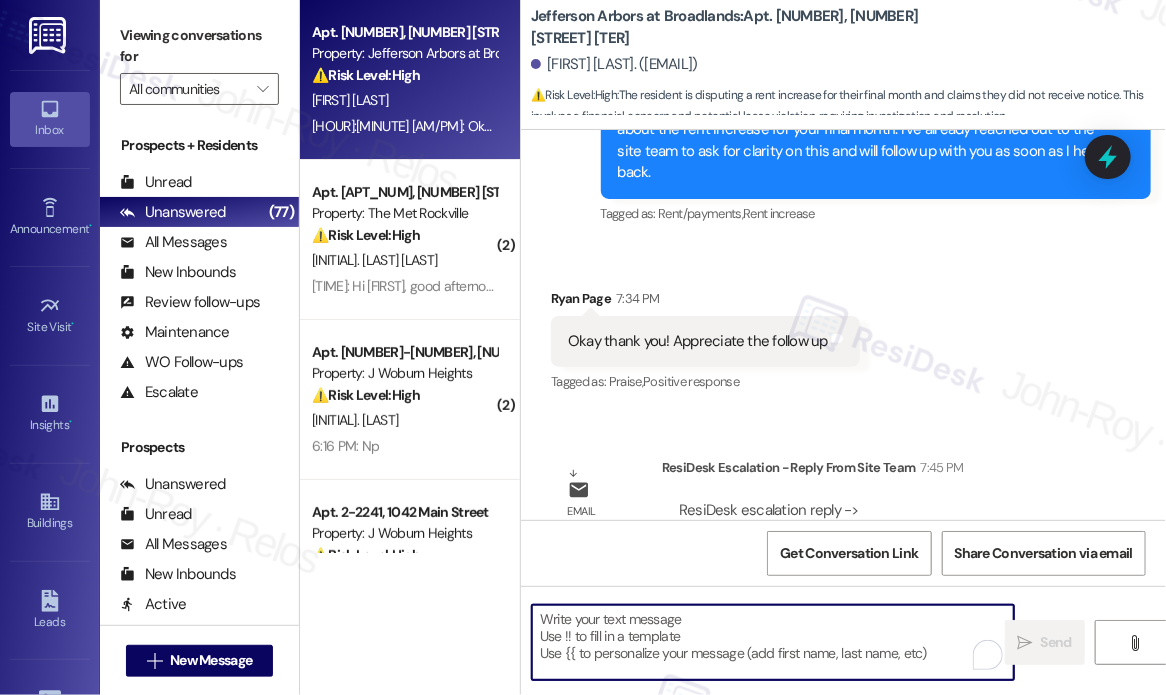 scroll, scrollTop: 5132, scrollLeft: 0, axis: vertical 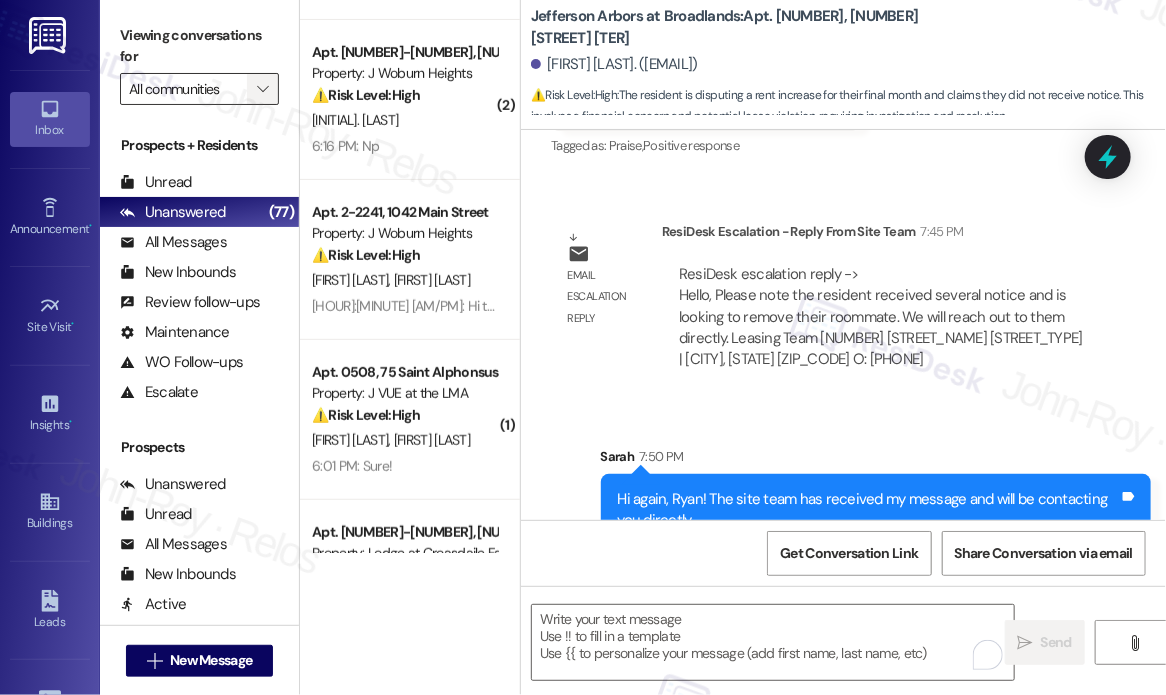 click on "" at bounding box center (262, 89) 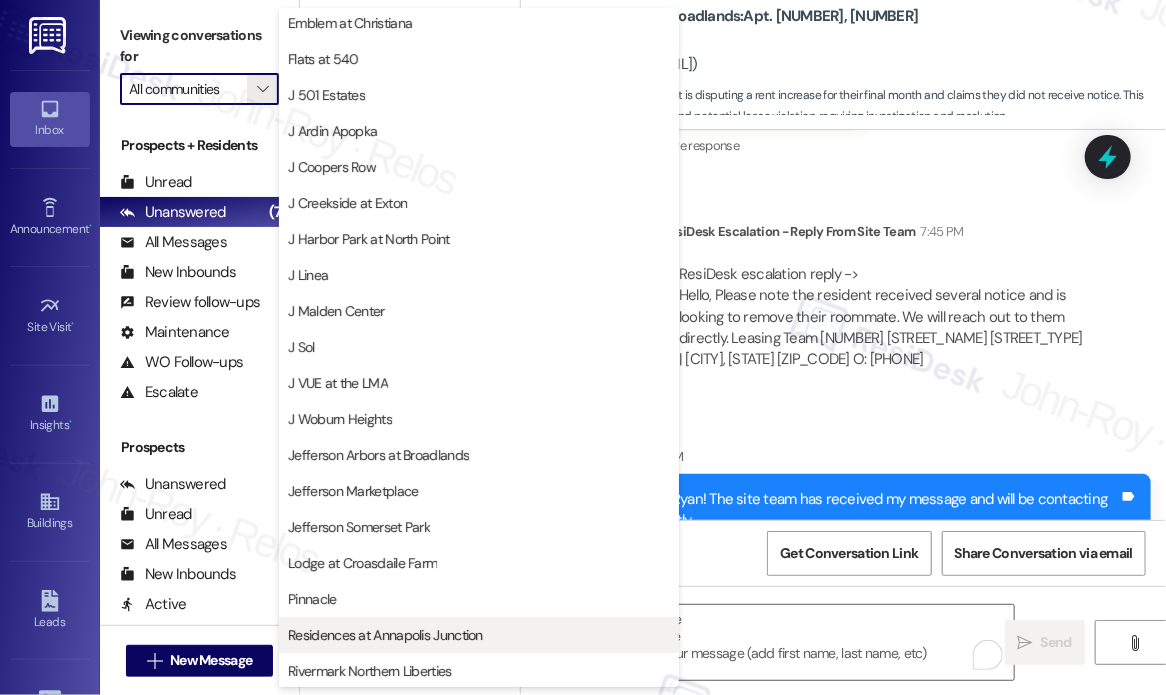 scroll, scrollTop: 329, scrollLeft: 0, axis: vertical 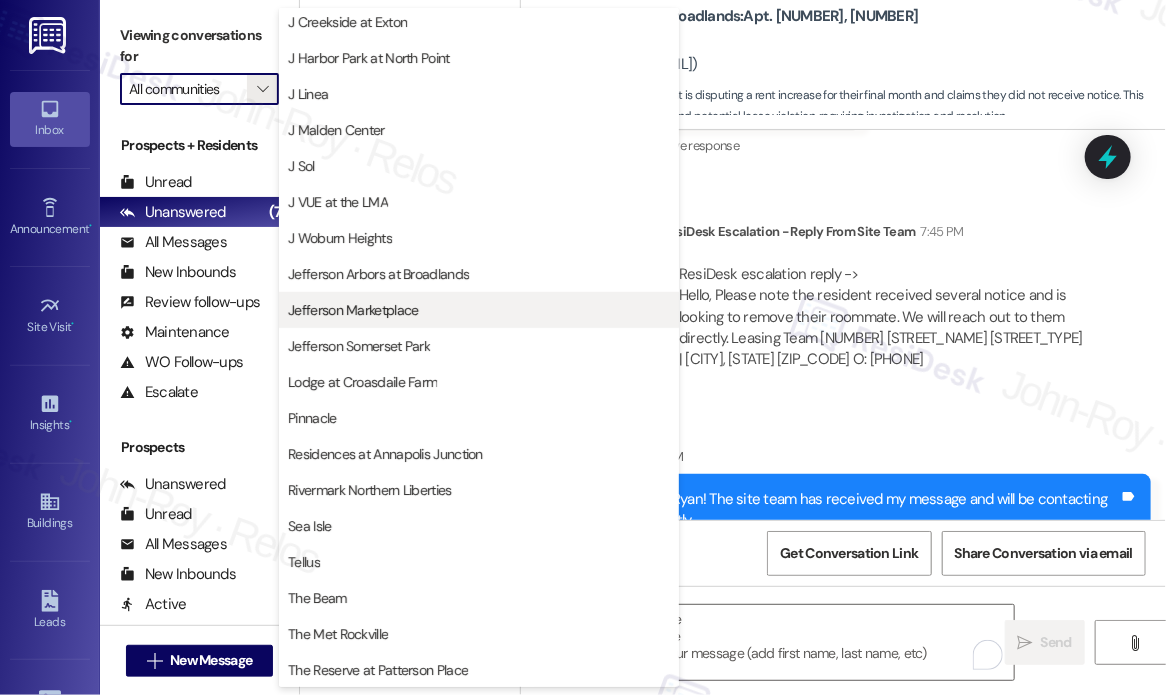 click on "Jefferson Marketplace" at bounding box center [353, 310] 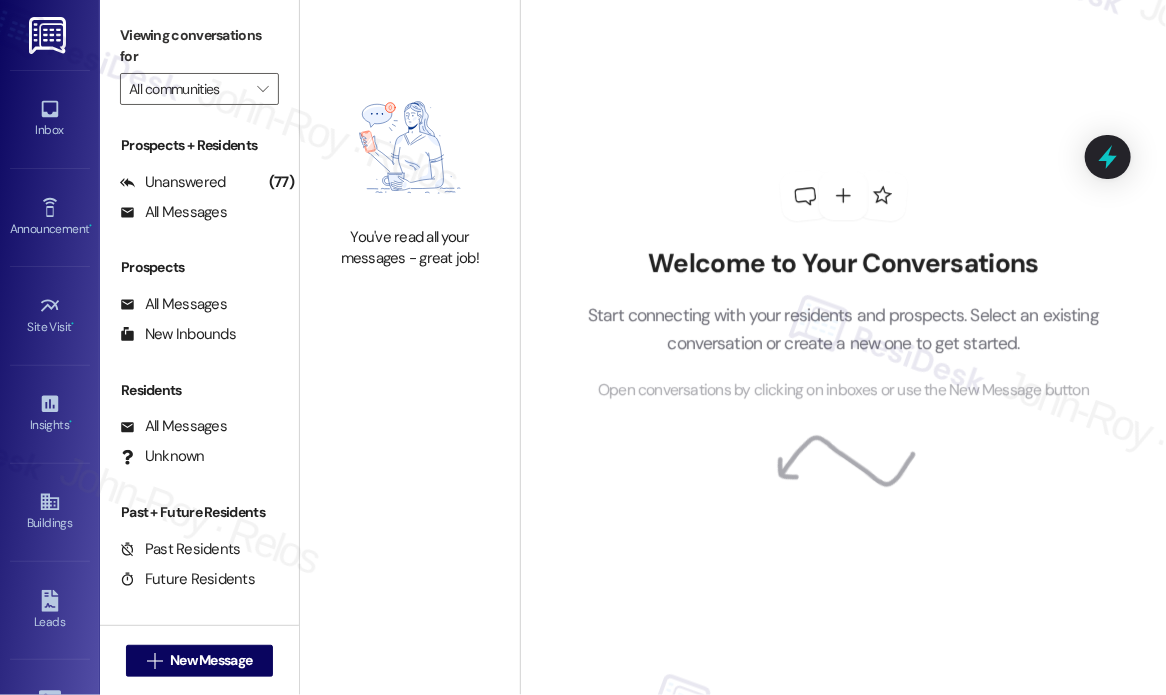 type on "Jefferson Marketplace" 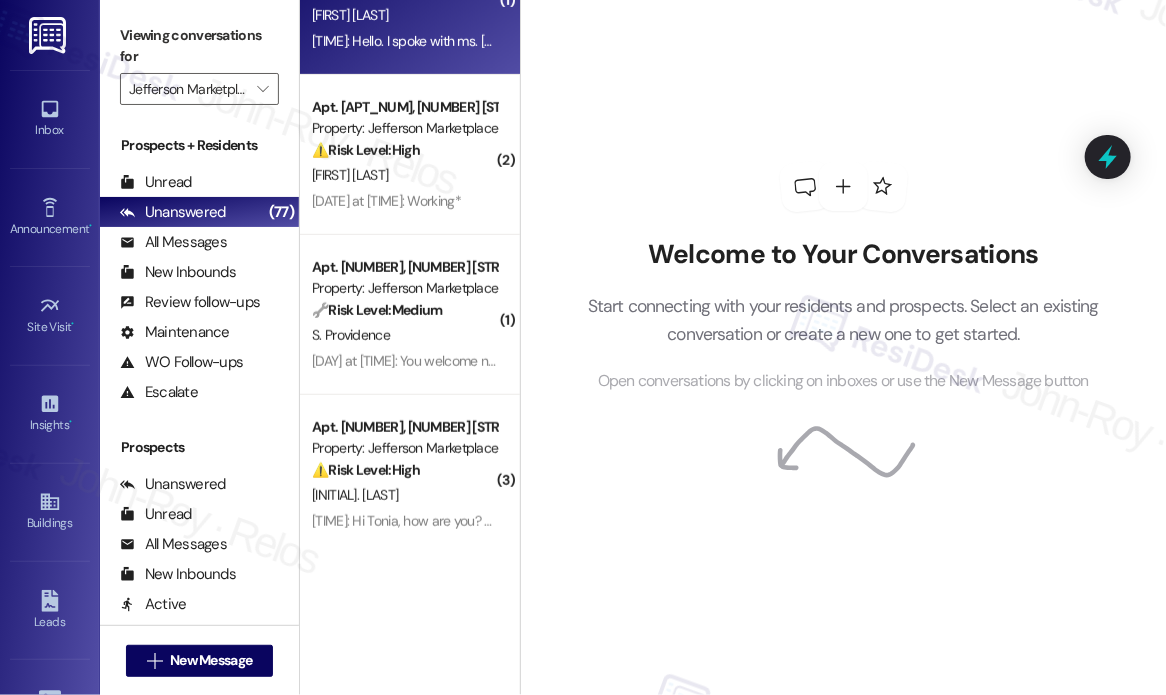 scroll, scrollTop: 407, scrollLeft: 0, axis: vertical 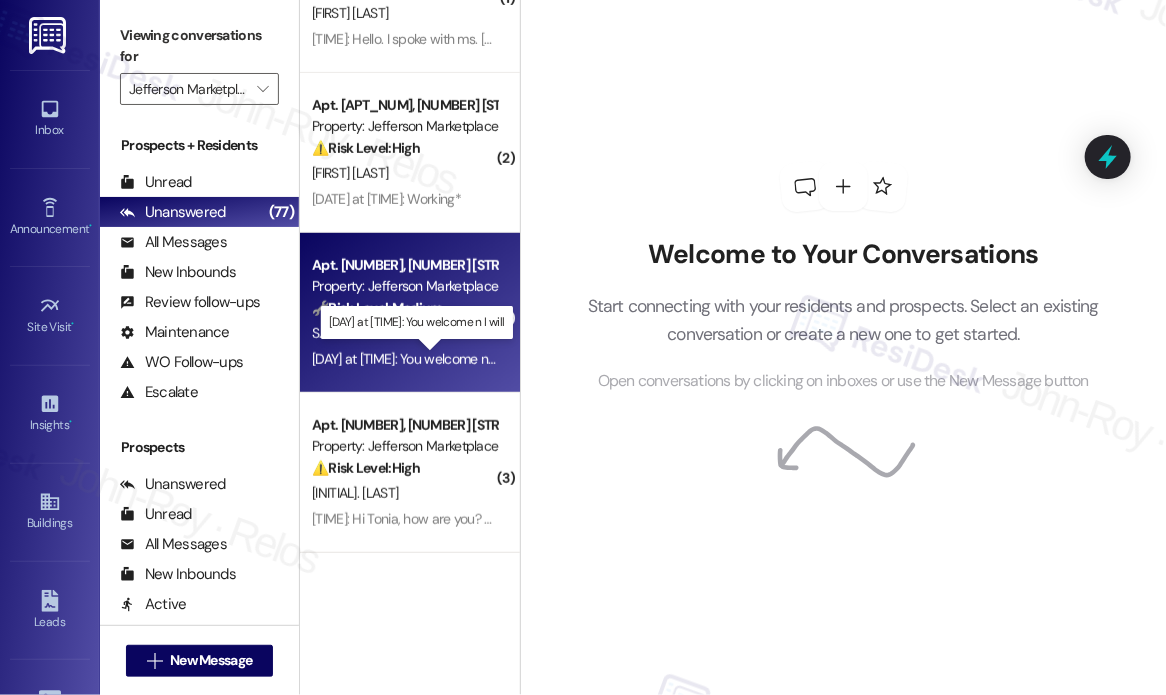 click on "[TIME]: You welcome n I will [TIME]: You welcome n I will" at bounding box center [413, 359] 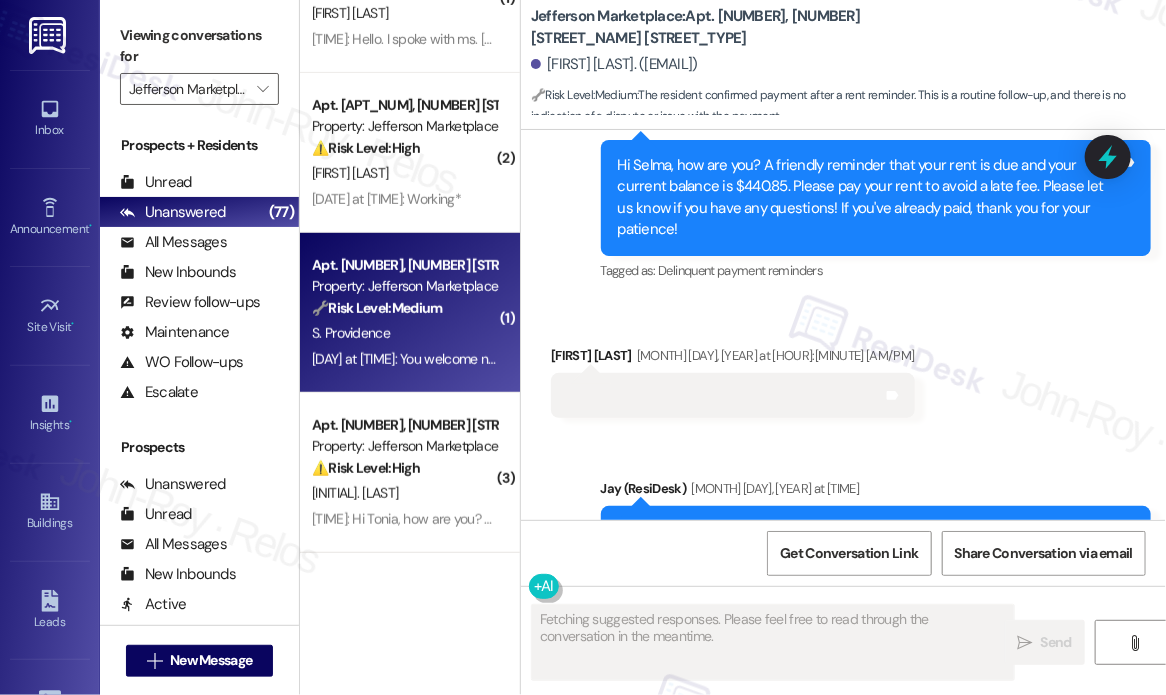scroll, scrollTop: 16448, scrollLeft: 0, axis: vertical 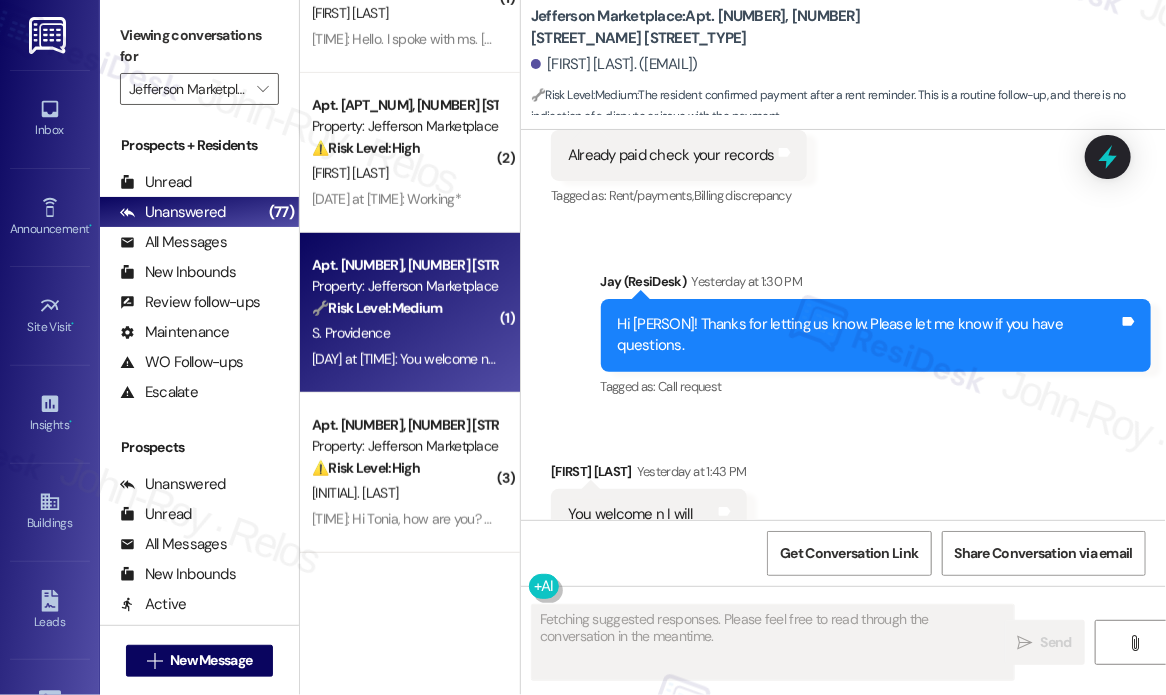 click on "Received via SMS [FIRST] [LAST] Yesterday at [TIME] You welcome  n I will Tags and notes Tagged as:   Positive response Click to highlight conversations about Positive response" at bounding box center [843, 500] 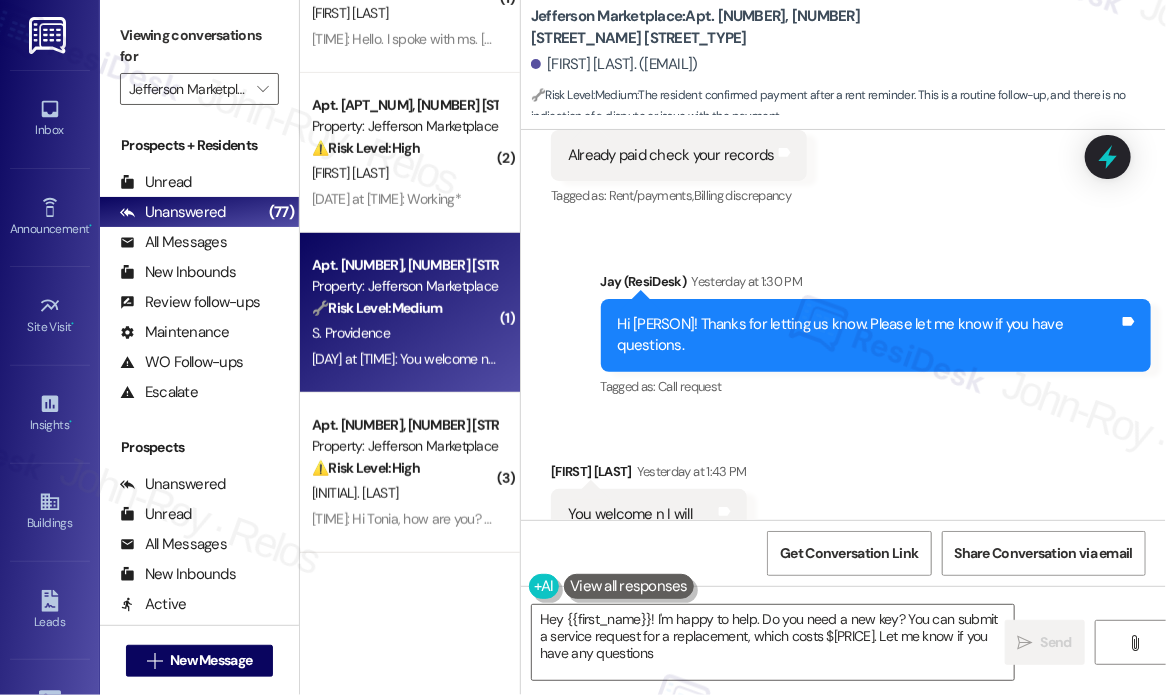 type on "Hey {{first_name}}! I'm happy to help. Do you need a new key? You can submit a service request for a replacement, which costs $30. Let me know if you have any questions!" 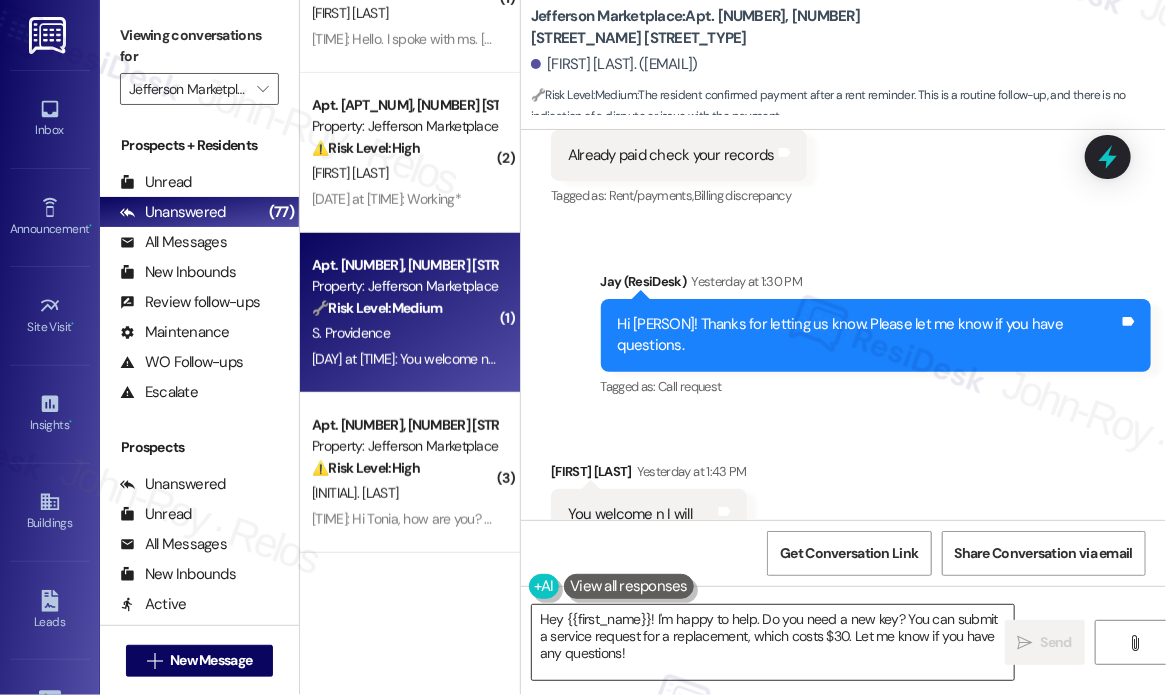 click on "Hey {{first_name}}! I'm happy to help. Do you need a new key? You can submit a service request for a replacement, which costs $30. Let me know if you have any questions!" at bounding box center [773, 642] 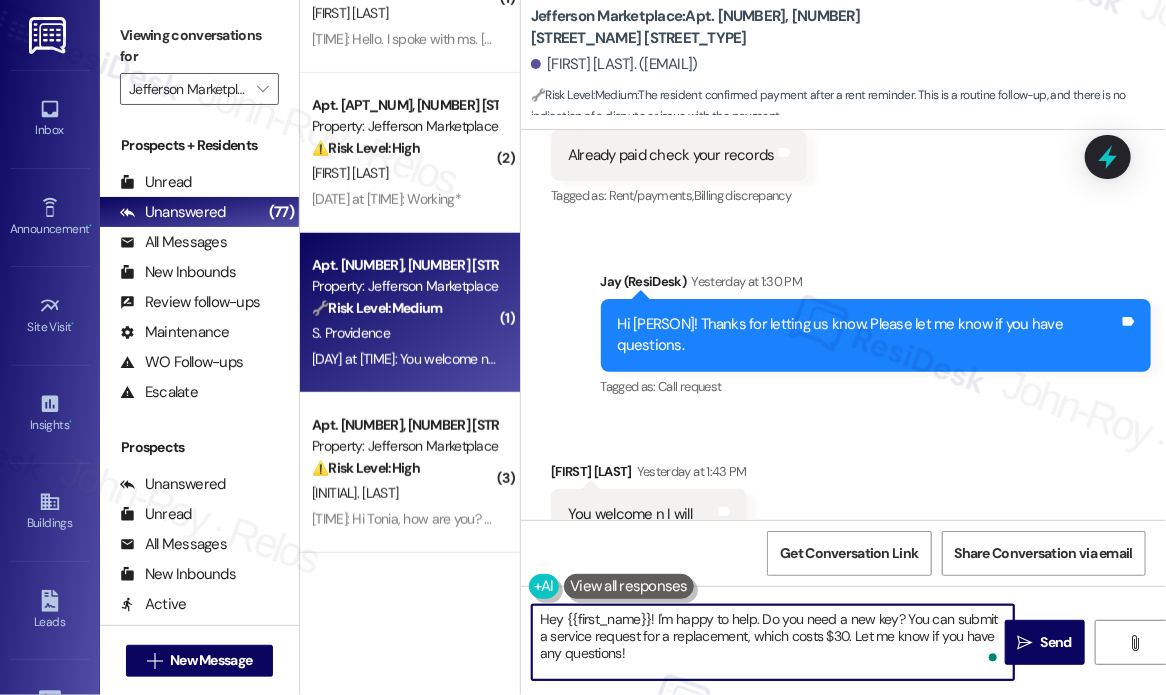 drag, startPoint x: 673, startPoint y: 659, endPoint x: 507, endPoint y: 591, distance: 179.38785 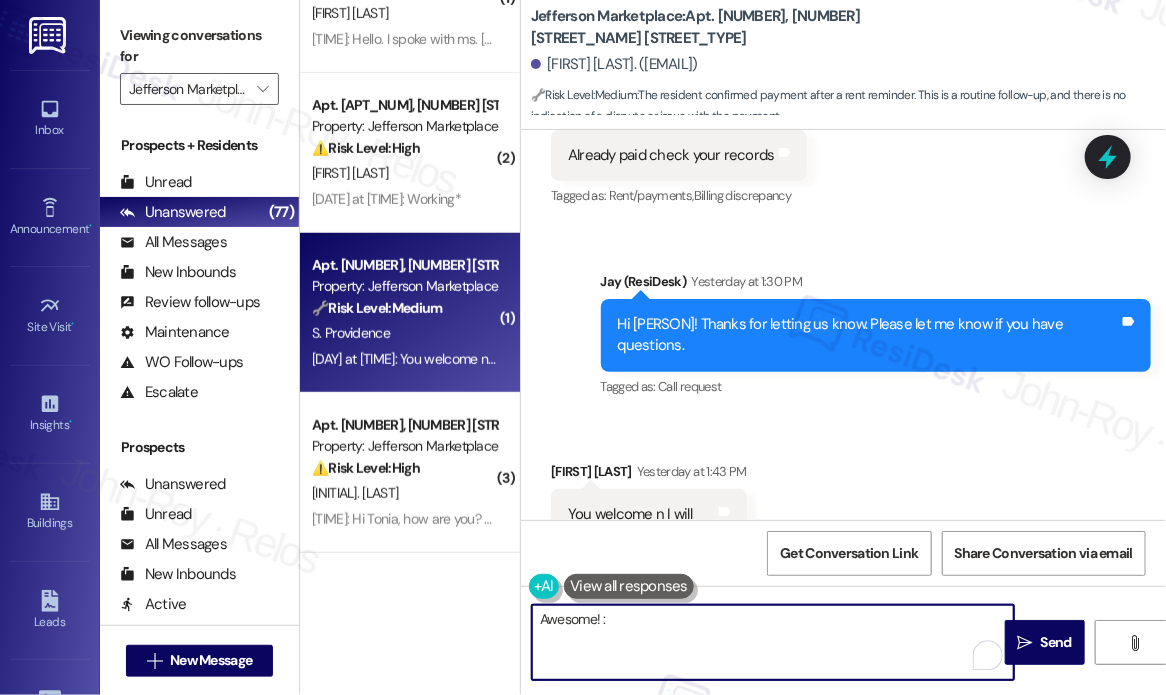 type on "Awesome! :)" 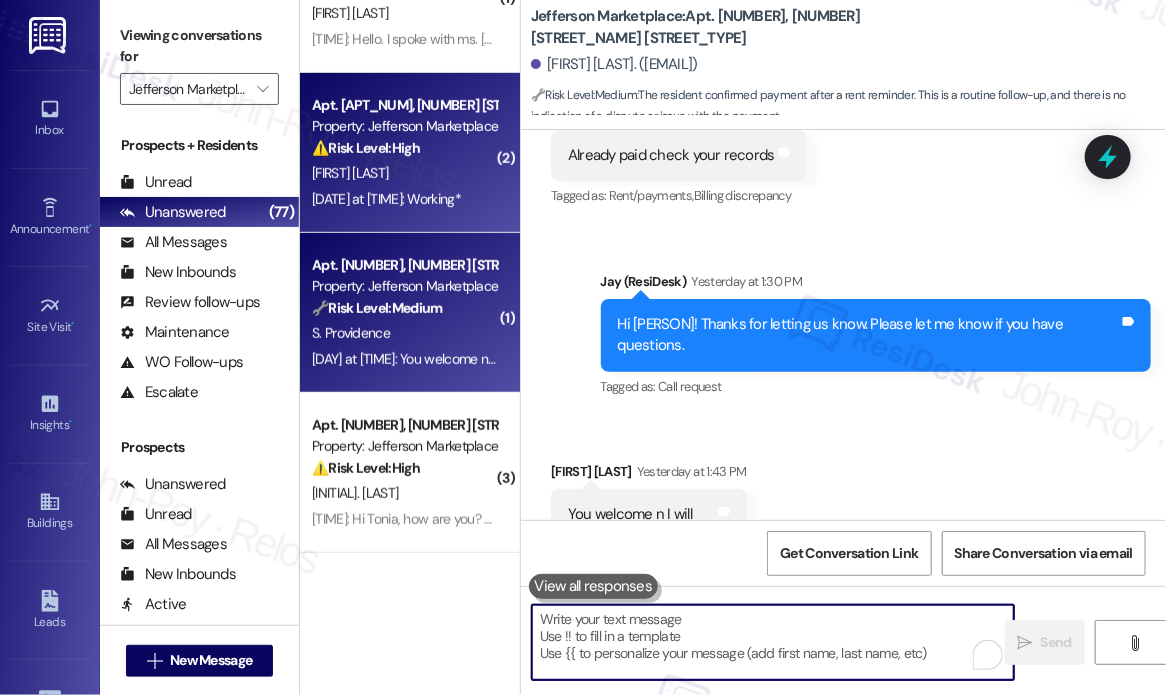 type 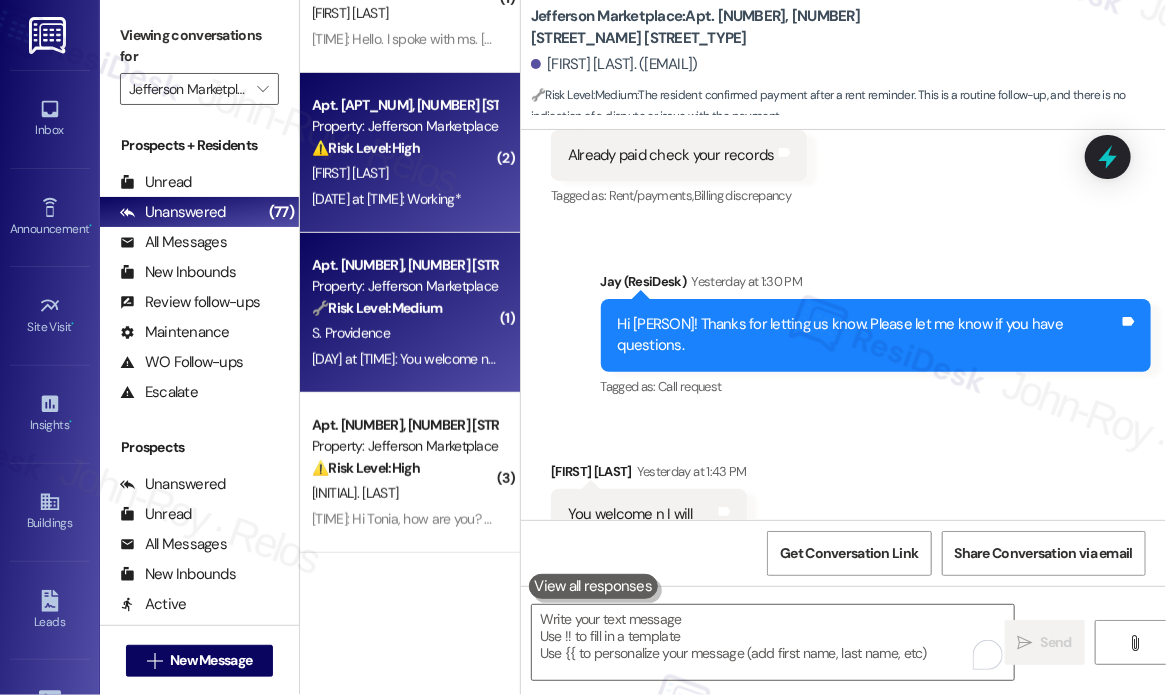 click on "Yesterday at [HOUR]:[MINUTE] [AM/PM]: Working* Yesterday at [HOUR]:[MINUTE] [AM/PM]: Working*" at bounding box center [404, 199] 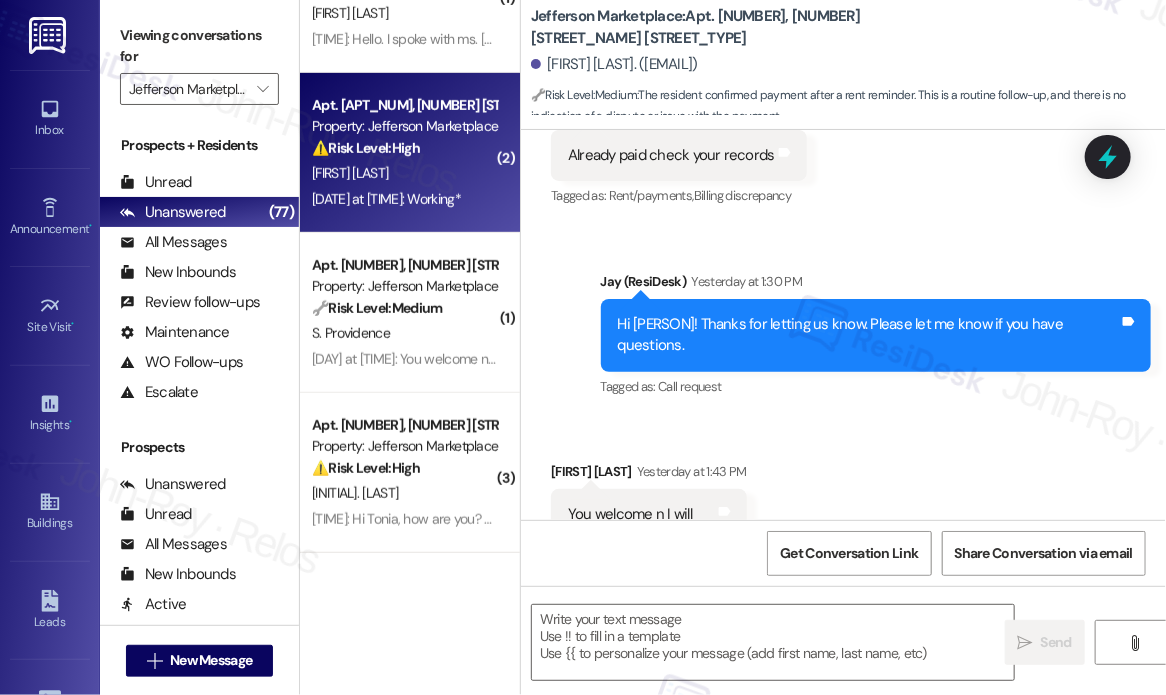 type on "Fetching suggested responses. Please feel free to read through the conversation in the meantime." 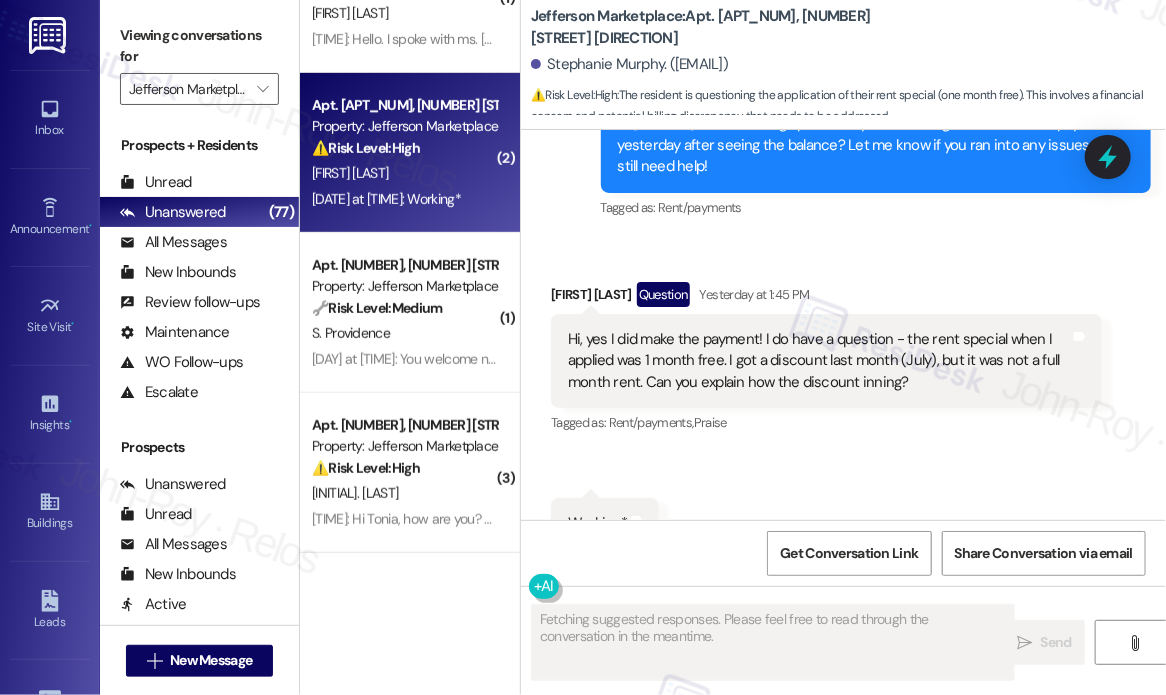 scroll, scrollTop: 1164, scrollLeft: 0, axis: vertical 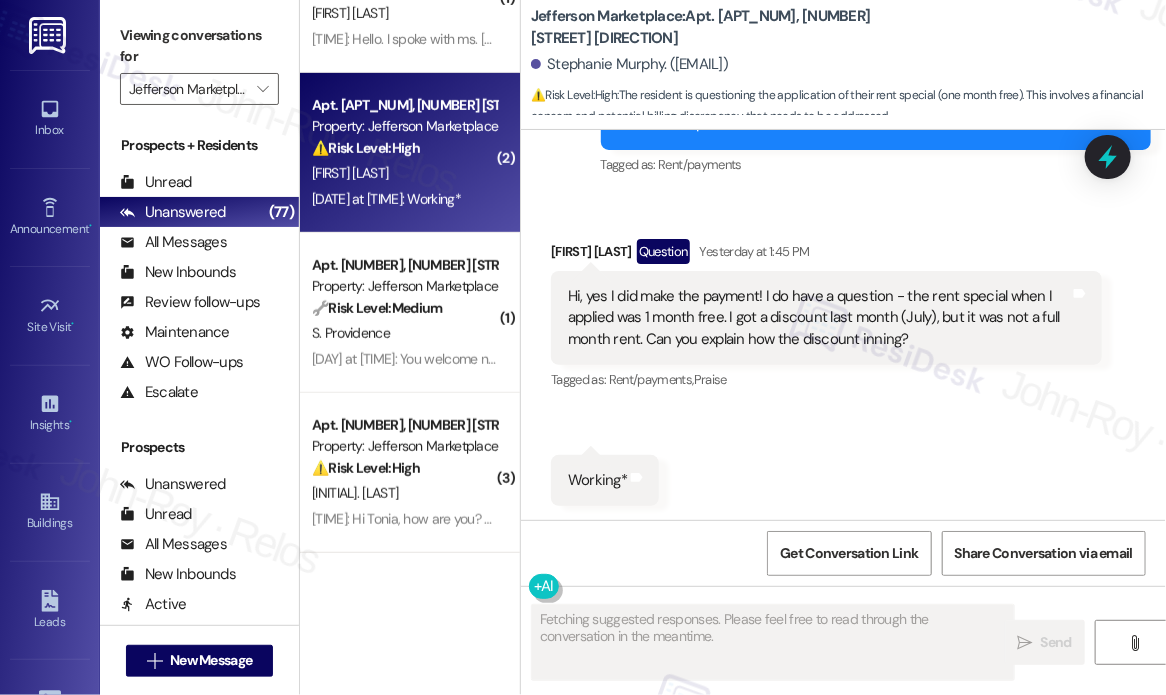 click on "Received via SMS Stephanie Murphy Question [TIME]: Hi, yes I did make the payment! I do have a question - the rent special when I applied was 1 month free. I got a discount last month (July), but it was not a full month rent. Can you explain how the discount inning? Tags and notes Tagged as: Rent/payments , Click to highlight conversations about Rent/payments Praise Click to highlight conversations about Praise Received via SMS [TIME] Stephanie Murphy [TIME] Working* Tags and notes" at bounding box center (843, 357) 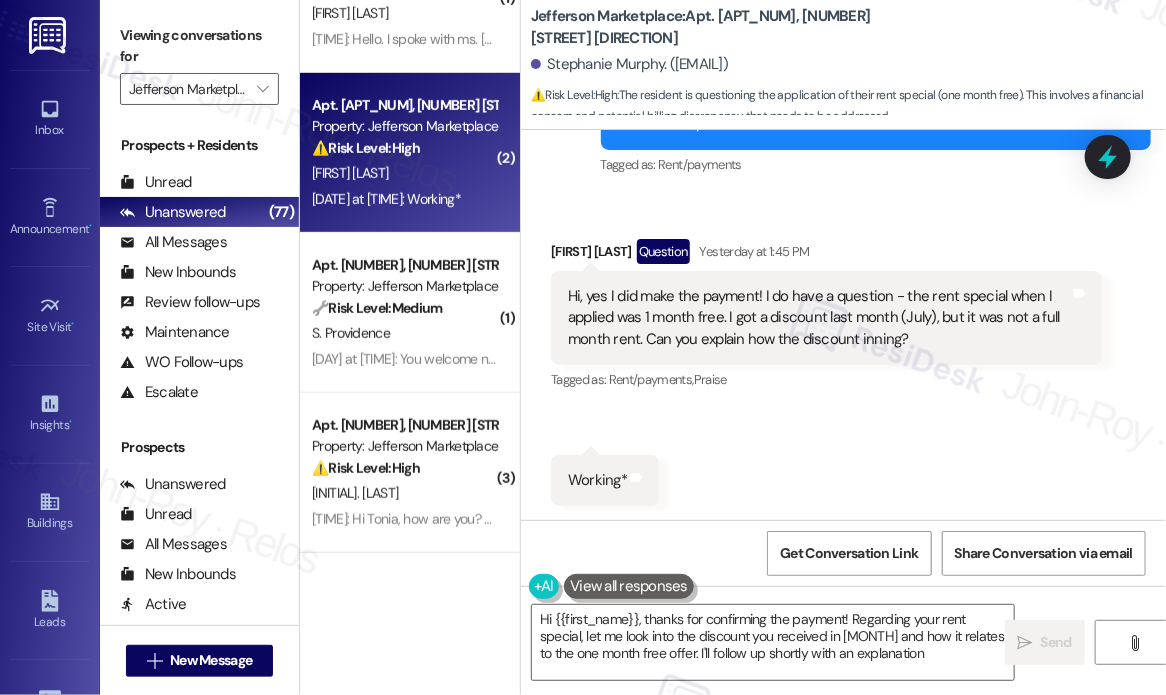 type on "Hi {{first_name}}, thanks for confirming the payment! Regarding your rent special, let me look into the discount you received in [MONTH] and how it relates to the one month free offer. I'll follow up shortly with an explanation." 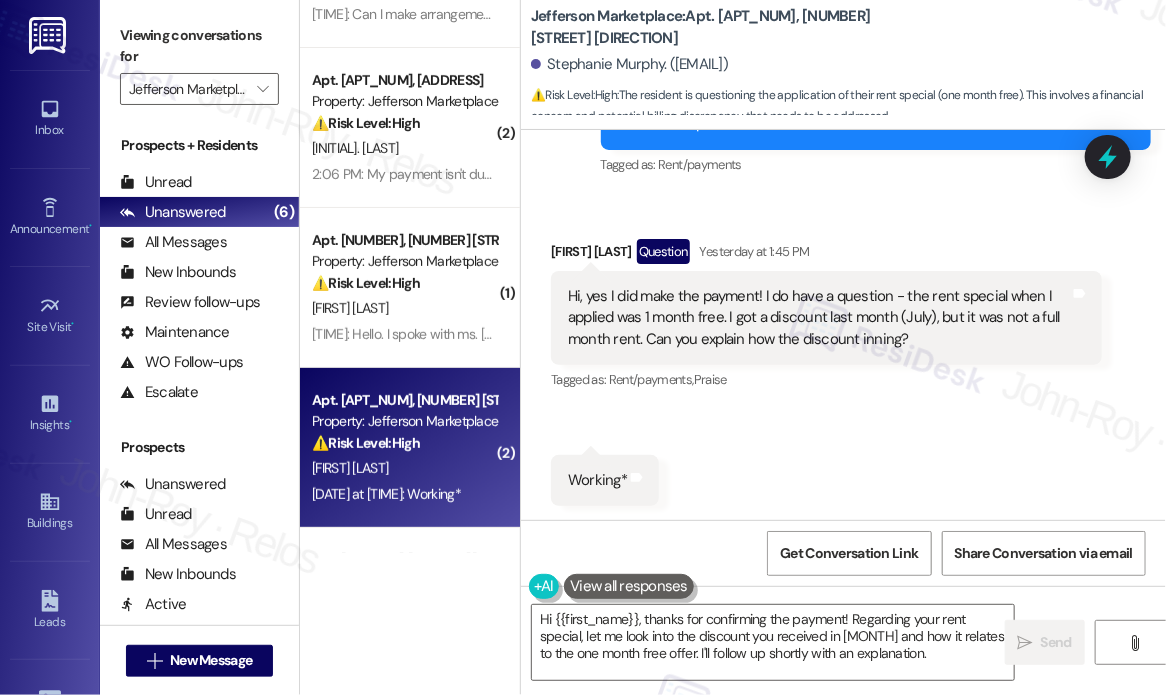 scroll, scrollTop: 107, scrollLeft: 0, axis: vertical 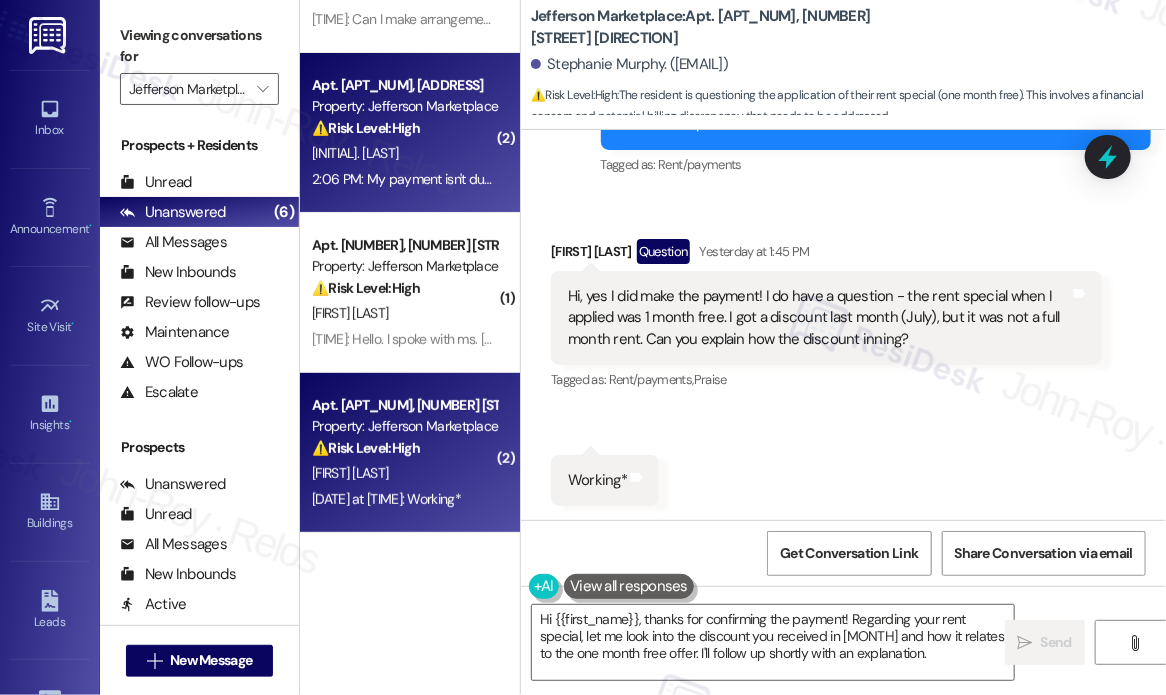 click on "Apt. [NUMBER], [NUMBER] [STREET] [DIRECTION] Property: Jefferson Marketplace ⚠️  Risk Level:  High The resident is disputing the rent due date, which could lead to financial concerns and late fee disputes if not addressed. This requires prompt clarification to avoid potential issues. D. Sinclair [HOUR]:[MINUTE] [AM/PM]: My payment isn't due until [MONTH] [DAY], [YEAR]....  [HOUR]:[MINUTE] [AM/PM]: My payment isn't due until [MONTH] [DAY], [YEAR]...." at bounding box center (410, 133) 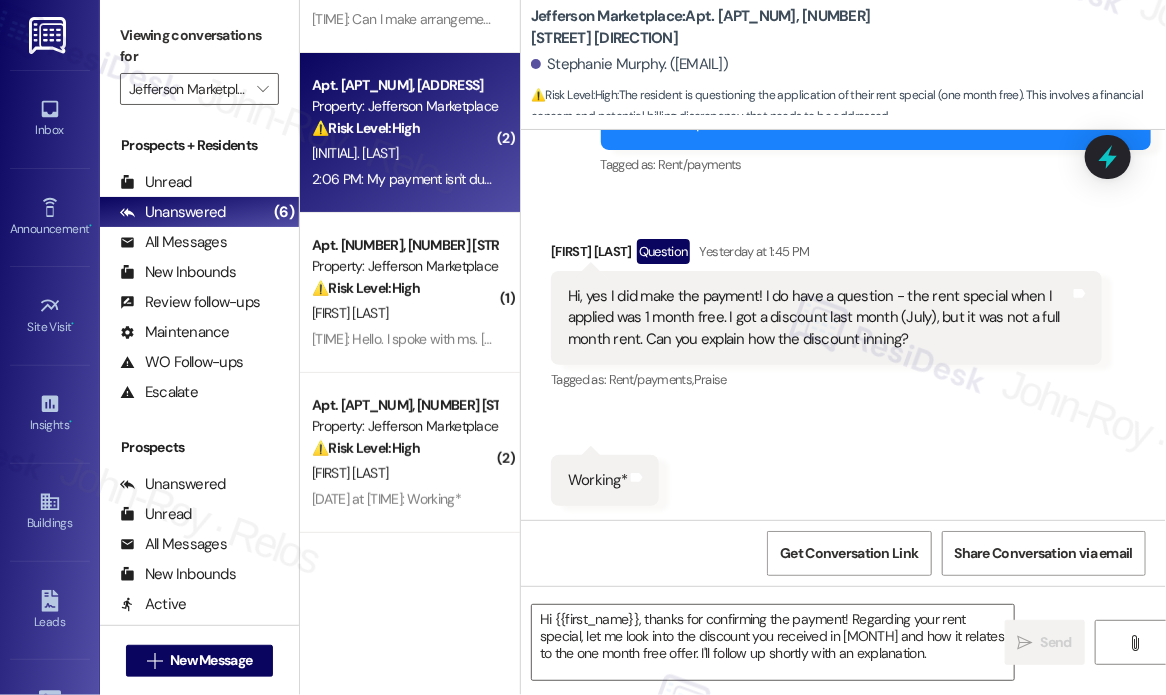 type on "Fetching suggested responses. Please feel free to read through the conversation in the meantime." 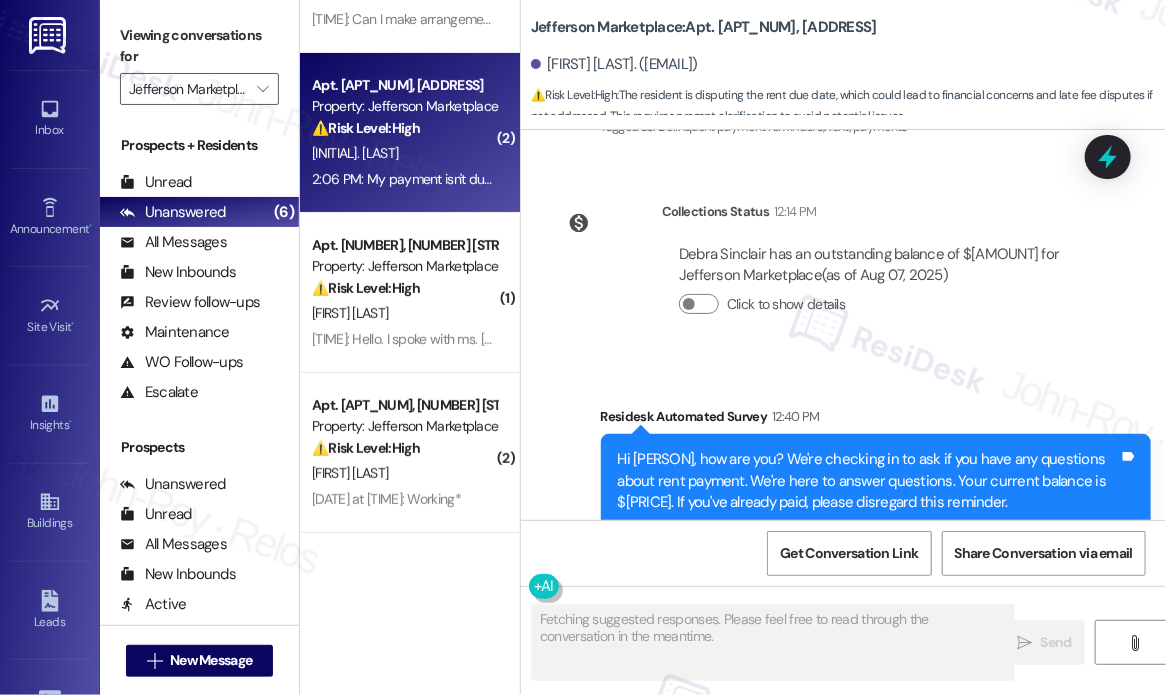 scroll, scrollTop: 9479, scrollLeft: 0, axis: vertical 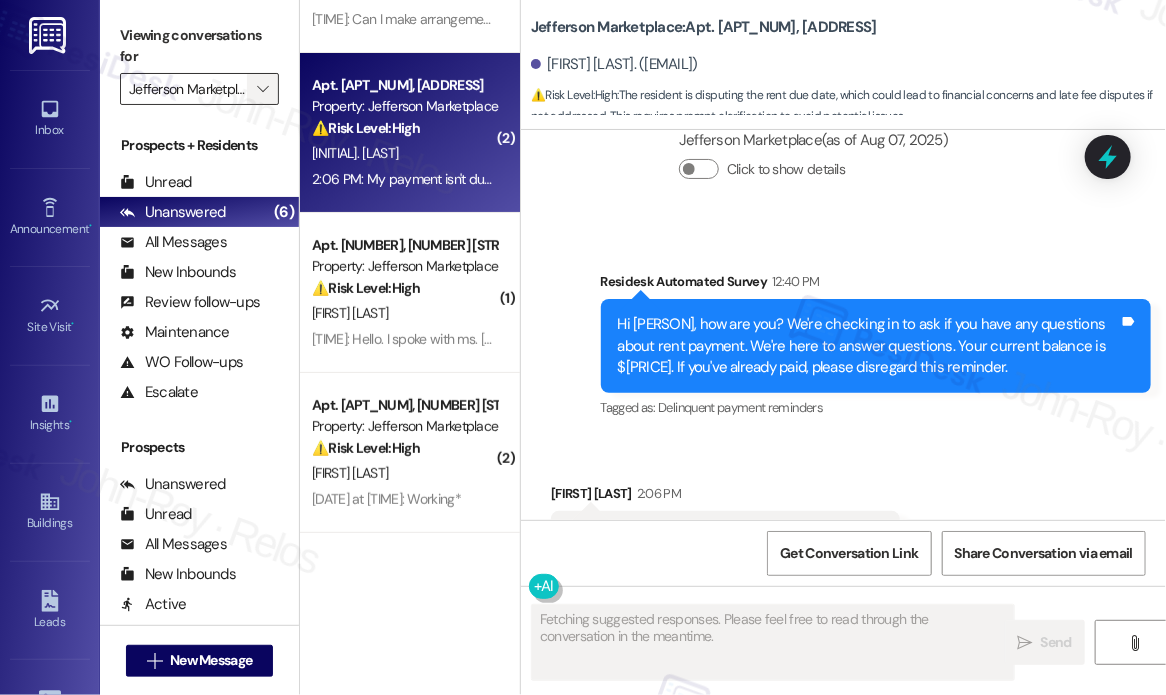 click on "" at bounding box center [262, 89] 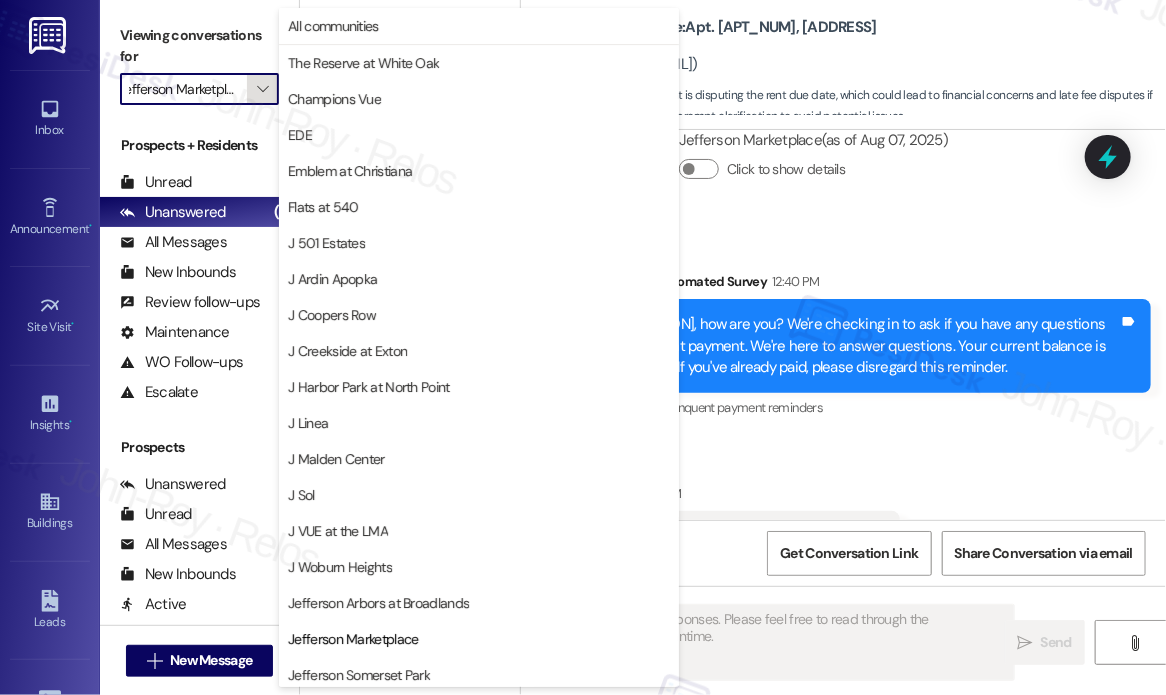 scroll, scrollTop: 324, scrollLeft: 0, axis: vertical 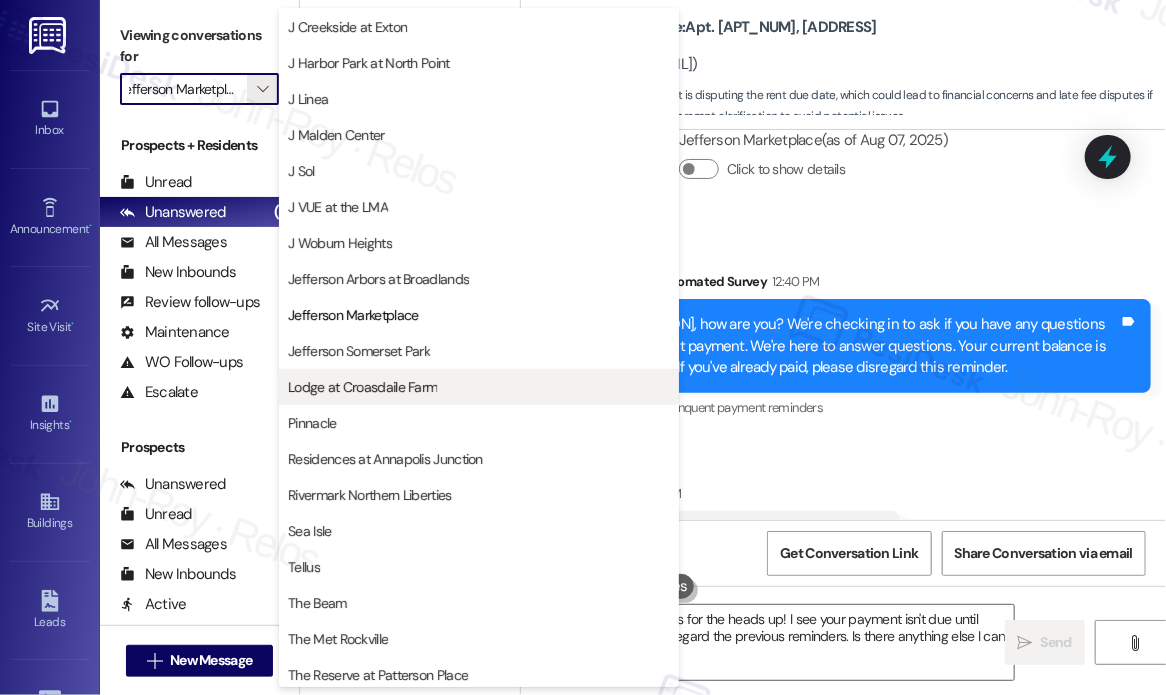 type on "Hi {{first_name}}, thanks for the heads up! I see your payment isn't due until August 15th. Please disregard the previous reminders. Is there anything else I can help you with today?" 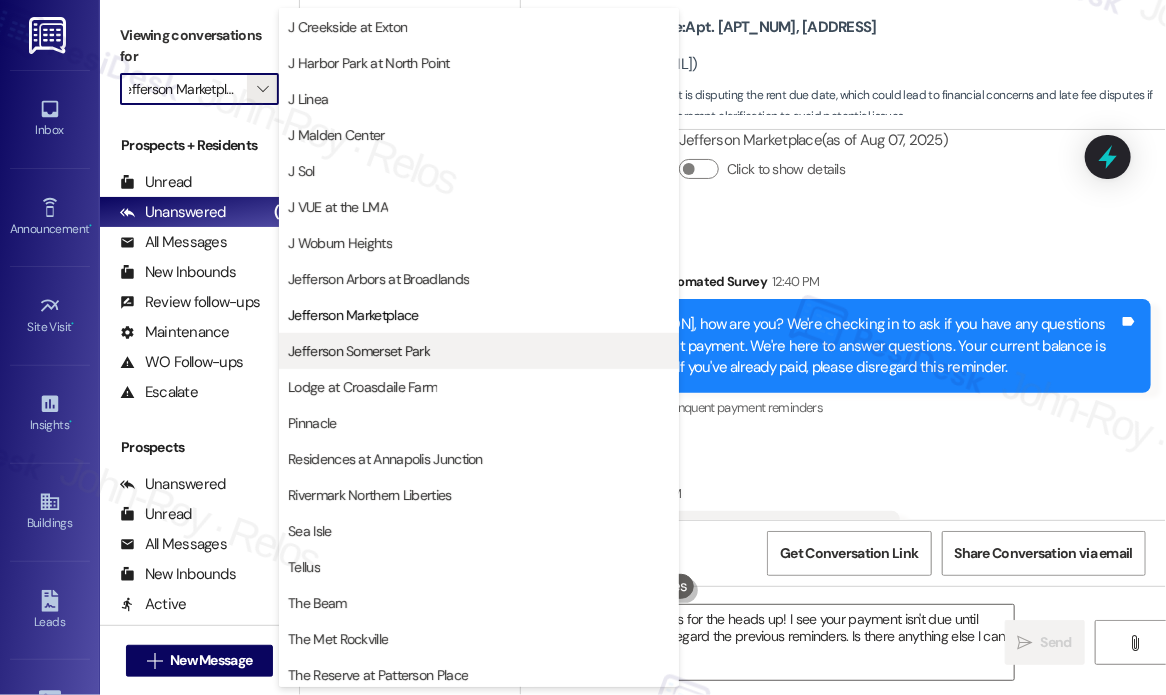 click on "Jefferson Somerset Park" at bounding box center [359, 351] 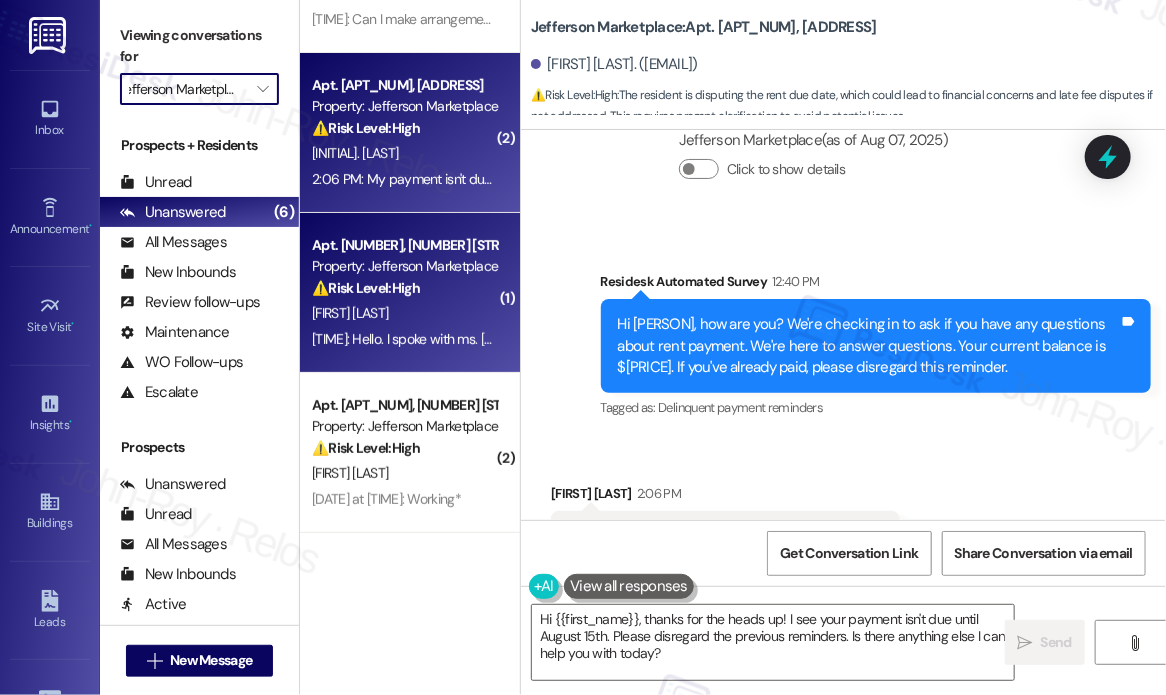 type on "Jefferson Somerset Park" 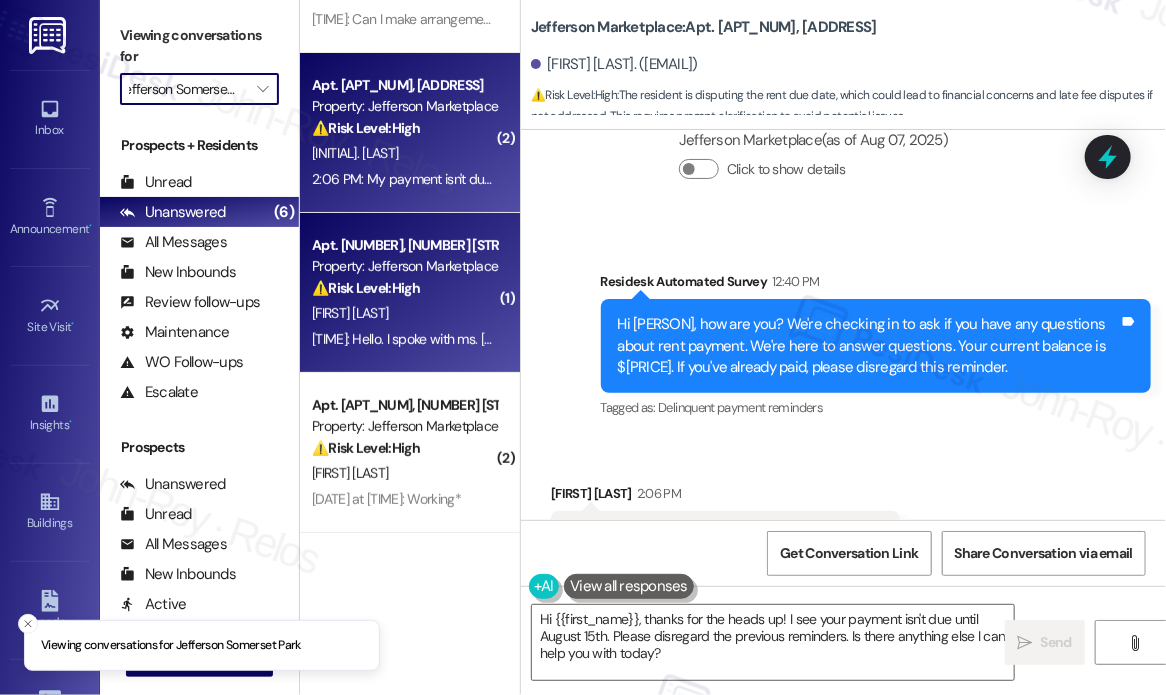scroll, scrollTop: 87, scrollLeft: 0, axis: vertical 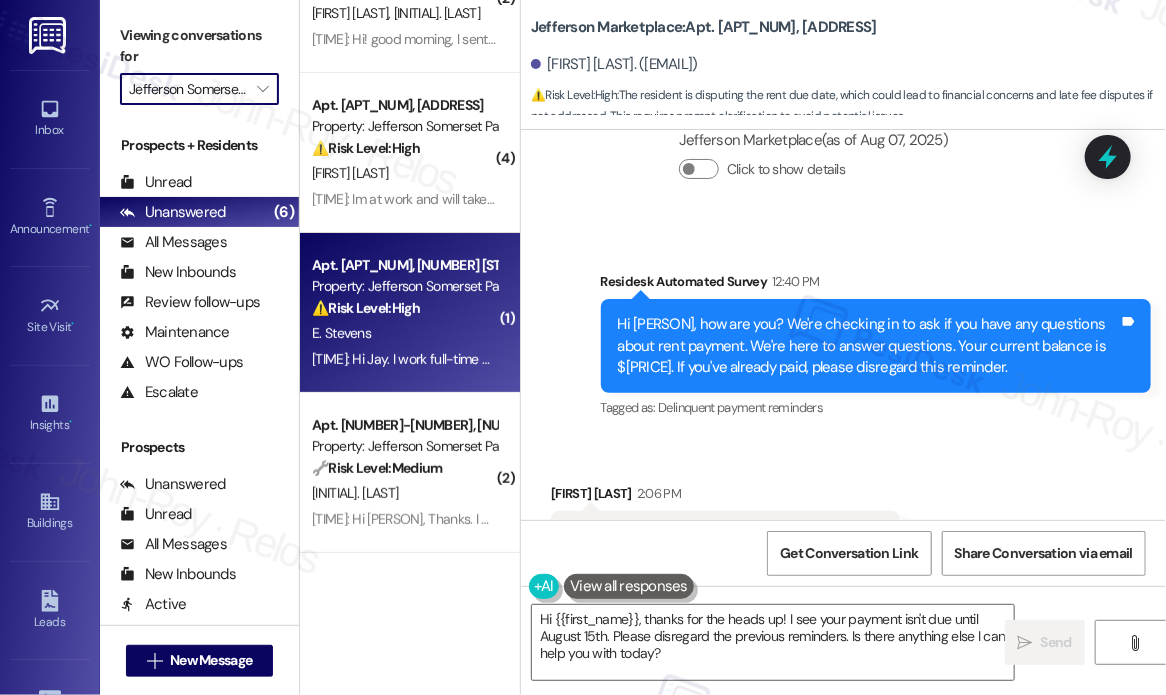 click on "E. Stevens" at bounding box center [404, 333] 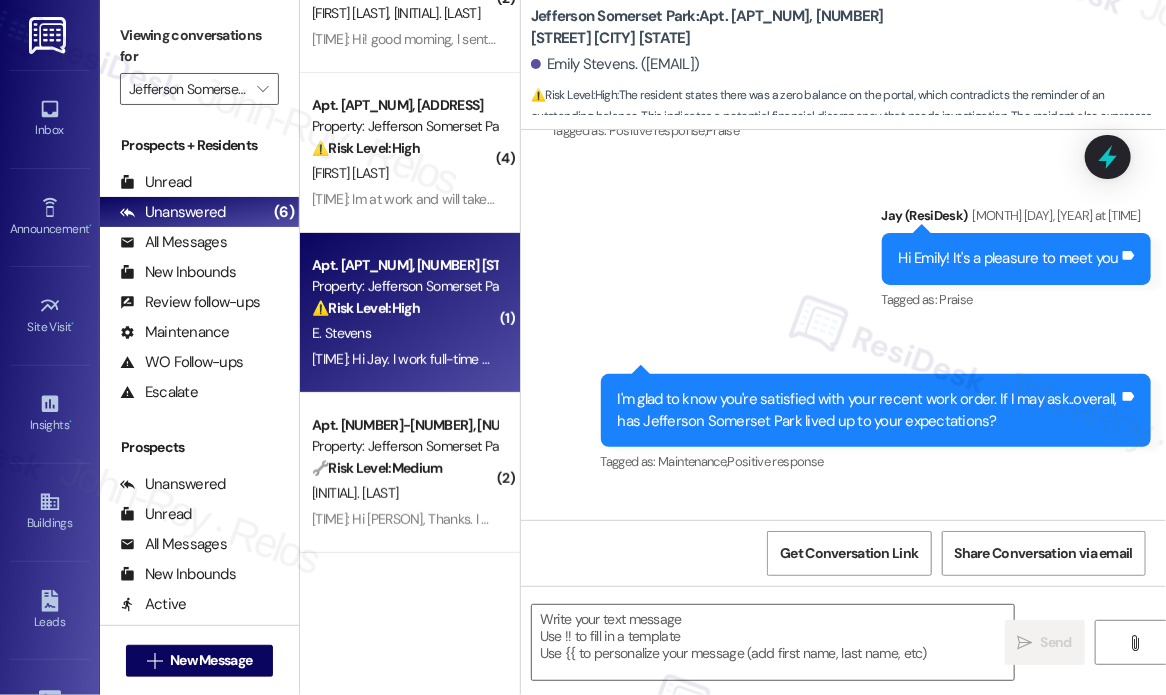 scroll, scrollTop: 2471, scrollLeft: 0, axis: vertical 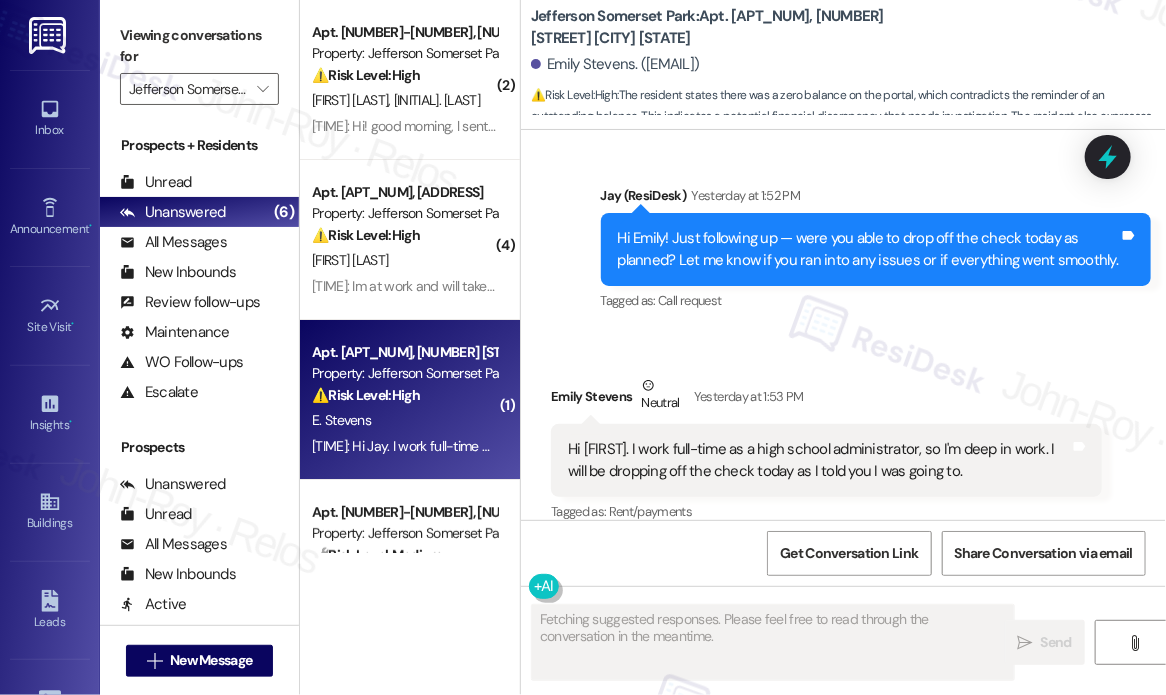 click on "Received via SMS Emily Stevens Neutral [TIME]: Hi Jay. I work full-time as a high school administrator, so I'm deep in work. I will be dropping off the check today as I told you I was going to. Tags and notes Tagged as: Rent/payments Click to highlight conversations about Rent/payments" at bounding box center [843, 435] 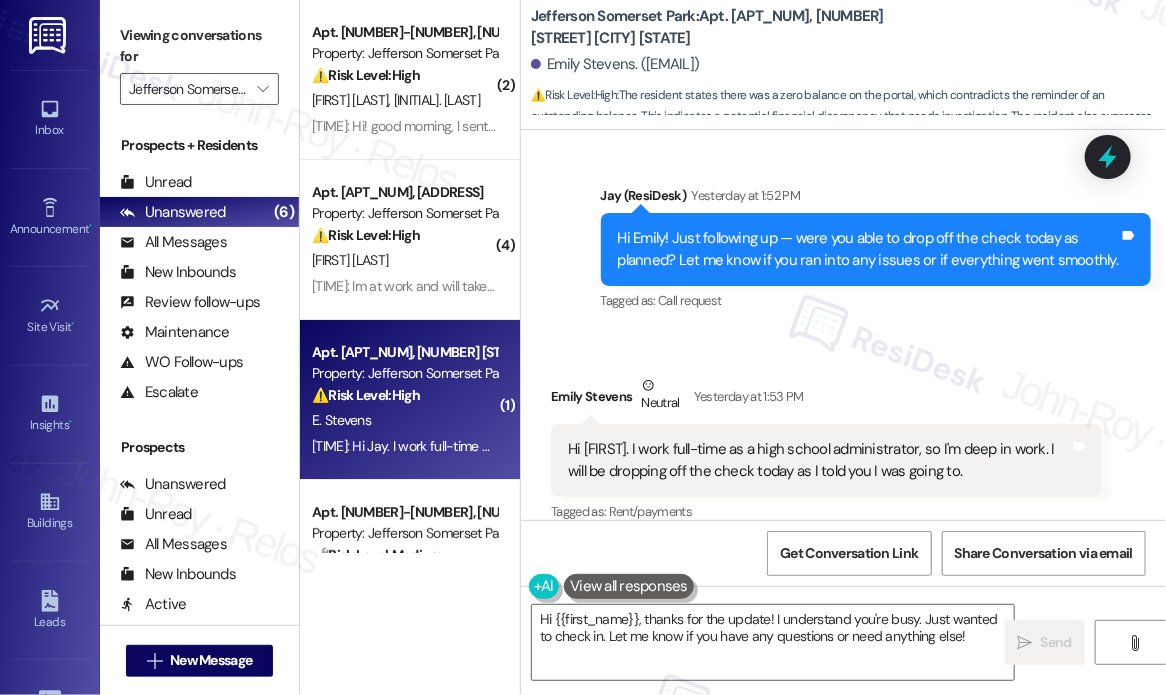click on "Hi [FIRST]. I work full-time as a high school administrator, so I'm deep in work. I will be dropping off the check today as I told you I was going to." at bounding box center [819, 460] 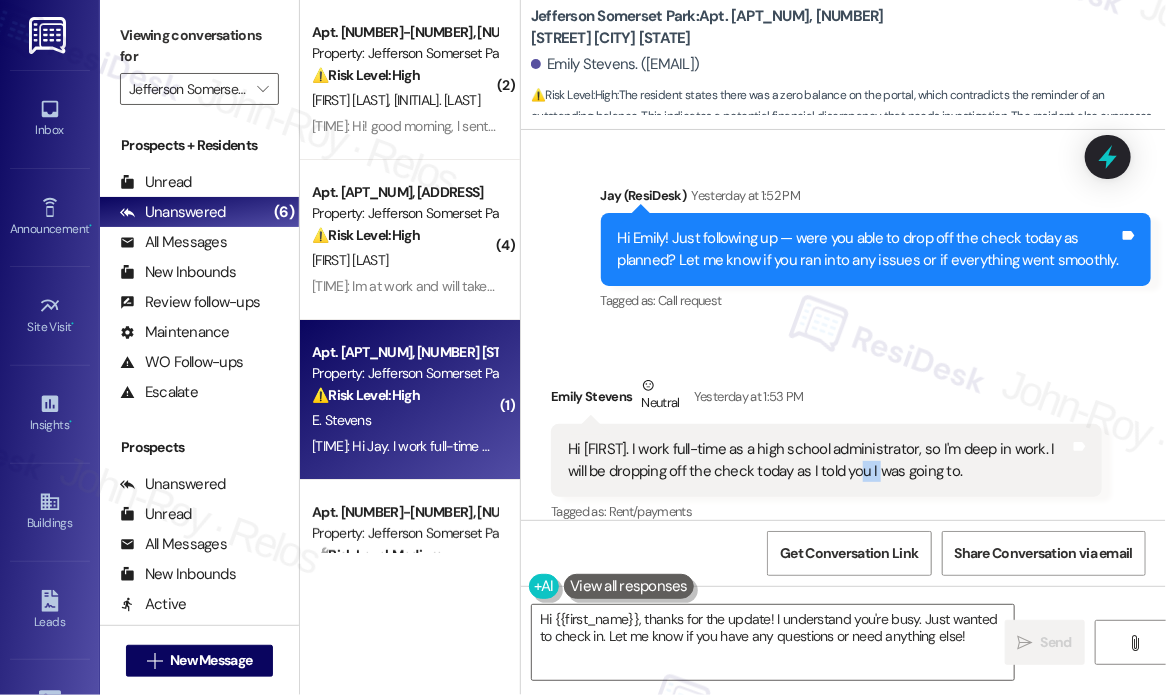 click on "Hi [FIRST]. I work full-time as a high school administrator, so I'm deep in work. I will be dropping off the check today as I told you I was going to." at bounding box center [819, 460] 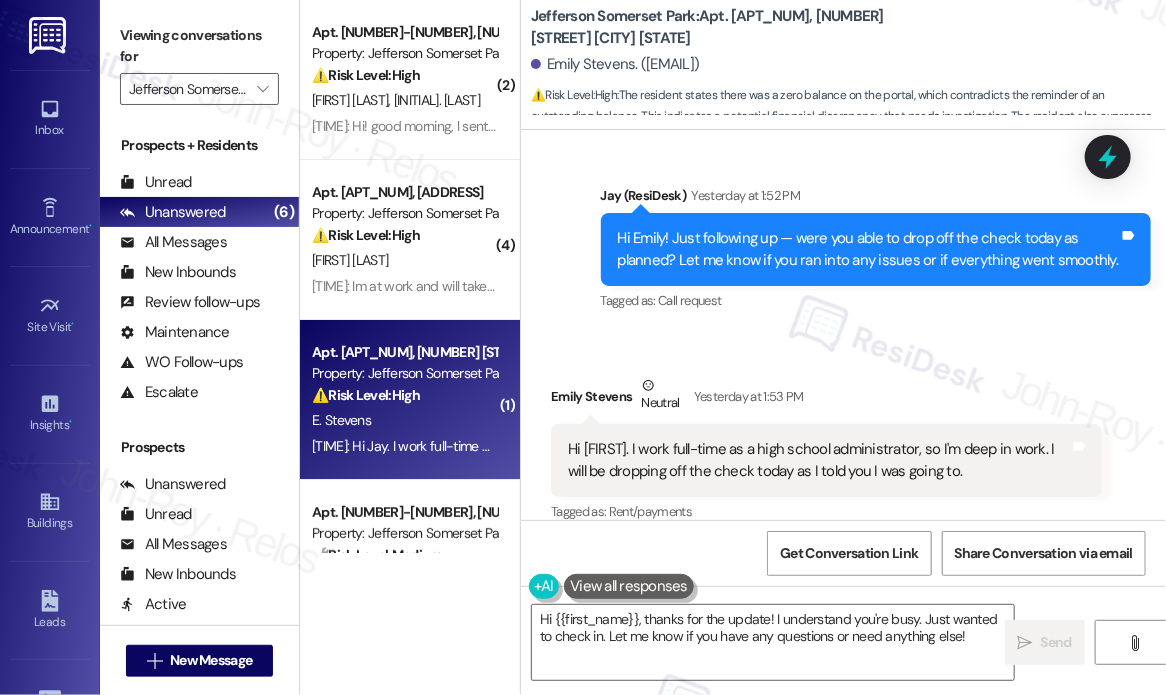click on "Hi [FIRST]. I work full-time as a high school administrator, so I'm deep in work. I will be dropping off the check today as I told you I was going to." at bounding box center [819, 460] 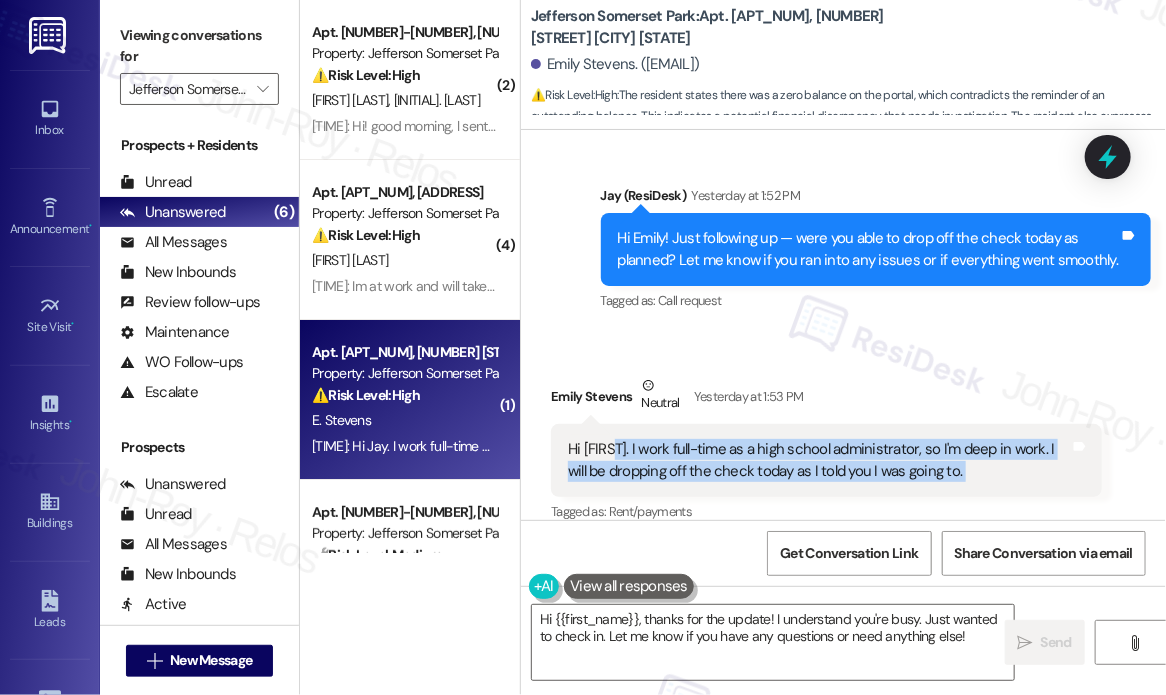 drag, startPoint x: 952, startPoint y: 447, endPoint x: 610, endPoint y: 417, distance: 343.31326 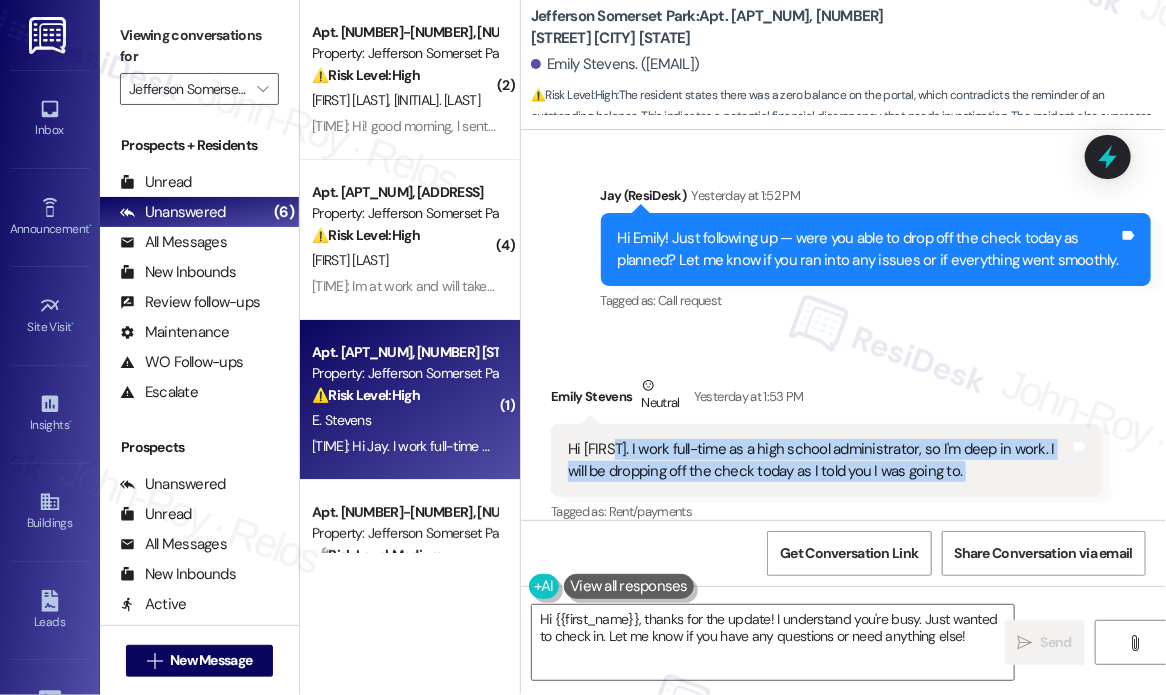 copy on "I work full-time as a high school administrator, so I'm deep in work. I will be dropping off the check today as I told you I was going to. Tags and notes" 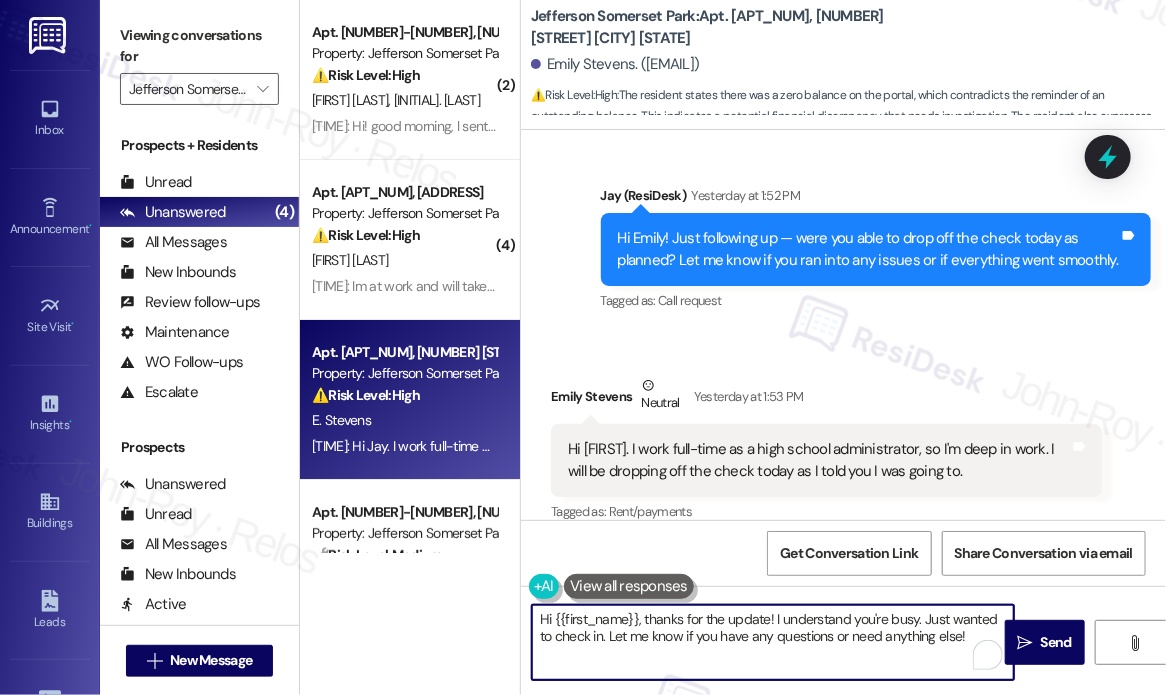 click on "Hi {{first_name}}, thanks for the update! I understand you're busy. Just wanted to check in. Let me know if you have any questions or need anything else!" at bounding box center (773, 642) 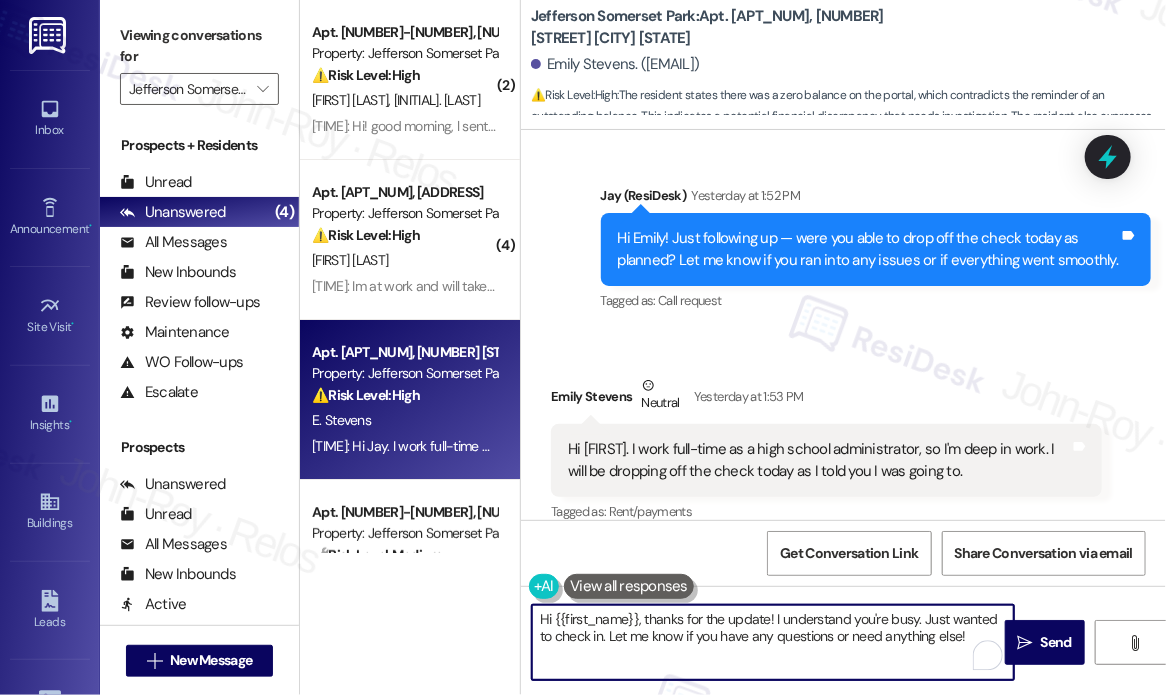 click on "Hi {{first_name}}, thanks for the update! I understand you're busy. Just wanted to check in. Let me know if you have any questions or need anything else!" at bounding box center [773, 642] 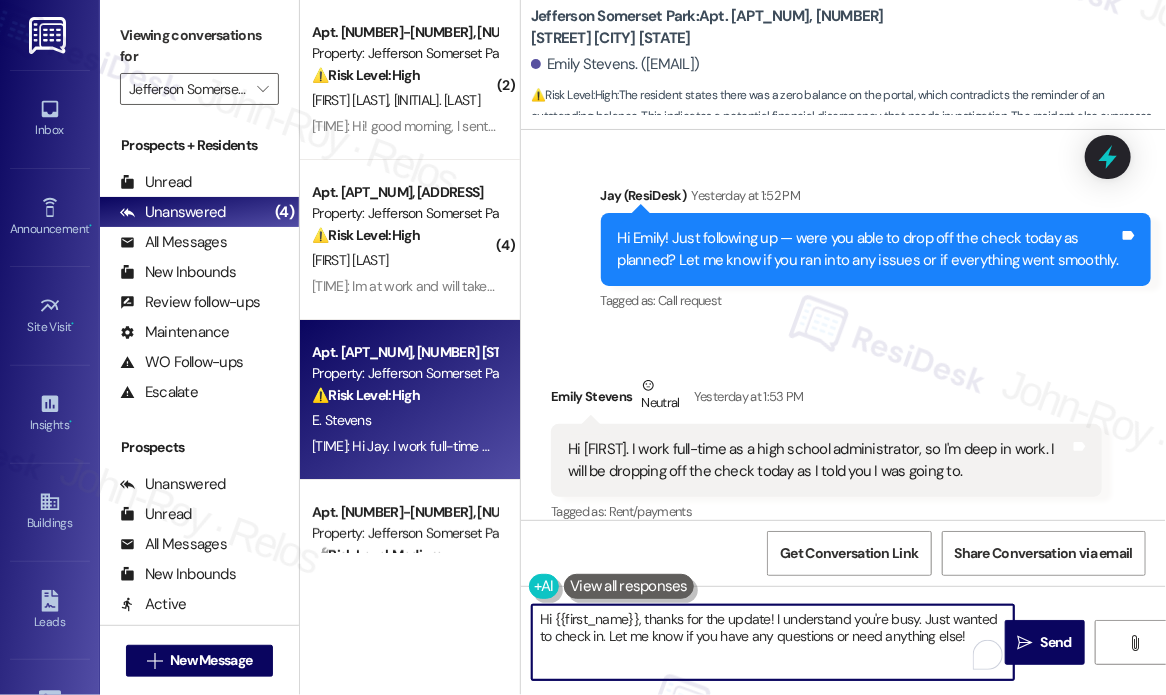 click on "Hi {{first_name}}, thanks for the update! I understand you're busy. Just wanted to check in. Let me know if you have any questions or need anything else!" at bounding box center [773, 642] 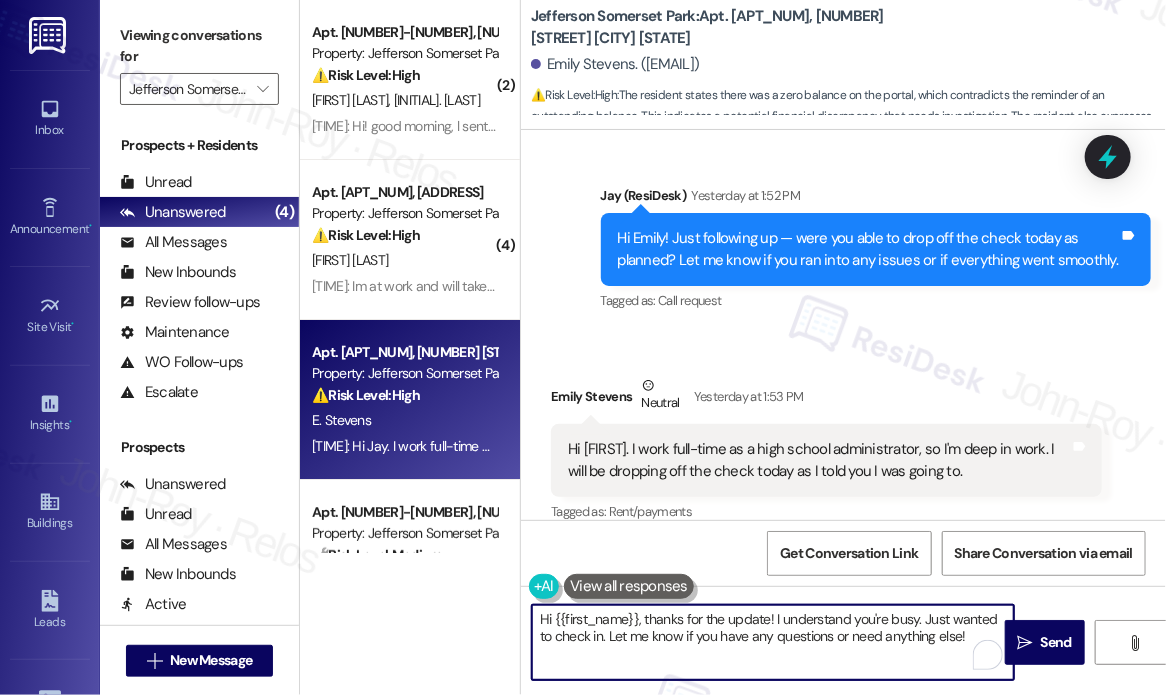 drag, startPoint x: 636, startPoint y: 623, endPoint x: 726, endPoint y: 627, distance: 90.088844 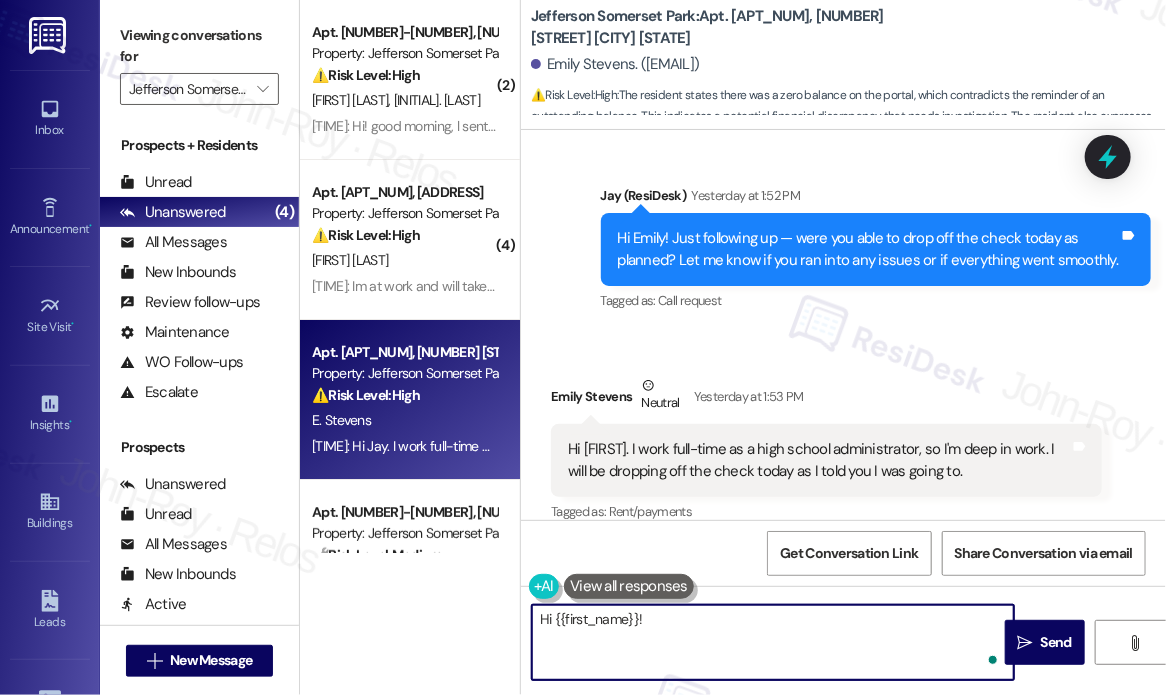 paste on "Hope you’re doing well! 😊 I just wanted to check in — were you able to make the payment [DATE] as planned?" 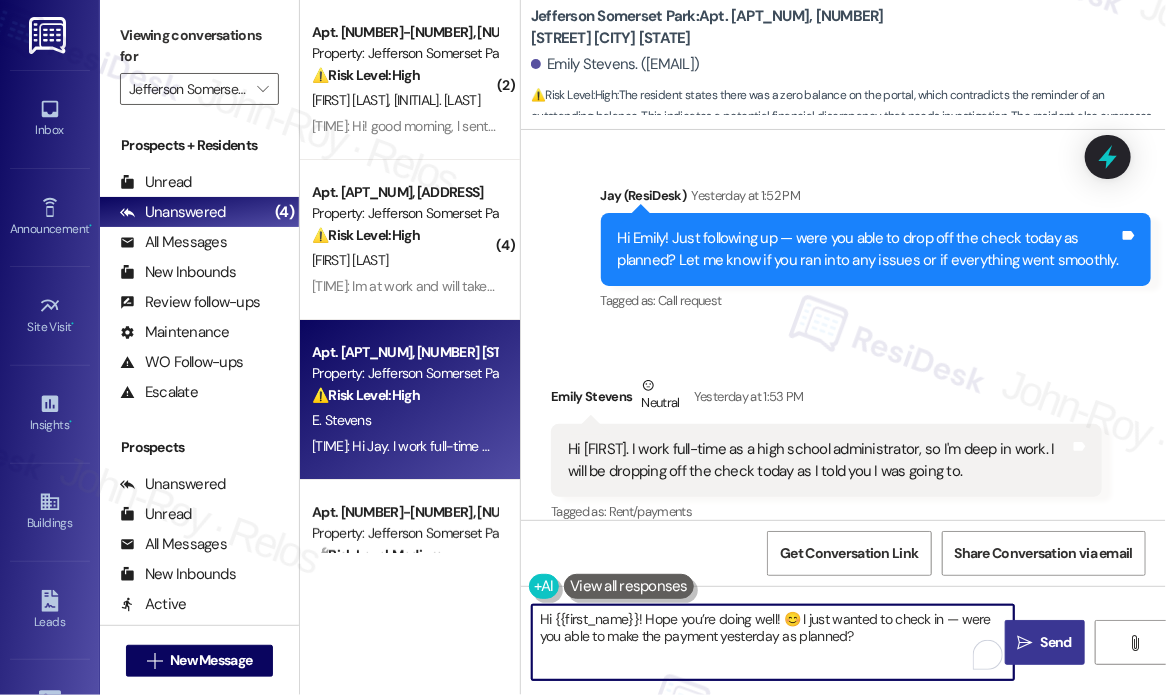 type on "Hi {{first_name}}! Hope you’re doing well! 😊 I just wanted to check in — were you able to make the payment yesterday as planned?" 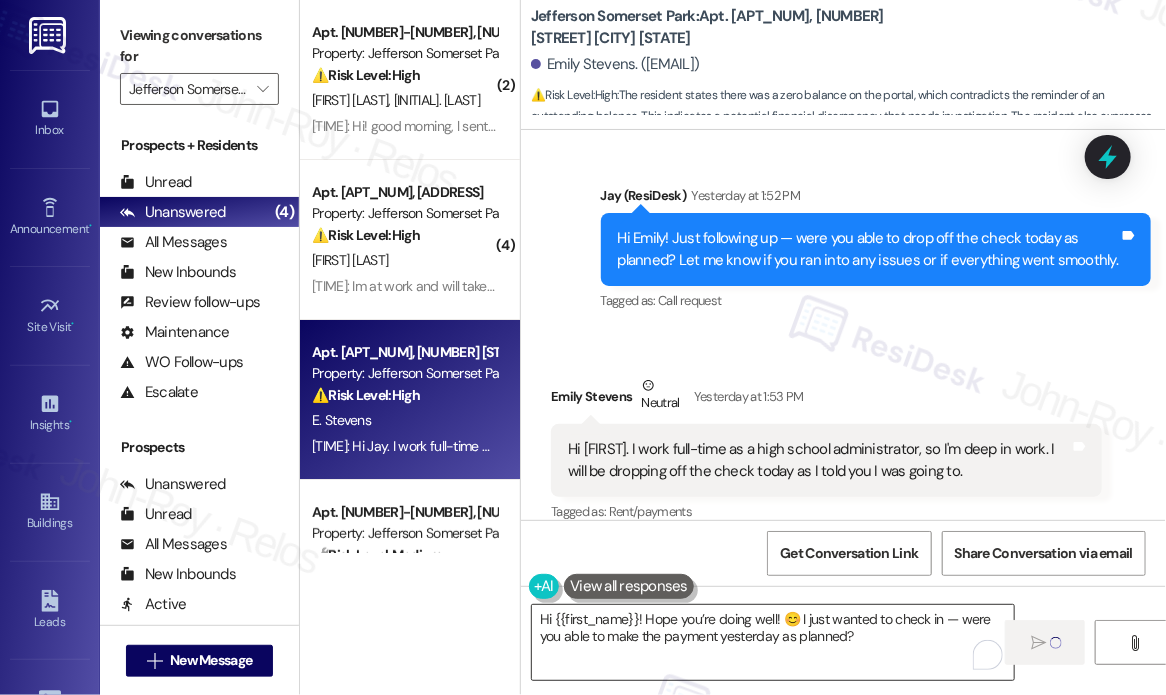 type 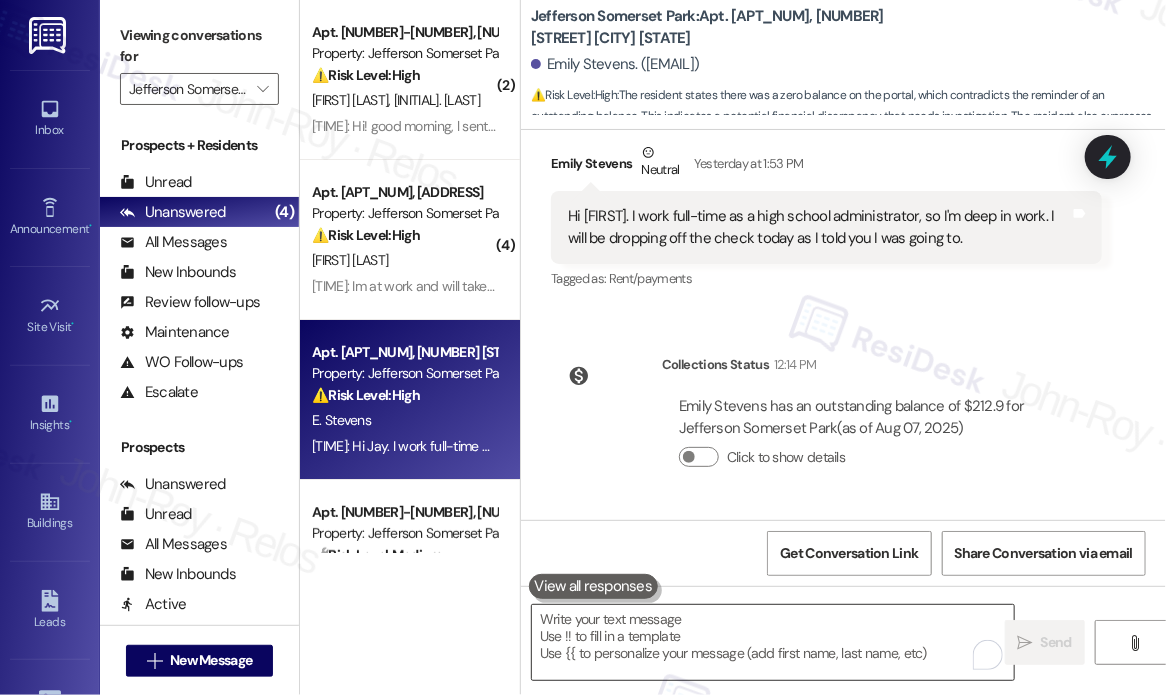 scroll, scrollTop: 5446, scrollLeft: 0, axis: vertical 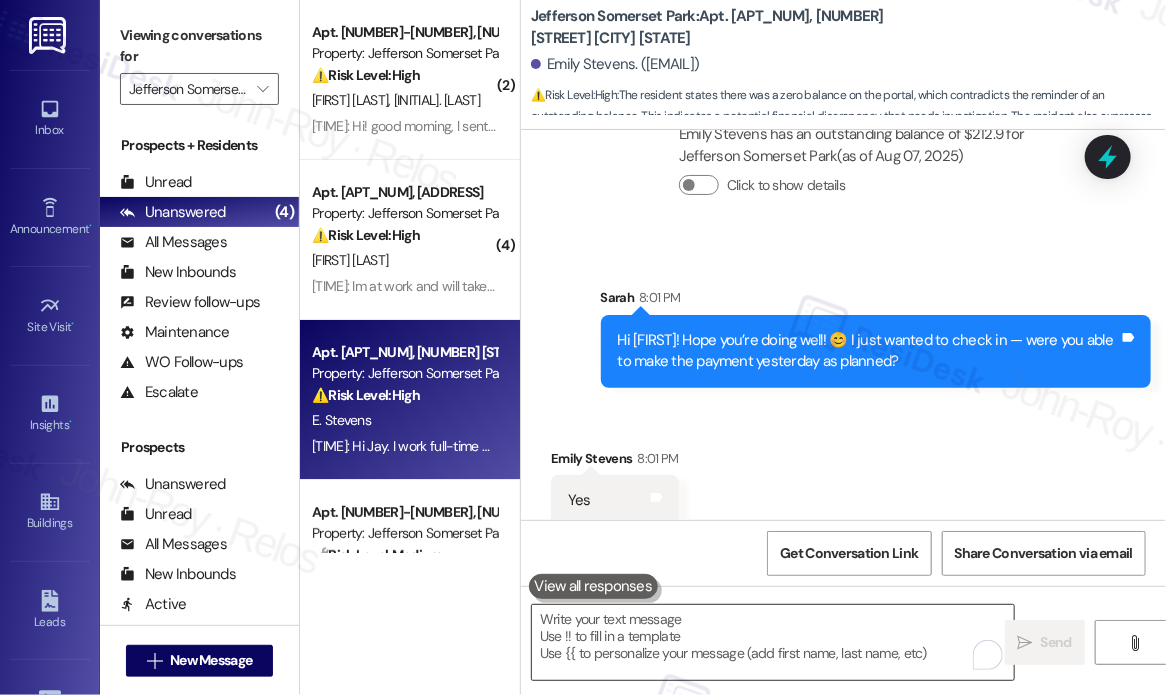 click on "Received via SMS Emily Stevens [TIME]: Yes Tags and notes" at bounding box center (843, 472) 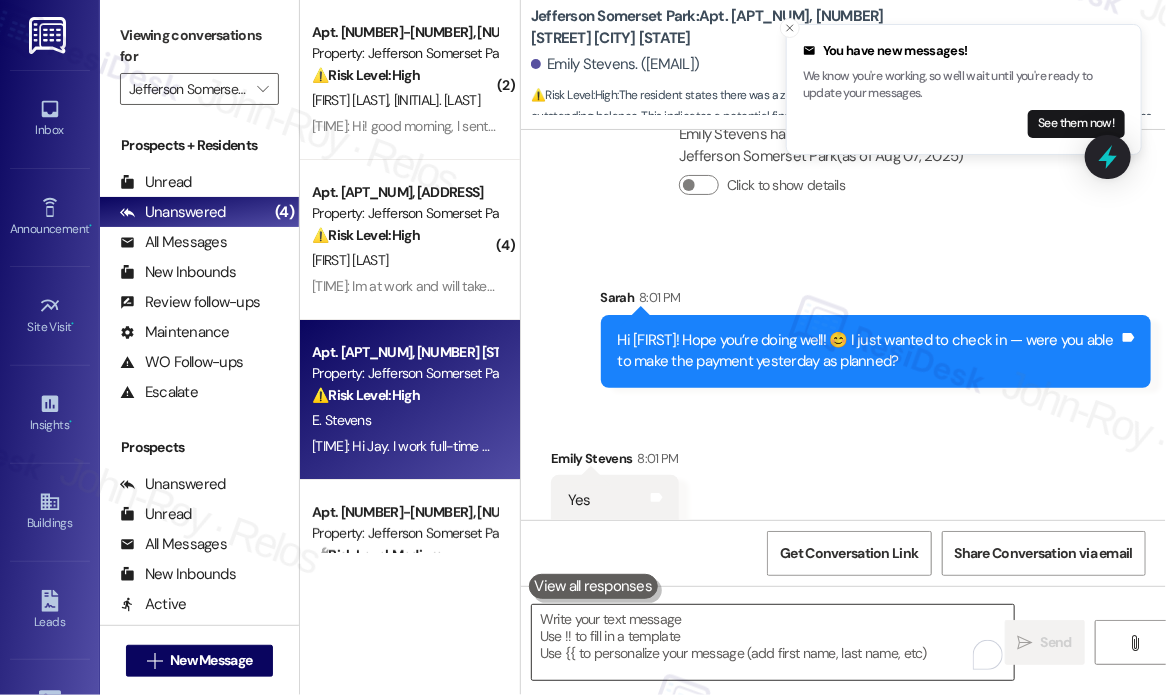 click on "Collections Status [TIME] [PERSON] [LAST] has an outstanding balance of $[PRICE] for Jefferson Somerset Park  (as of [MONTH] [DAY], [YEAR]) Click to show details" at bounding box center [826, 154] 